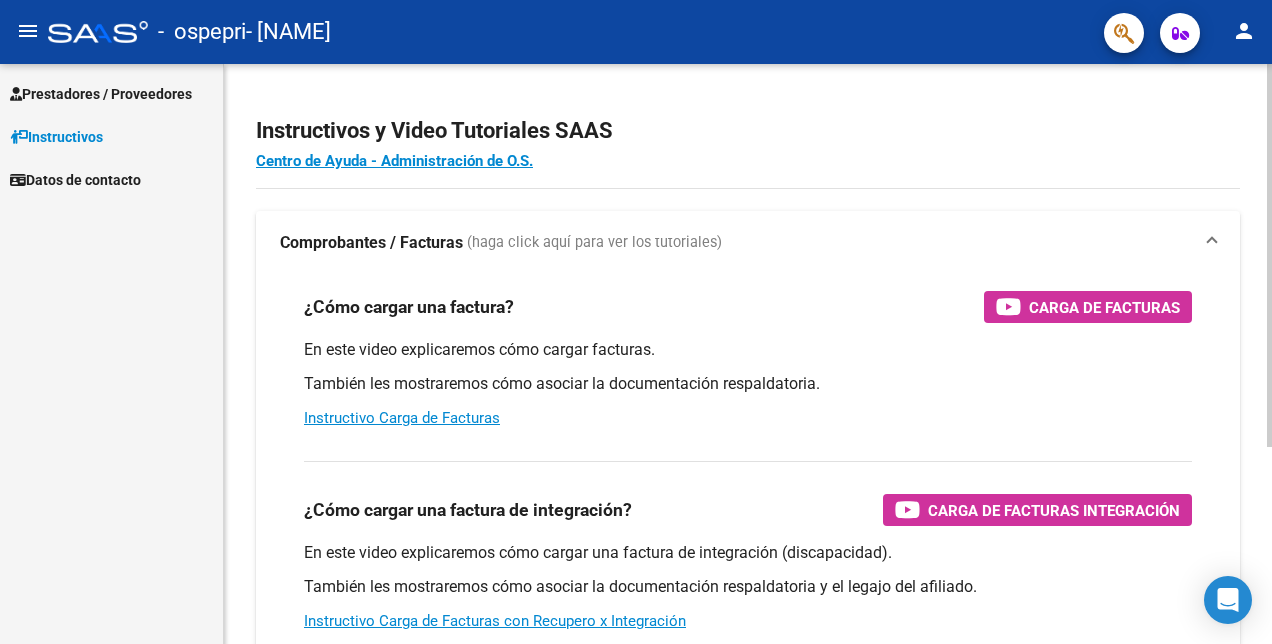 scroll, scrollTop: 0, scrollLeft: 0, axis: both 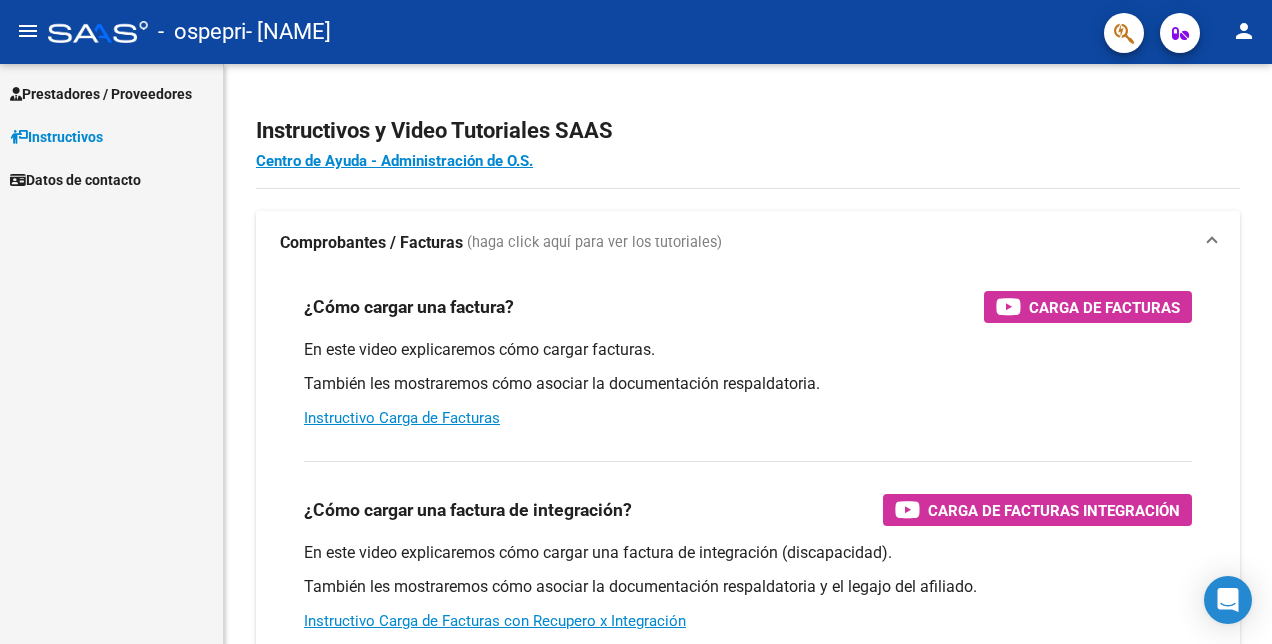 click on "Prestadores / Proveedores" at bounding box center [101, 94] 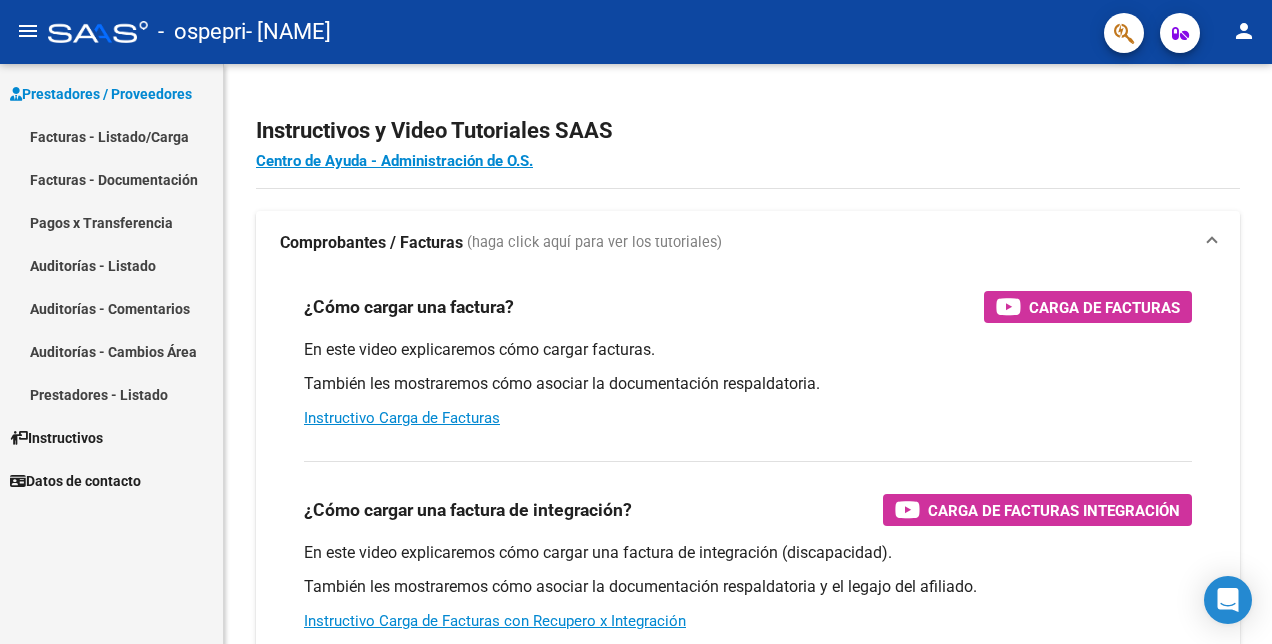 click on "Facturas - Listado/Carga" at bounding box center [111, 136] 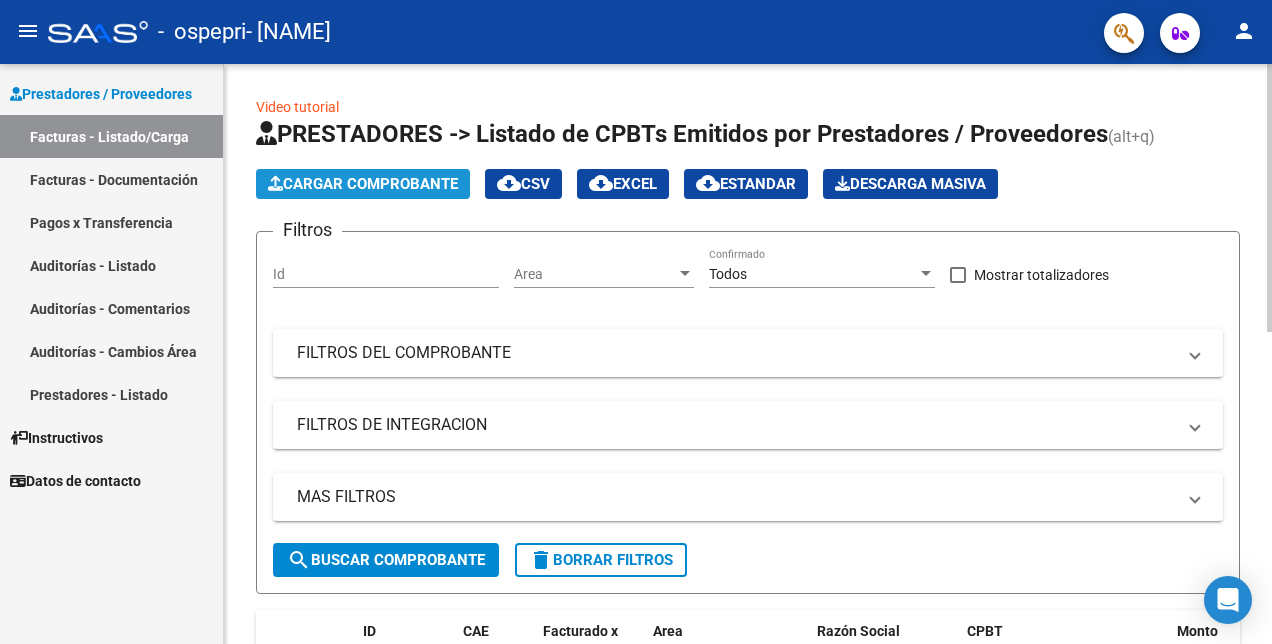 click on "Cargar Comprobante" 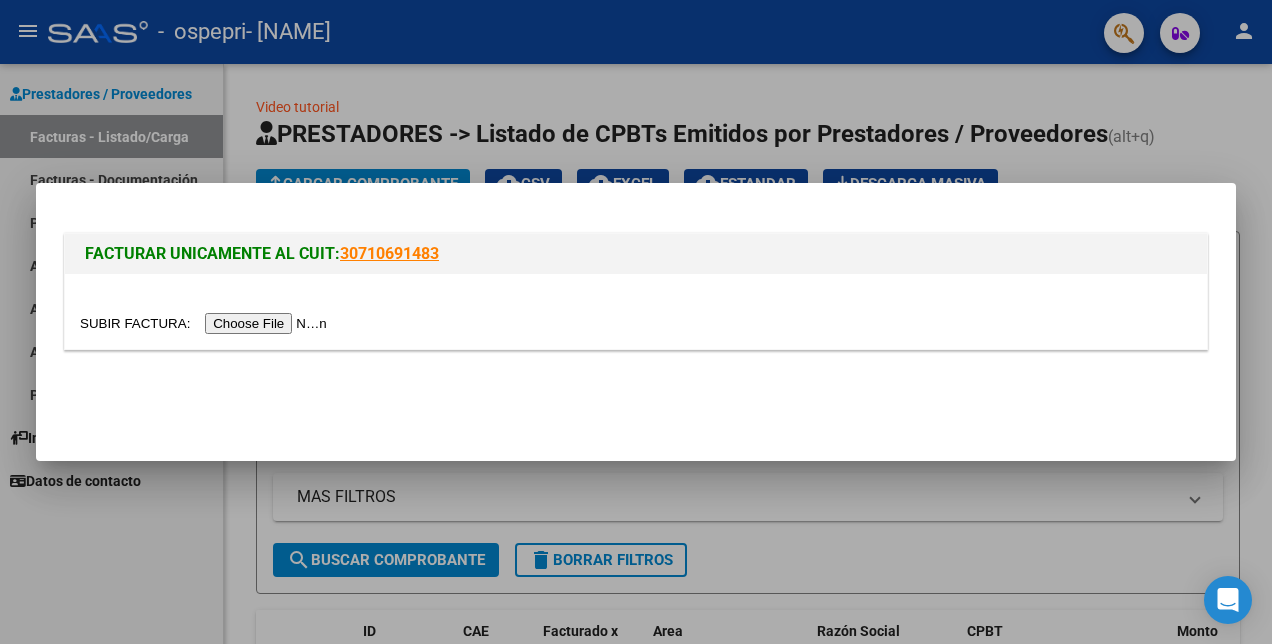 click at bounding box center (206, 323) 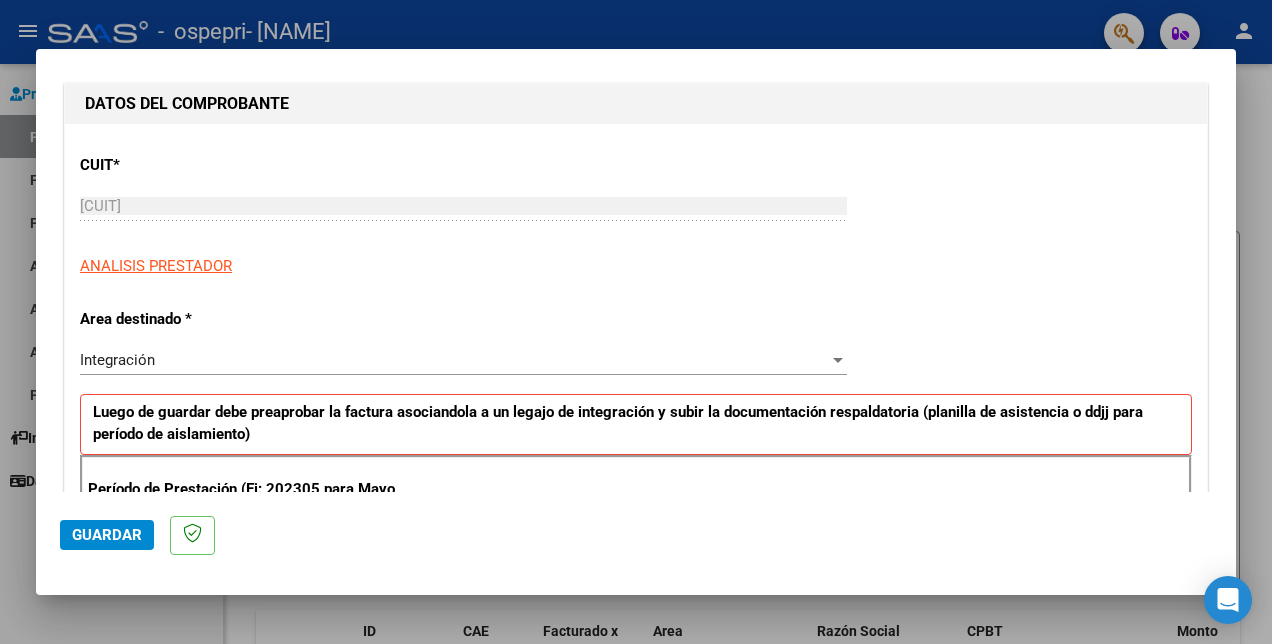 scroll, scrollTop: 400, scrollLeft: 0, axis: vertical 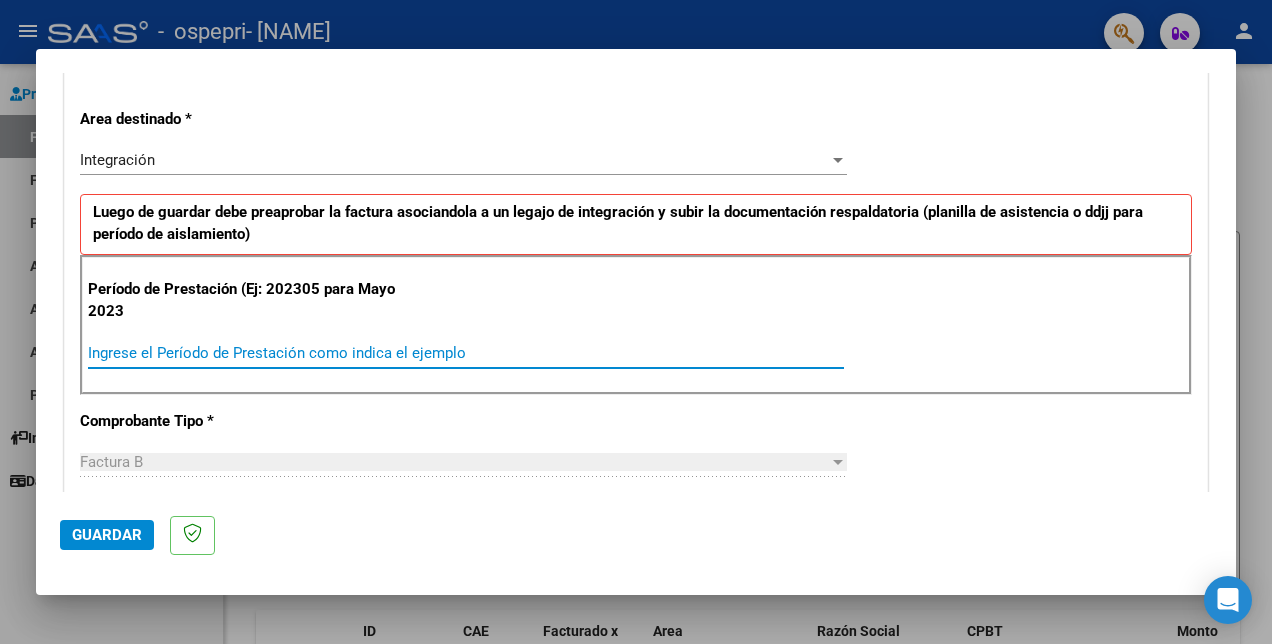click on "Ingrese el Período de Prestación como indica el ejemplo" at bounding box center (466, 353) 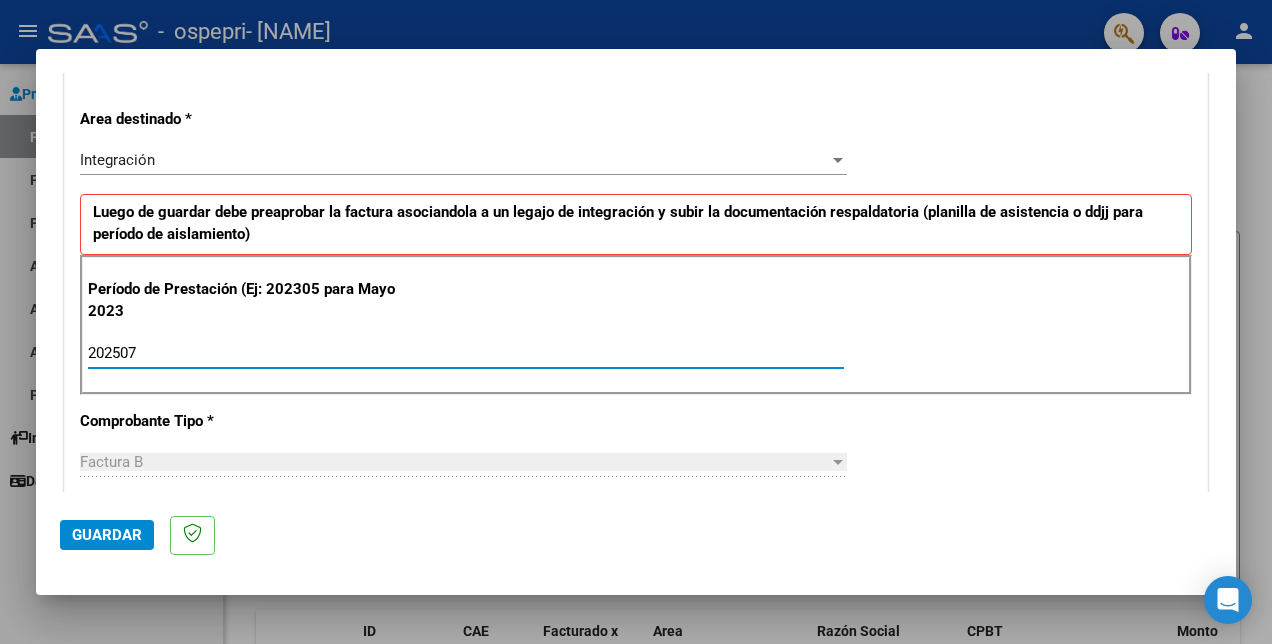 type on "202507" 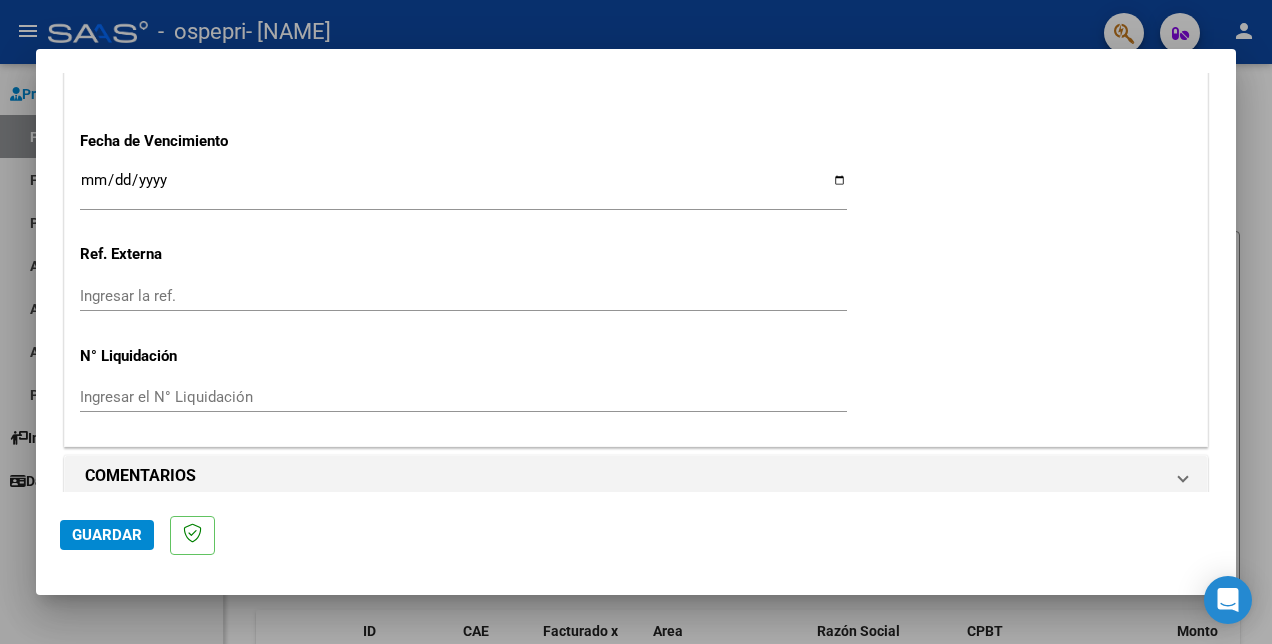 scroll, scrollTop: 1359, scrollLeft: 0, axis: vertical 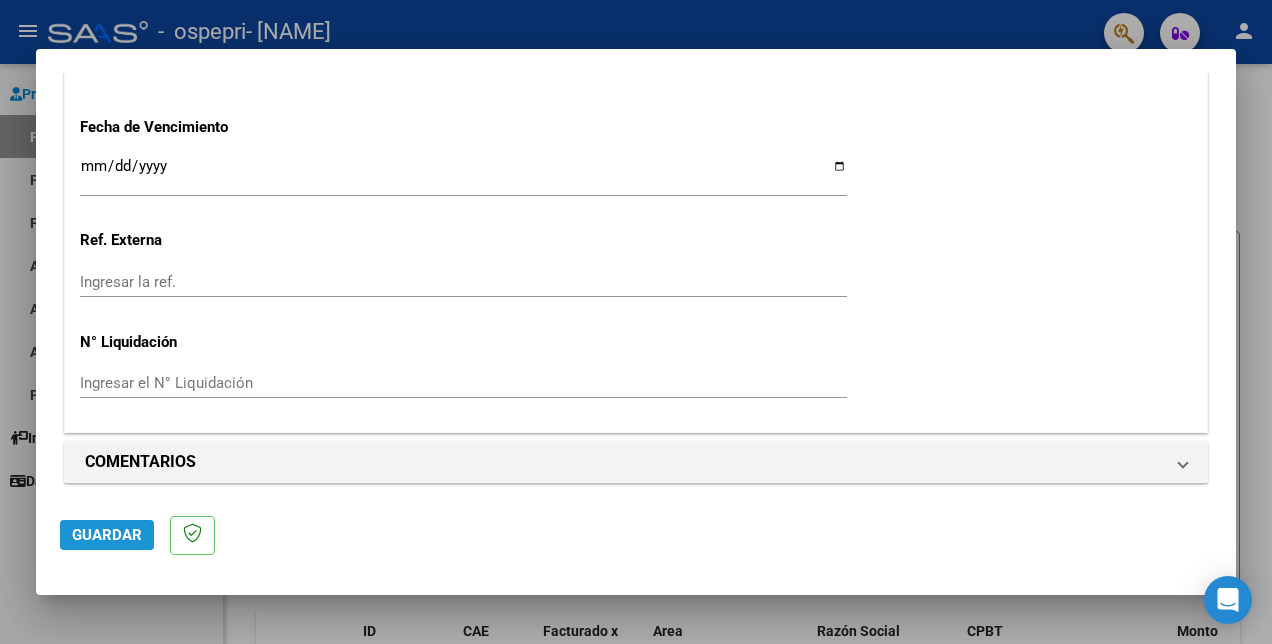 click on "Guardar" 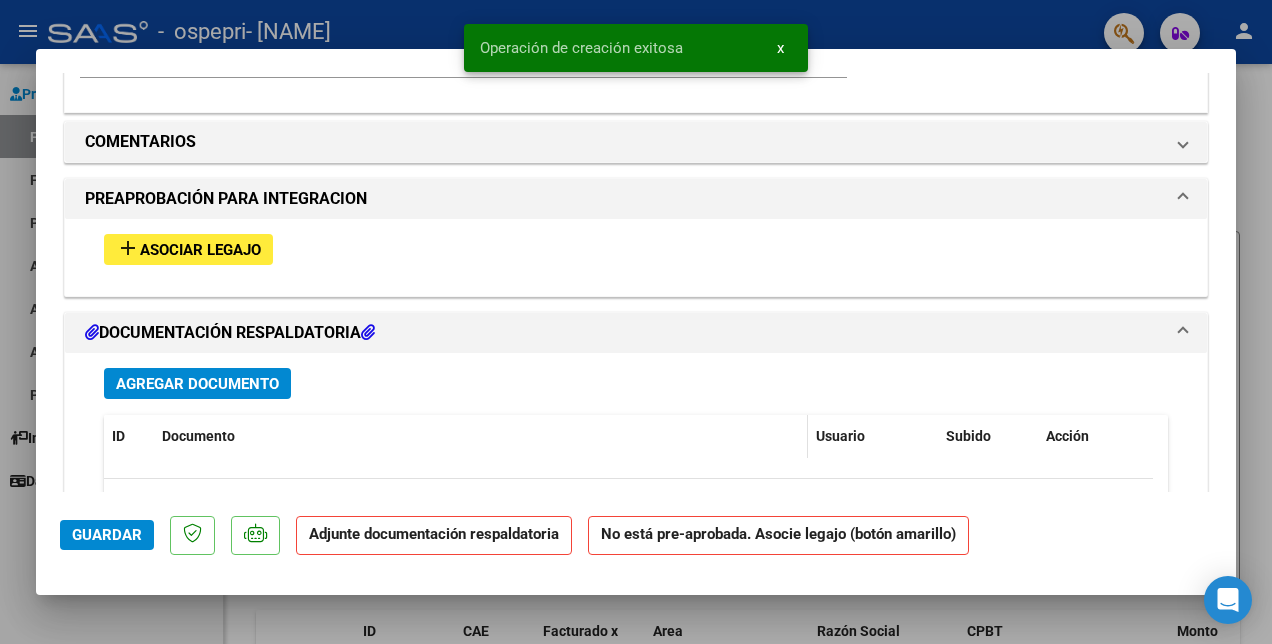 scroll, scrollTop: 1700, scrollLeft: 0, axis: vertical 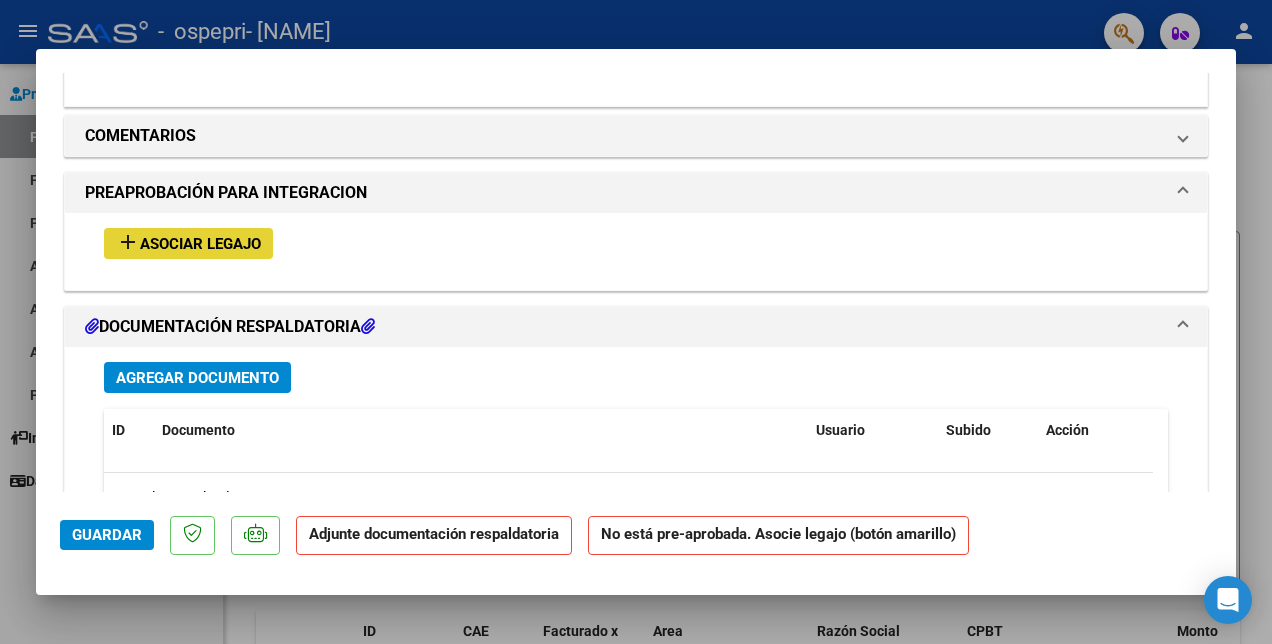click on "Asociar Legajo" at bounding box center (200, 244) 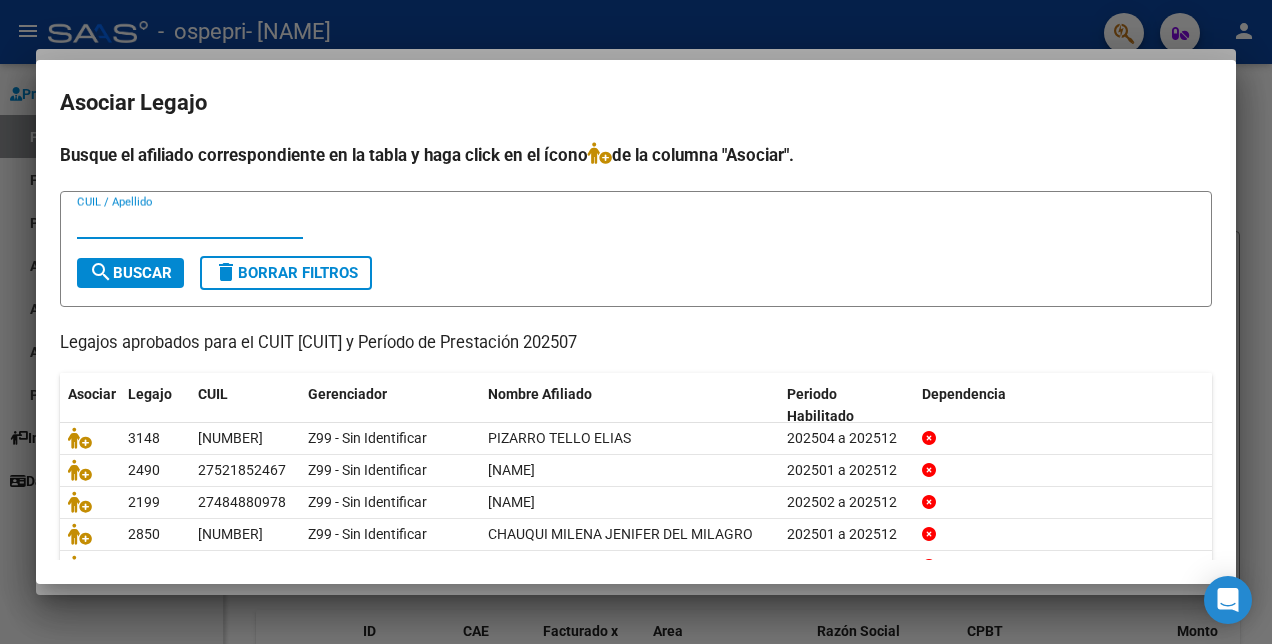 click on "CUIL / Apellido" at bounding box center (190, 223) 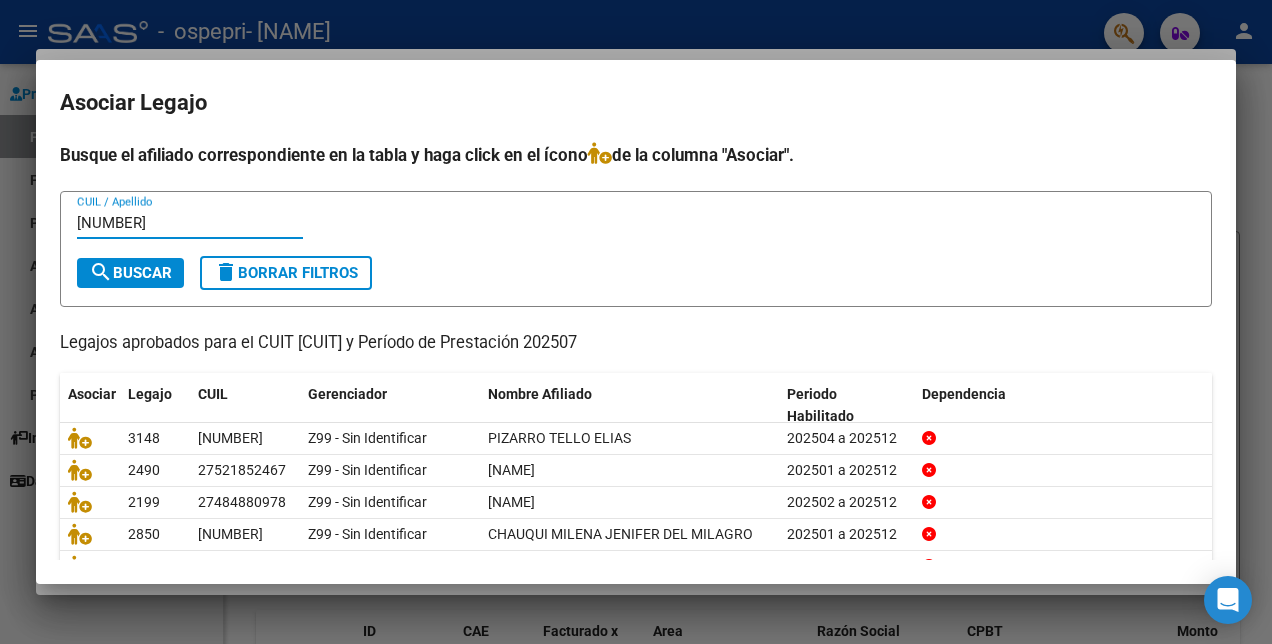 type on "[NUMBER]" 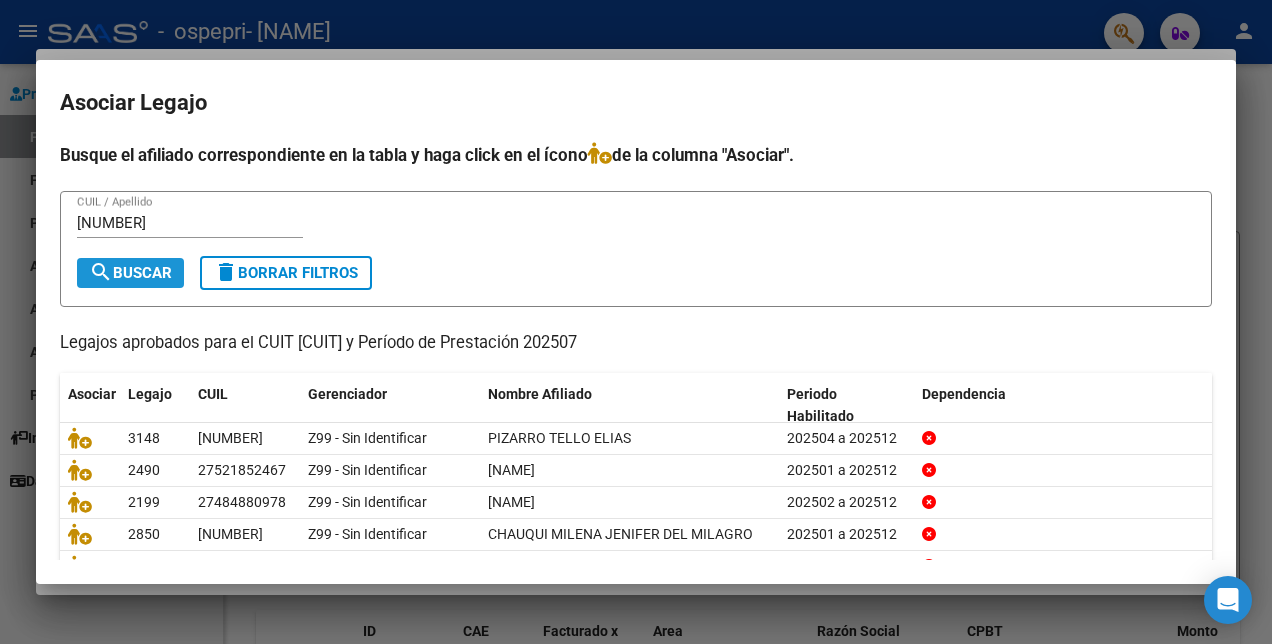 click on "search  Buscar" at bounding box center (130, 273) 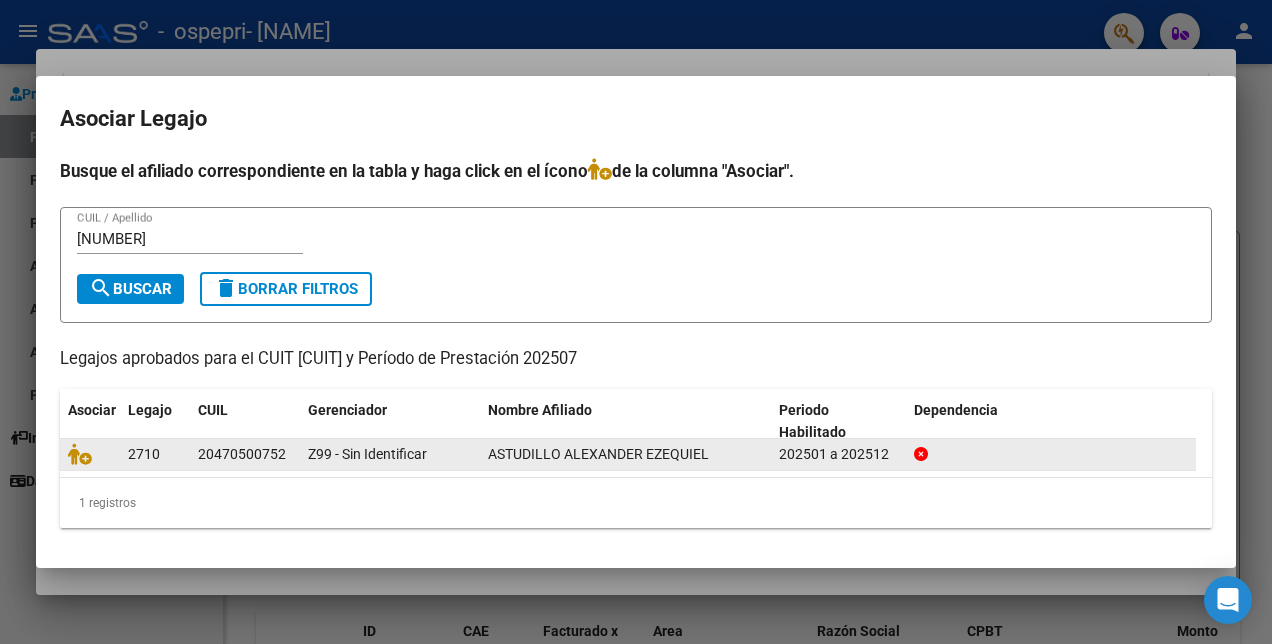 click on "ASTUDILLO ALEXANDER EZEQUIEL" 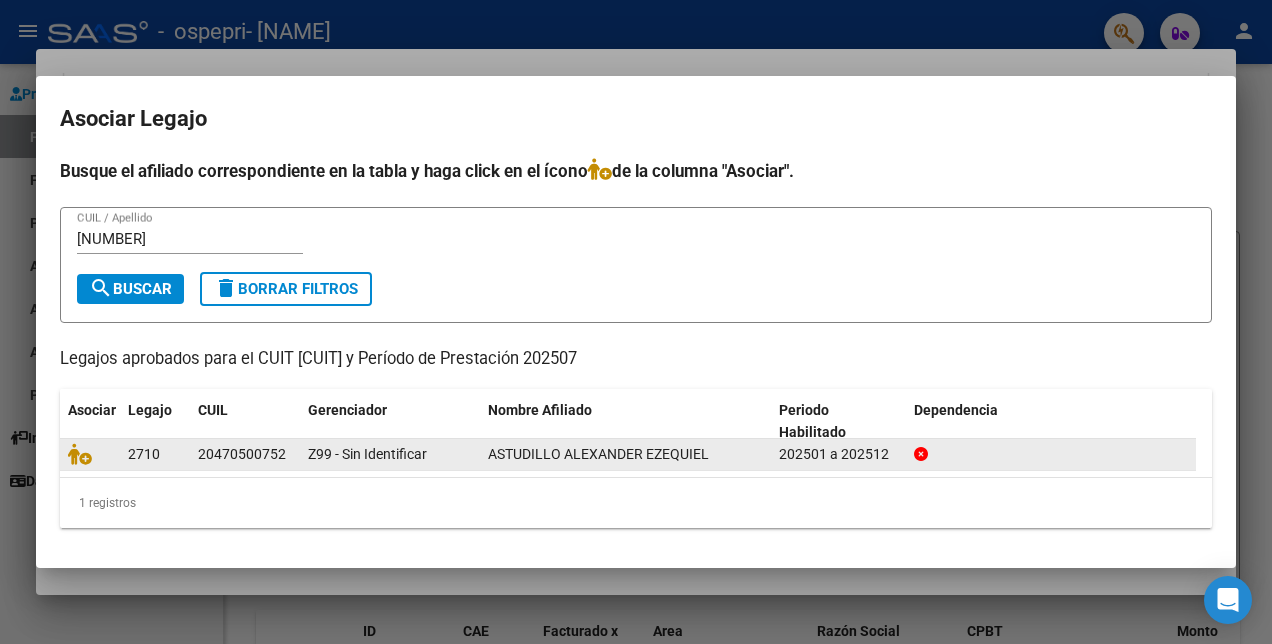 click on "20470500752" 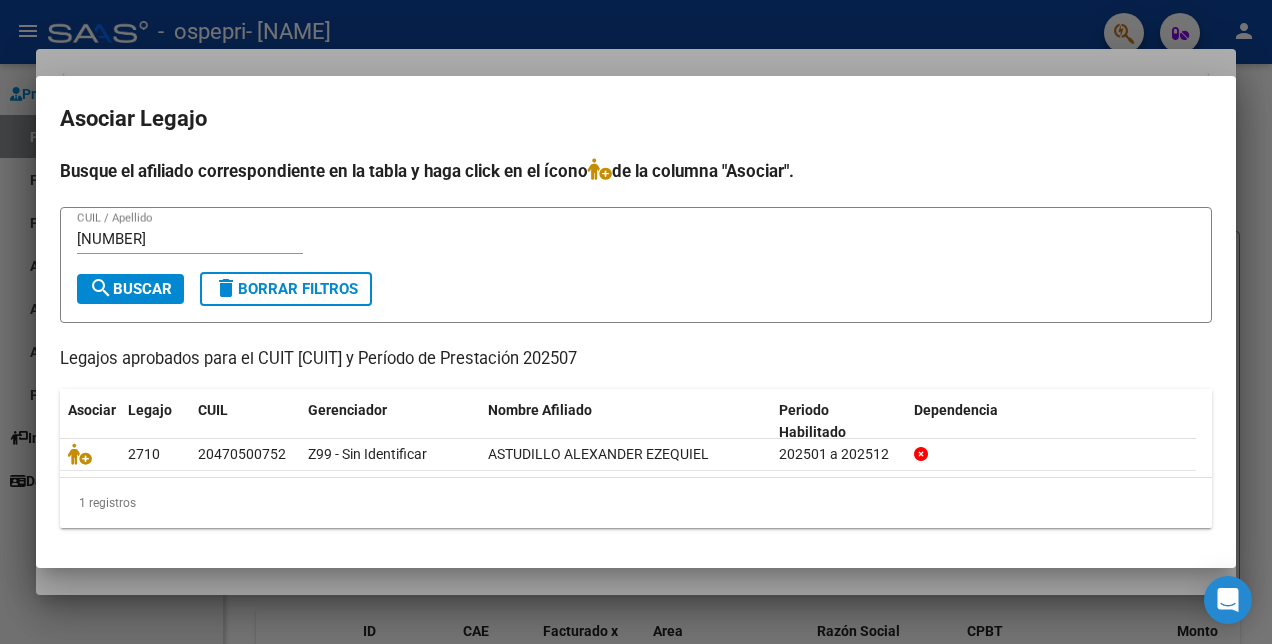 click on "search  Buscar" at bounding box center (130, 289) 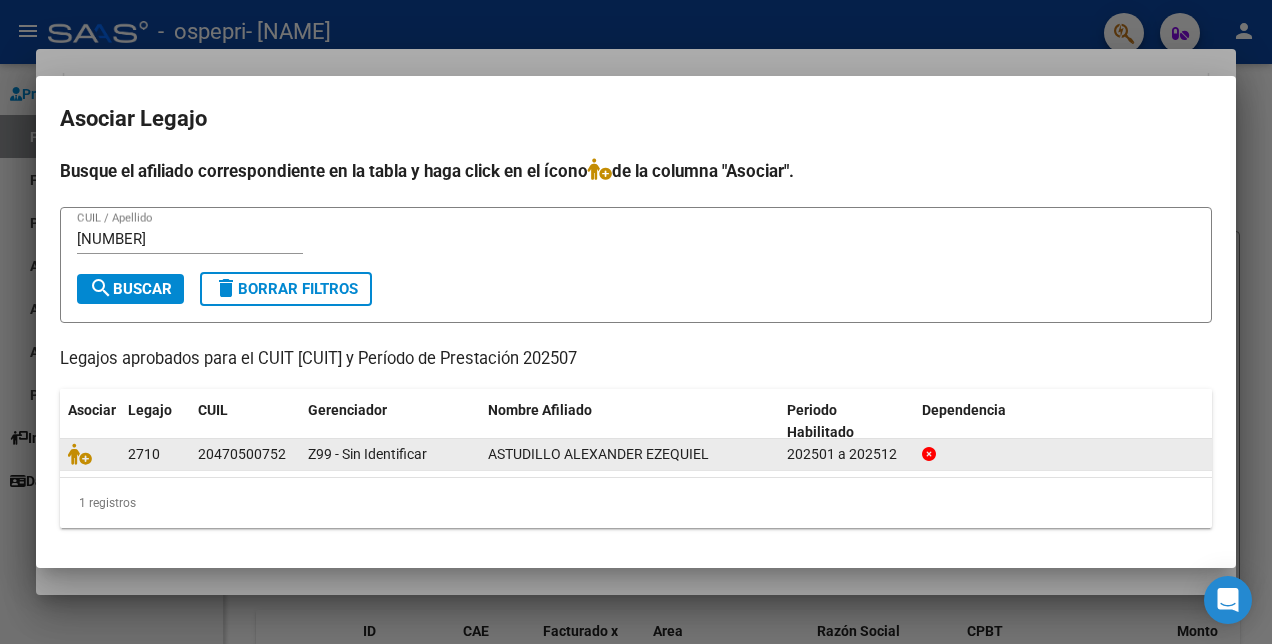 click on "20470500752" 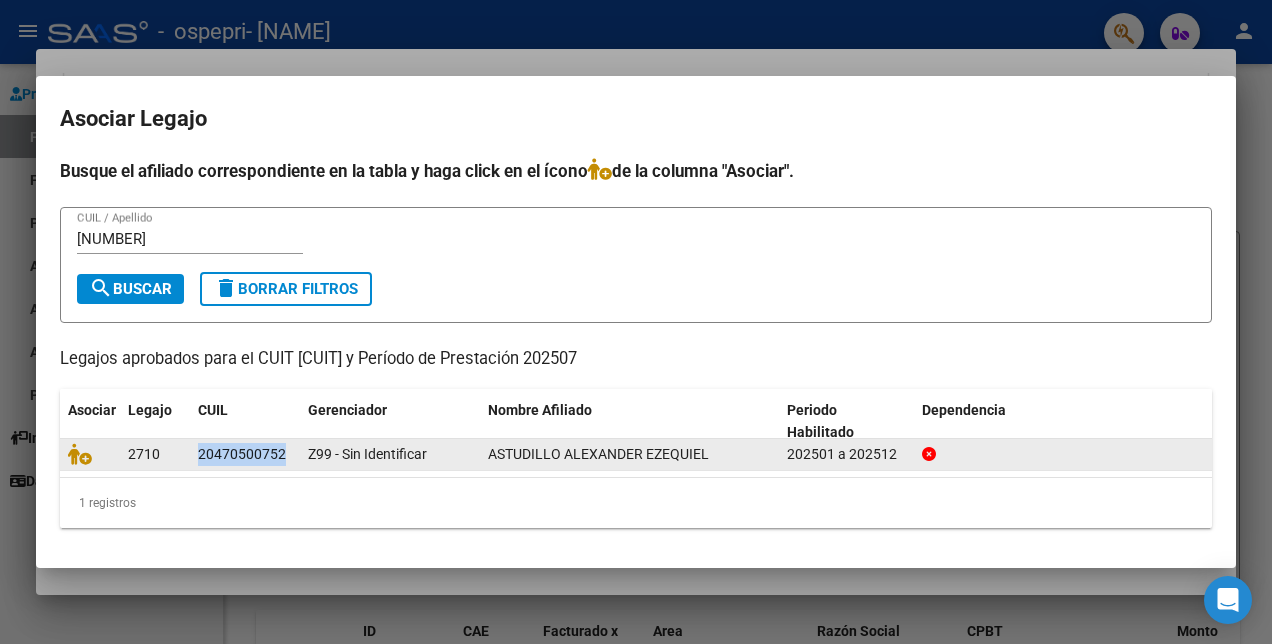 click on "20470500752" 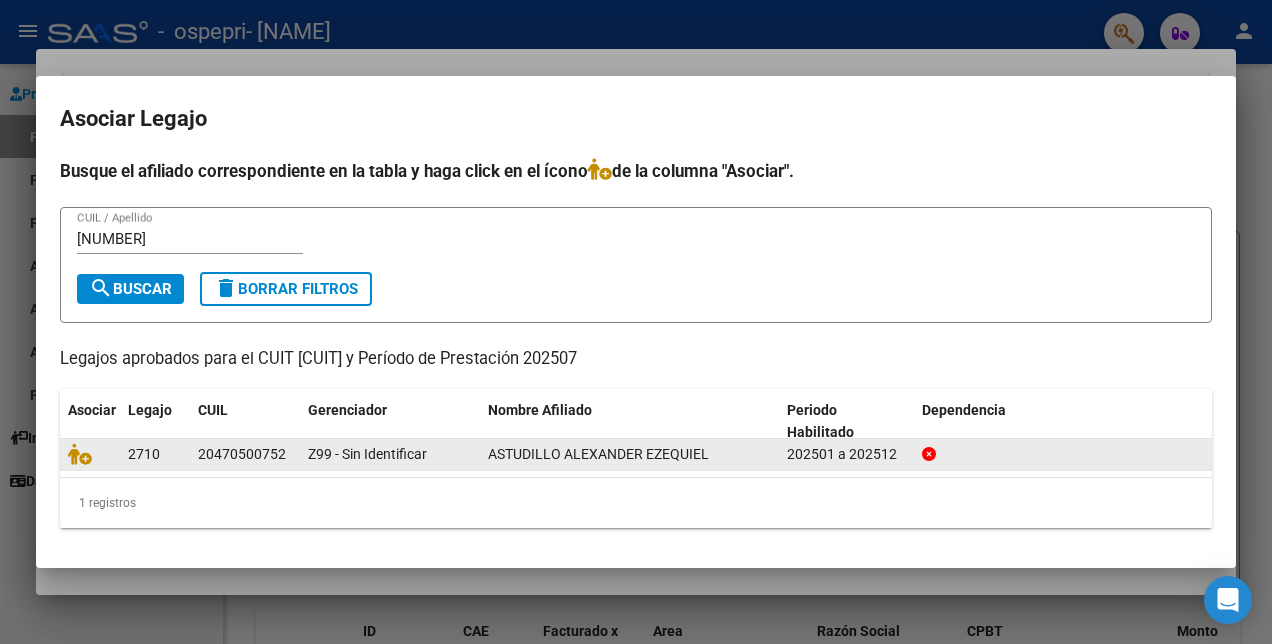 click on "ASTUDILLO ALEXANDER EZEQUIEL" 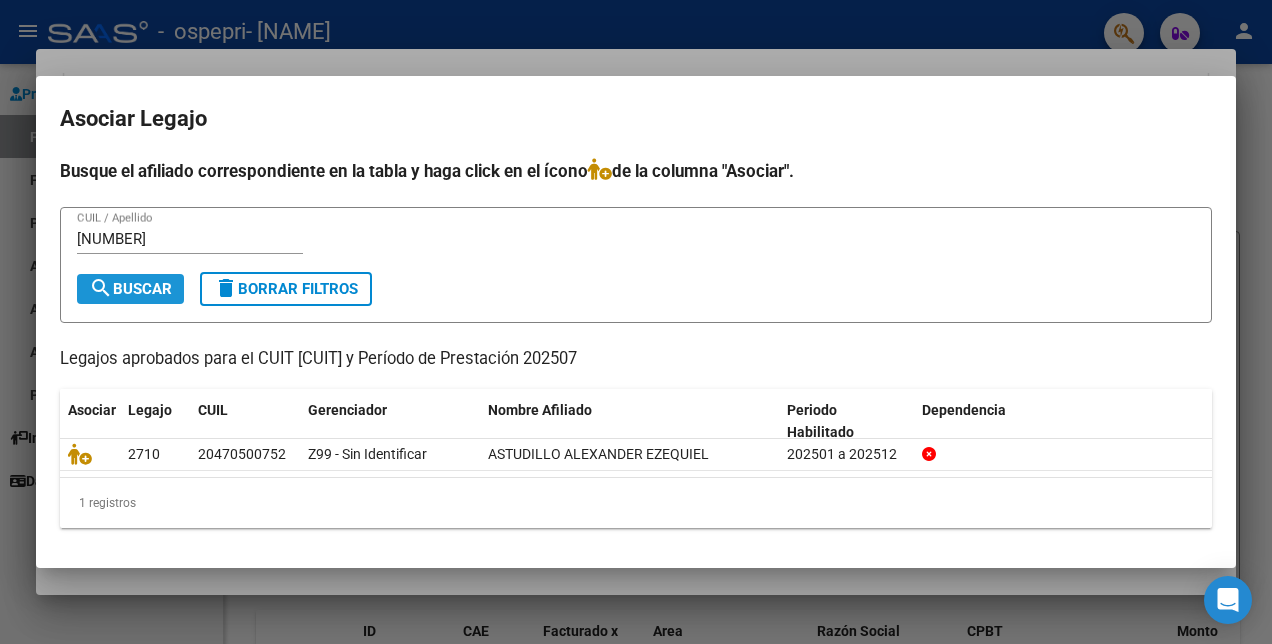 click on "search  Buscar" at bounding box center (130, 289) 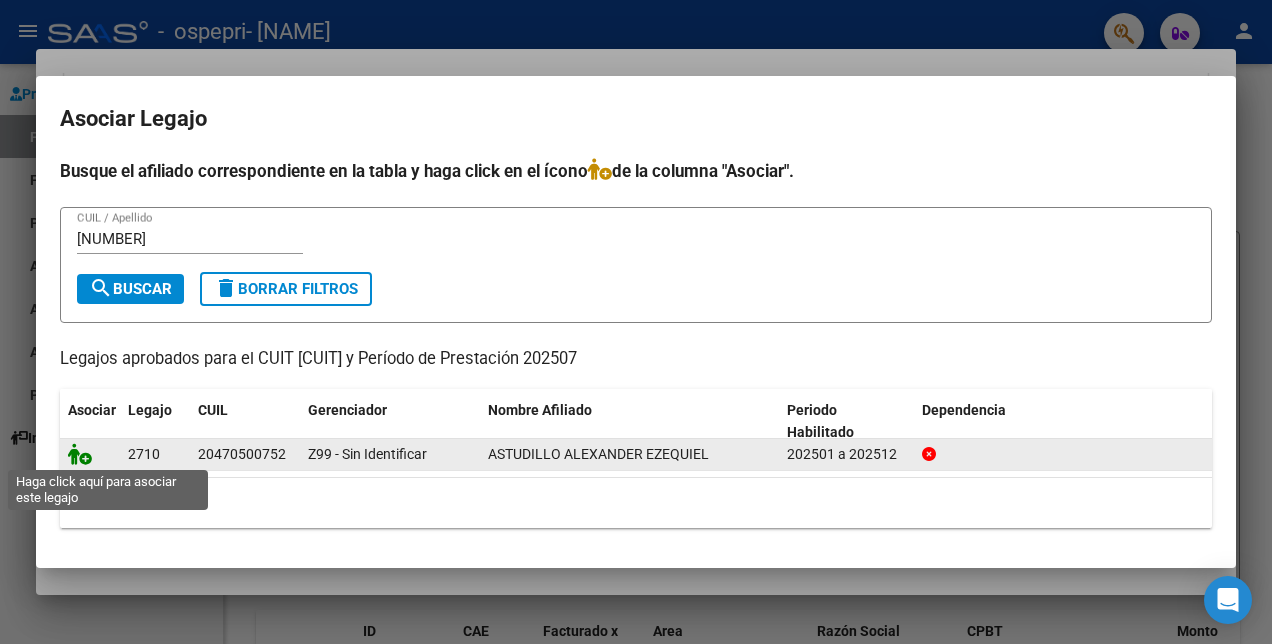 click 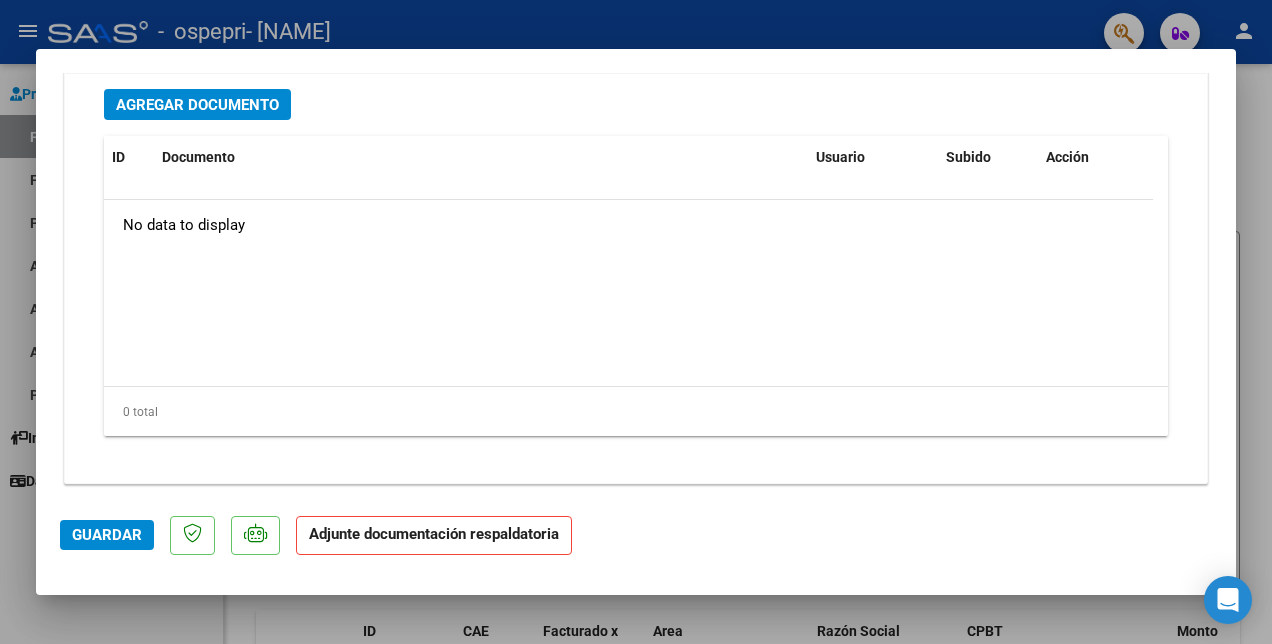 scroll, scrollTop: 2262, scrollLeft: 0, axis: vertical 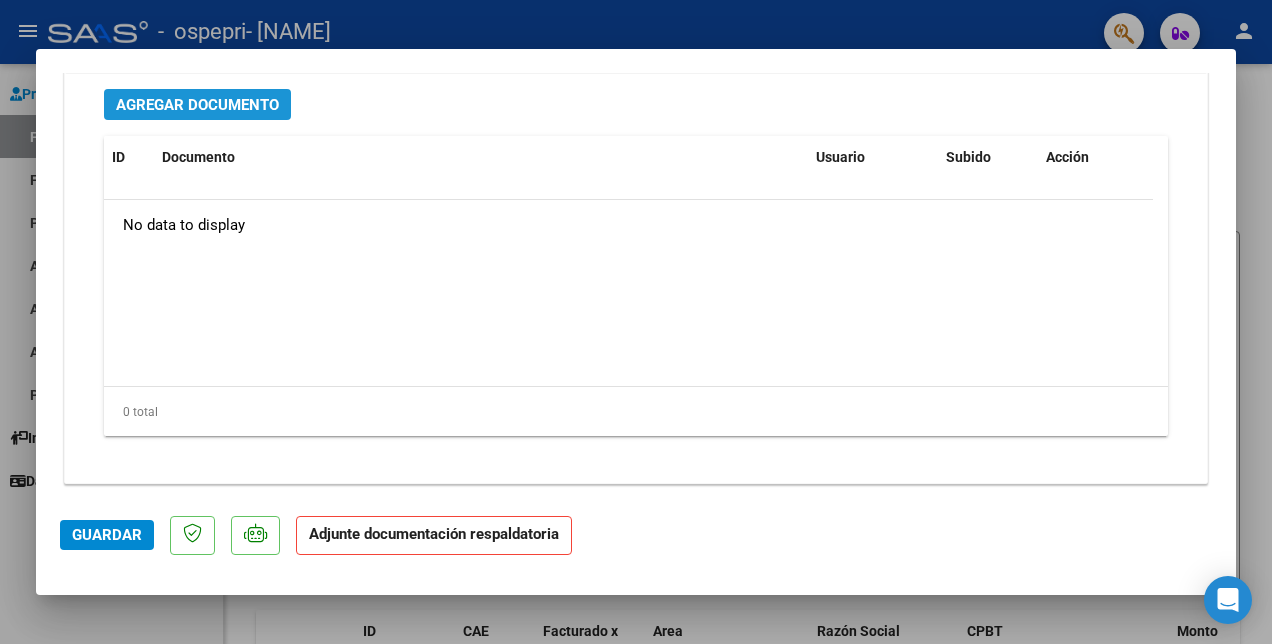 click on "Agregar Documento" at bounding box center (197, 105) 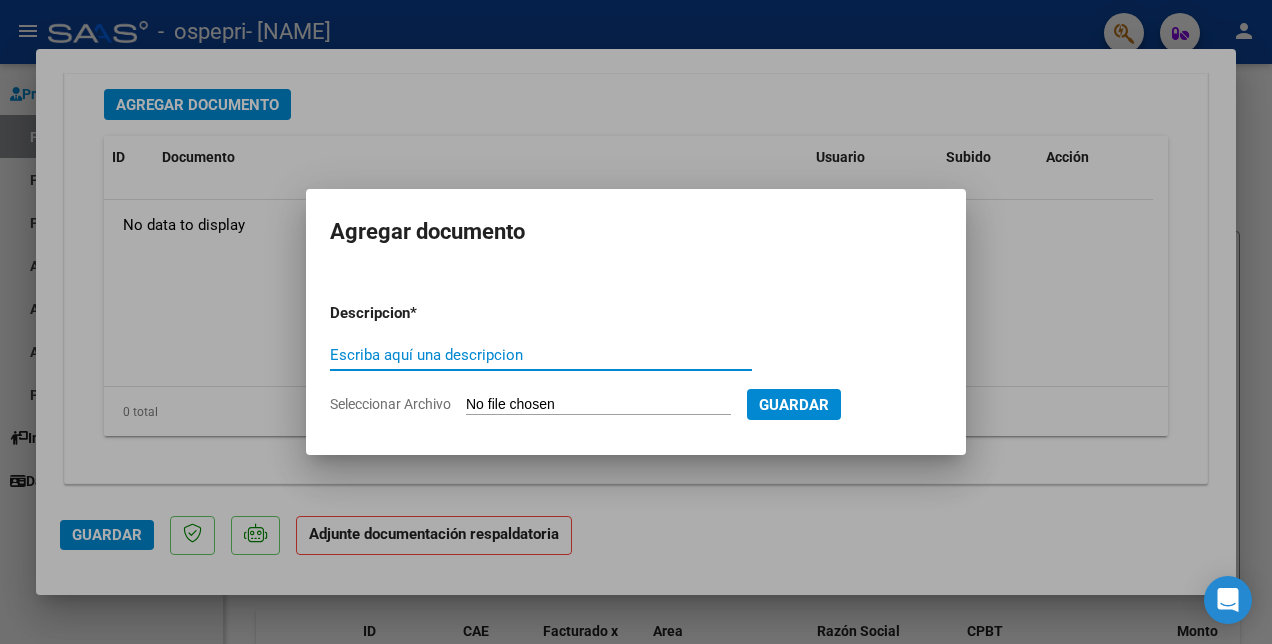 click on "Escriba aquí una descripcion" at bounding box center (541, 355) 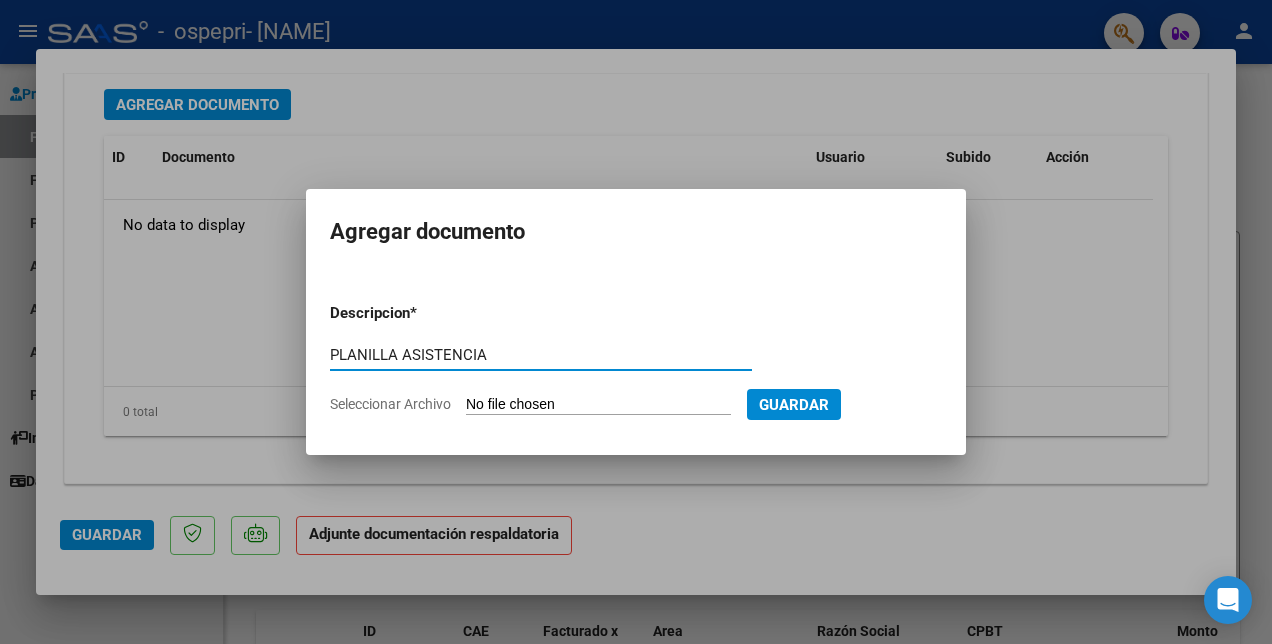 type on "PLANILLA ASISTENCIA" 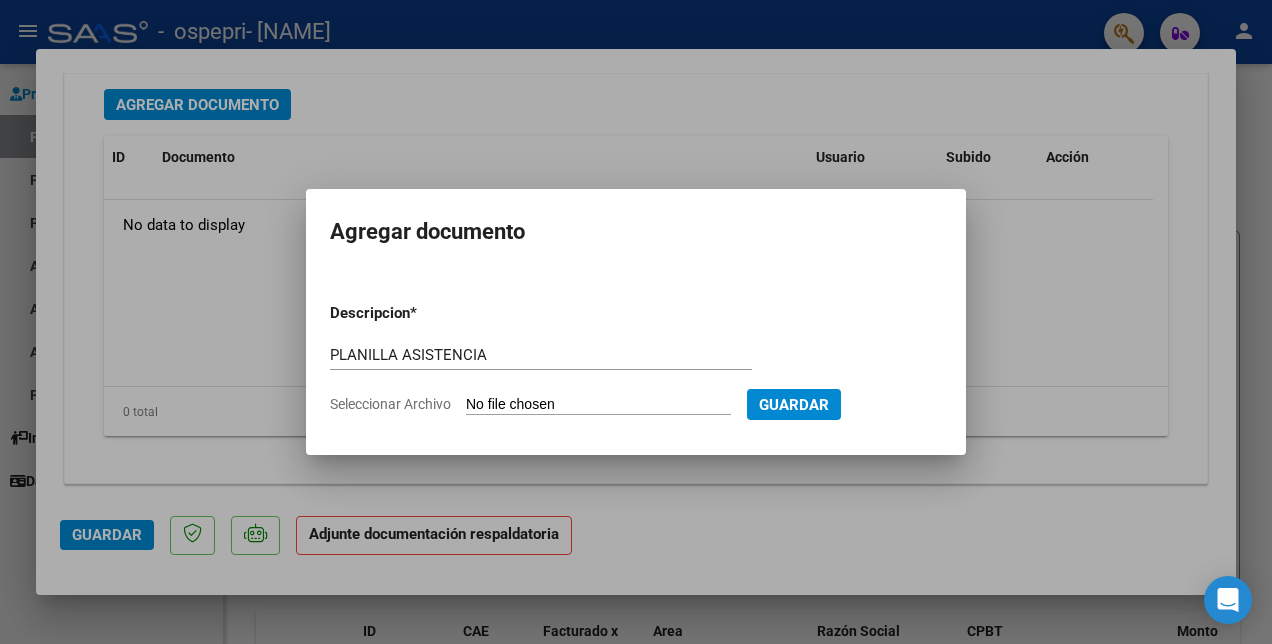 type on "C:\fakepath\[NAME].pdf" 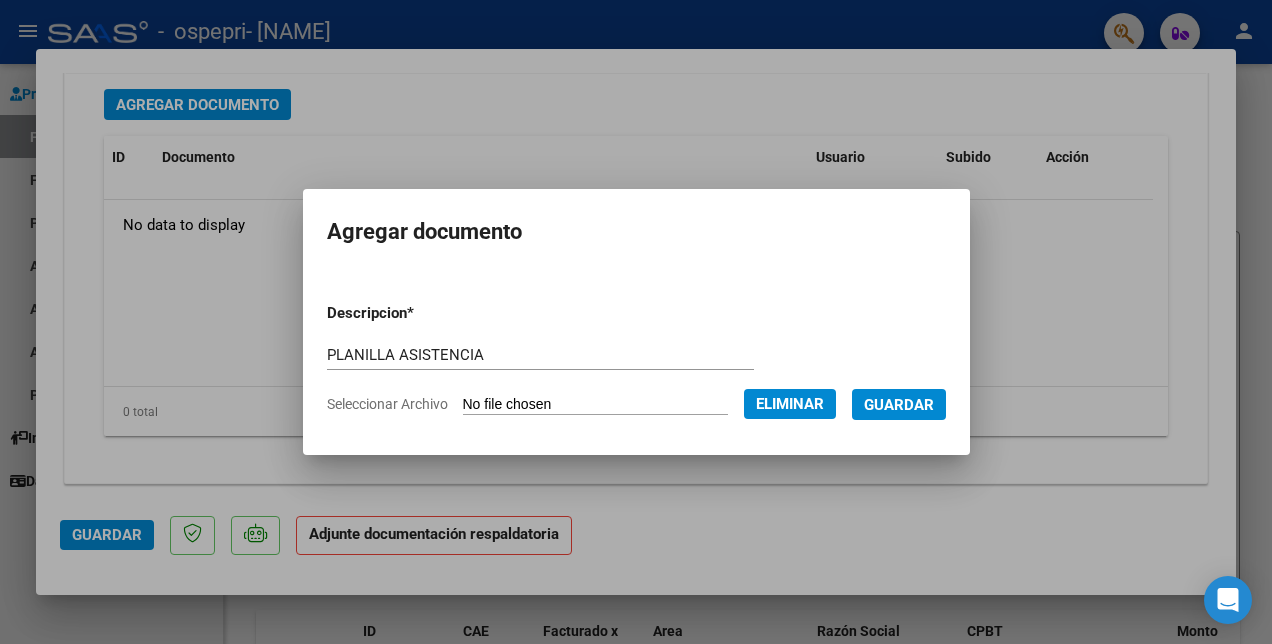 click on "Guardar" at bounding box center (899, 405) 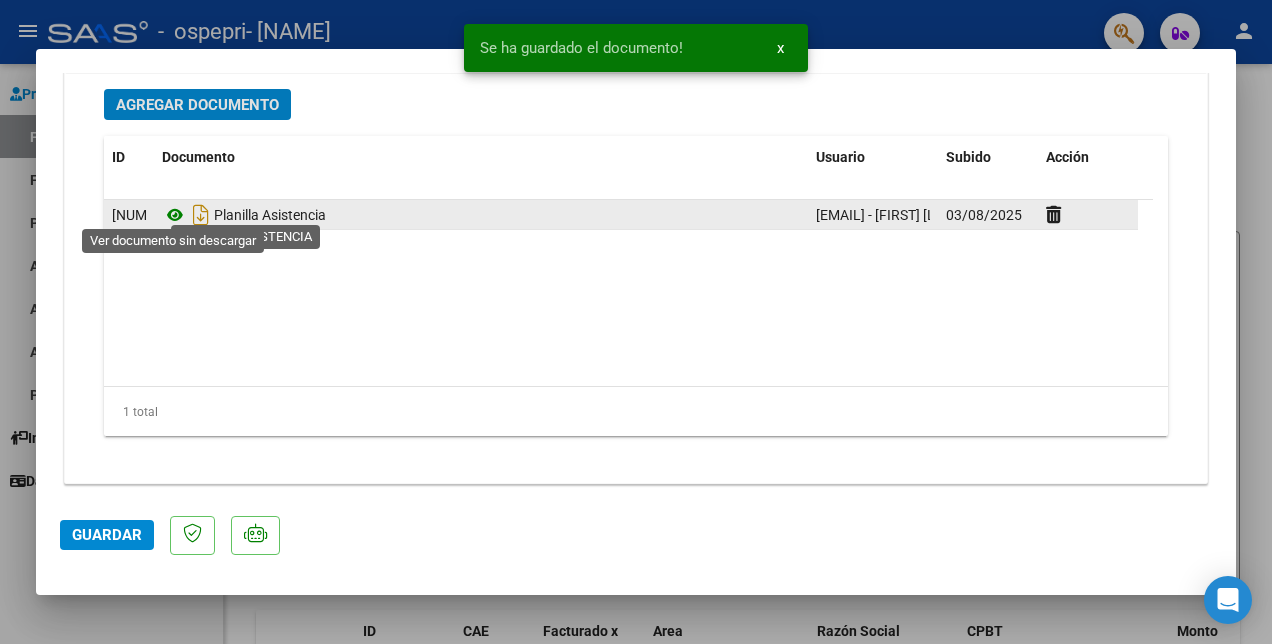 click 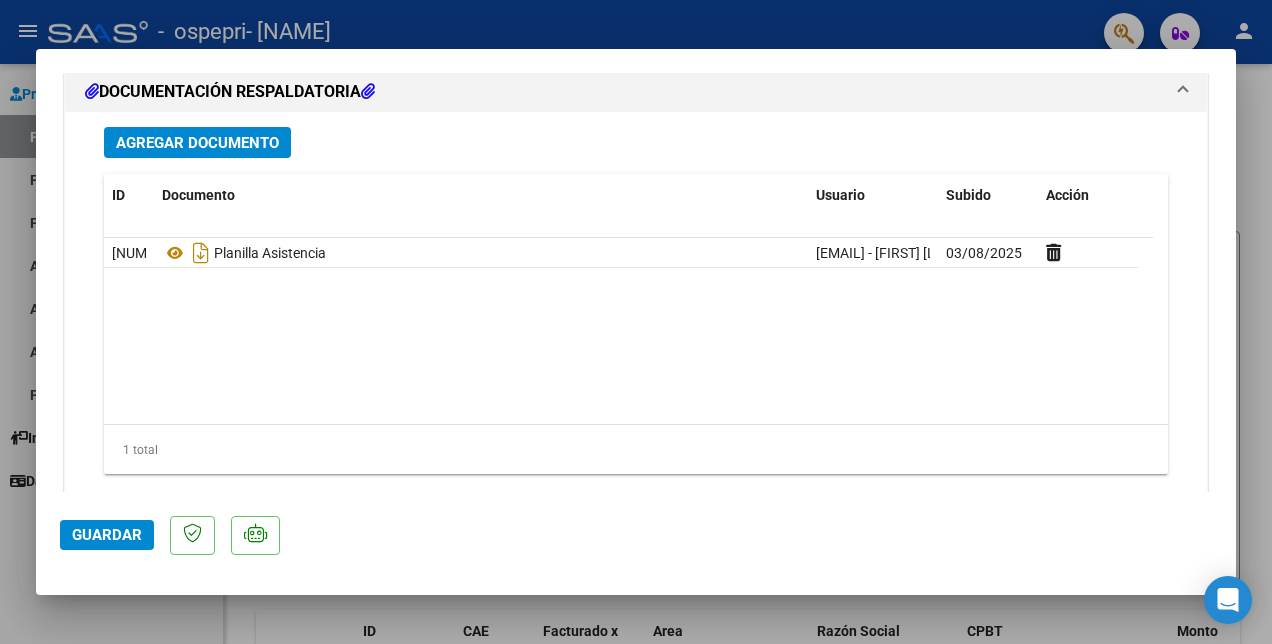 scroll, scrollTop: 2262, scrollLeft: 0, axis: vertical 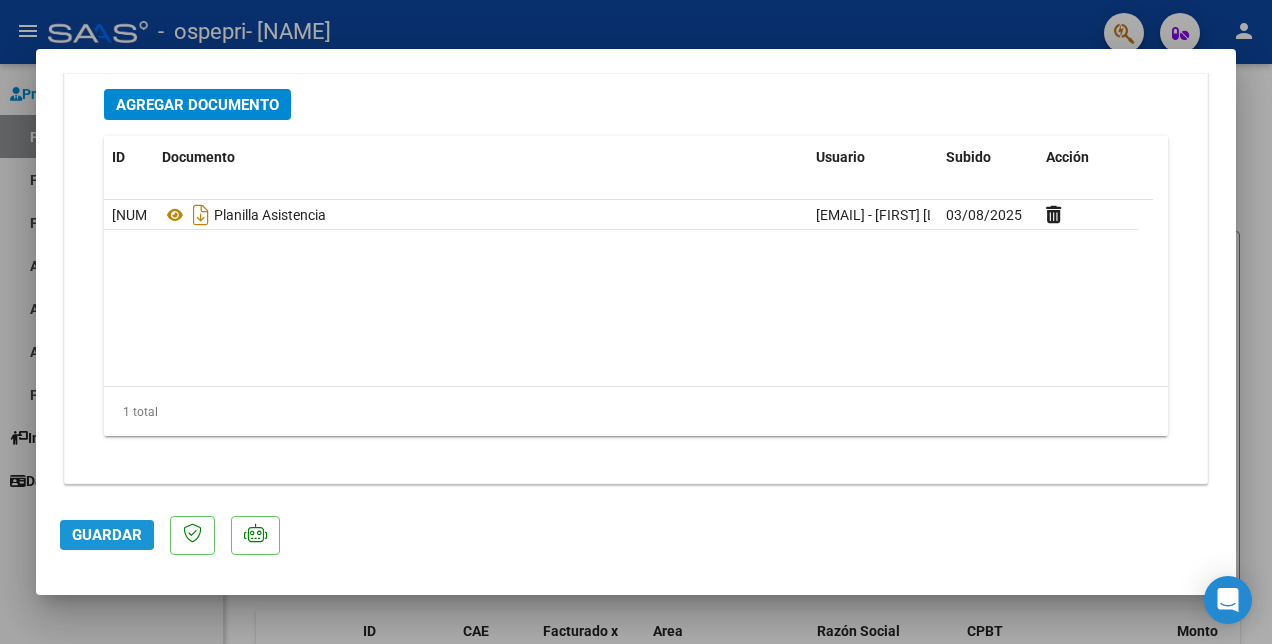 click on "Guardar" 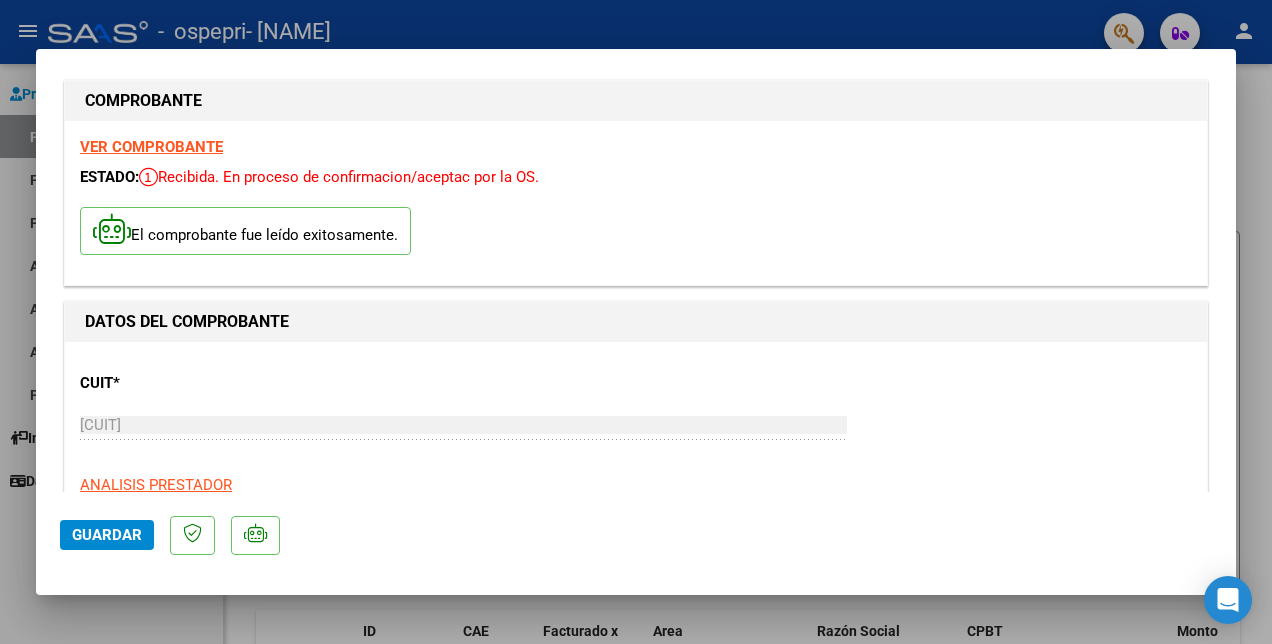 scroll, scrollTop: 0, scrollLeft: 0, axis: both 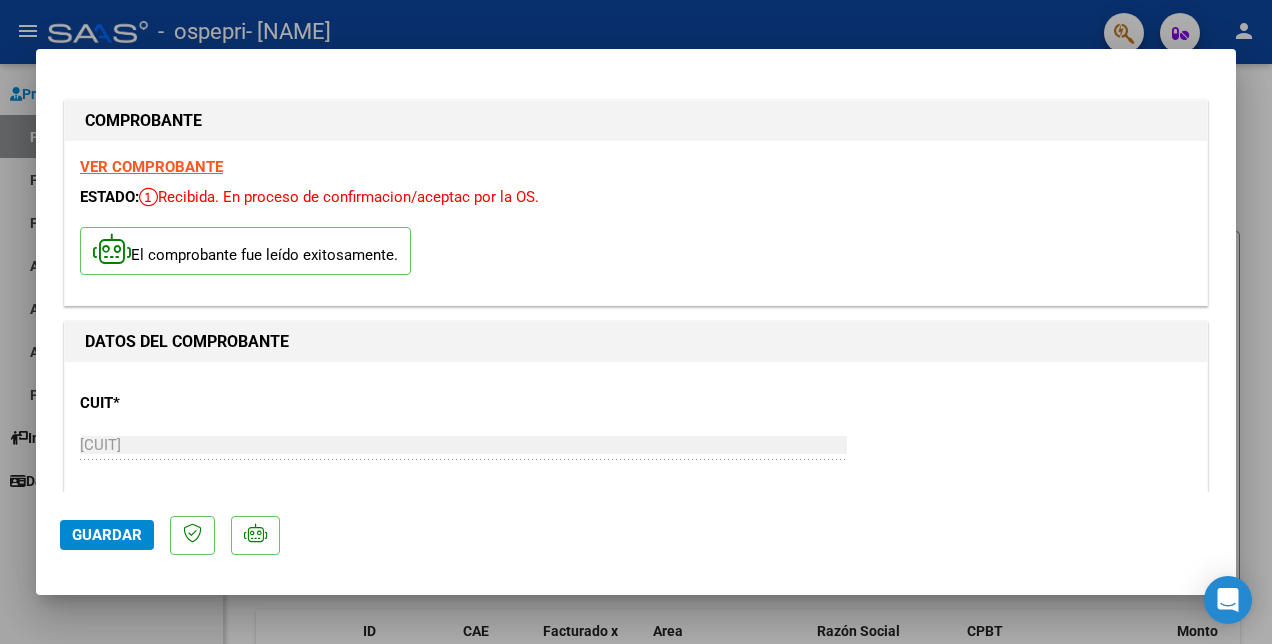 click on "VER COMPROBANTE" at bounding box center [151, 167] 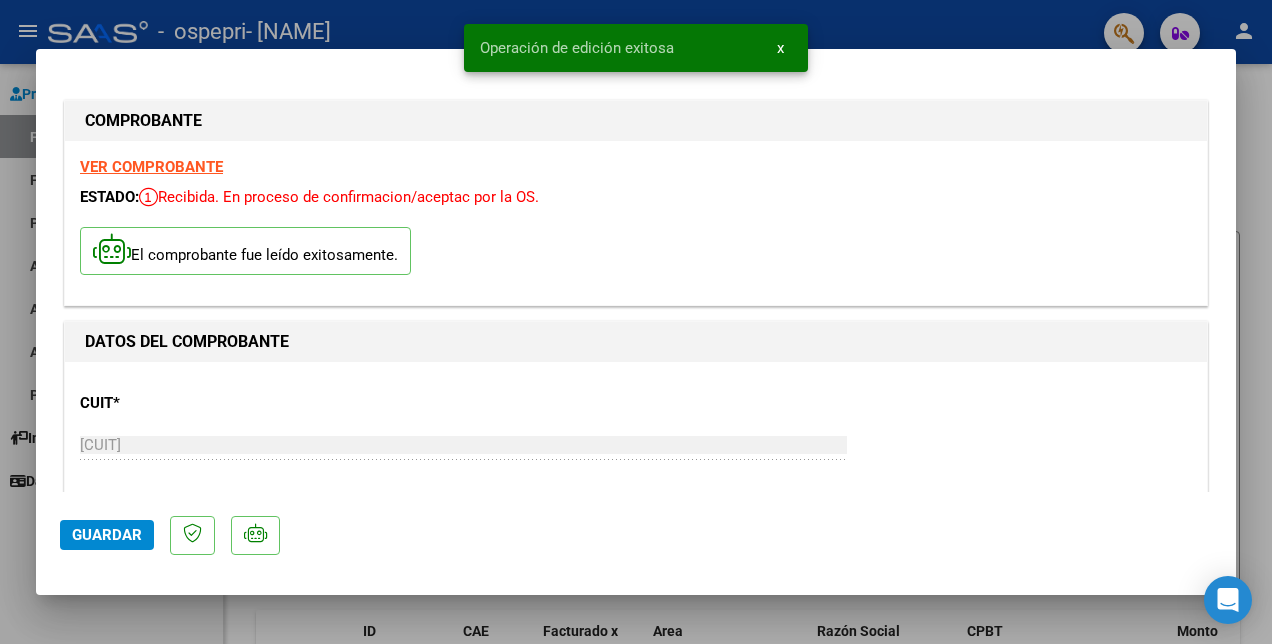 click at bounding box center [636, 322] 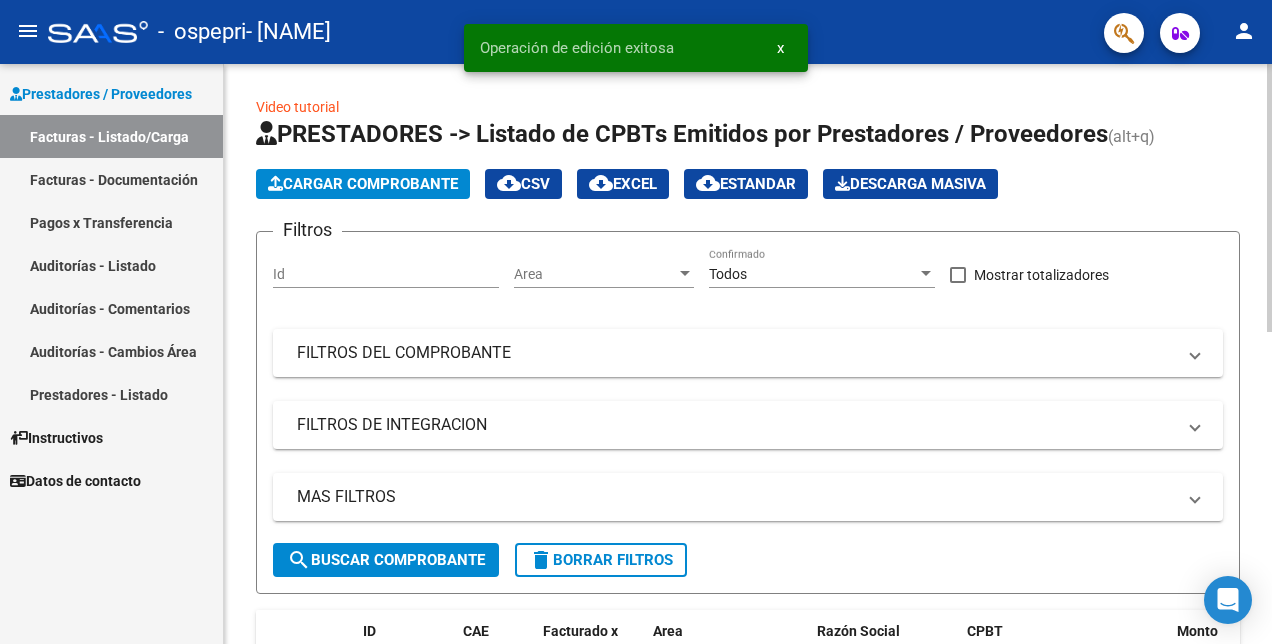 click on "Cargar Comprobante" 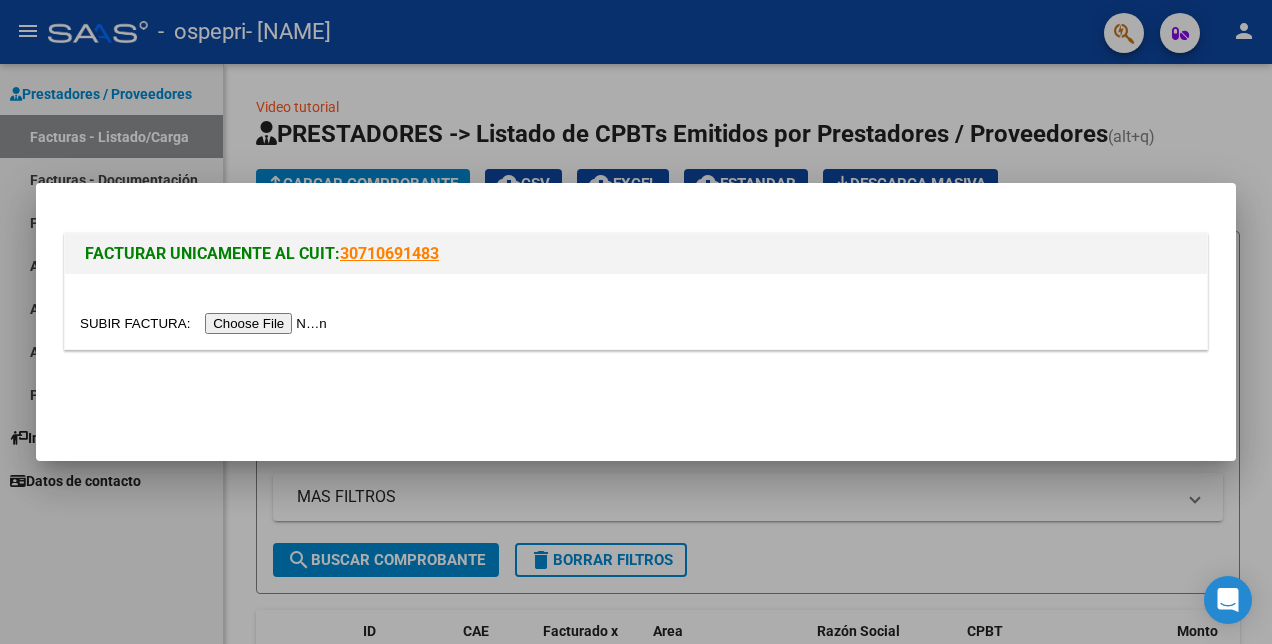 click at bounding box center (206, 323) 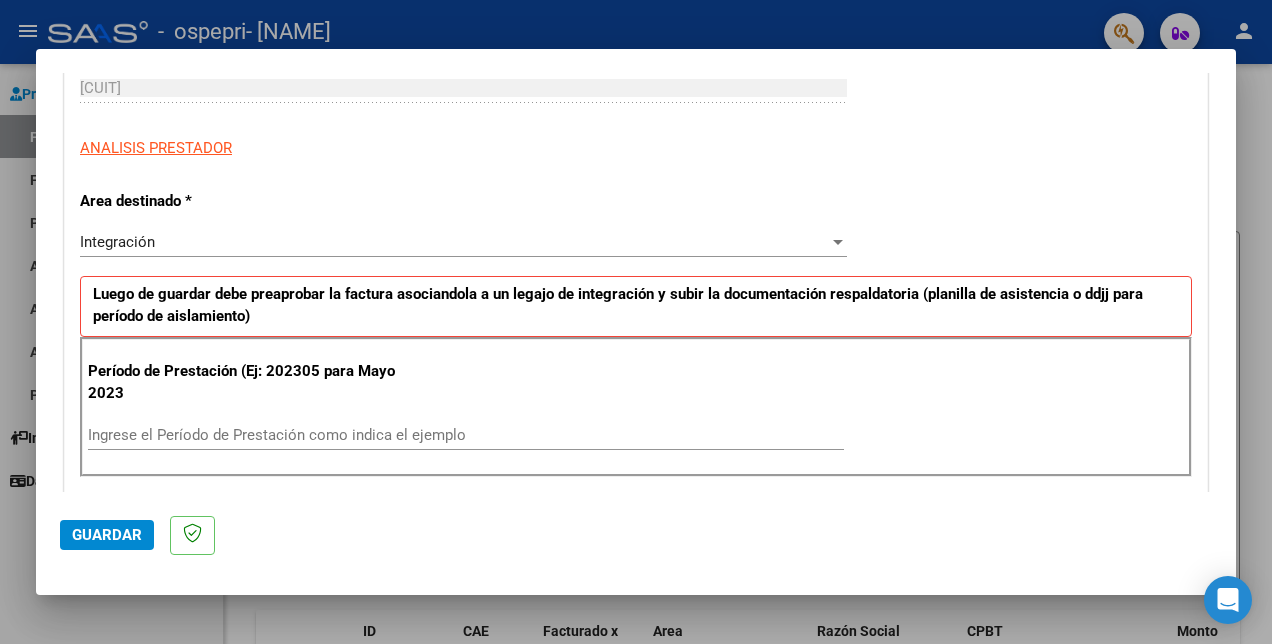 scroll, scrollTop: 400, scrollLeft: 0, axis: vertical 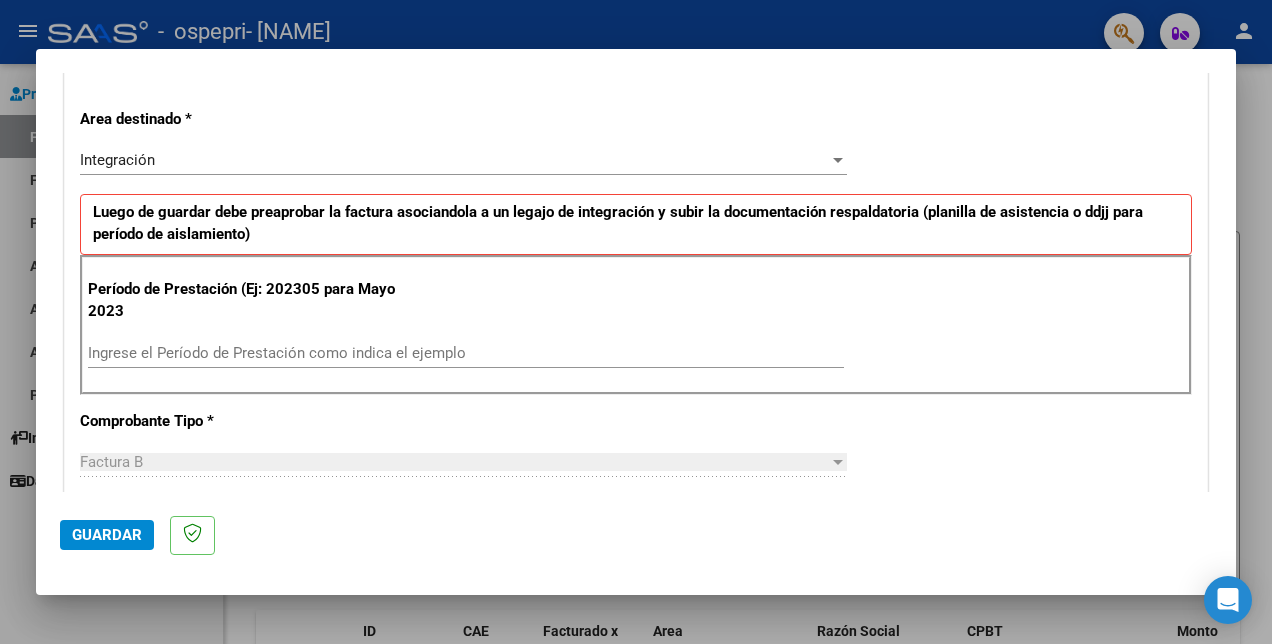 click on "Ingrese el Período de Prestación como indica el ejemplo" at bounding box center (466, 353) 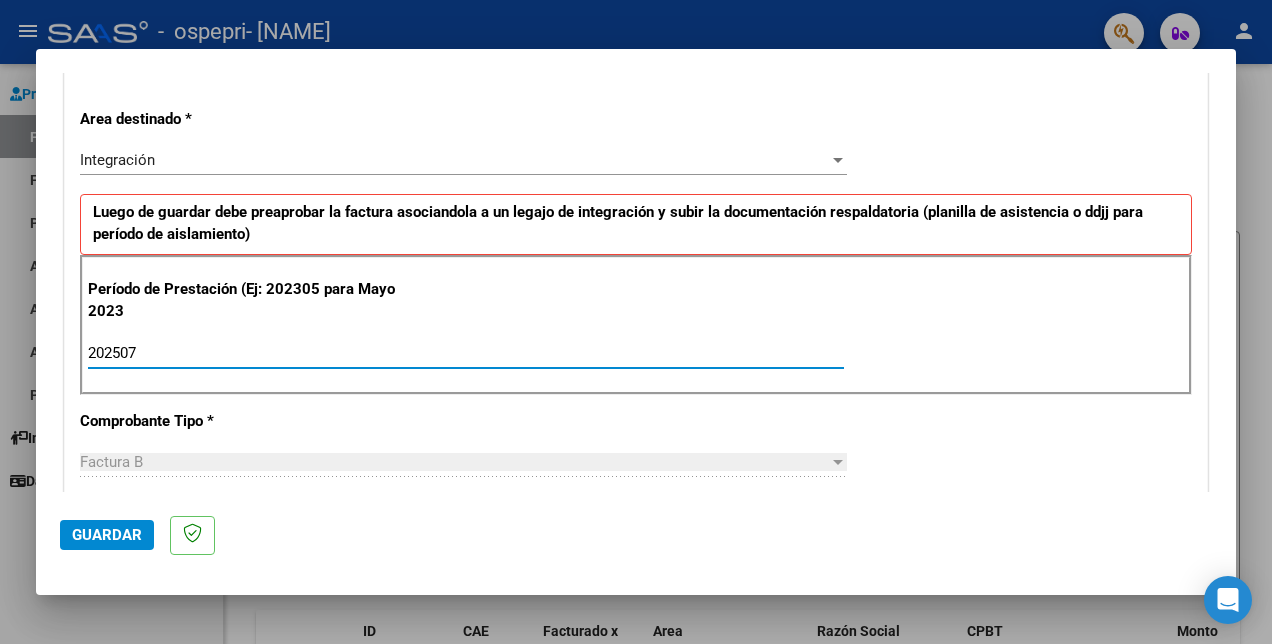 type on "202507" 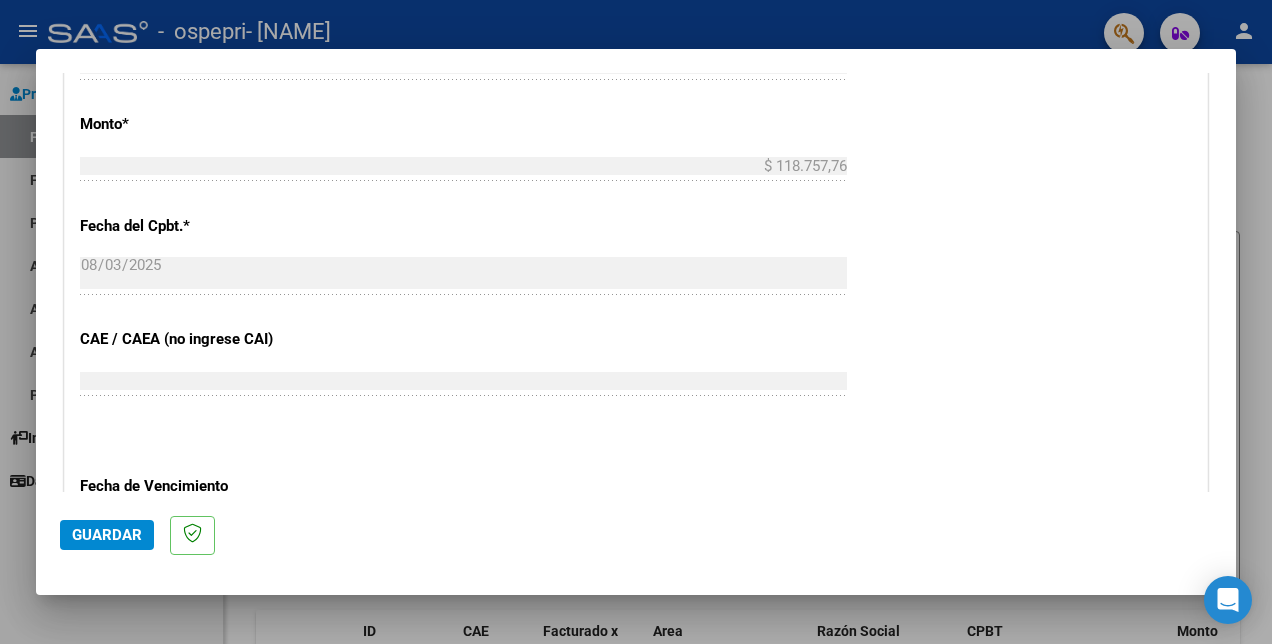 scroll, scrollTop: 1100, scrollLeft: 0, axis: vertical 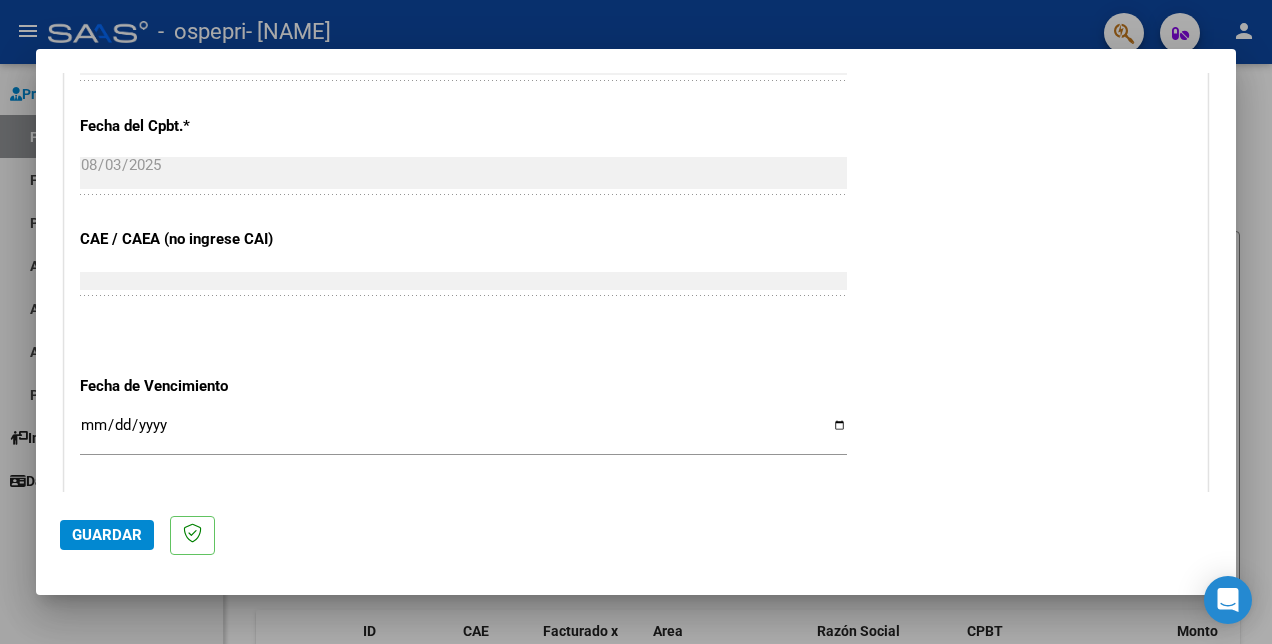 click on "Guardar" 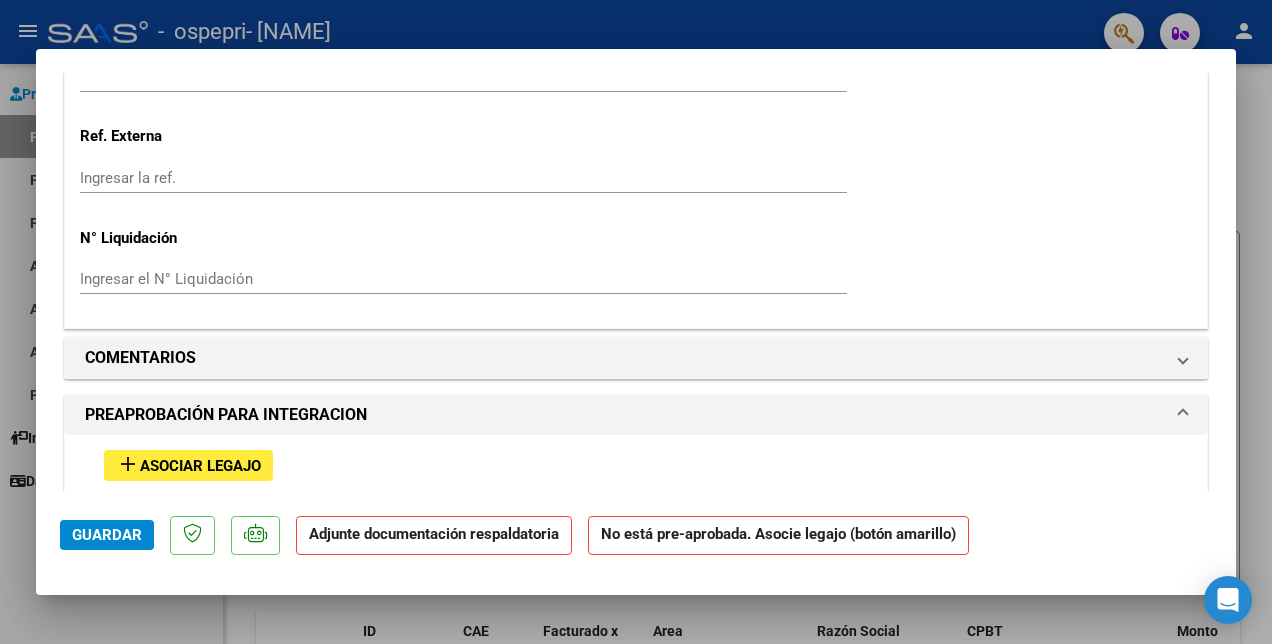 scroll, scrollTop: 1600, scrollLeft: 0, axis: vertical 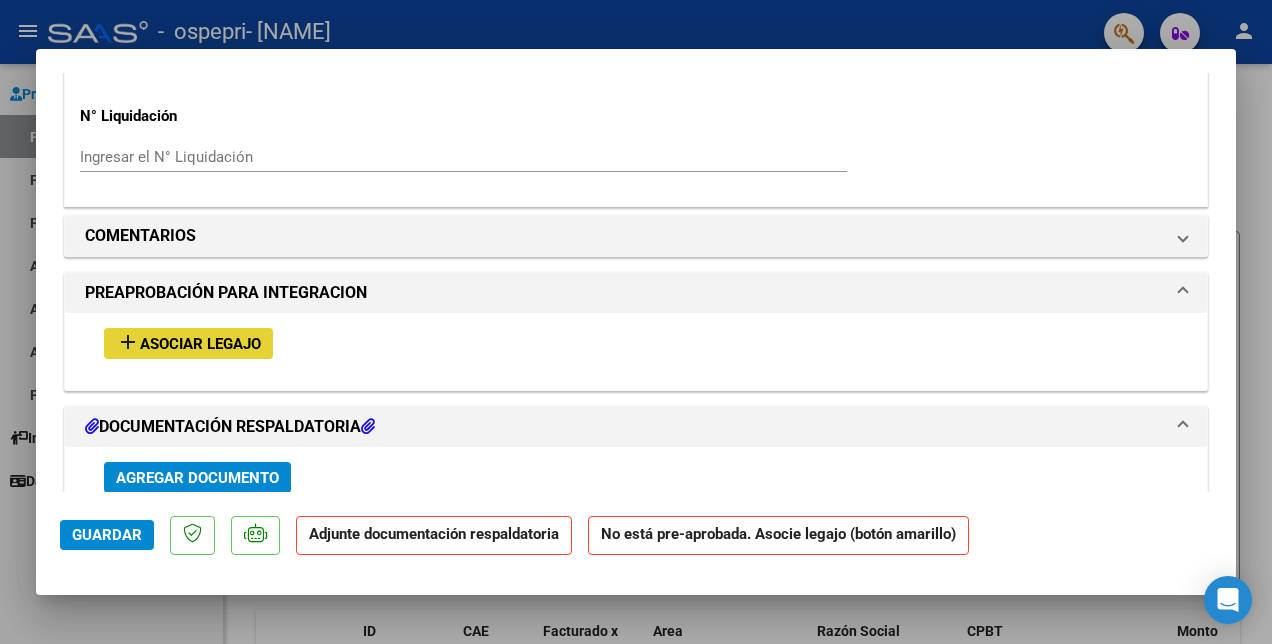 click on "Asociar Legajo" at bounding box center [200, 344] 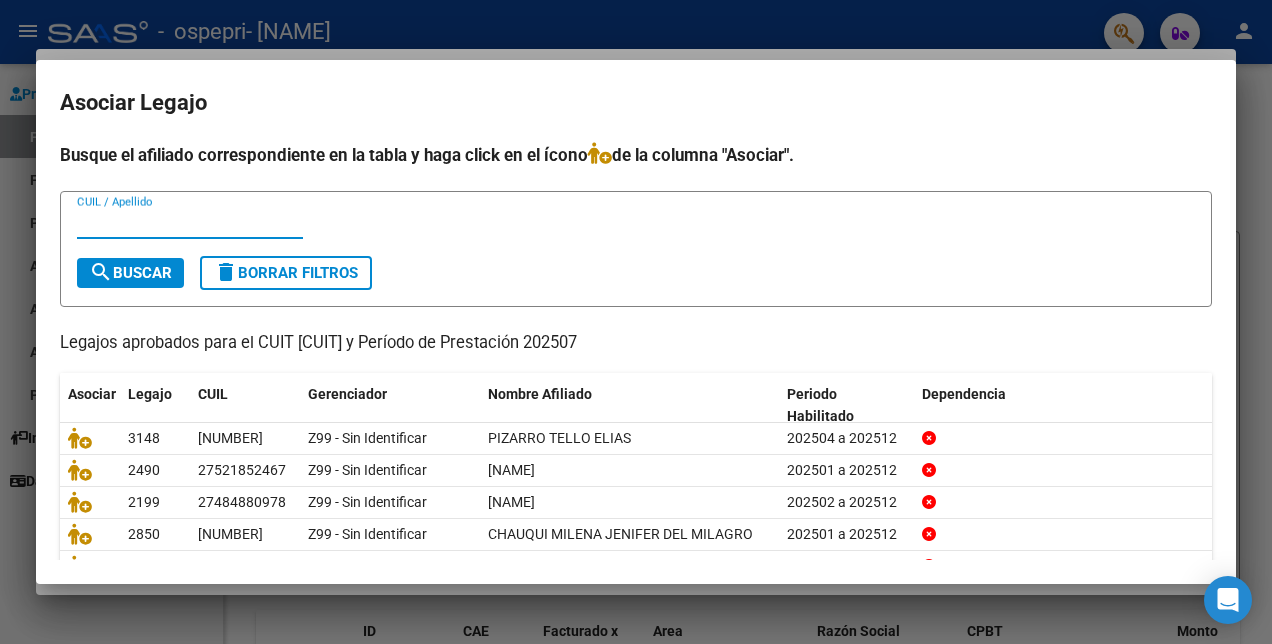 click on "CUIL / Apellido" at bounding box center (190, 223) 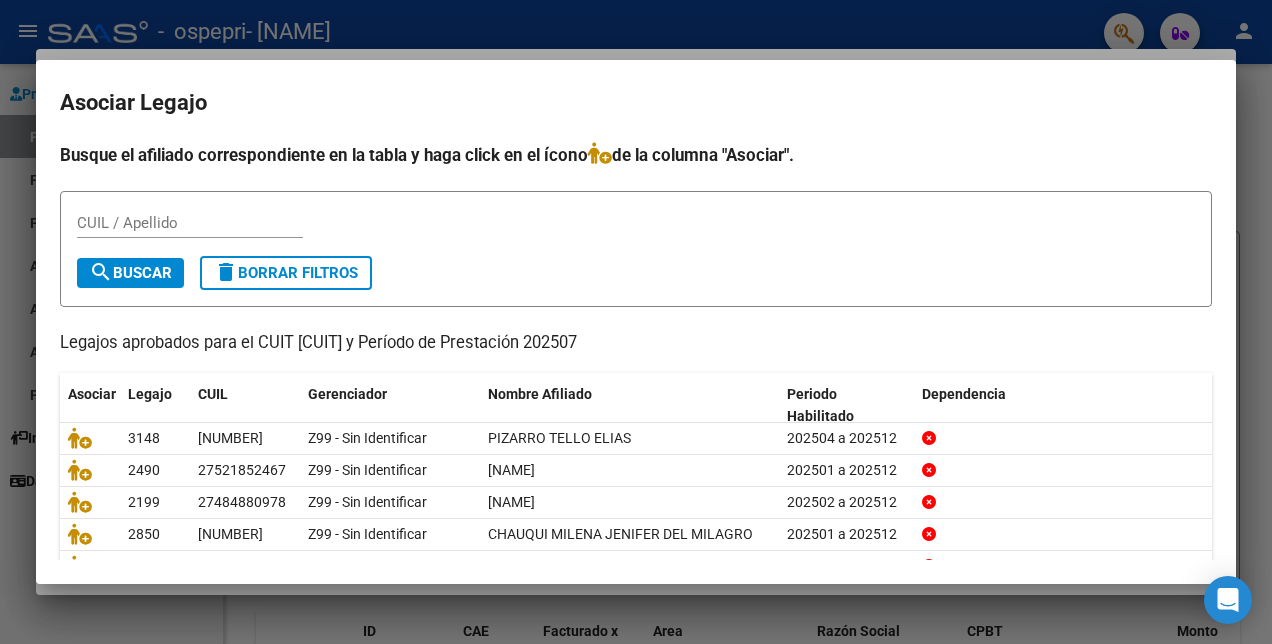 click at bounding box center [636, 322] 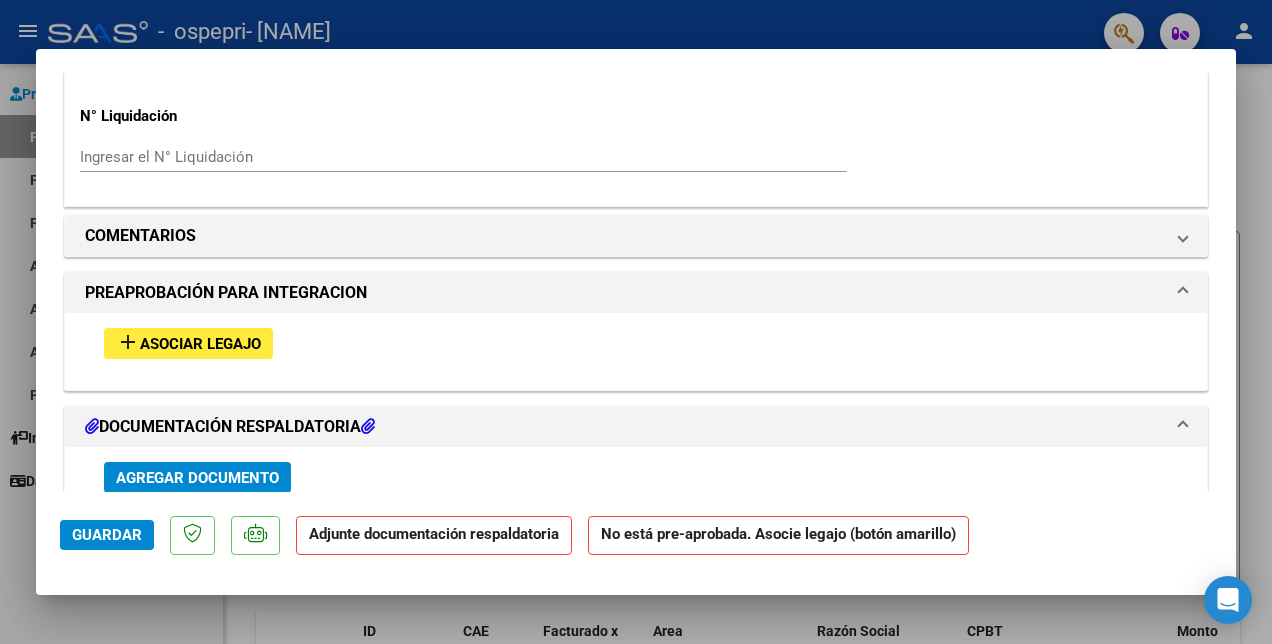 click at bounding box center [636, 322] 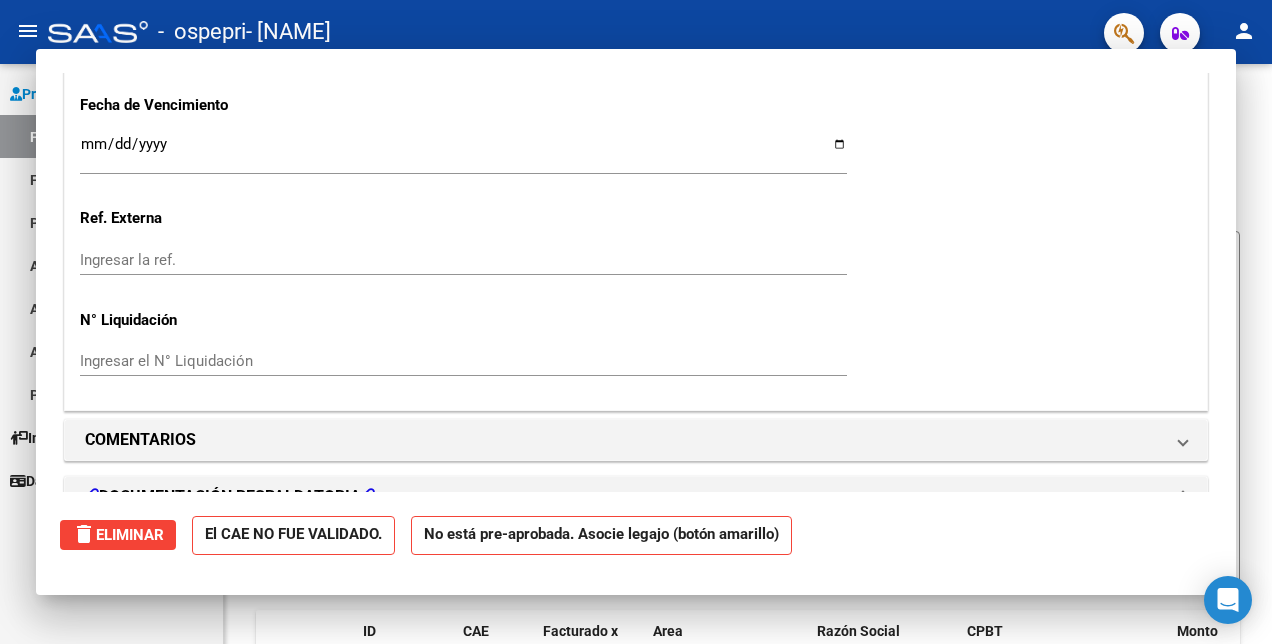 scroll, scrollTop: 0, scrollLeft: 0, axis: both 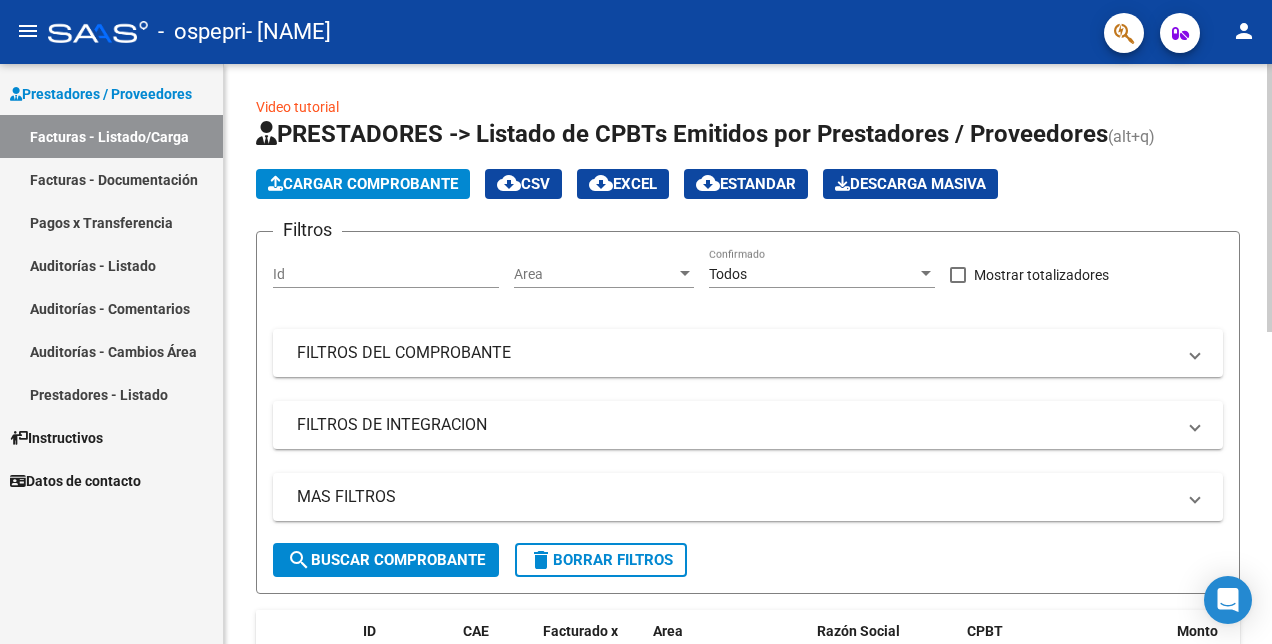 click on "Cargar Comprobante" 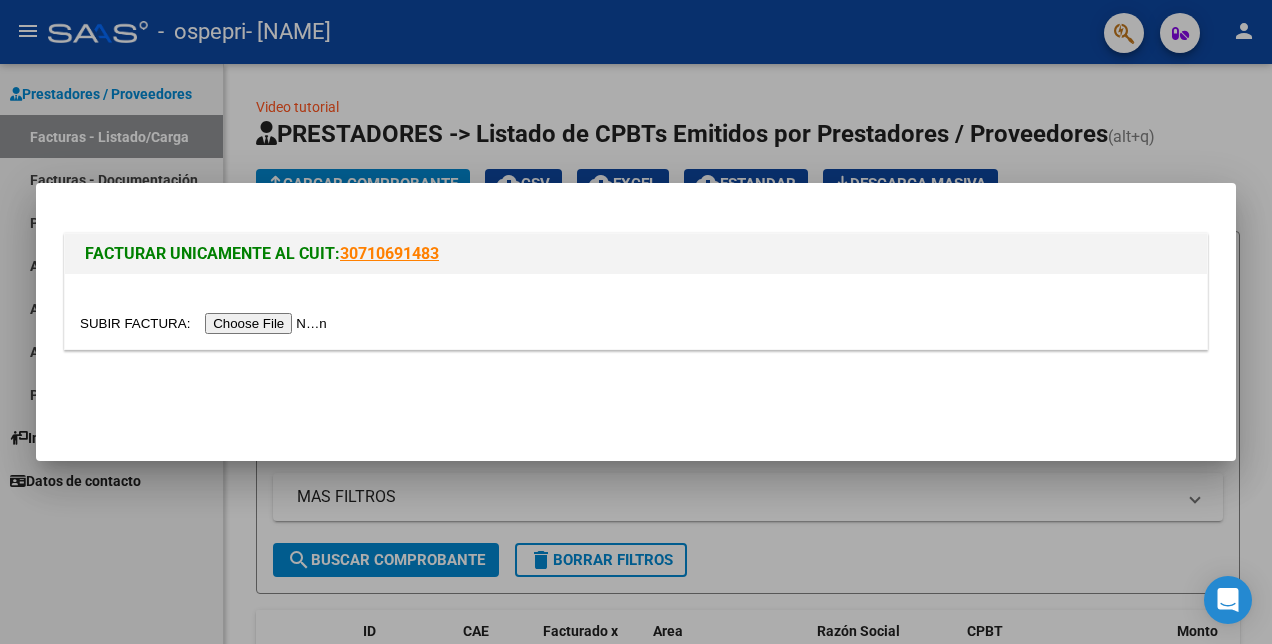 click at bounding box center (206, 323) 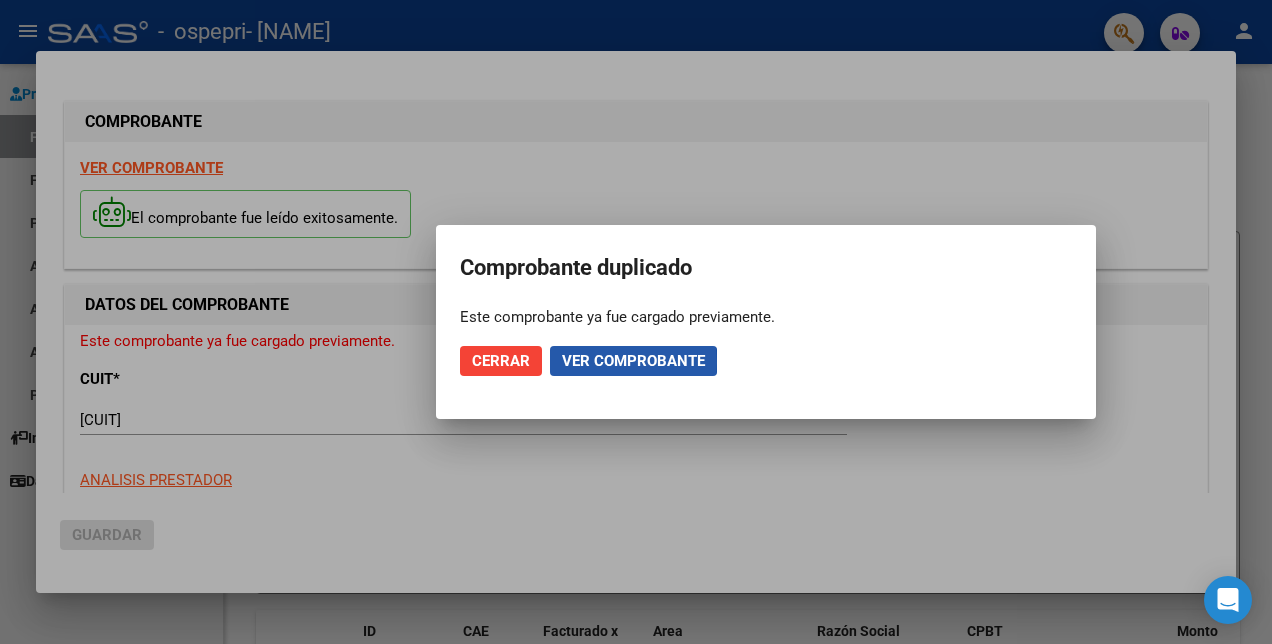 click on "Ver comprobante" 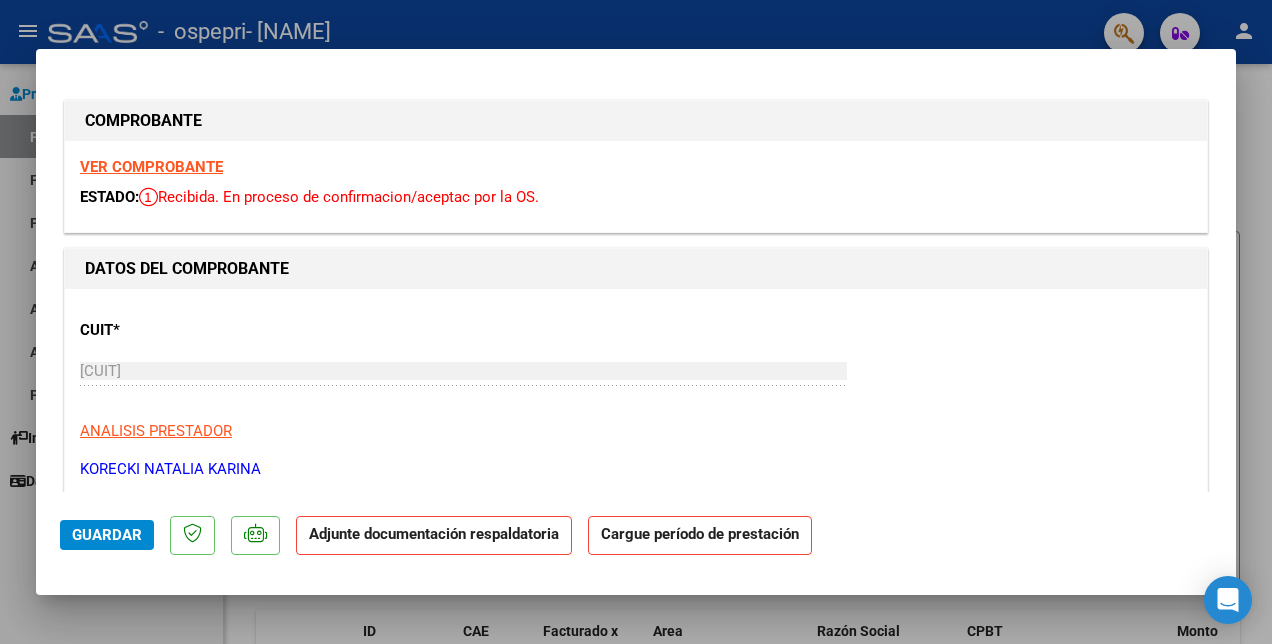 click on "VER COMPROBANTE" at bounding box center [151, 167] 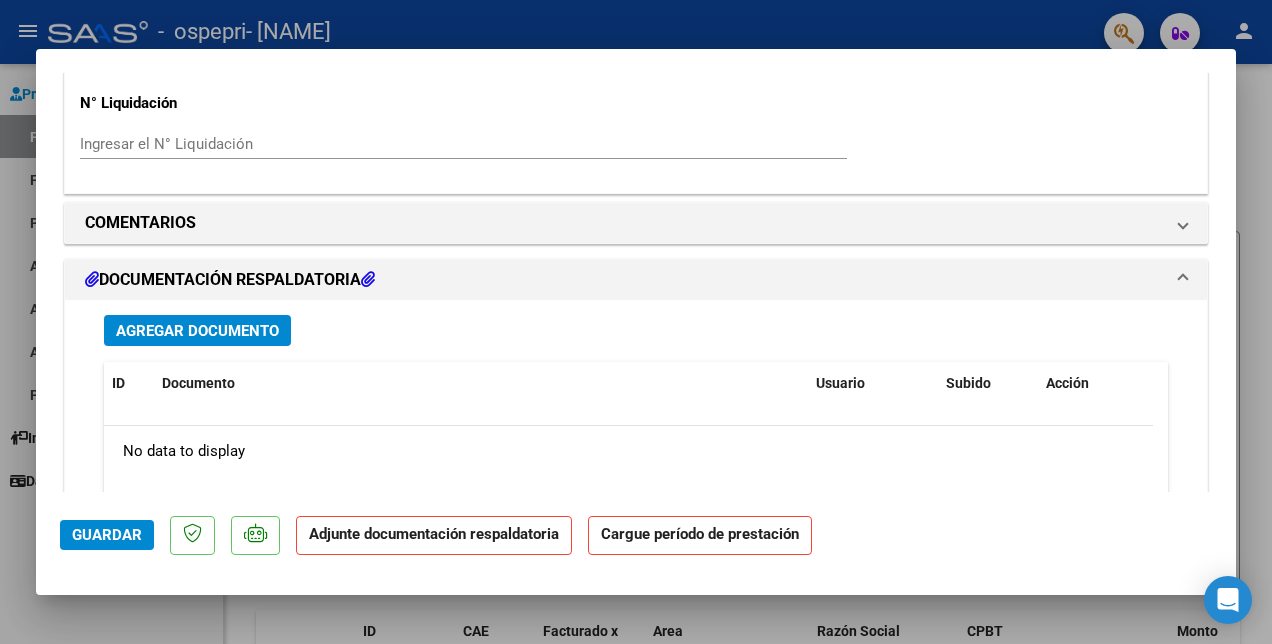 scroll, scrollTop: 1600, scrollLeft: 0, axis: vertical 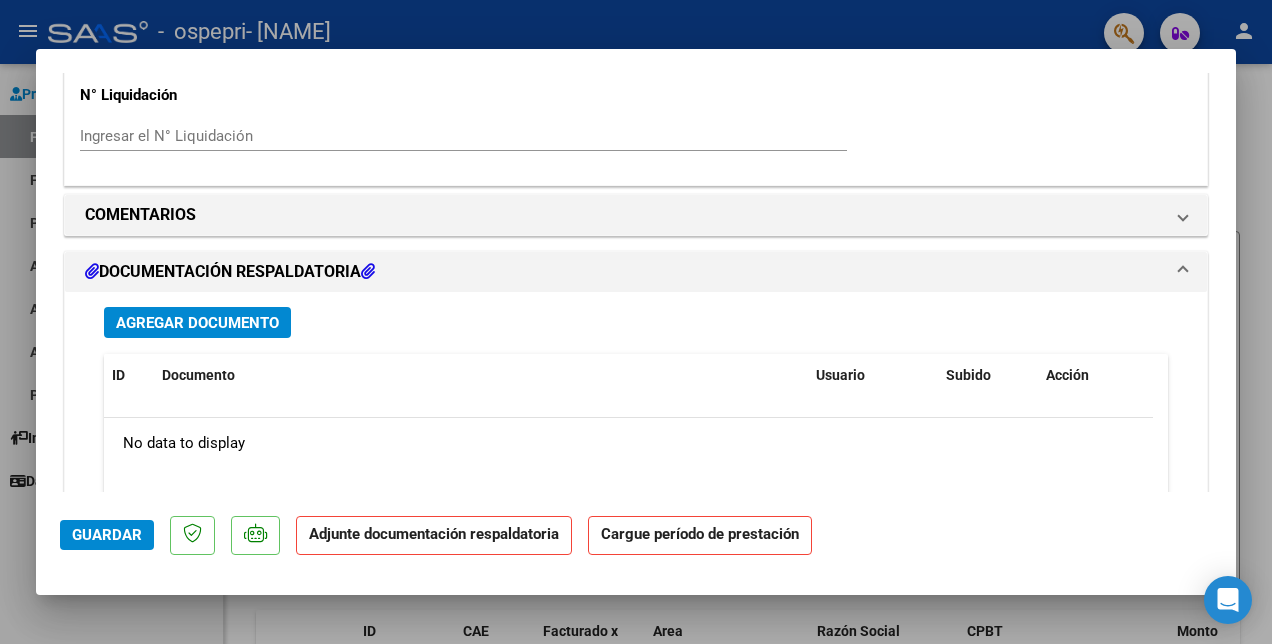 click on "Agregar Documento" at bounding box center (197, 323) 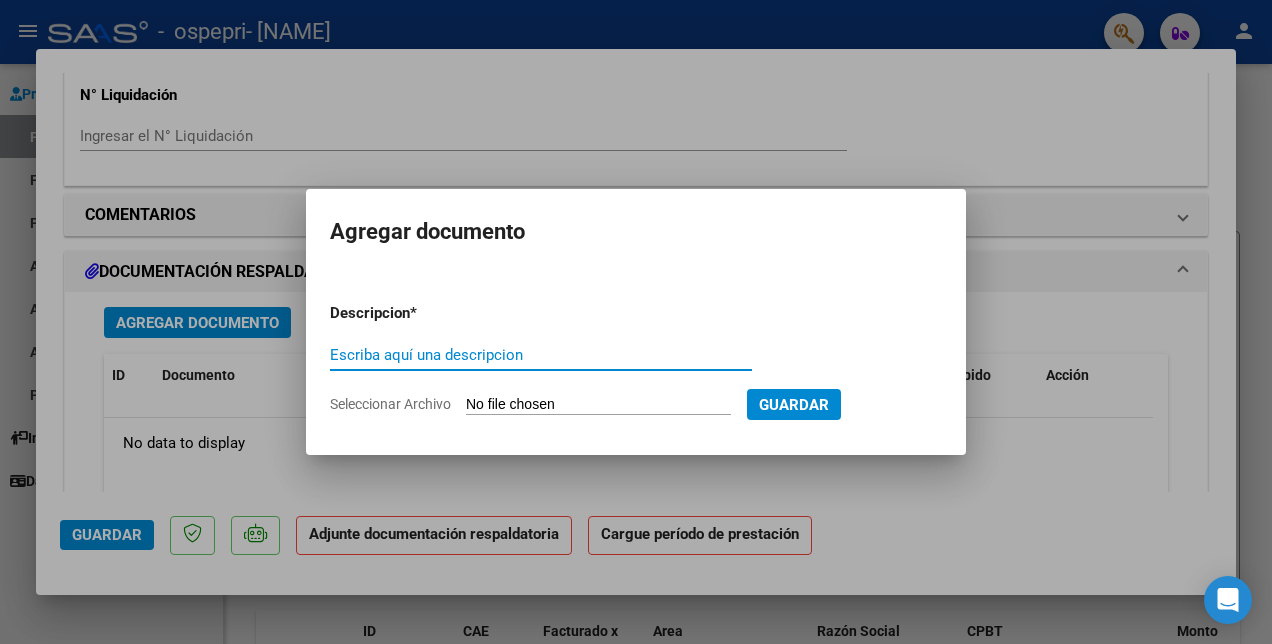 click at bounding box center [636, 322] 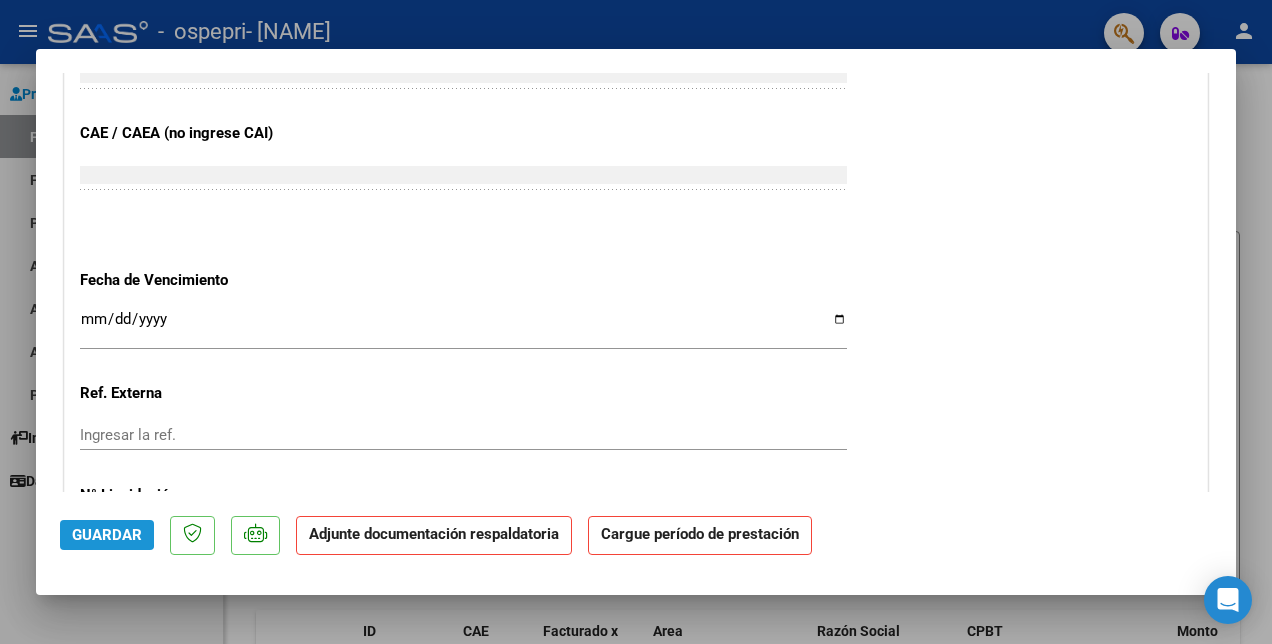 click on "Guardar" 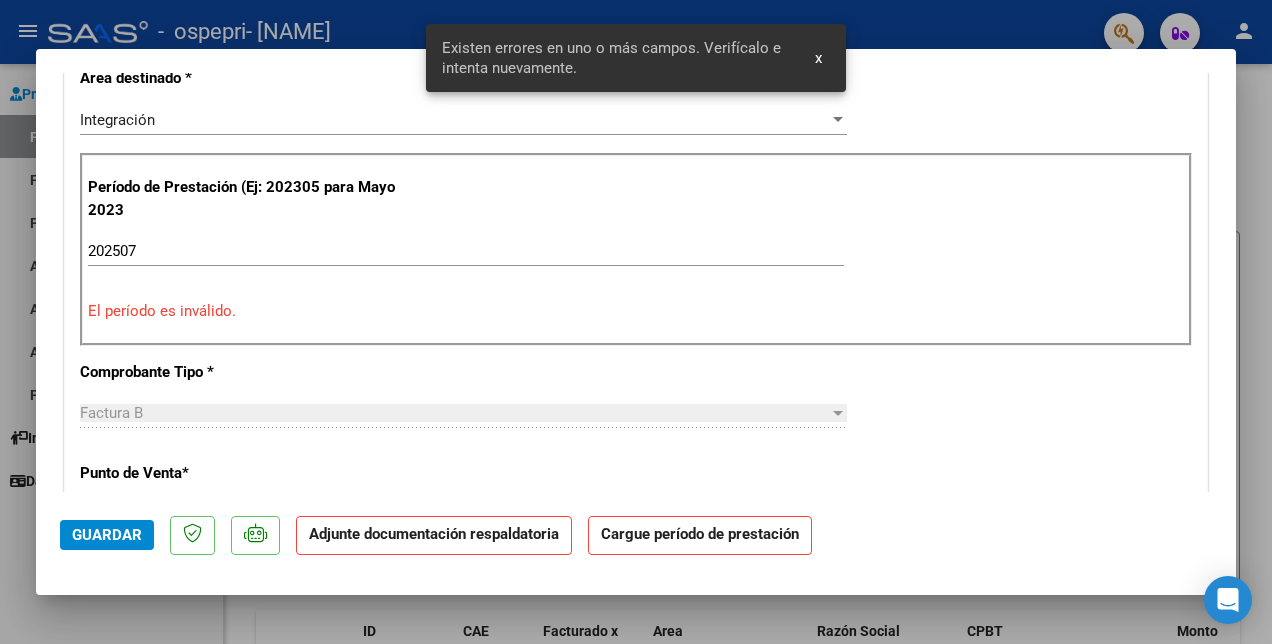 scroll, scrollTop: 489, scrollLeft: 0, axis: vertical 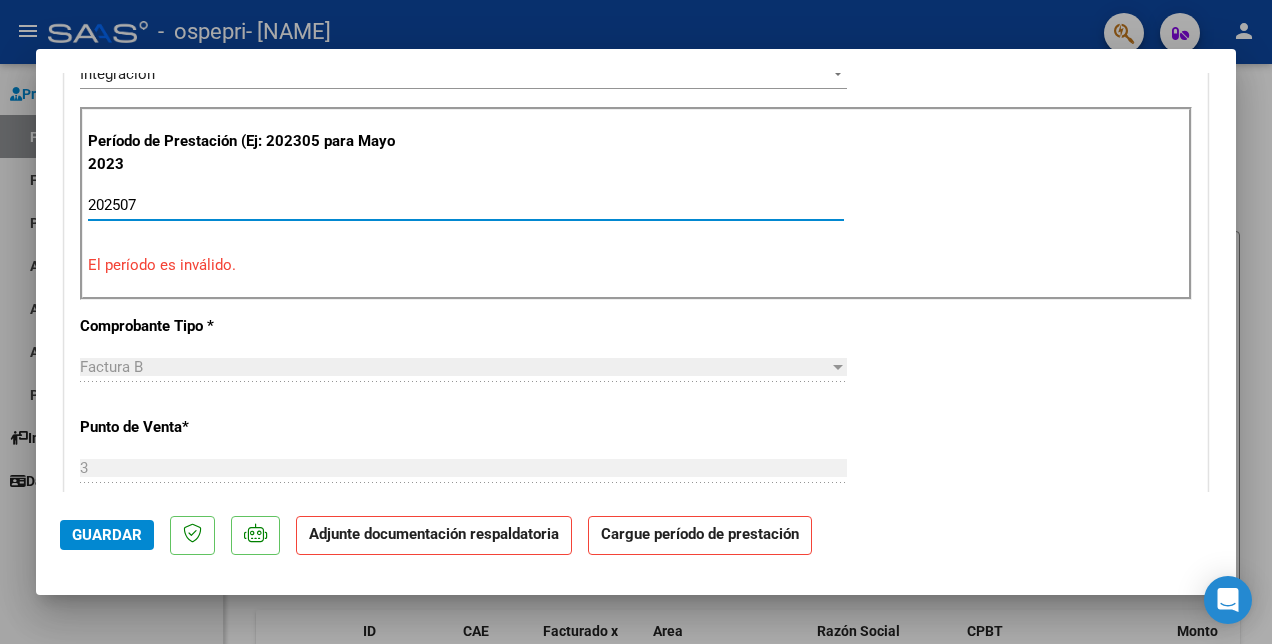 drag, startPoint x: 150, startPoint y: 199, endPoint x: 60, endPoint y: 194, distance: 90.13878 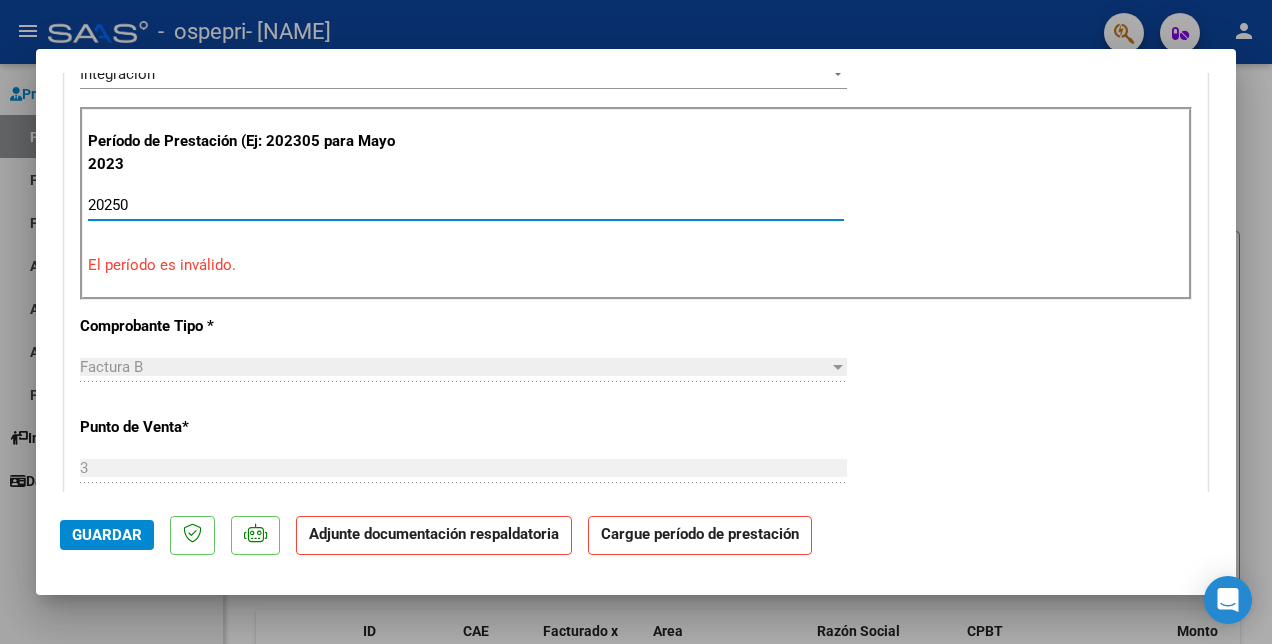 type on "202507" 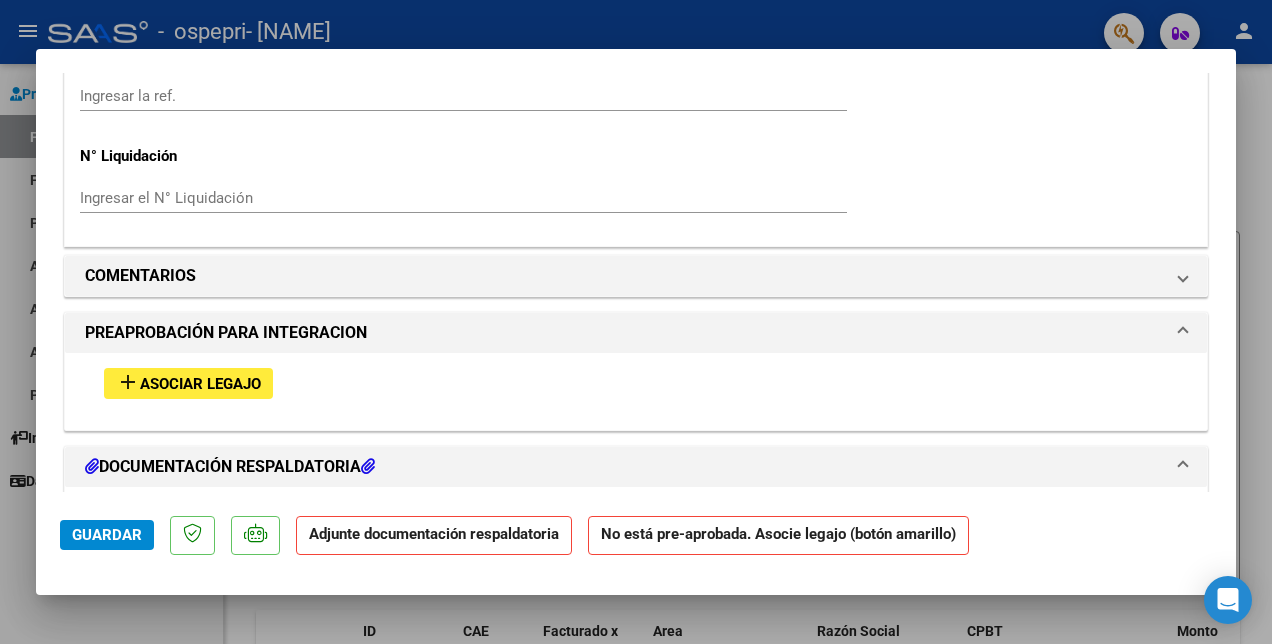 scroll, scrollTop: 1589, scrollLeft: 0, axis: vertical 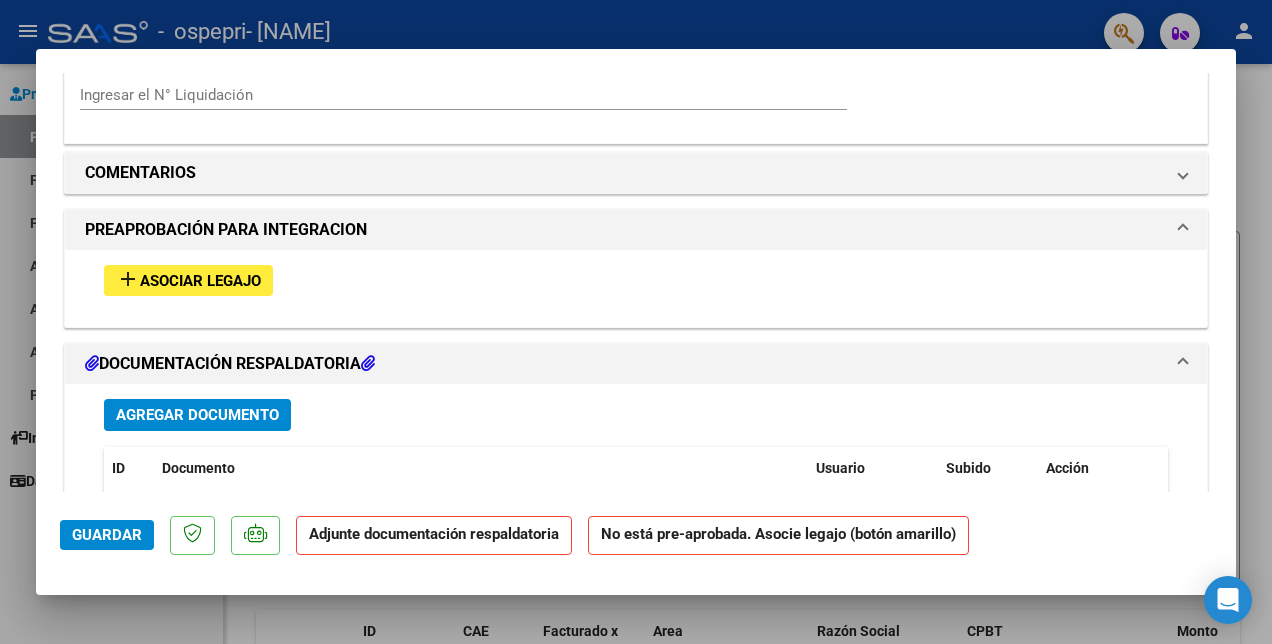 click on "Asociar Legajo" at bounding box center (200, 281) 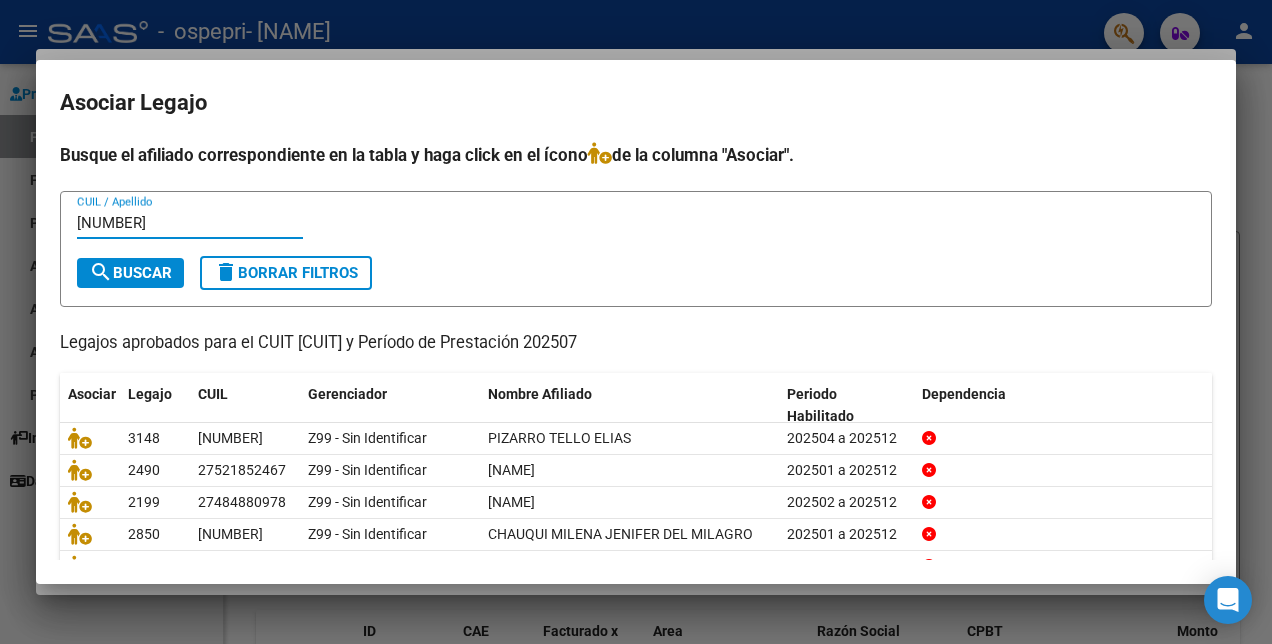 type on "[NUMBER]" 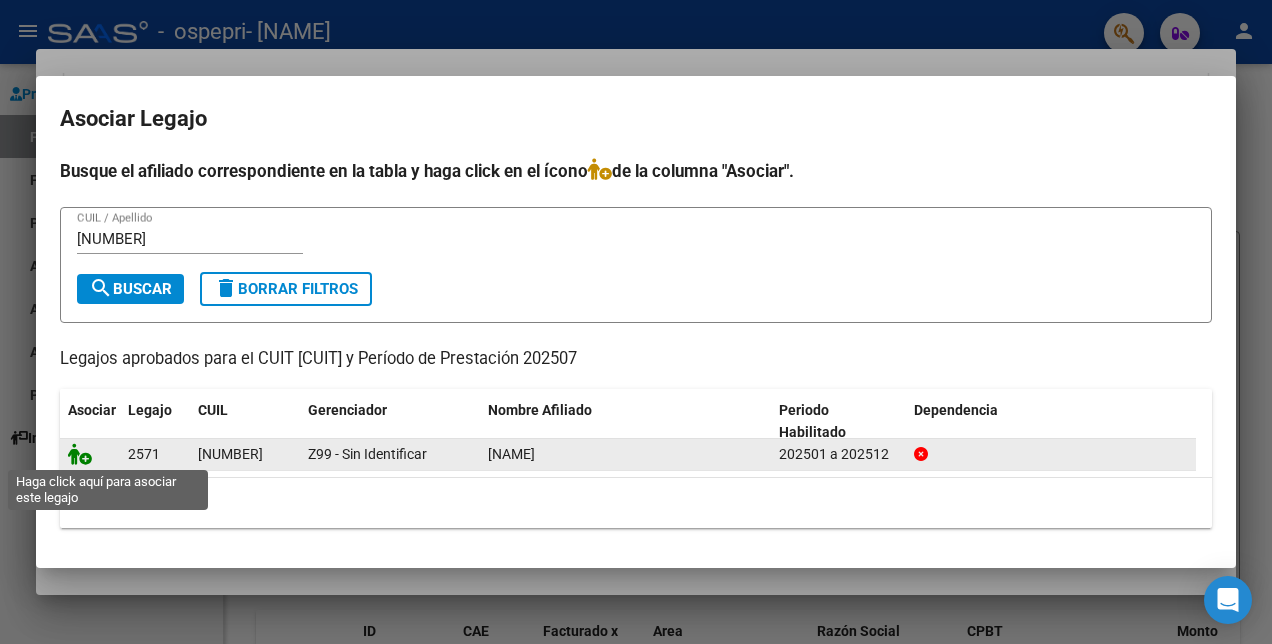 click 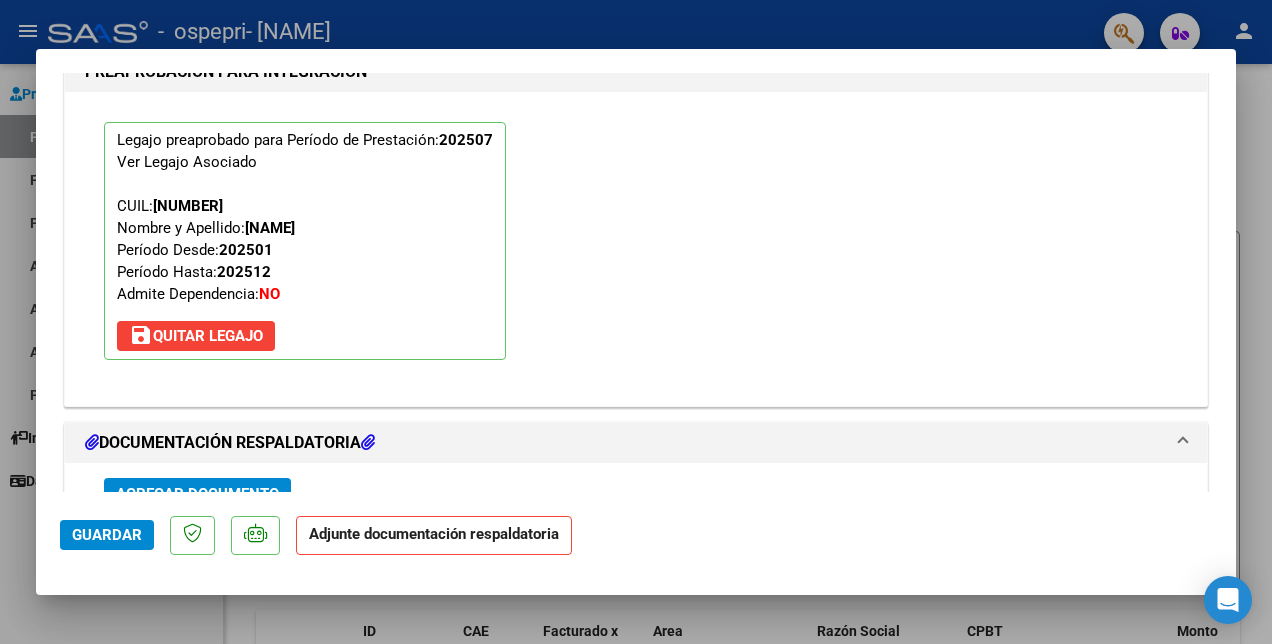 scroll, scrollTop: 2042, scrollLeft: 0, axis: vertical 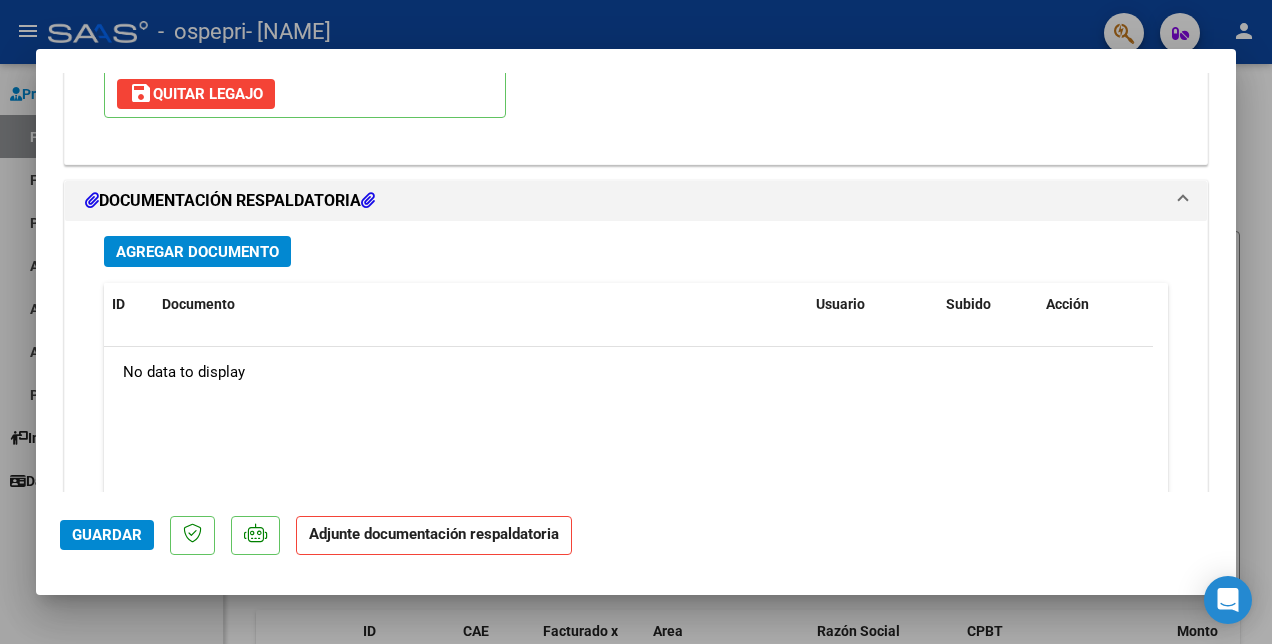 click on "Agregar Documento" at bounding box center (197, 252) 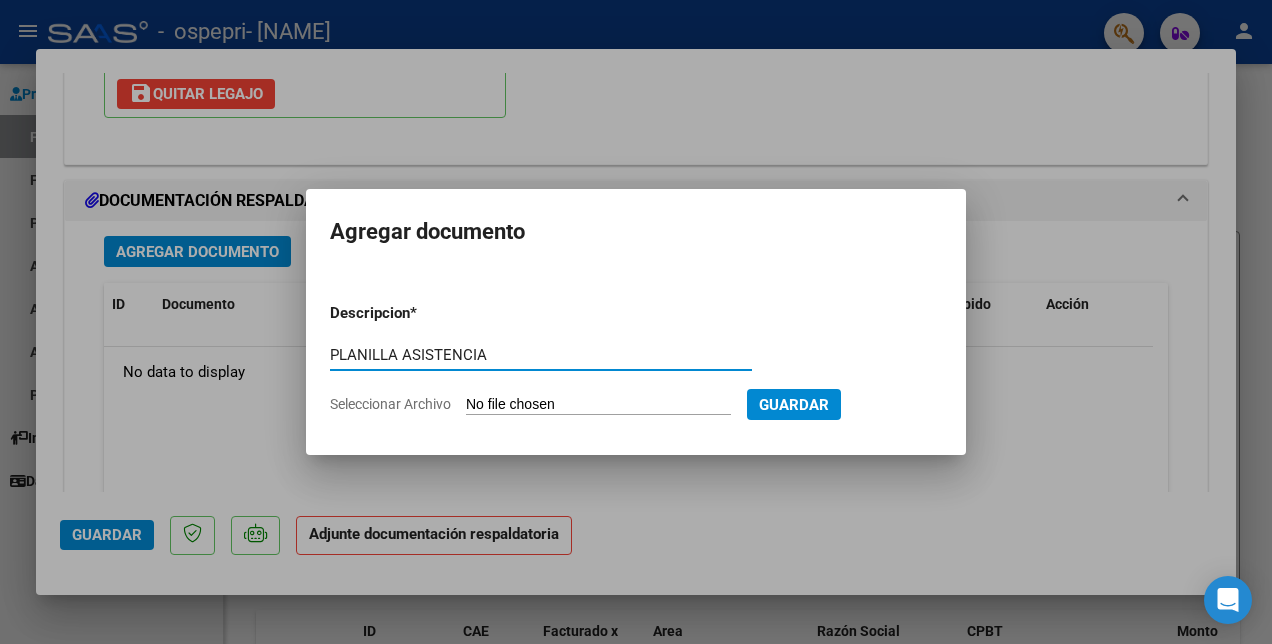 type on "PLANILLA ASISTENCIA" 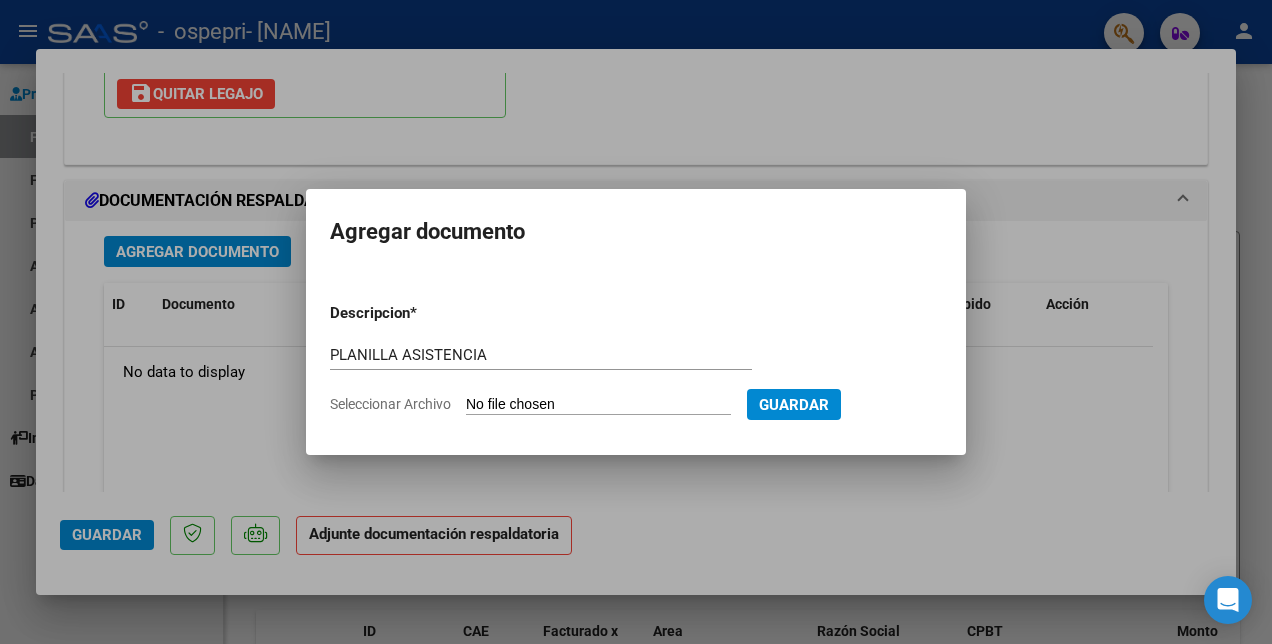 type on "C:\fakepath\[NAME] (2).pdf" 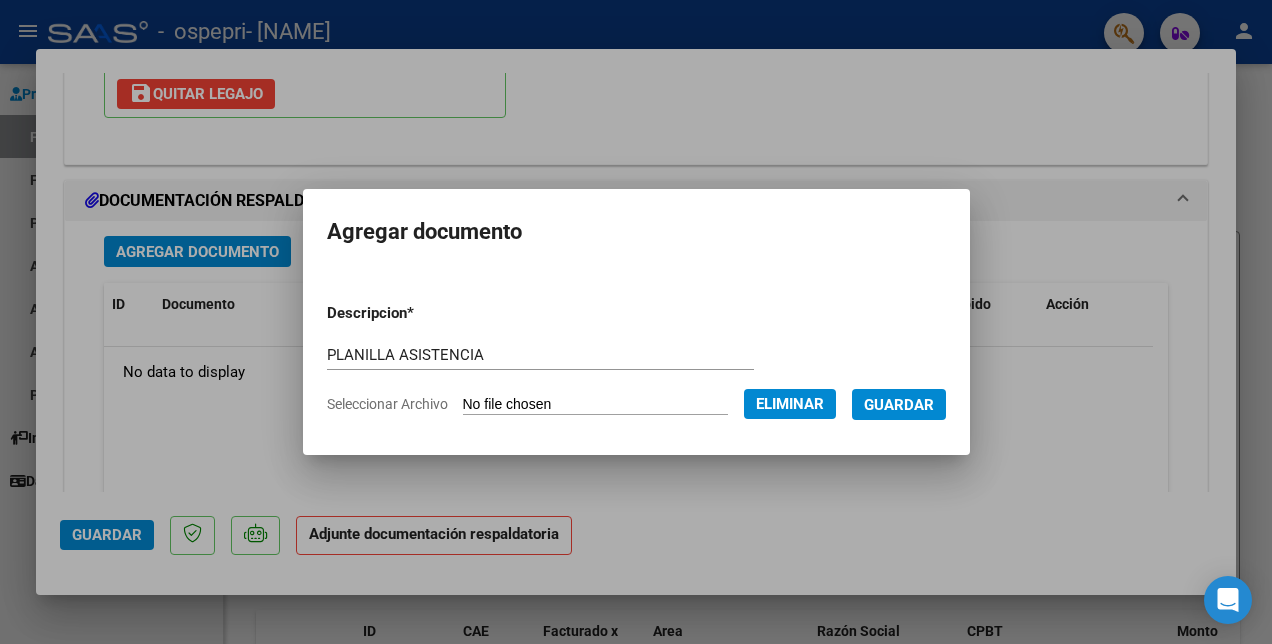 click on "Guardar" at bounding box center [899, 405] 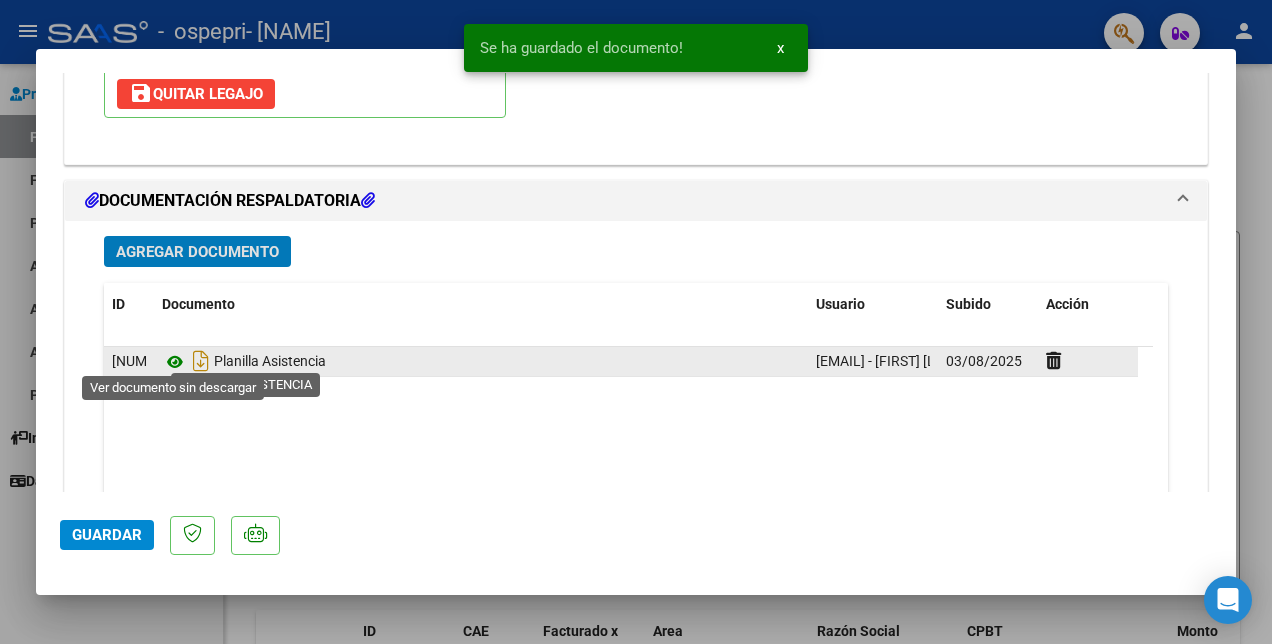 click 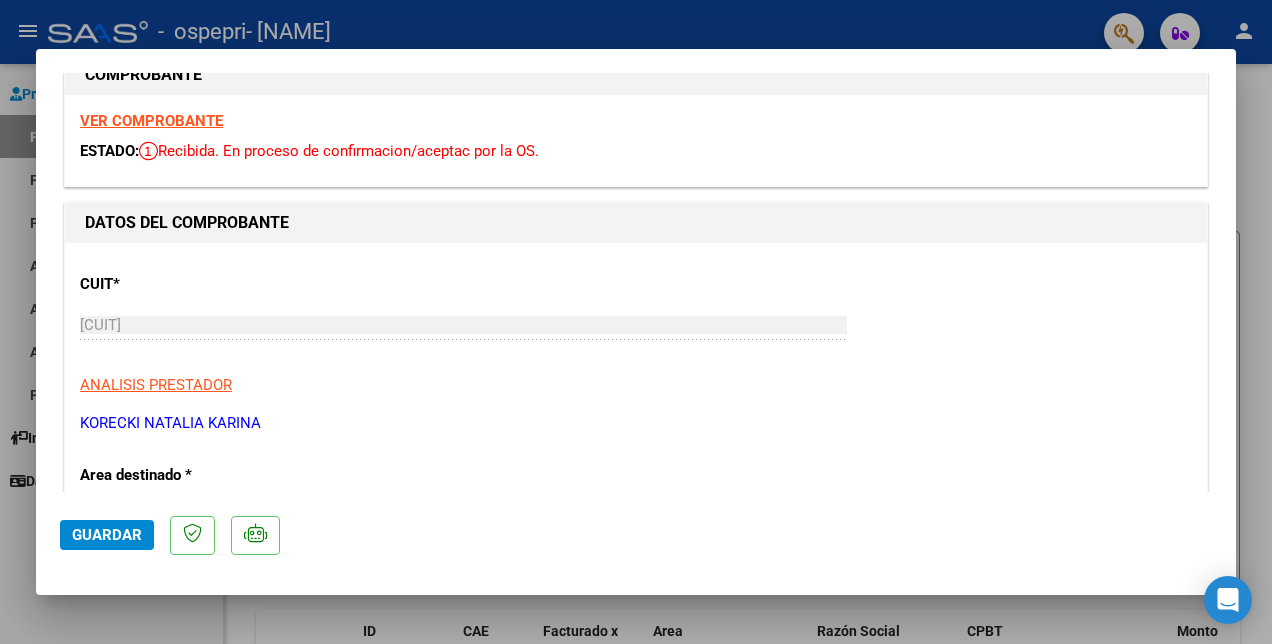 scroll, scrollTop: 42, scrollLeft: 0, axis: vertical 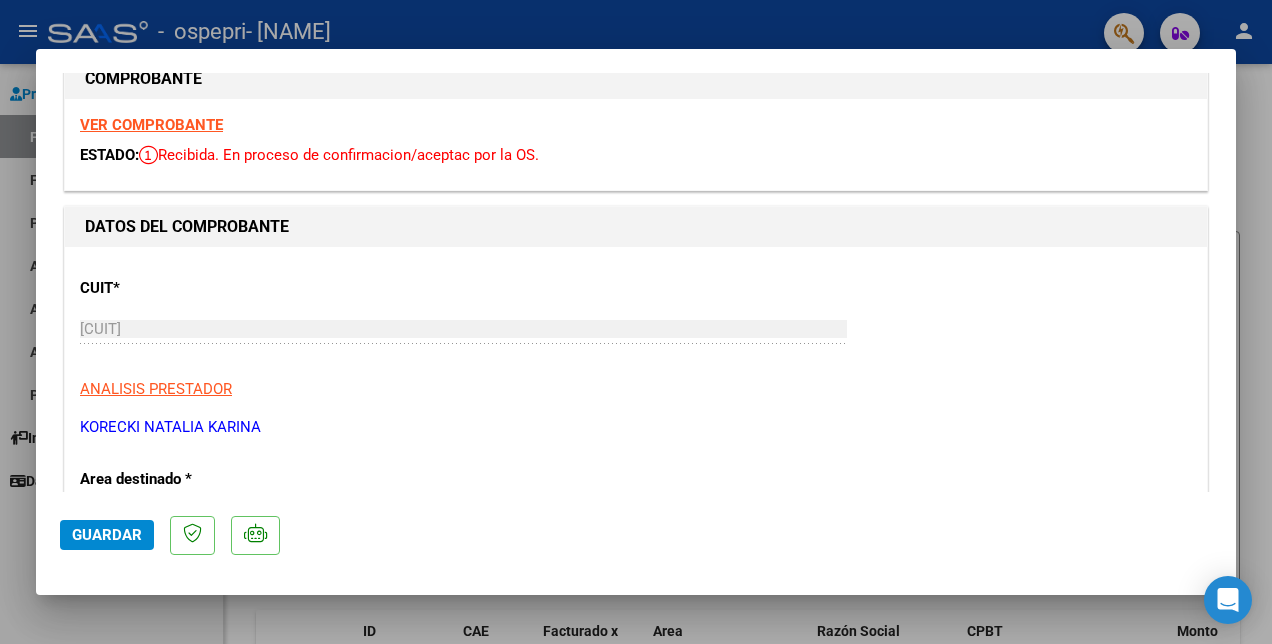 click on "VER COMPROBANTE" at bounding box center [151, 125] 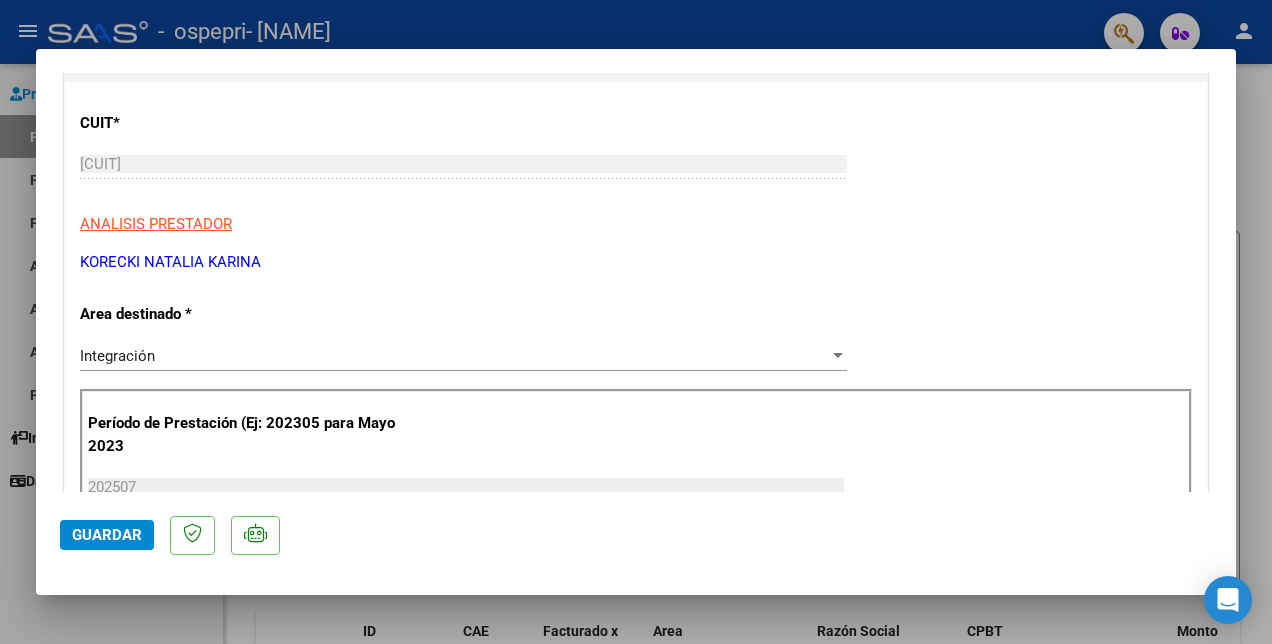 scroll, scrollTop: 342, scrollLeft: 0, axis: vertical 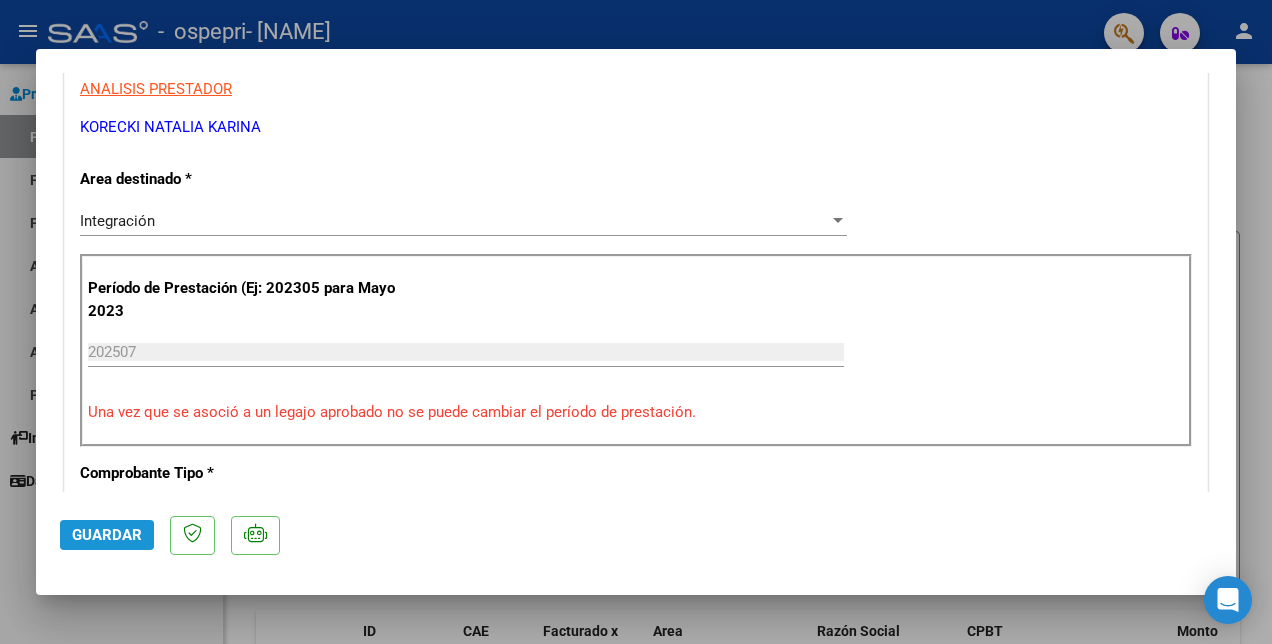click on "Guardar" 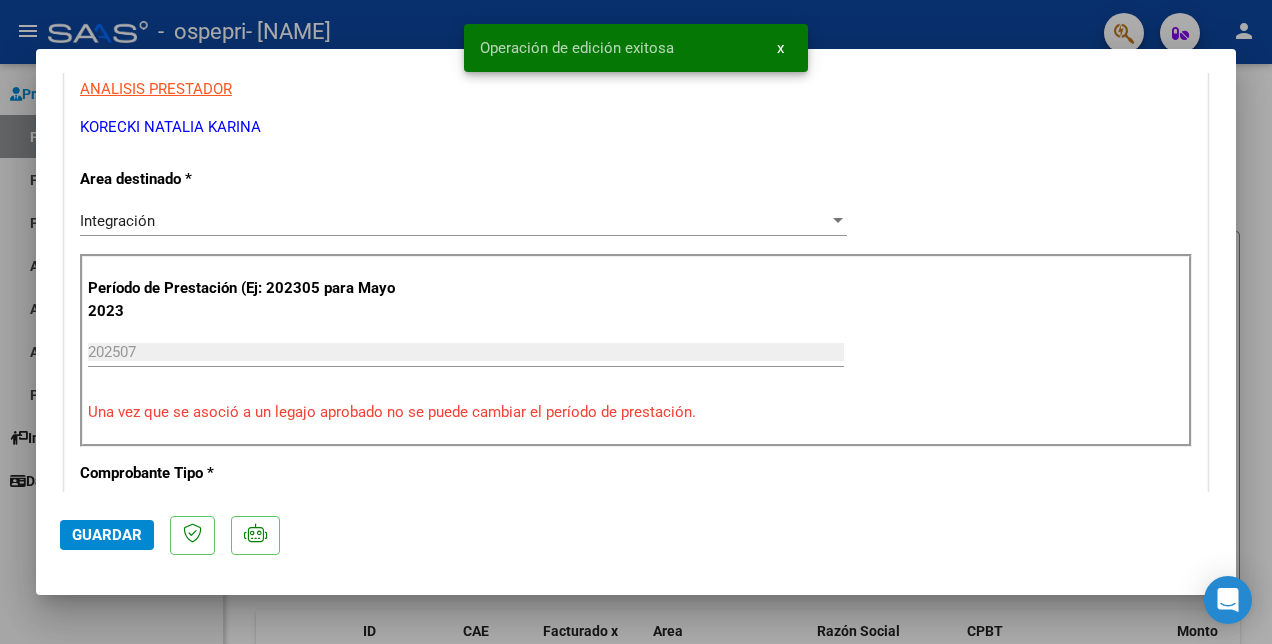 click at bounding box center [636, 322] 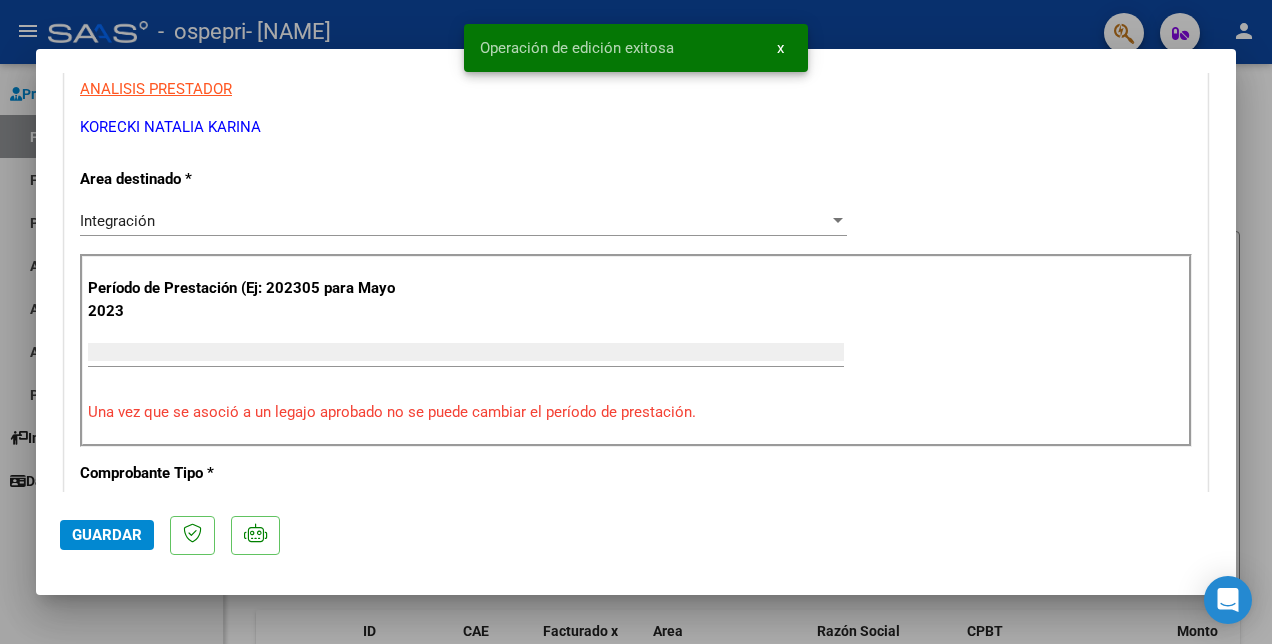 type 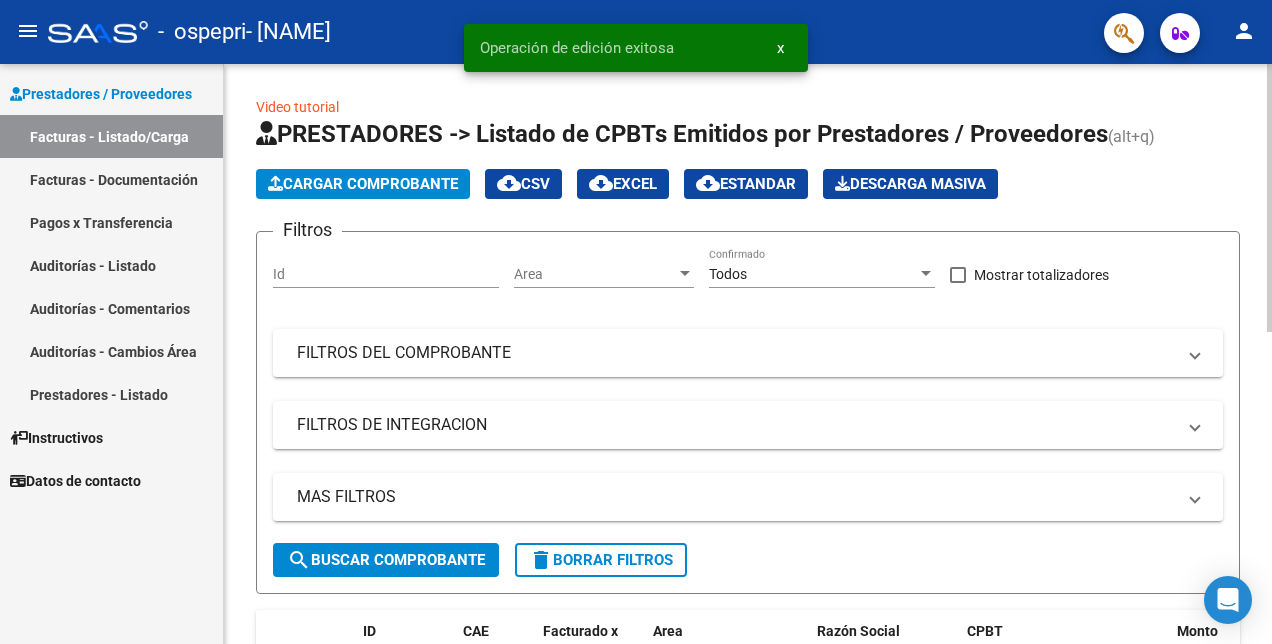 click on "Cargar Comprobante" 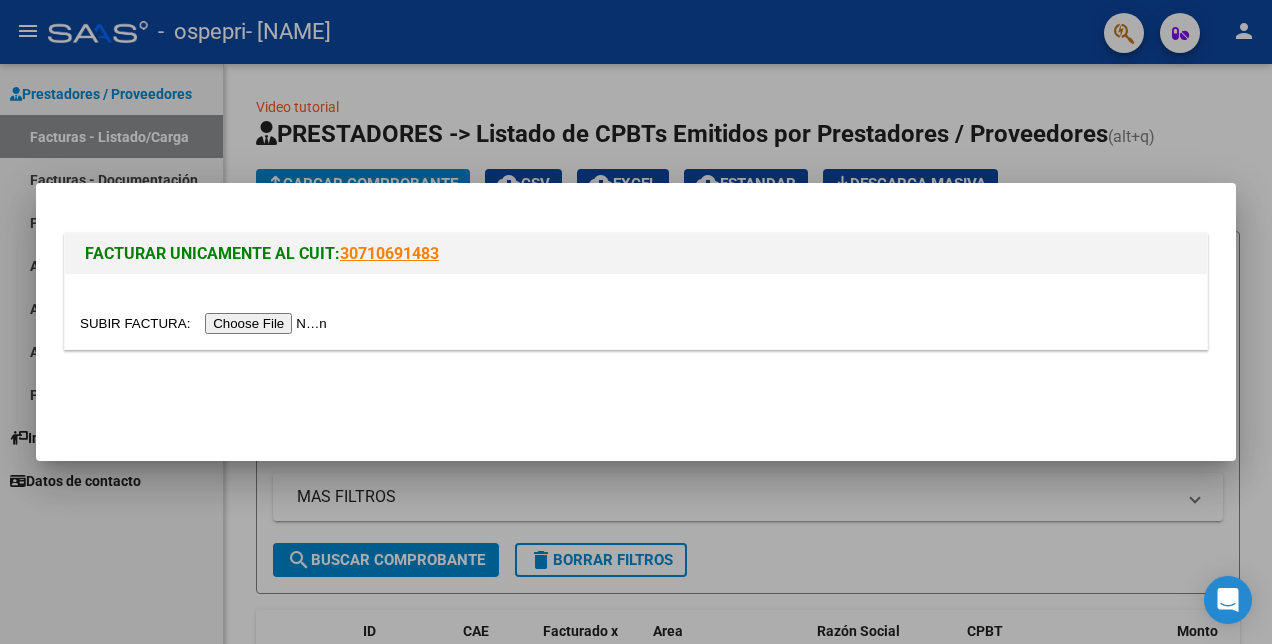 click at bounding box center (206, 323) 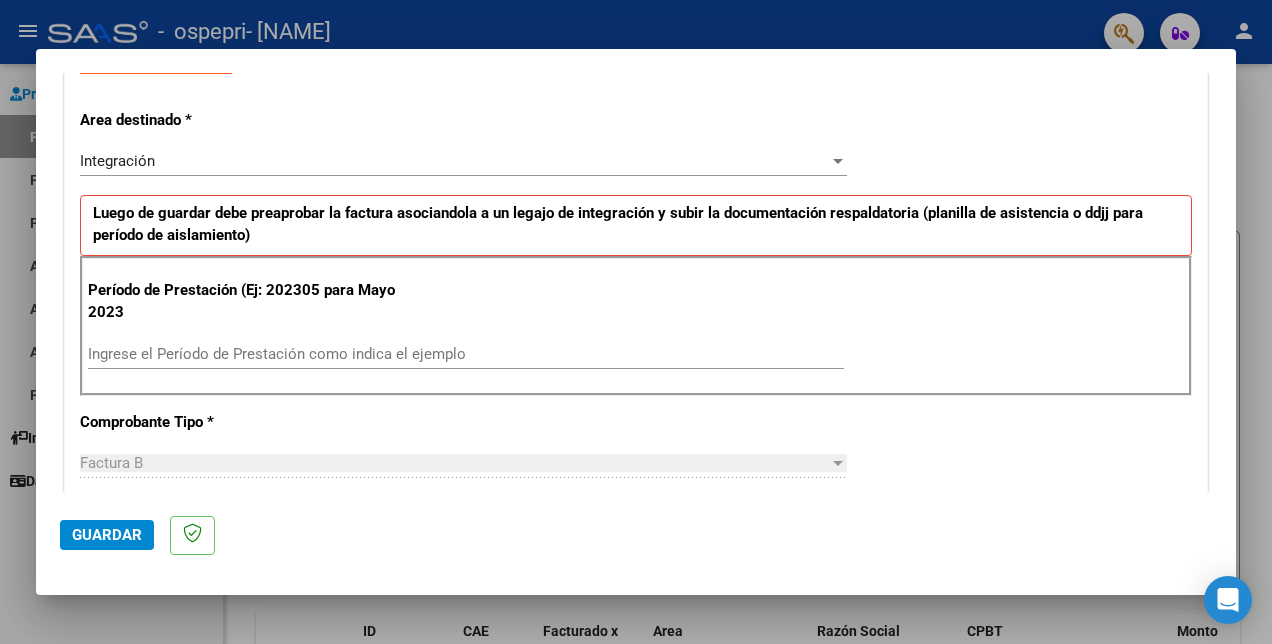 scroll, scrollTop: 400, scrollLeft: 0, axis: vertical 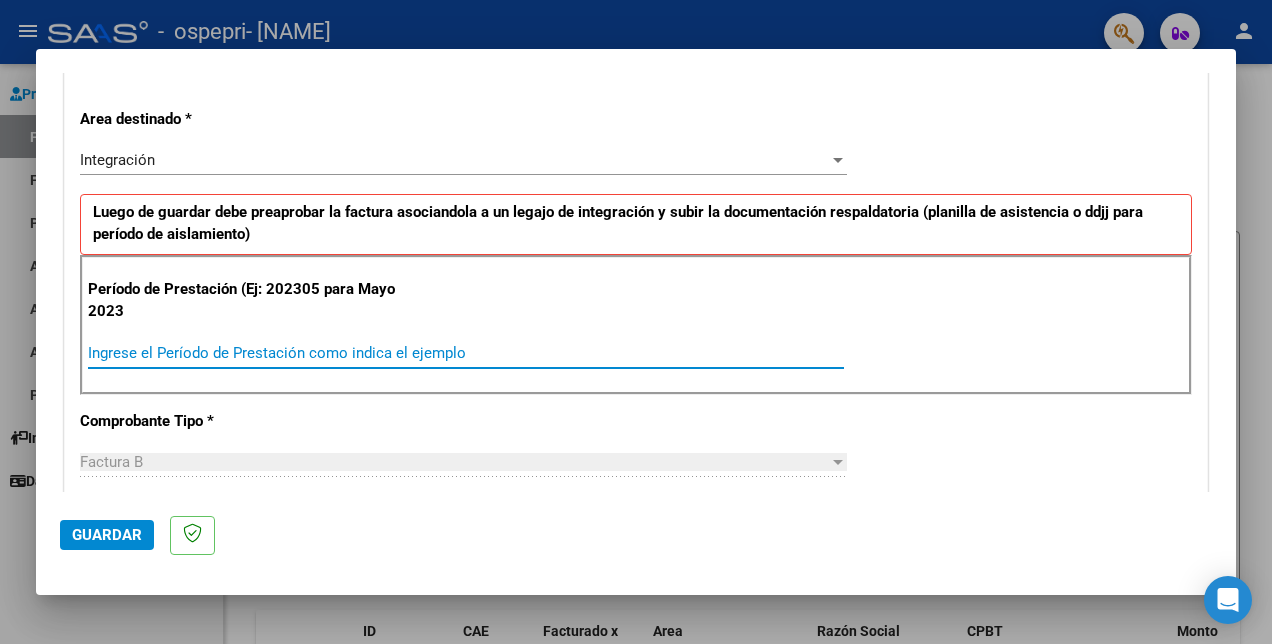 click on "Ingrese el Período de Prestación como indica el ejemplo" at bounding box center [466, 353] 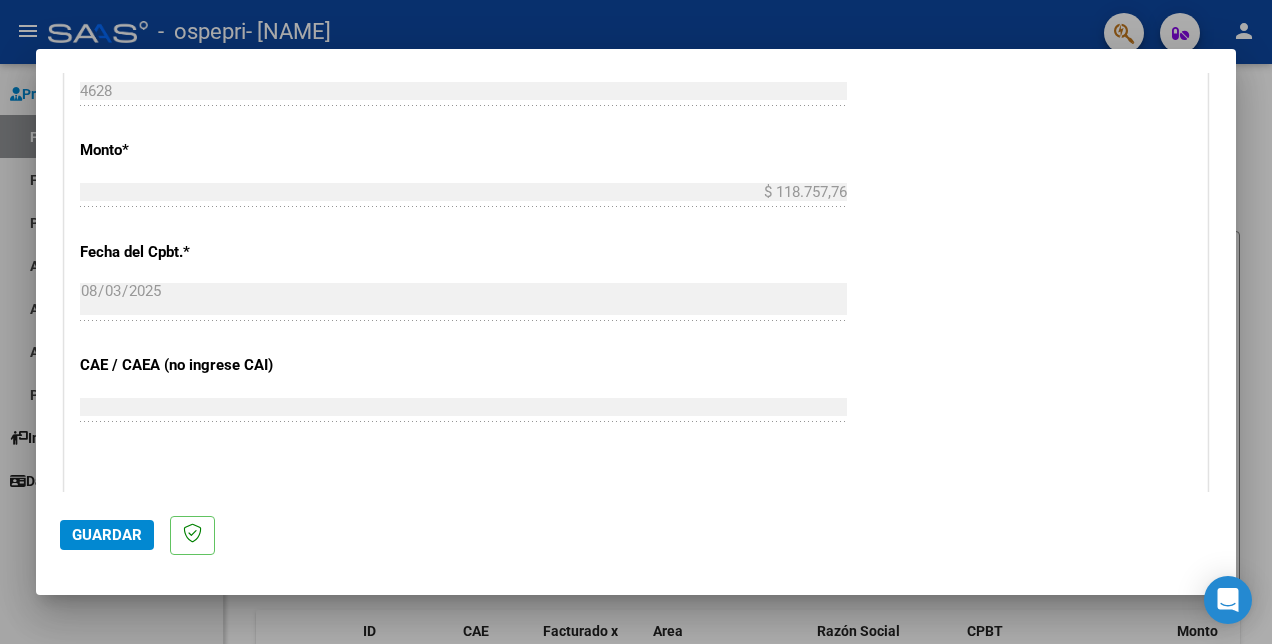 scroll, scrollTop: 1000, scrollLeft: 0, axis: vertical 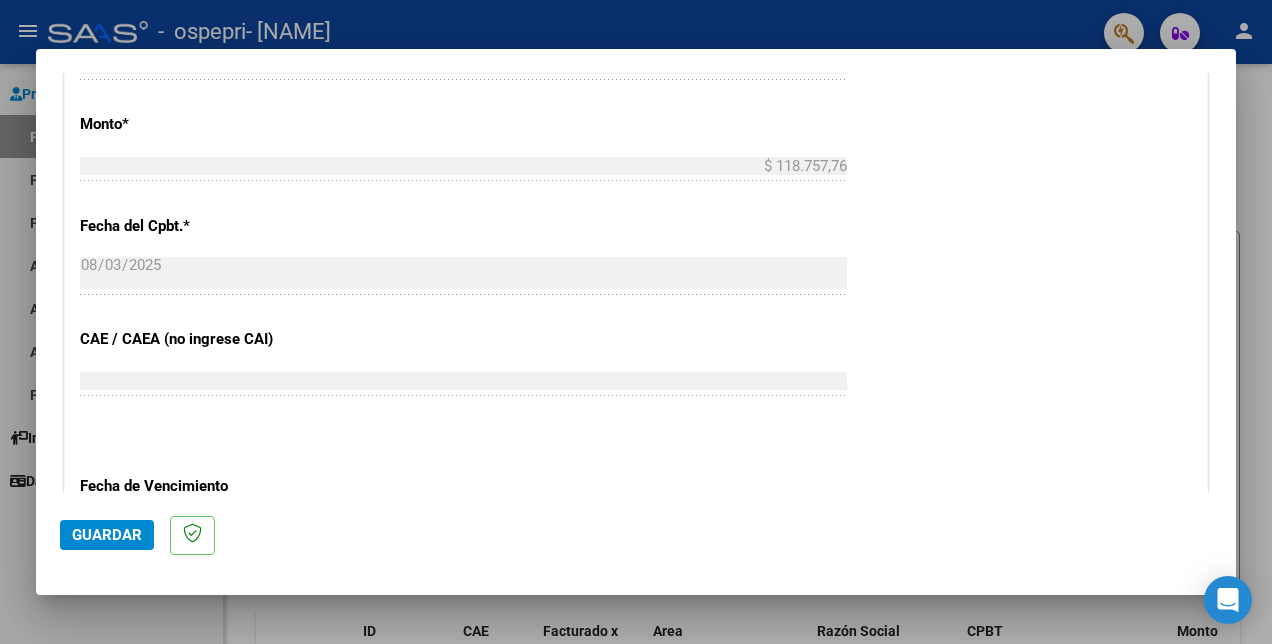 type on "202507" 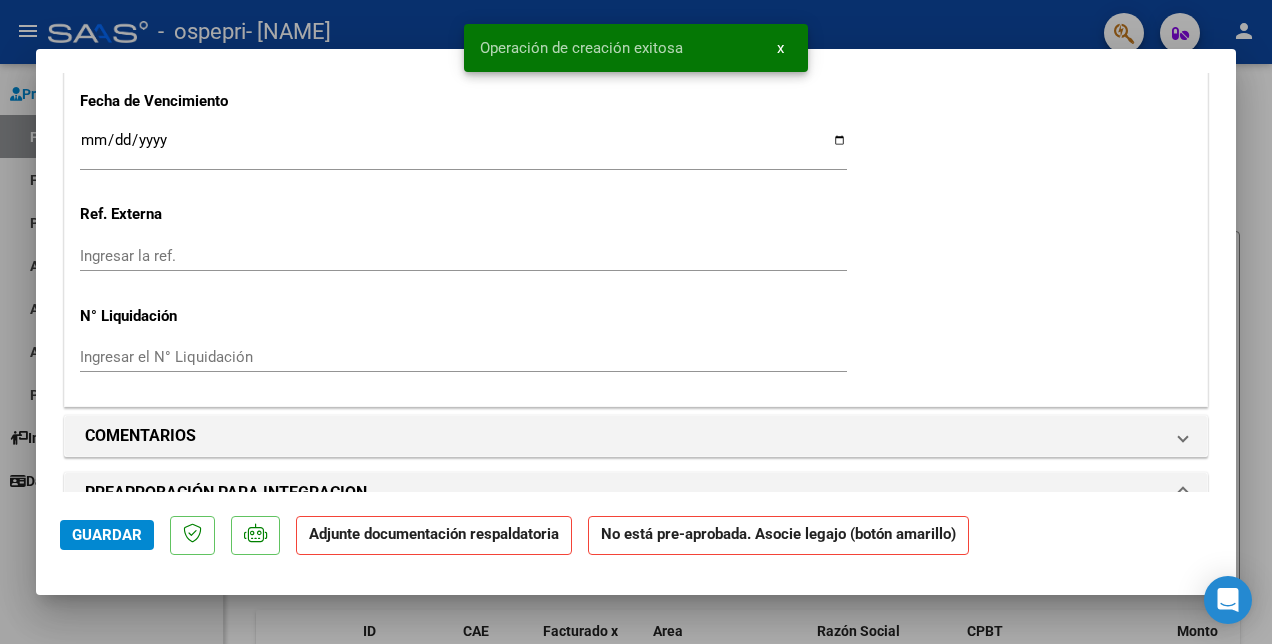 scroll, scrollTop: 1700, scrollLeft: 0, axis: vertical 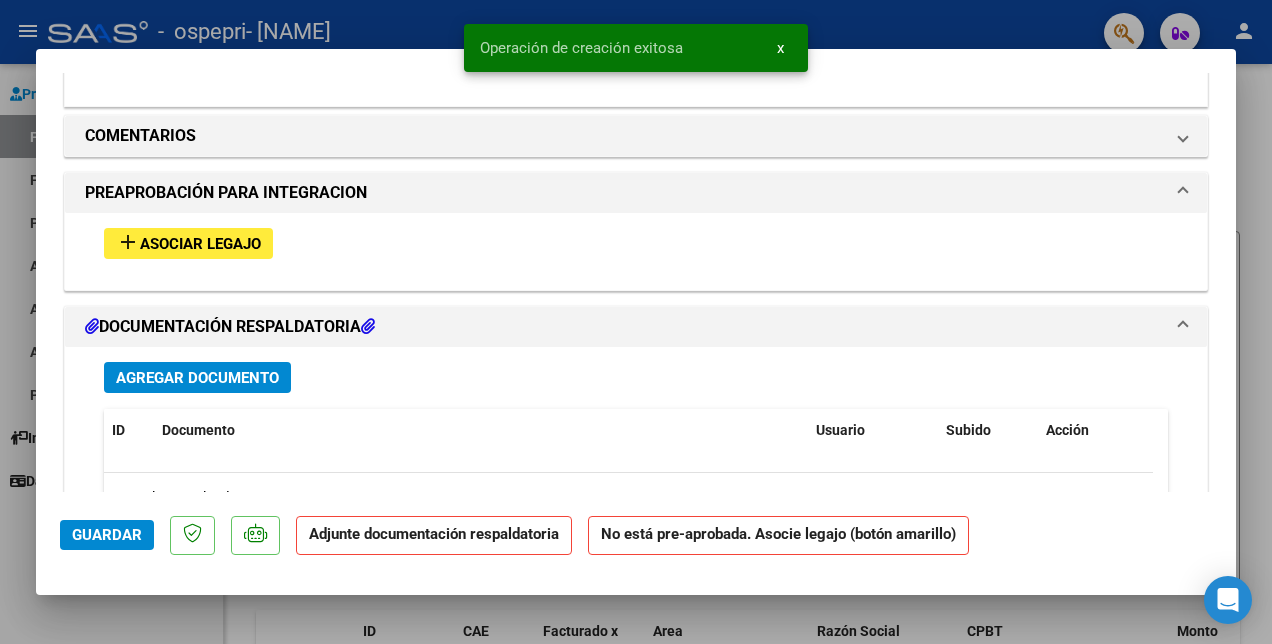 click on "Asociar Legajo" at bounding box center [200, 244] 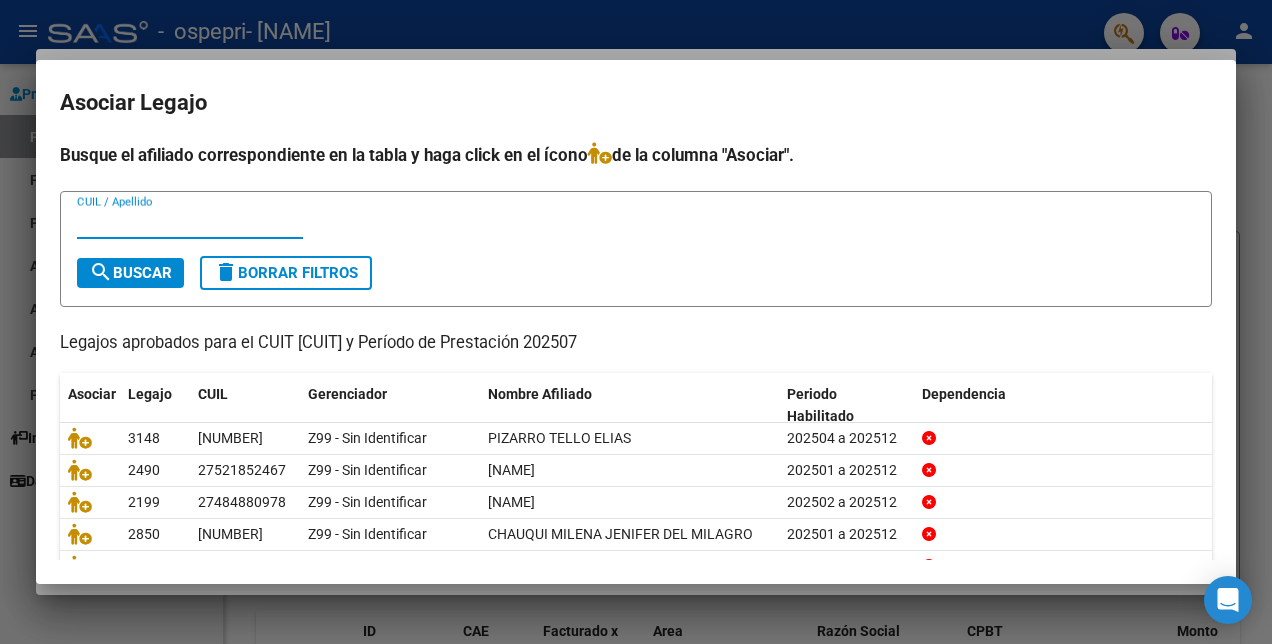 click on "CUIL / Apellido" at bounding box center (190, 223) 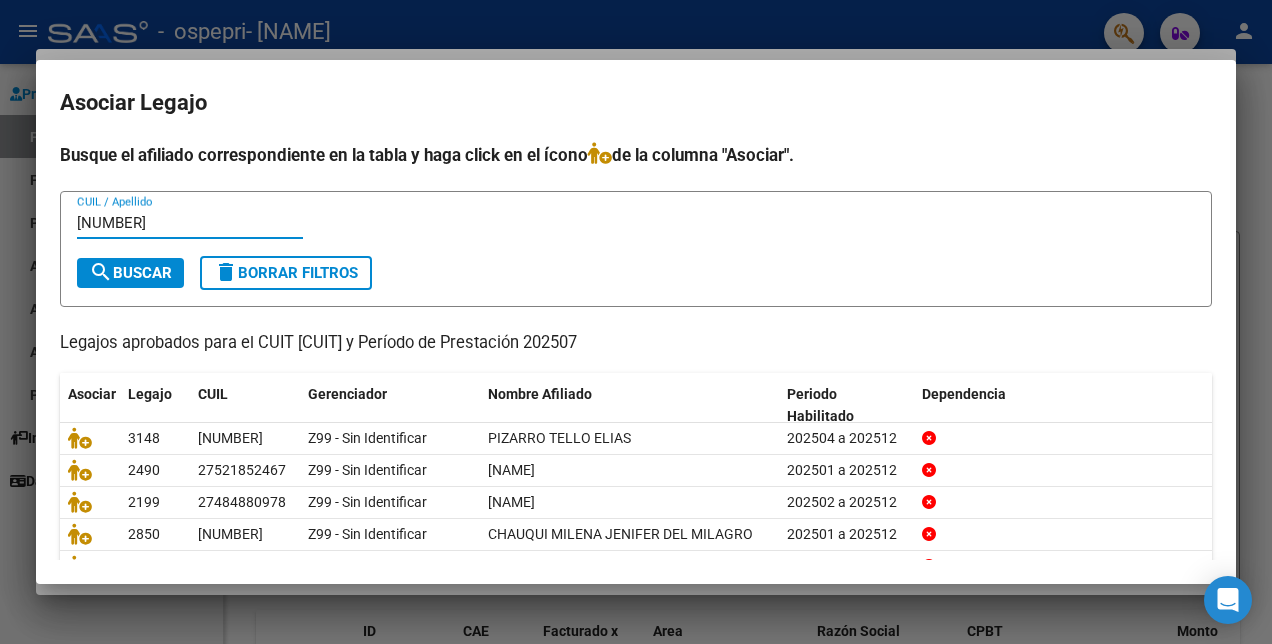 type on "[NUMBER]" 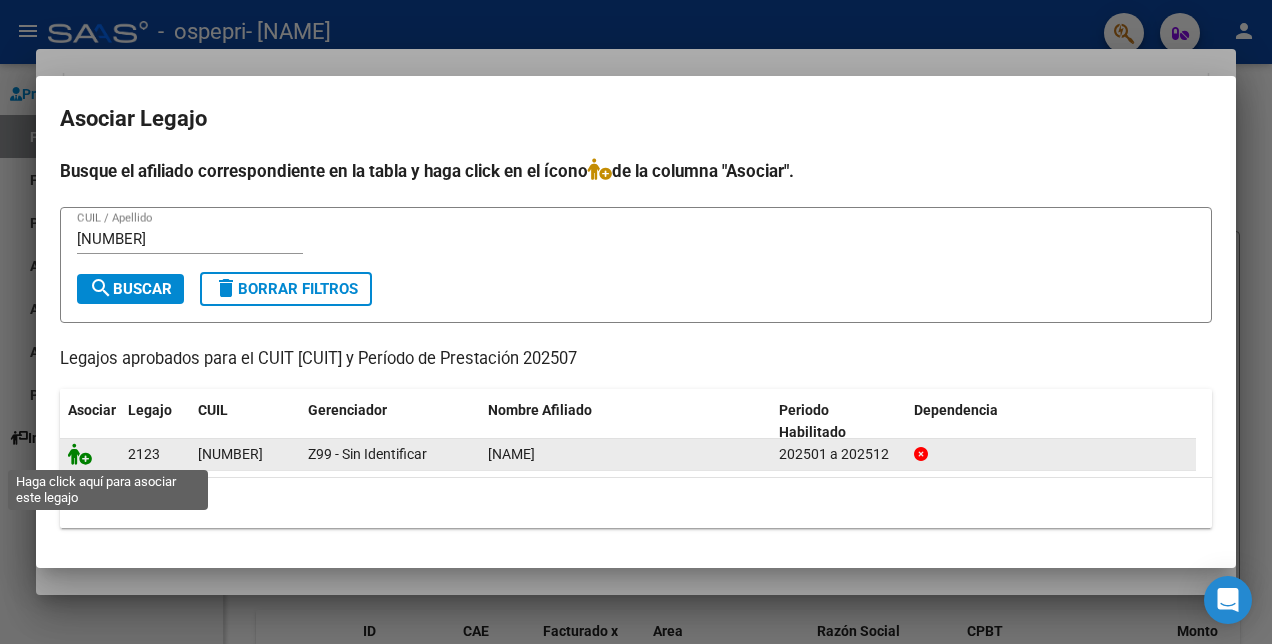 click 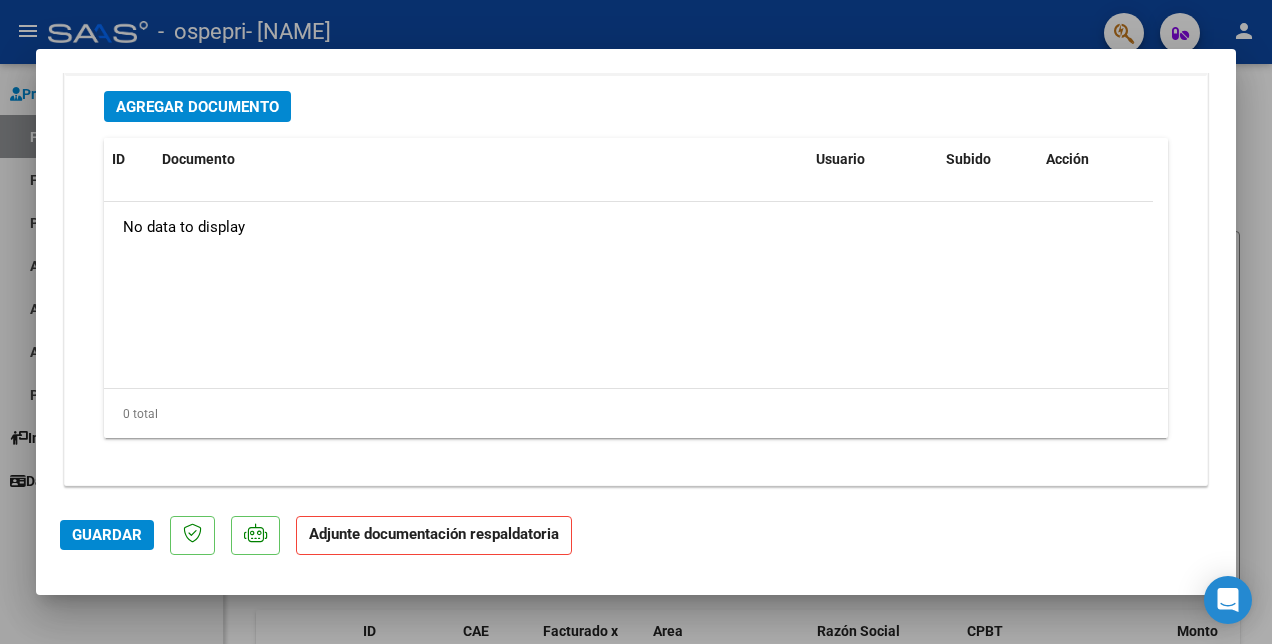 scroll, scrollTop: 2262, scrollLeft: 0, axis: vertical 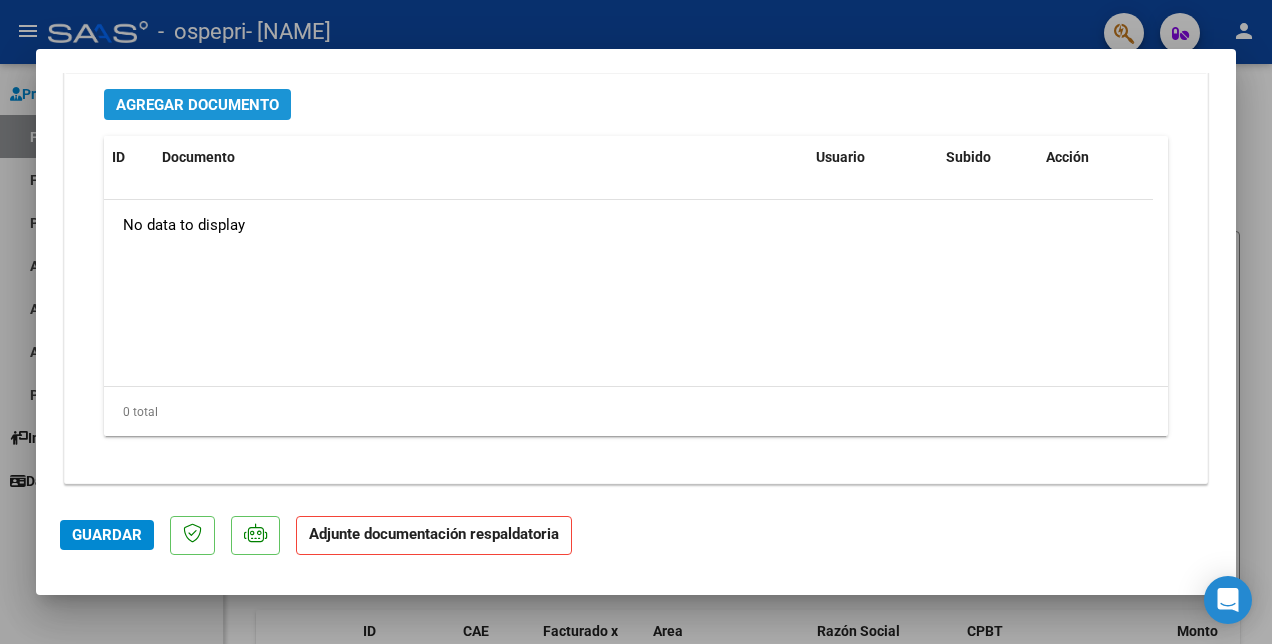 click on "Agregar Documento" at bounding box center (197, 105) 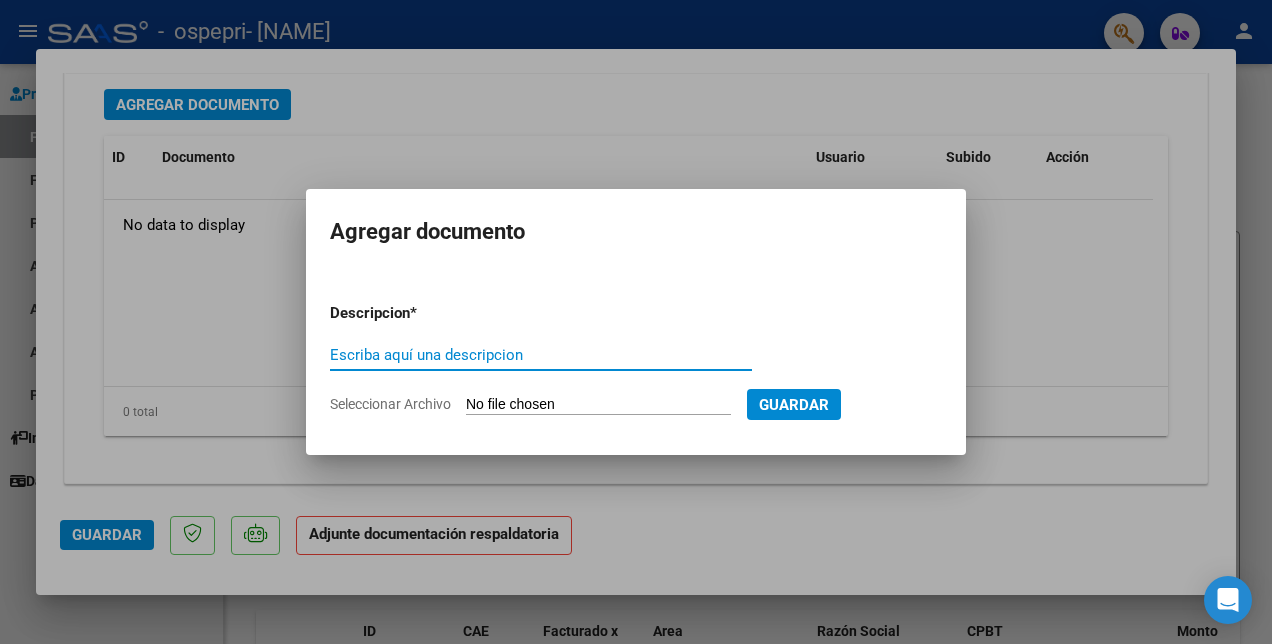click on "Escriba aquí una descripcion" at bounding box center (541, 355) 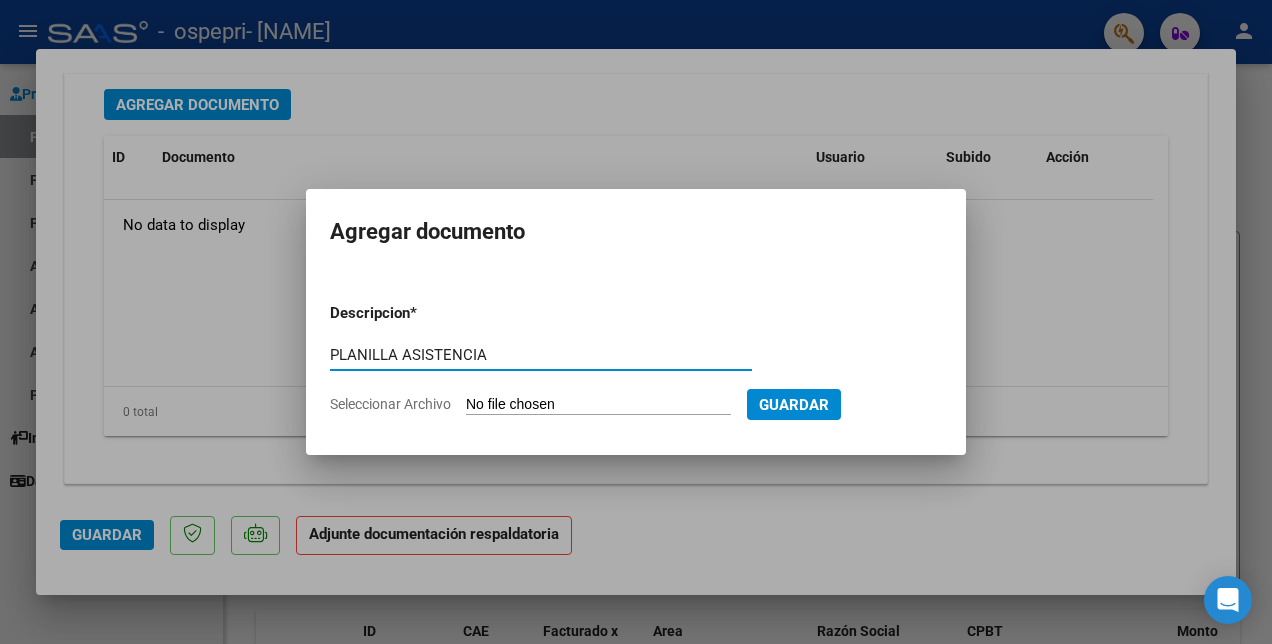 type on "PLANILLA ASISTENCIA" 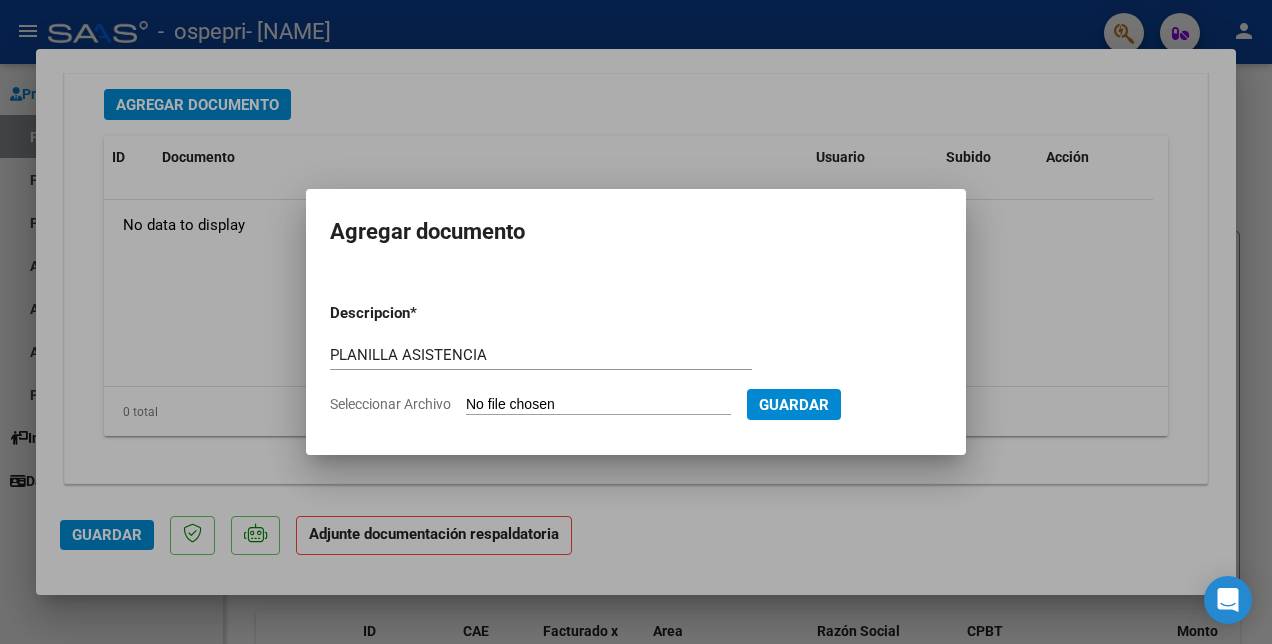 type on "C:\fakepath\ASTUDILLO SANTIAGO.pdf" 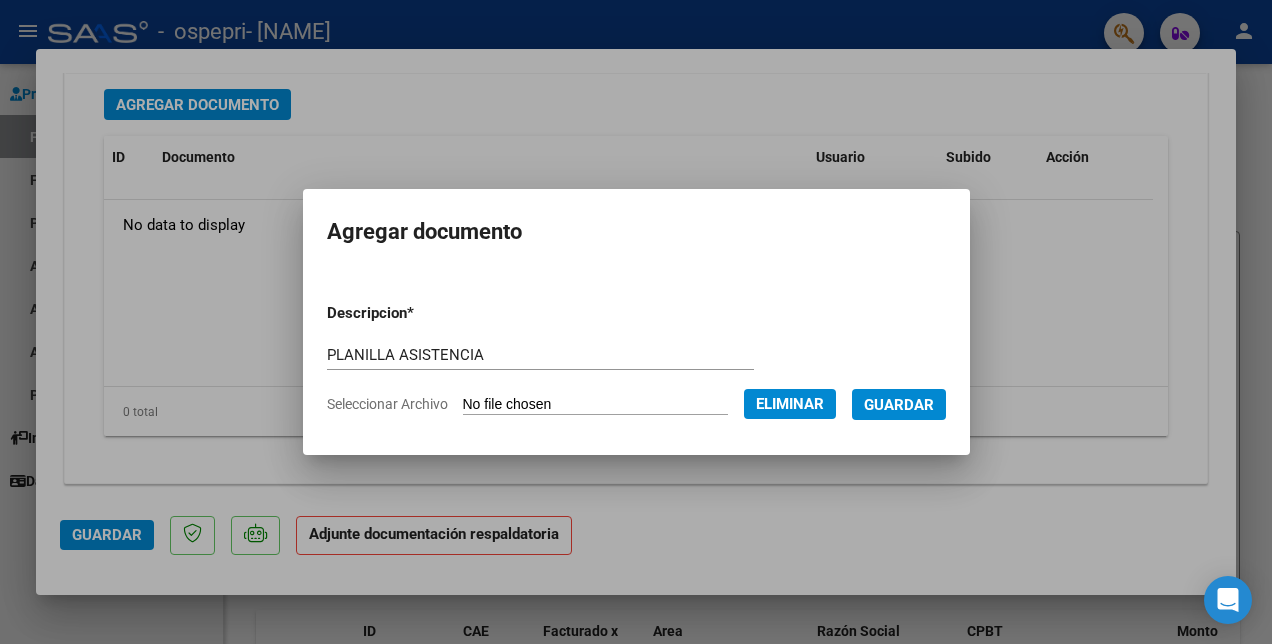 click on "Guardar" at bounding box center (899, 405) 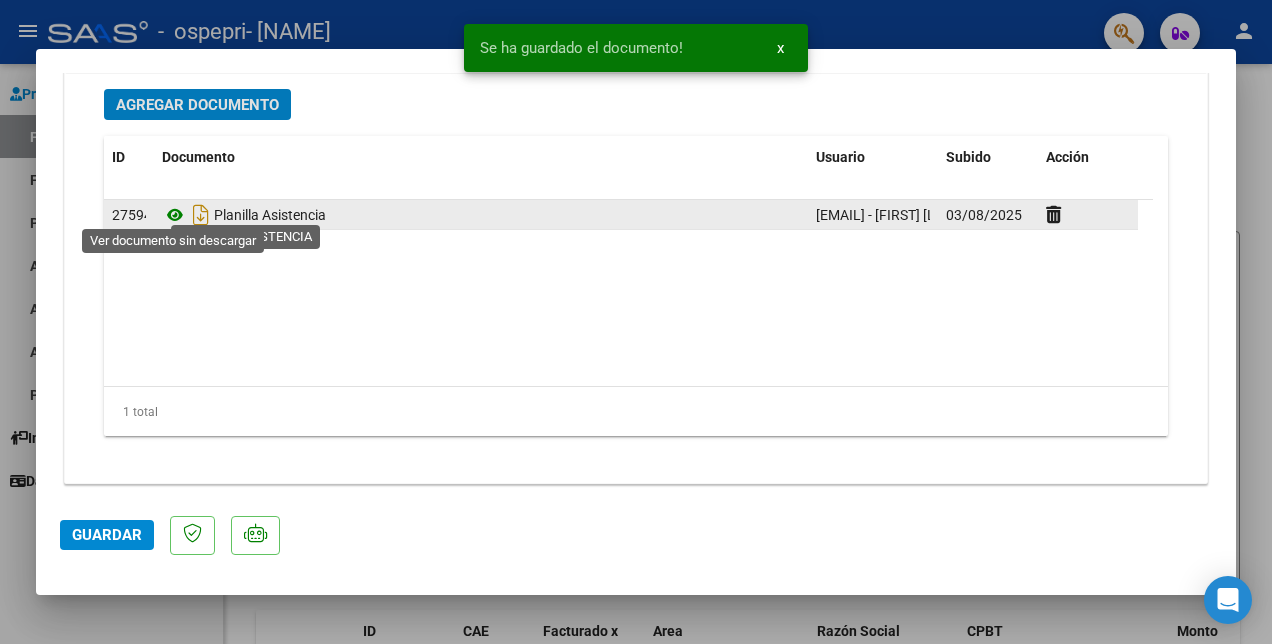 click 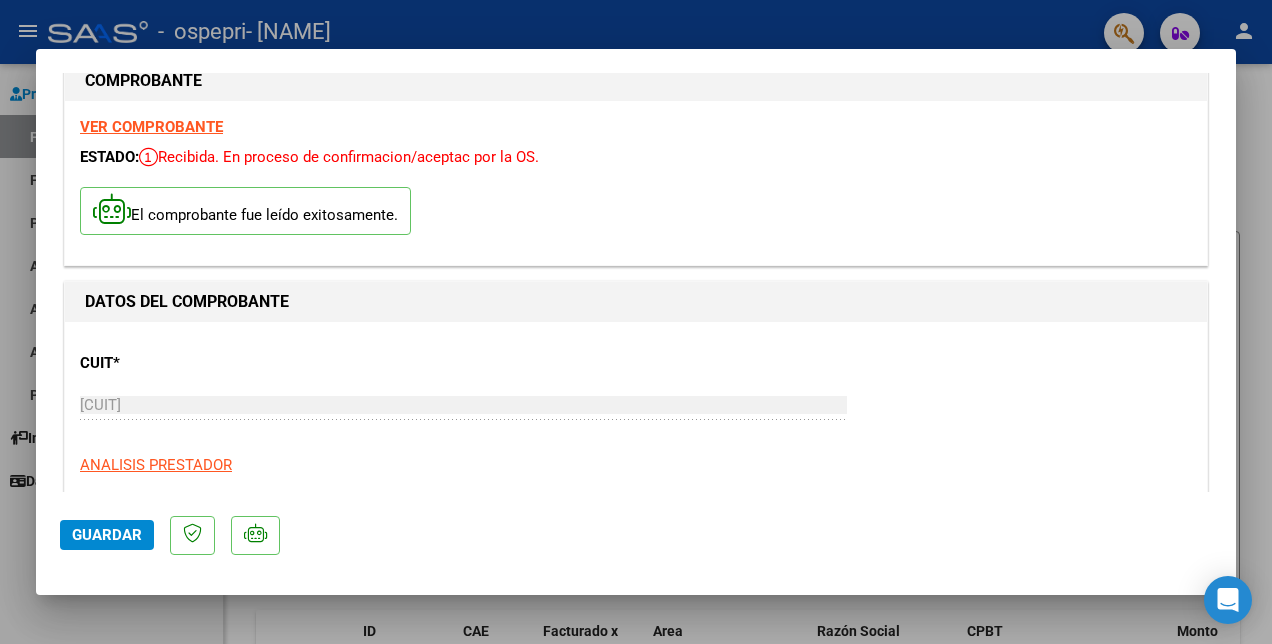 scroll, scrollTop: 0, scrollLeft: 0, axis: both 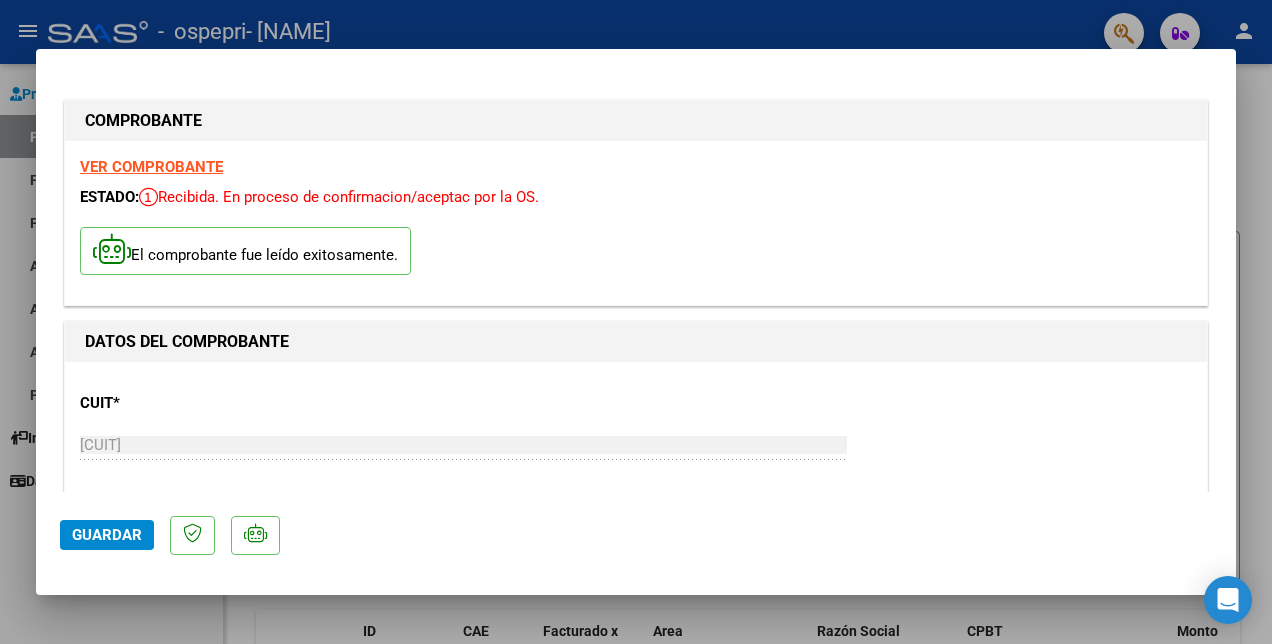 click on "VER COMPROBANTE" at bounding box center (151, 167) 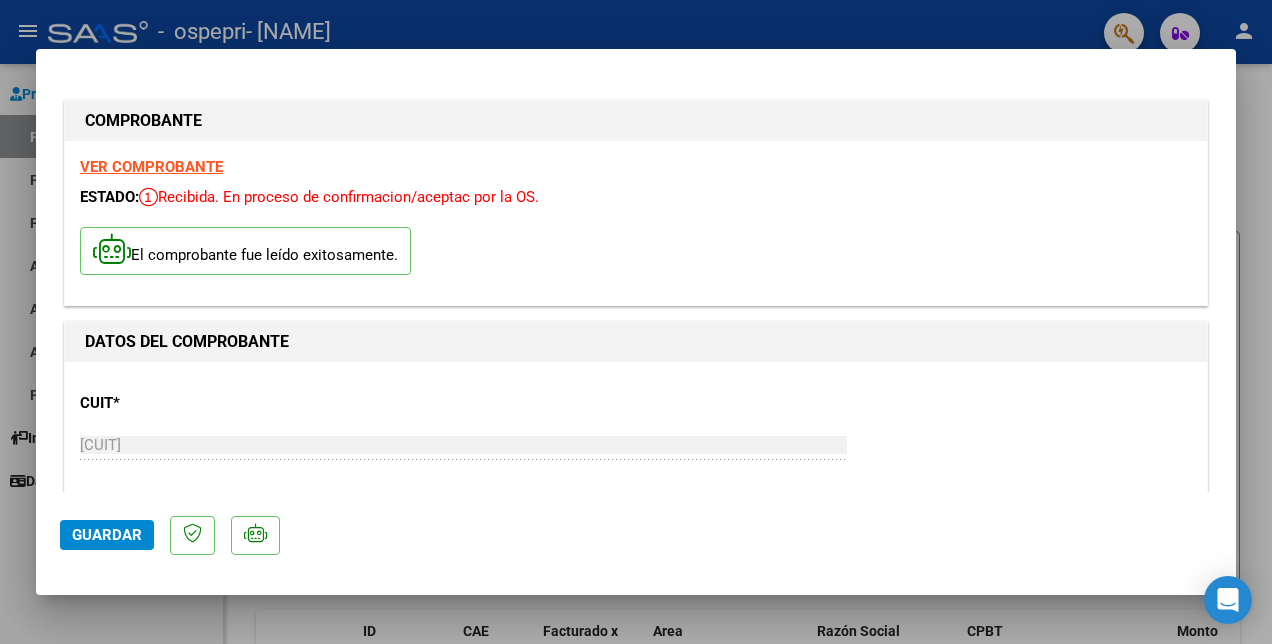 scroll, scrollTop: 300, scrollLeft: 0, axis: vertical 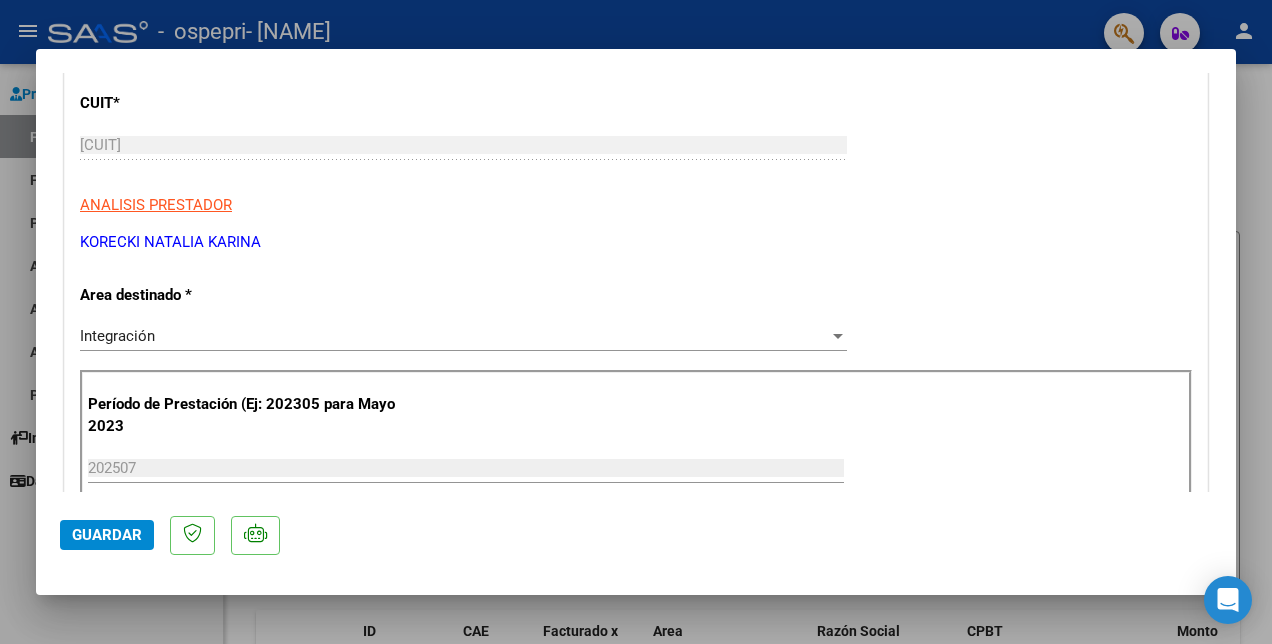 click on "Guardar" 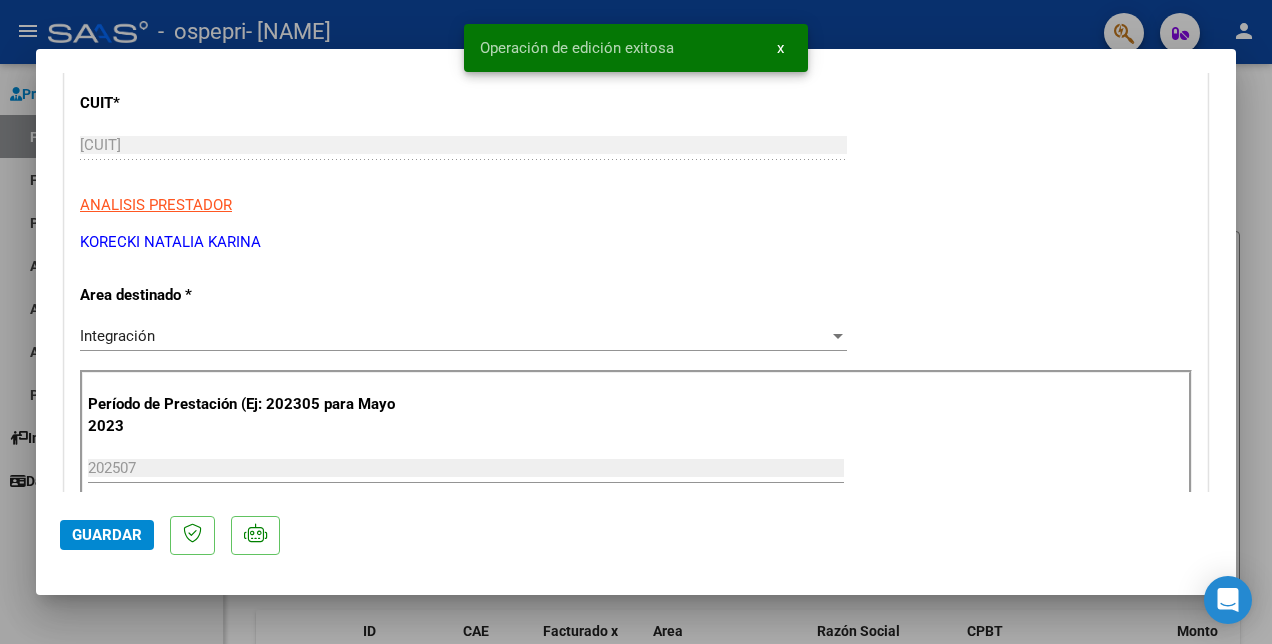 click at bounding box center (636, 322) 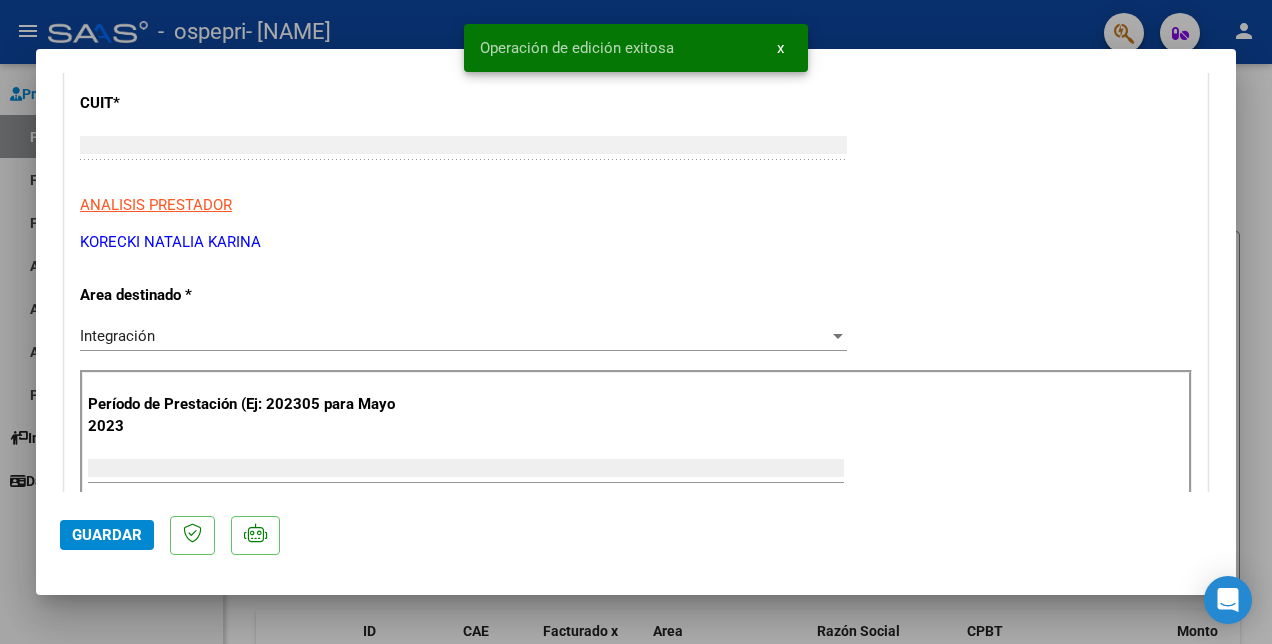 scroll, scrollTop: 0, scrollLeft: 0, axis: both 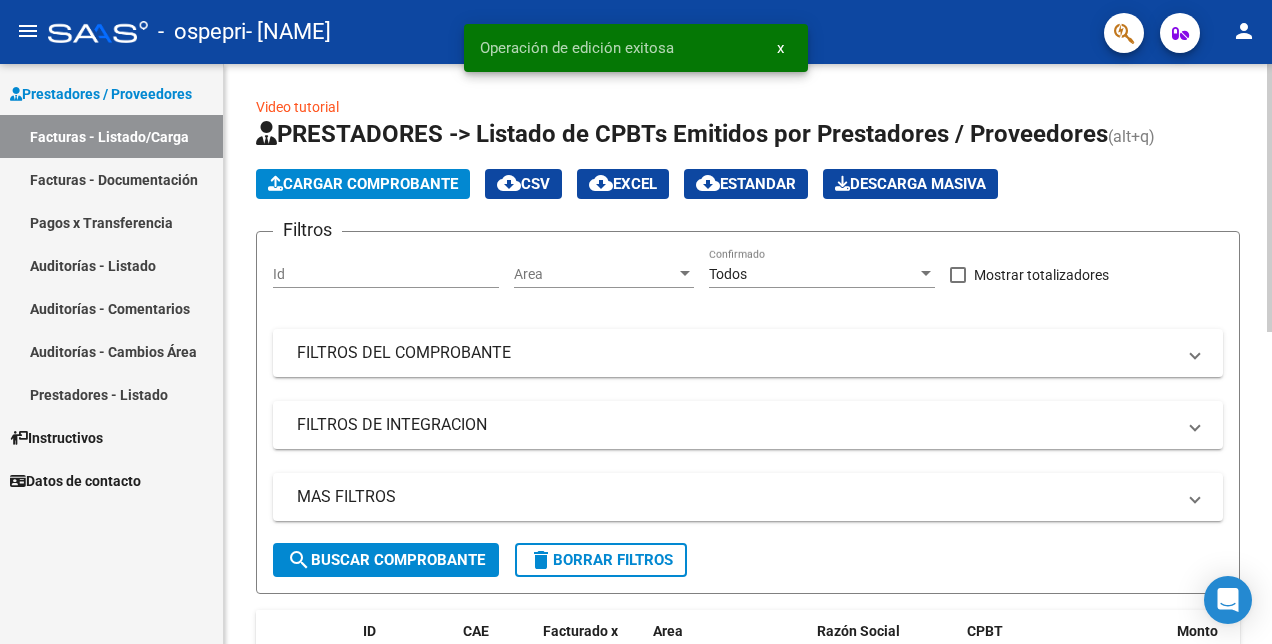 click on "Cargar Comprobante" 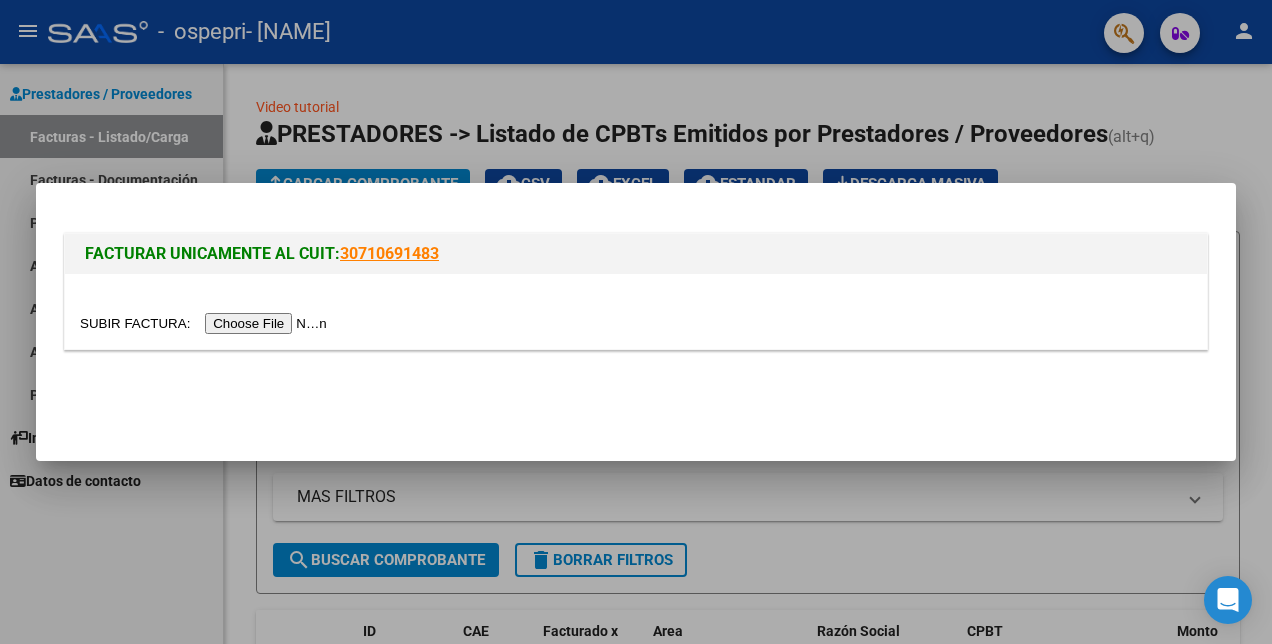 click at bounding box center (206, 323) 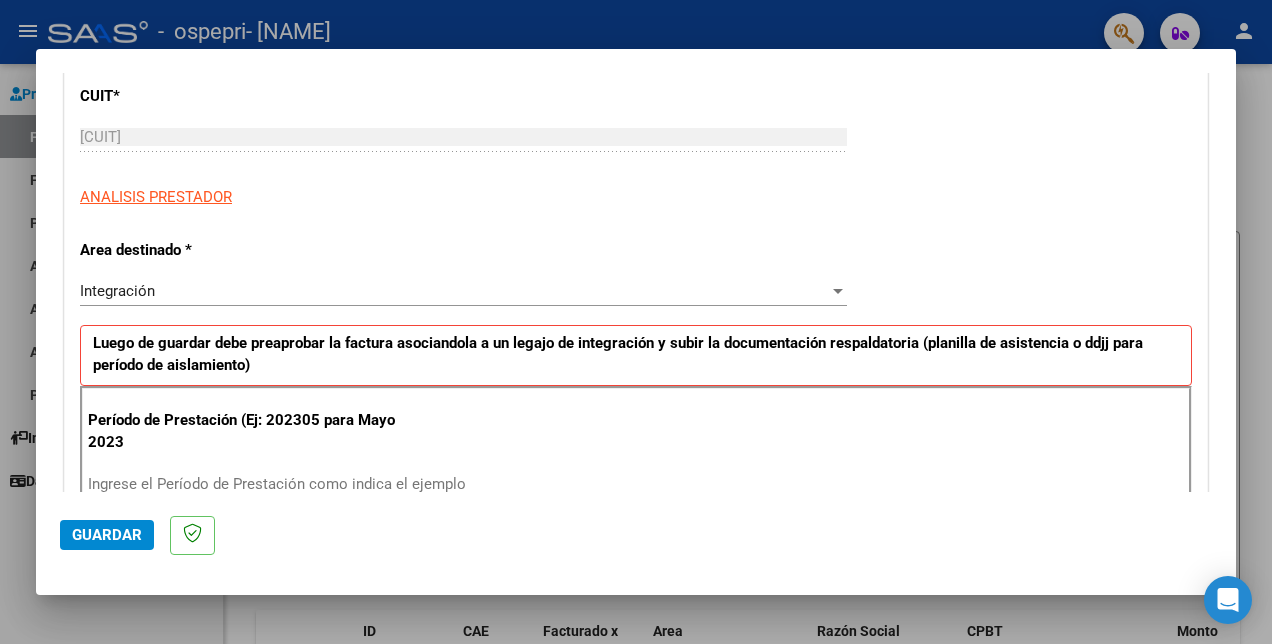 scroll, scrollTop: 300, scrollLeft: 0, axis: vertical 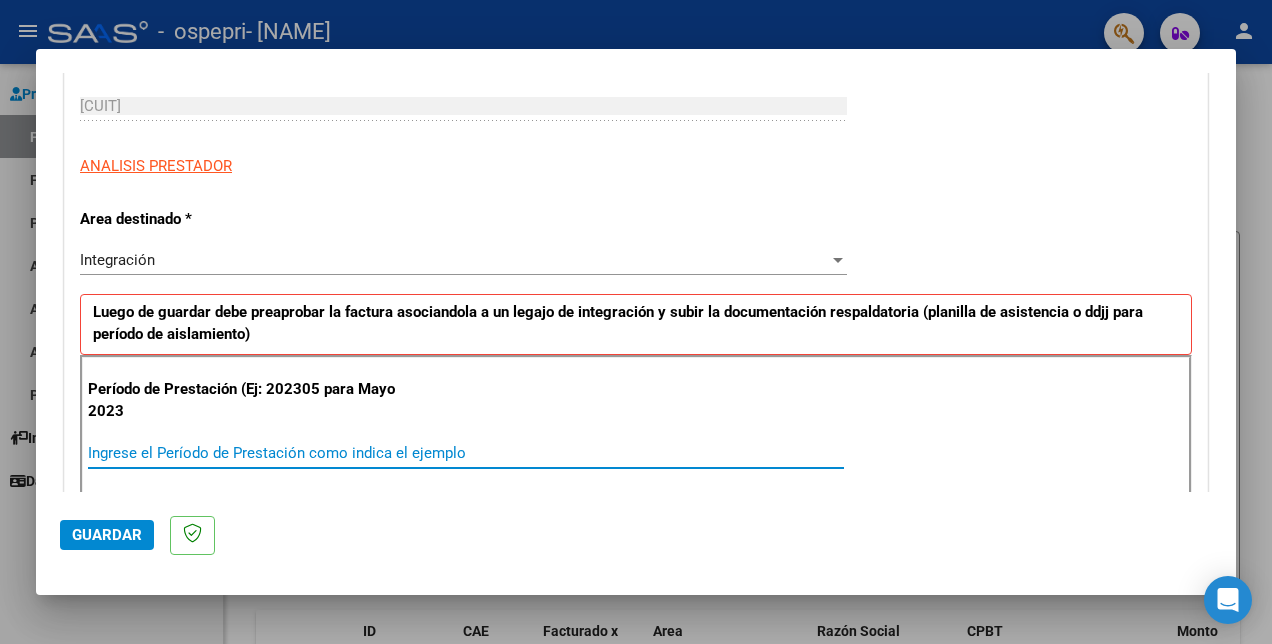click on "Ingrese el Período de Prestación como indica el ejemplo" at bounding box center (466, 453) 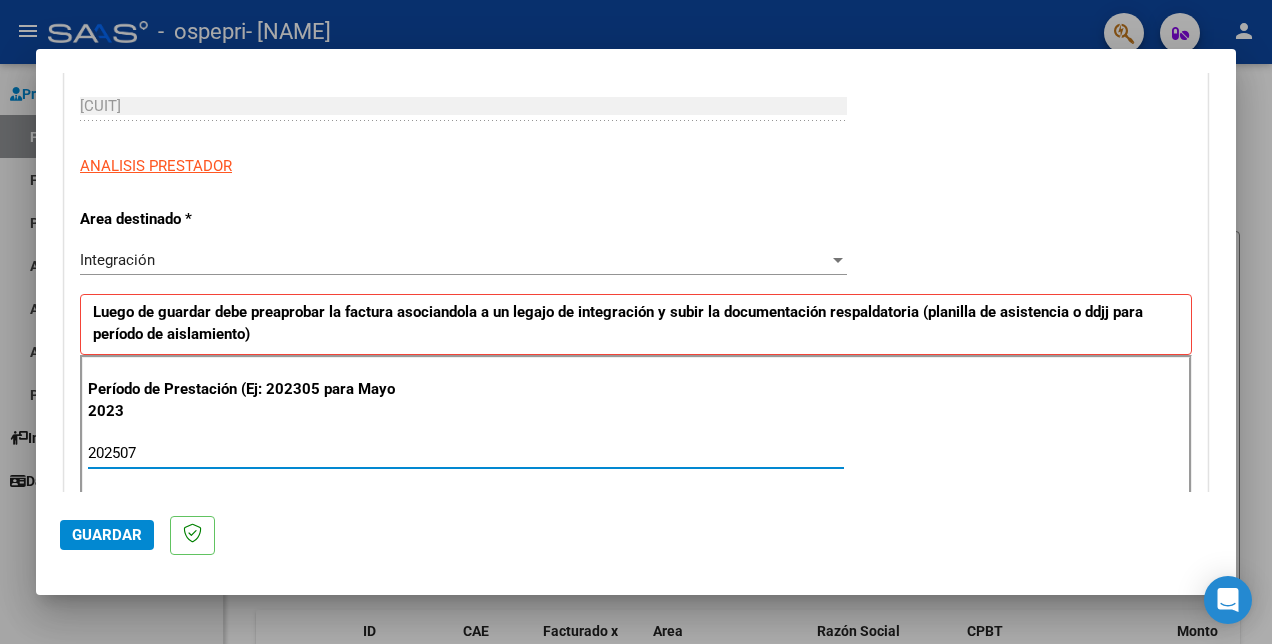 type on "202507" 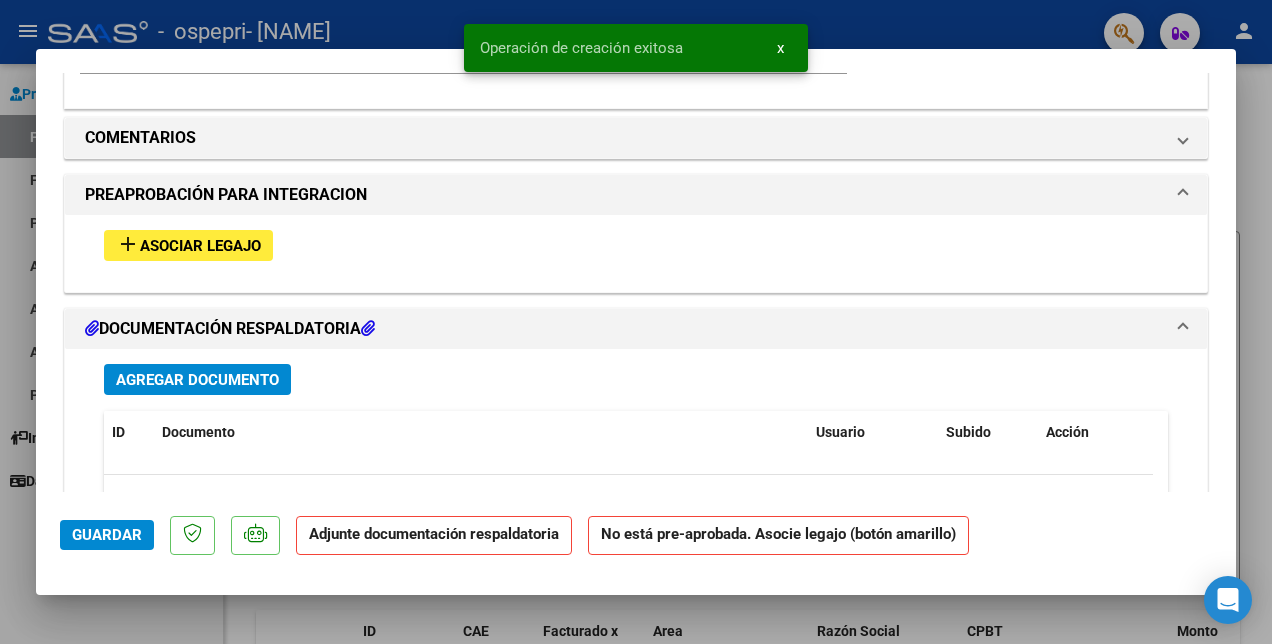 scroll, scrollTop: 1700, scrollLeft: 0, axis: vertical 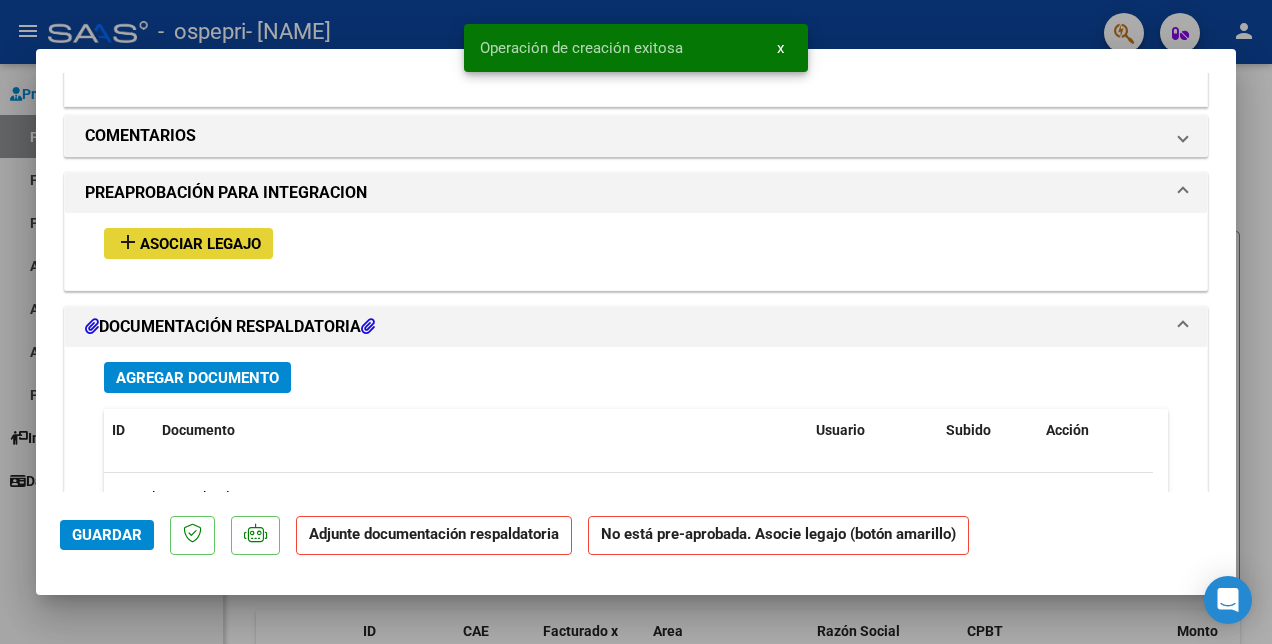 click on "Asociar Legajo" at bounding box center [200, 244] 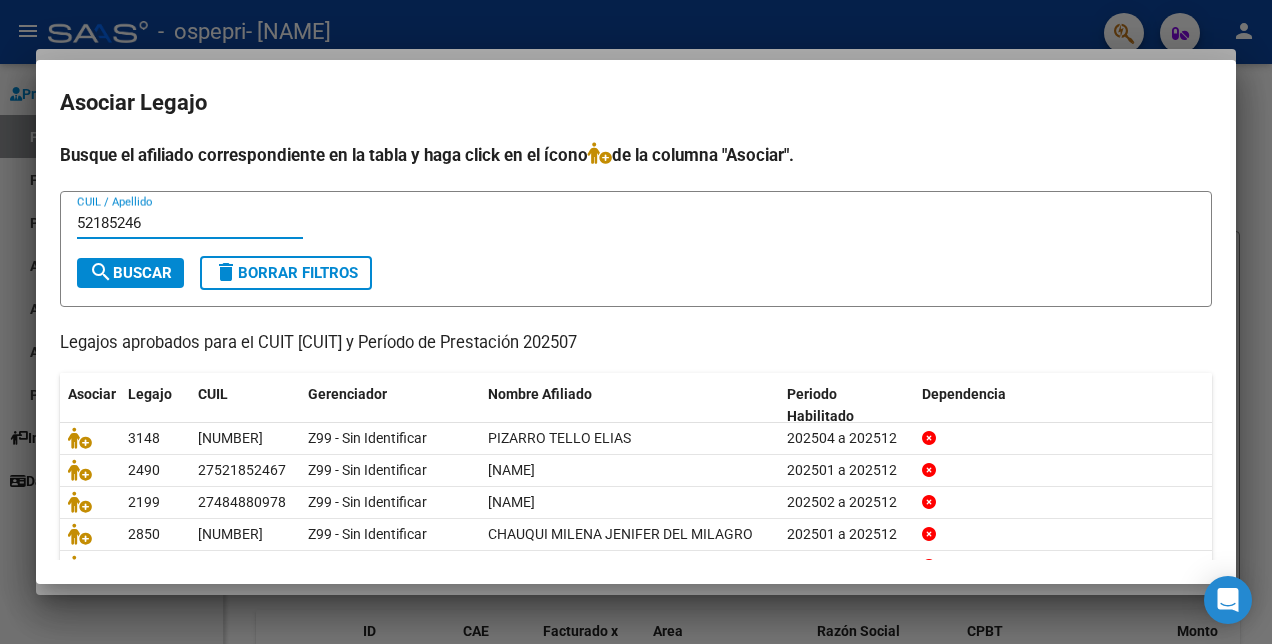 type on "52185246" 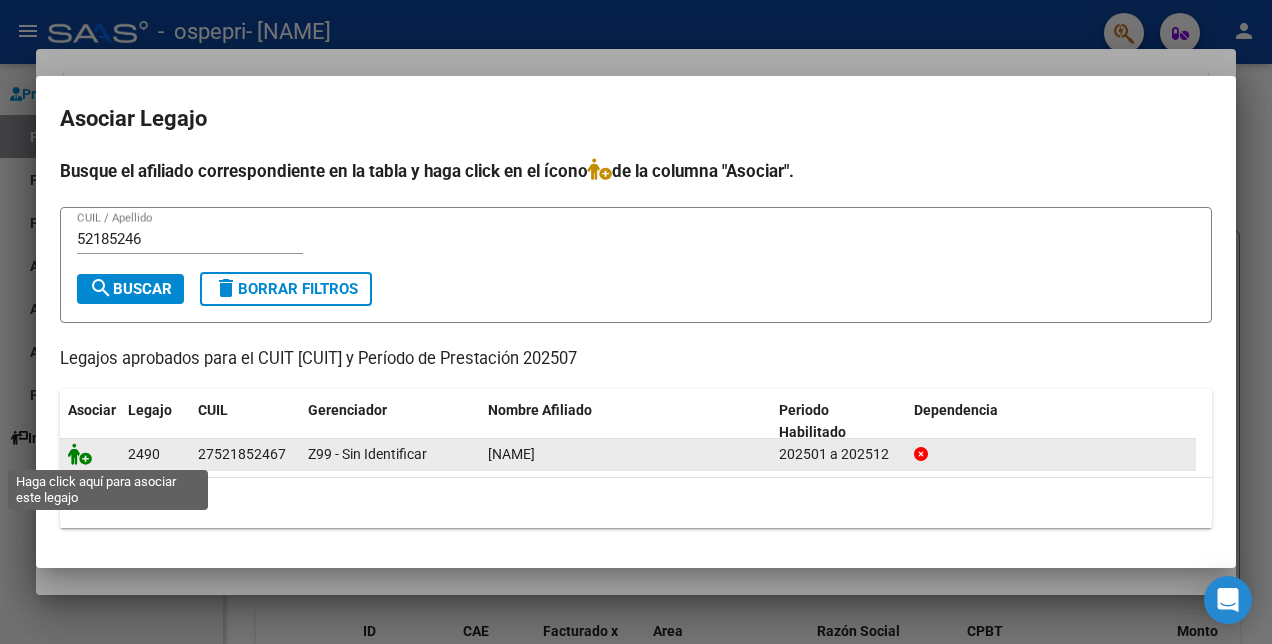 click 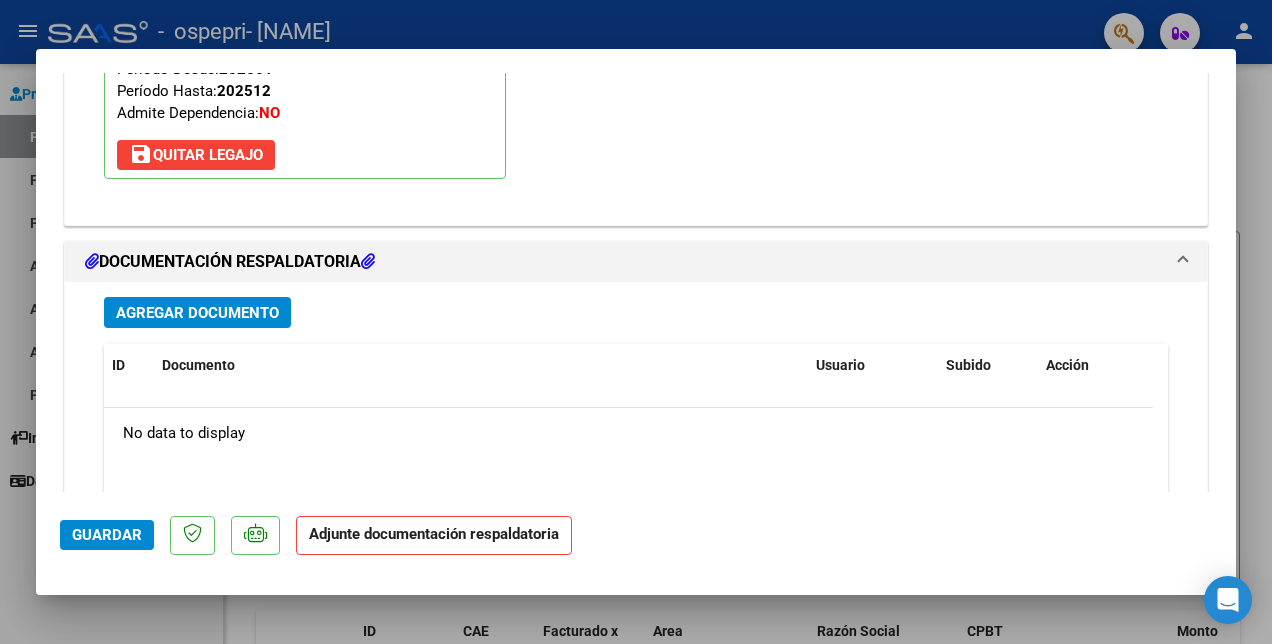 scroll, scrollTop: 2152, scrollLeft: 0, axis: vertical 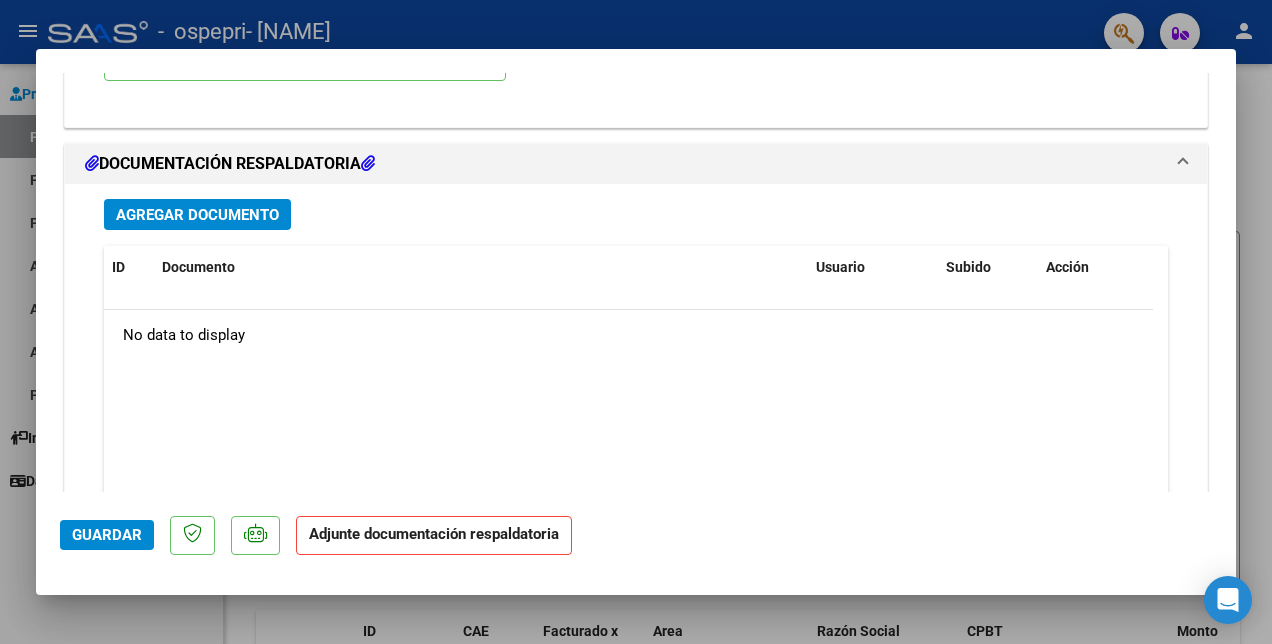 click on "Agregar Documento" at bounding box center [197, 215] 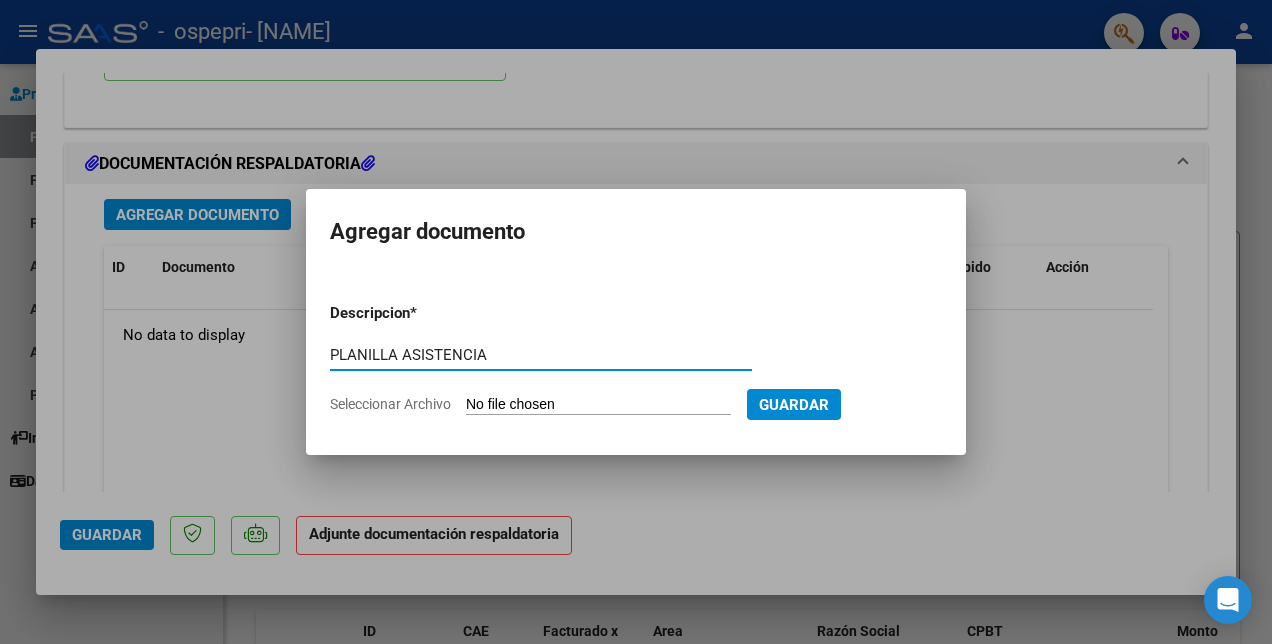 type on "PLANILLA ASISTENCIA" 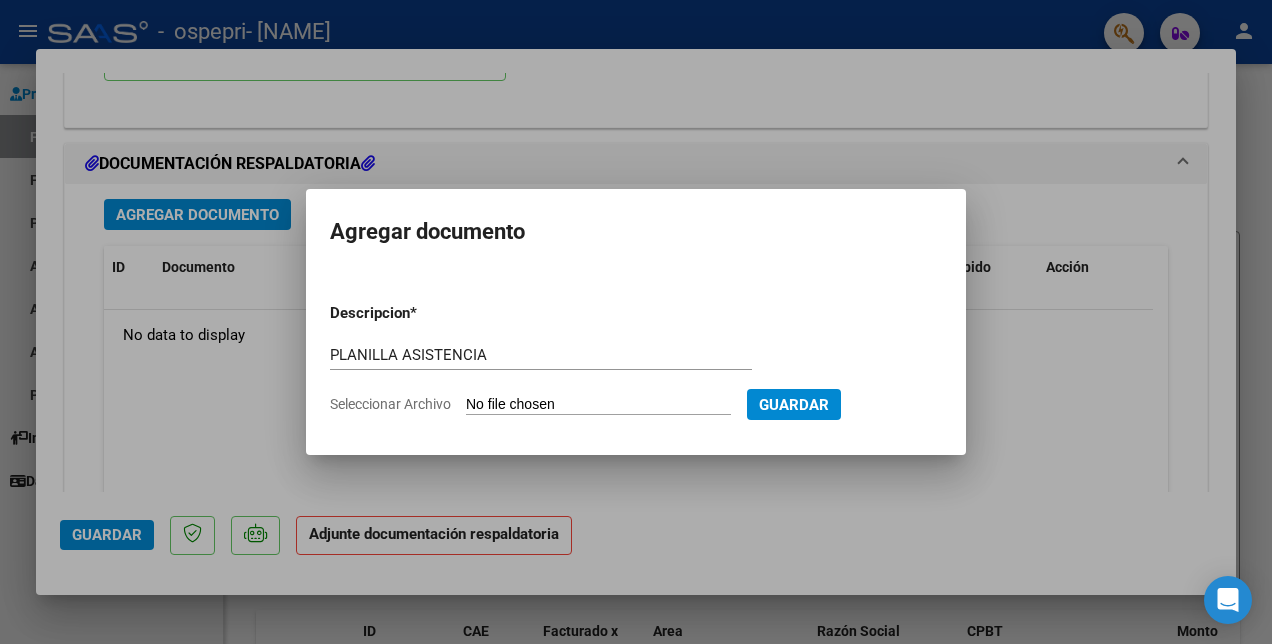 click on "Seleccionar Archivo" at bounding box center [598, 405] 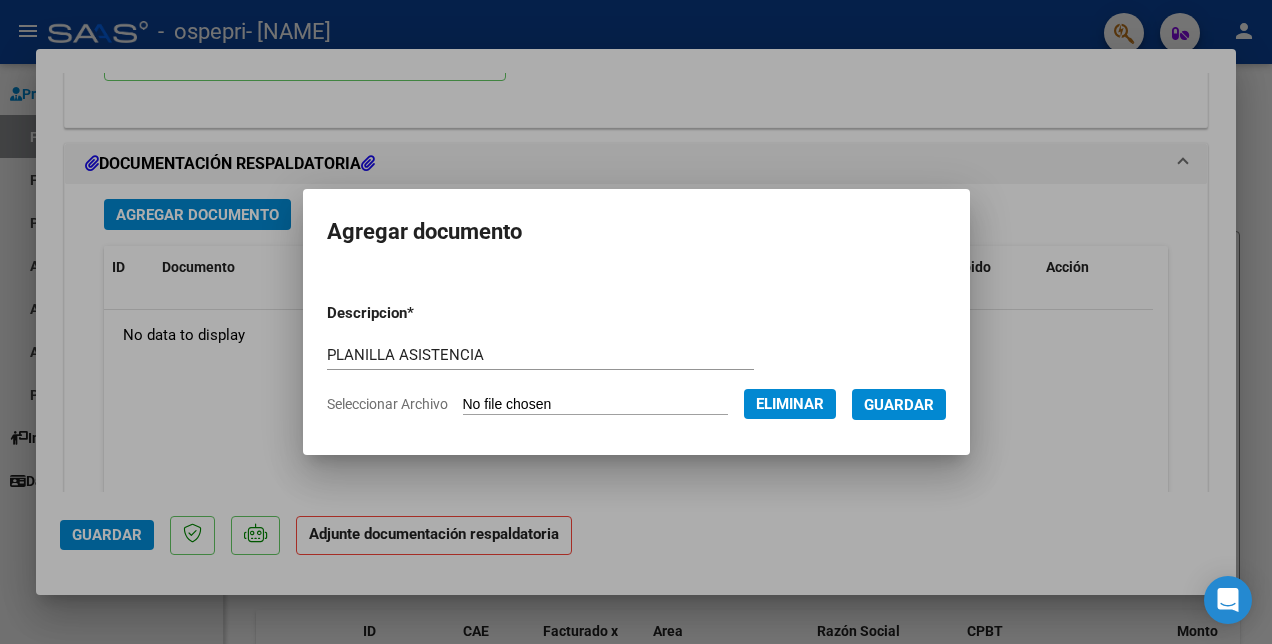 click on "Guardar" at bounding box center (899, 405) 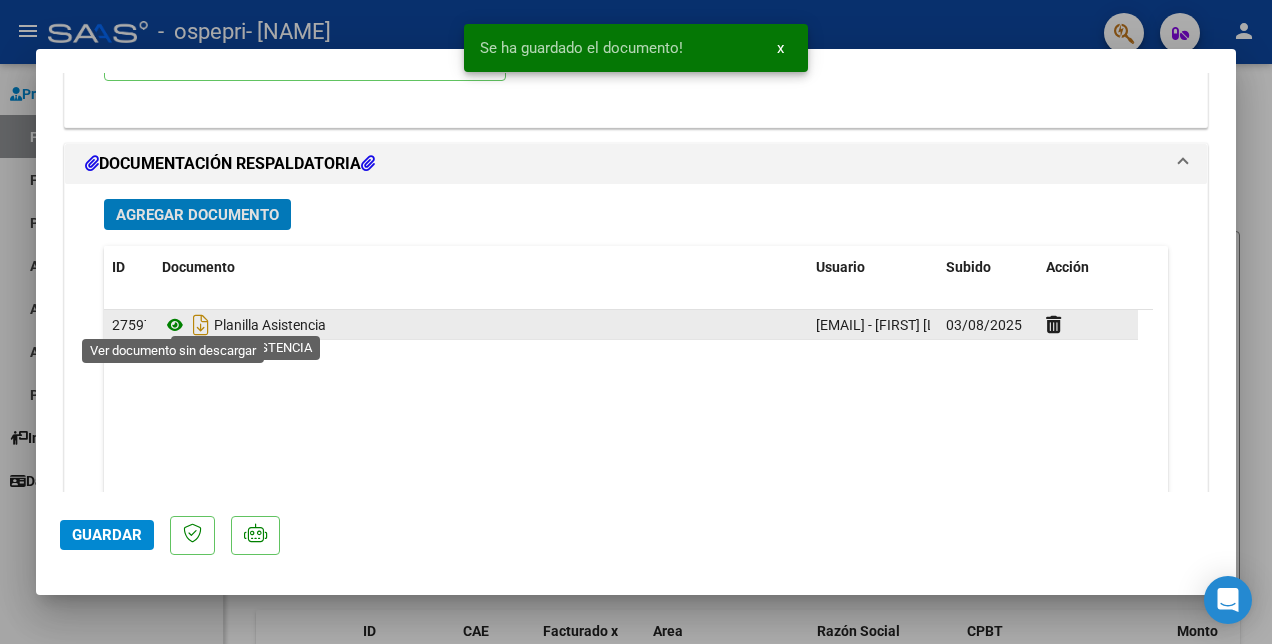 click 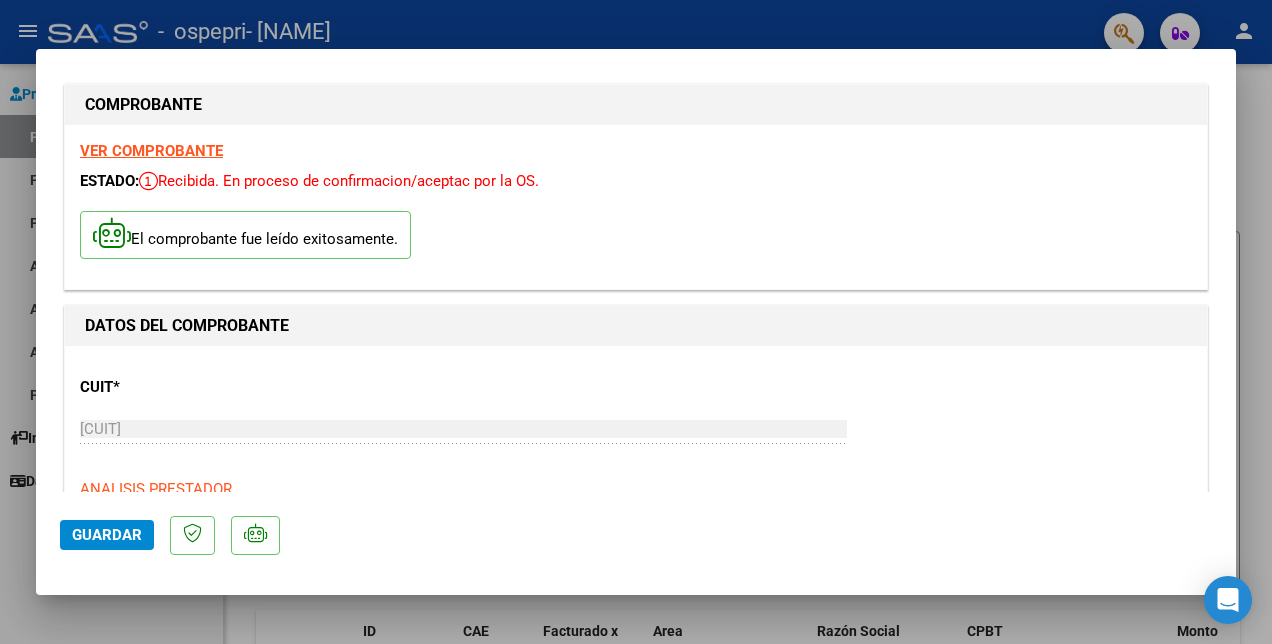 scroll, scrollTop: 0, scrollLeft: 0, axis: both 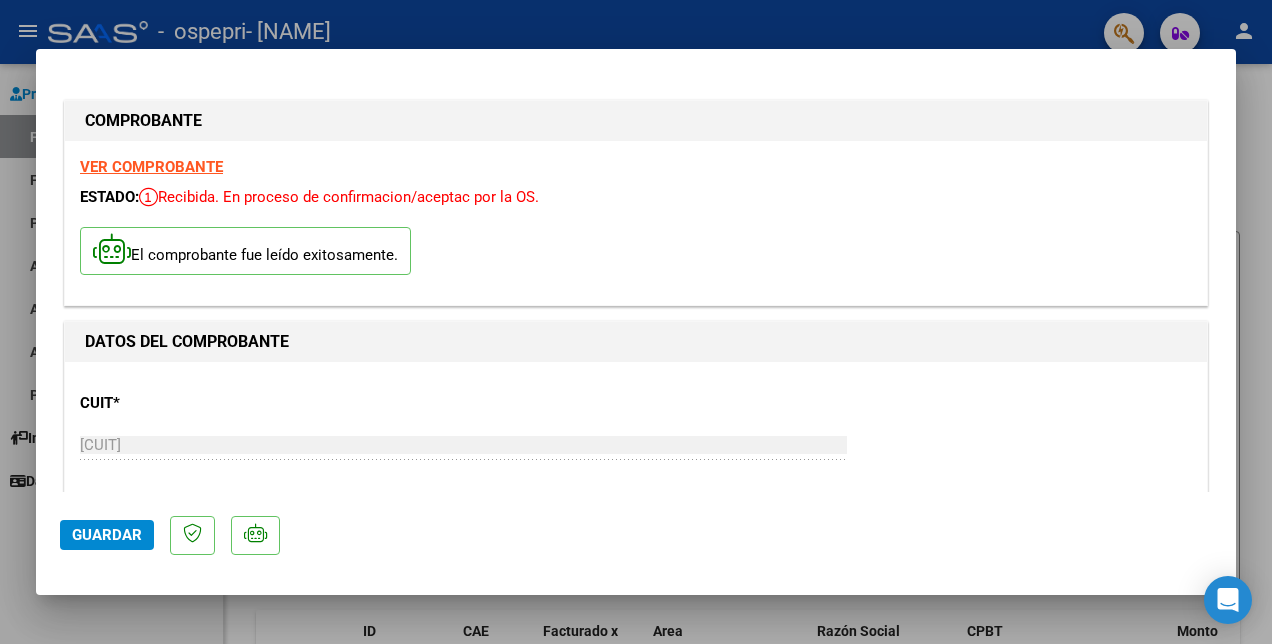click on "VER COMPROBANTE" at bounding box center [151, 167] 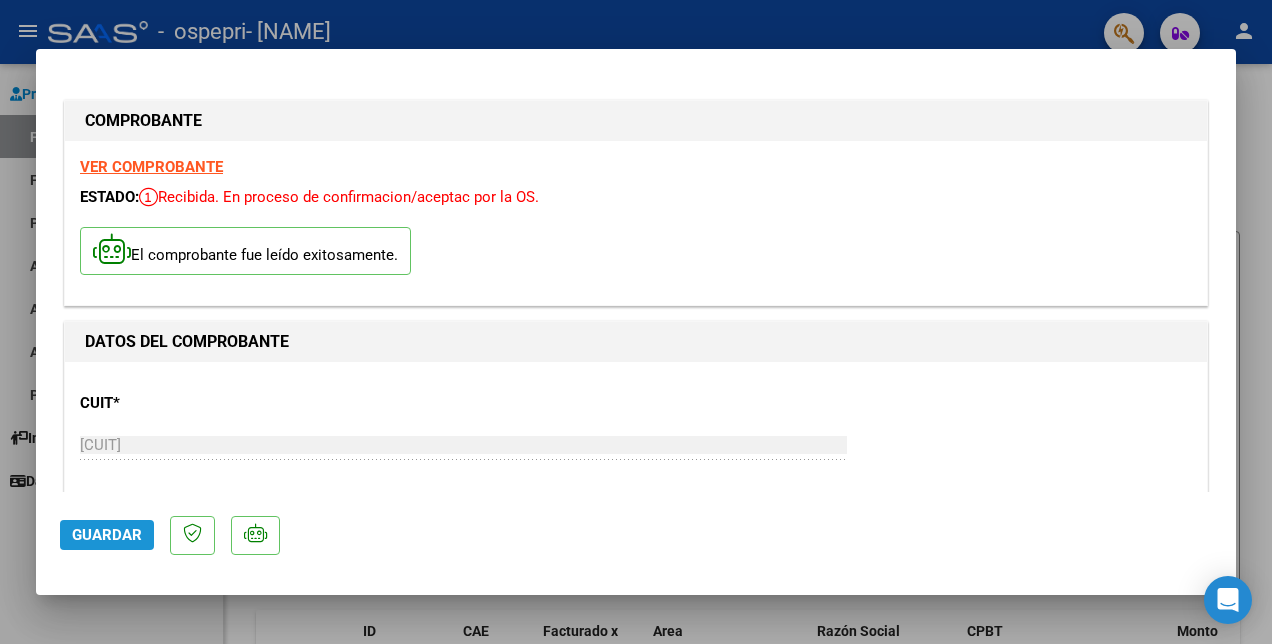 click on "Guardar" 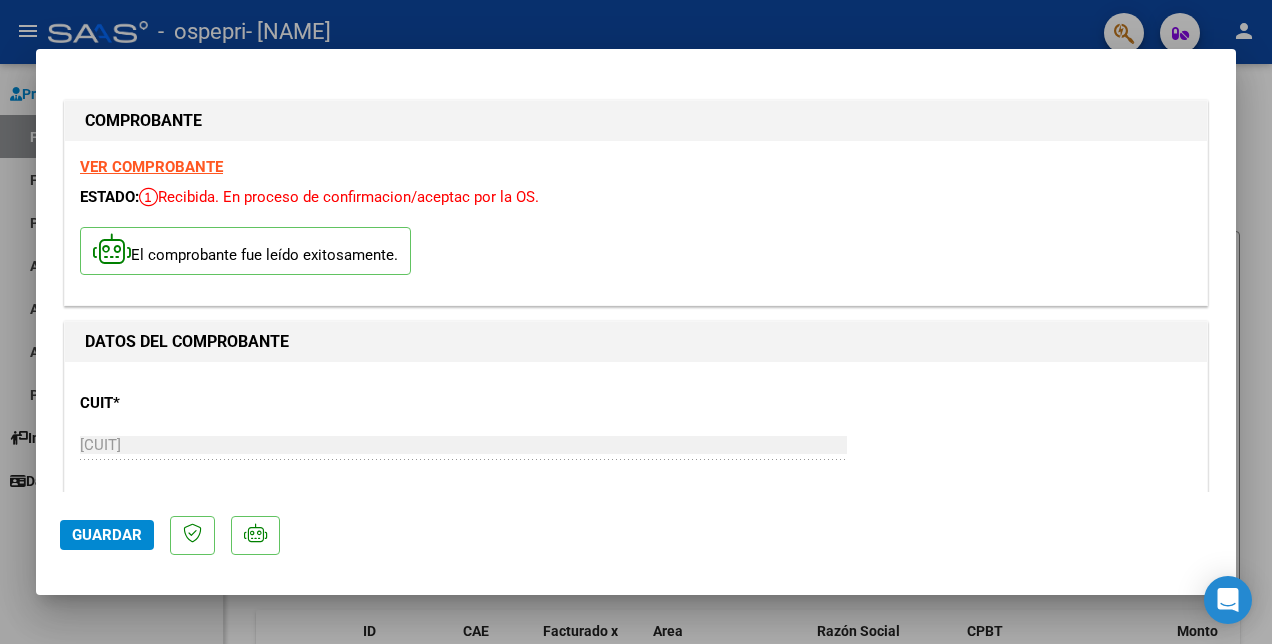 click on "Guardar" 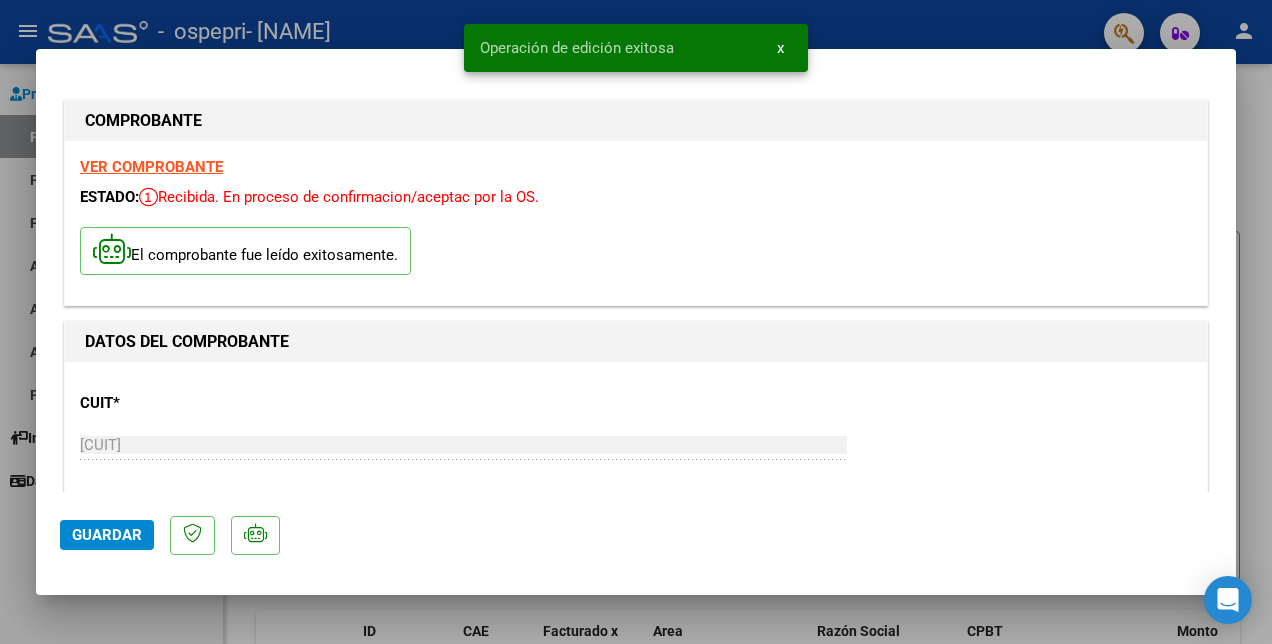 click at bounding box center [636, 322] 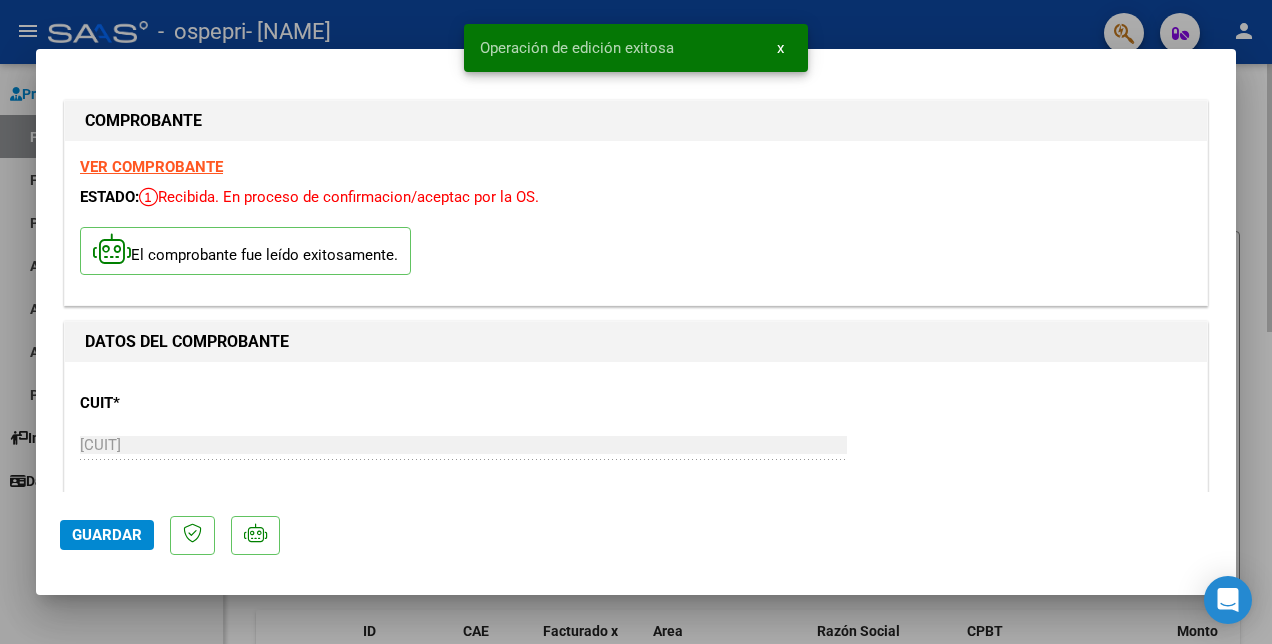 type 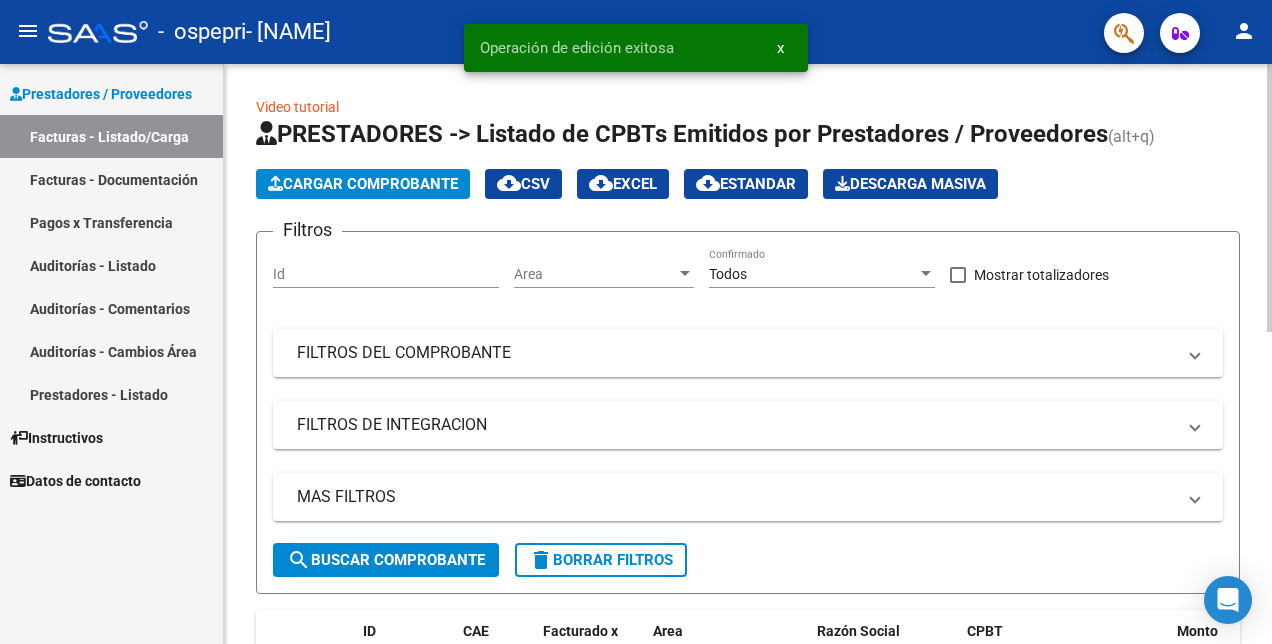 click on "Cargar Comprobante" 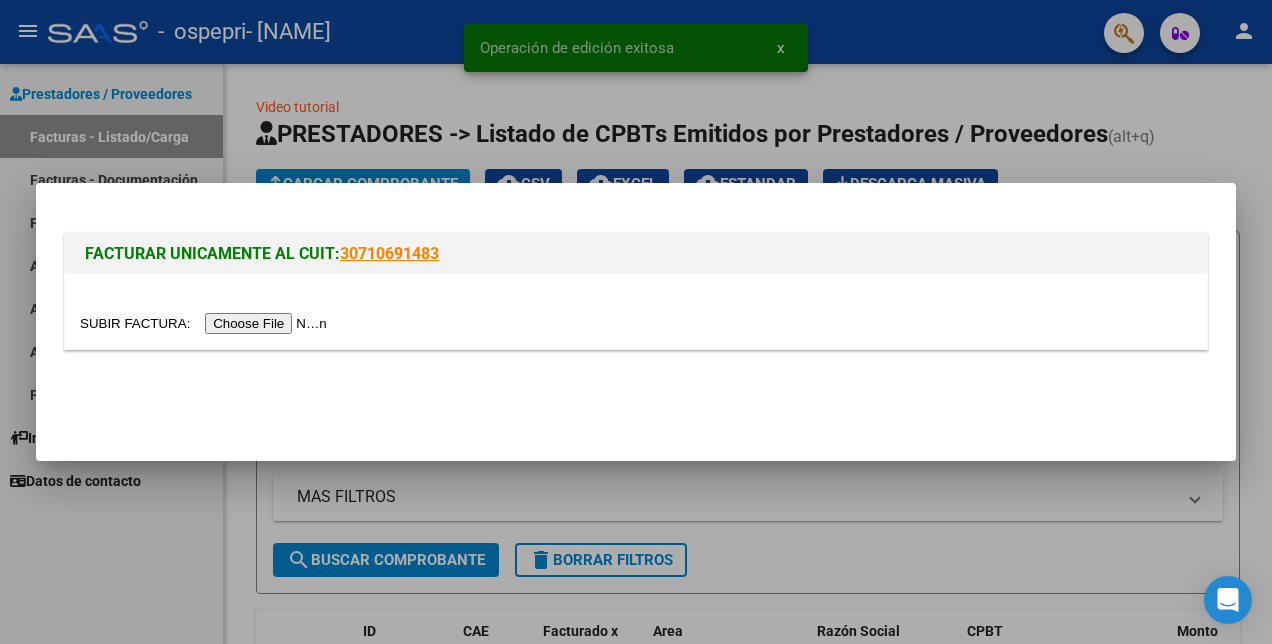 click at bounding box center (206, 323) 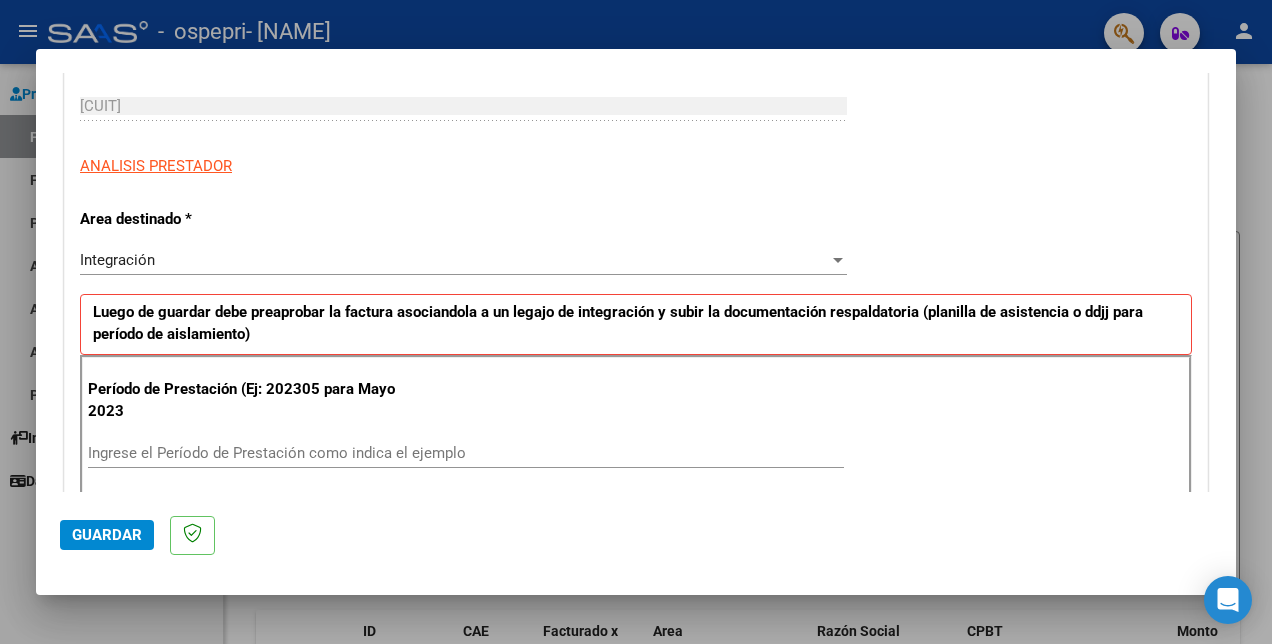scroll, scrollTop: 400, scrollLeft: 0, axis: vertical 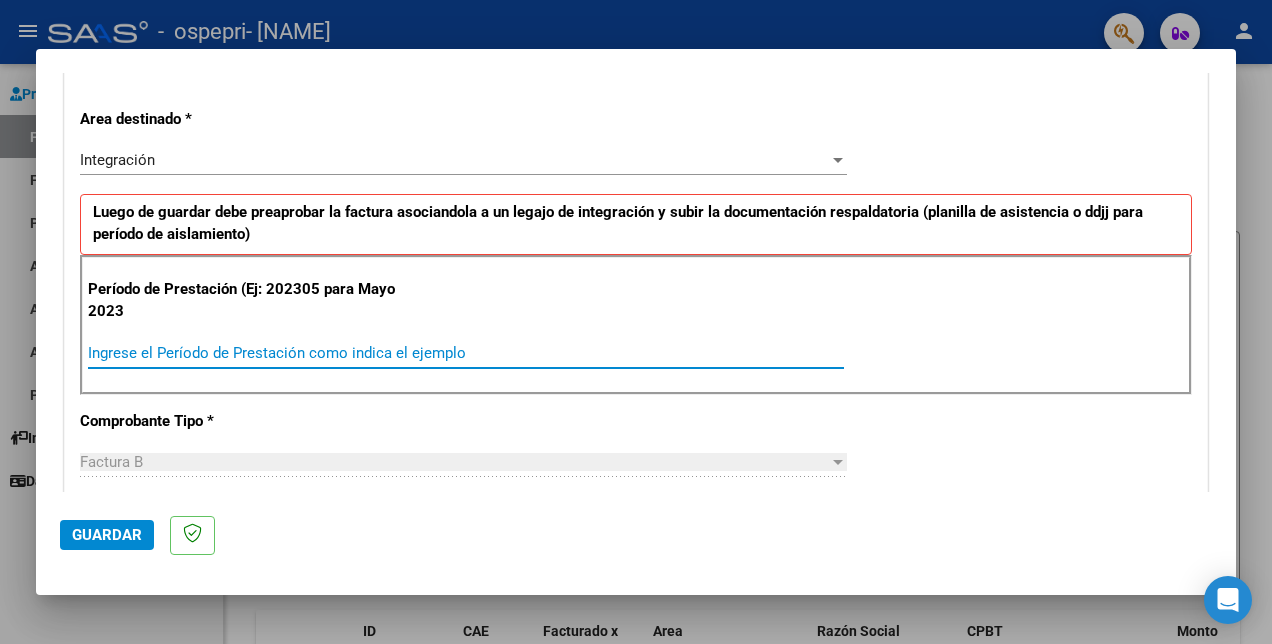 click on "Ingrese el Período de Prestación como indica el ejemplo" at bounding box center (466, 353) 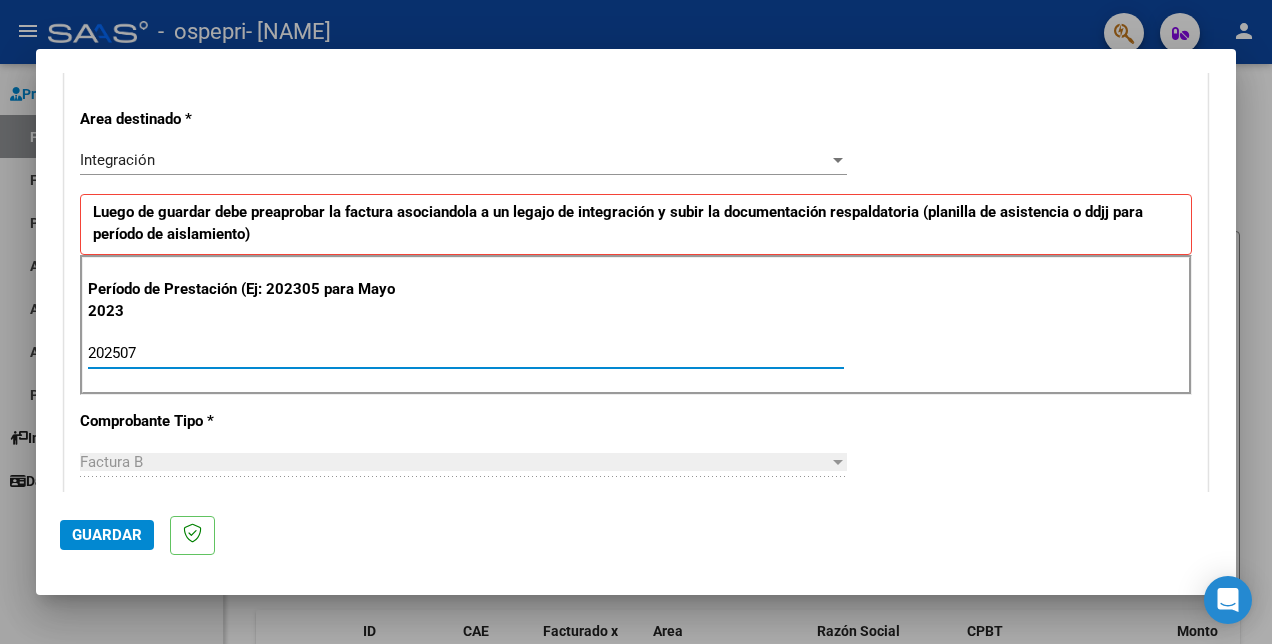 type on "202507" 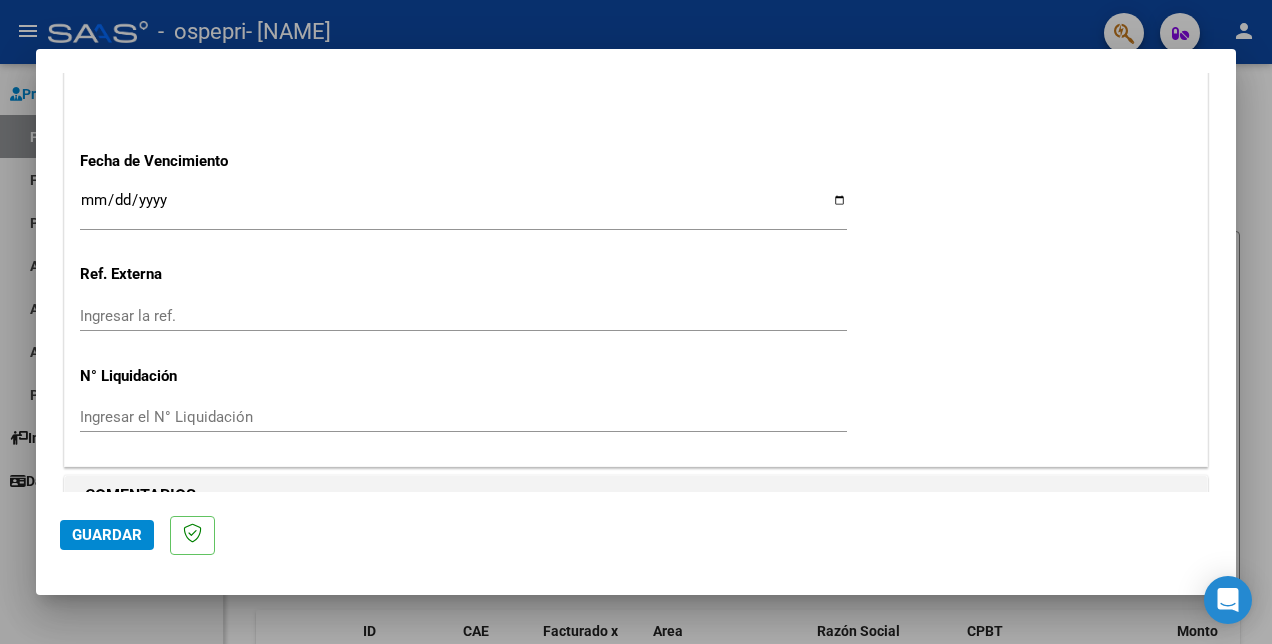 scroll, scrollTop: 1359, scrollLeft: 0, axis: vertical 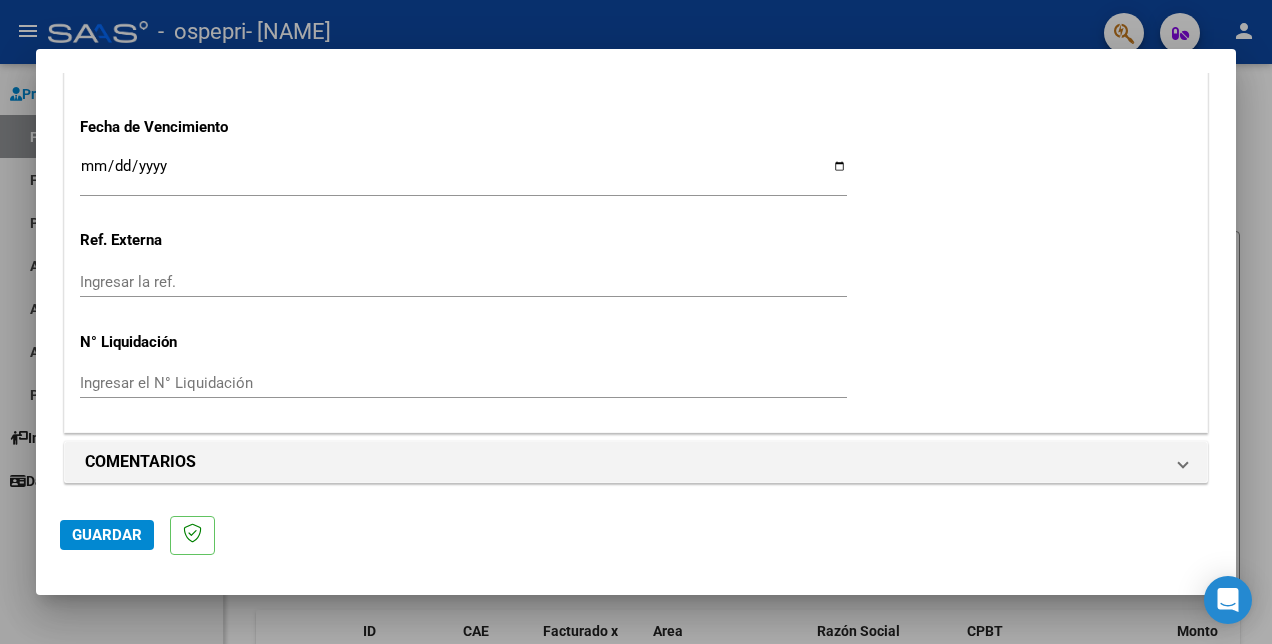 click on "Guardar" 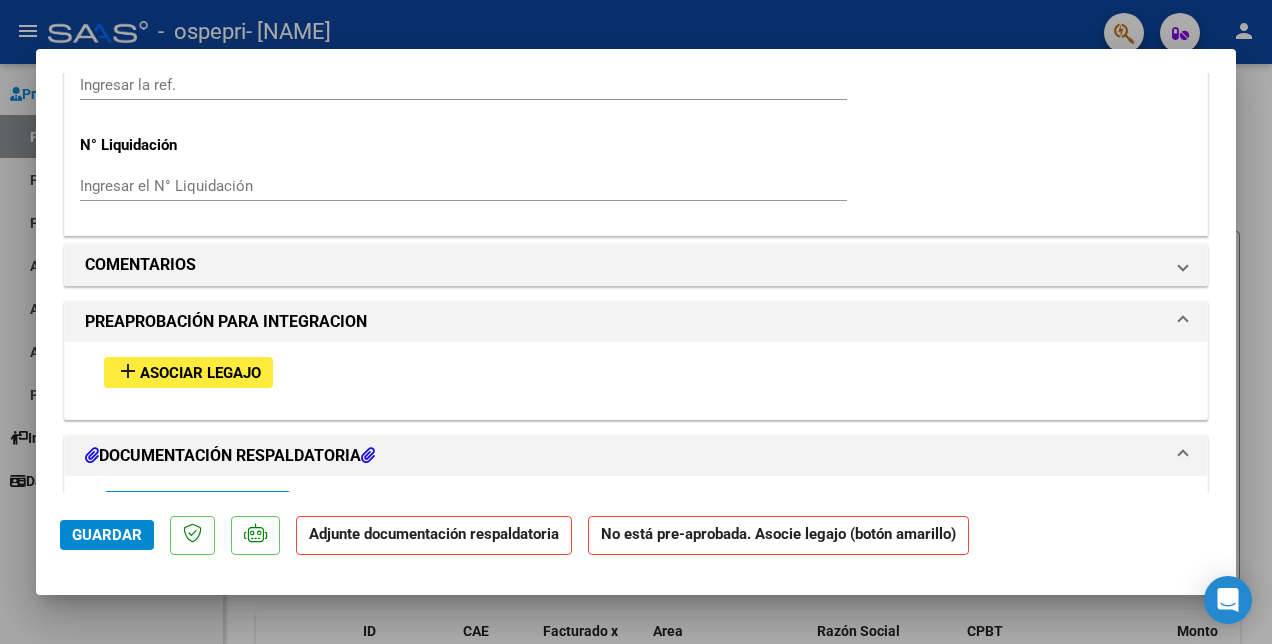 scroll, scrollTop: 1600, scrollLeft: 0, axis: vertical 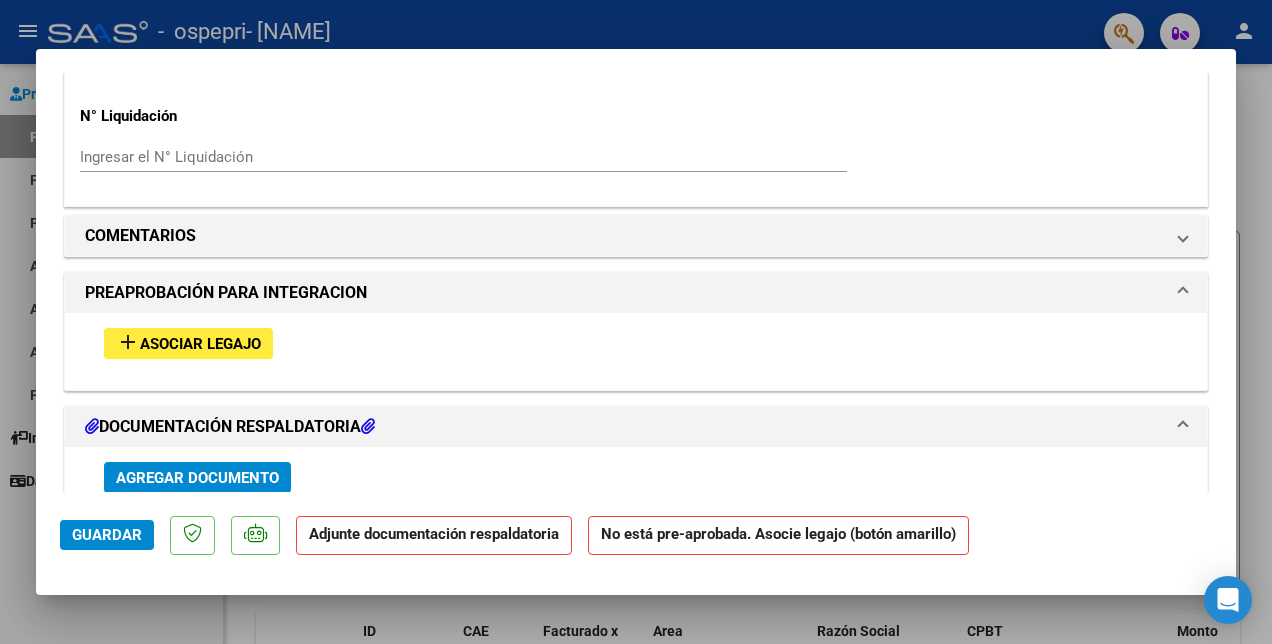 click on "Asociar Legajo" at bounding box center (200, 344) 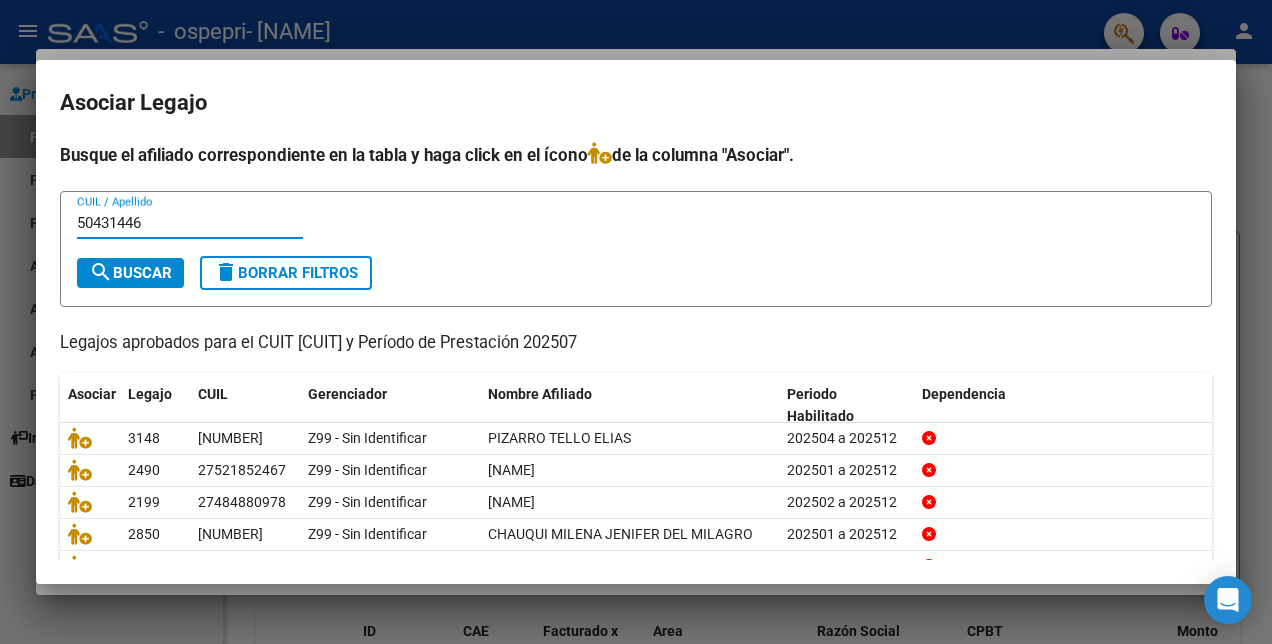 type on "50431446" 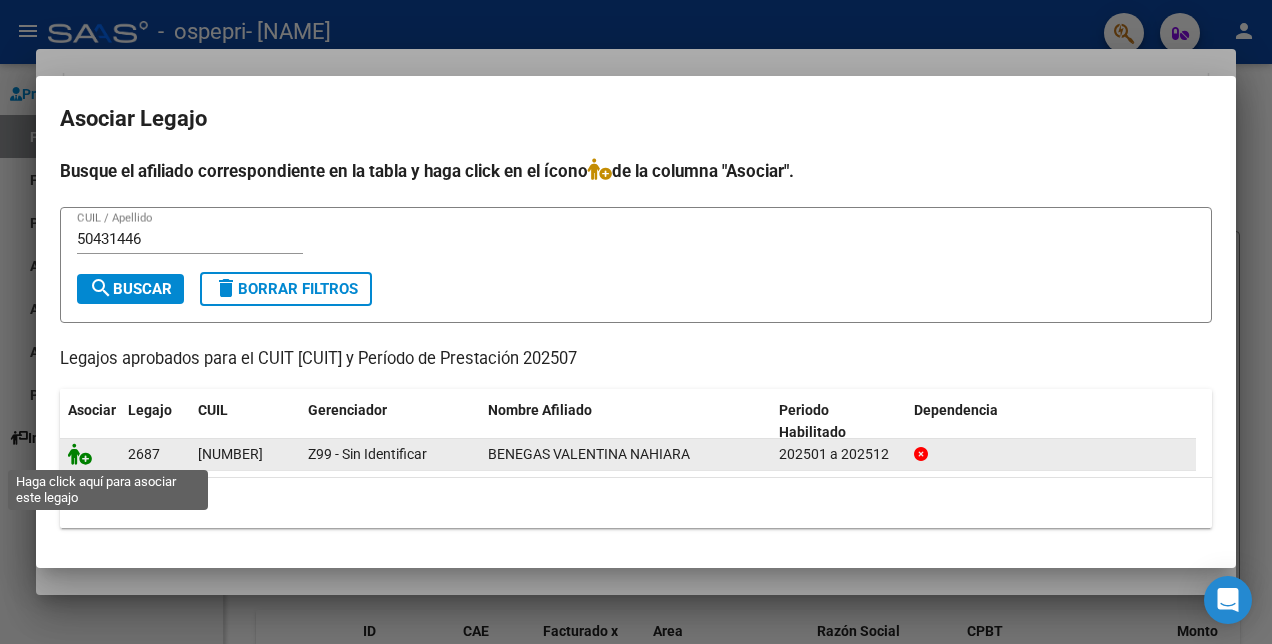 click 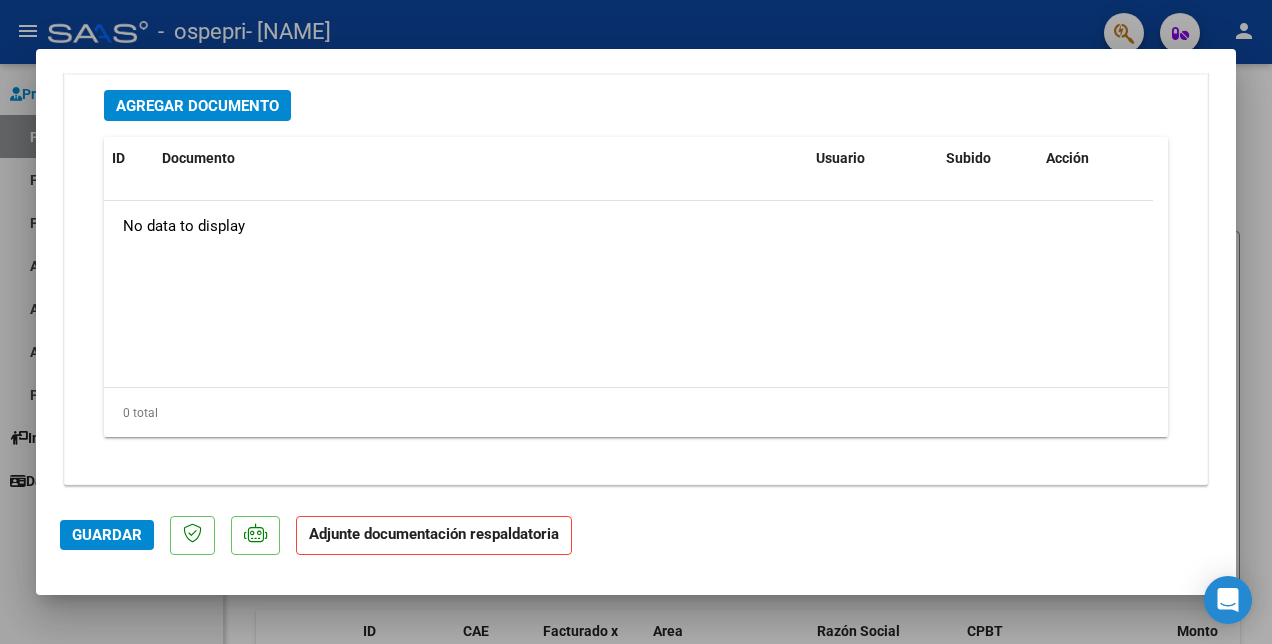 scroll, scrollTop: 2262, scrollLeft: 0, axis: vertical 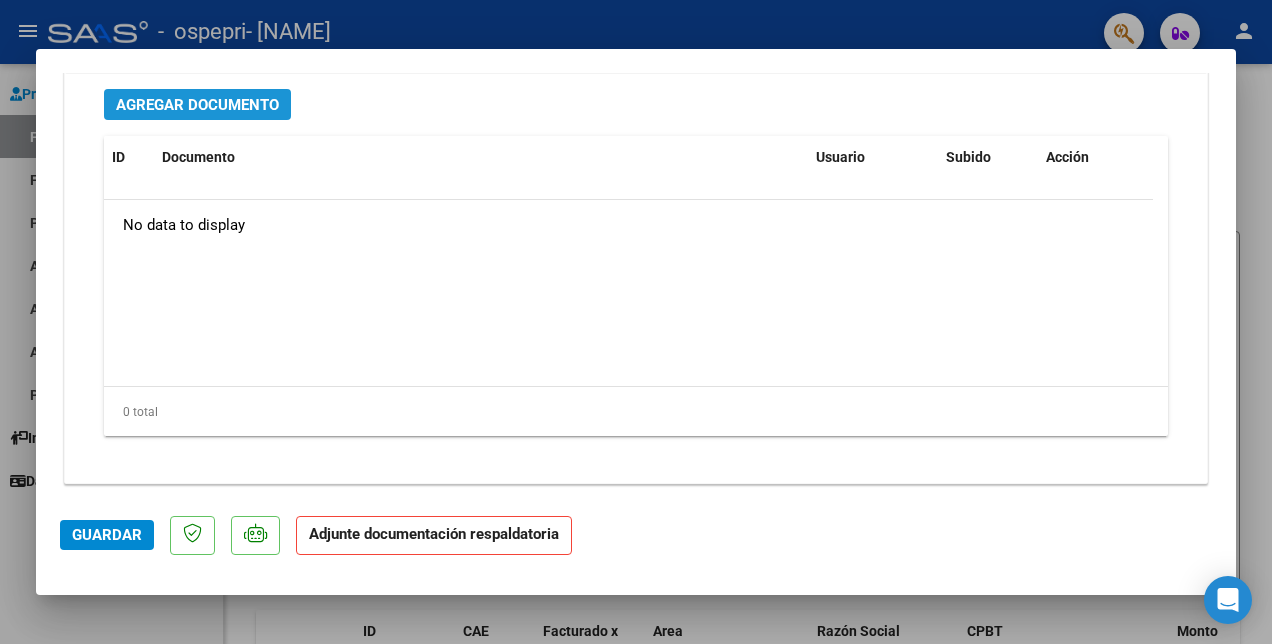 click on "Agregar Documento" at bounding box center (197, 105) 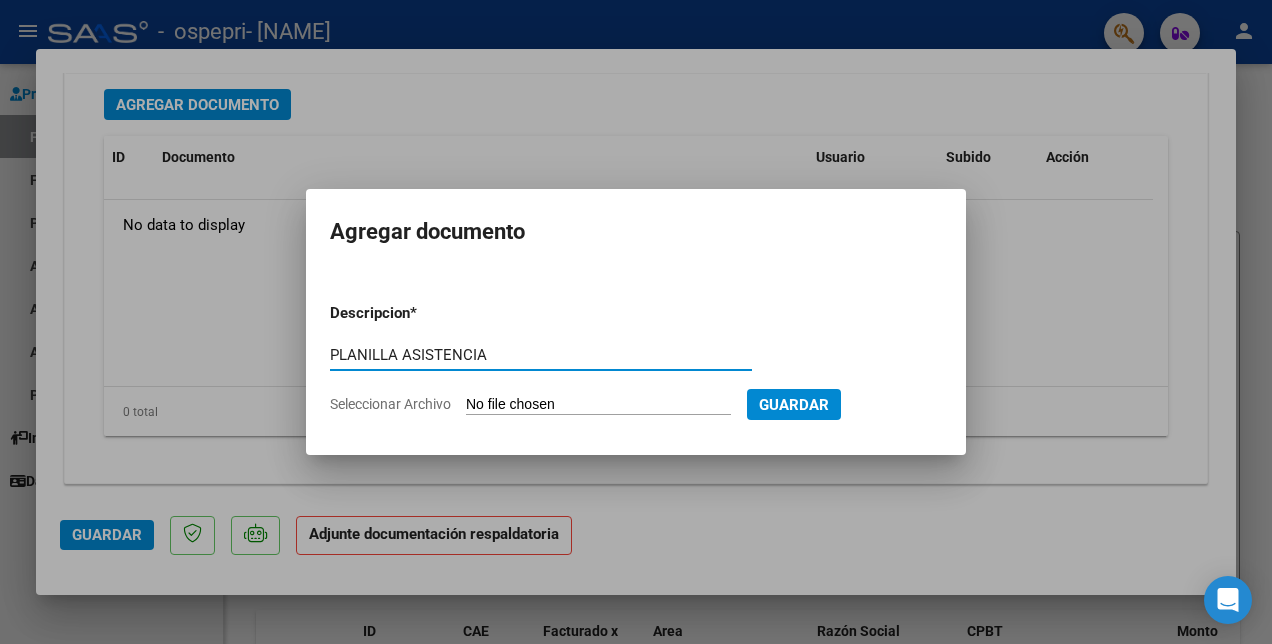type on "PLANILLA ASISTENCIA" 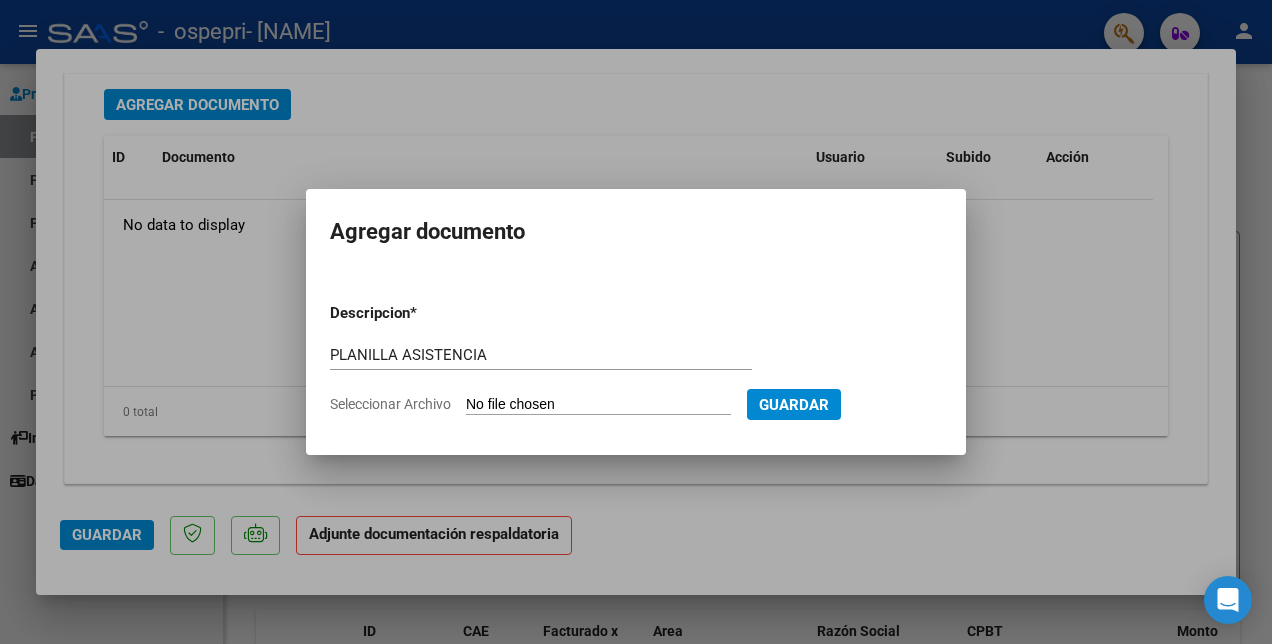 type on "C:\fakepath\[NAME].pdf" 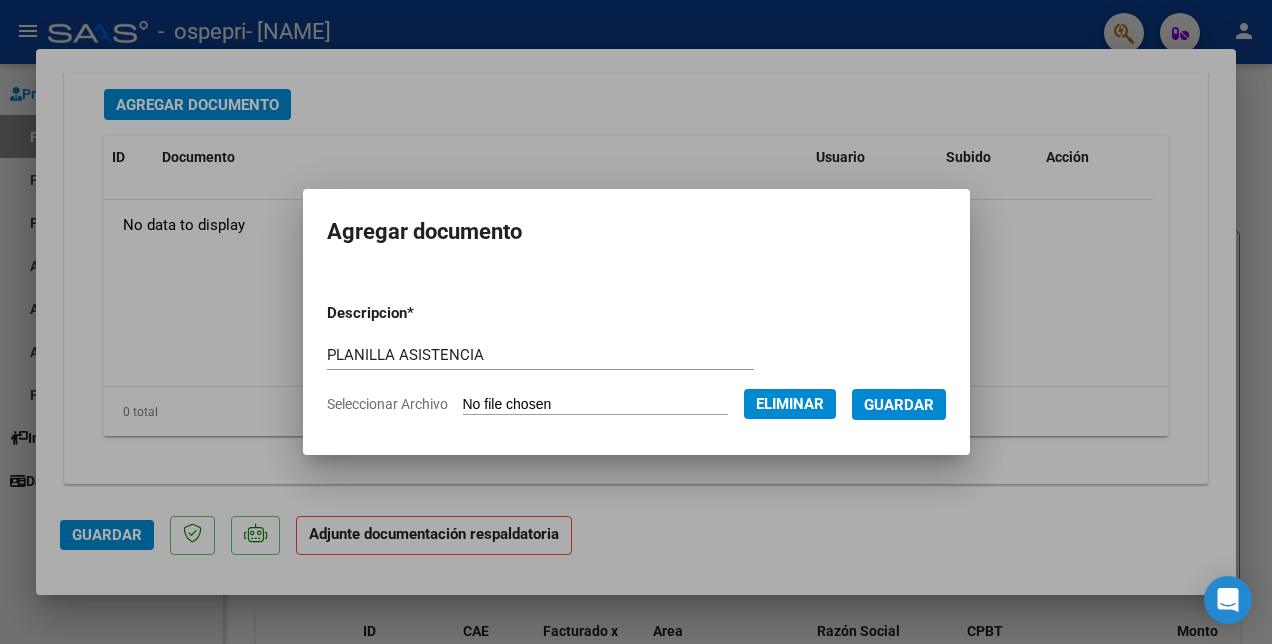 click on "Guardar" at bounding box center [899, 405] 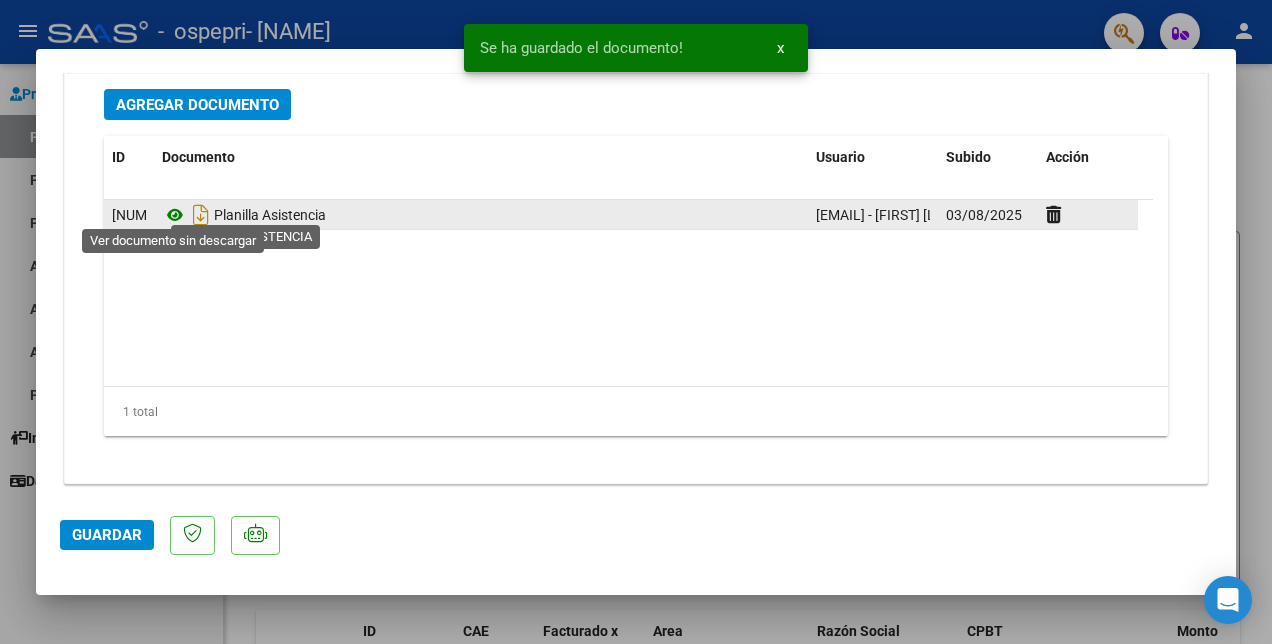 click 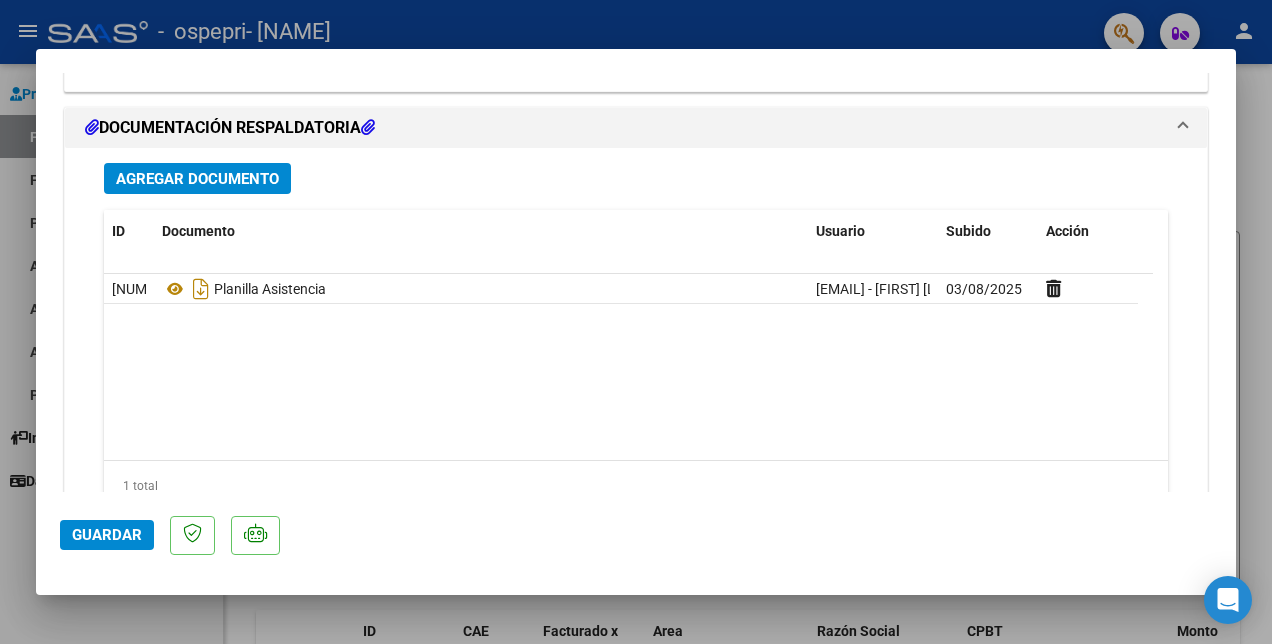 scroll, scrollTop: 2062, scrollLeft: 0, axis: vertical 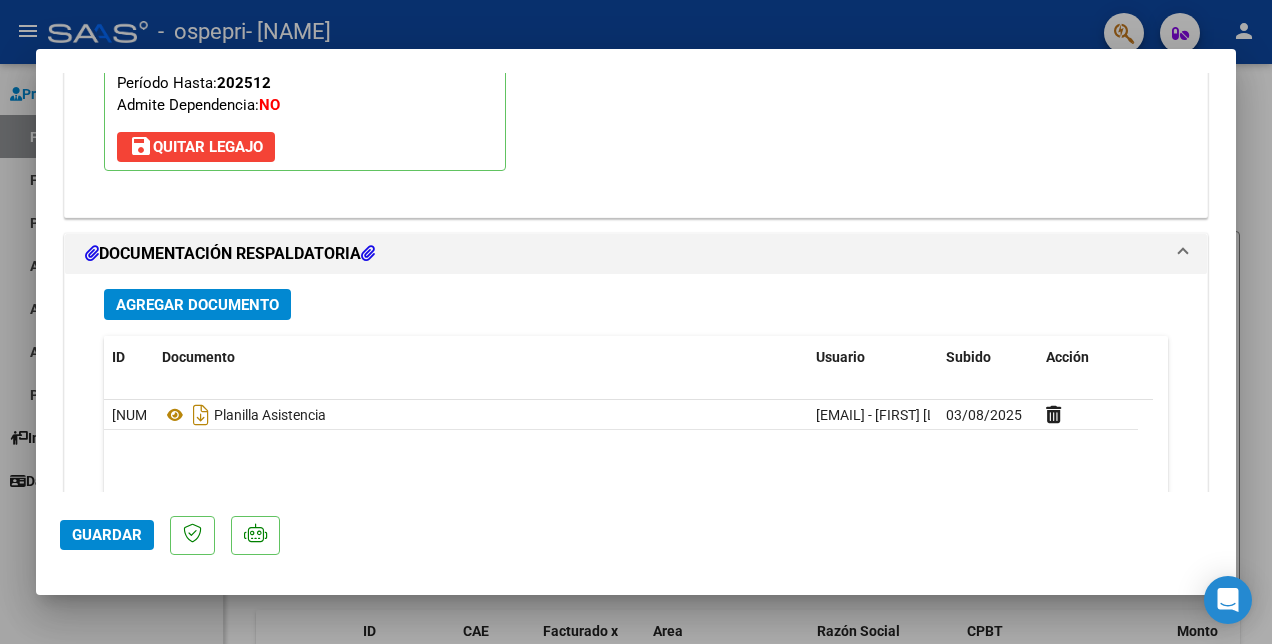 click on "Guardar" 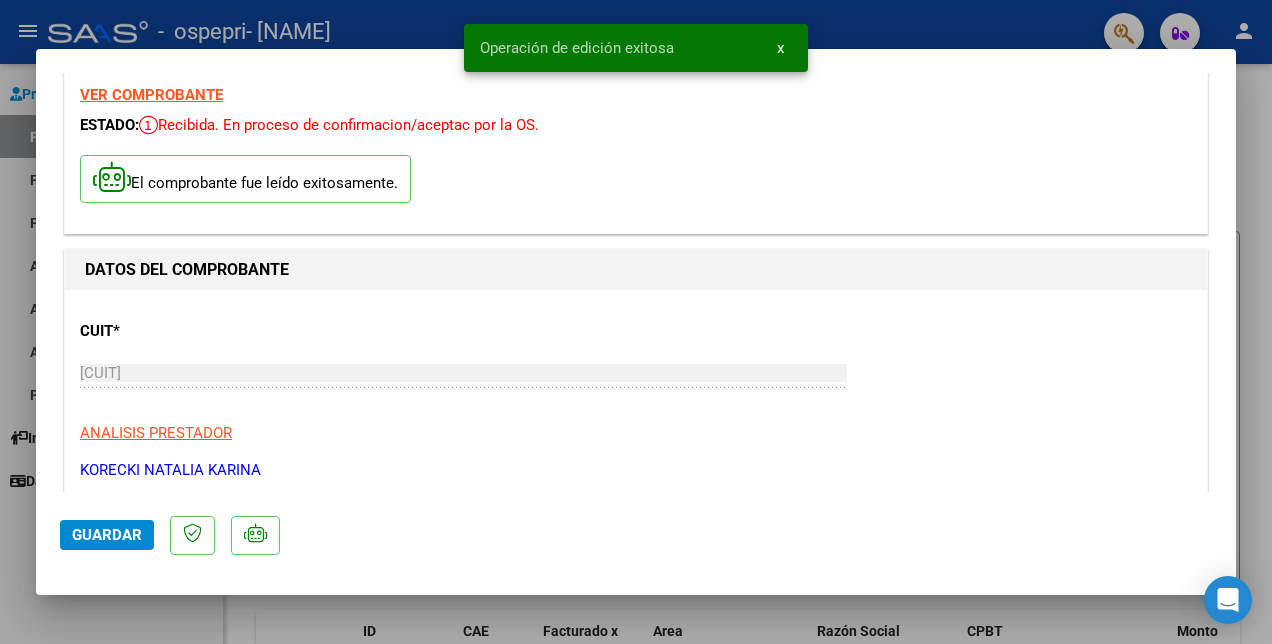 scroll, scrollTop: 0, scrollLeft: 0, axis: both 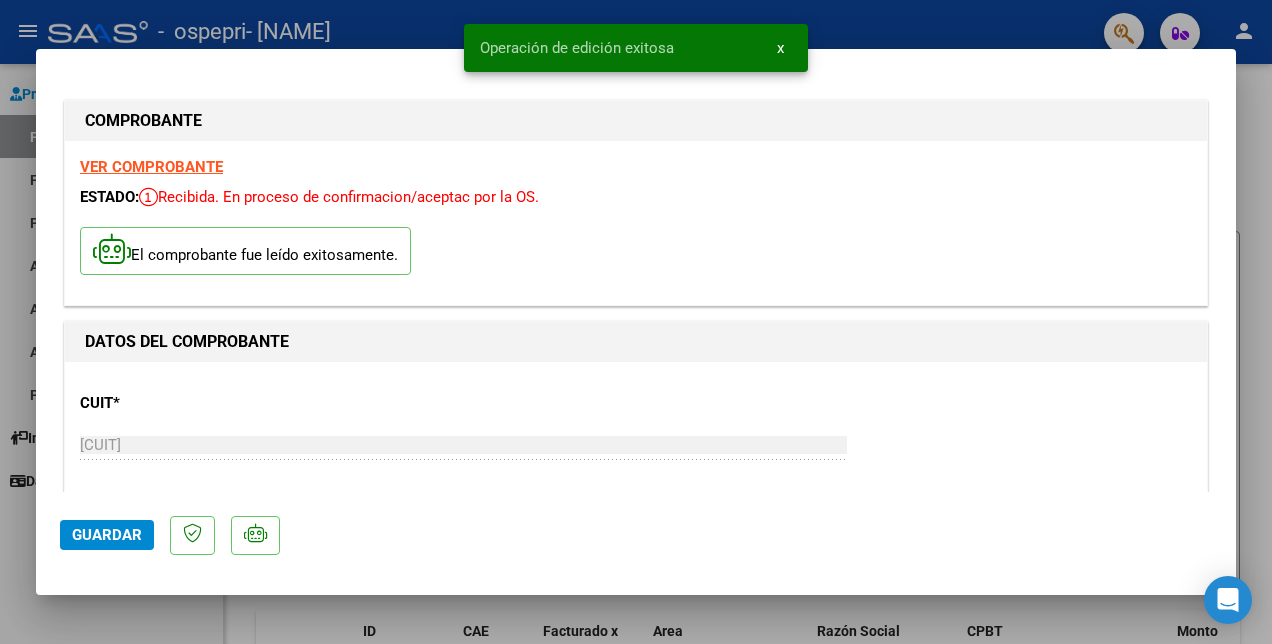 click on "VER COMPROBANTE" at bounding box center [151, 167] 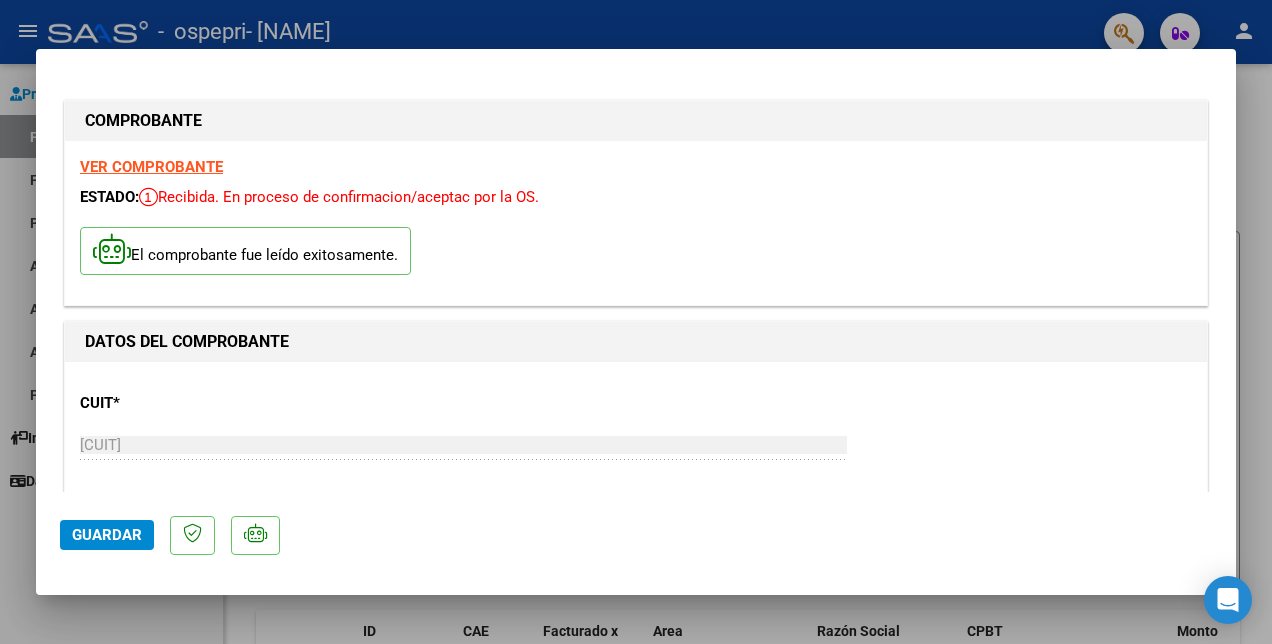 click on "Guardar" 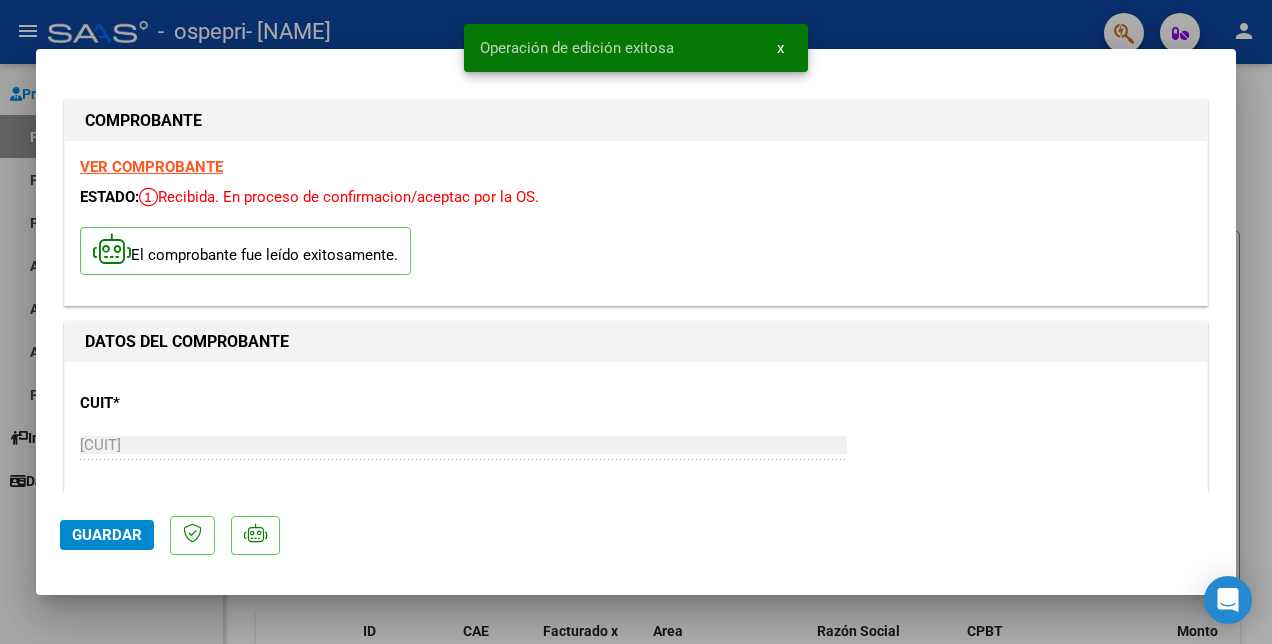 click at bounding box center (636, 322) 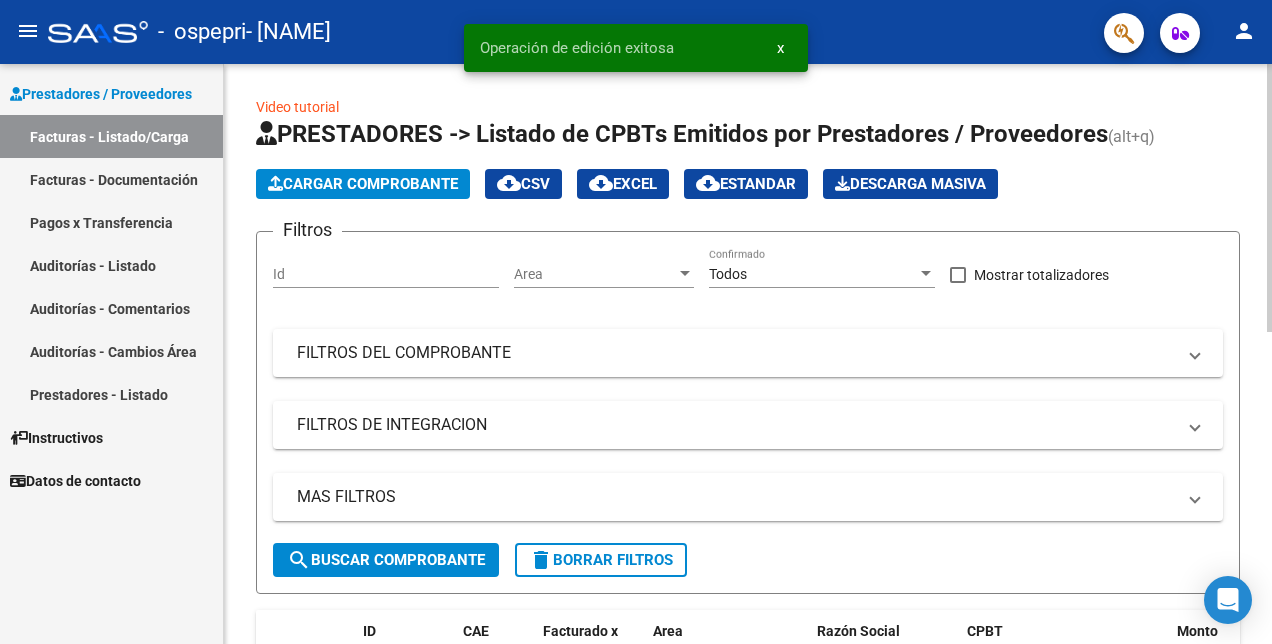 click on "Cargar Comprobante" 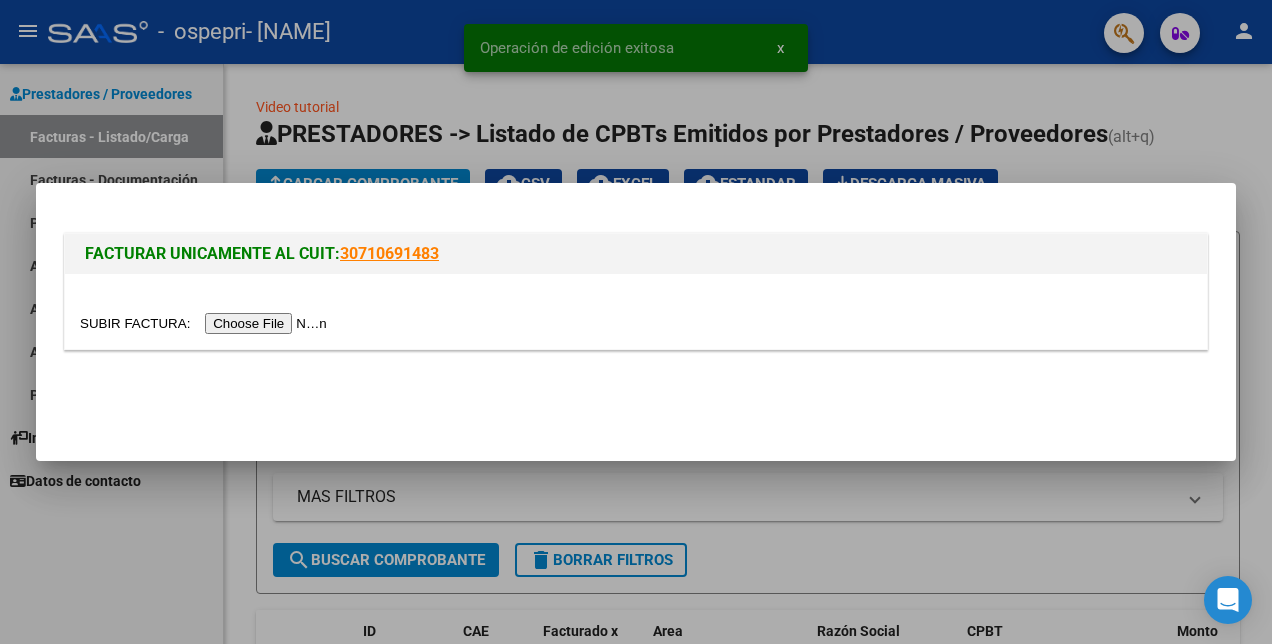 click at bounding box center [206, 323] 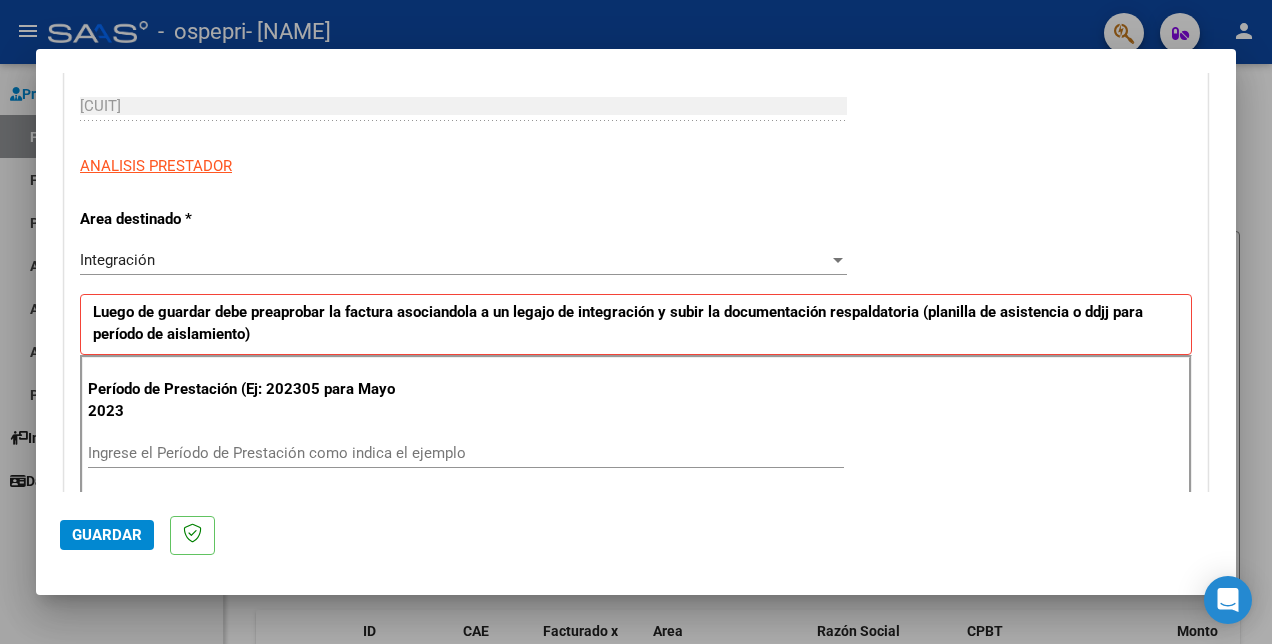 scroll, scrollTop: 400, scrollLeft: 0, axis: vertical 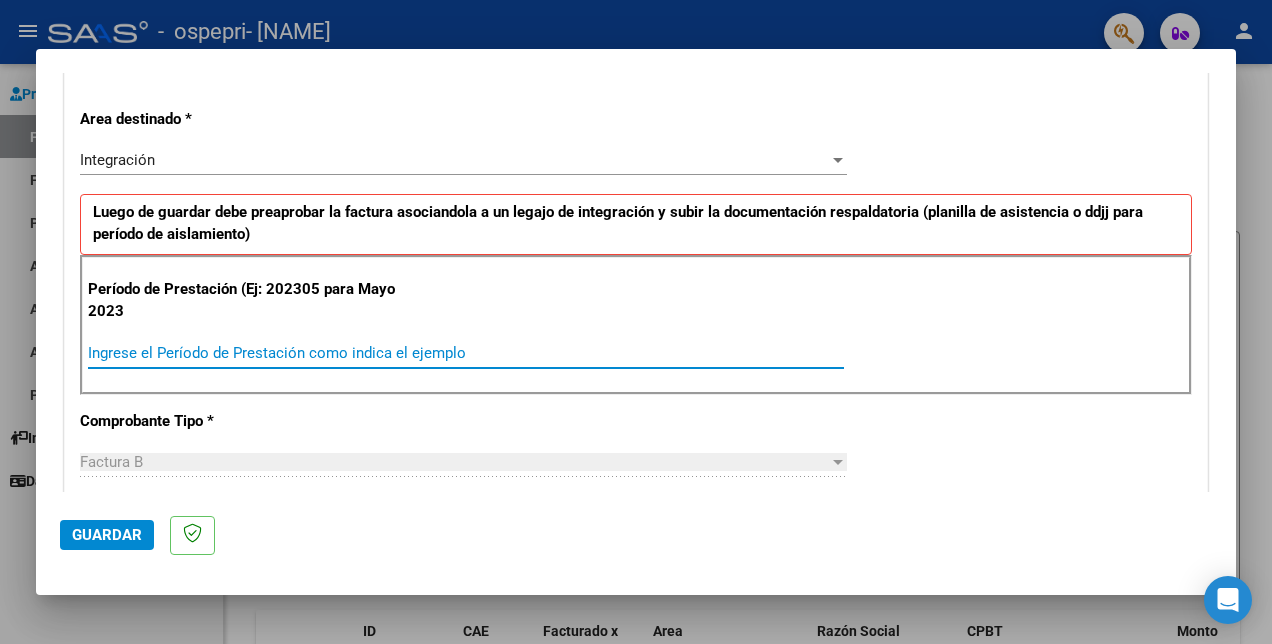 click on "Ingrese el Período de Prestación como indica el ejemplo" at bounding box center [466, 353] 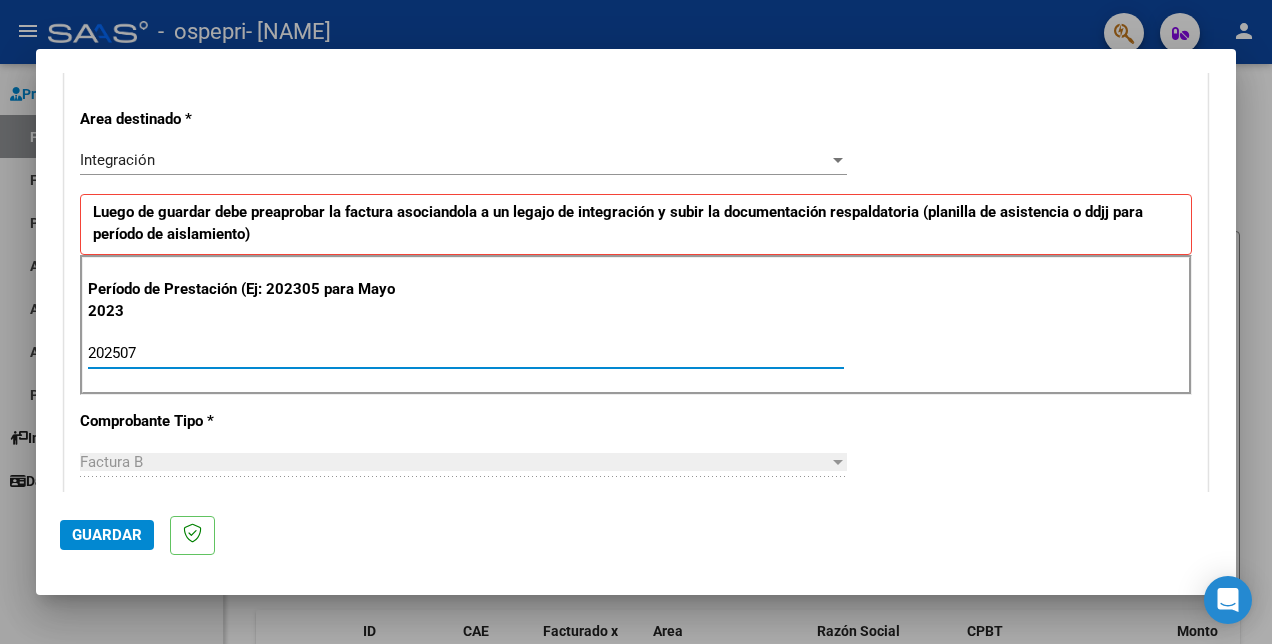 type on "202507" 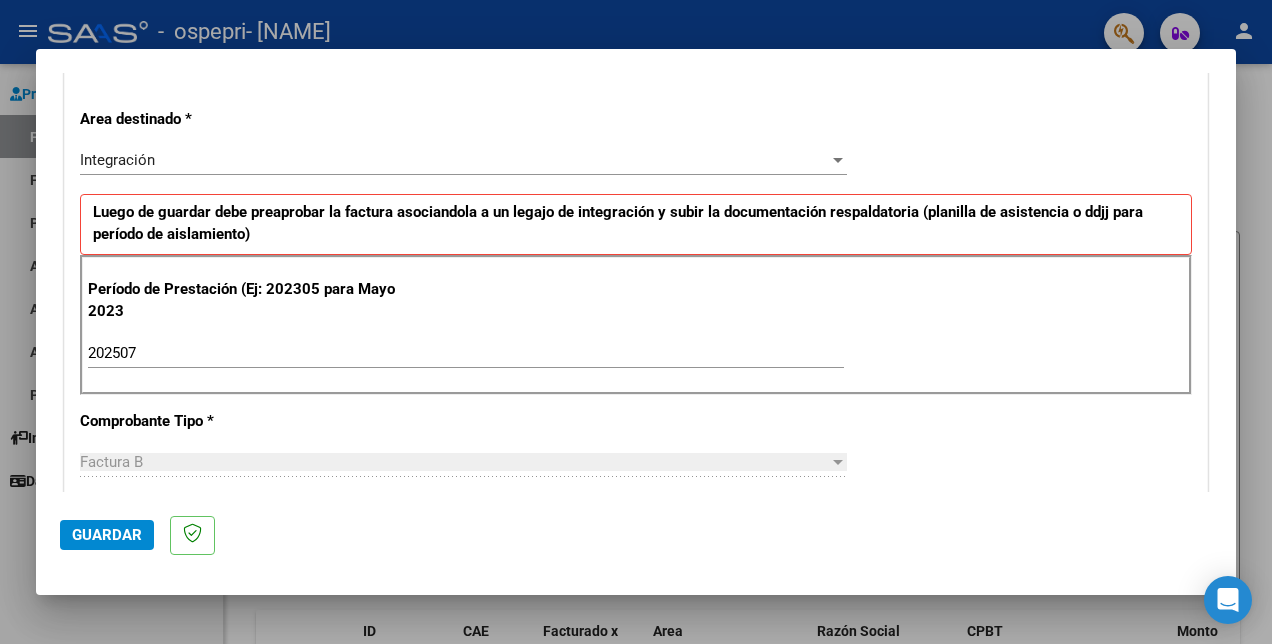 scroll, scrollTop: 500, scrollLeft: 0, axis: vertical 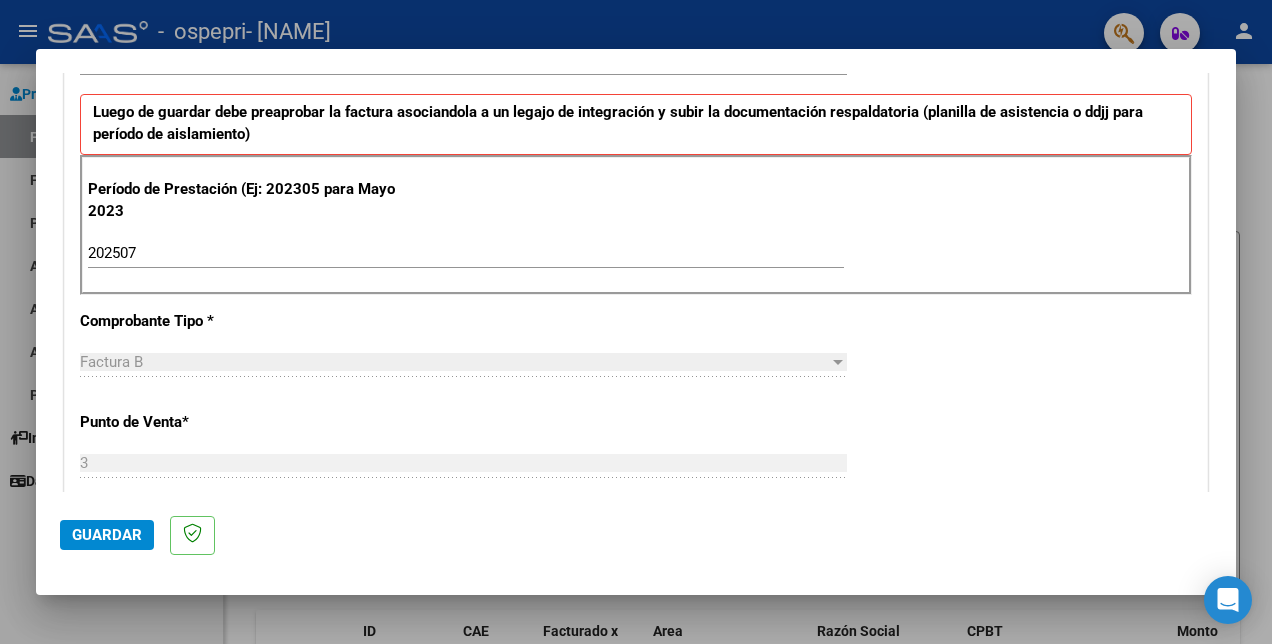 click on "Guardar" 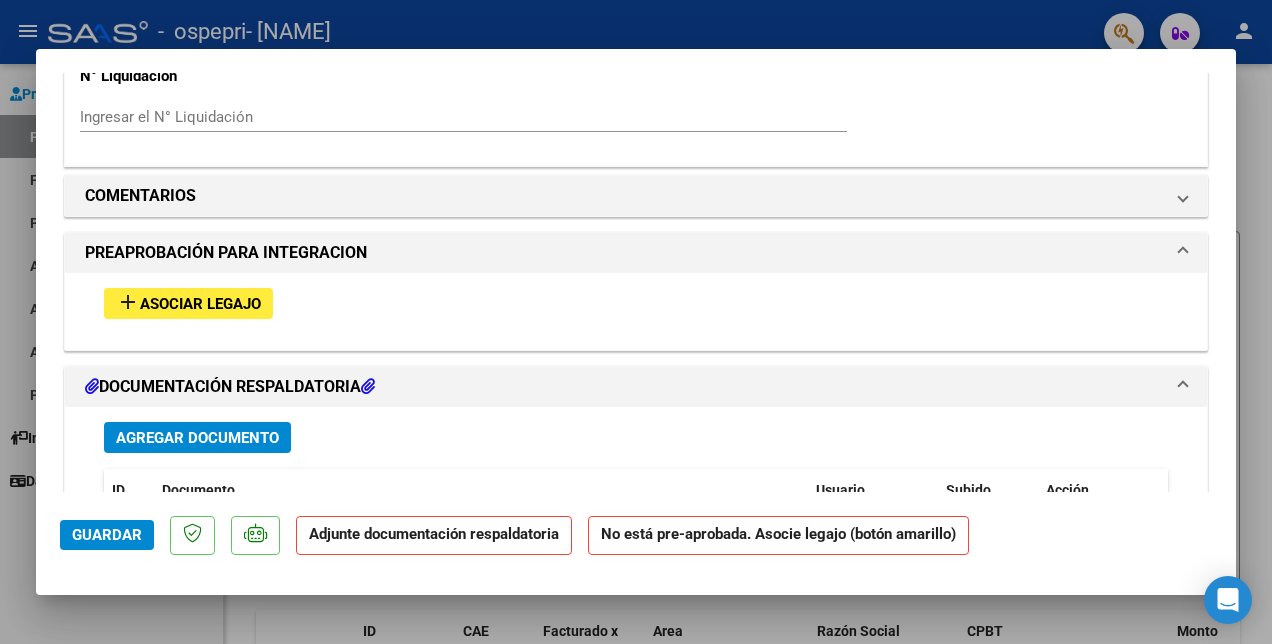 scroll, scrollTop: 1700, scrollLeft: 0, axis: vertical 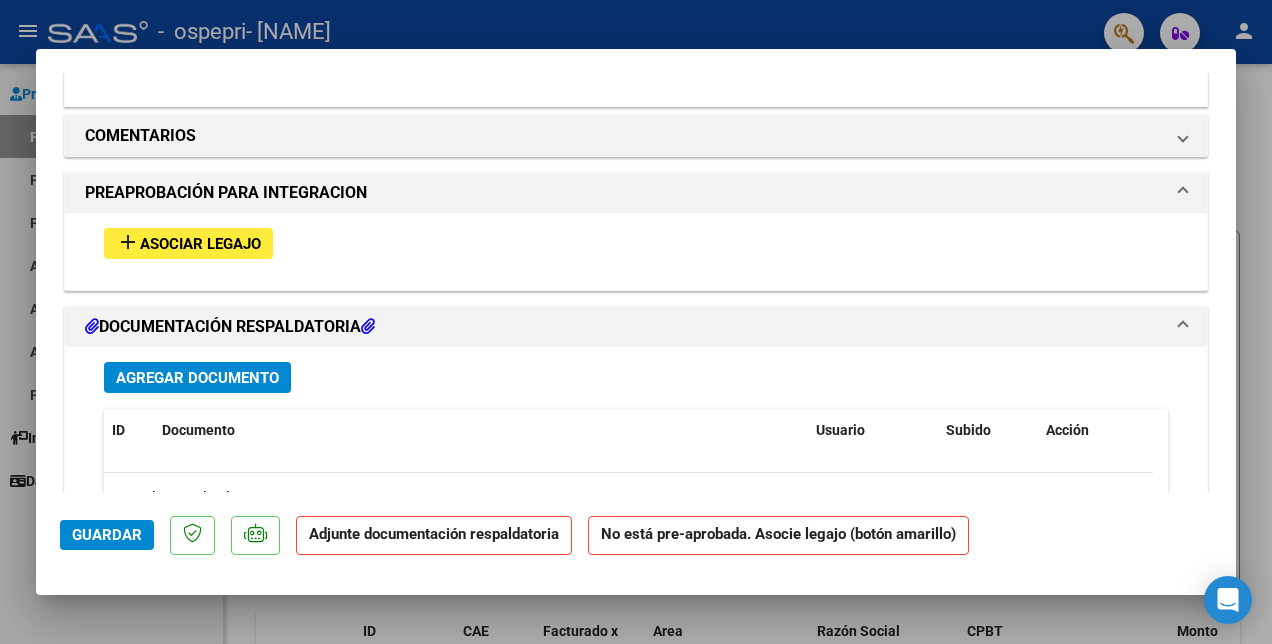 click on "Asociar Legajo" at bounding box center (200, 244) 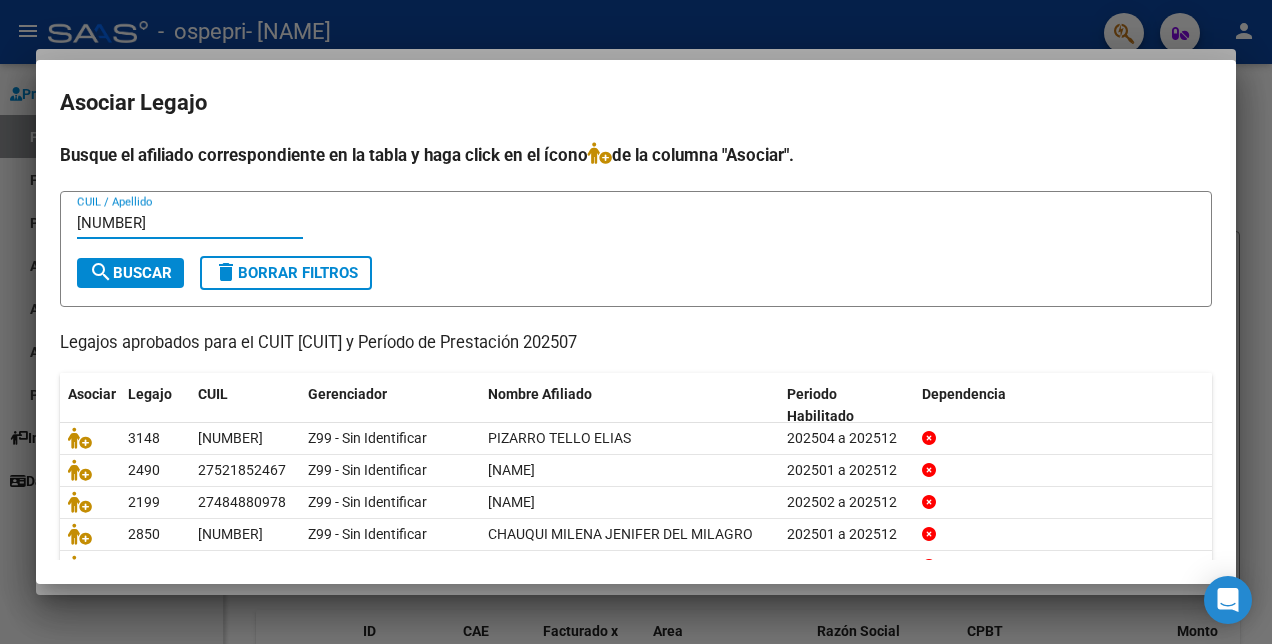 type on "[NUMBER]" 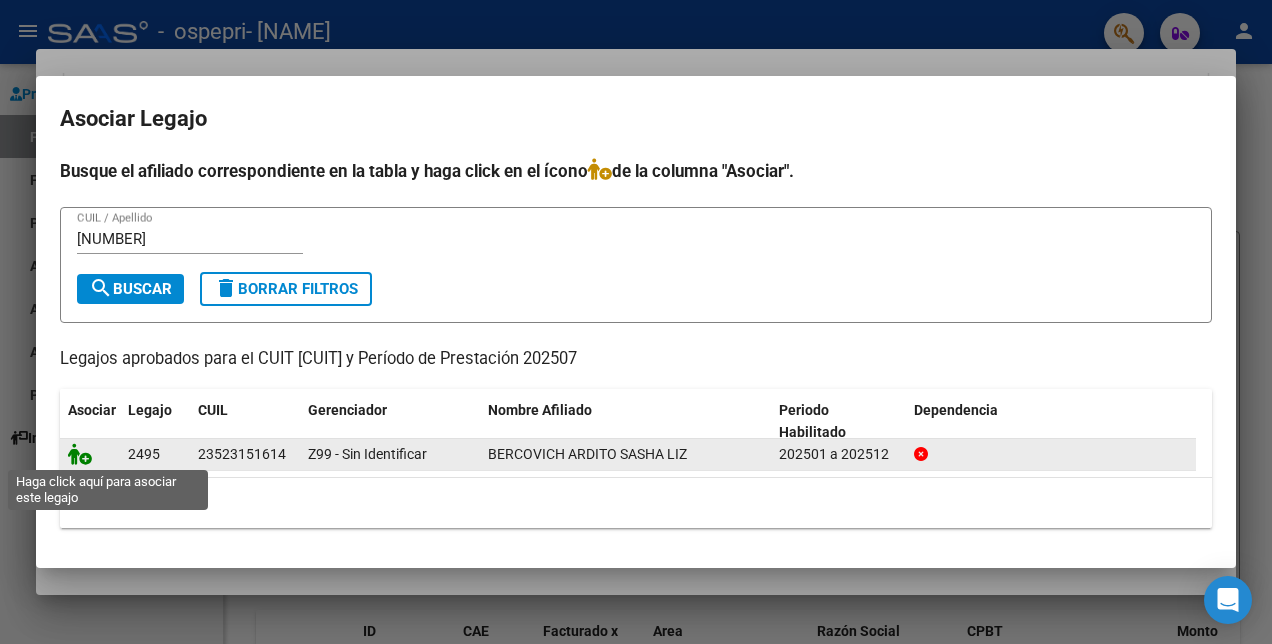 click 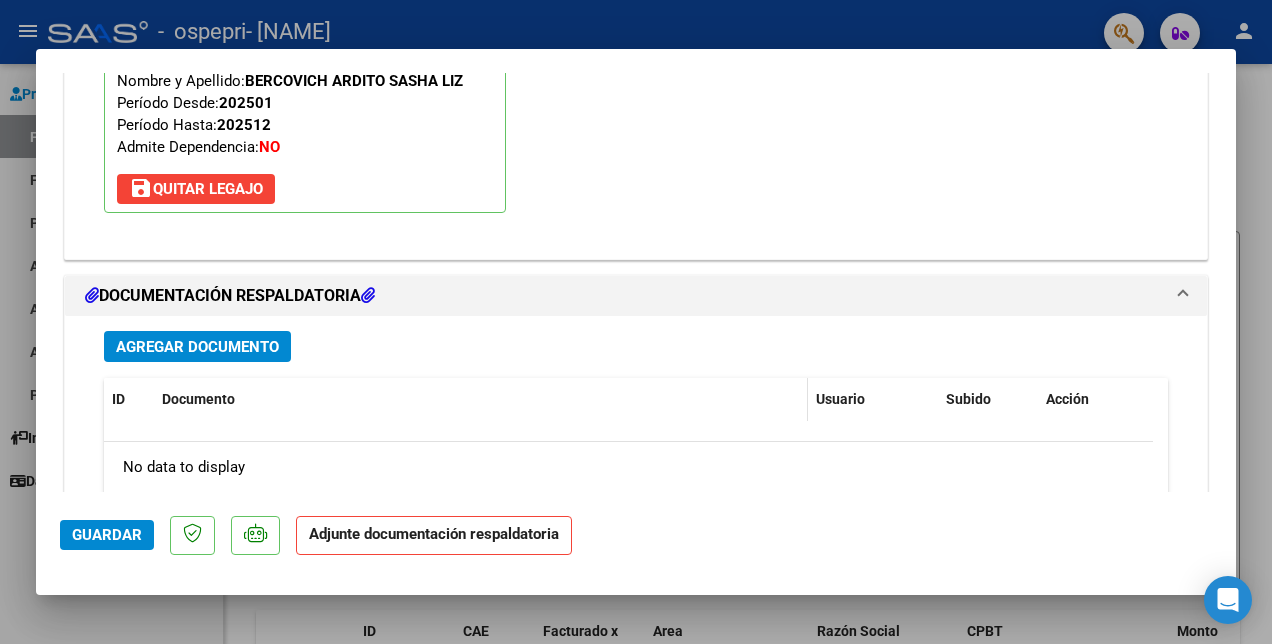 scroll, scrollTop: 2052, scrollLeft: 0, axis: vertical 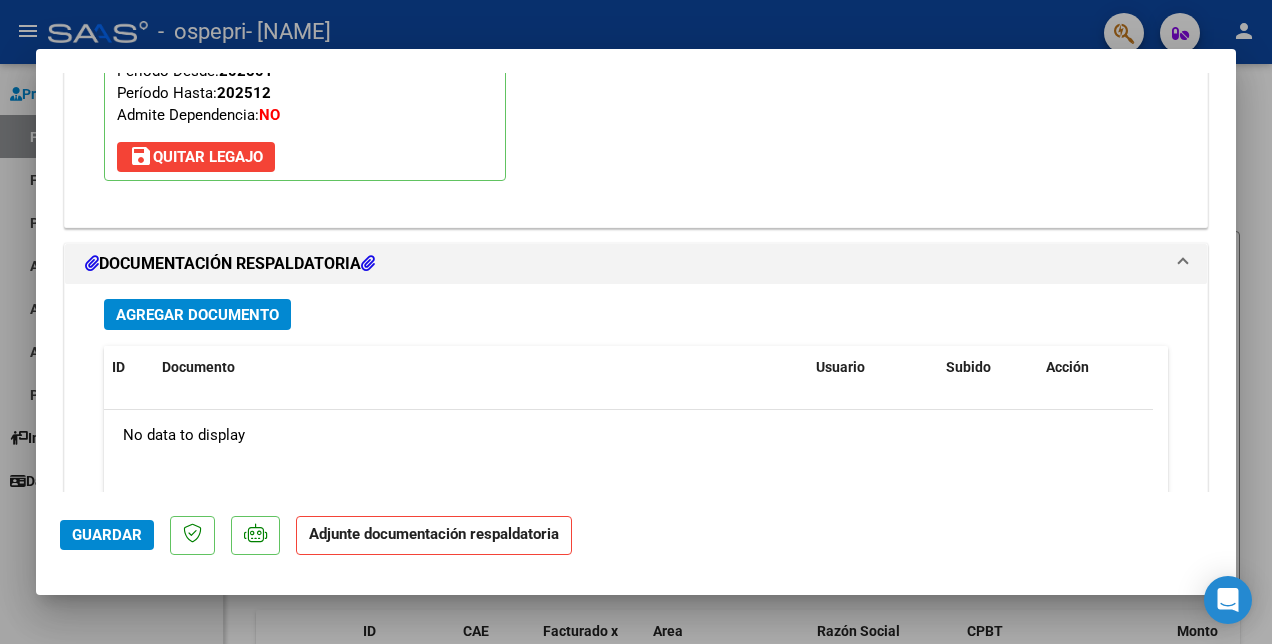 click on "Agregar Documento" at bounding box center (197, 315) 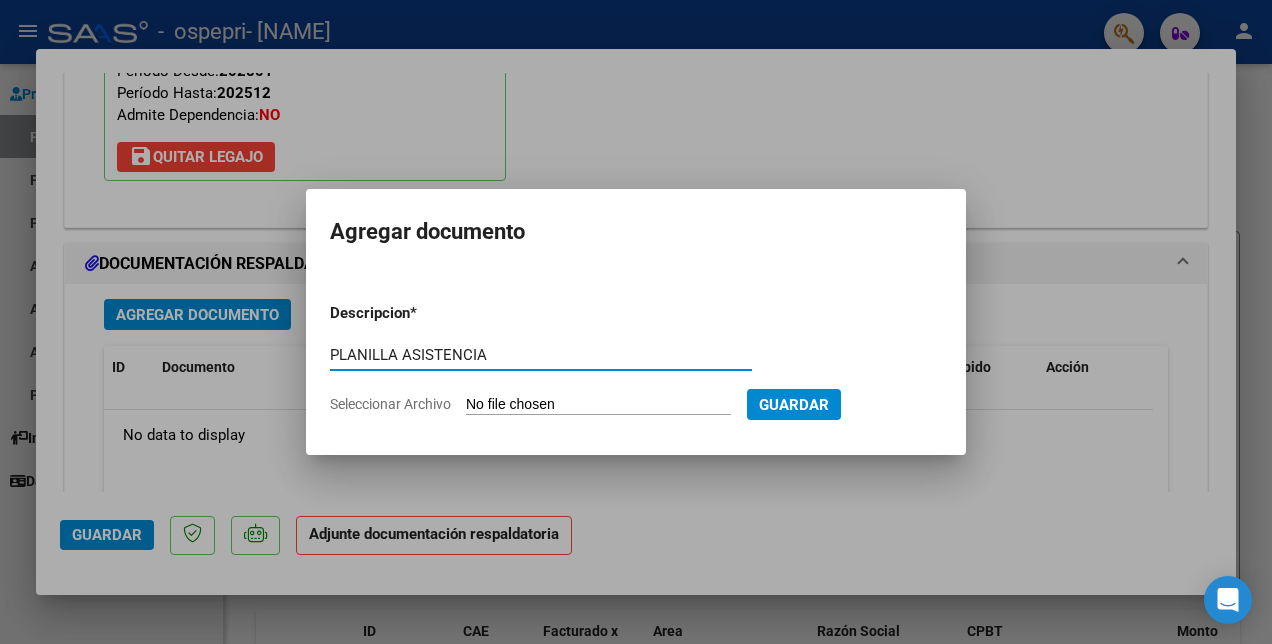 type on "PLANILLA ASISTENCIA" 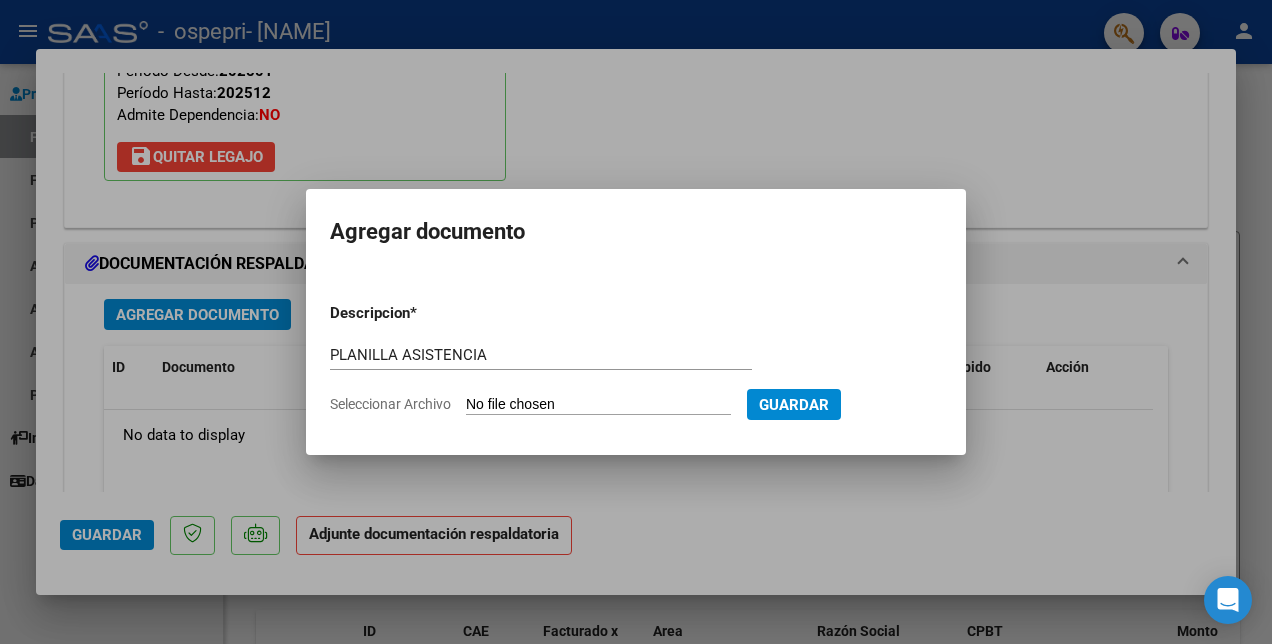 click on "PLANILLA ASISTENCIA Escriba aquí una descripcion" at bounding box center (541, 364) 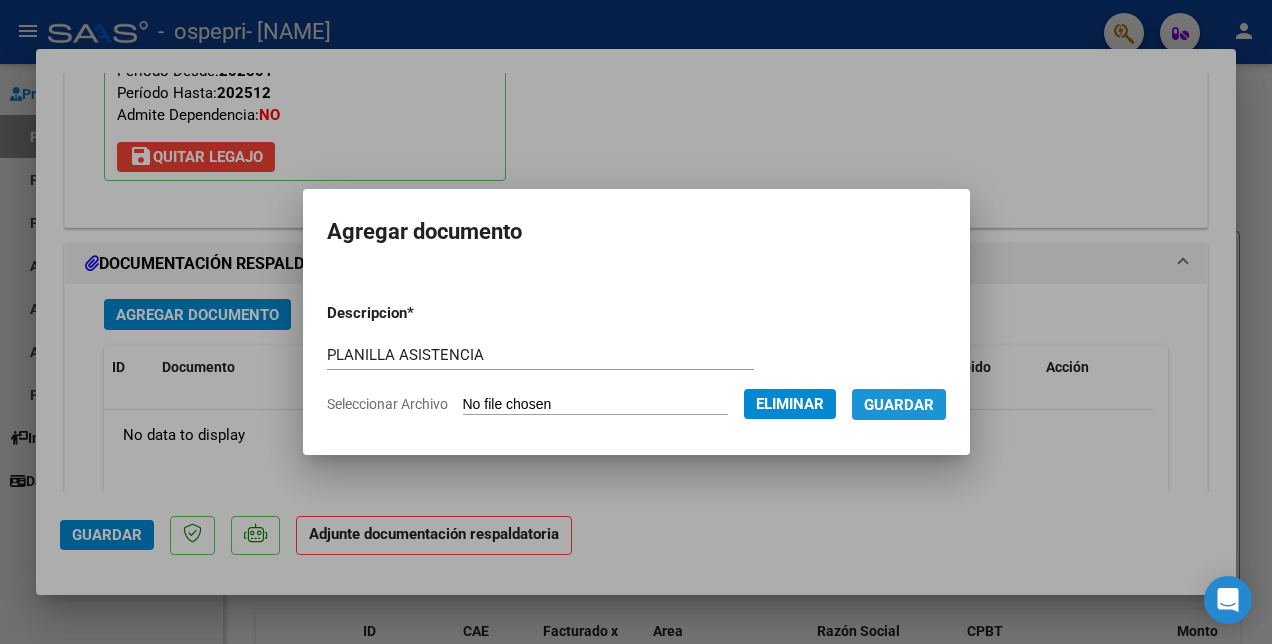 click on "Guardar" at bounding box center (899, 405) 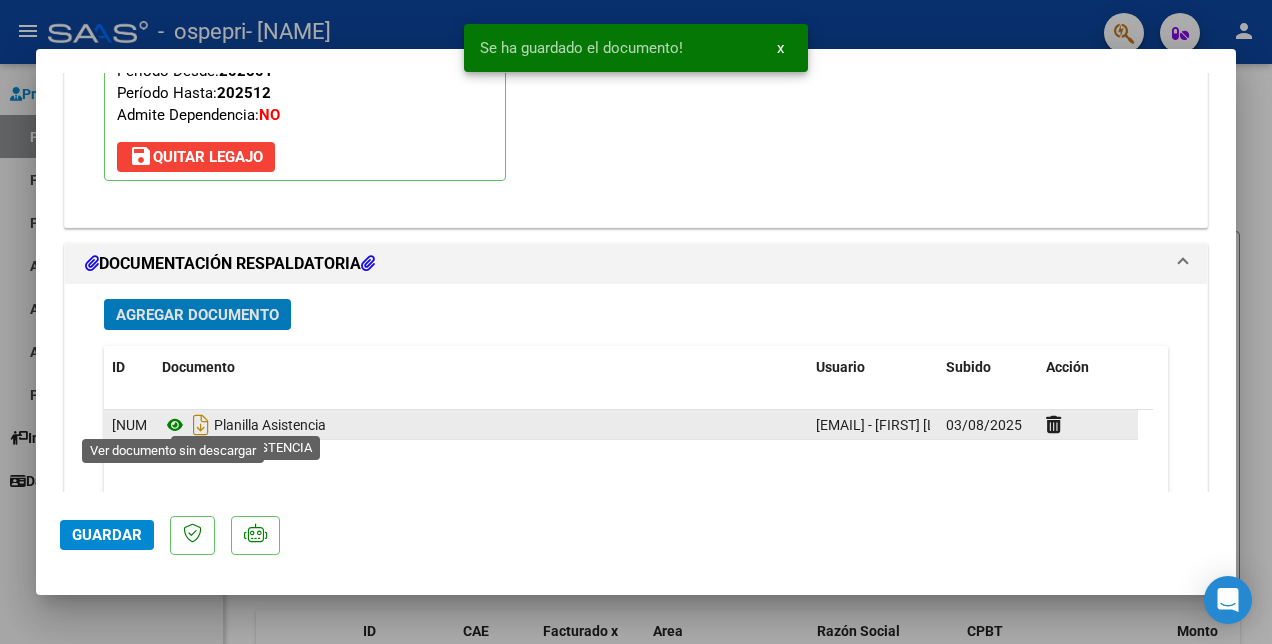 click 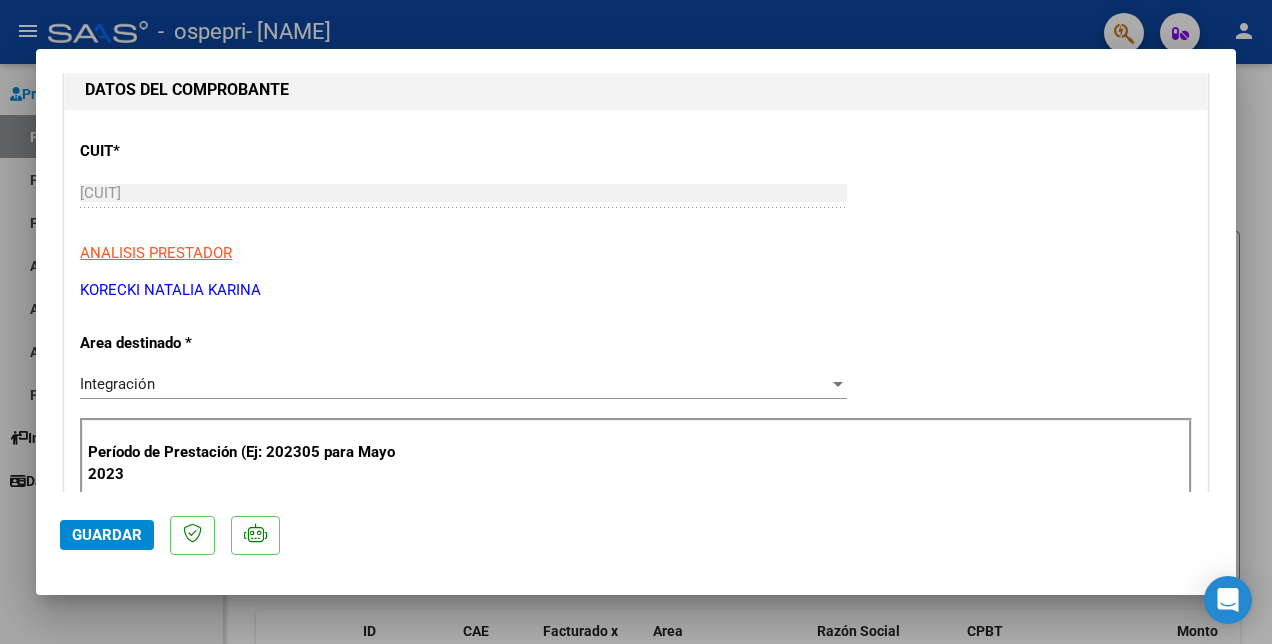 scroll, scrollTop: 0, scrollLeft: 0, axis: both 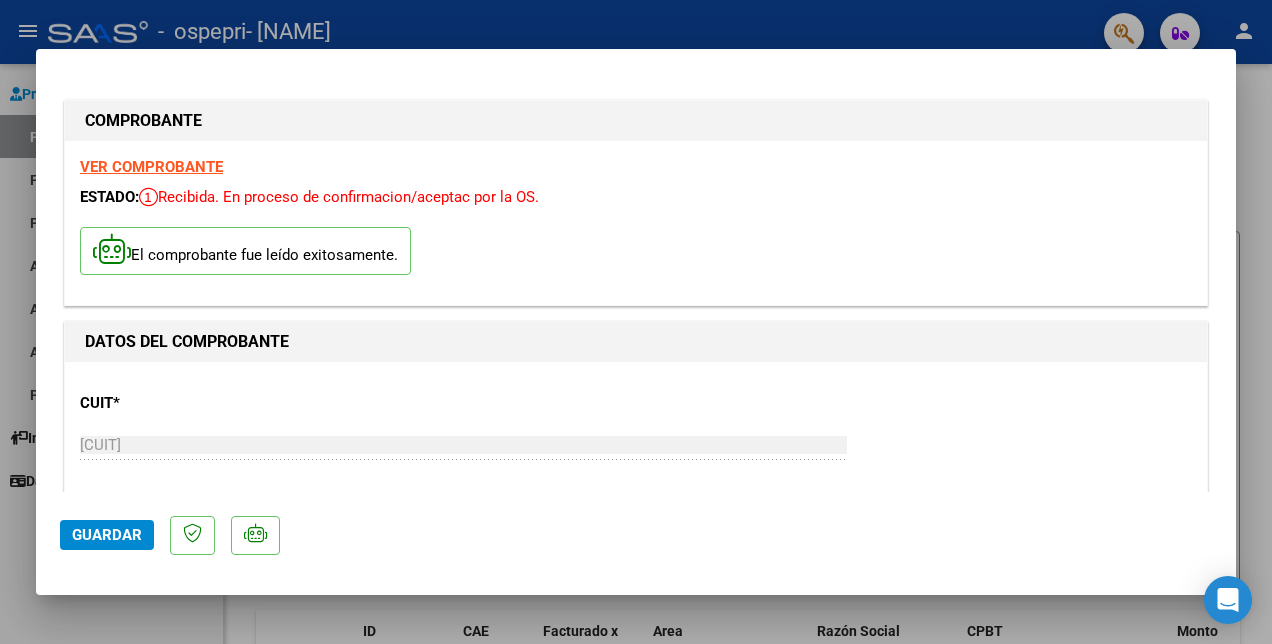 click on "VER COMPROBANTE" at bounding box center (151, 167) 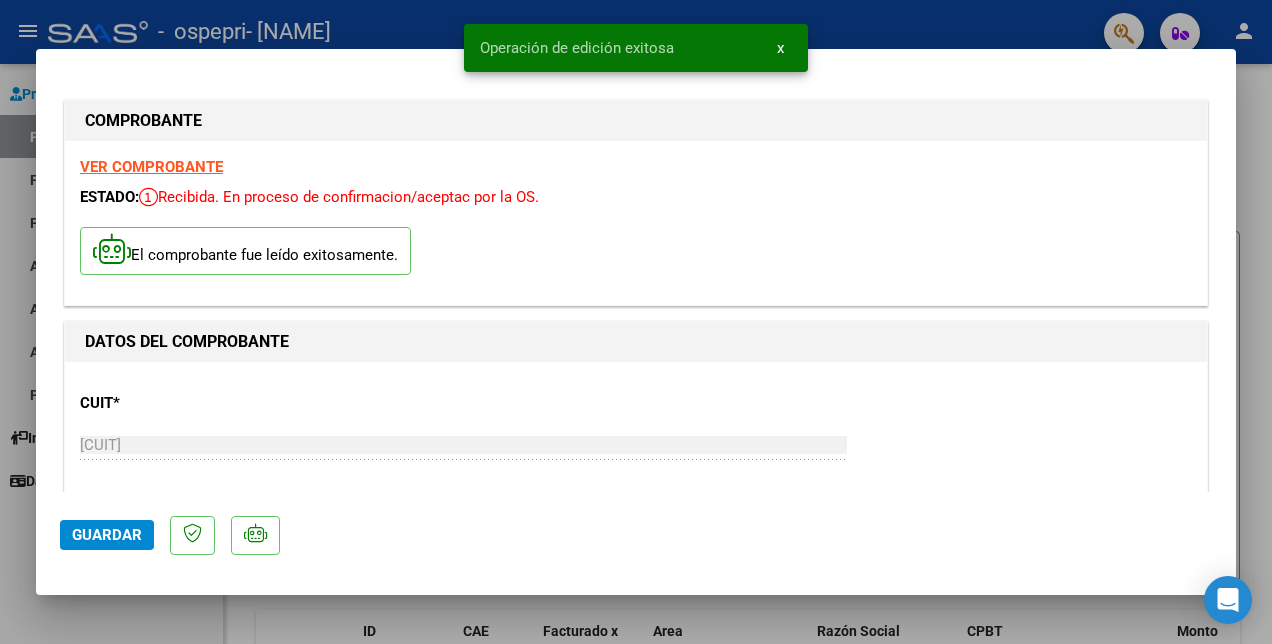 click at bounding box center (636, 322) 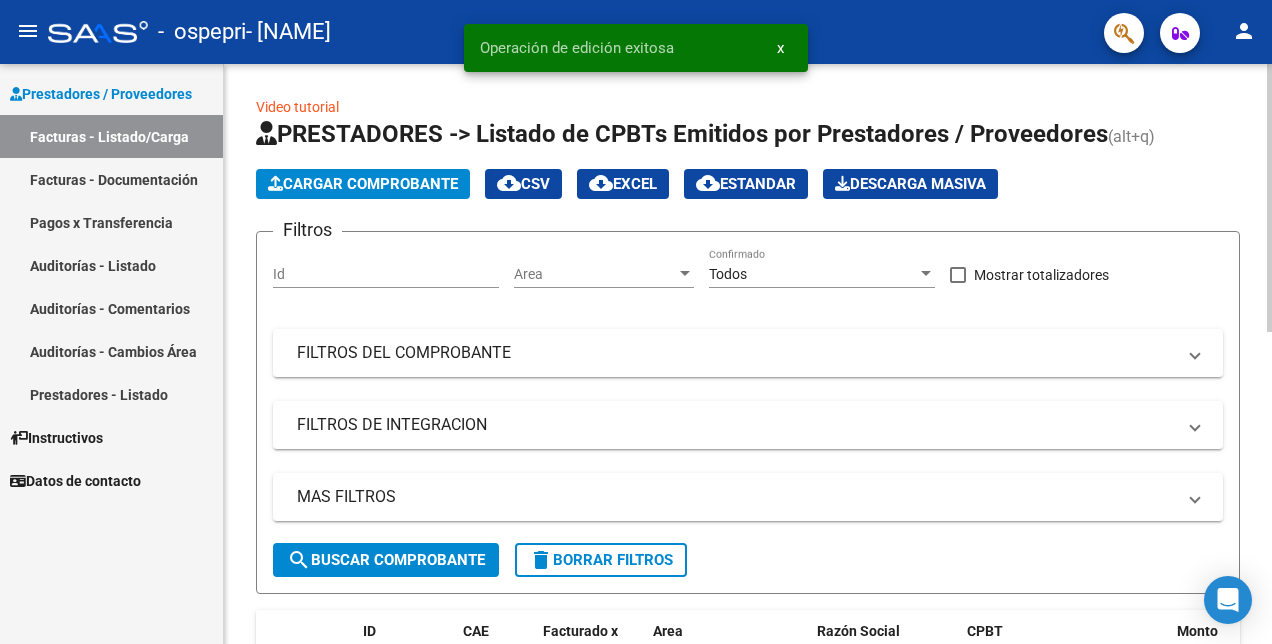 click on "Cargar Comprobante" 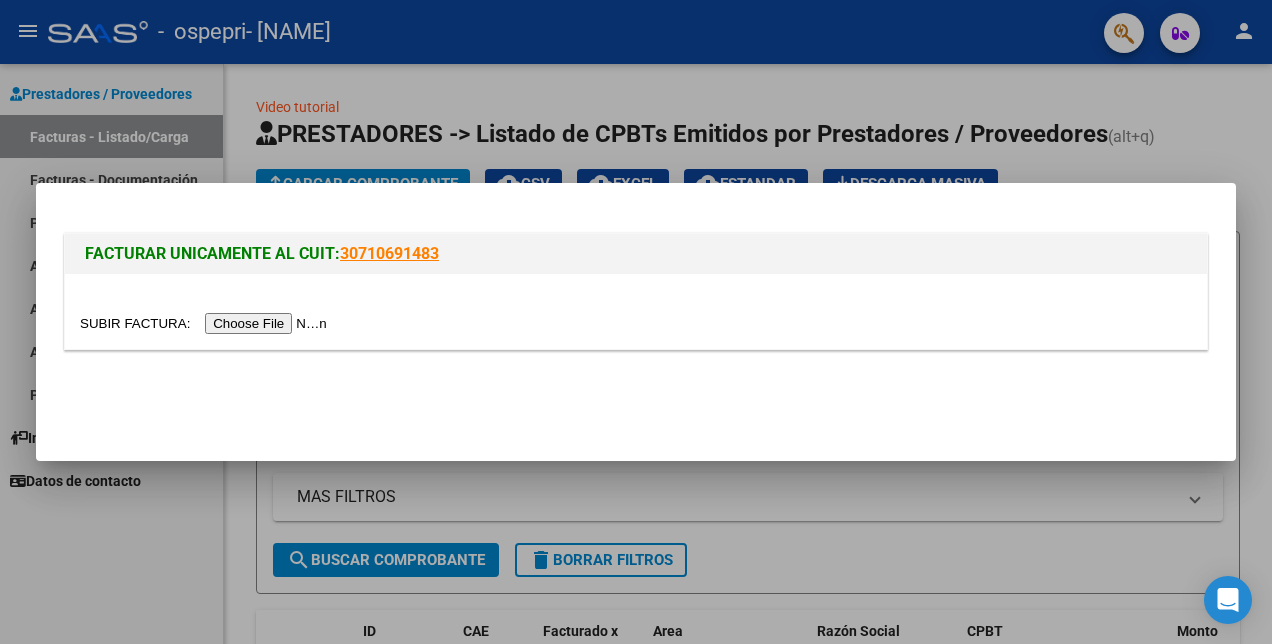 click at bounding box center (206, 323) 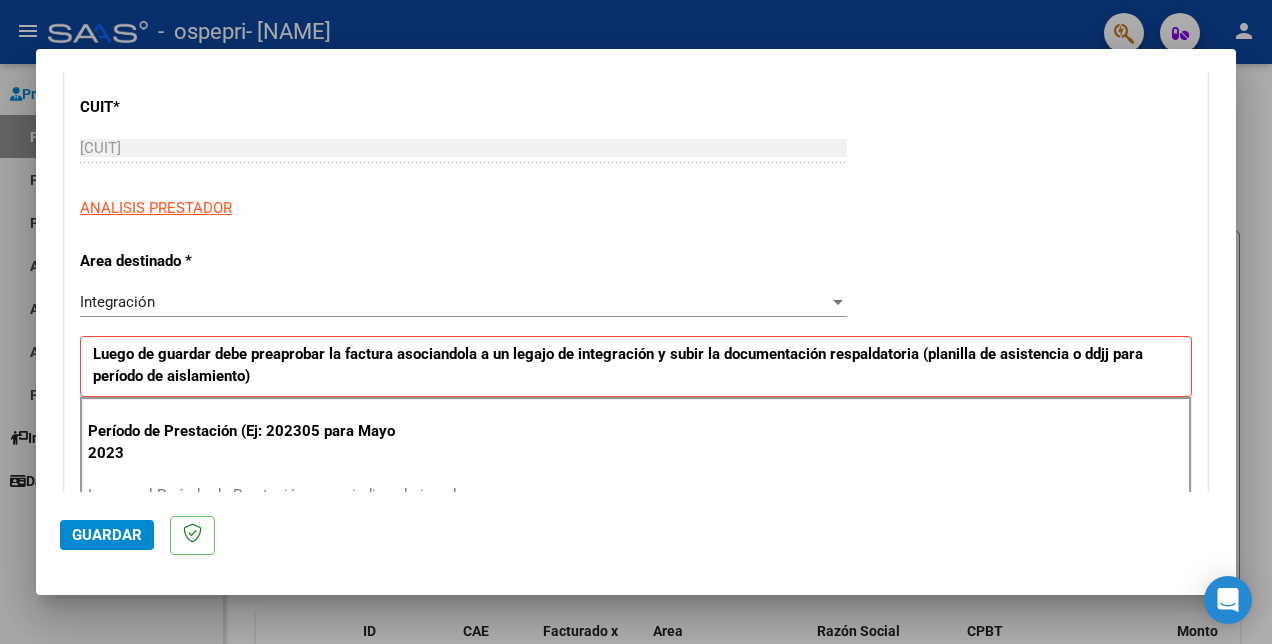 scroll, scrollTop: 300, scrollLeft: 0, axis: vertical 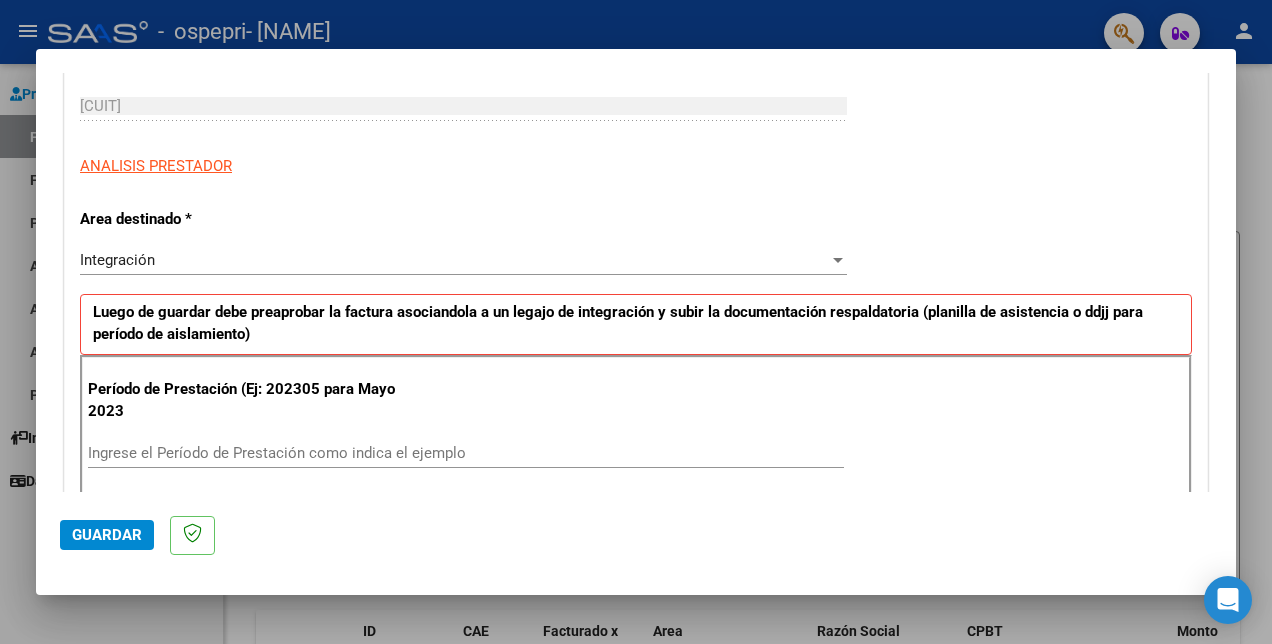 click on "Ingrese el Período de Prestación como indica el ejemplo" at bounding box center (466, 453) 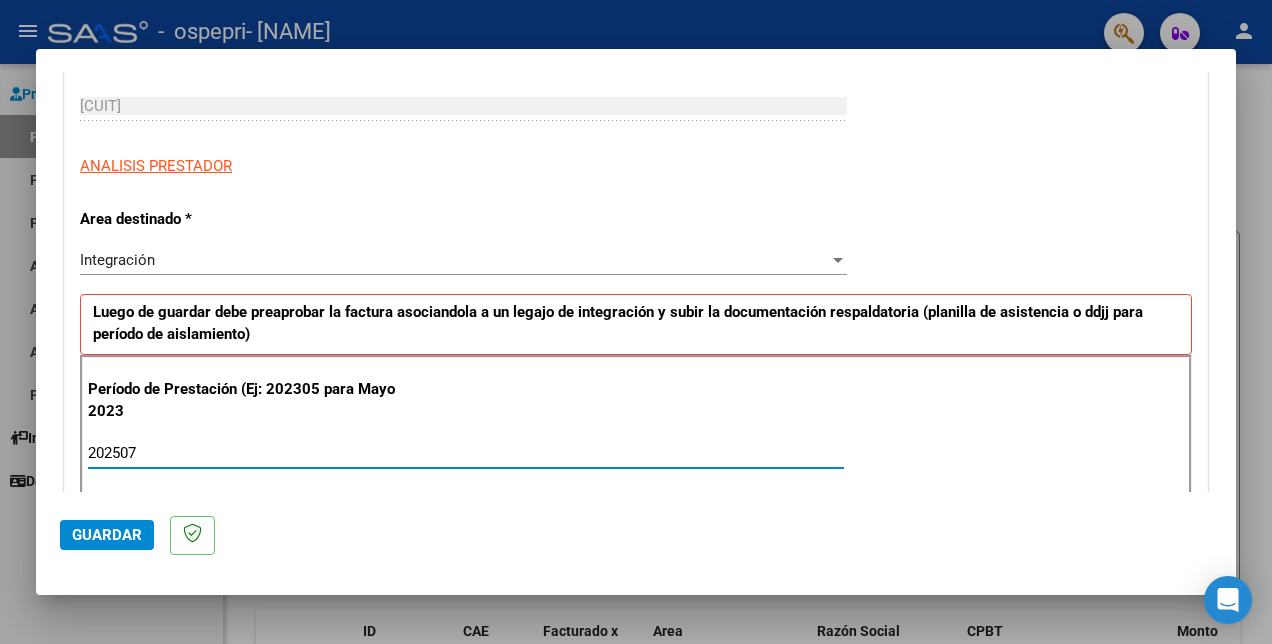 type on "202507" 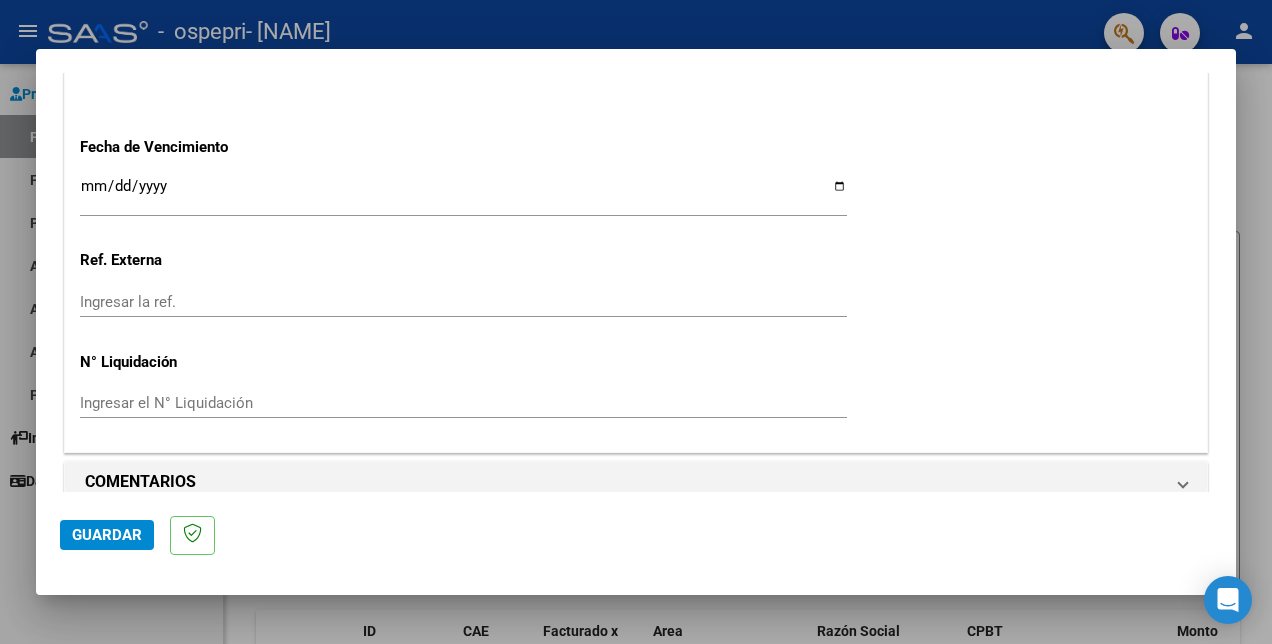 scroll, scrollTop: 1359, scrollLeft: 0, axis: vertical 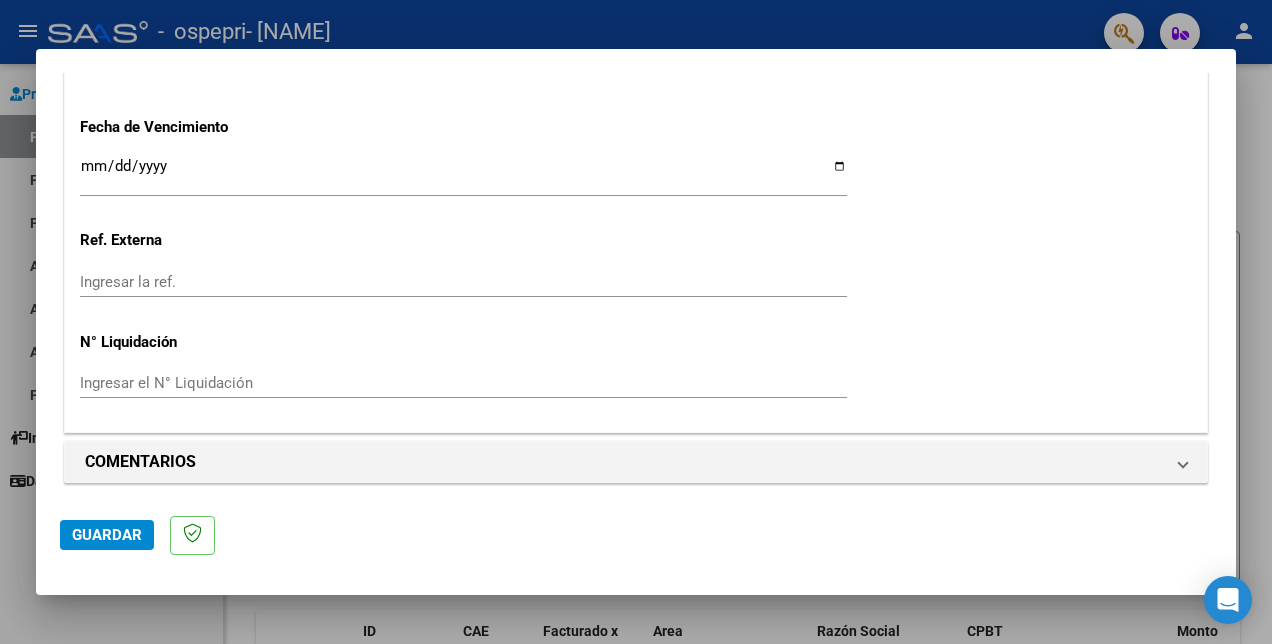 click on "Guardar" 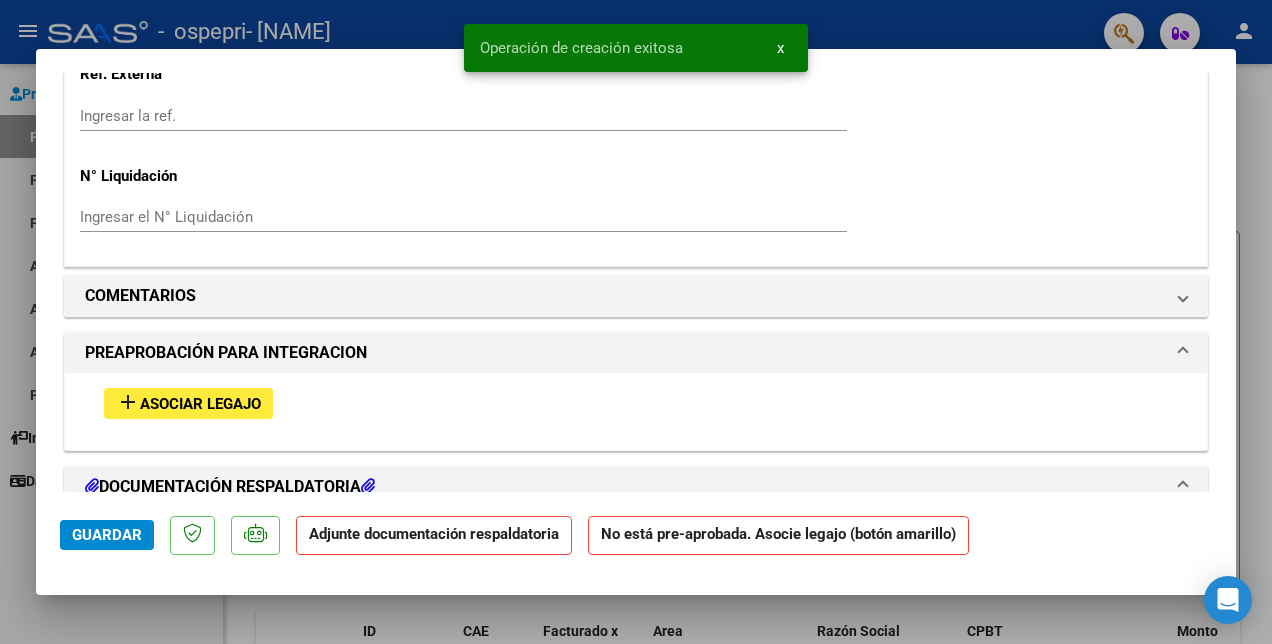 scroll, scrollTop: 1600, scrollLeft: 0, axis: vertical 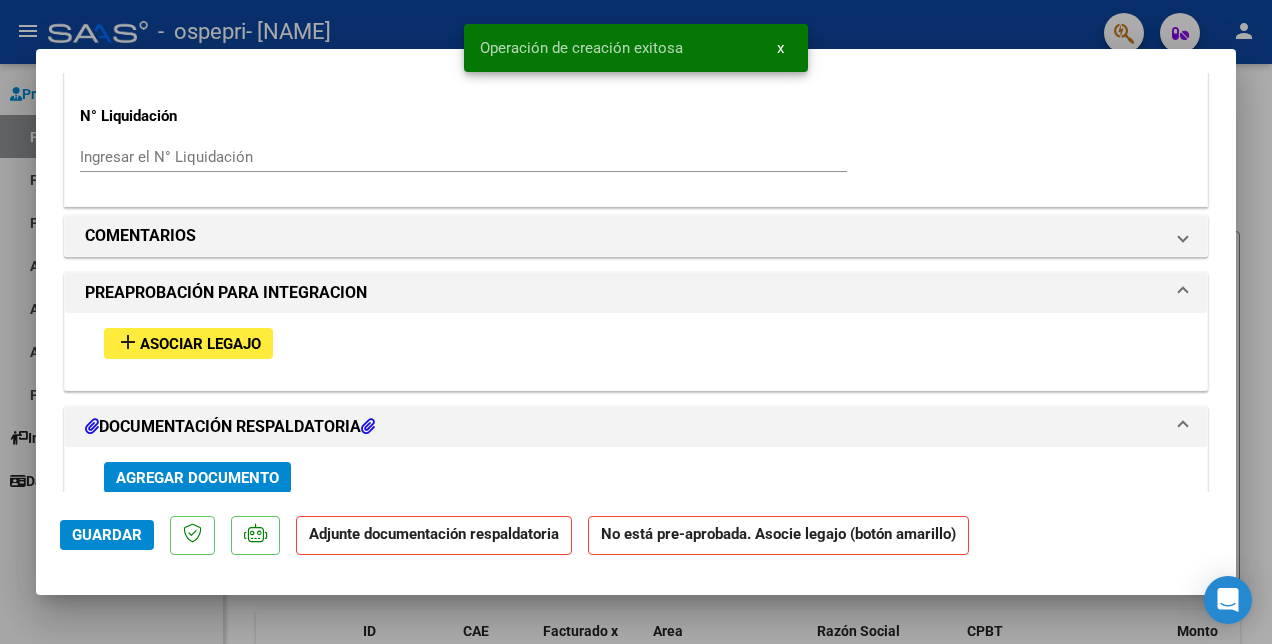 click on "Asociar Legajo" at bounding box center [200, 344] 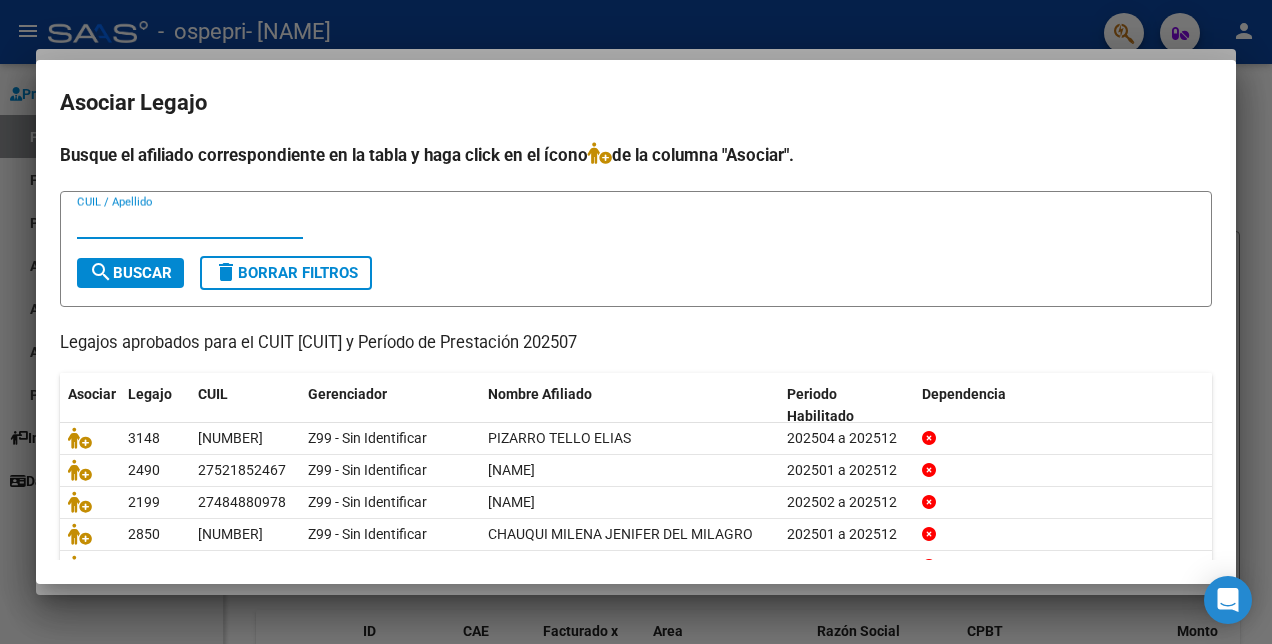 click on "CUIL / Apellido" at bounding box center [190, 223] 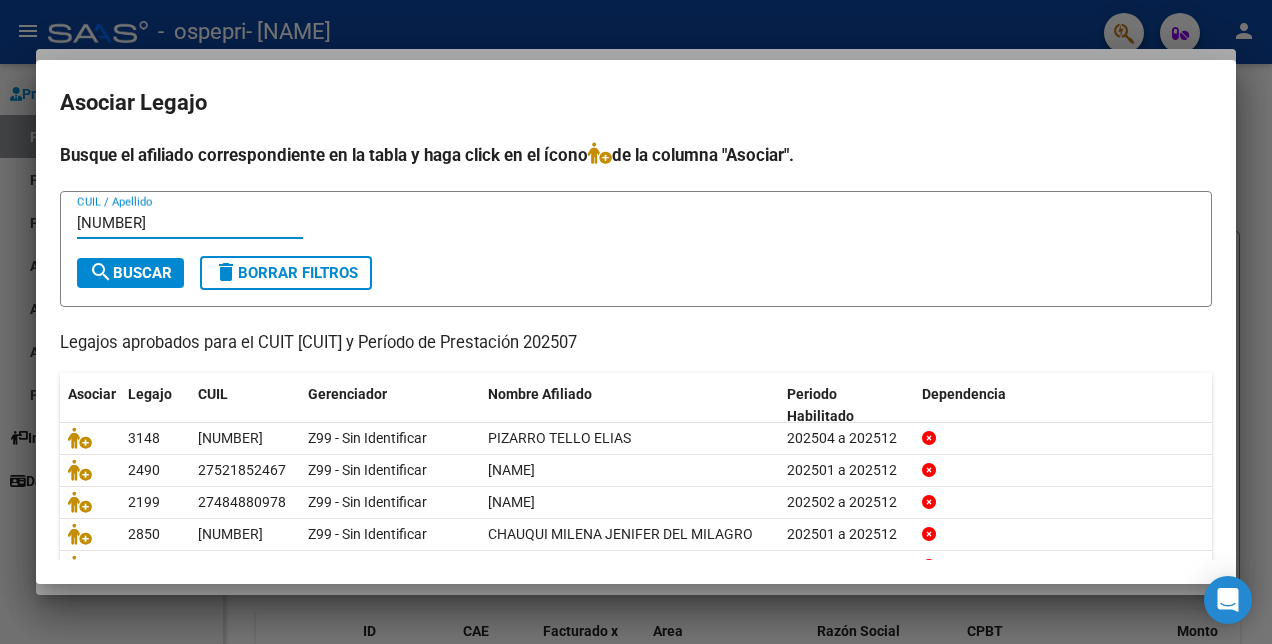 type on "[NUMBER]" 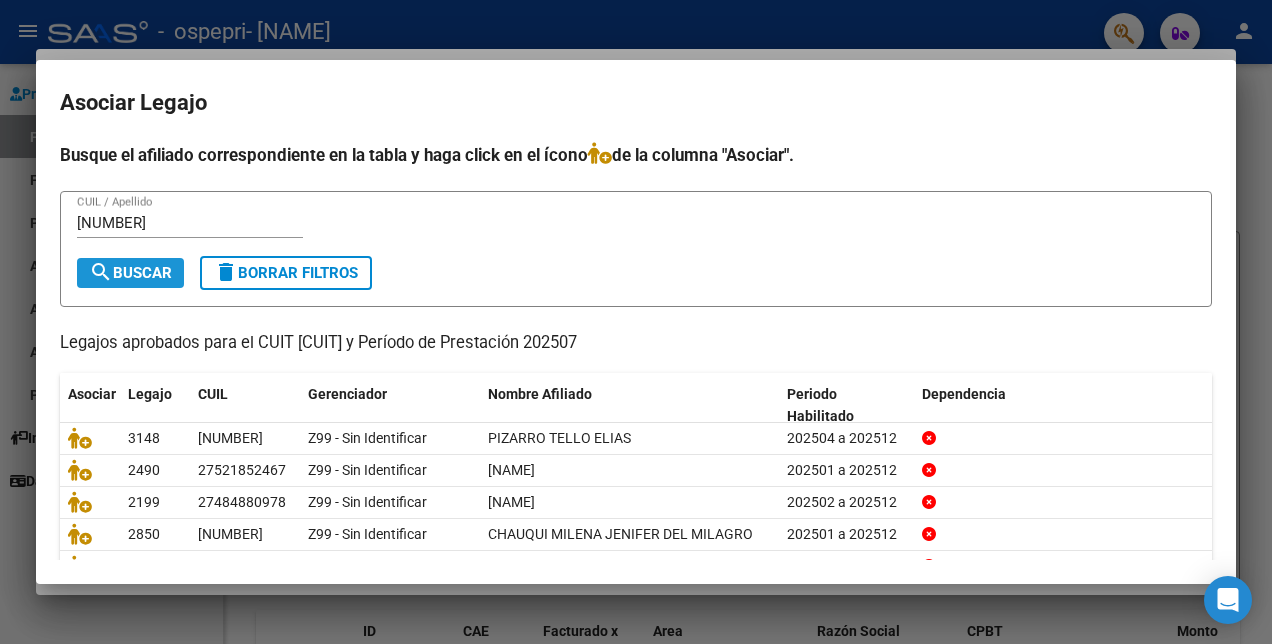 click on "search  Buscar" at bounding box center [130, 273] 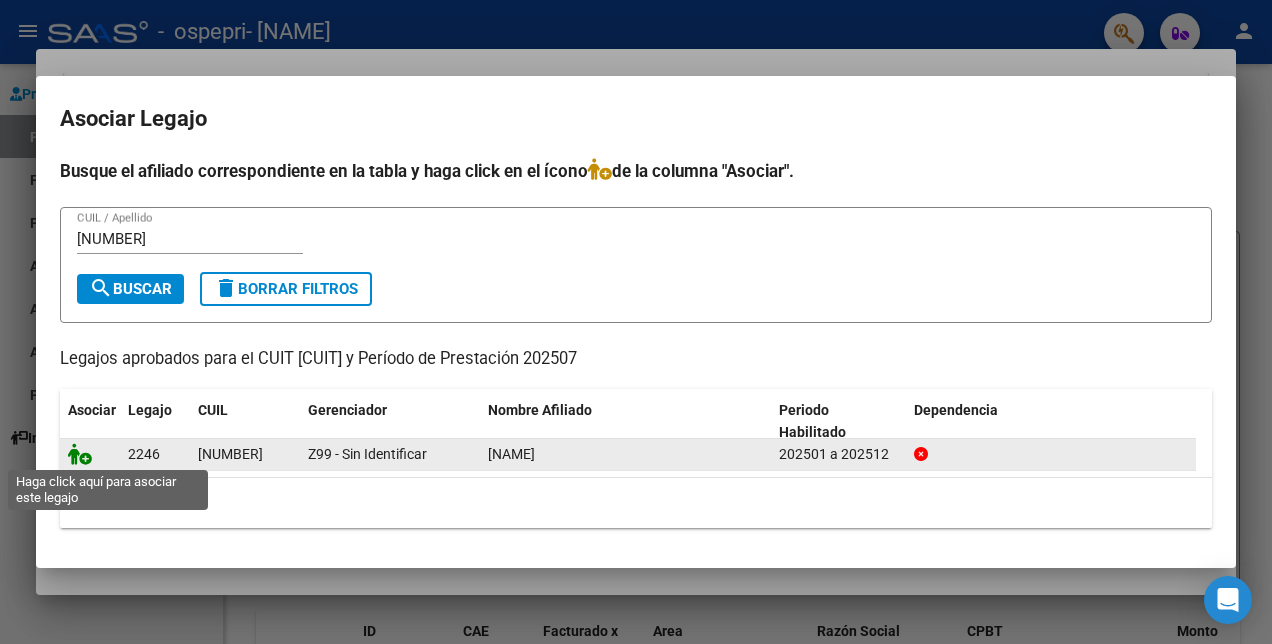 click 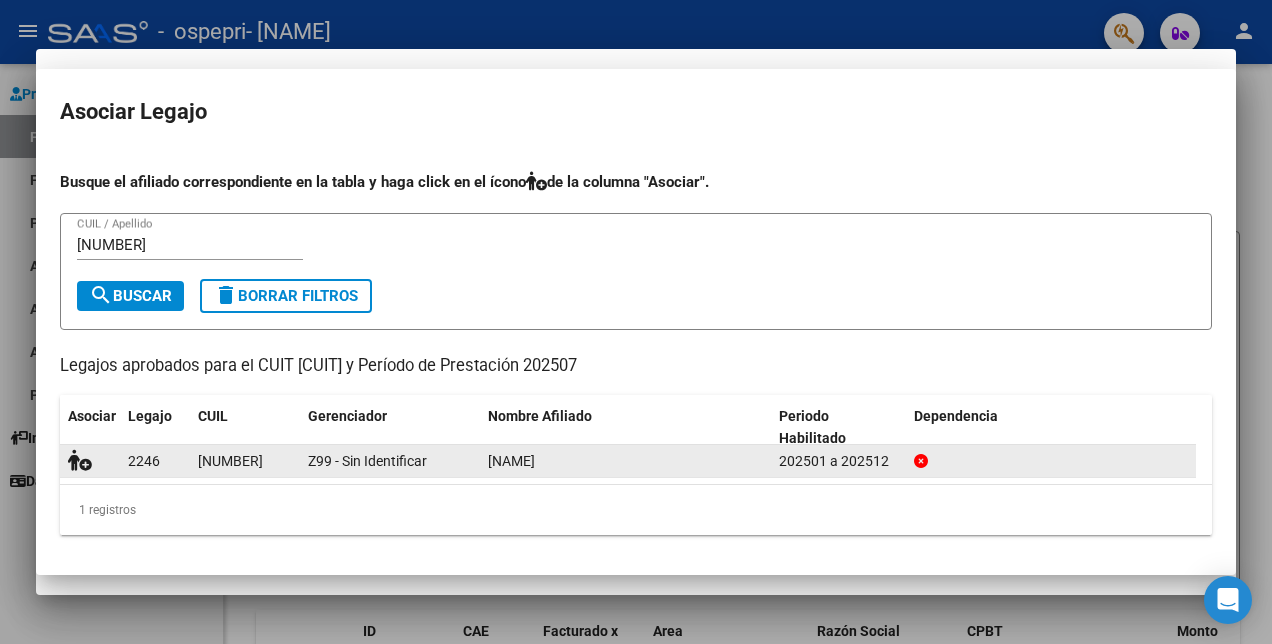 scroll, scrollTop: 1652, scrollLeft: 0, axis: vertical 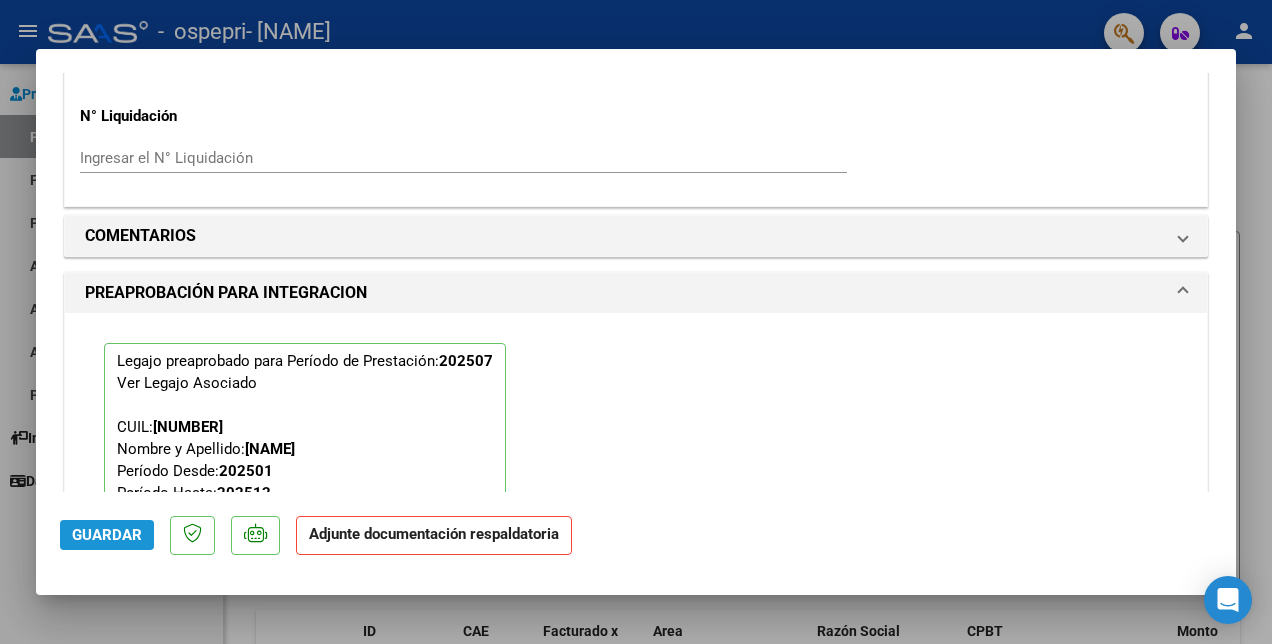 click on "Guardar" 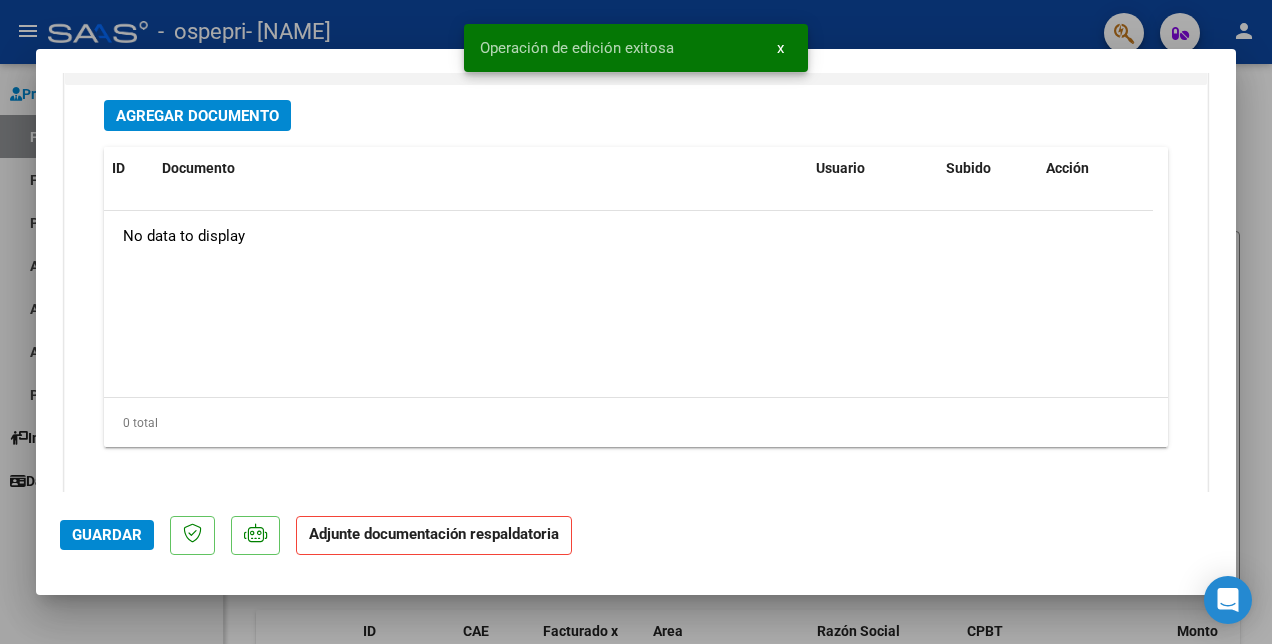 scroll, scrollTop: 2252, scrollLeft: 0, axis: vertical 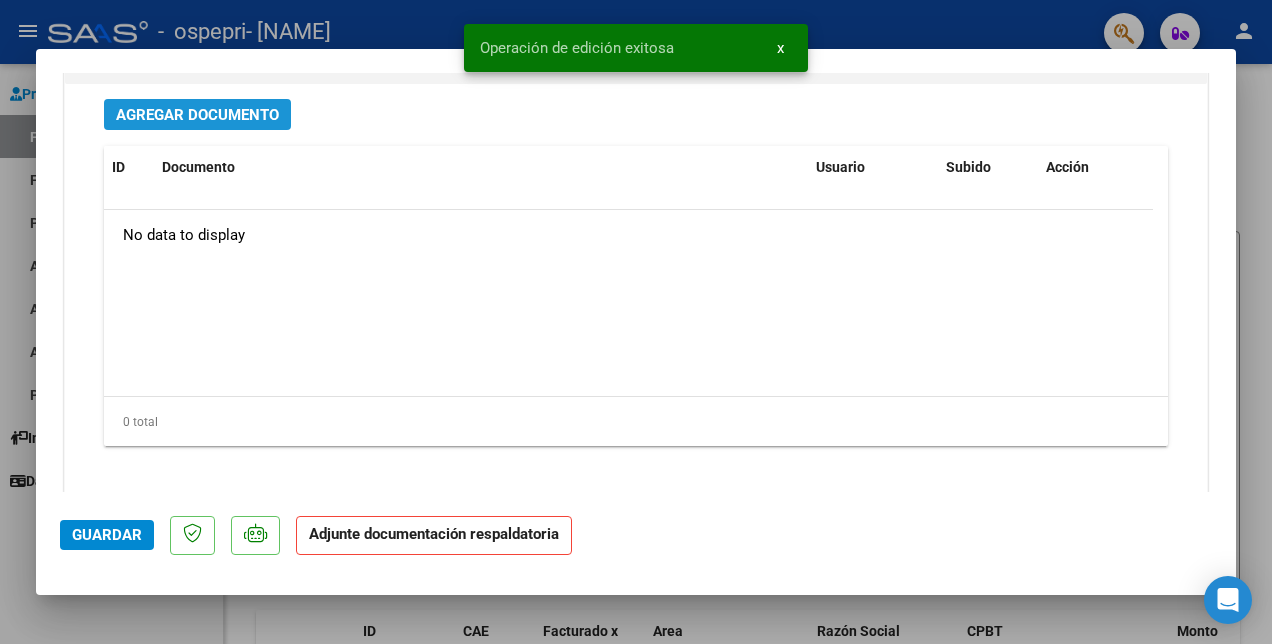 click on "Agregar Documento" at bounding box center (197, 115) 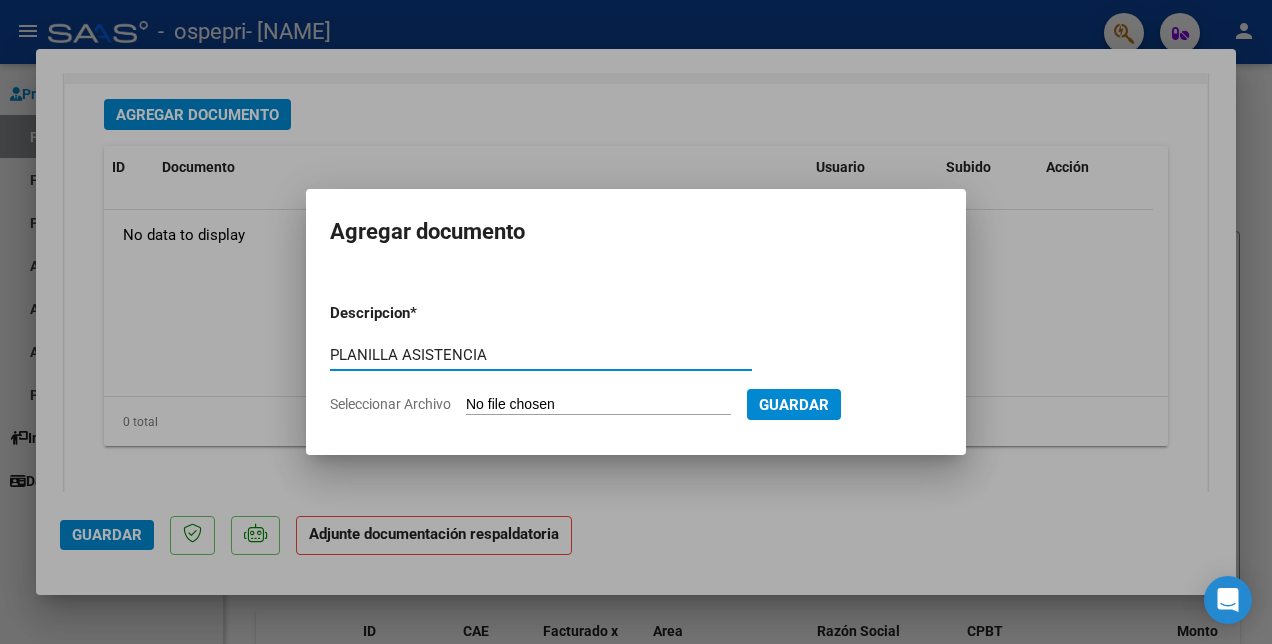 type on "PLANILLA ASISTENCIA" 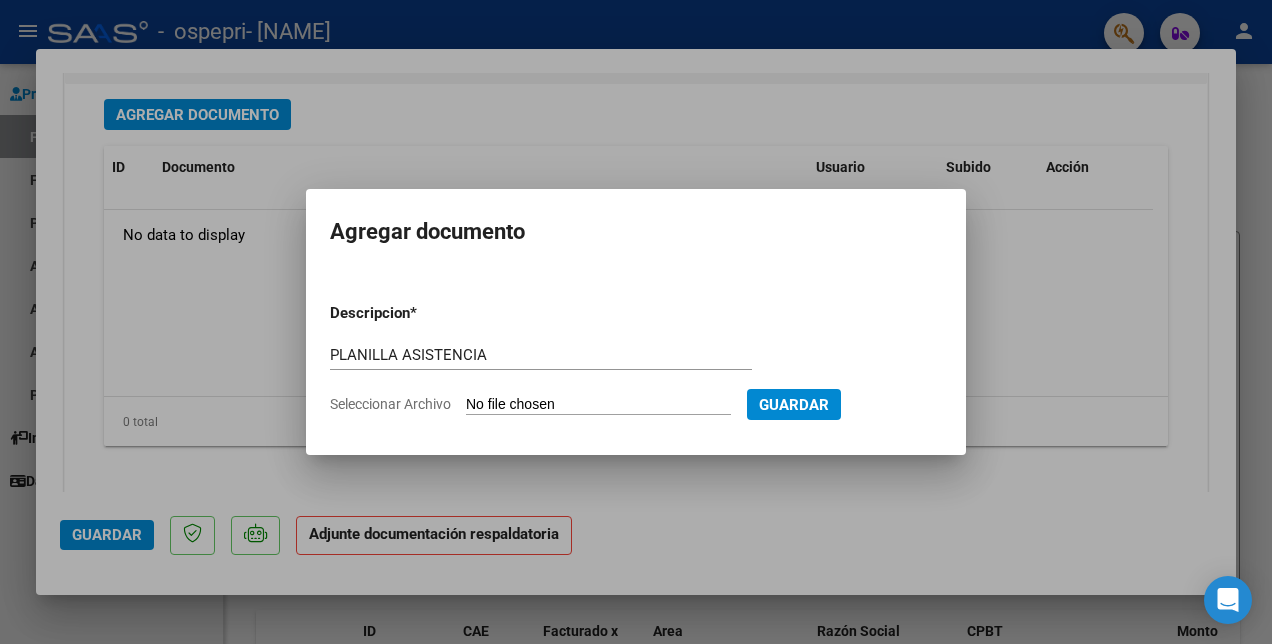 type on "C:\fakepath\BERCOVICH VALENTINO.pdf" 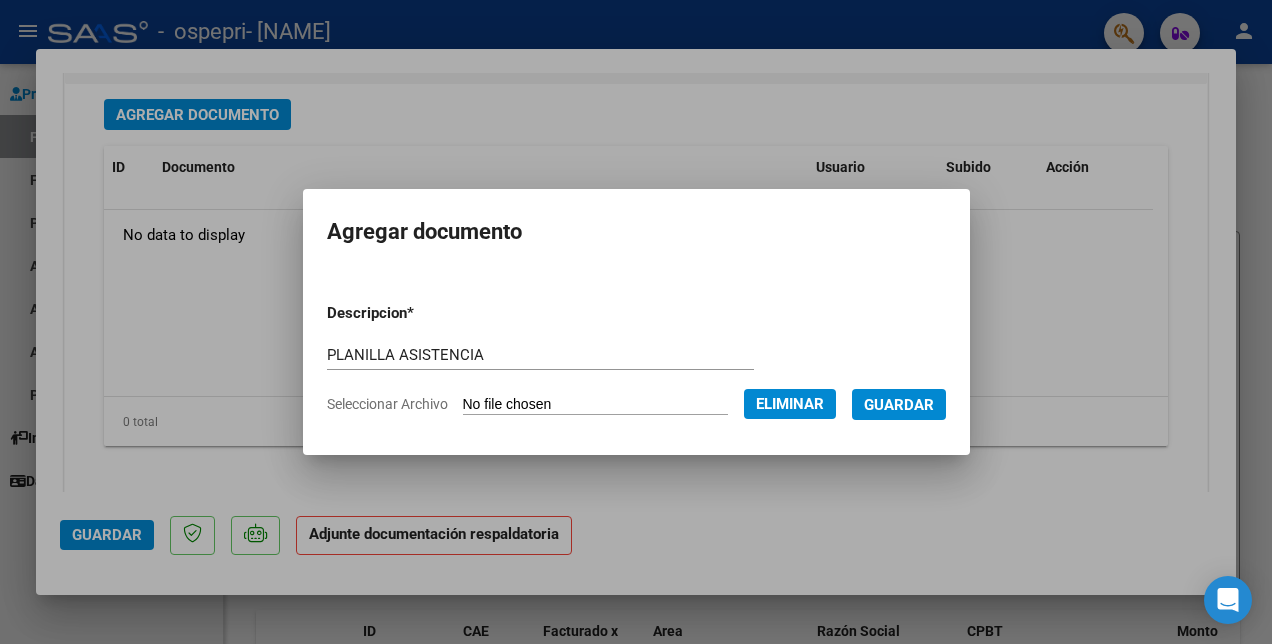 click on "Guardar" at bounding box center (899, 405) 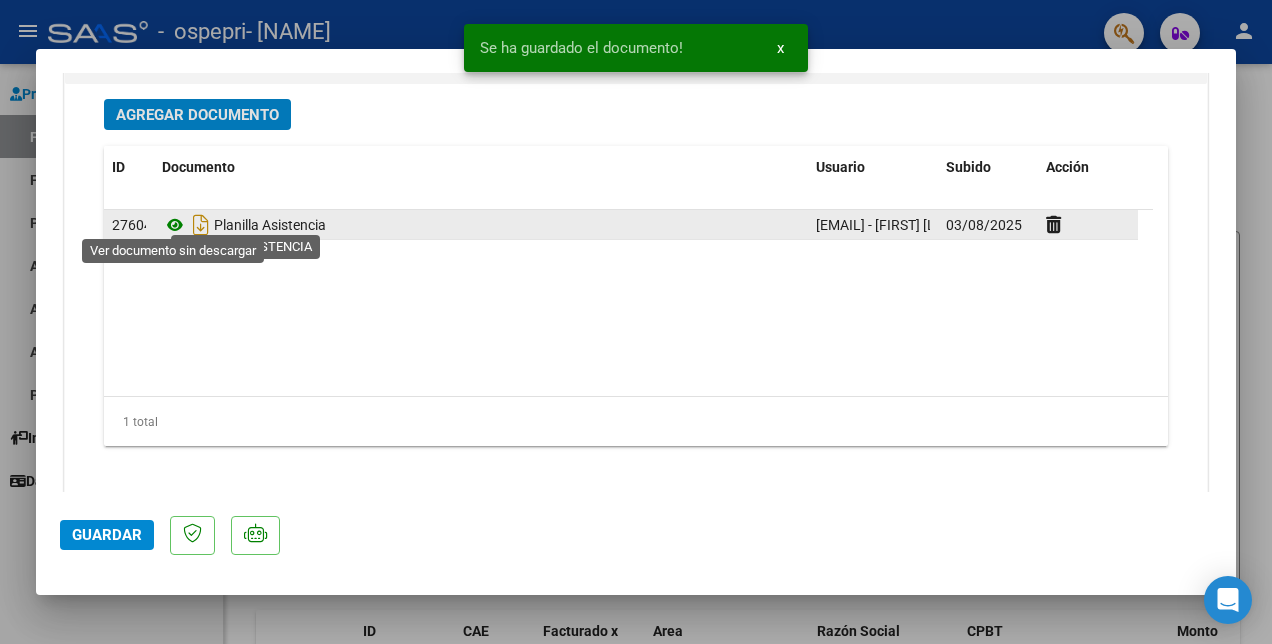 click 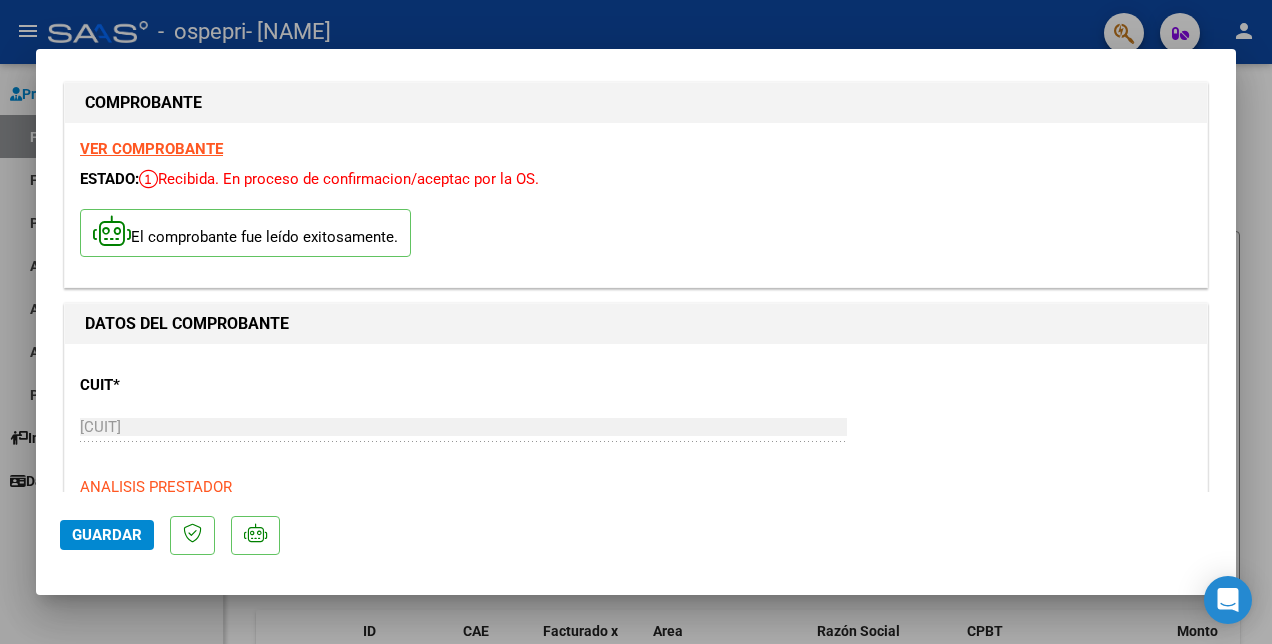 scroll, scrollTop: 0, scrollLeft: 0, axis: both 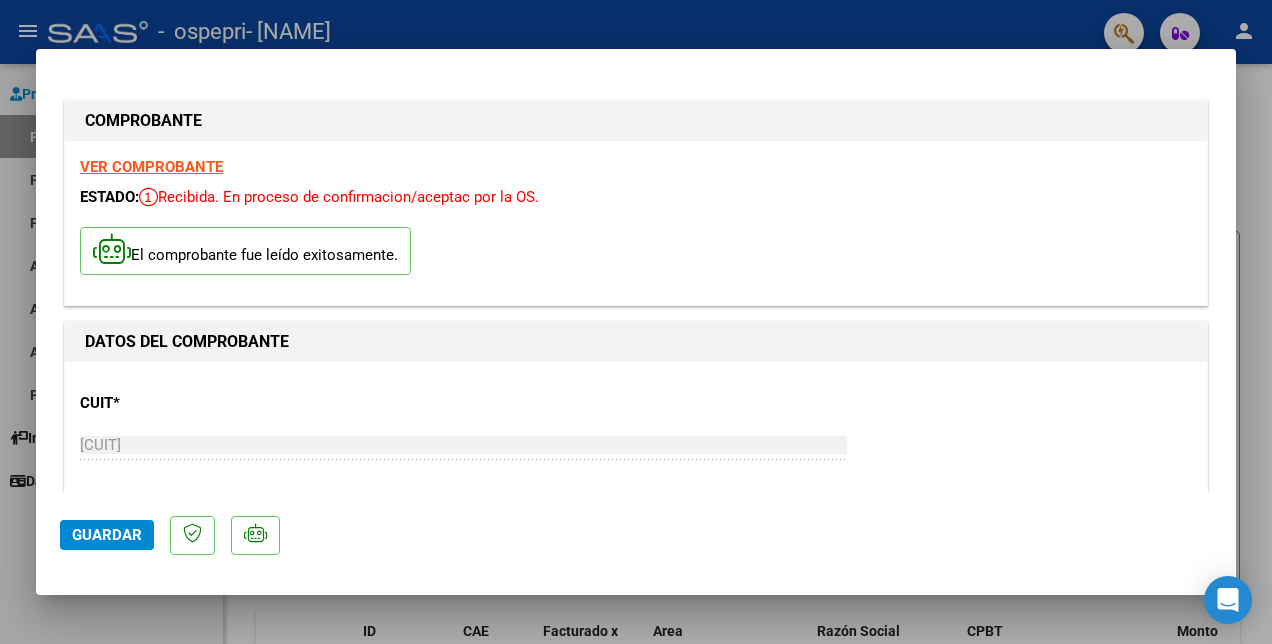 click on "VER COMPROBANTE" at bounding box center [151, 167] 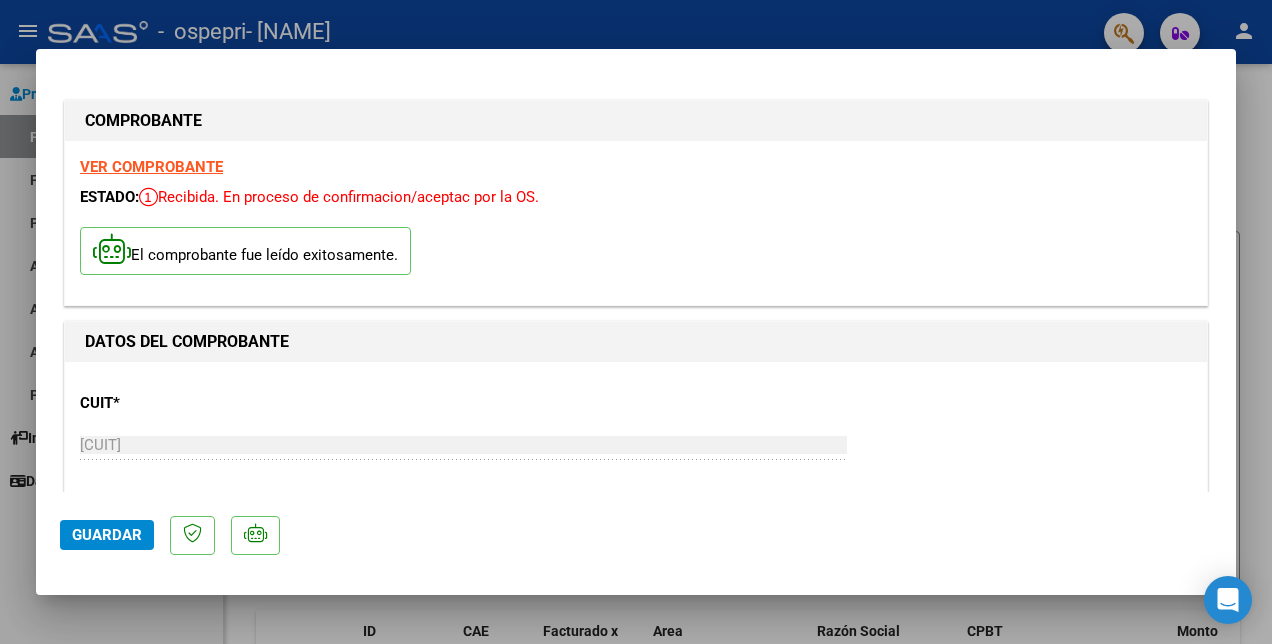 click on "Guardar" 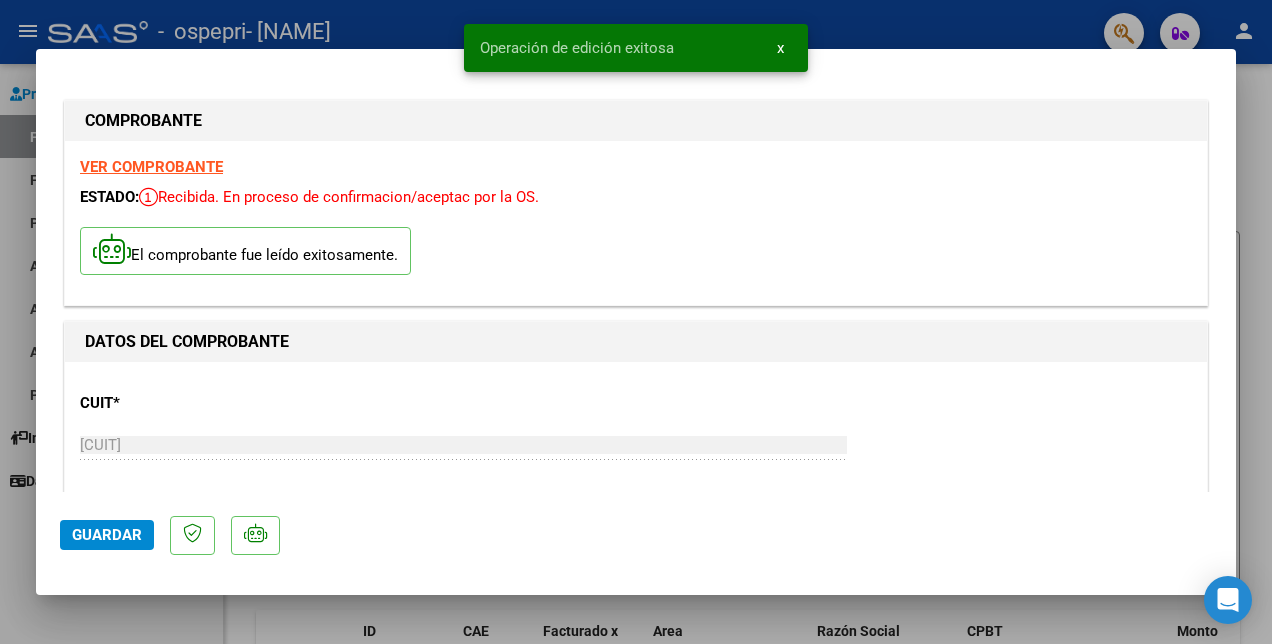 click at bounding box center [636, 322] 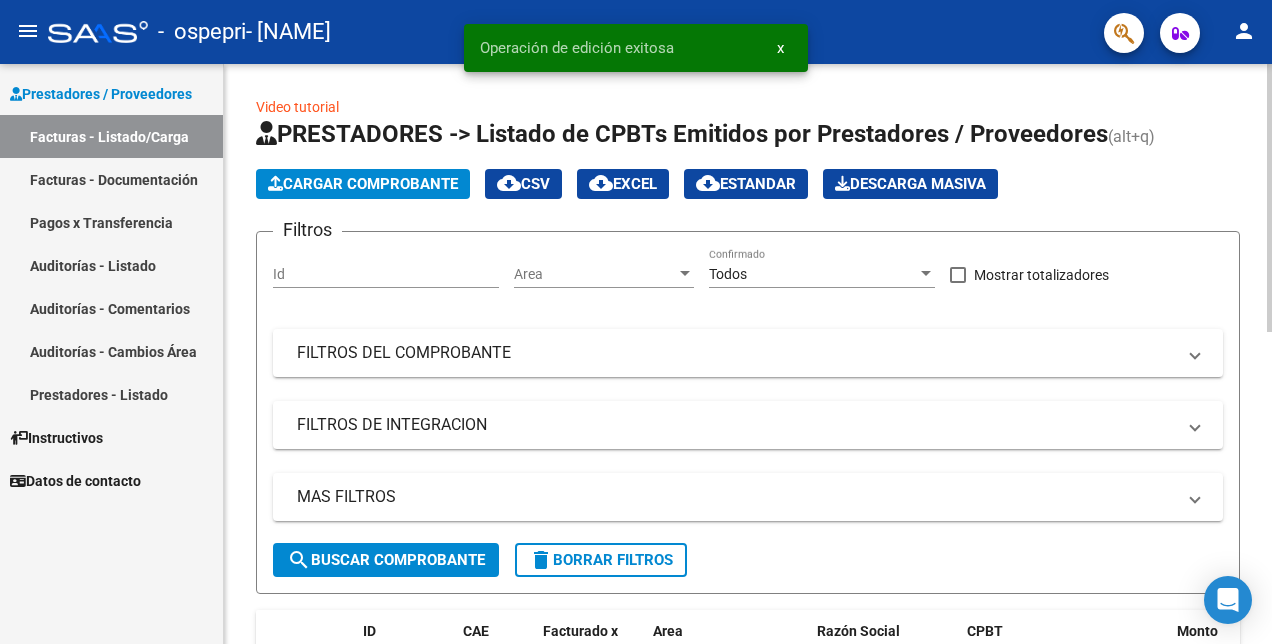 click on "Cargar Comprobante" 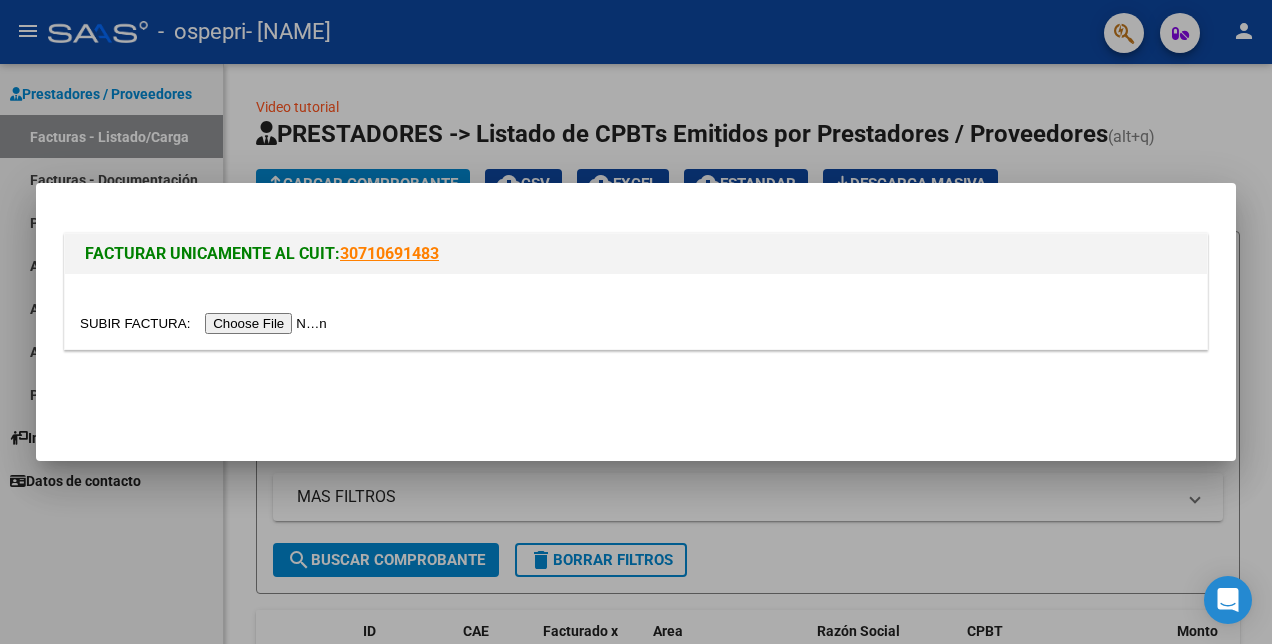 click at bounding box center (206, 323) 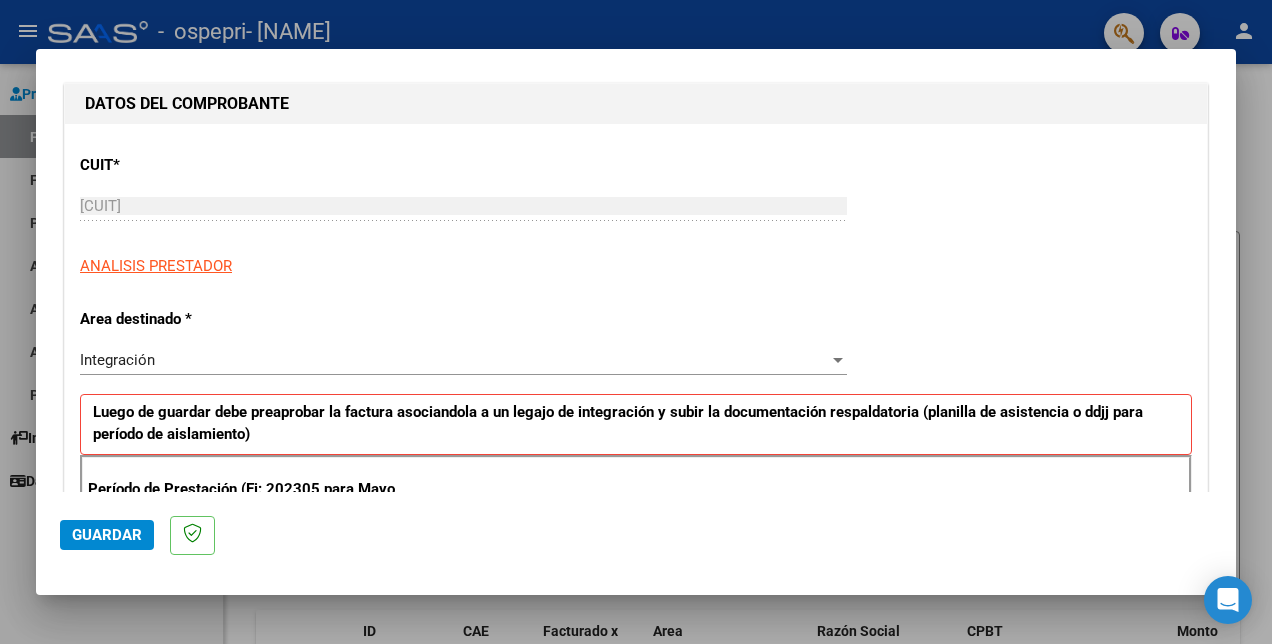 scroll, scrollTop: 300, scrollLeft: 0, axis: vertical 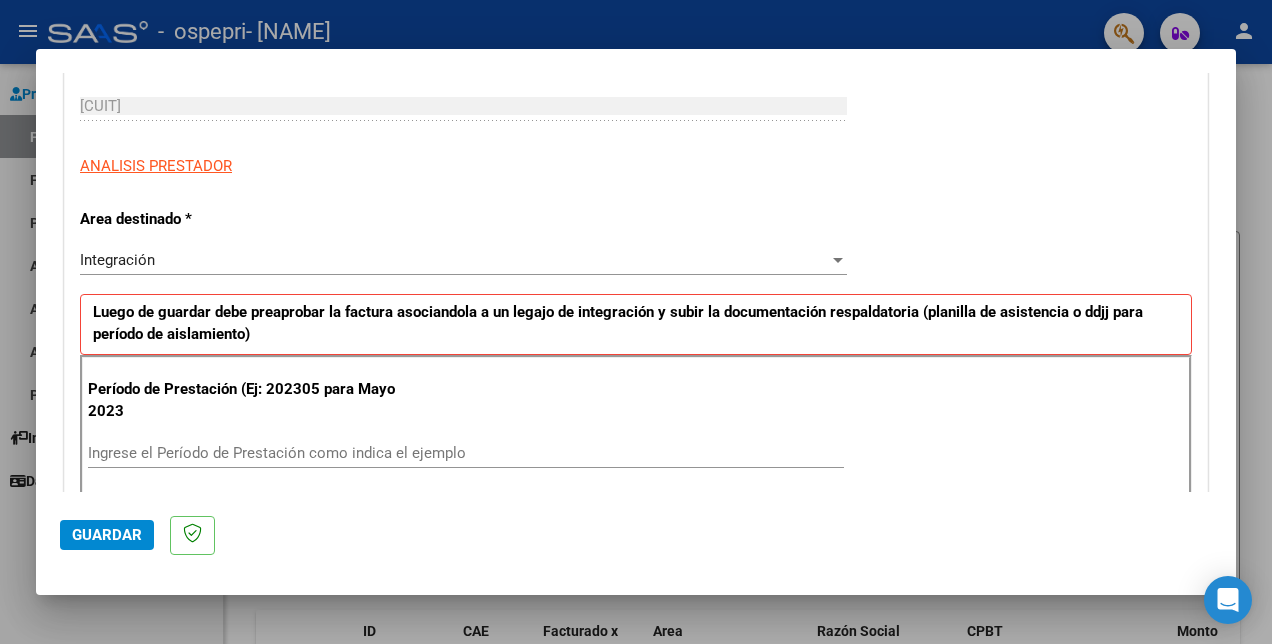 click on "Ingrese el Período de Prestación como indica el ejemplo" at bounding box center (466, 453) 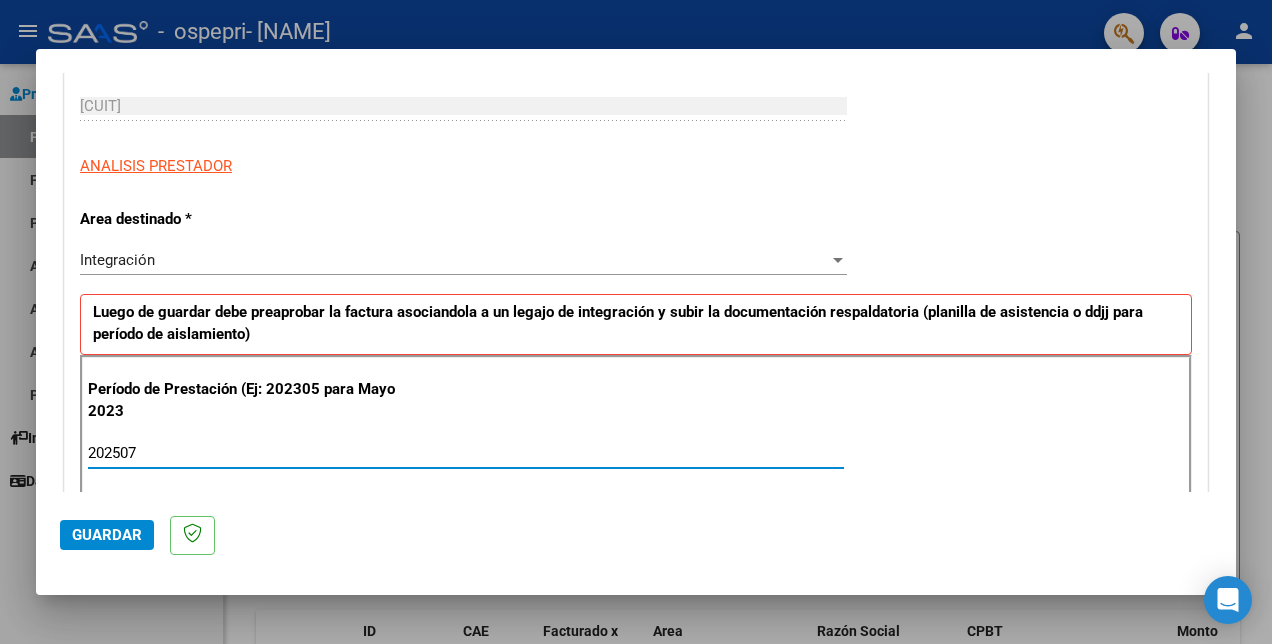 type on "202507" 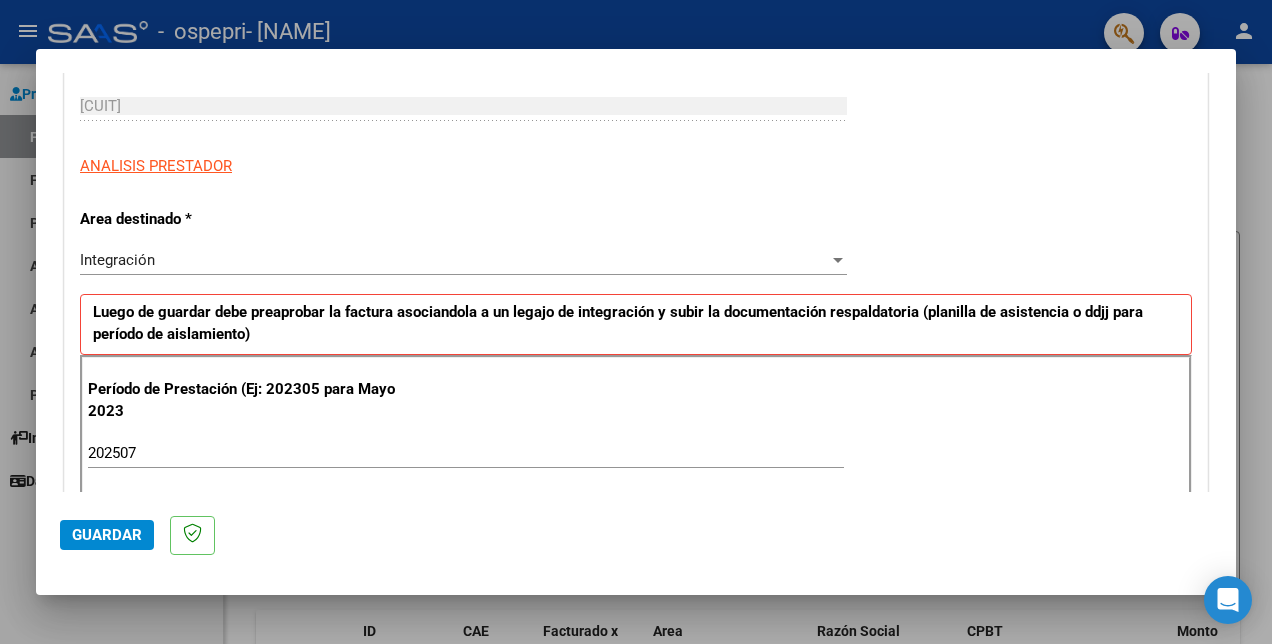 scroll, scrollTop: 500, scrollLeft: 0, axis: vertical 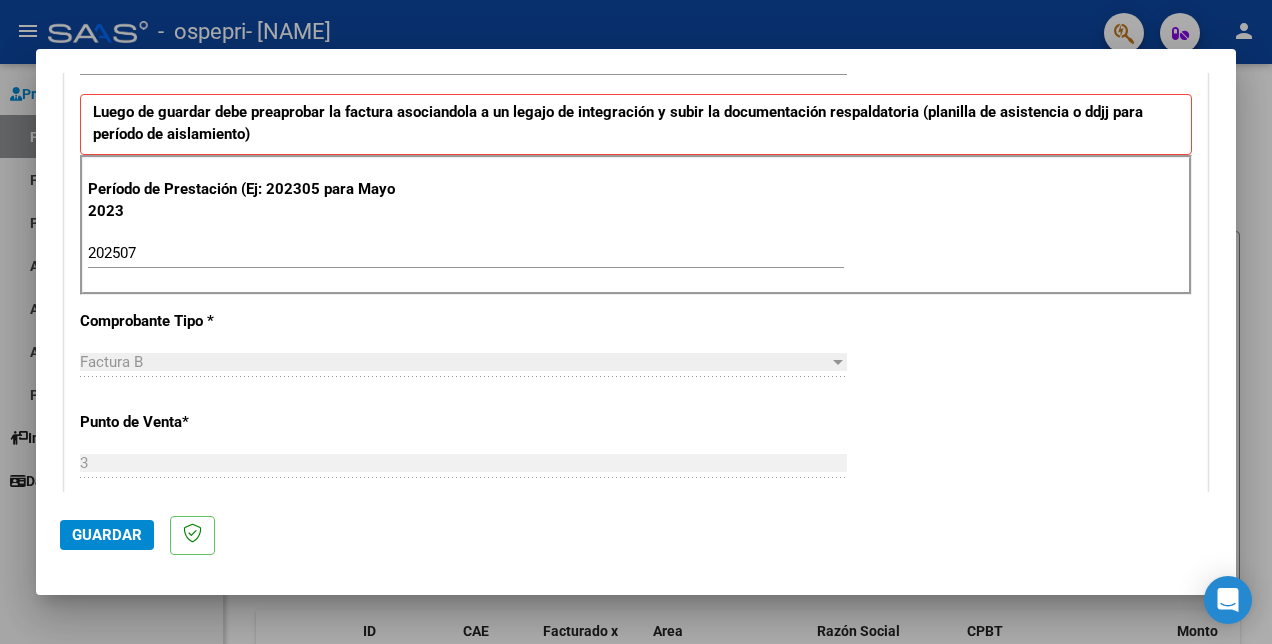 click on "Guardar" 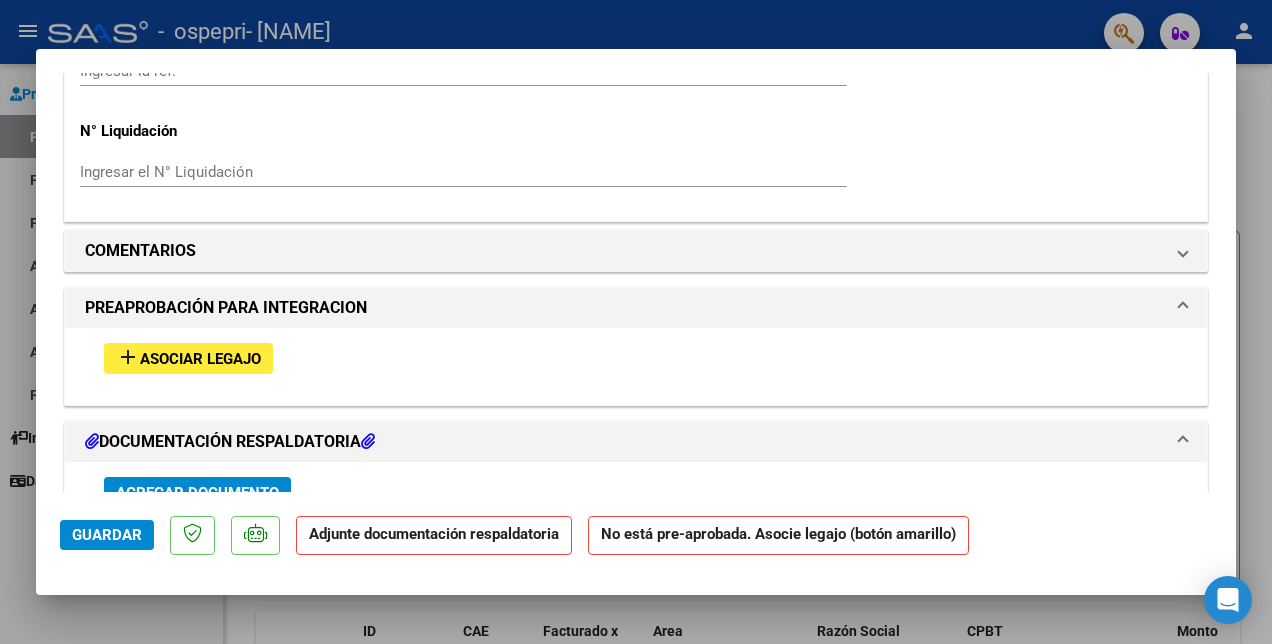 scroll, scrollTop: 1700, scrollLeft: 0, axis: vertical 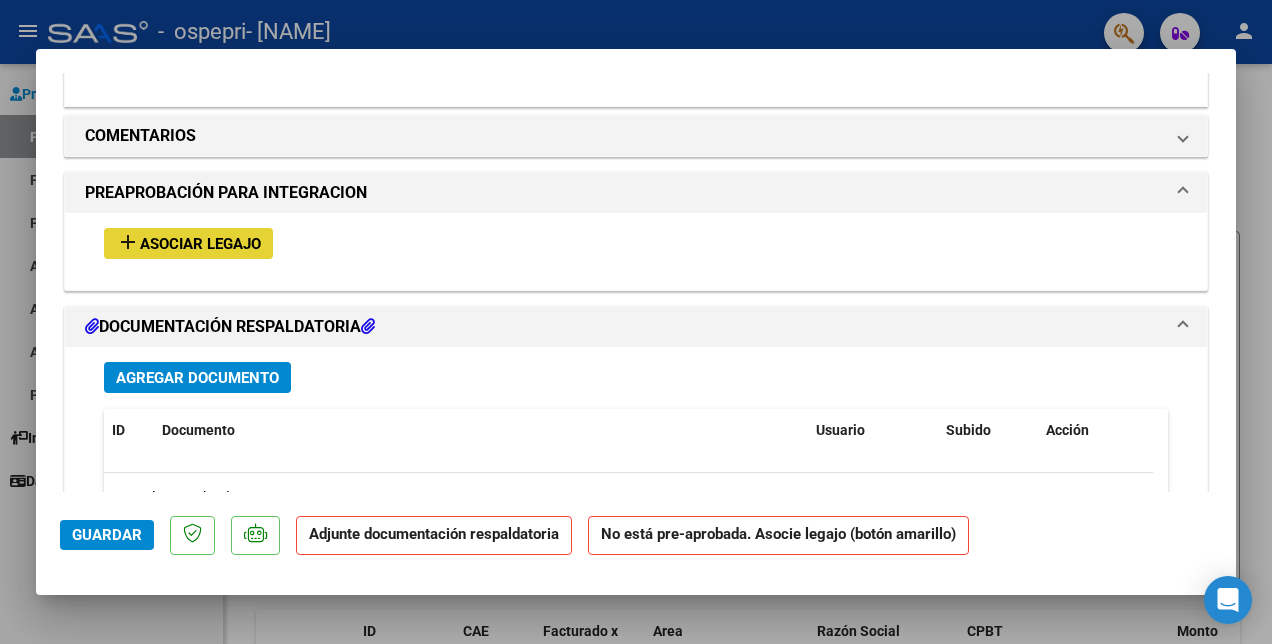 click on "Asociar Legajo" at bounding box center (200, 244) 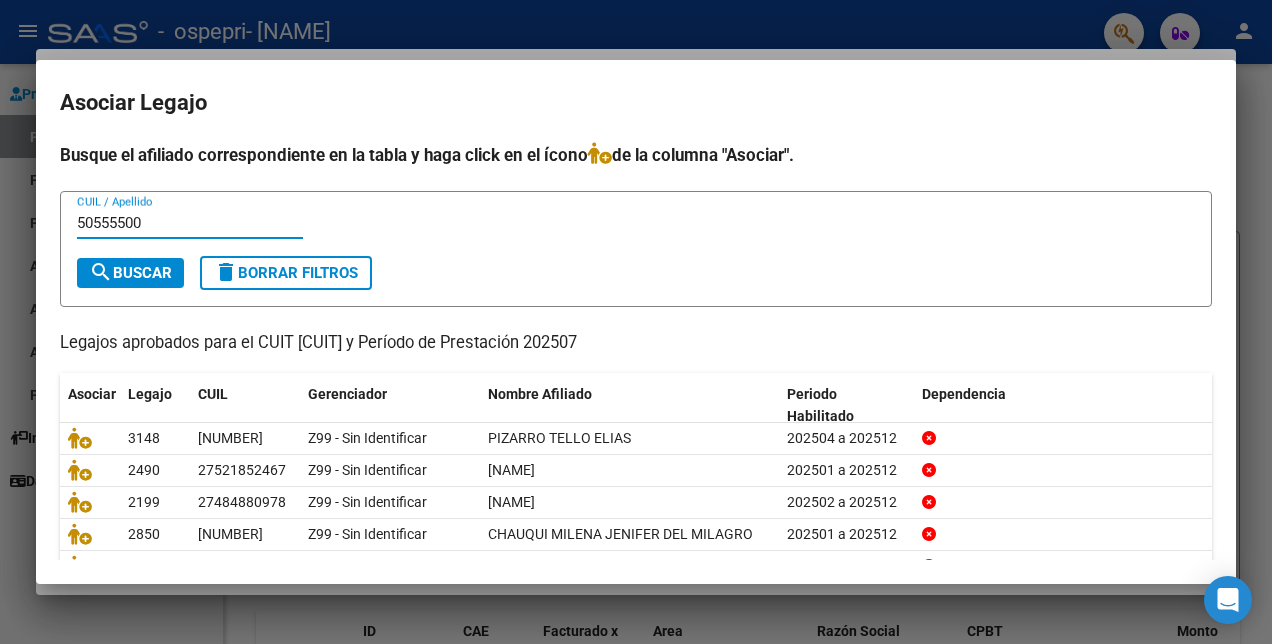 type on "50555500" 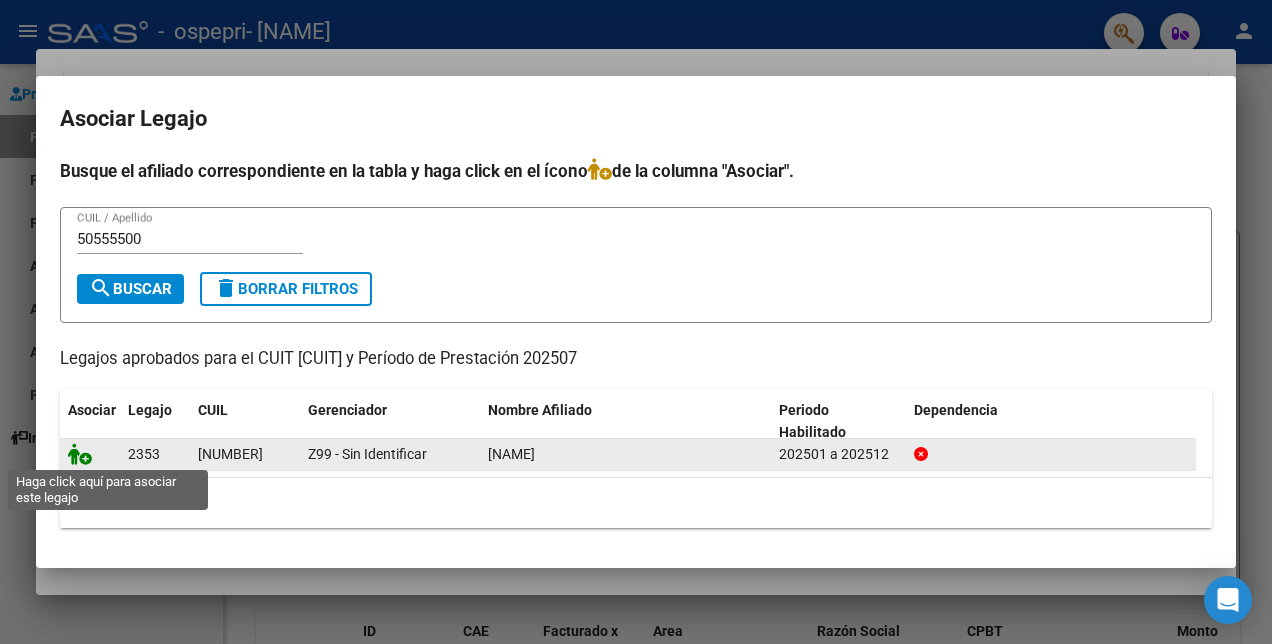 click 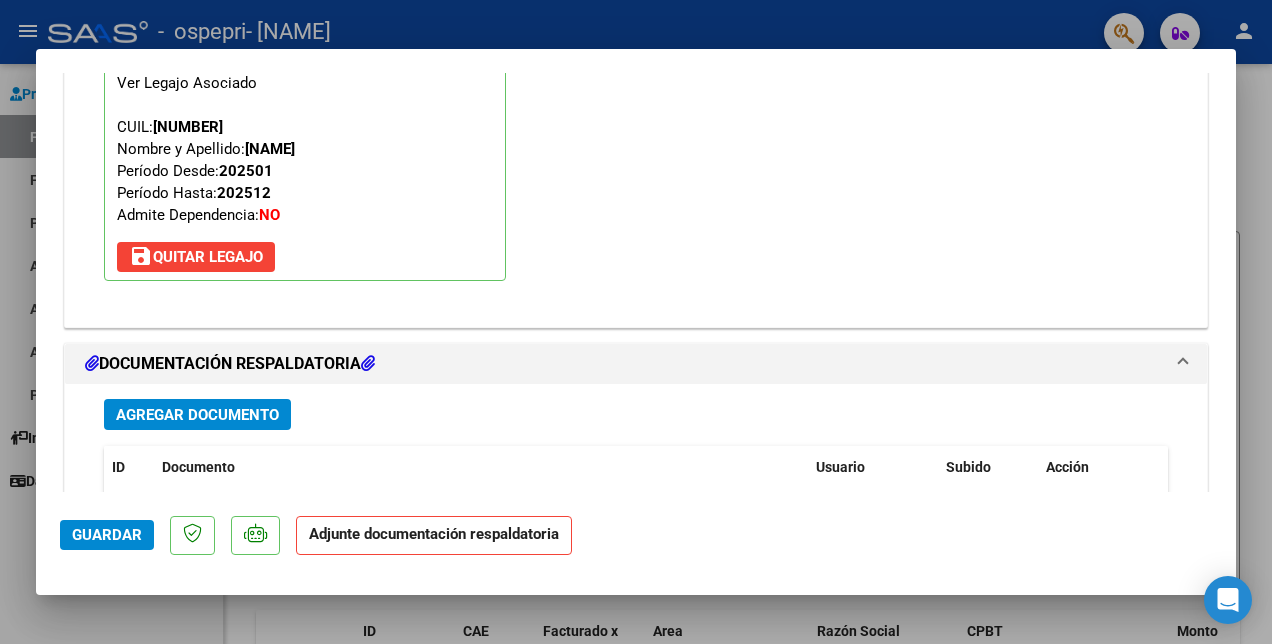 scroll, scrollTop: 2052, scrollLeft: 0, axis: vertical 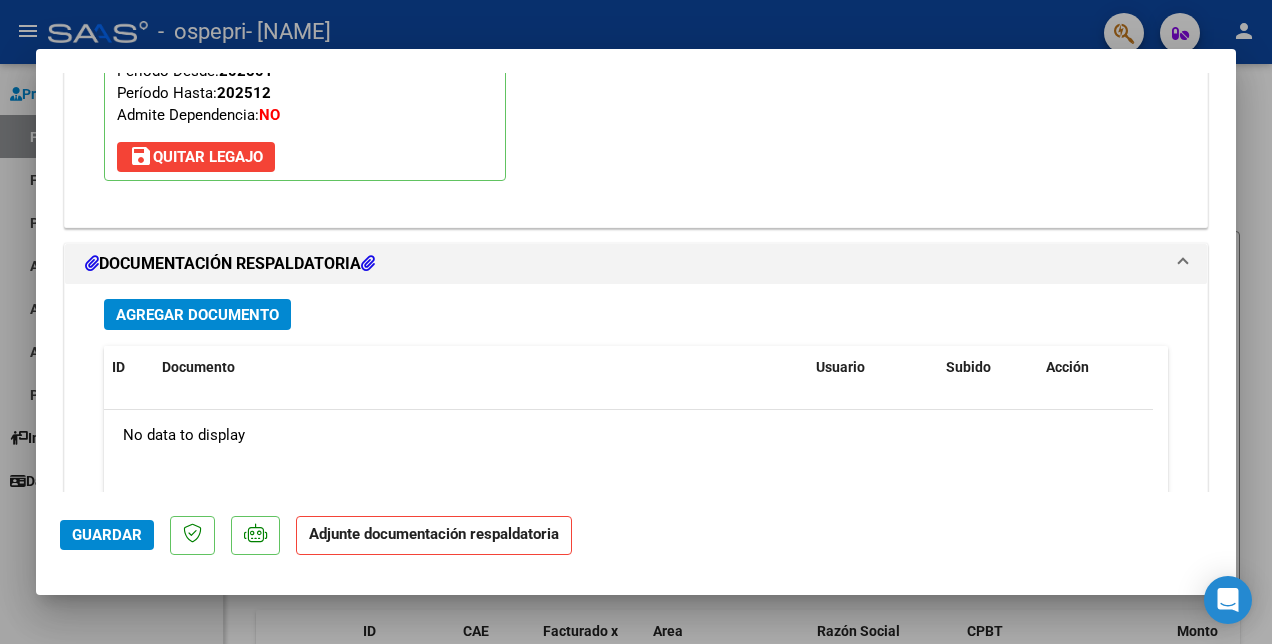click on "Agregar Documento" at bounding box center [197, 315] 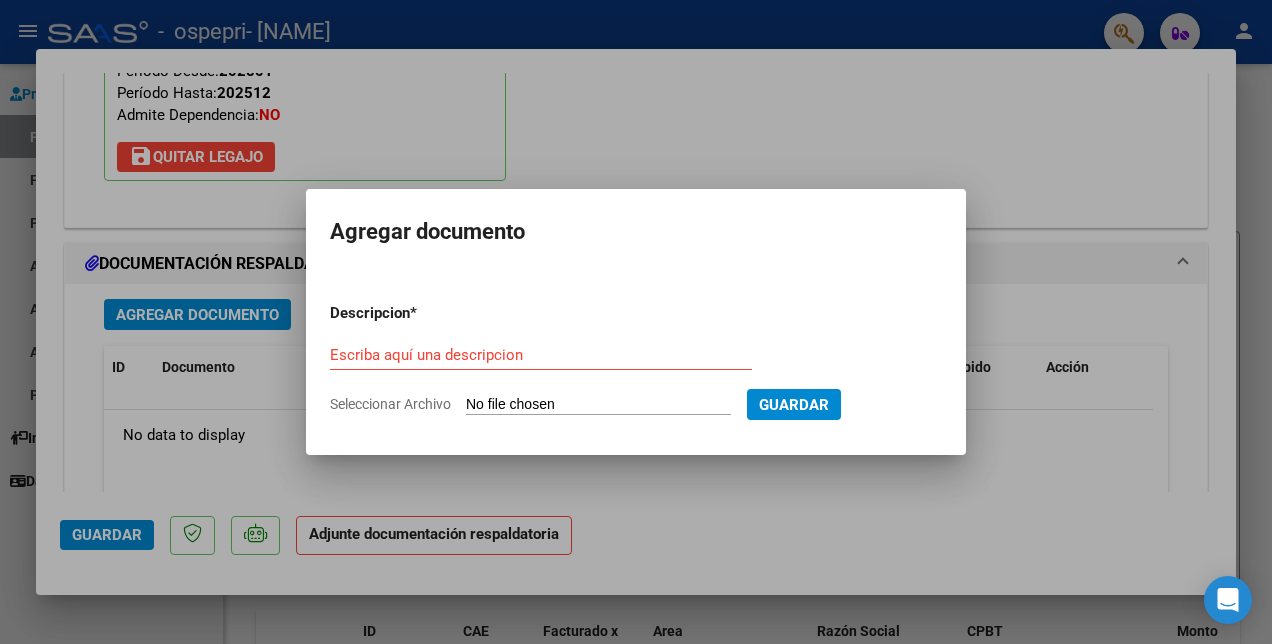 click on "Escriba aquí una descripcion" at bounding box center [541, 355] 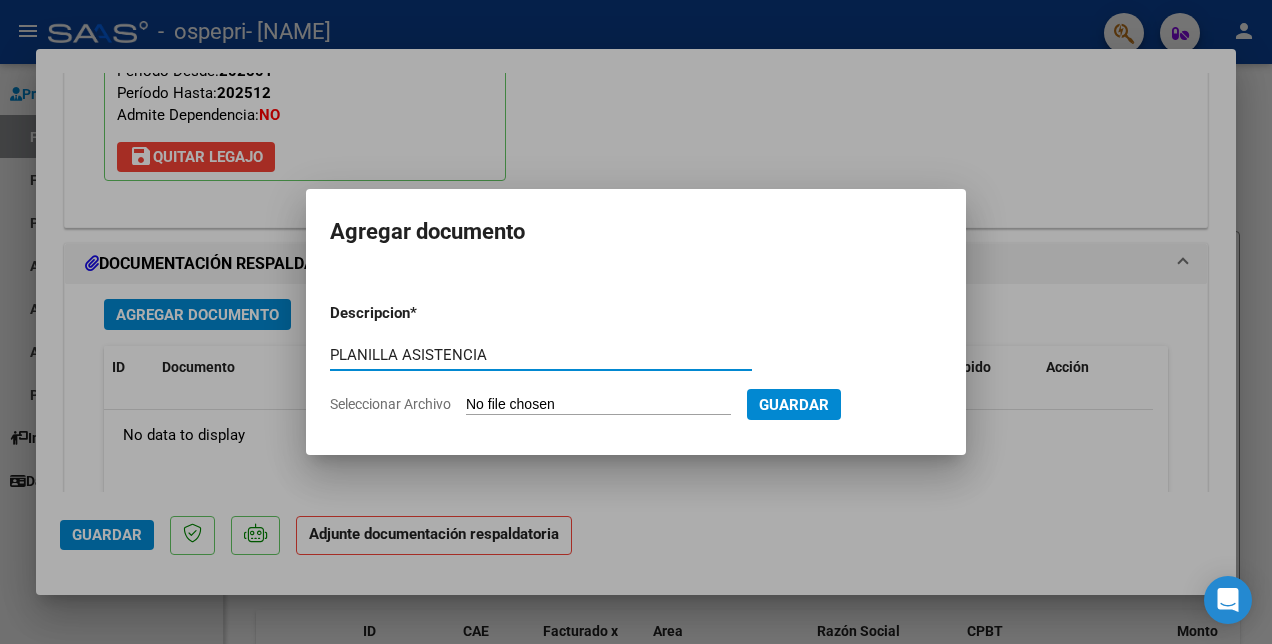 type on "PLANILLA ASISTENCIA" 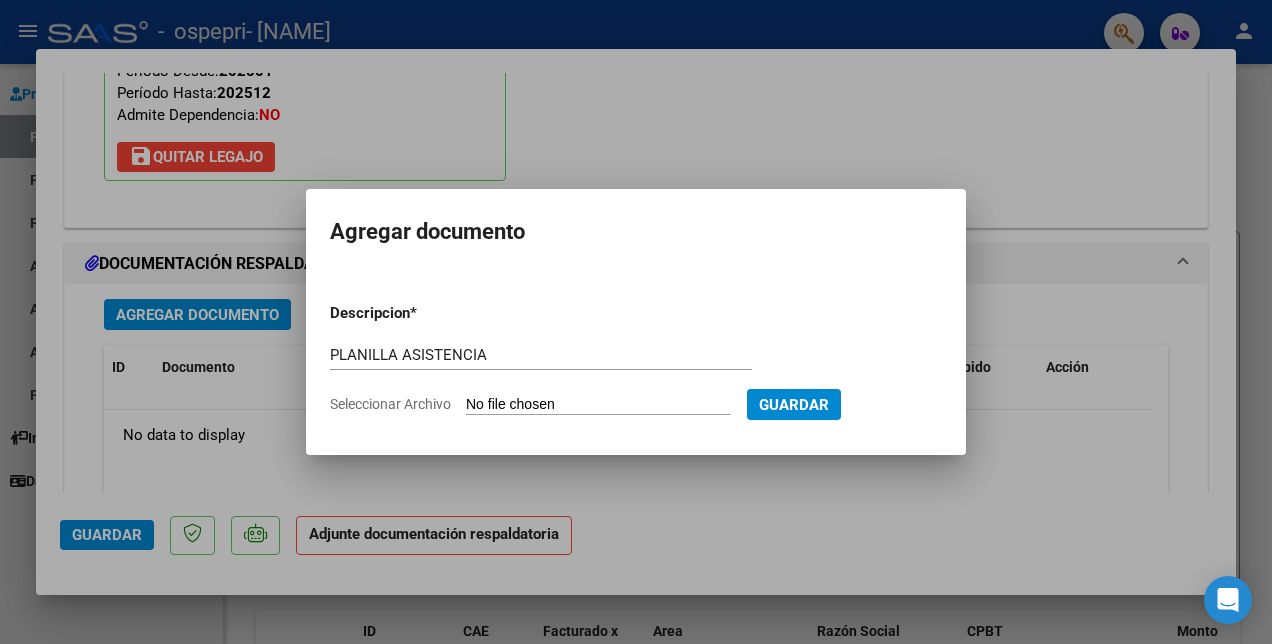 type on "C:\fakepath\[NAME].pdf" 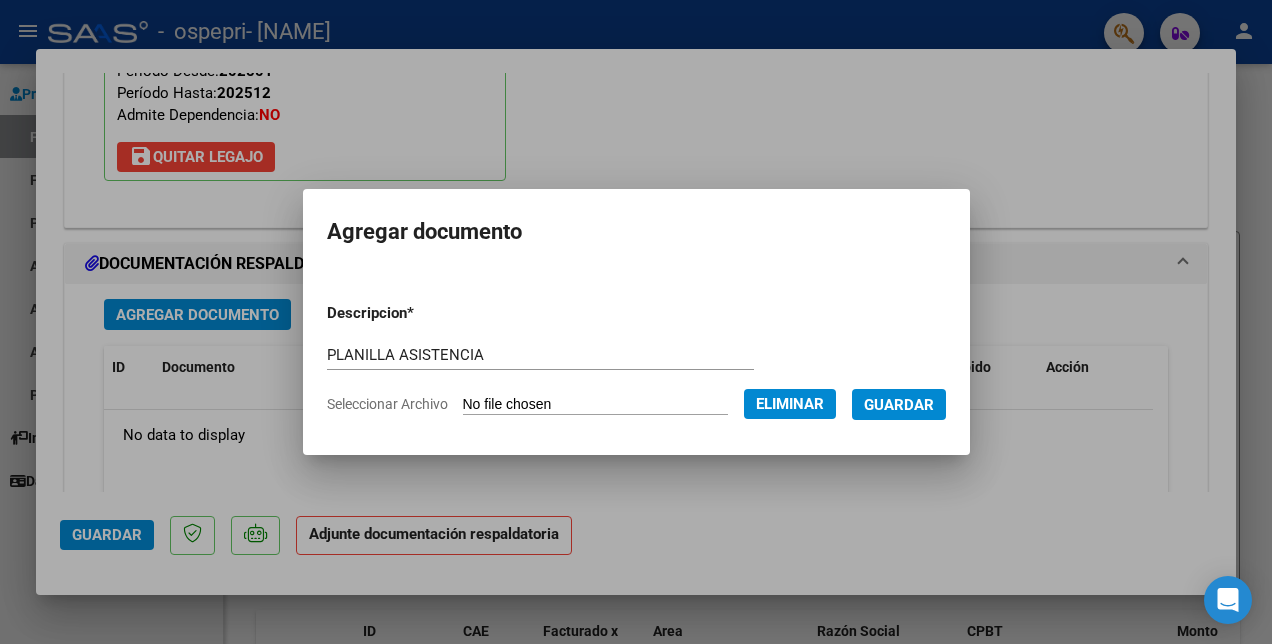 click on "Guardar" at bounding box center (899, 405) 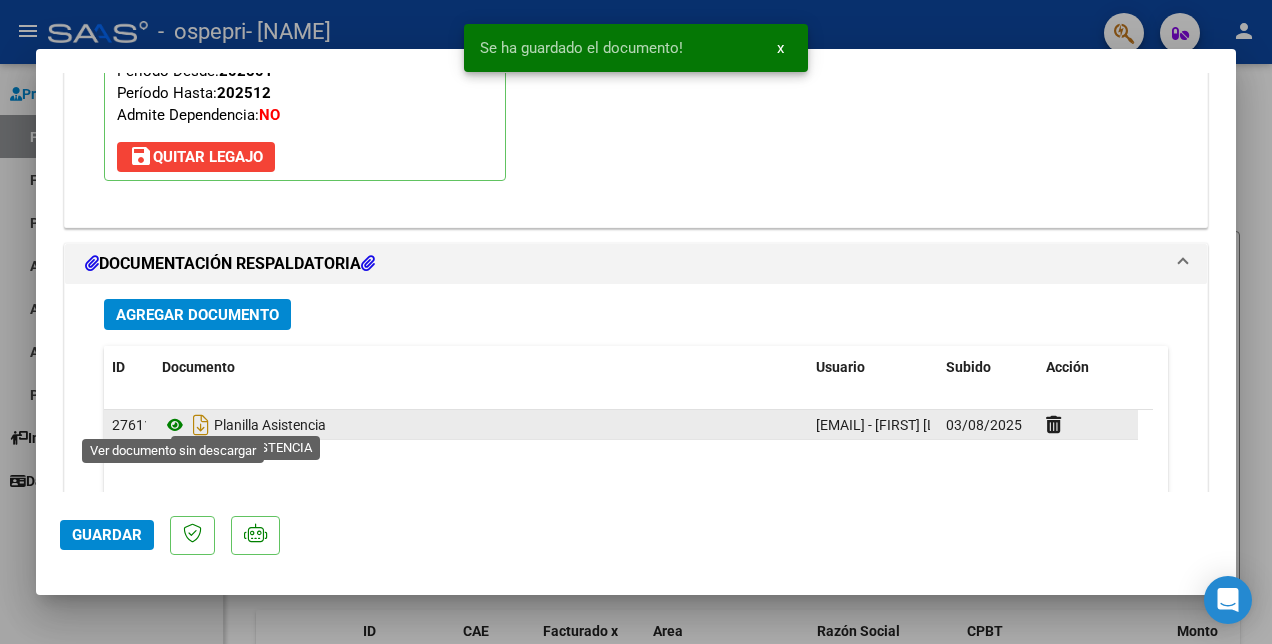 click 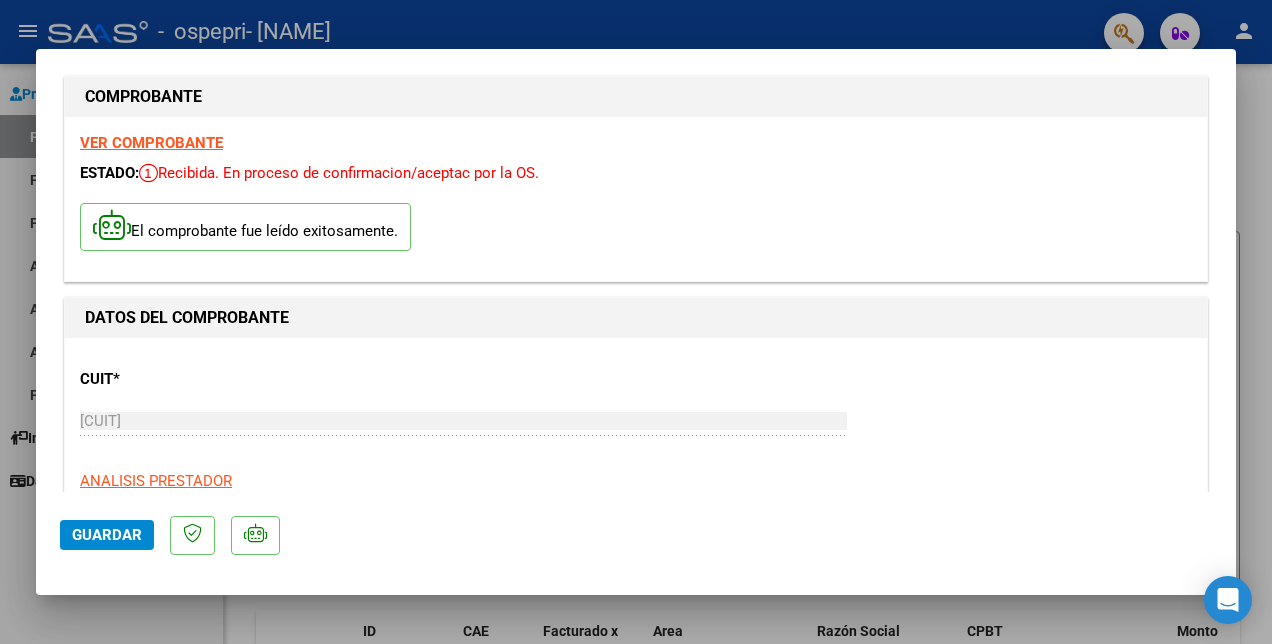 scroll, scrollTop: 0, scrollLeft: 0, axis: both 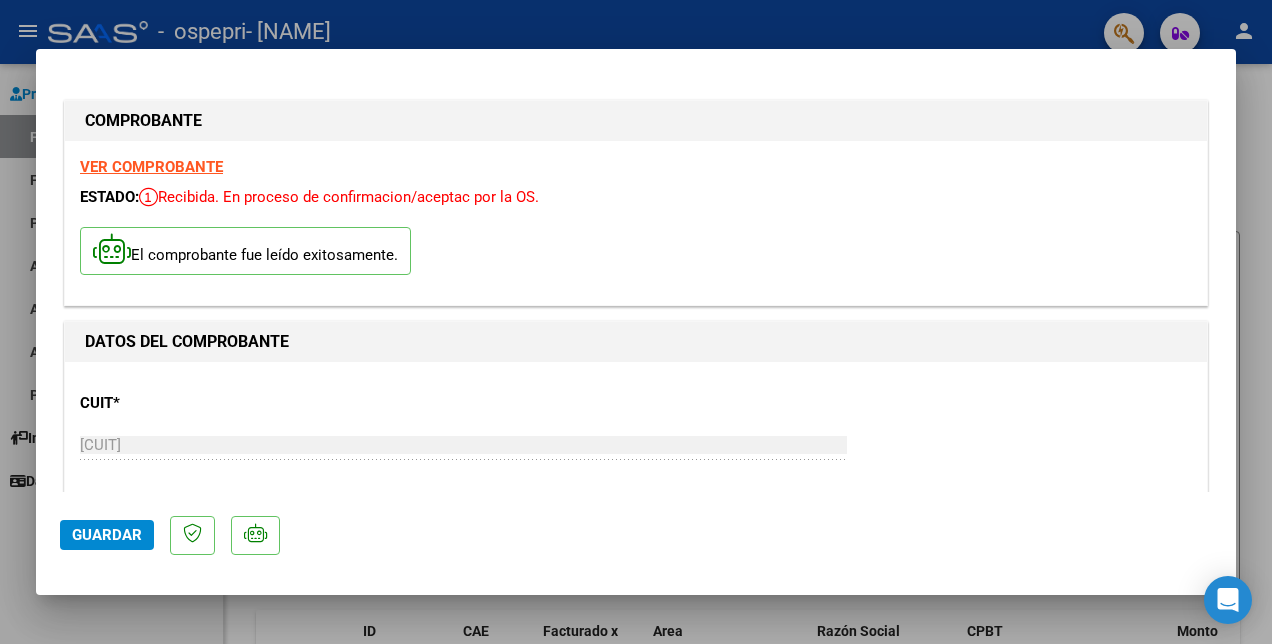 click on "VER COMPROBANTE" at bounding box center (151, 167) 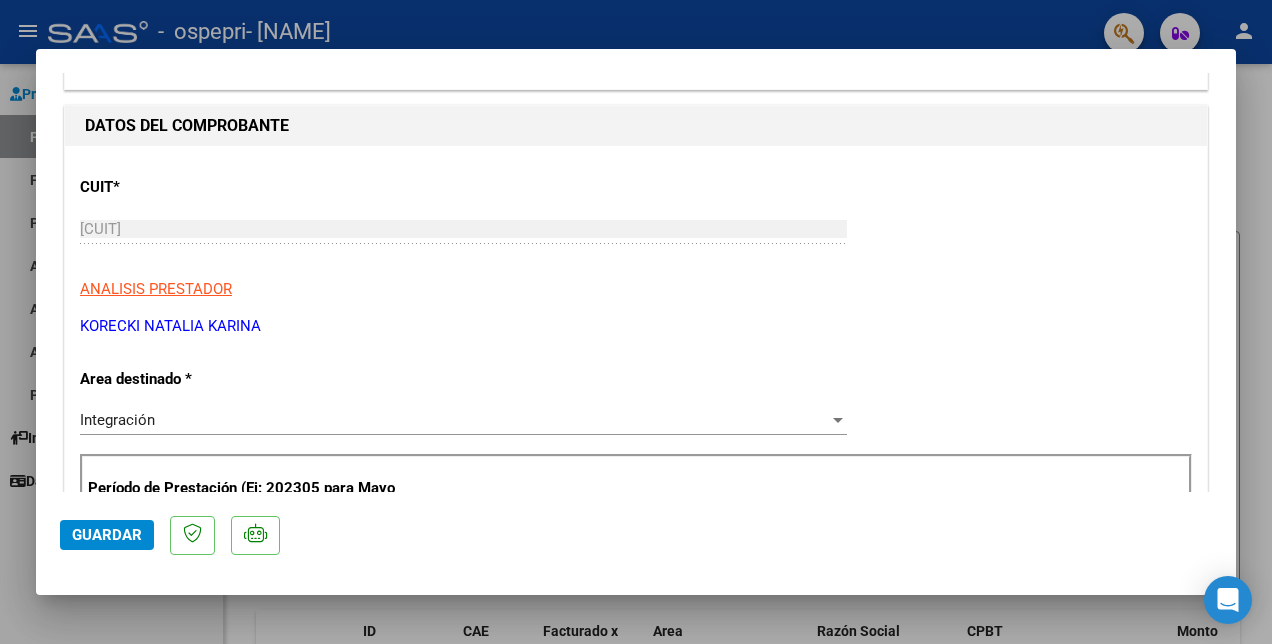 scroll, scrollTop: 400, scrollLeft: 0, axis: vertical 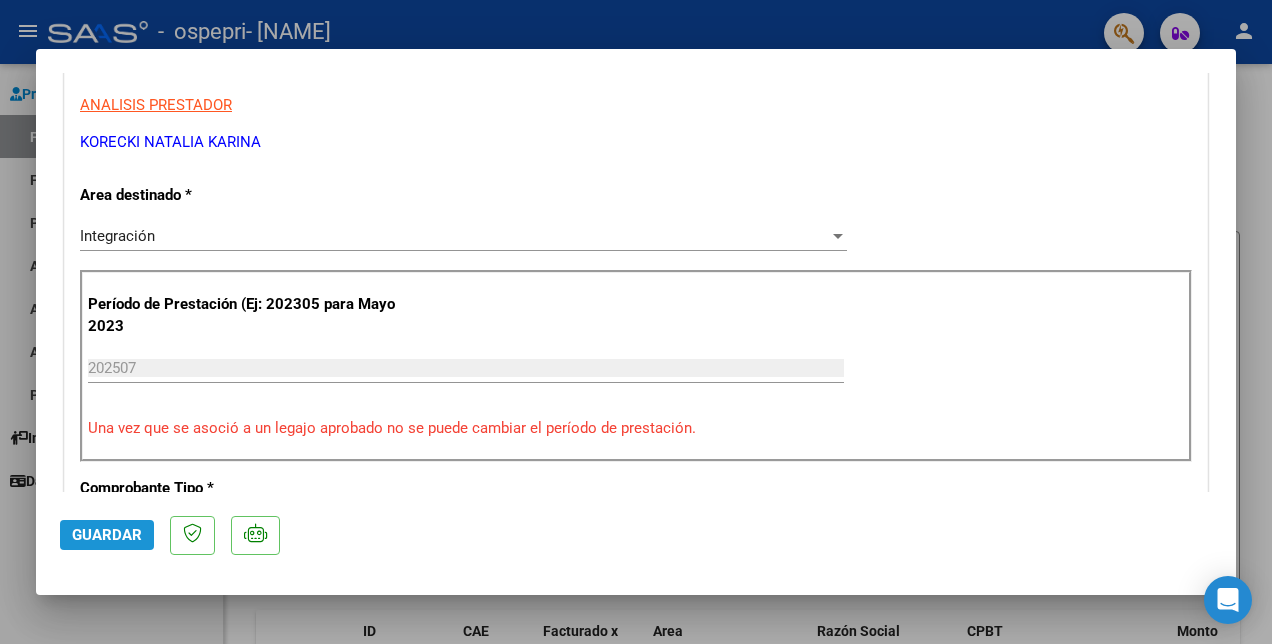 click on "Guardar" 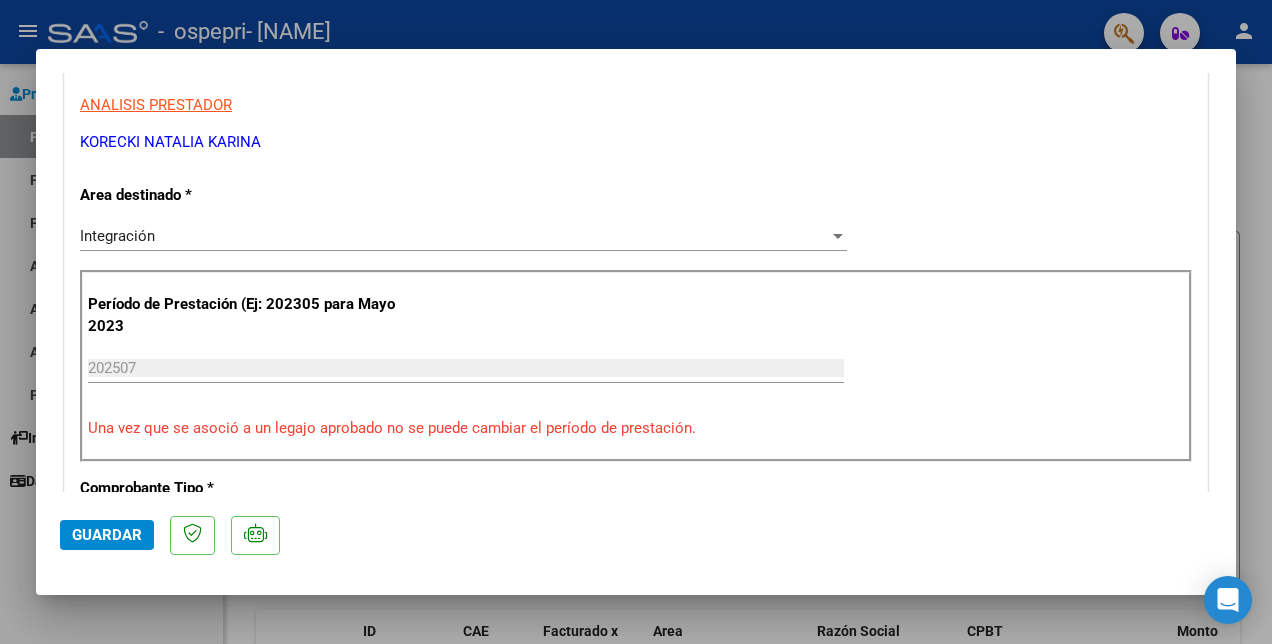 click on "Guardar" 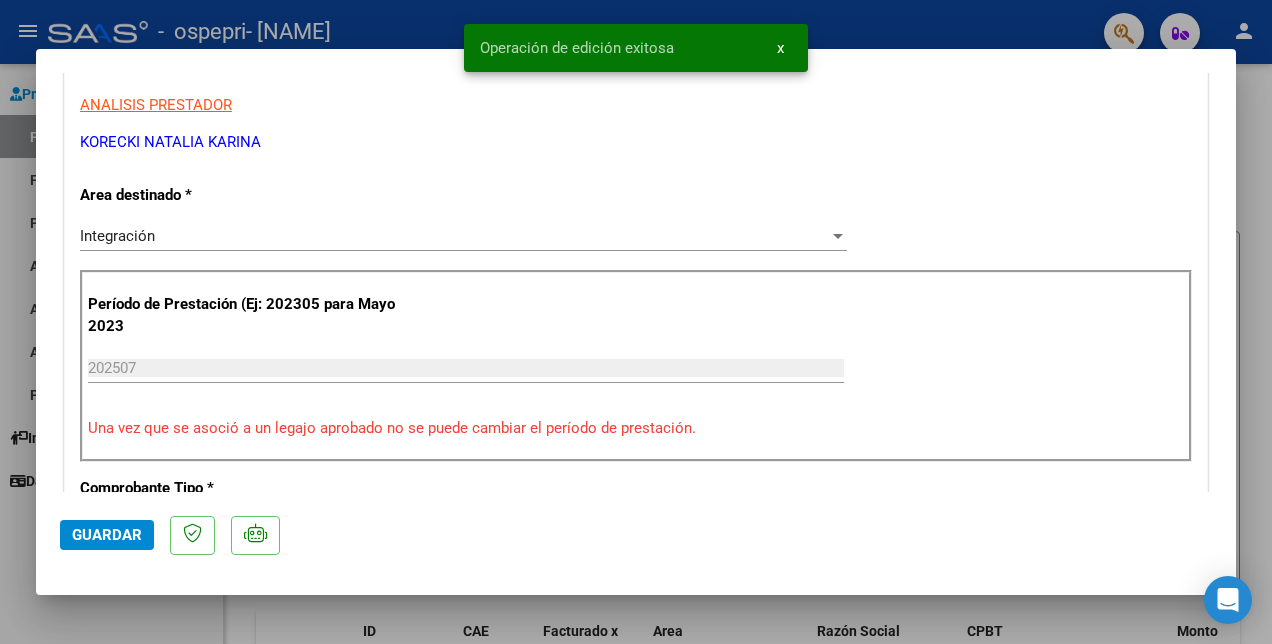 click at bounding box center [636, 322] 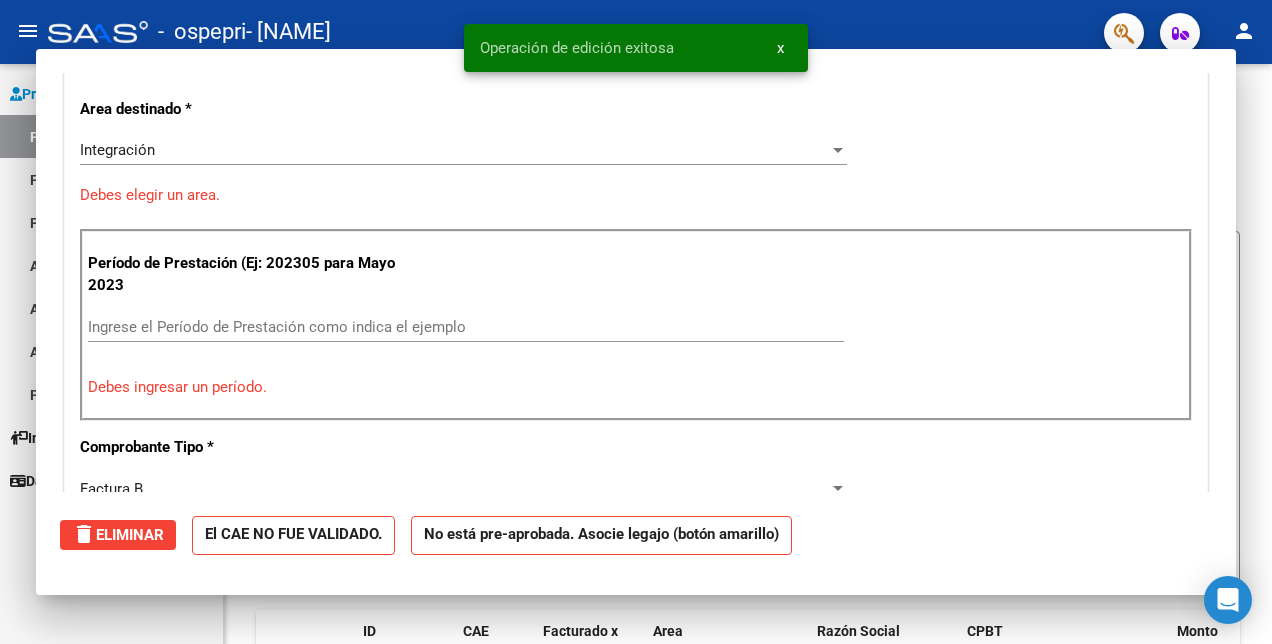 scroll, scrollTop: 0, scrollLeft: 0, axis: both 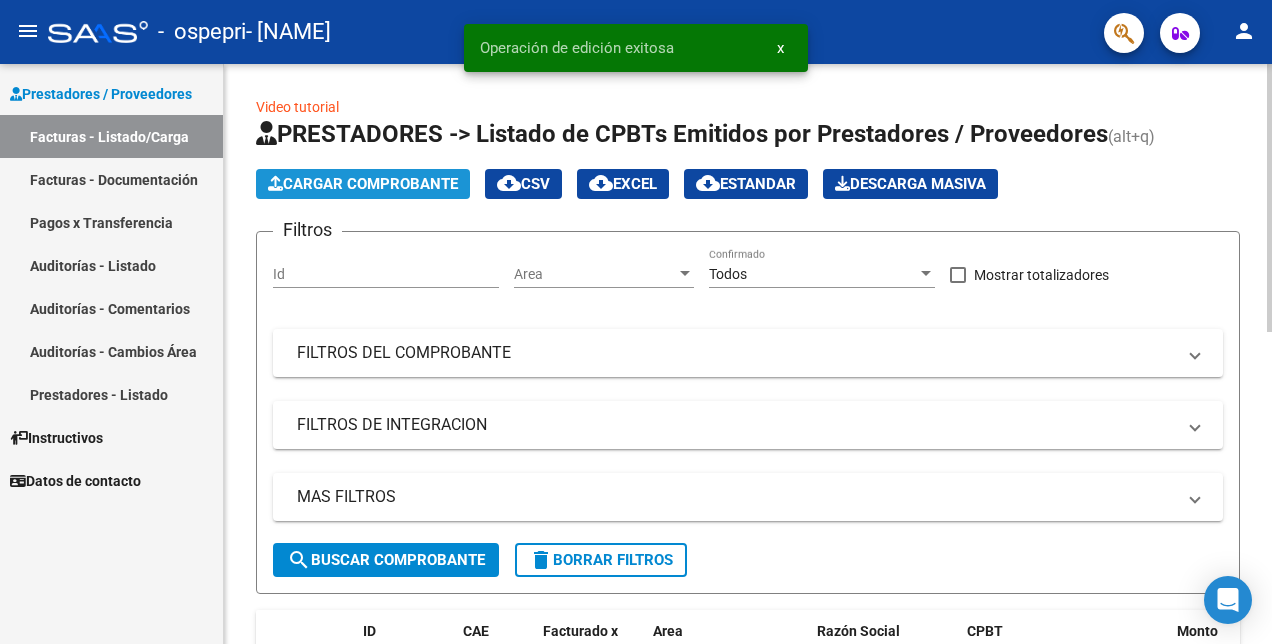 click on "Cargar Comprobante" 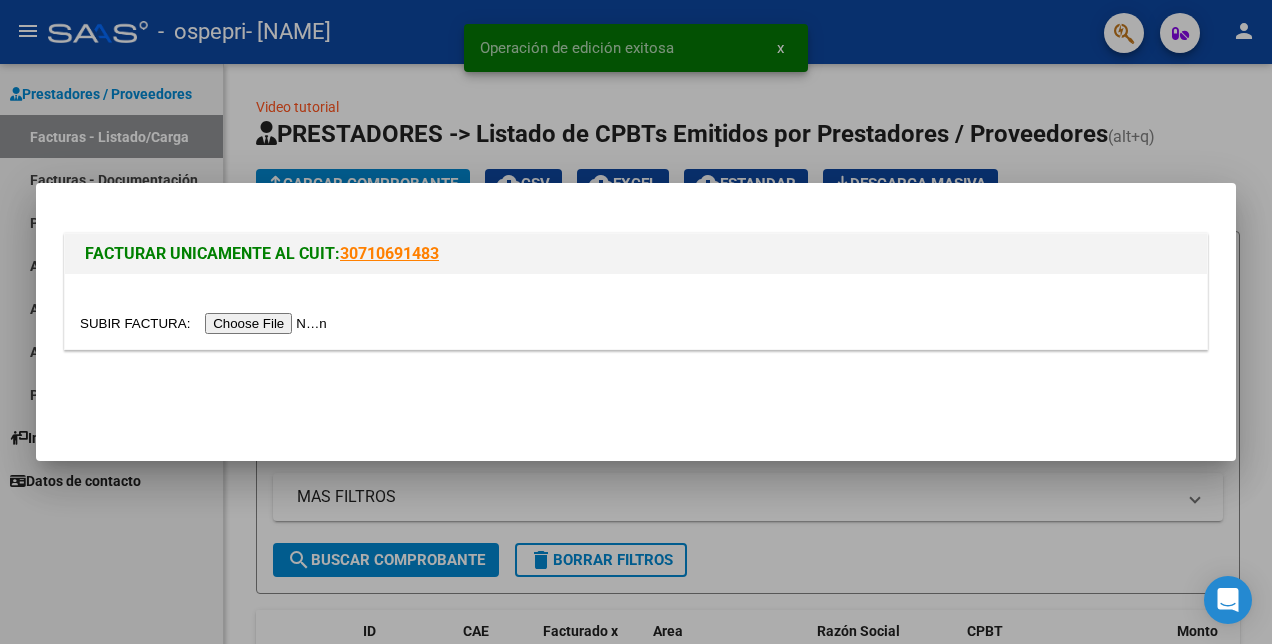 click at bounding box center (206, 323) 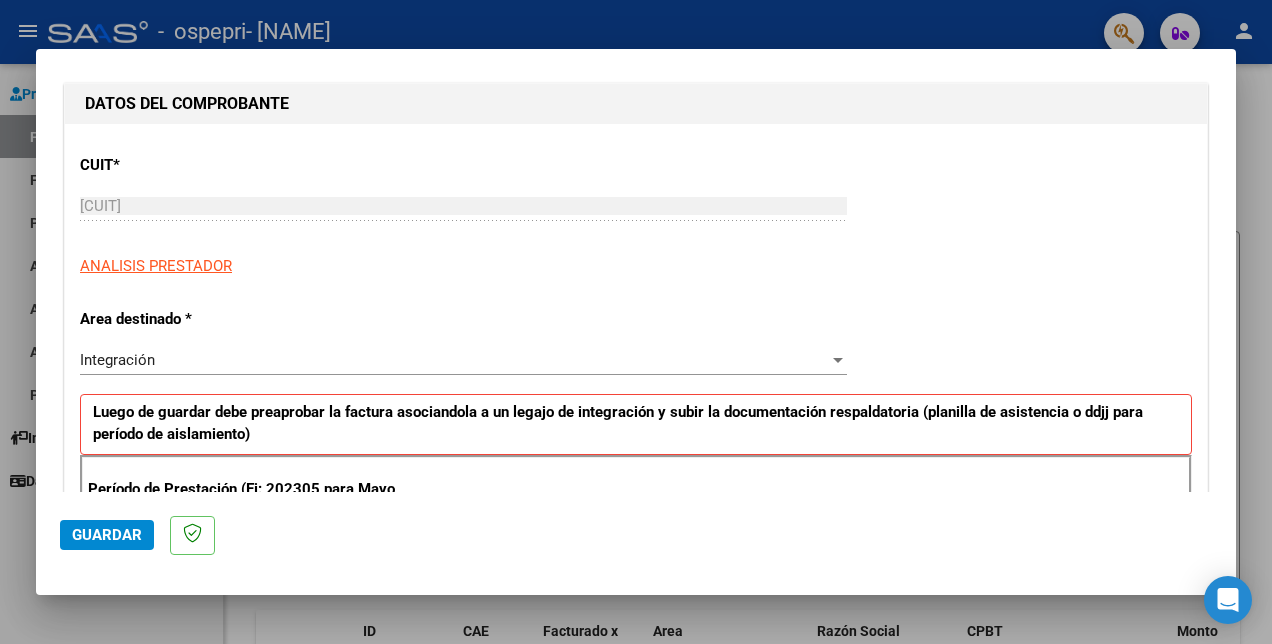 scroll, scrollTop: 300, scrollLeft: 0, axis: vertical 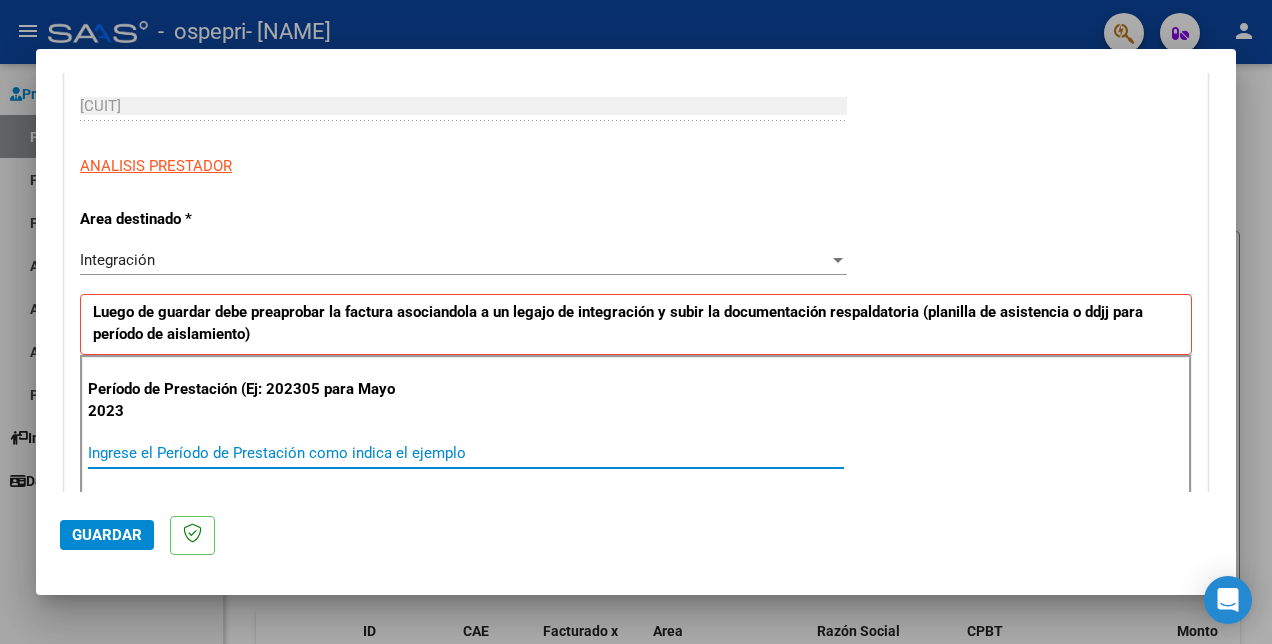 click on "Ingrese el Período de Prestación como indica el ejemplo" at bounding box center (466, 453) 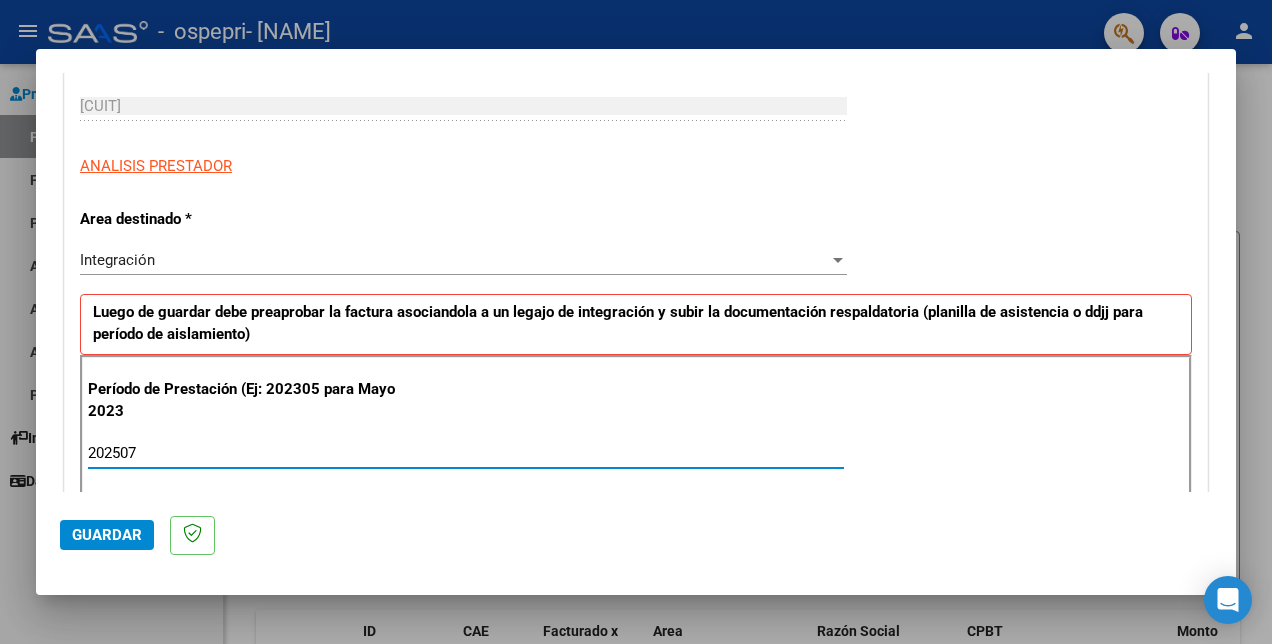 type on "202507" 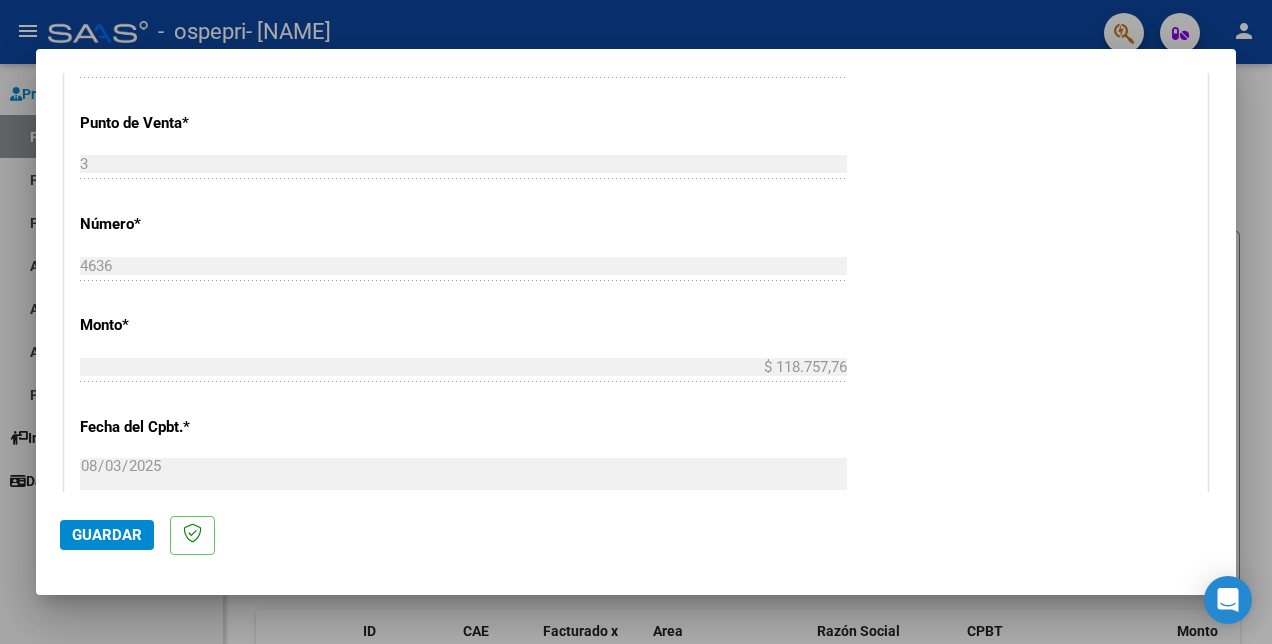 scroll, scrollTop: 800, scrollLeft: 0, axis: vertical 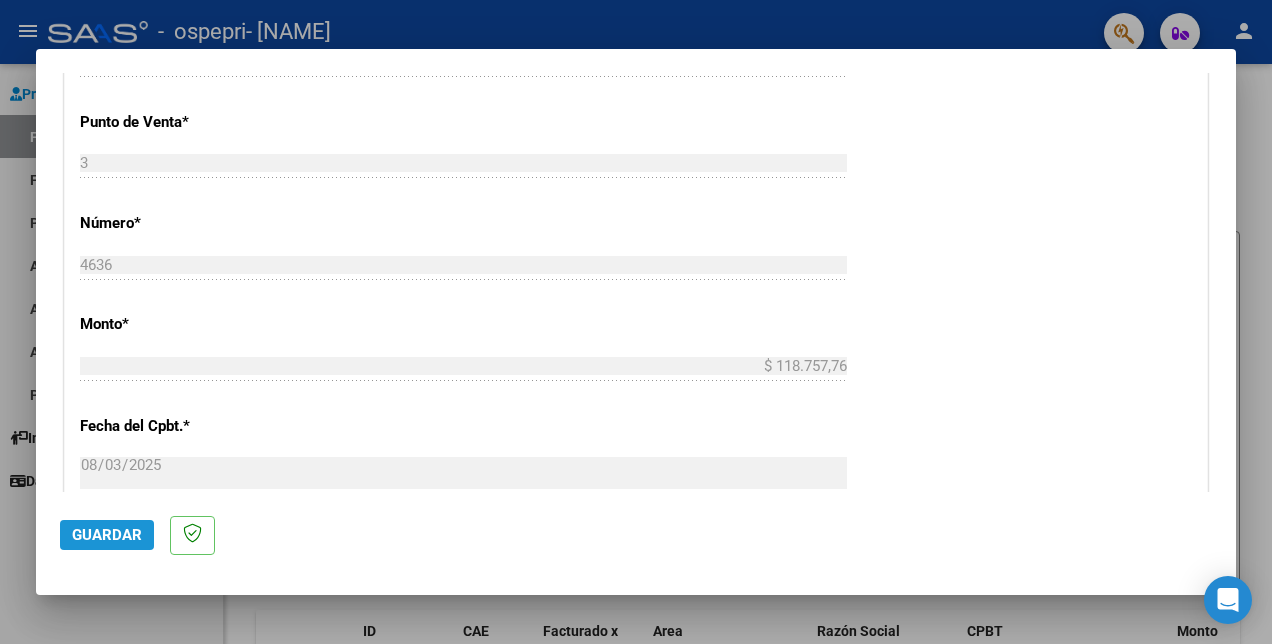 click on "Guardar" 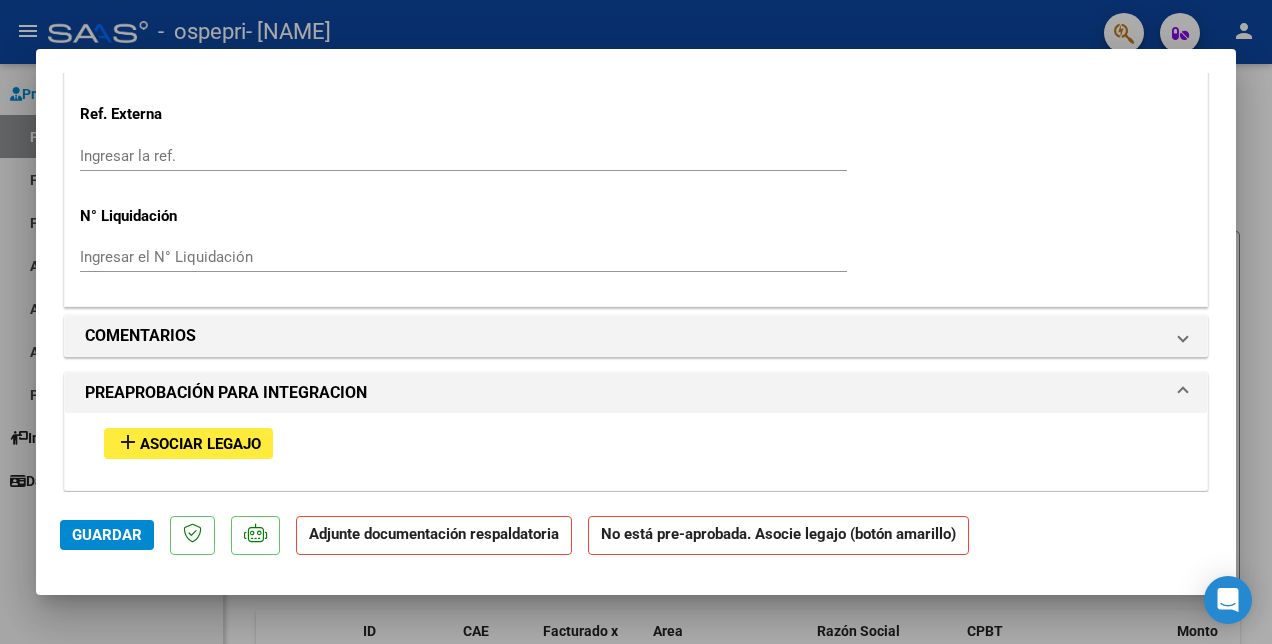 scroll, scrollTop: 1600, scrollLeft: 0, axis: vertical 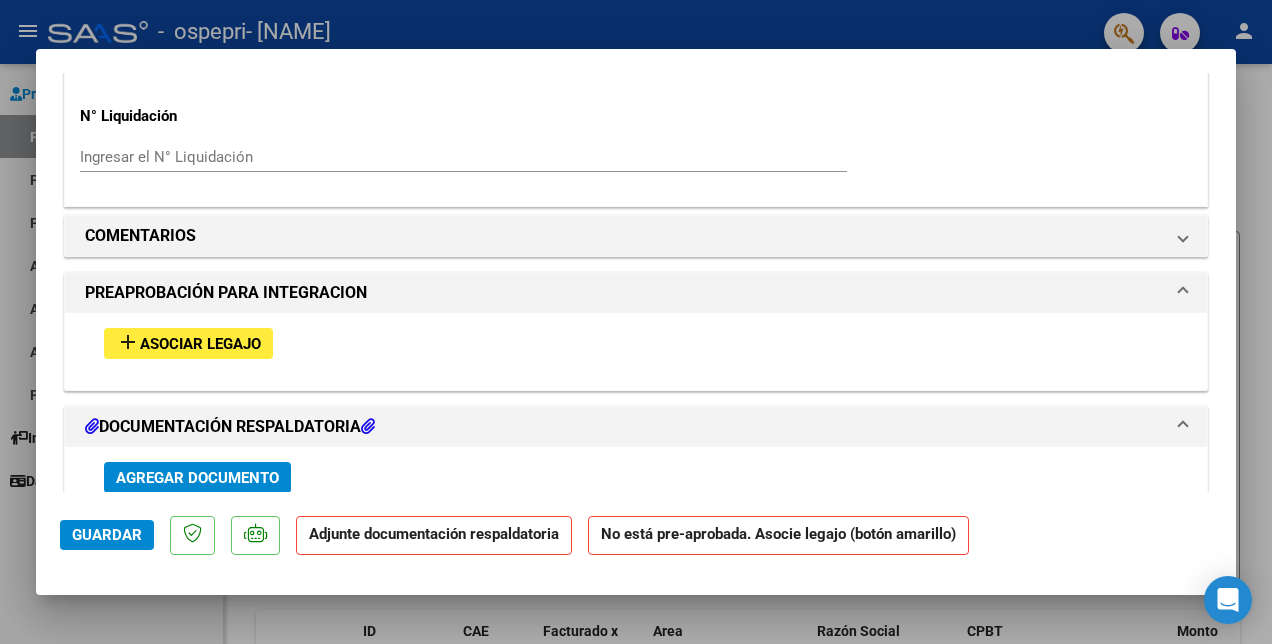click on "Asociar Legajo" at bounding box center (200, 344) 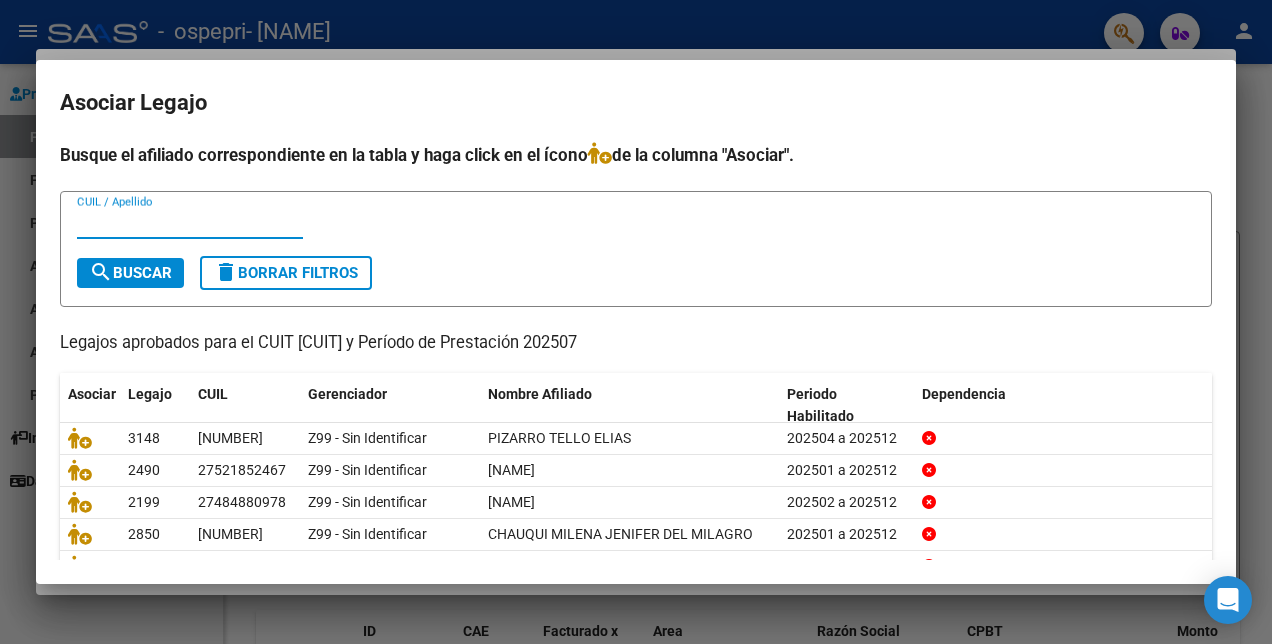 click on "CUIL / Apellido" at bounding box center [190, 223] 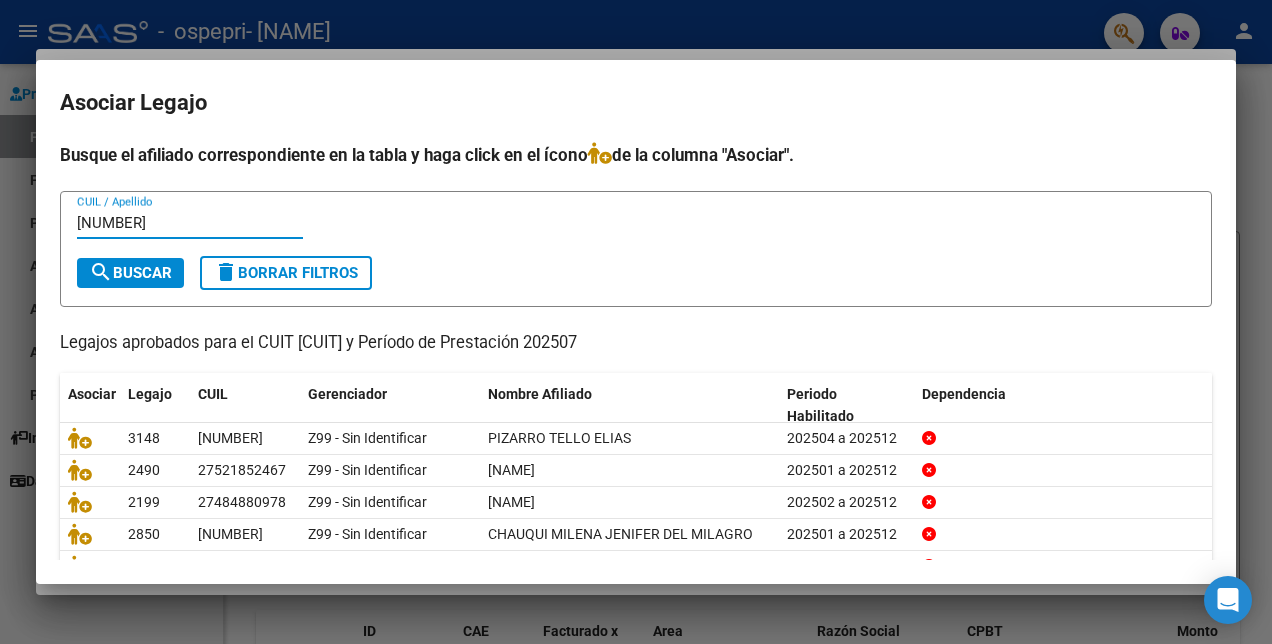 type on "[NUMBER]" 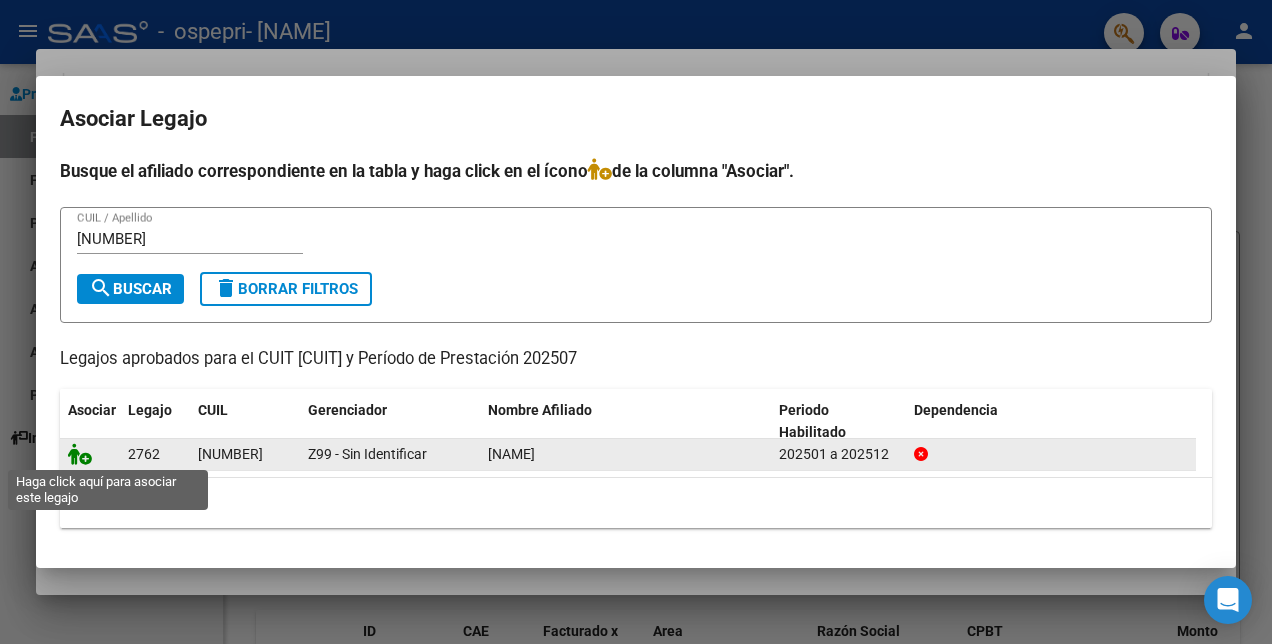 click 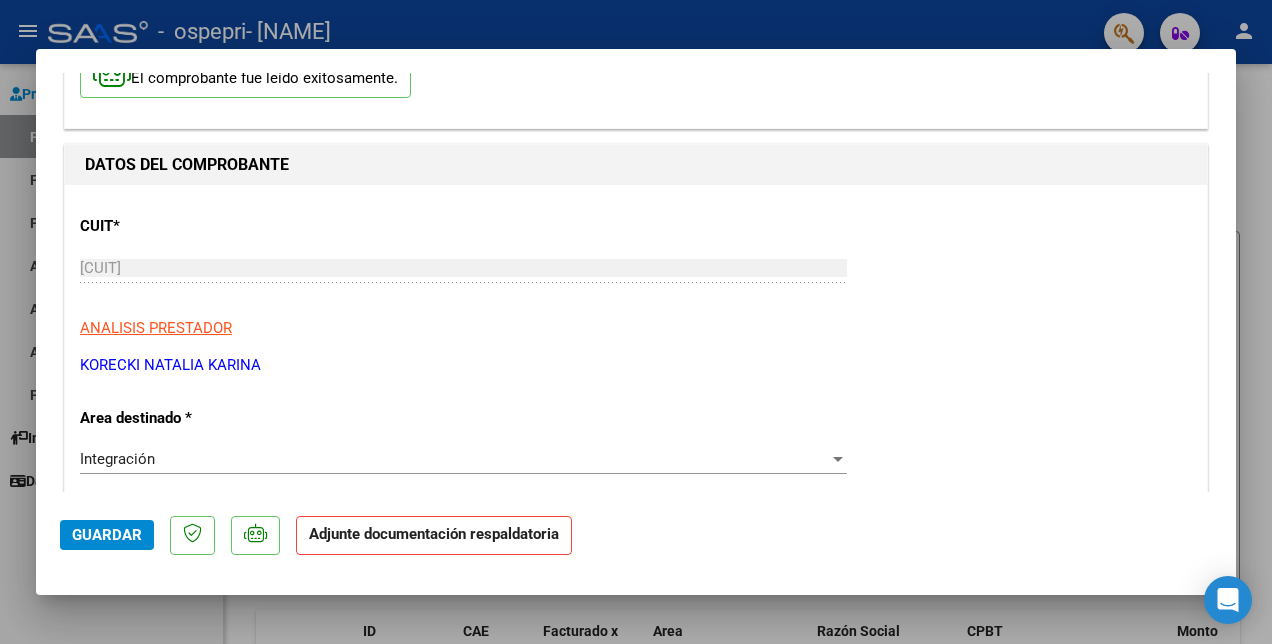 scroll, scrollTop: 0, scrollLeft: 0, axis: both 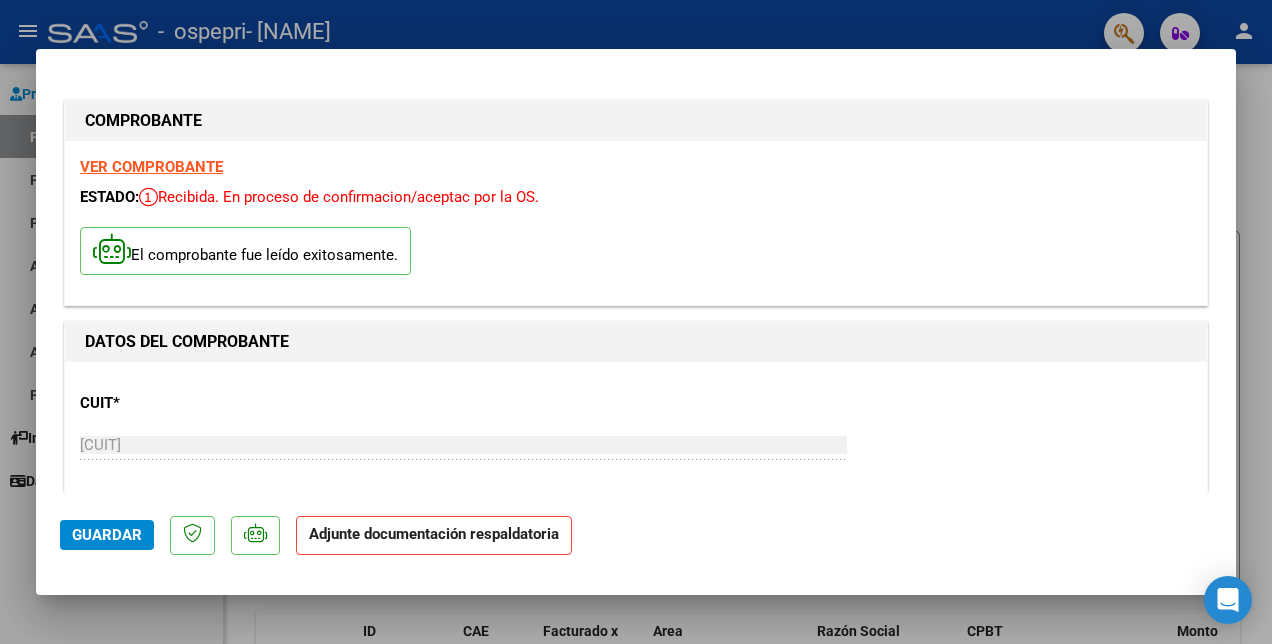 click on "VER COMPROBANTE" at bounding box center (151, 167) 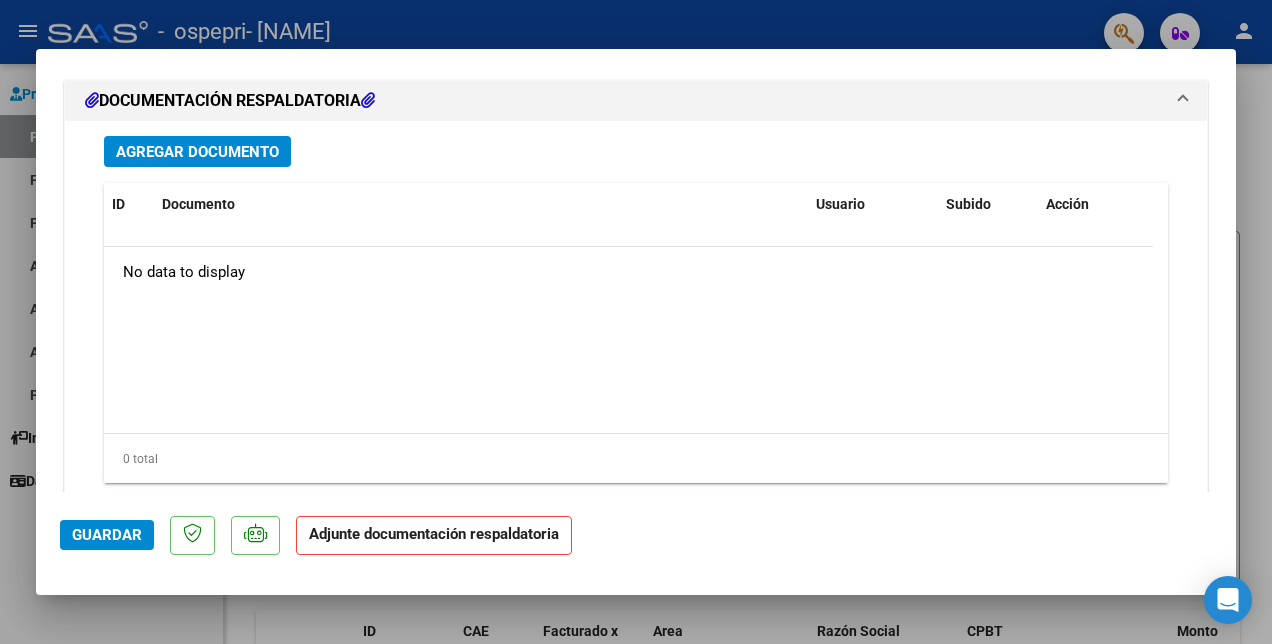 scroll, scrollTop: 2262, scrollLeft: 0, axis: vertical 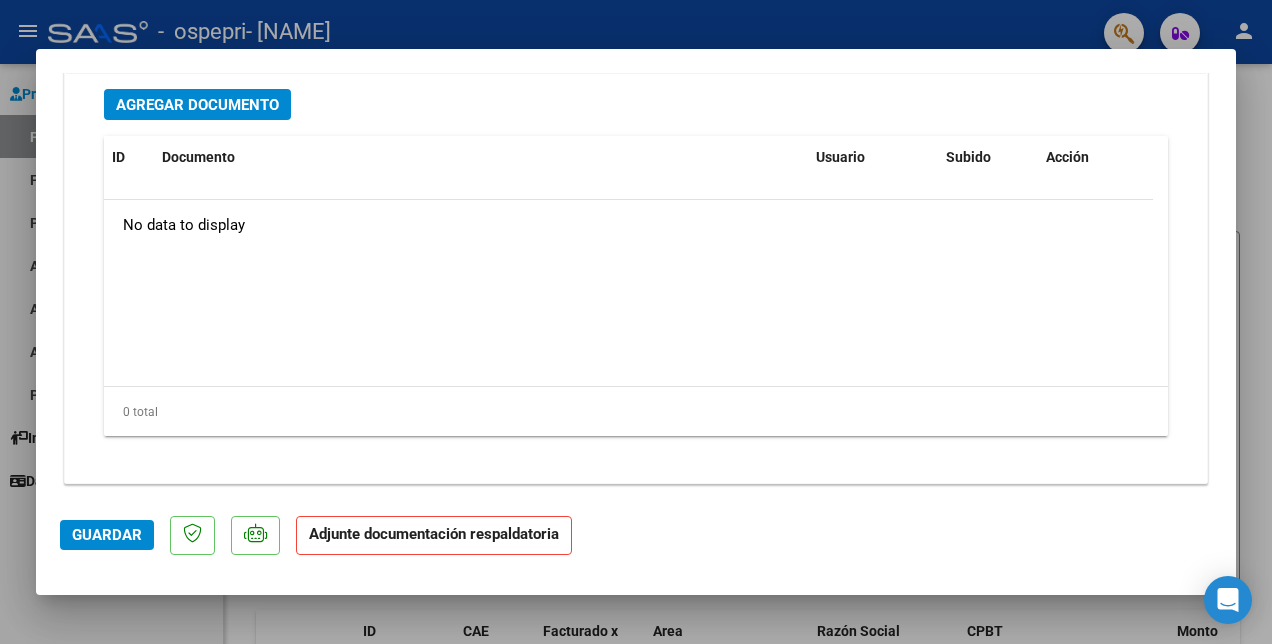 click on "Agregar Documento" at bounding box center [197, 105] 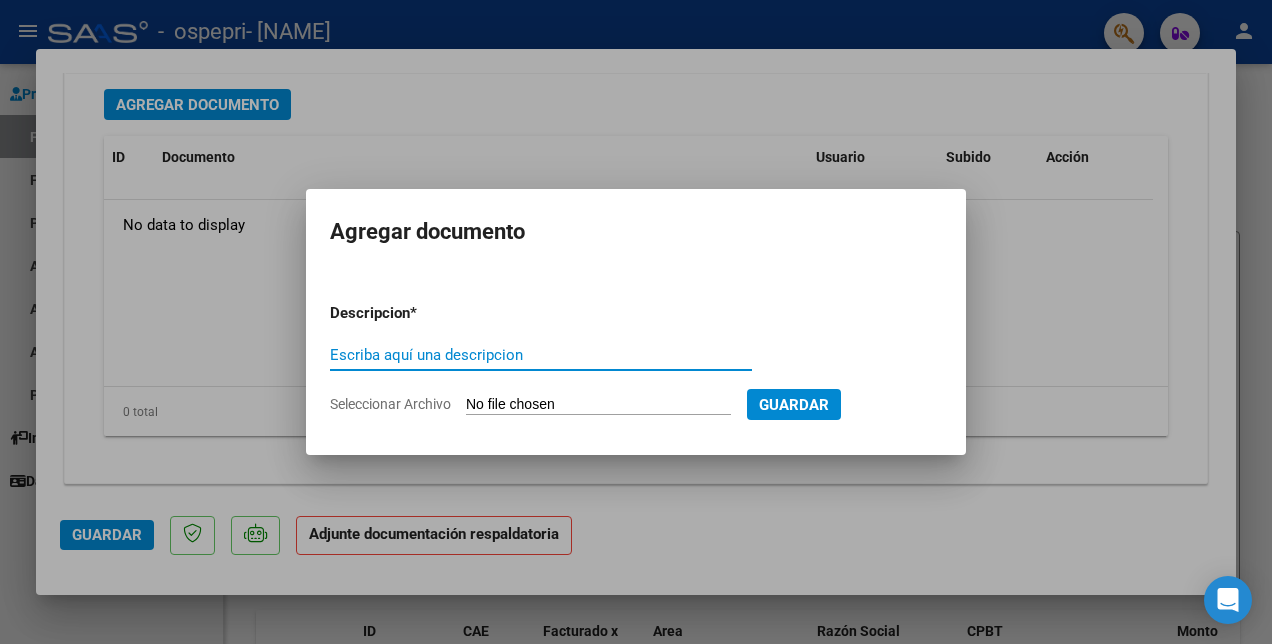 click on "Escriba aquí una descripcion" at bounding box center [541, 355] 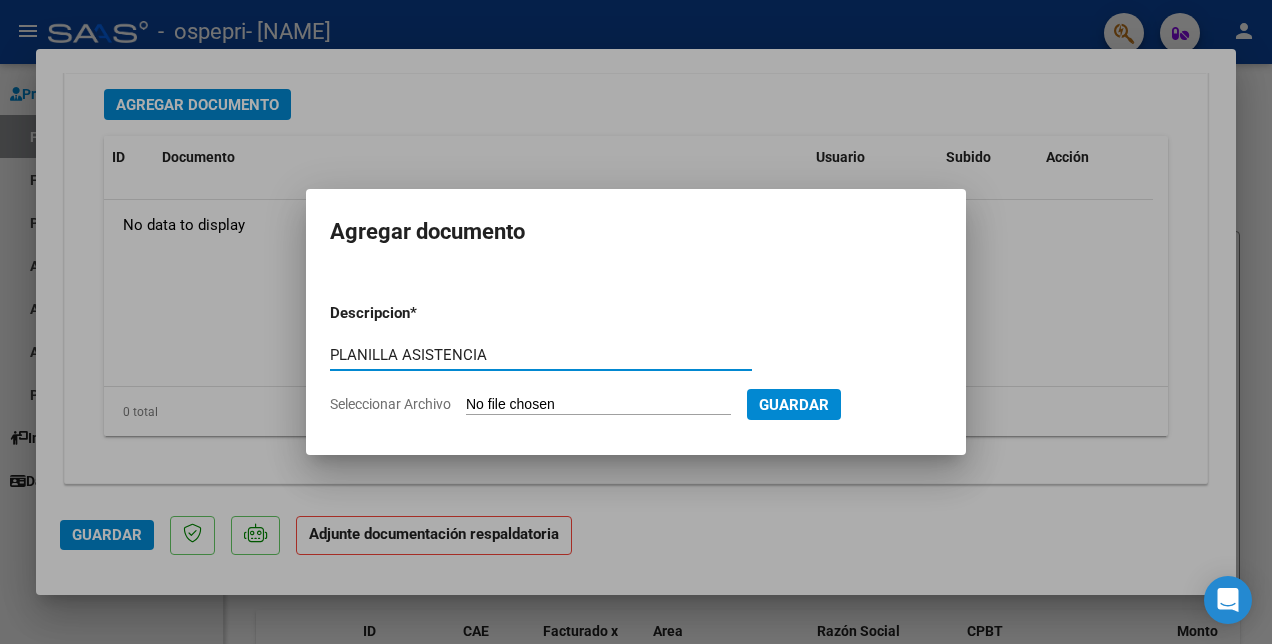 type on "PLANILLA ASISTENCIA" 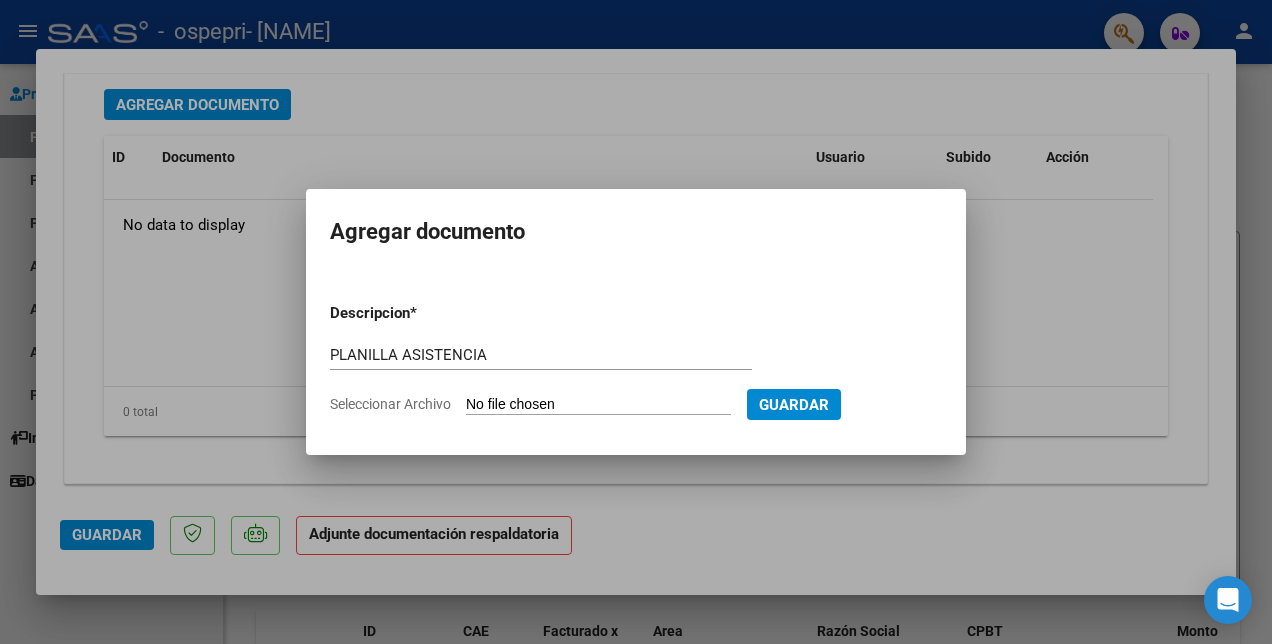 type on "C:\fakepath\[NAME].pdf" 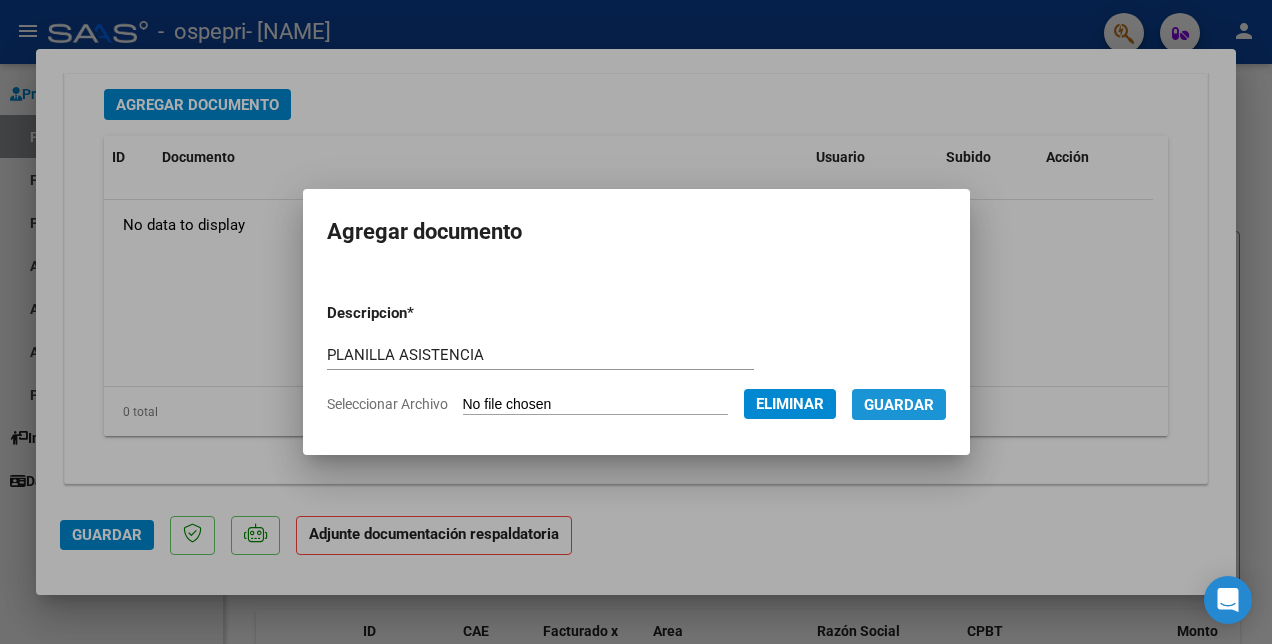 click on "Guardar" at bounding box center [899, 405] 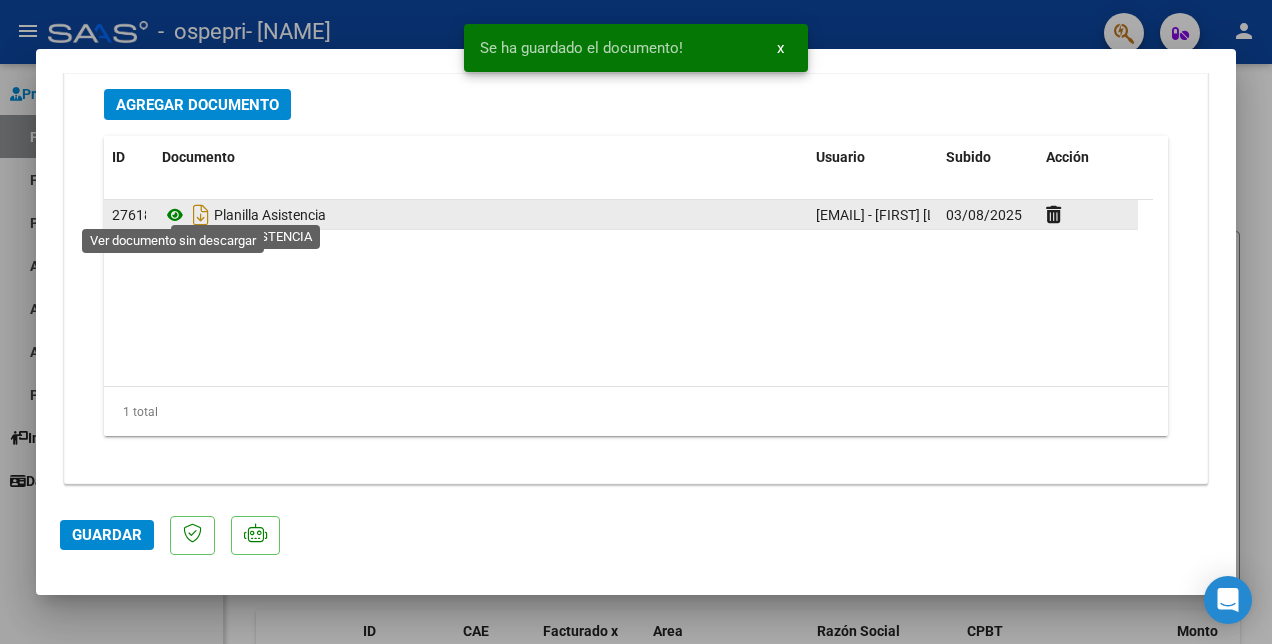 click 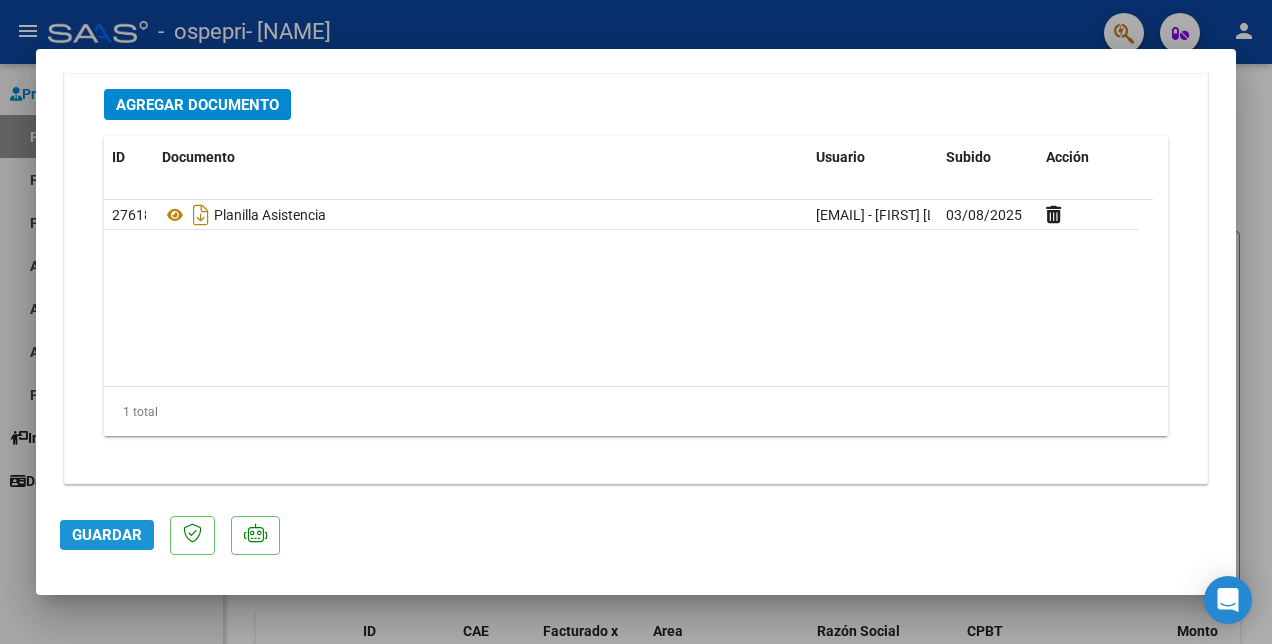 click on "Guardar" 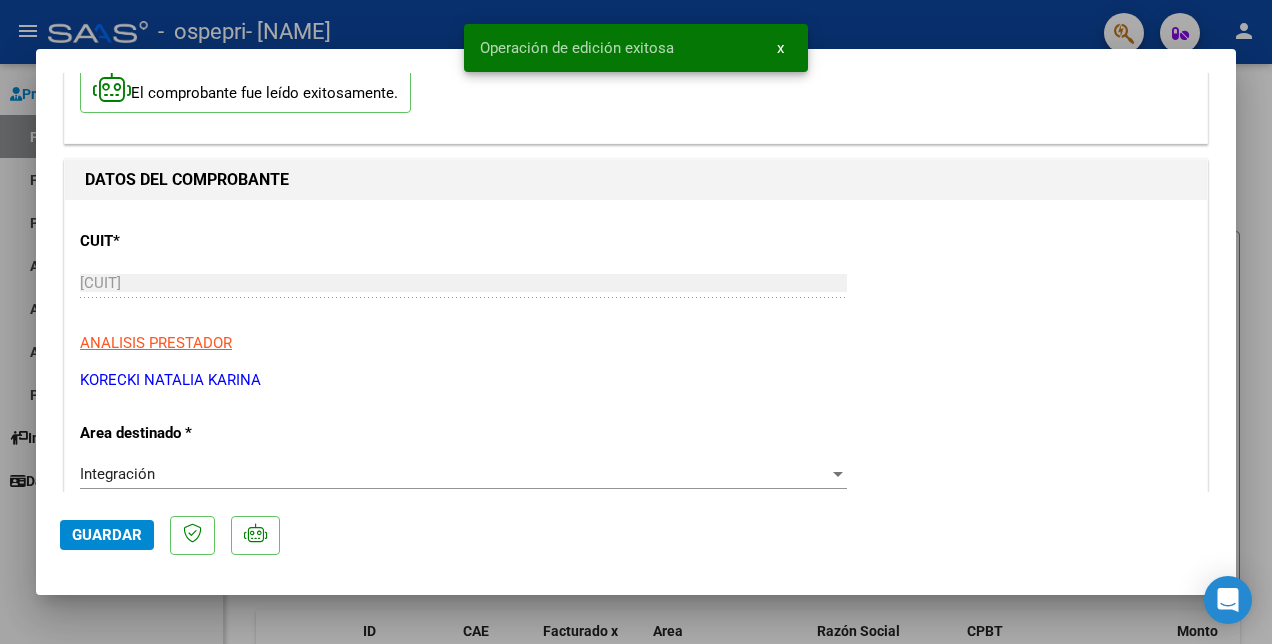 scroll, scrollTop: 0, scrollLeft: 0, axis: both 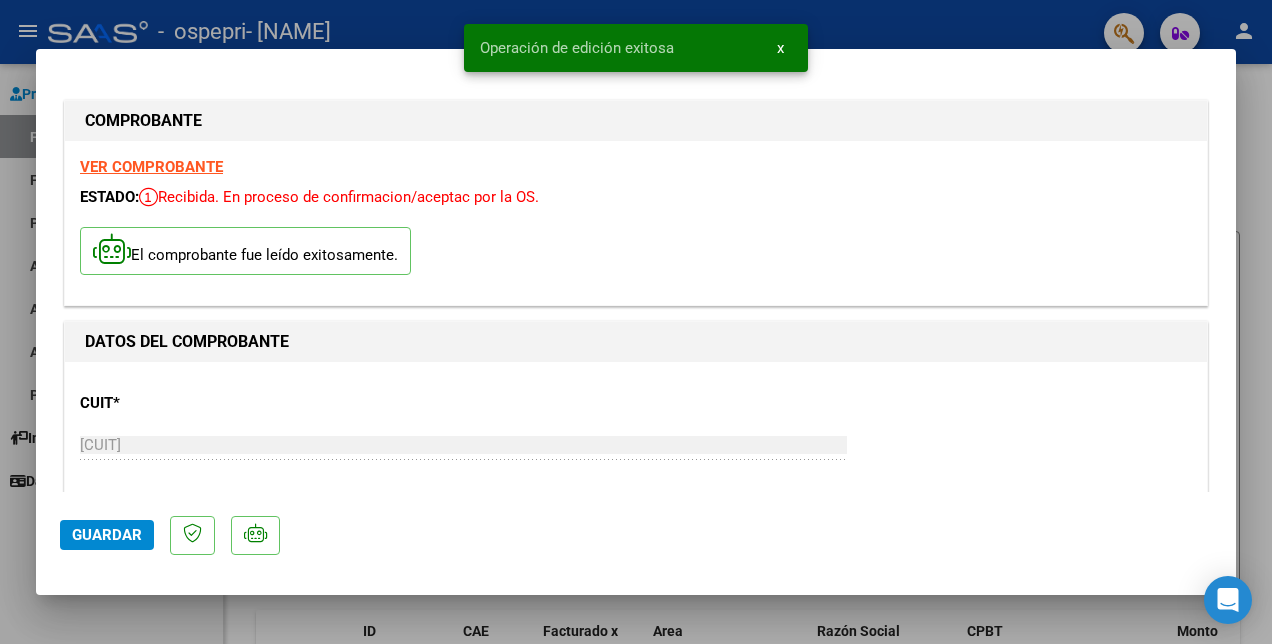 click on "VER COMPROBANTE" at bounding box center [151, 167] 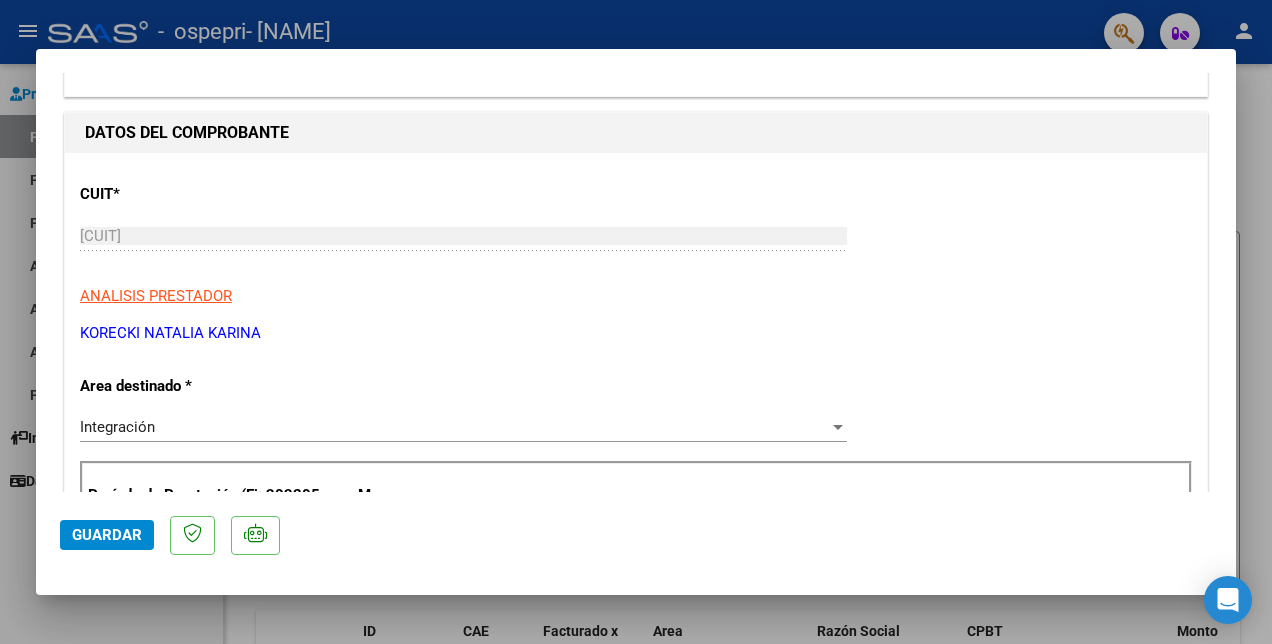 scroll, scrollTop: 500, scrollLeft: 0, axis: vertical 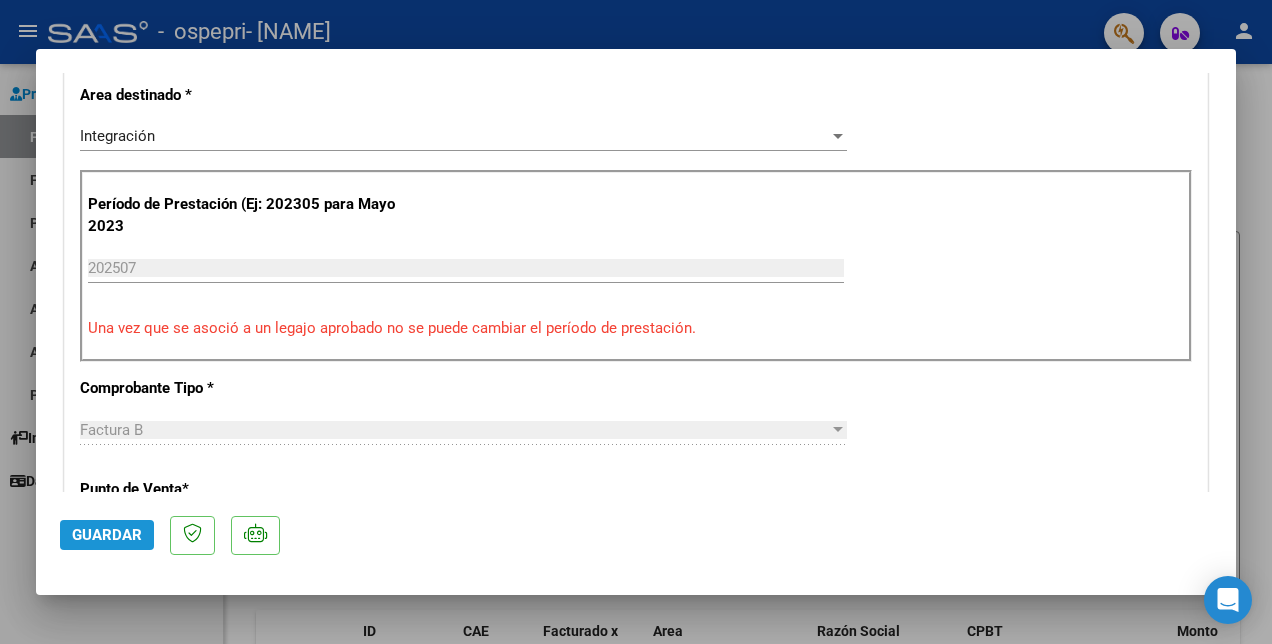 click on "Guardar" 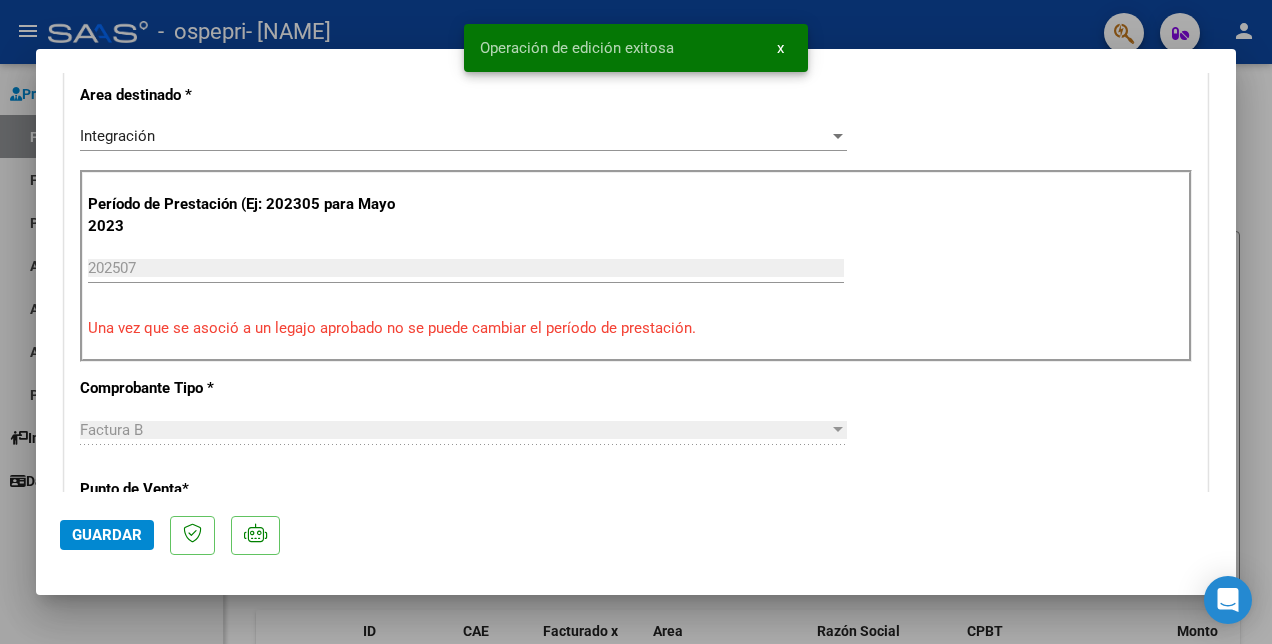 click at bounding box center (636, 322) 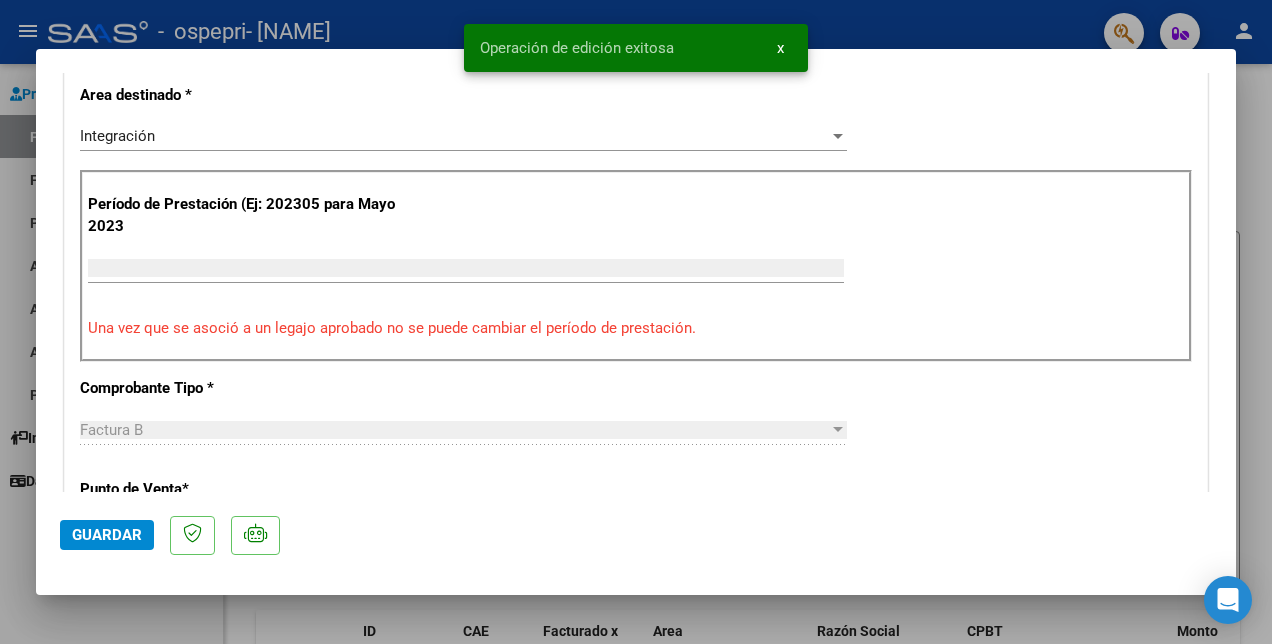 scroll, scrollTop: 414, scrollLeft: 0, axis: vertical 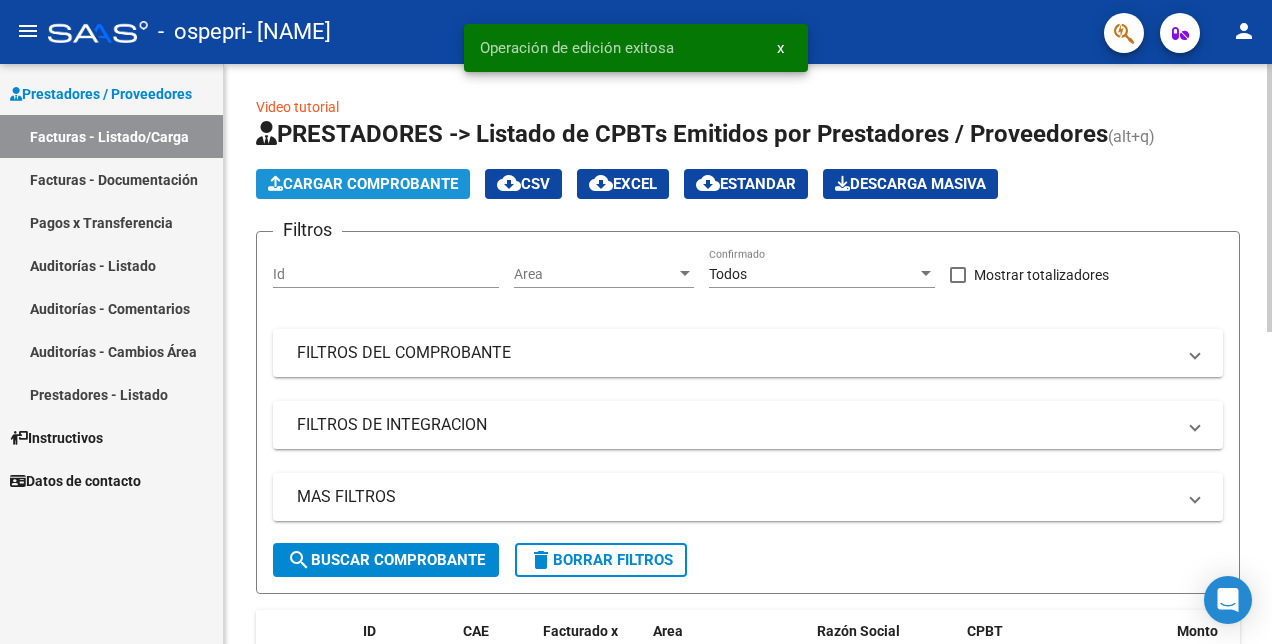 click on "Cargar Comprobante" 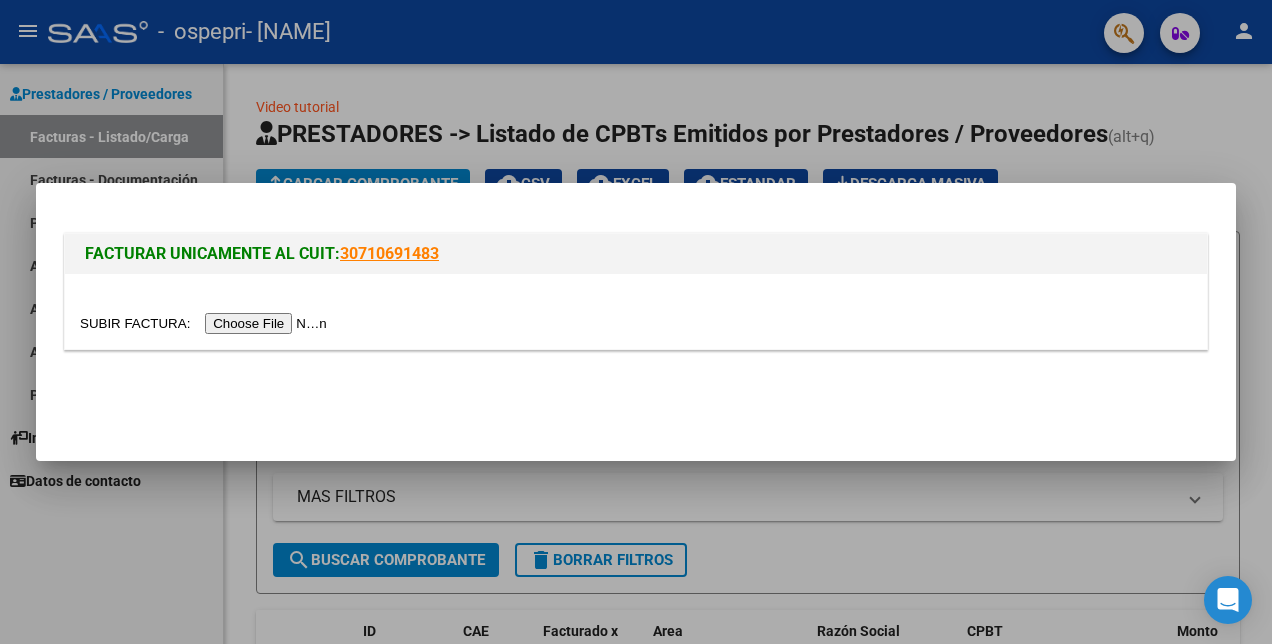 click at bounding box center (206, 323) 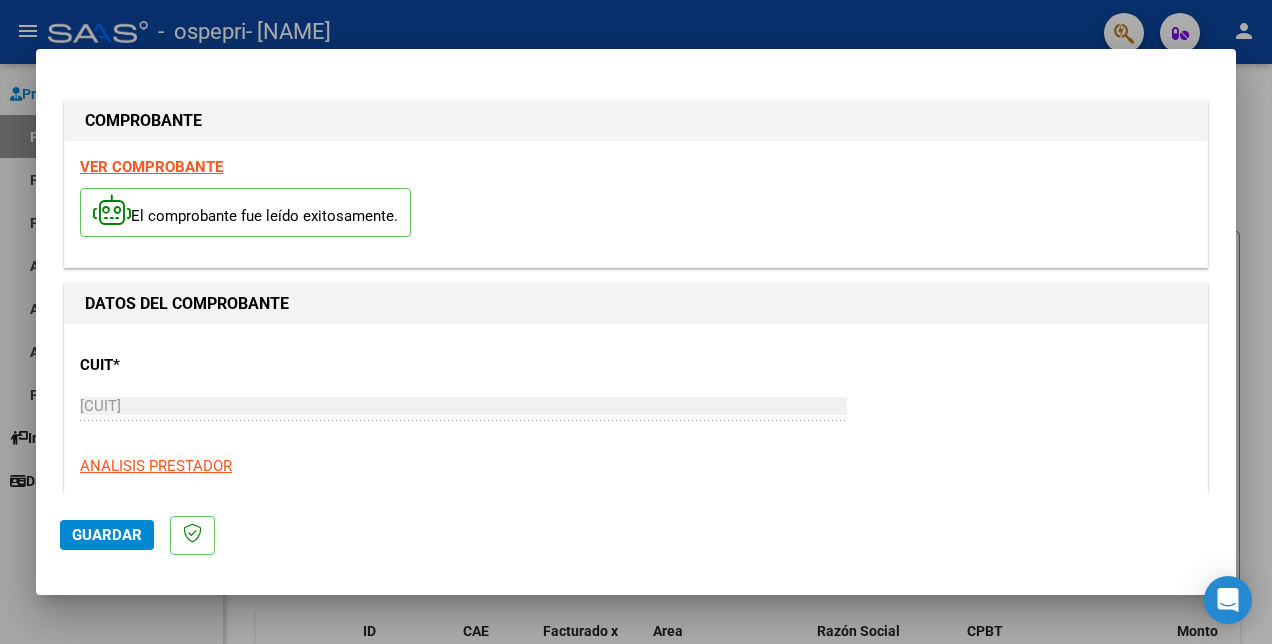 click on "Guardar" 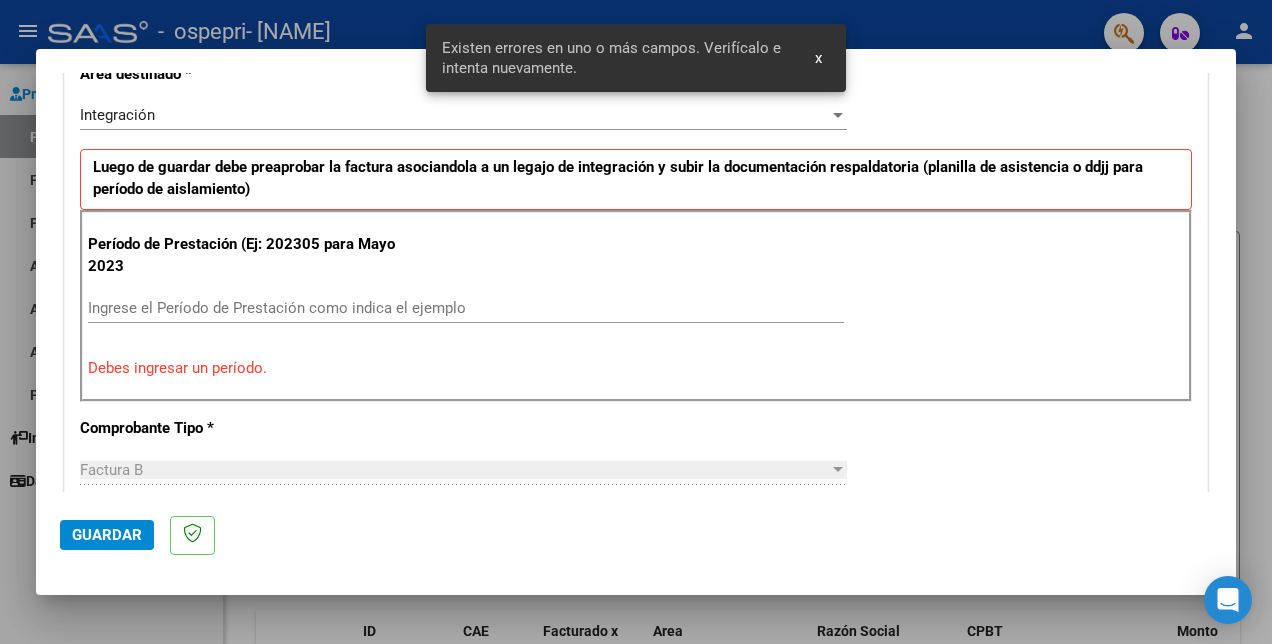 scroll, scrollTop: 446, scrollLeft: 0, axis: vertical 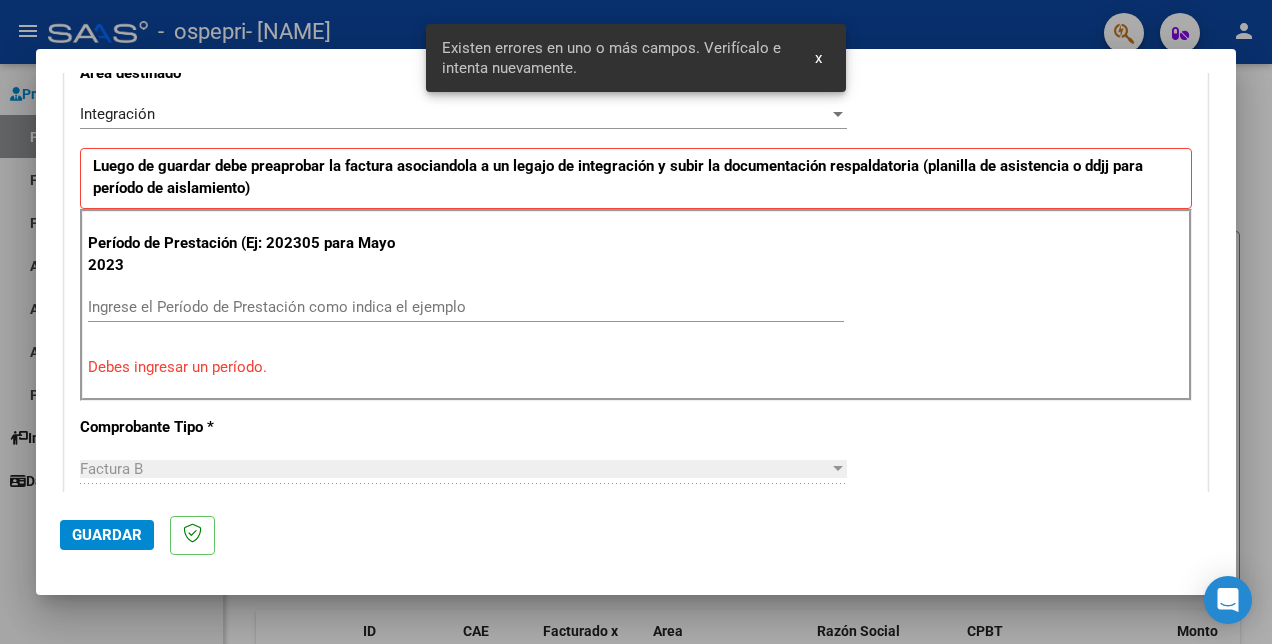 click on "Ingrese el Período de Prestación como indica el ejemplo" at bounding box center [466, 307] 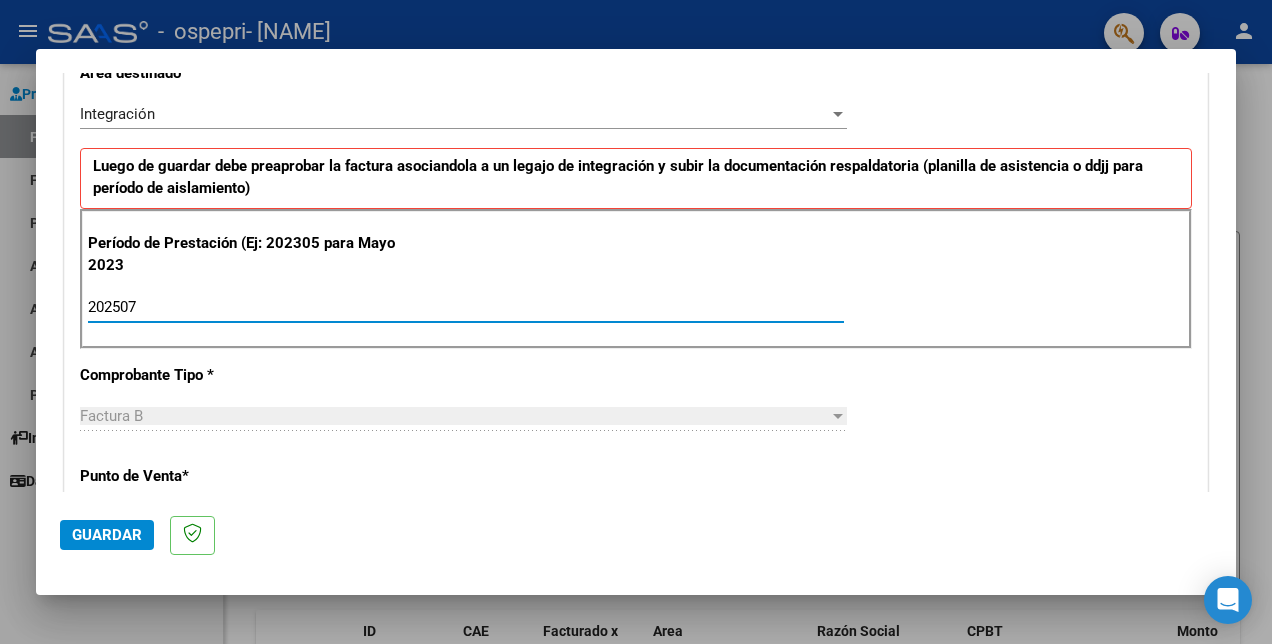 type on "202507" 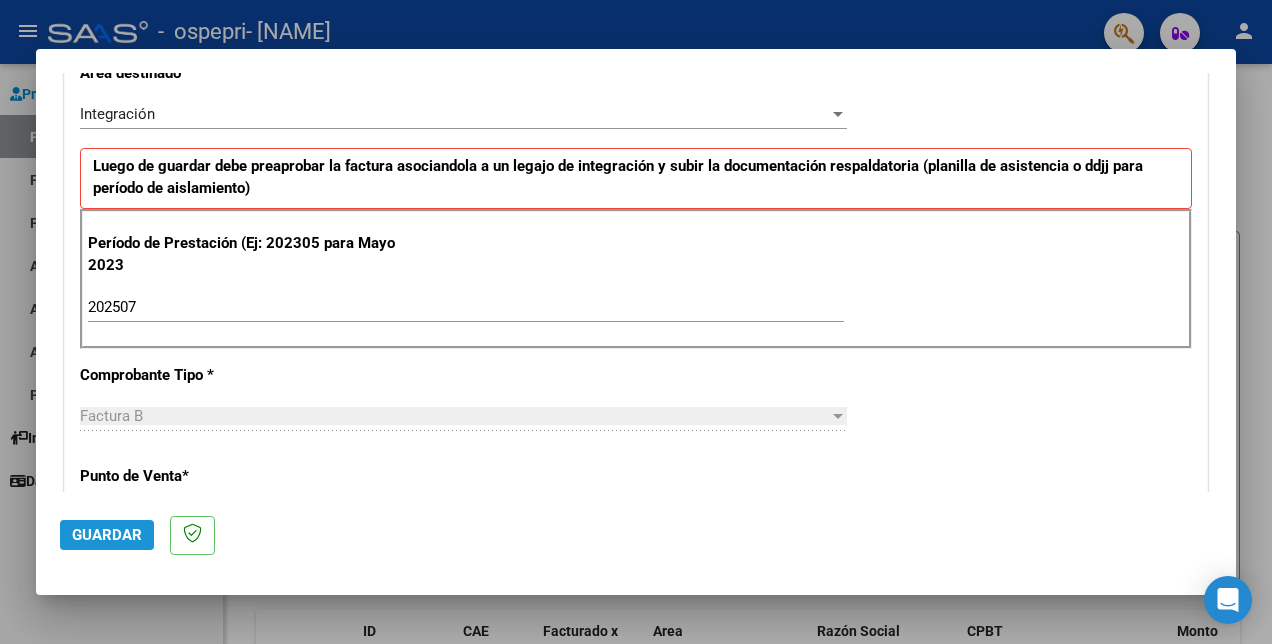 click on "Guardar" 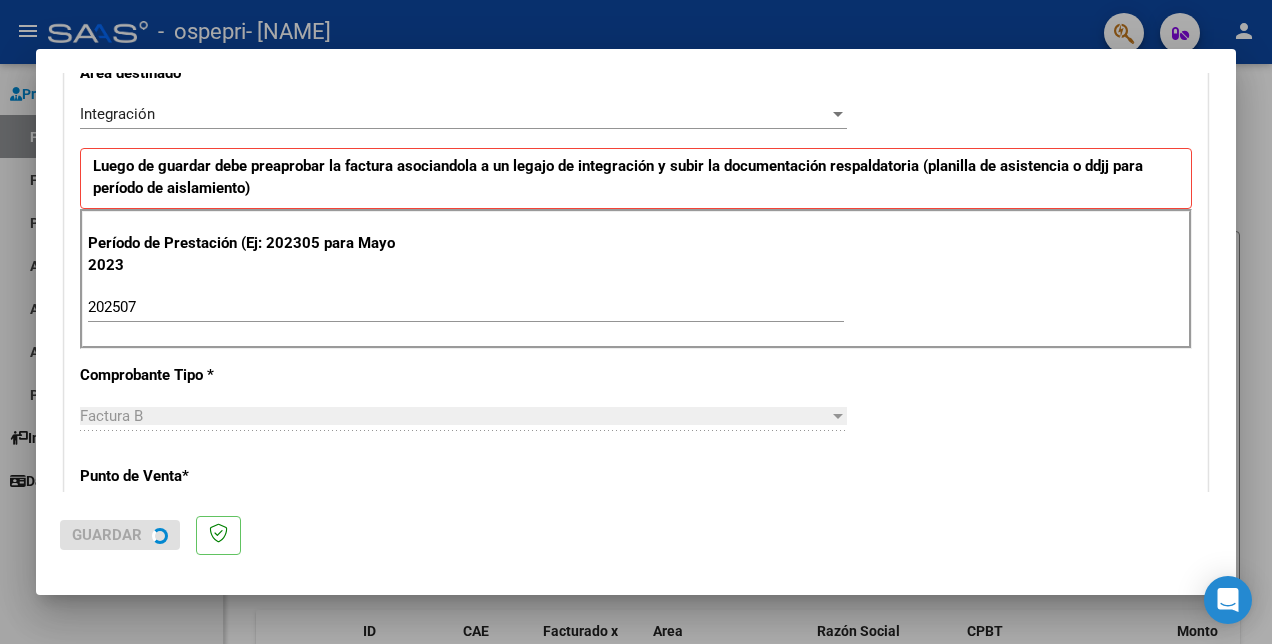 scroll, scrollTop: 0, scrollLeft: 0, axis: both 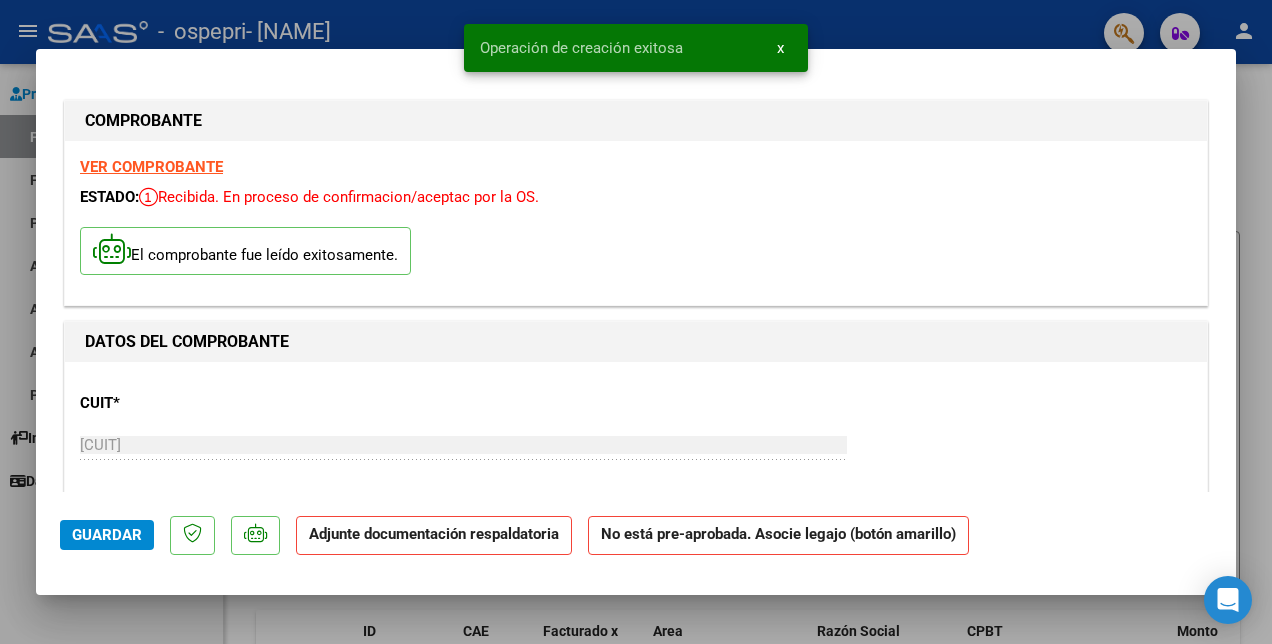 click on "VER COMPROBANTE" at bounding box center [151, 167] 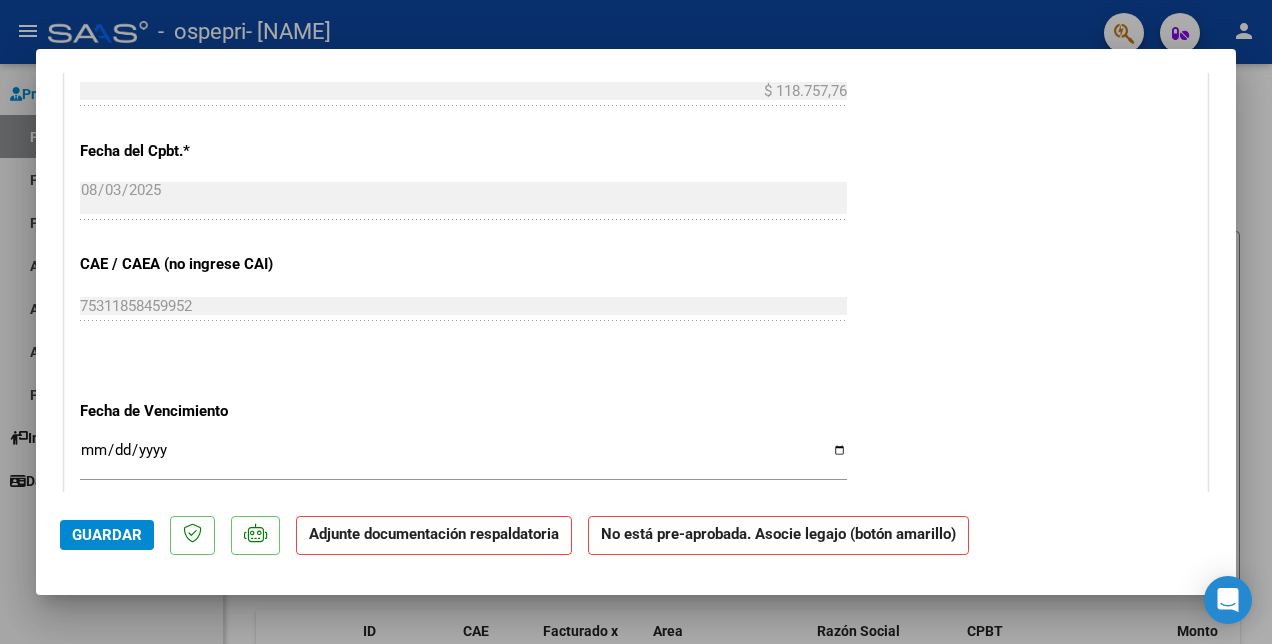 scroll, scrollTop: 1100, scrollLeft: 0, axis: vertical 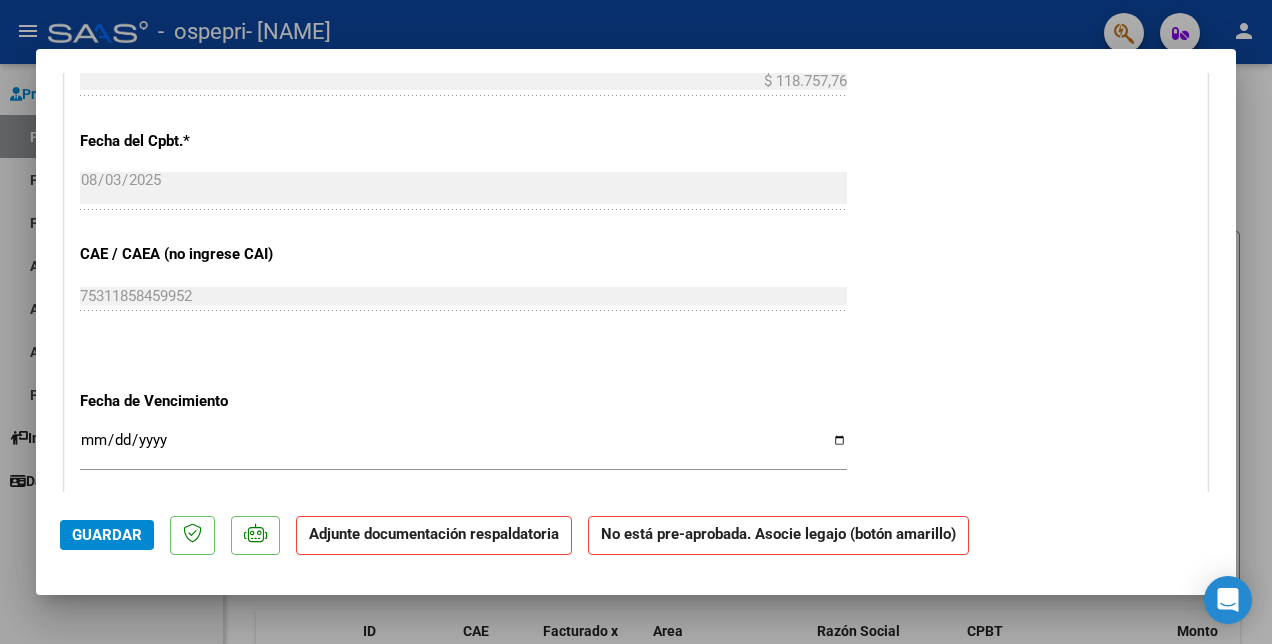 click on "Guardar" 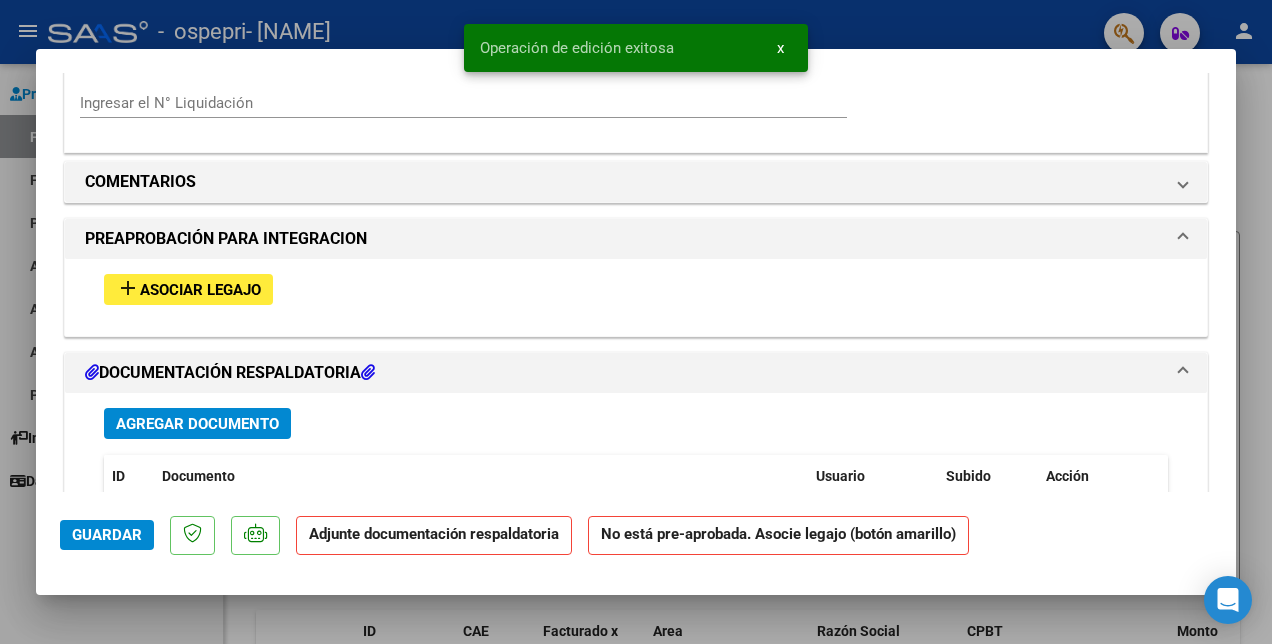scroll, scrollTop: 1700, scrollLeft: 0, axis: vertical 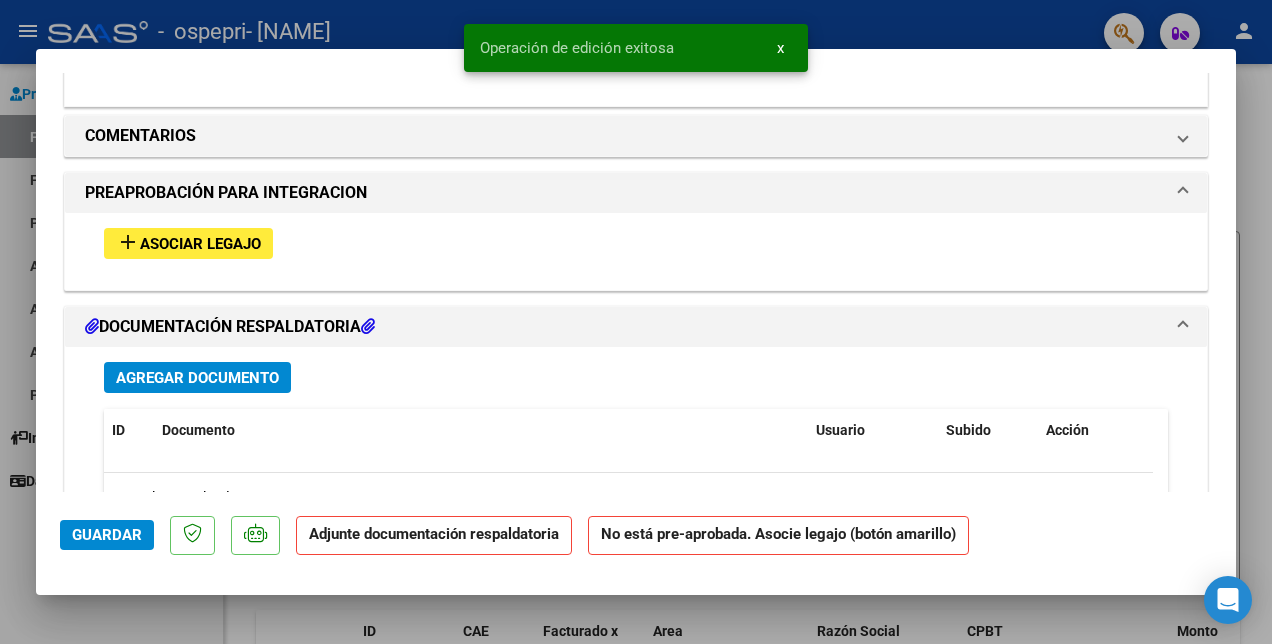 click on "Asociar Legajo" at bounding box center [200, 244] 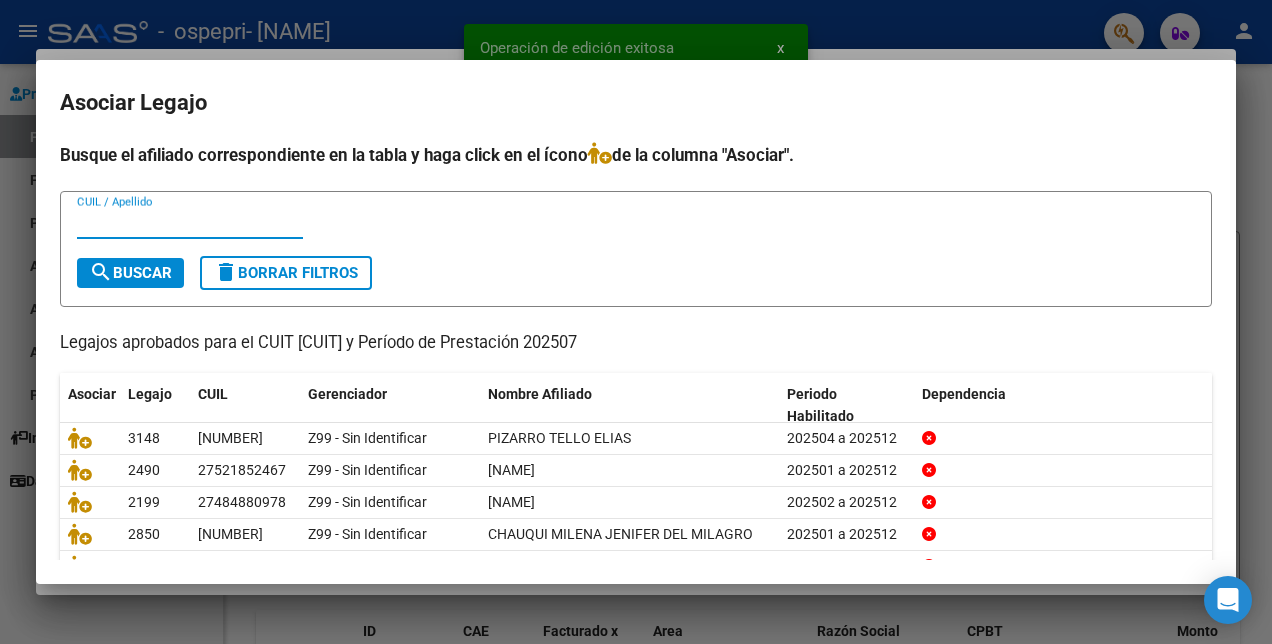 click on "CUIL / Apellido" at bounding box center (190, 223) 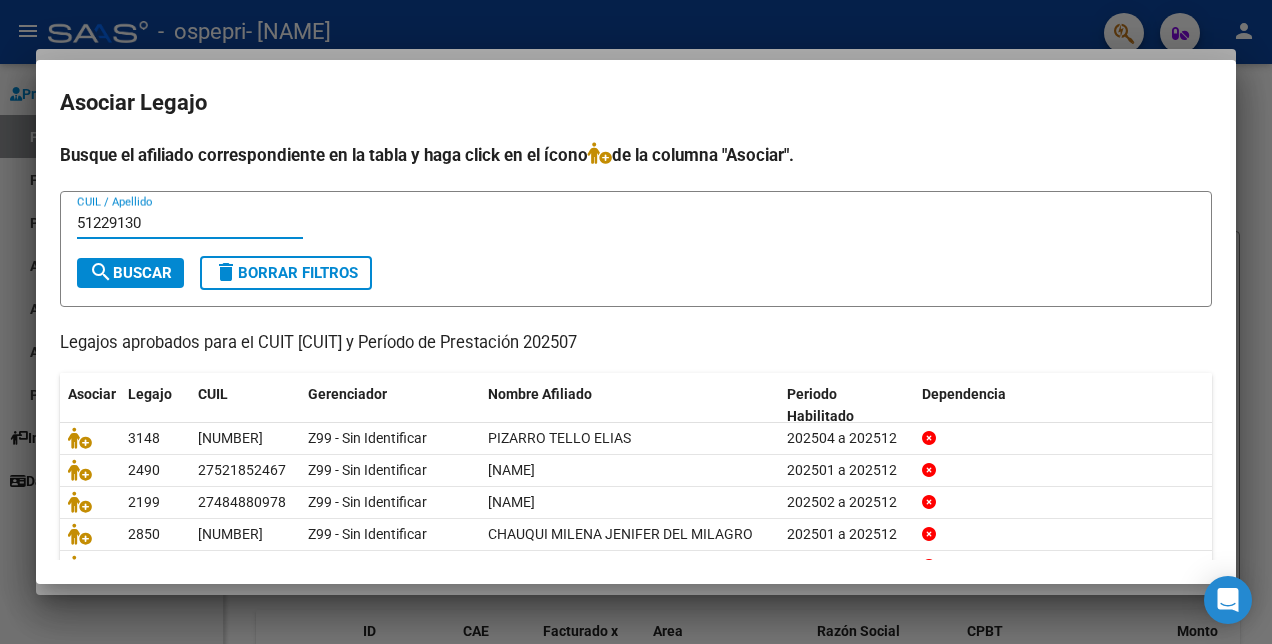 type on "51229130" 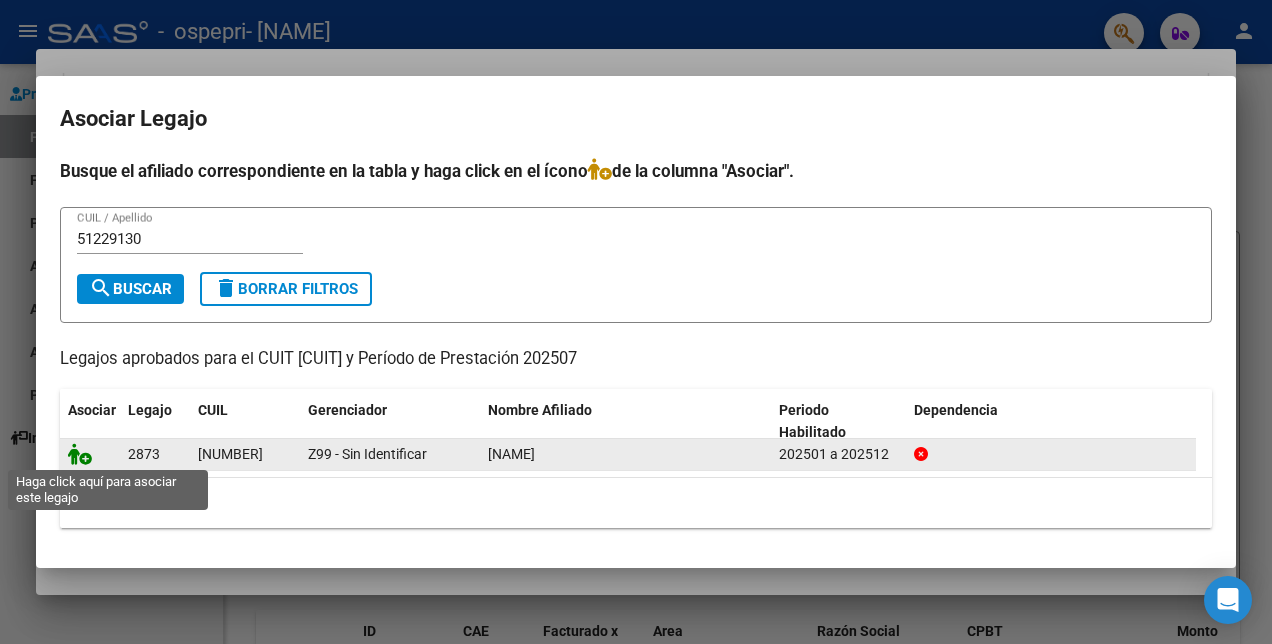click 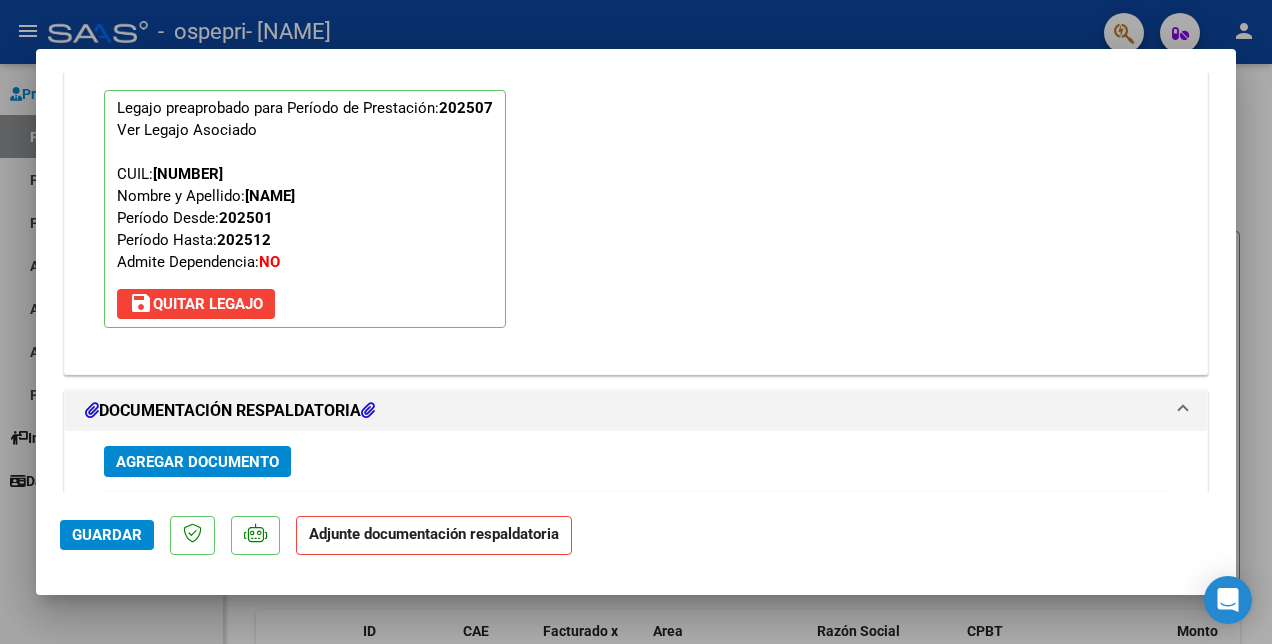 scroll, scrollTop: 1952, scrollLeft: 0, axis: vertical 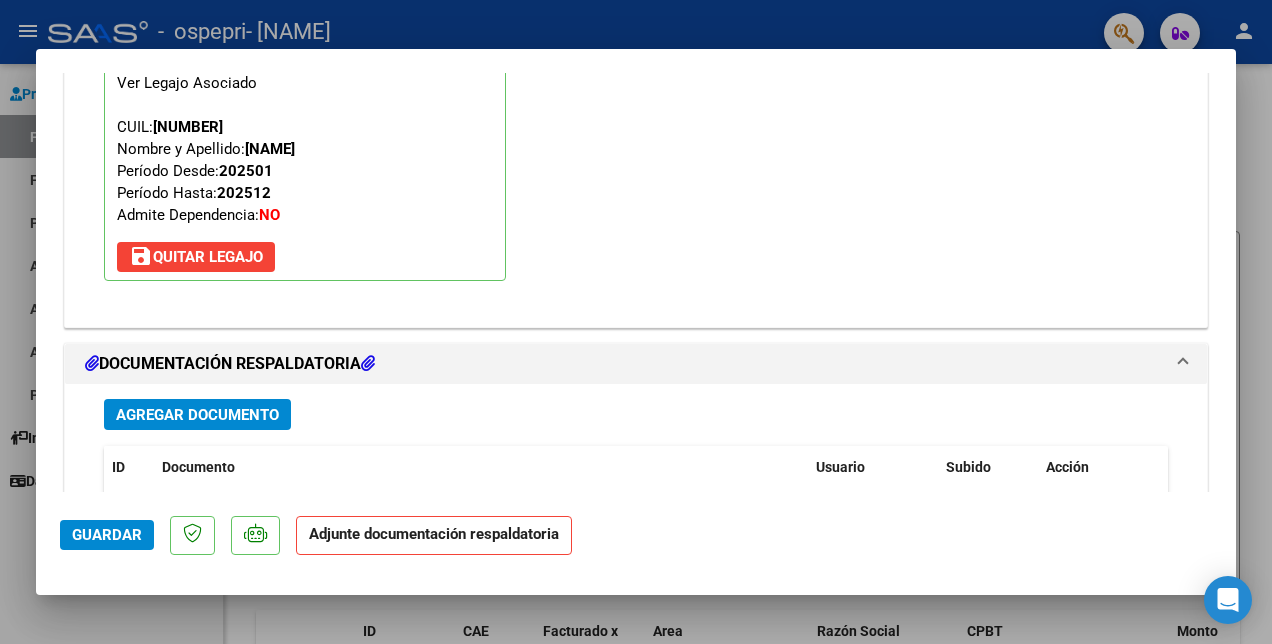 click on "Agregar Documento" at bounding box center (197, 415) 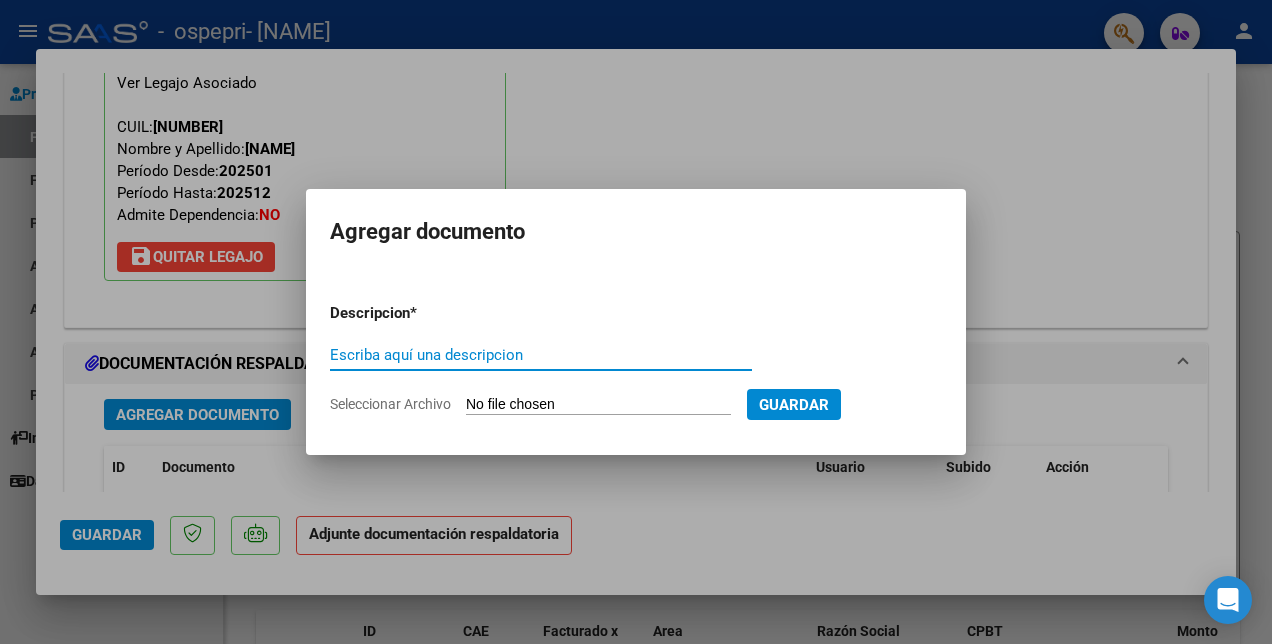 click on "Escriba aquí una descripcion" at bounding box center (541, 355) 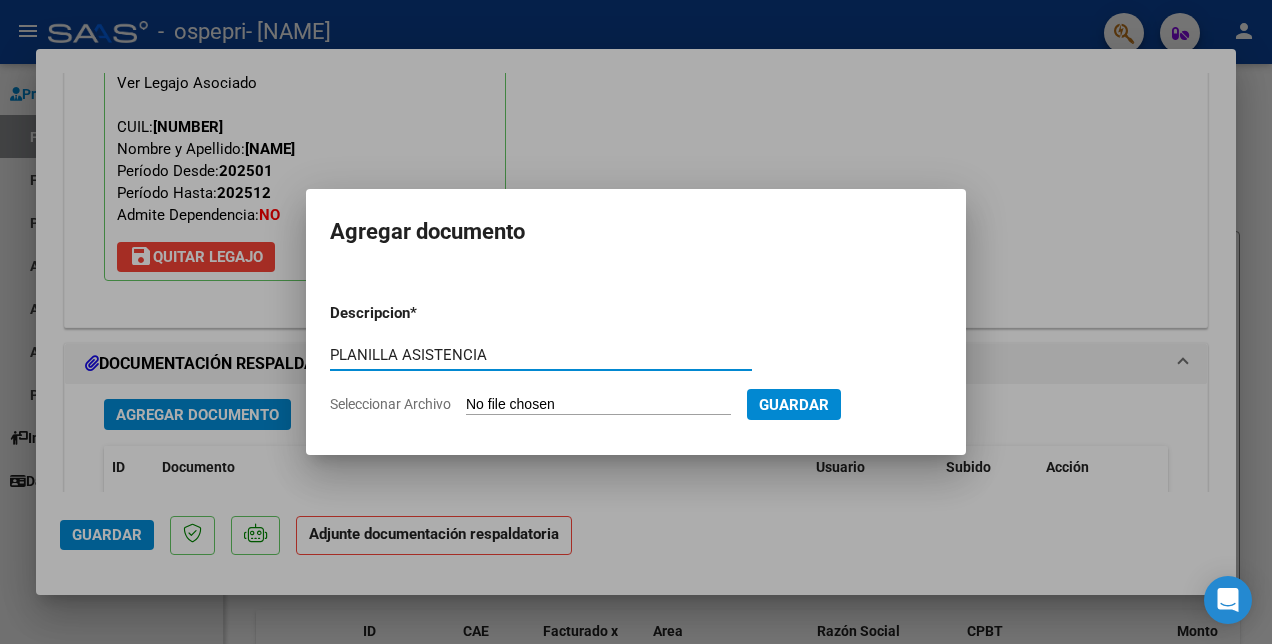 type on "PLANILLA ASISTENCIA" 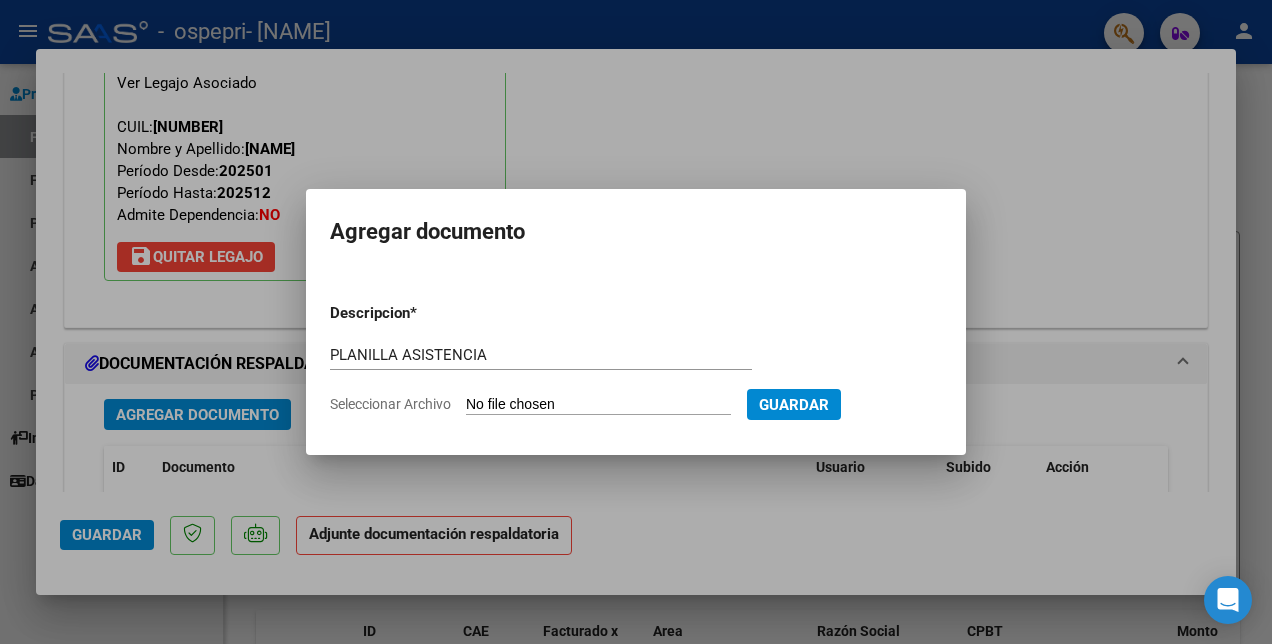 type on "C:\fakepath\CATRICURA.pdf" 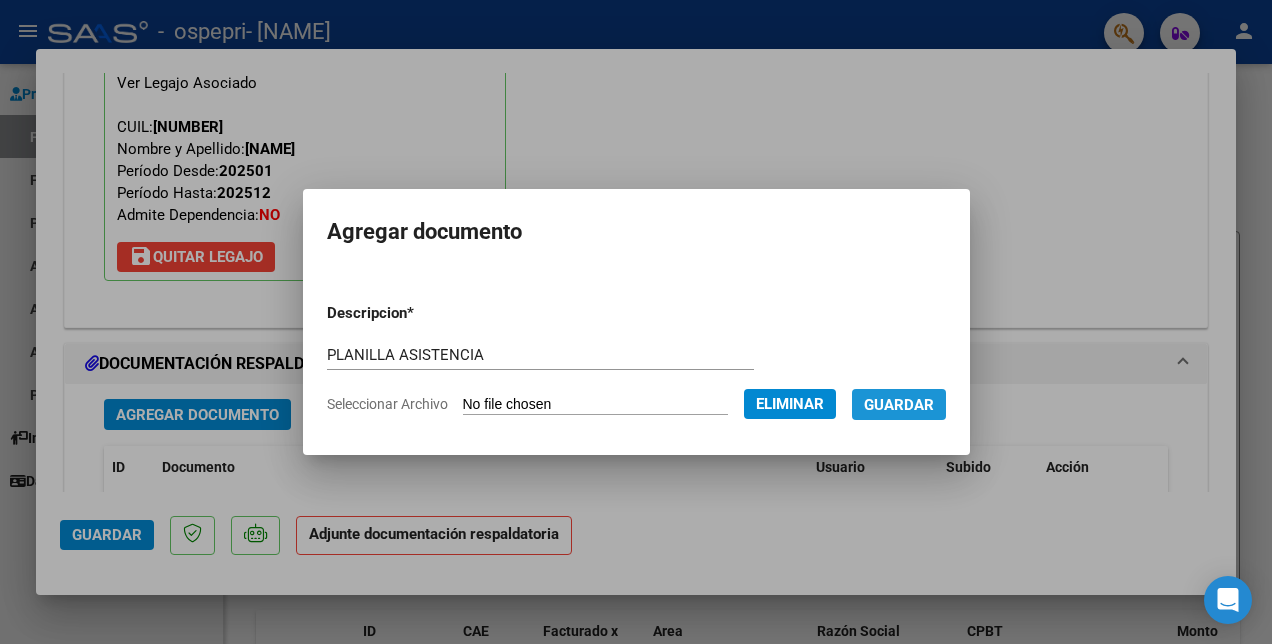 click on "Guardar" at bounding box center (899, 405) 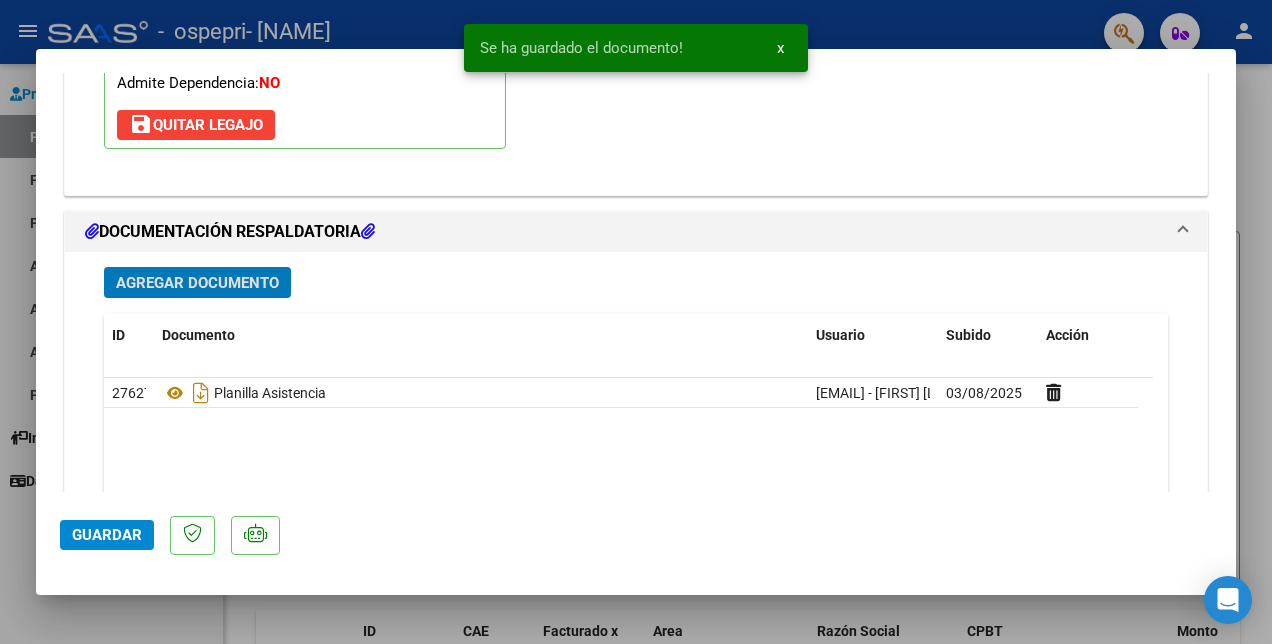scroll, scrollTop: 2152, scrollLeft: 0, axis: vertical 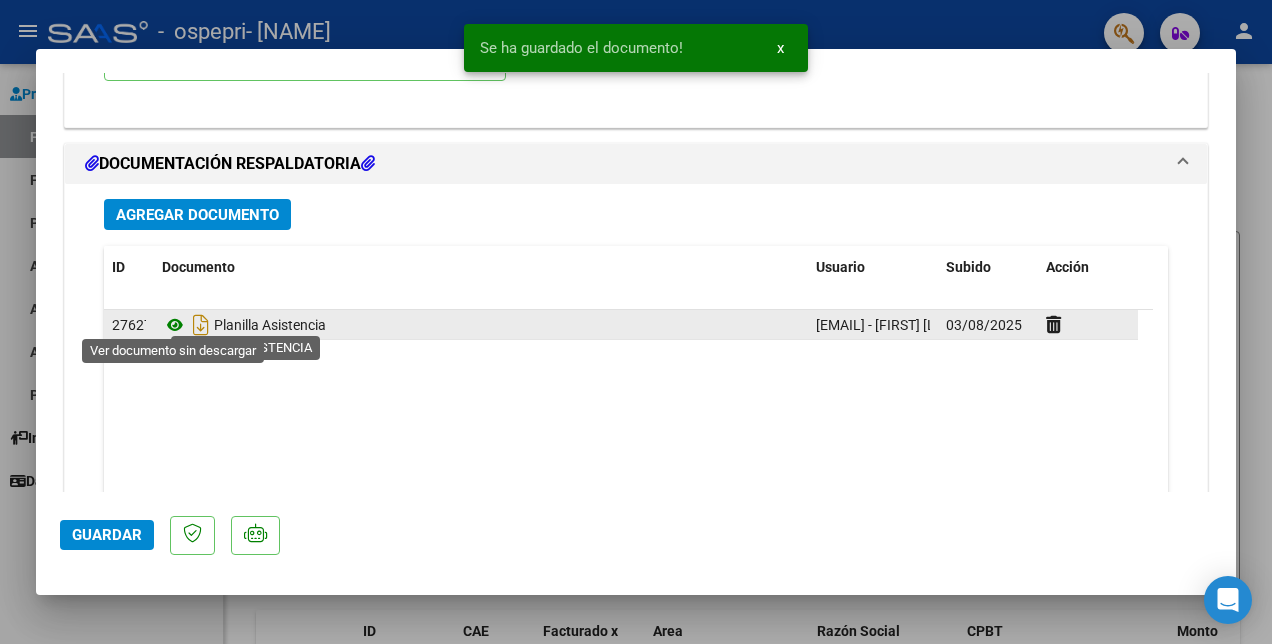 click 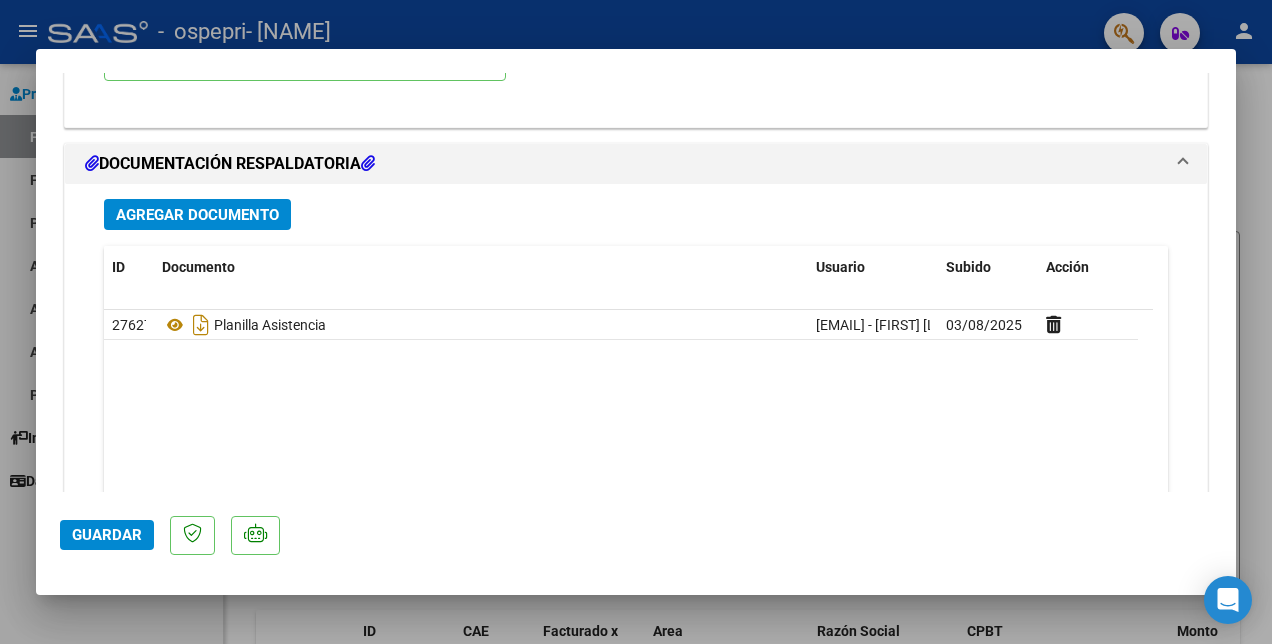 click on "Guardar" 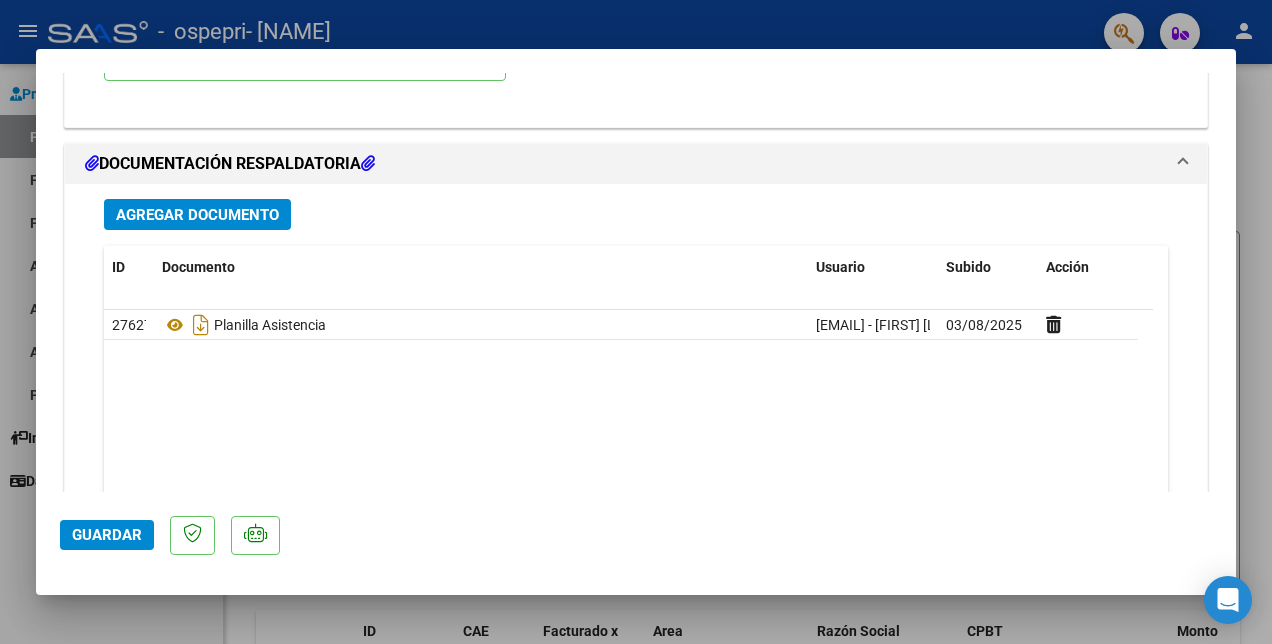 click at bounding box center [636, 322] 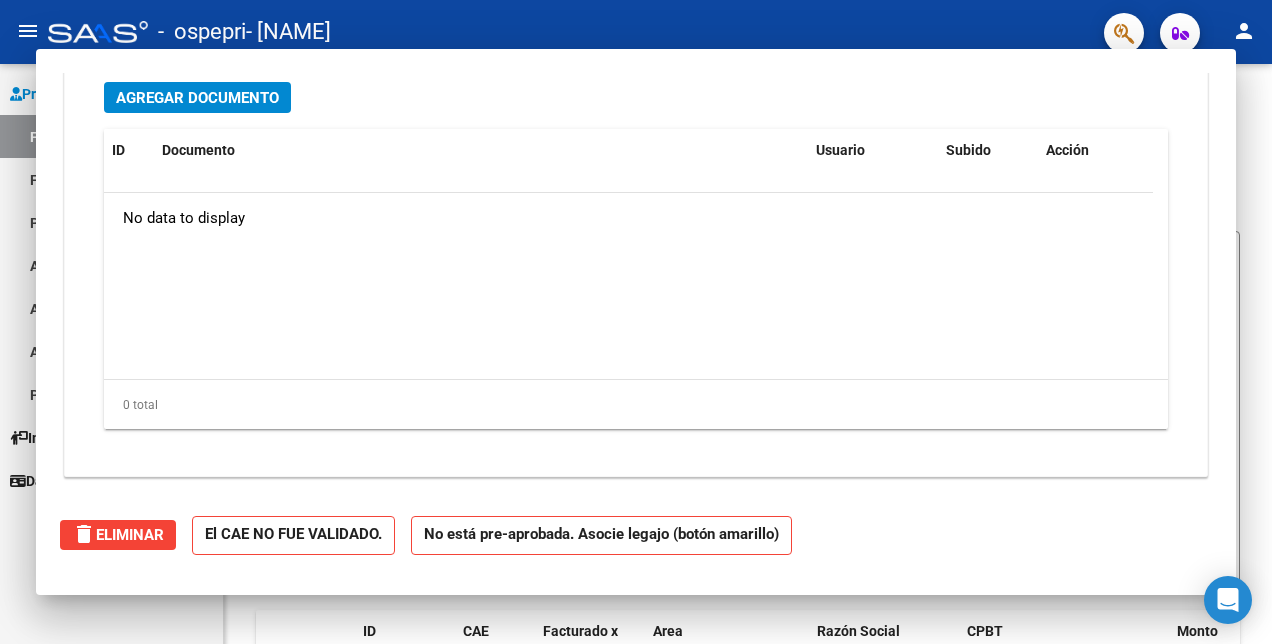scroll, scrollTop: 0, scrollLeft: 0, axis: both 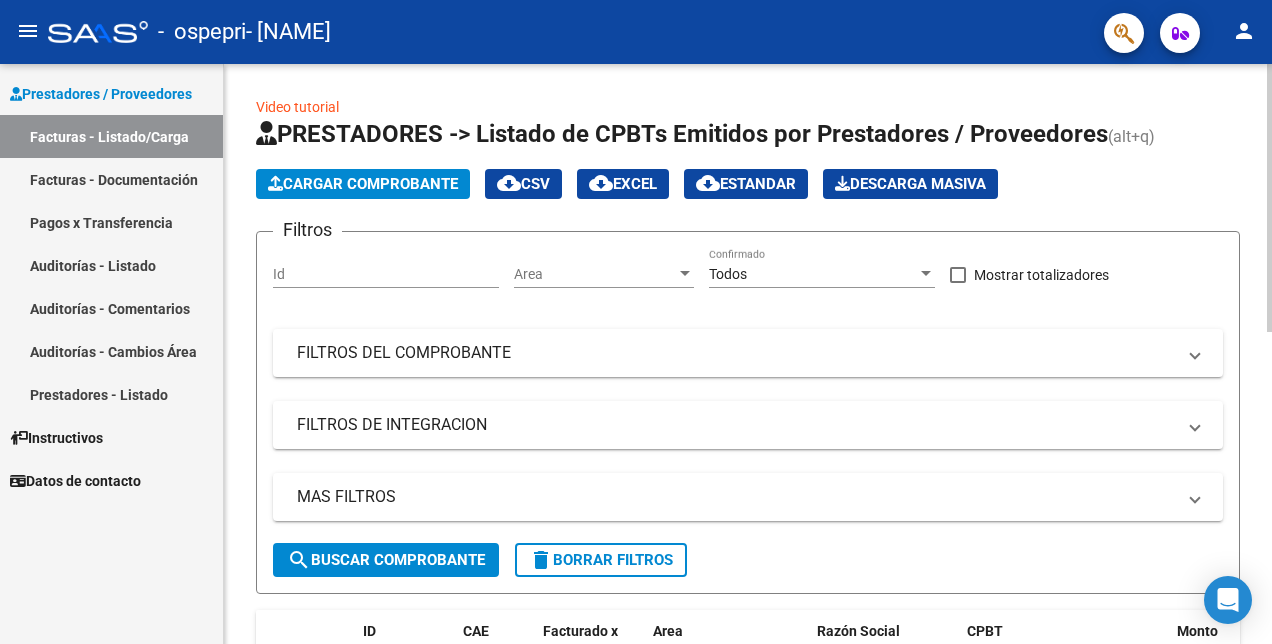 click on "Cargar Comprobante" 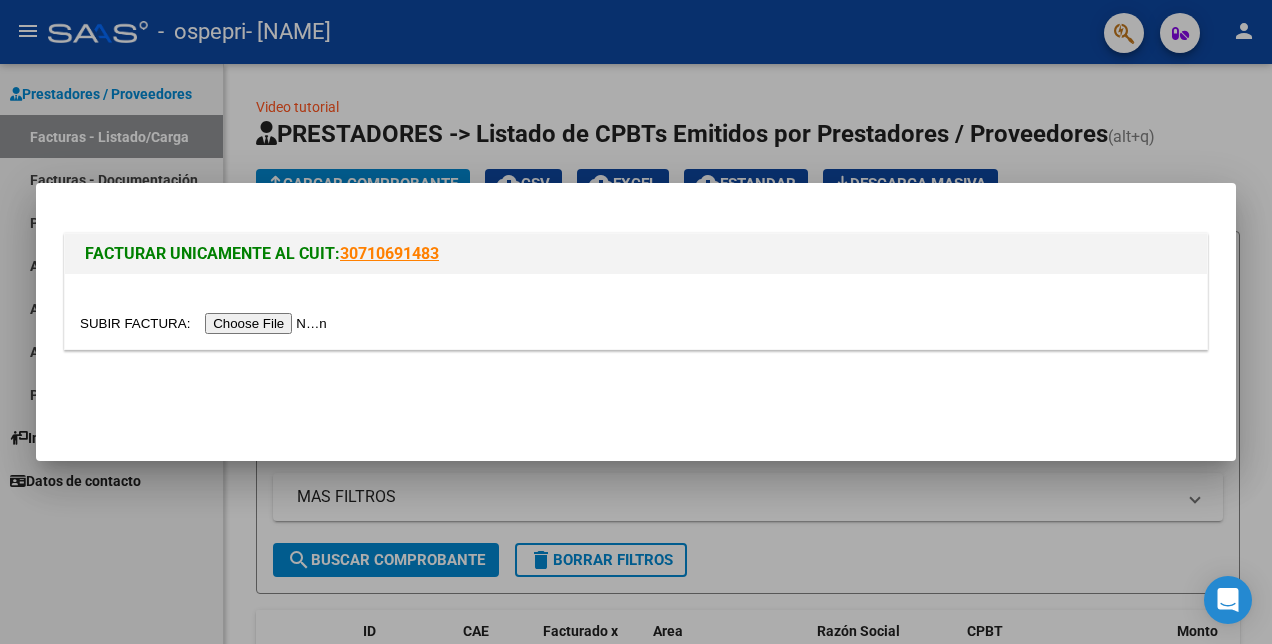 click at bounding box center [206, 323] 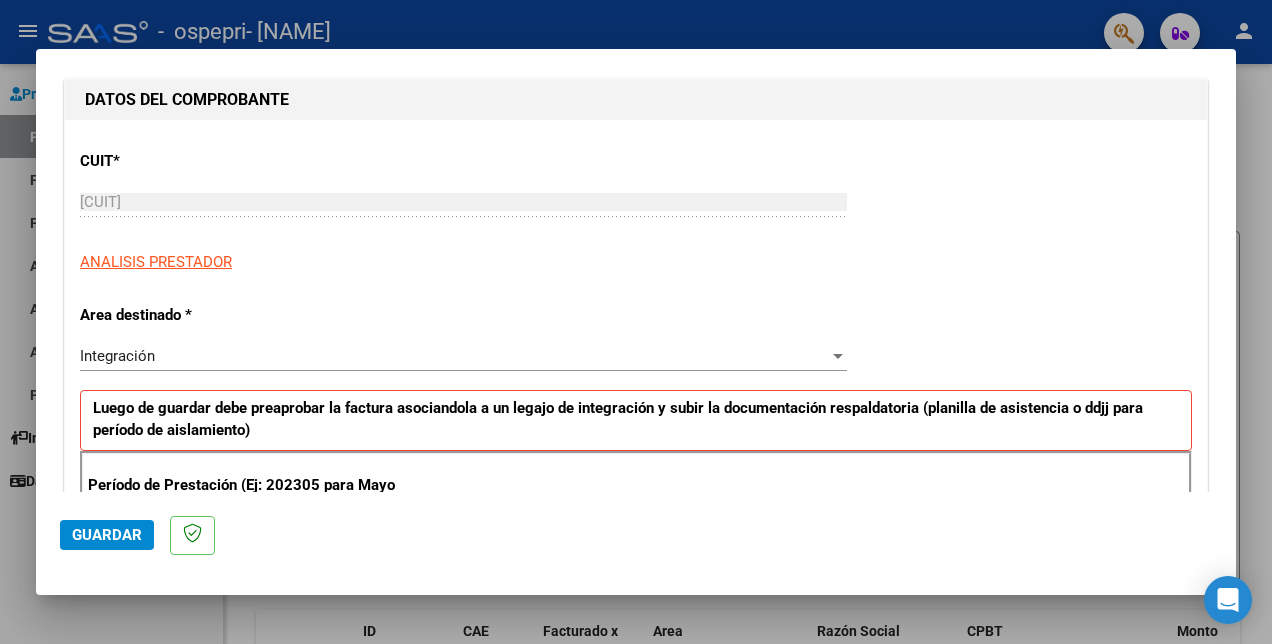 scroll, scrollTop: 300, scrollLeft: 0, axis: vertical 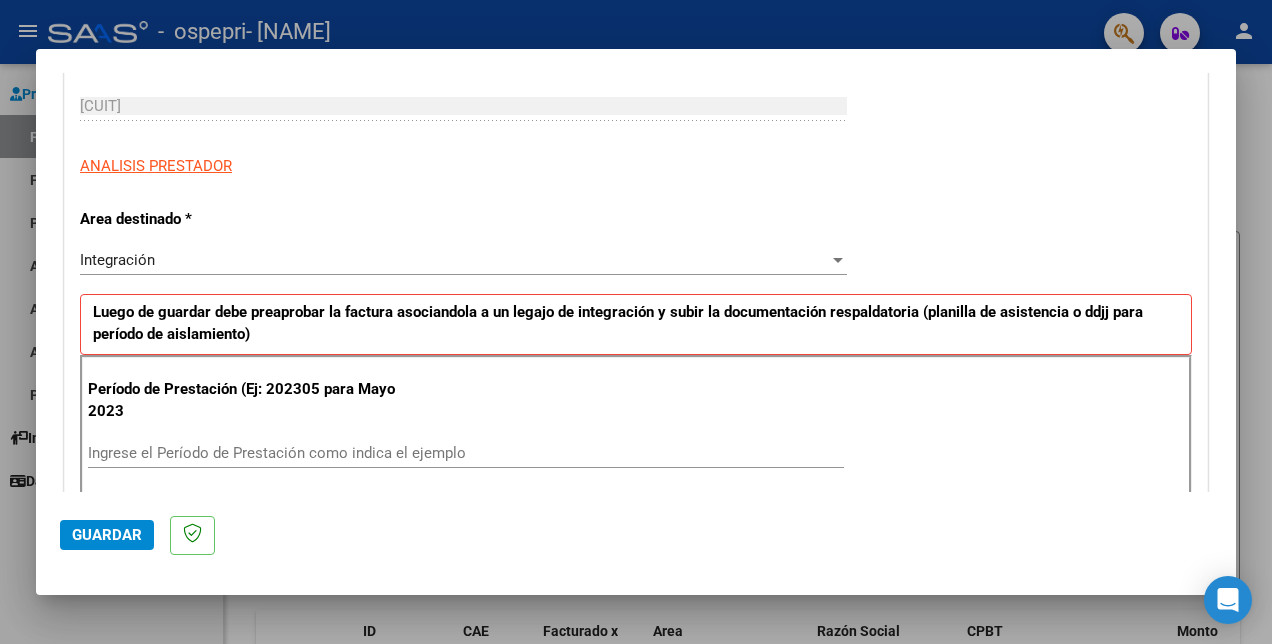 click on "Ingrese el Período de Prestación como indica el ejemplo" at bounding box center [466, 453] 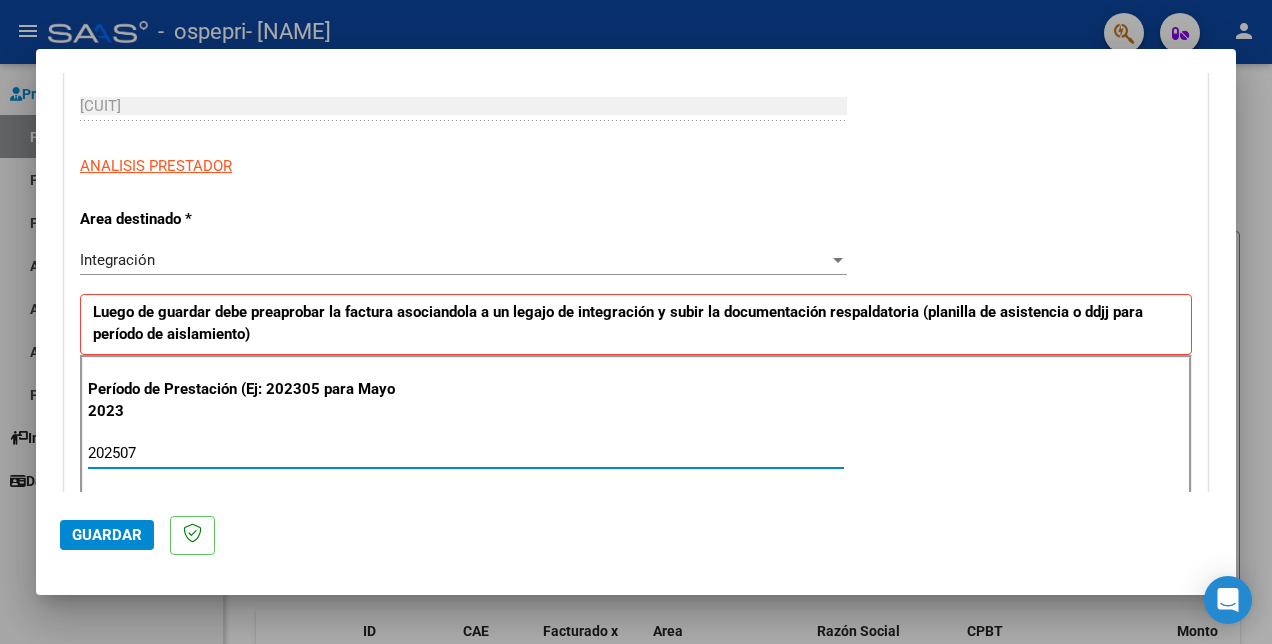 type on "202507" 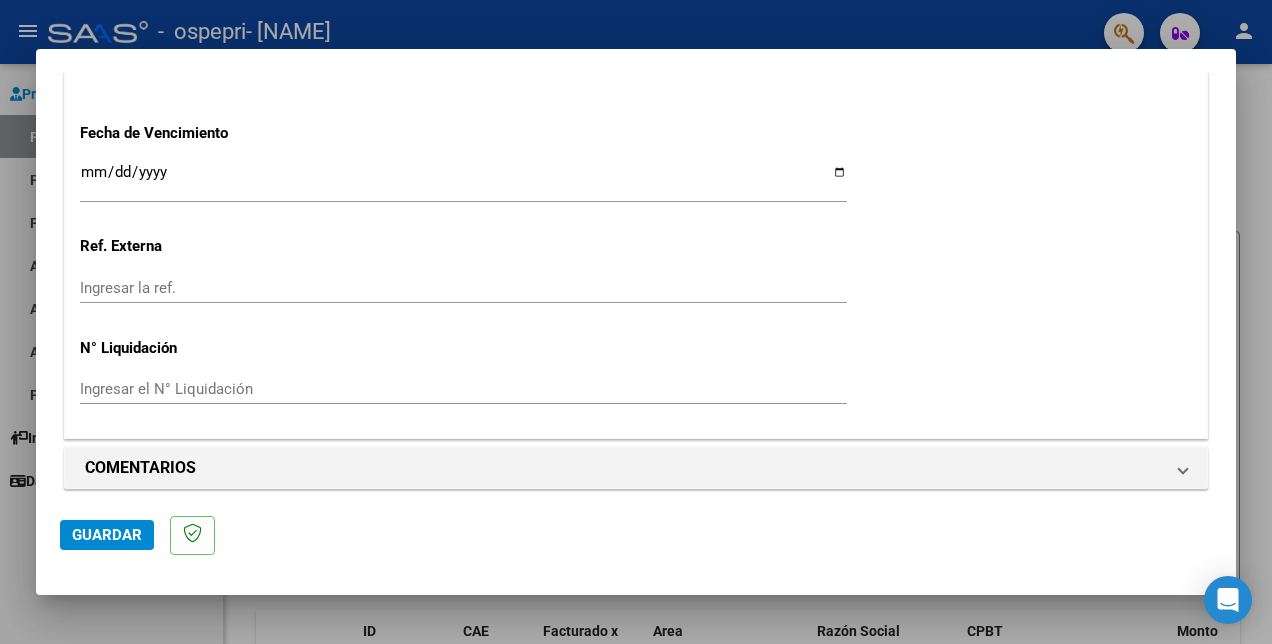 scroll, scrollTop: 1359, scrollLeft: 0, axis: vertical 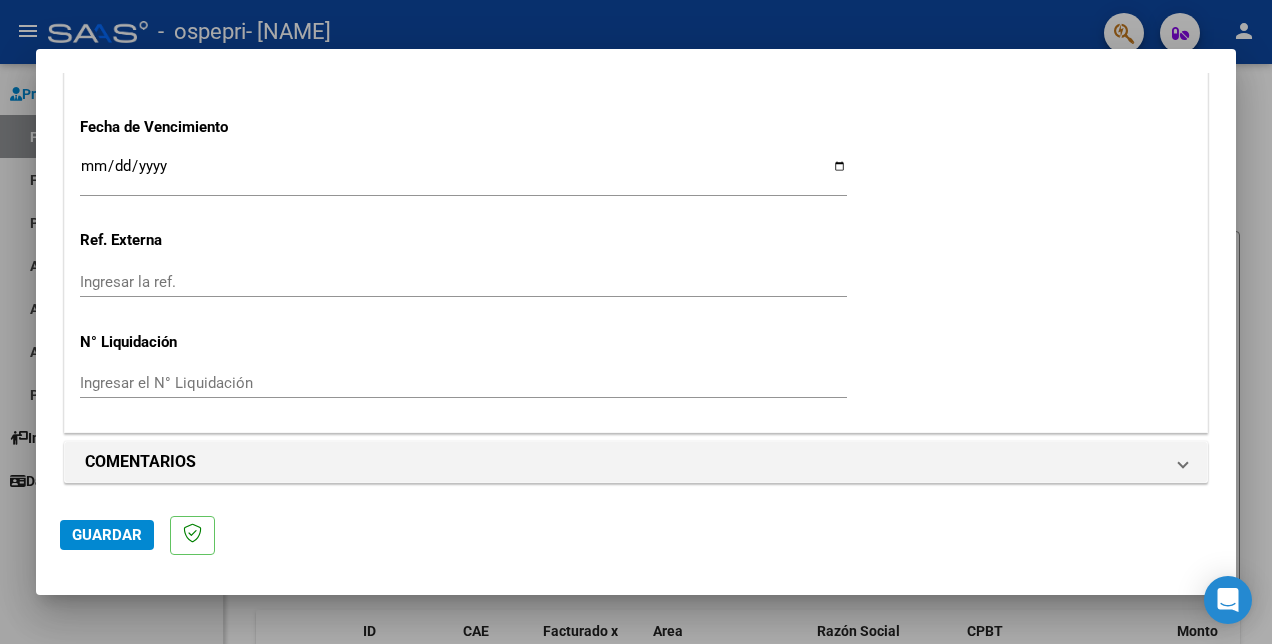 click on "Guardar" 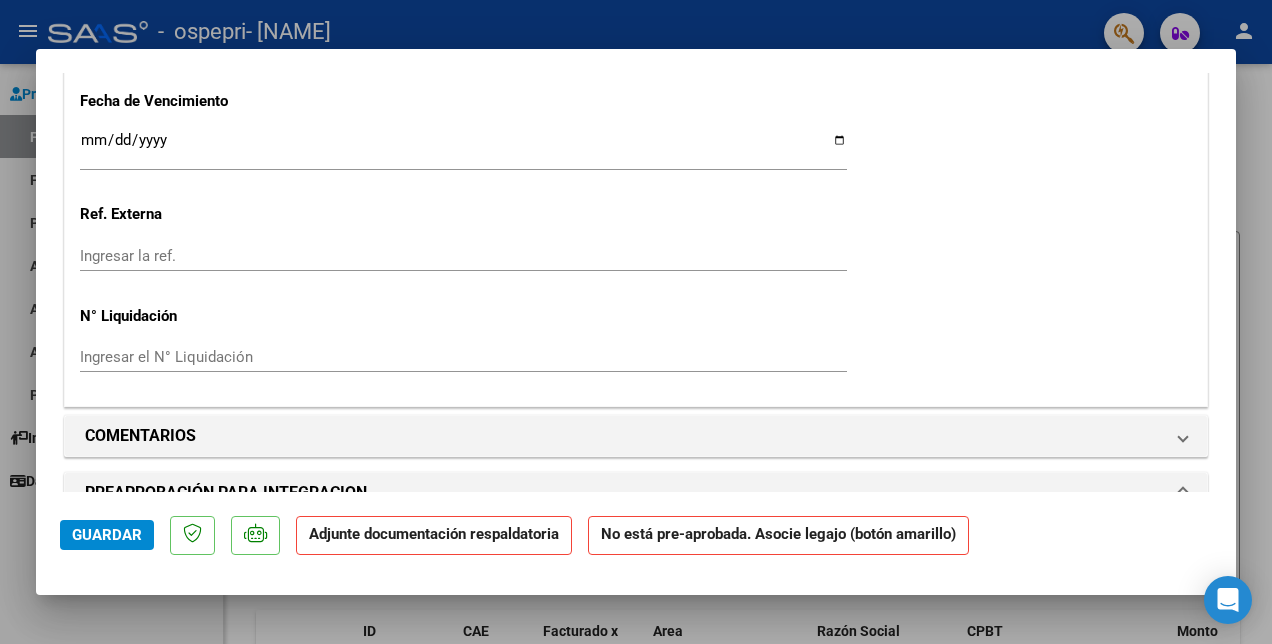 scroll, scrollTop: 1600, scrollLeft: 0, axis: vertical 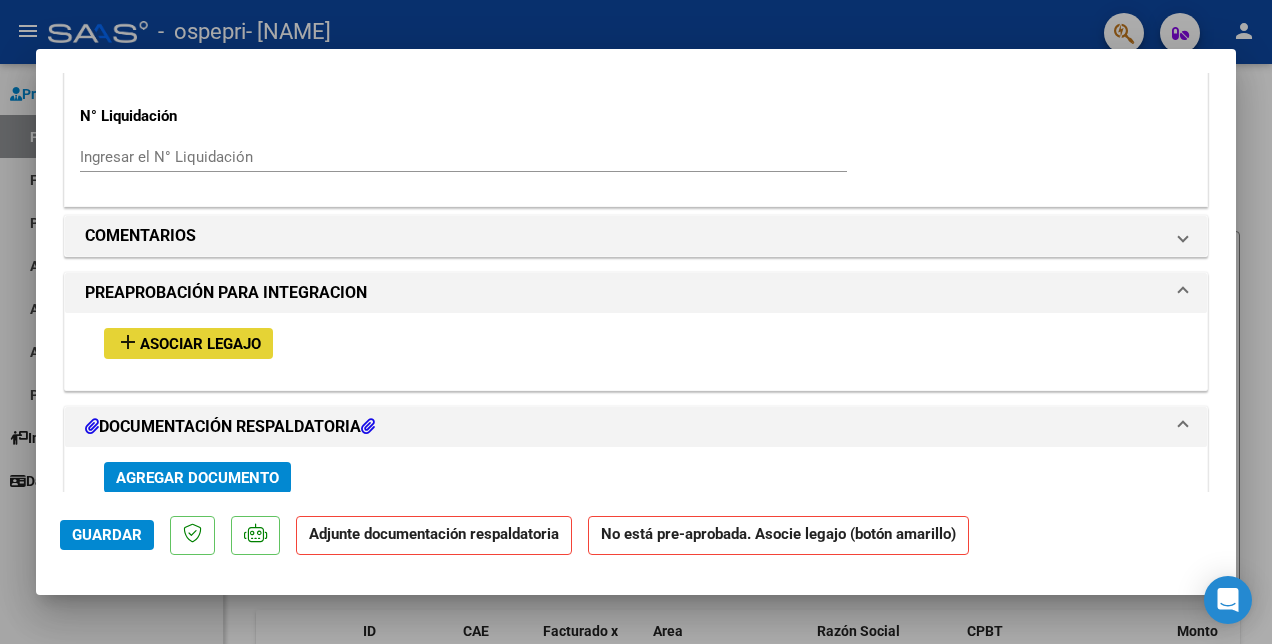 click on "Asociar Legajo" at bounding box center [200, 344] 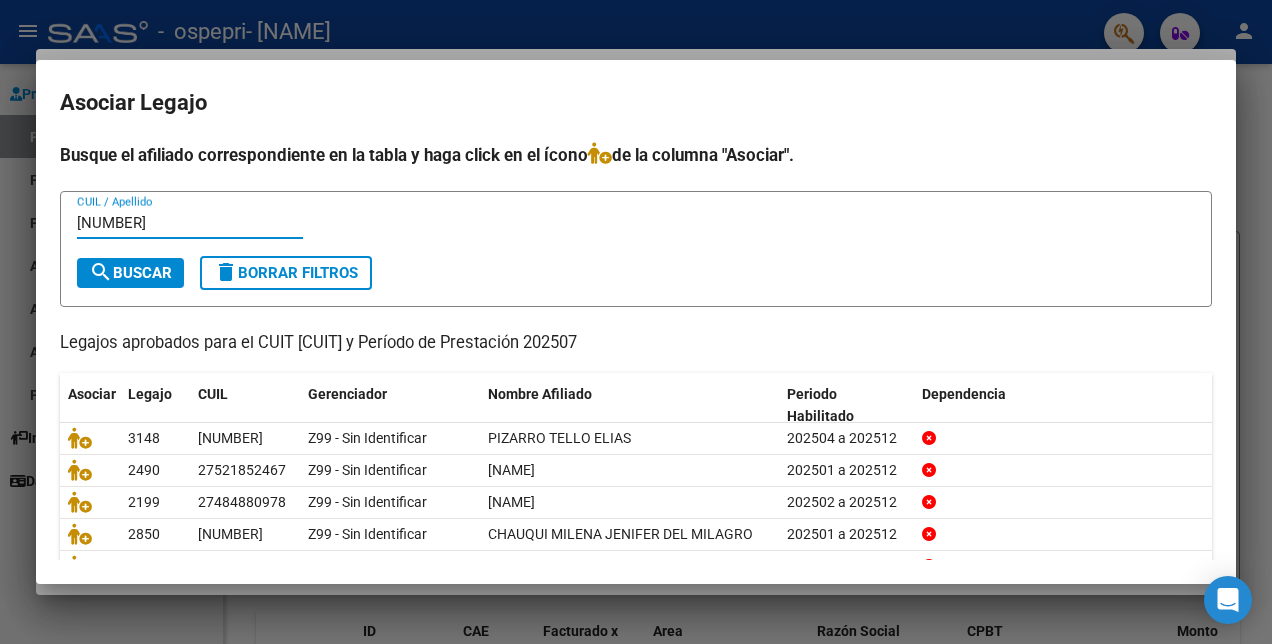 type on "[NUMBER]" 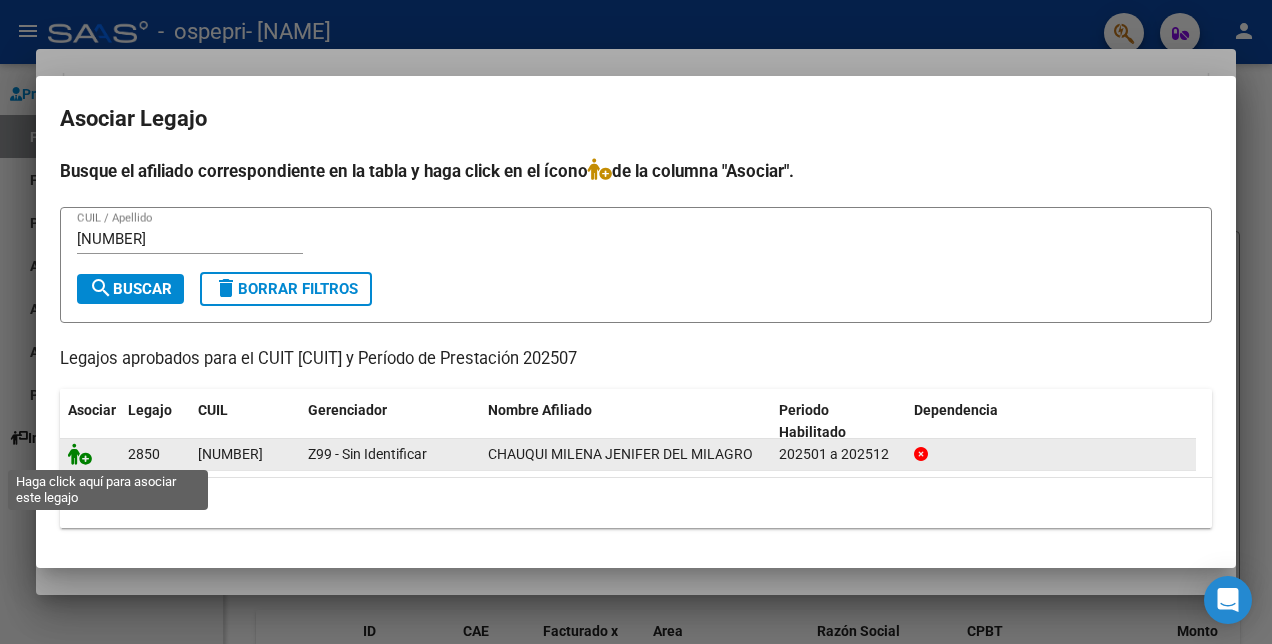click 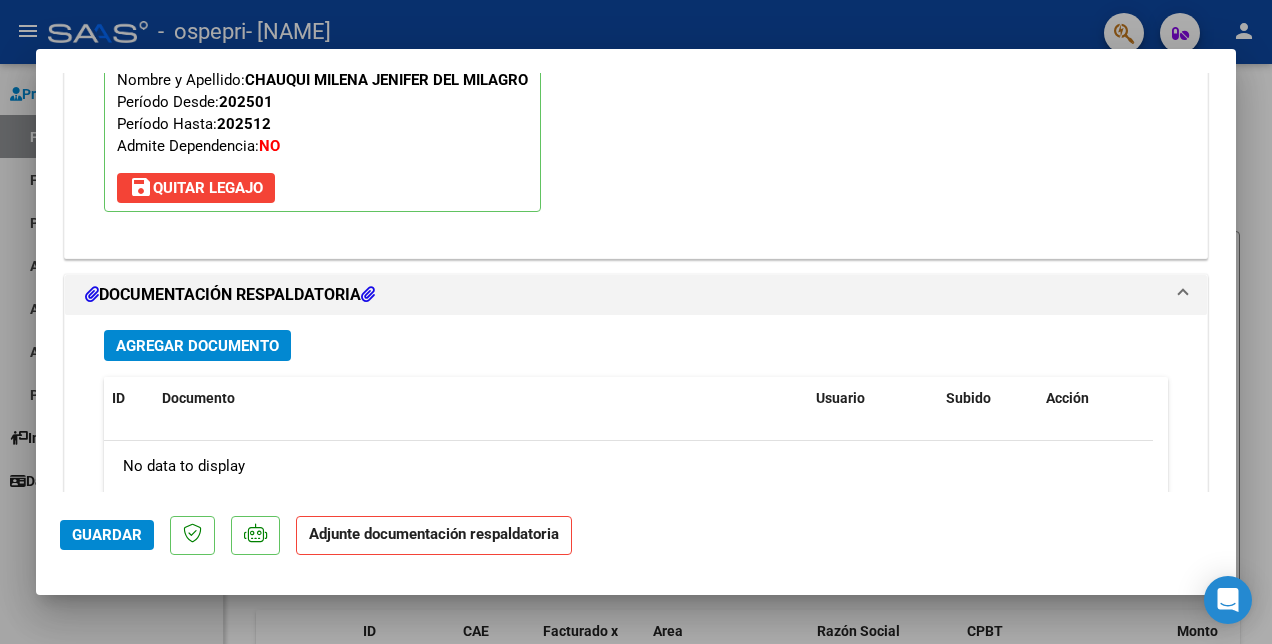 scroll, scrollTop: 2052, scrollLeft: 0, axis: vertical 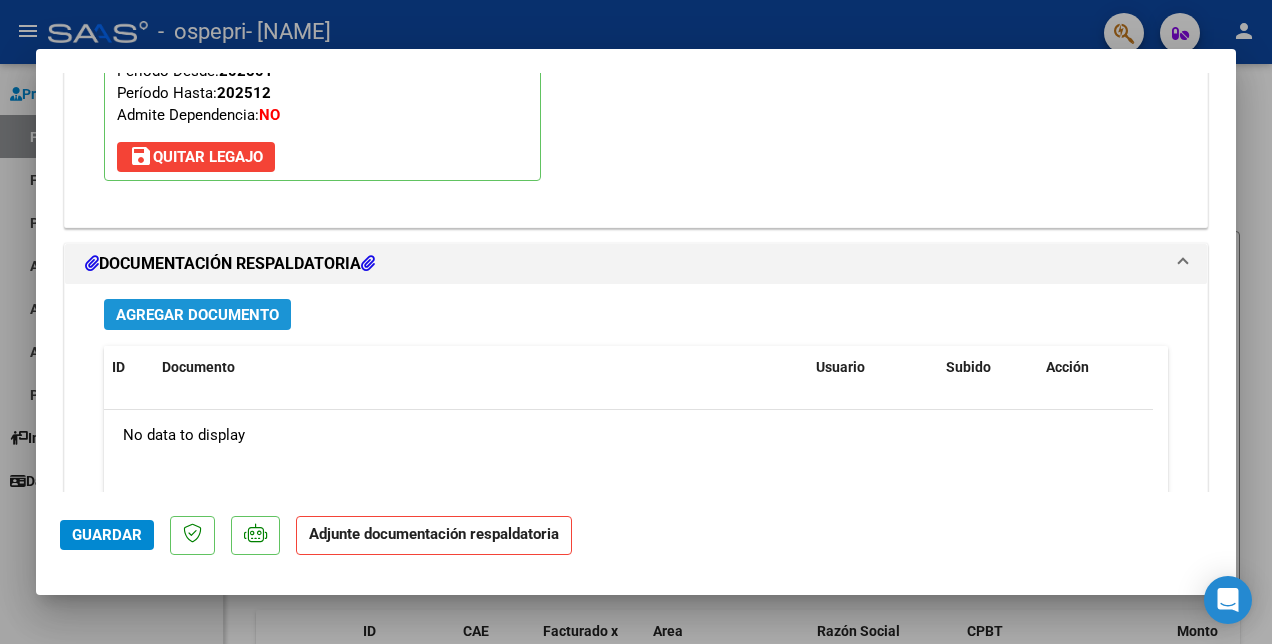 click on "Agregar Documento" at bounding box center (197, 315) 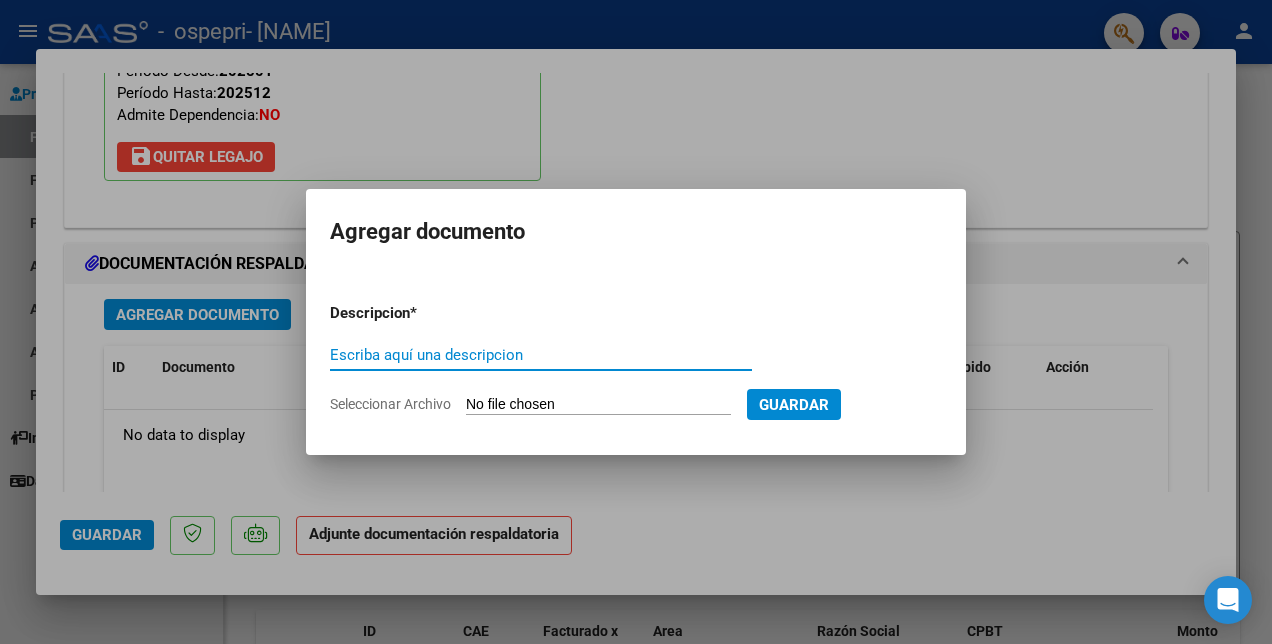 click on "Escriba aquí una descripcion" at bounding box center [541, 355] 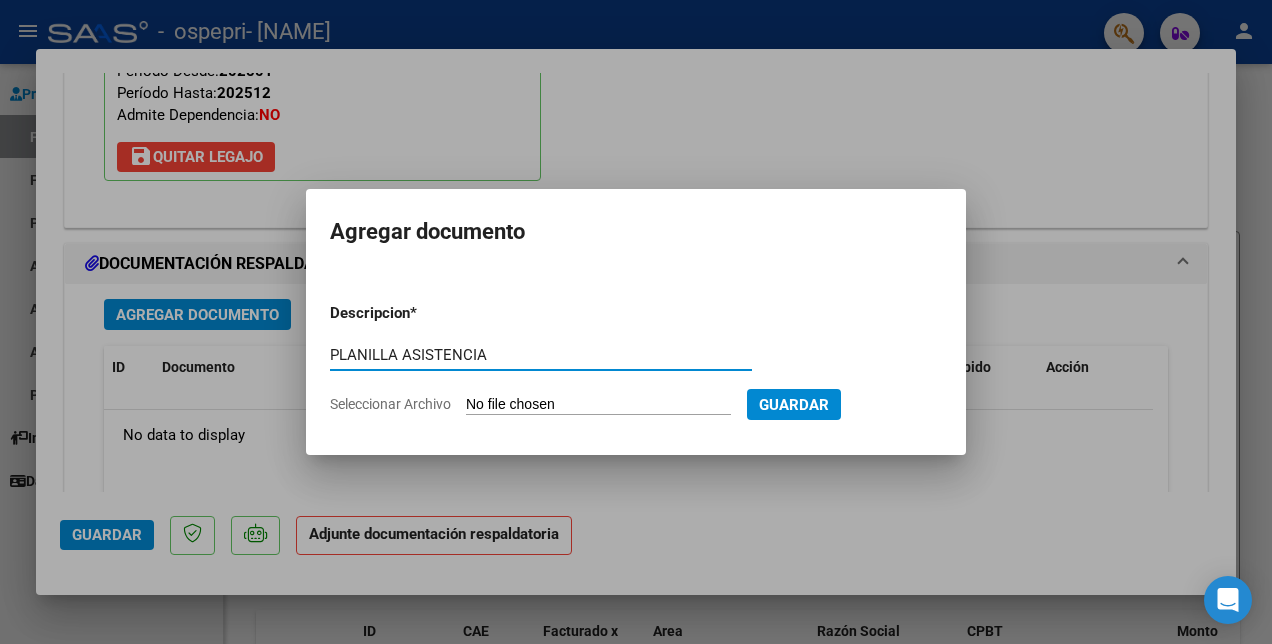 type on "PLANILLA ASISTENCIA" 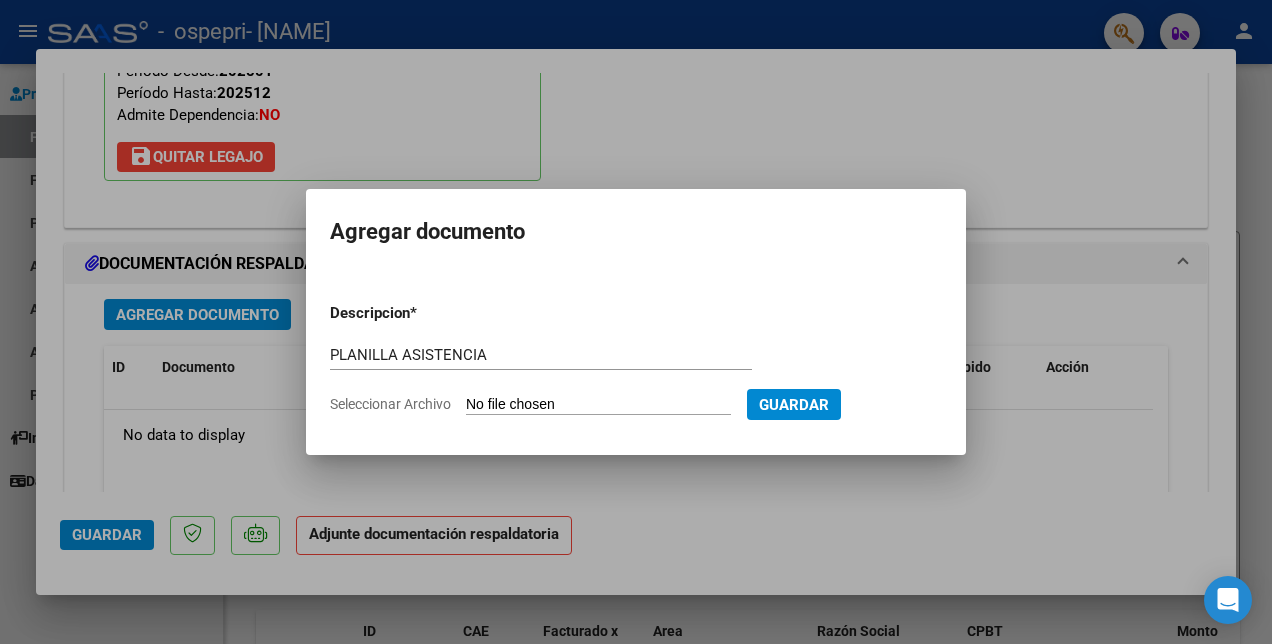 type on "C:\fakepath\[NAME].pdf" 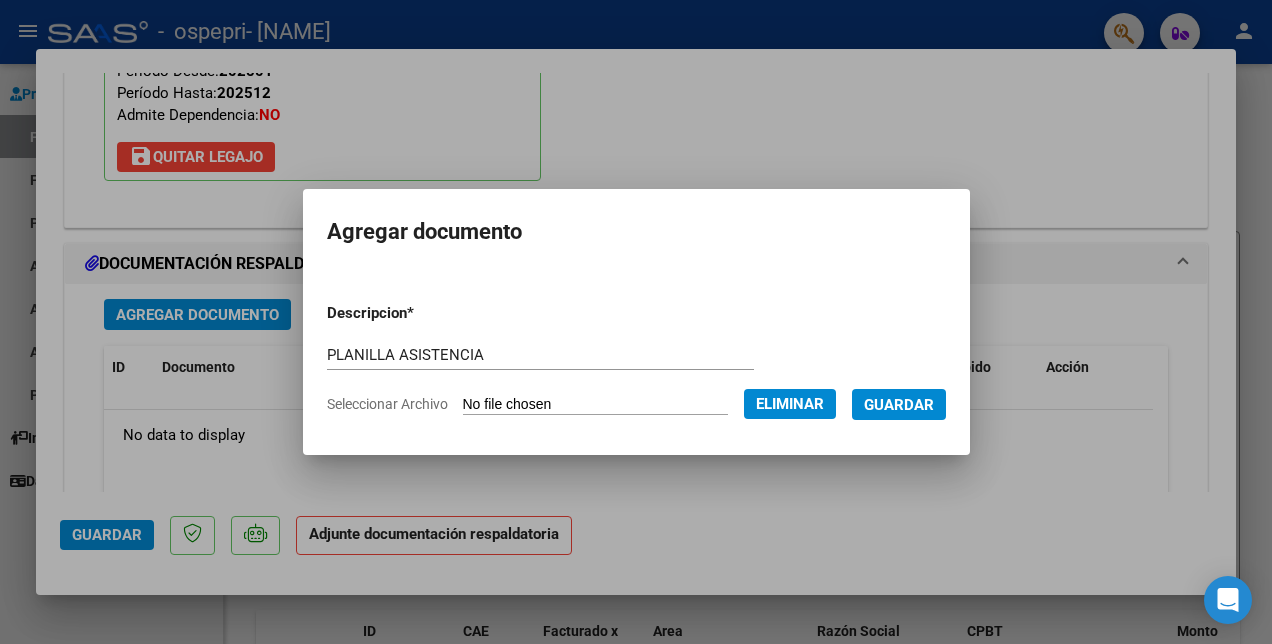 click on "Guardar" at bounding box center [899, 405] 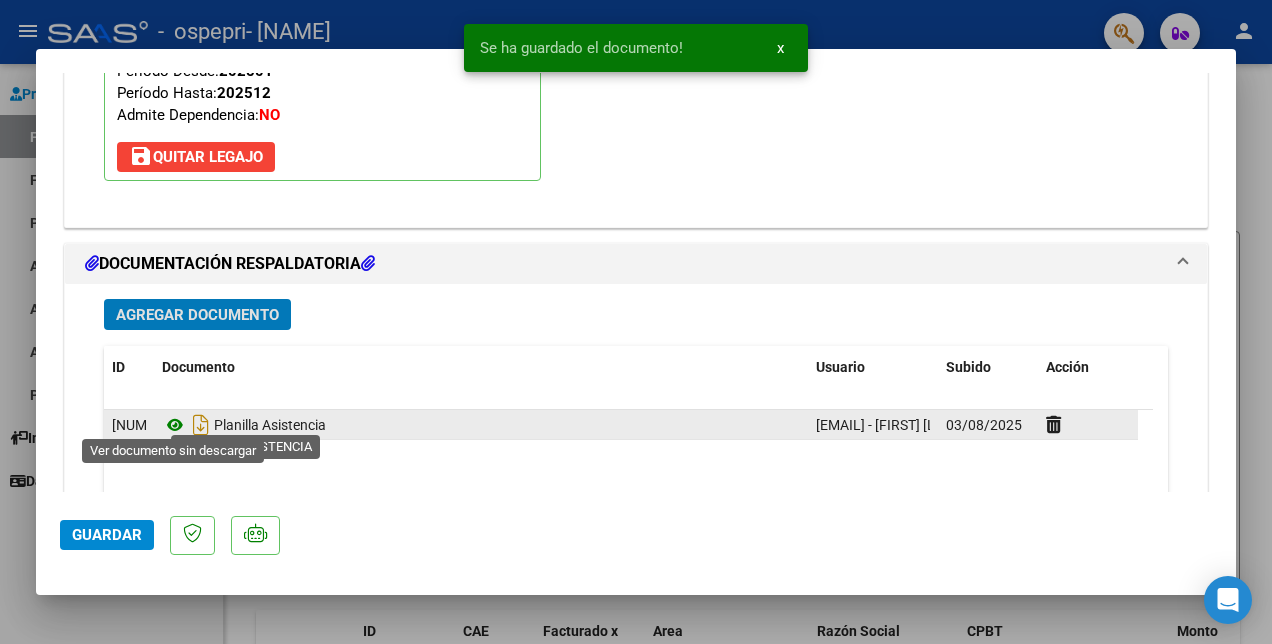 click 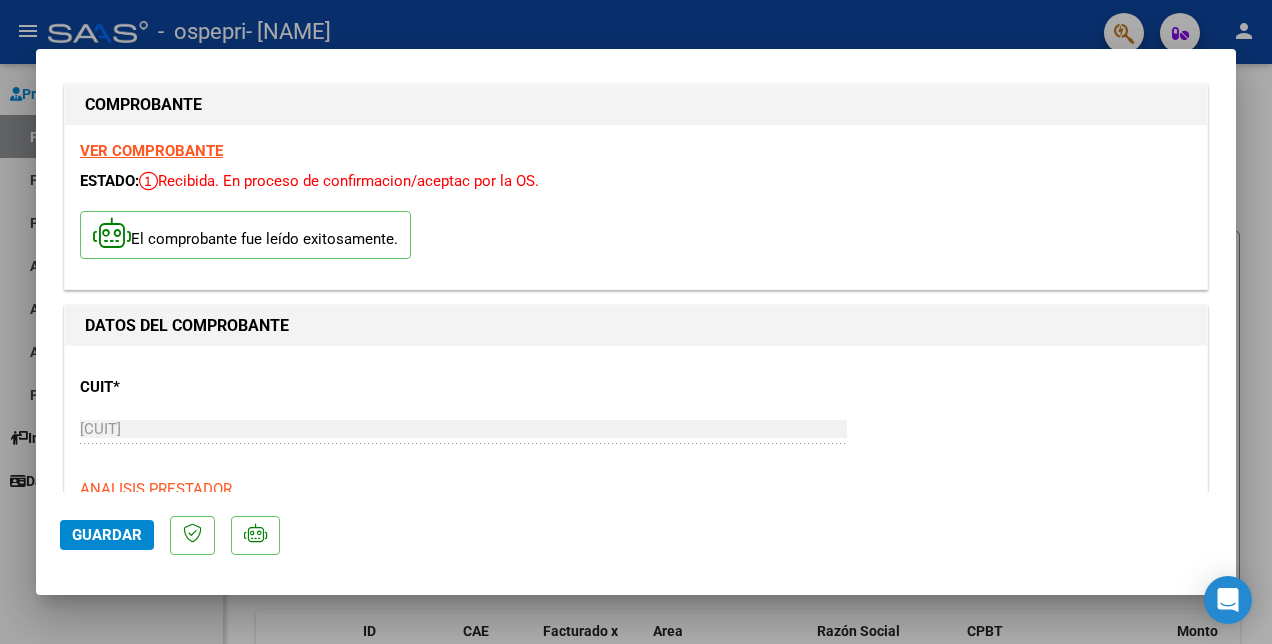 scroll, scrollTop: 0, scrollLeft: 0, axis: both 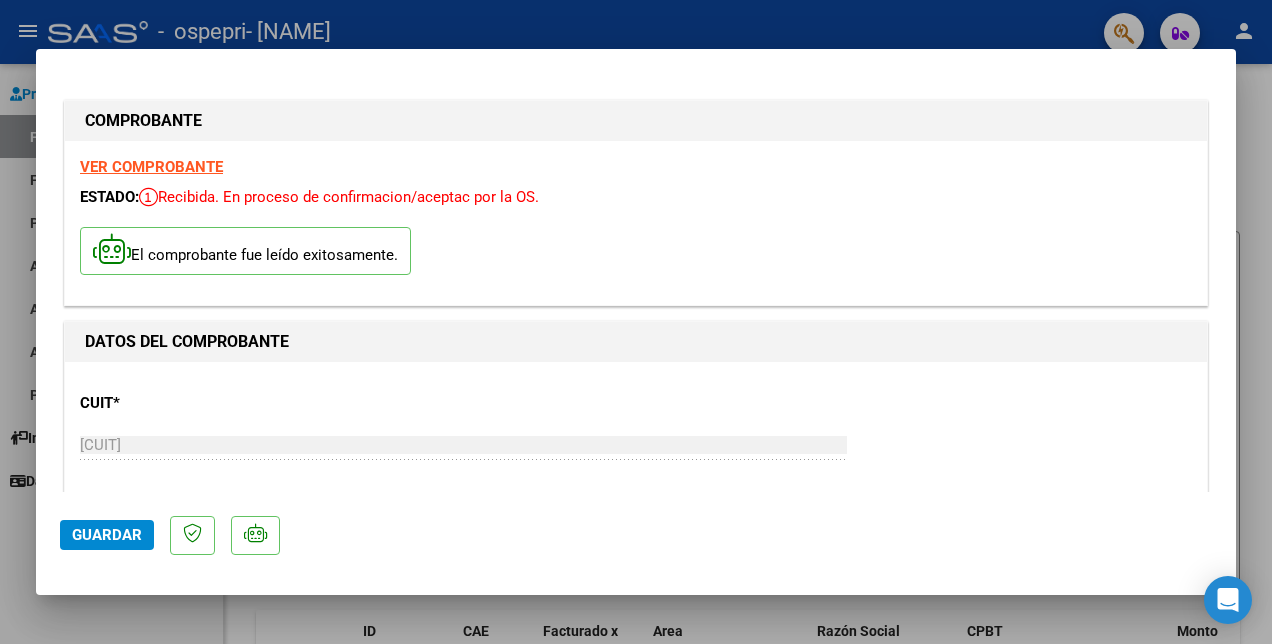 click on "VER COMPROBANTE" at bounding box center [151, 167] 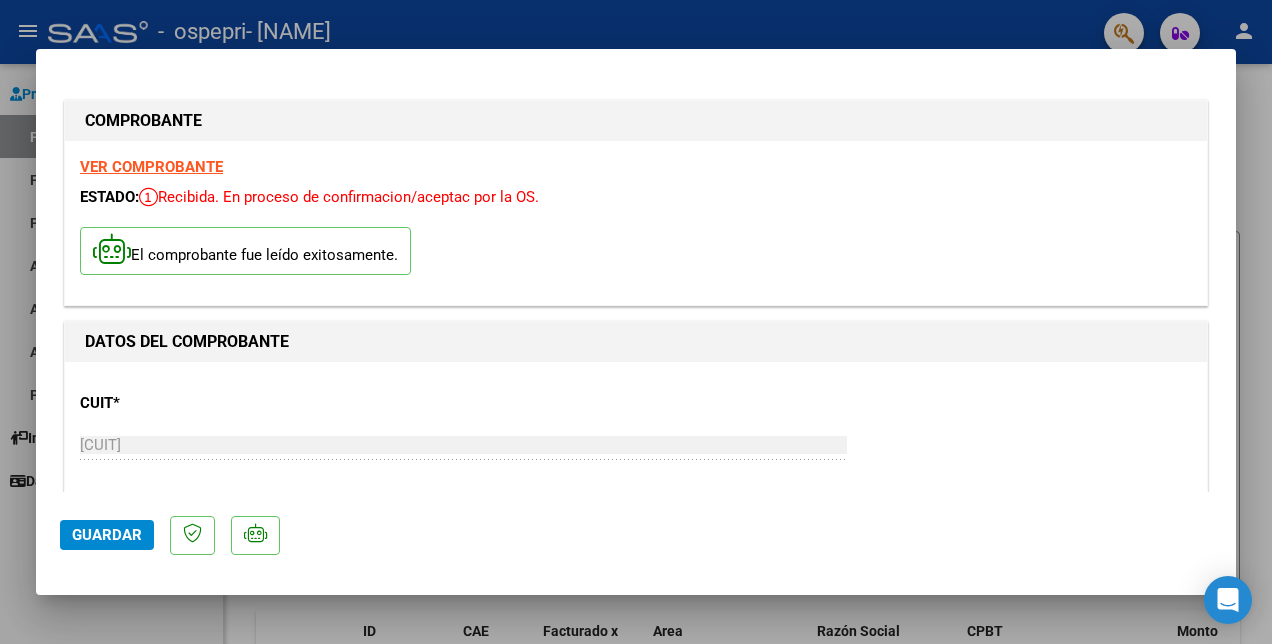 click on "Guardar" 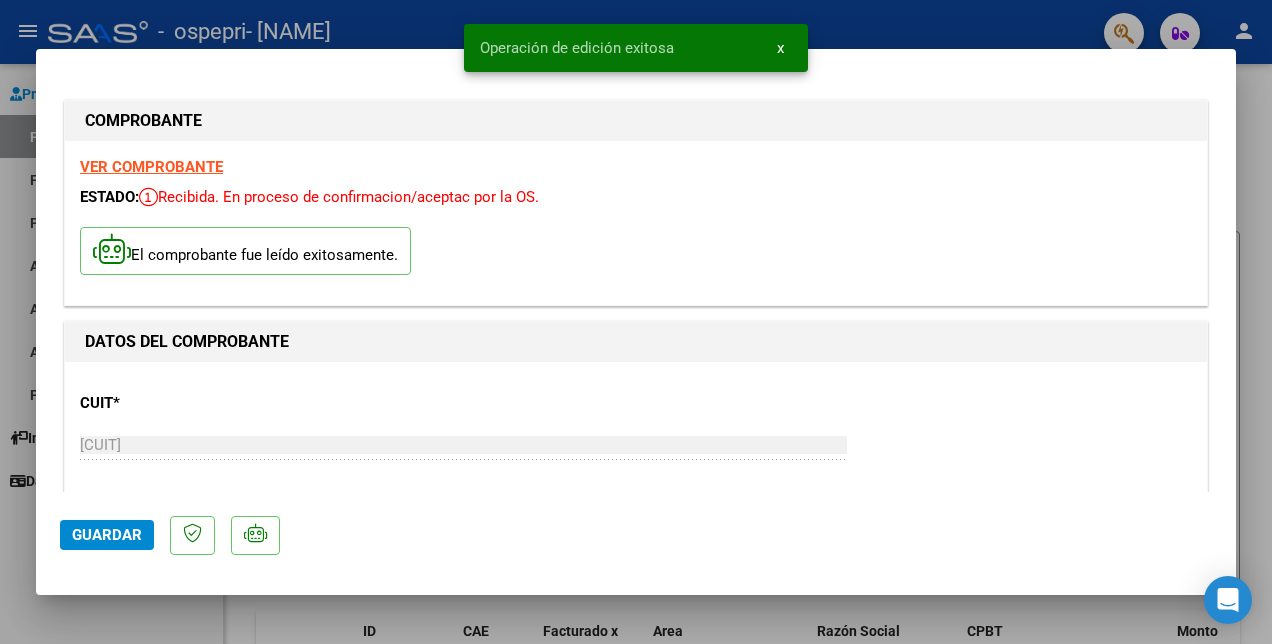 click at bounding box center [636, 322] 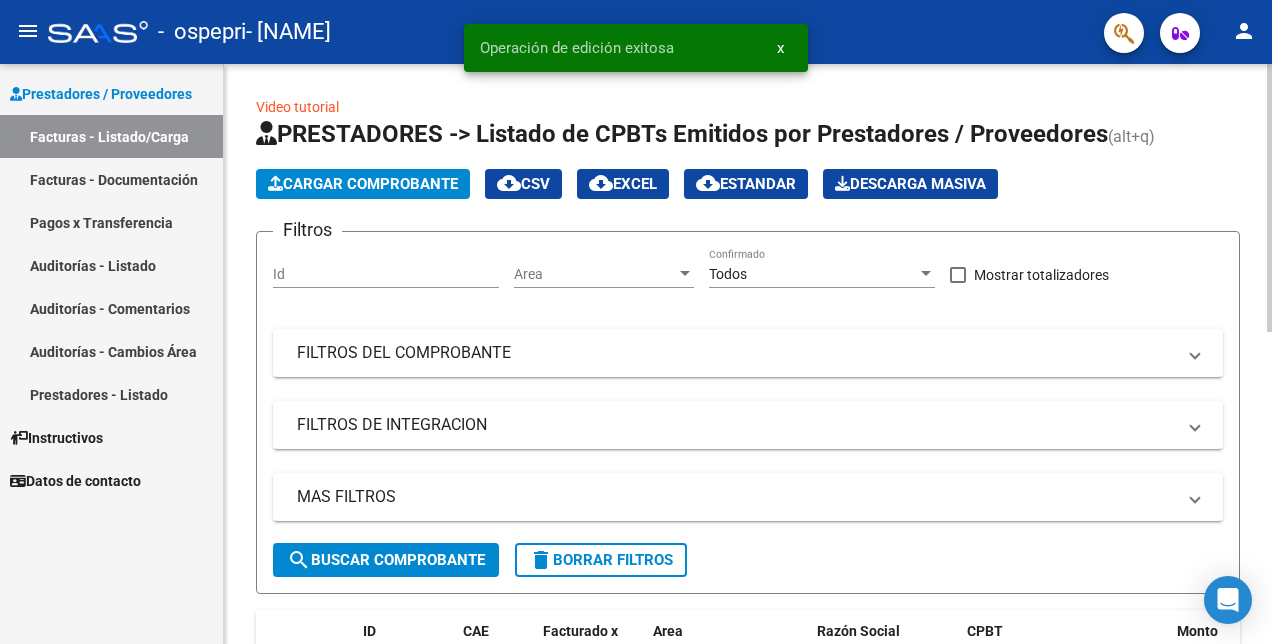 click on "Cargar Comprobante" 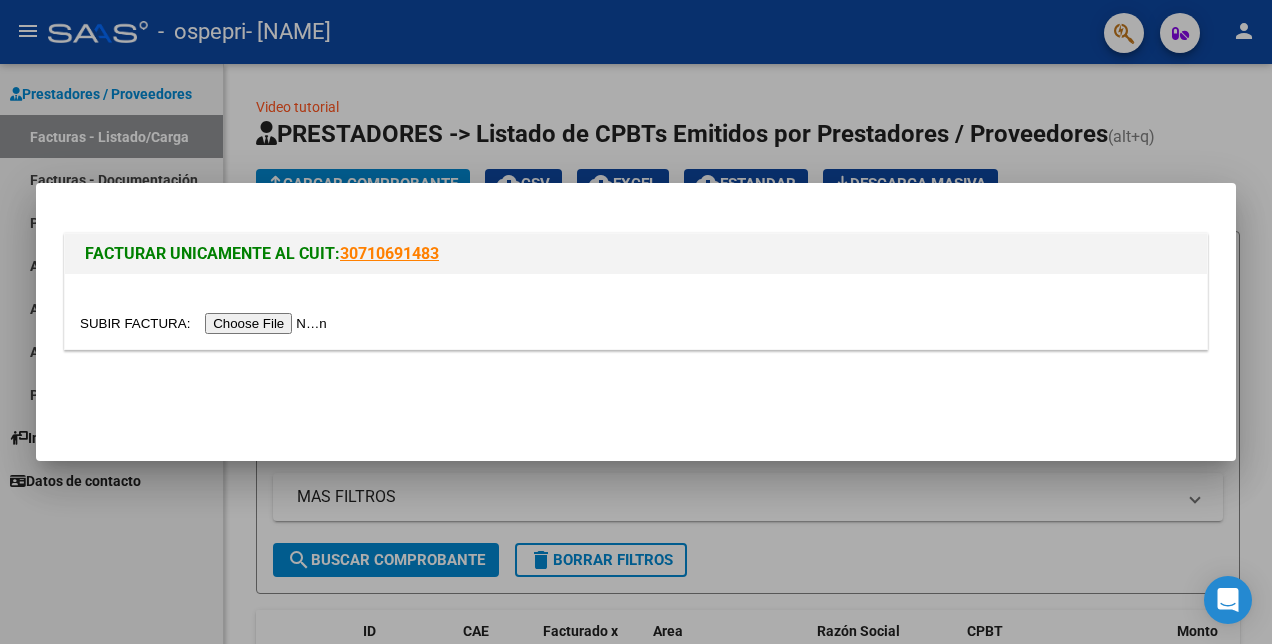 click at bounding box center [206, 323] 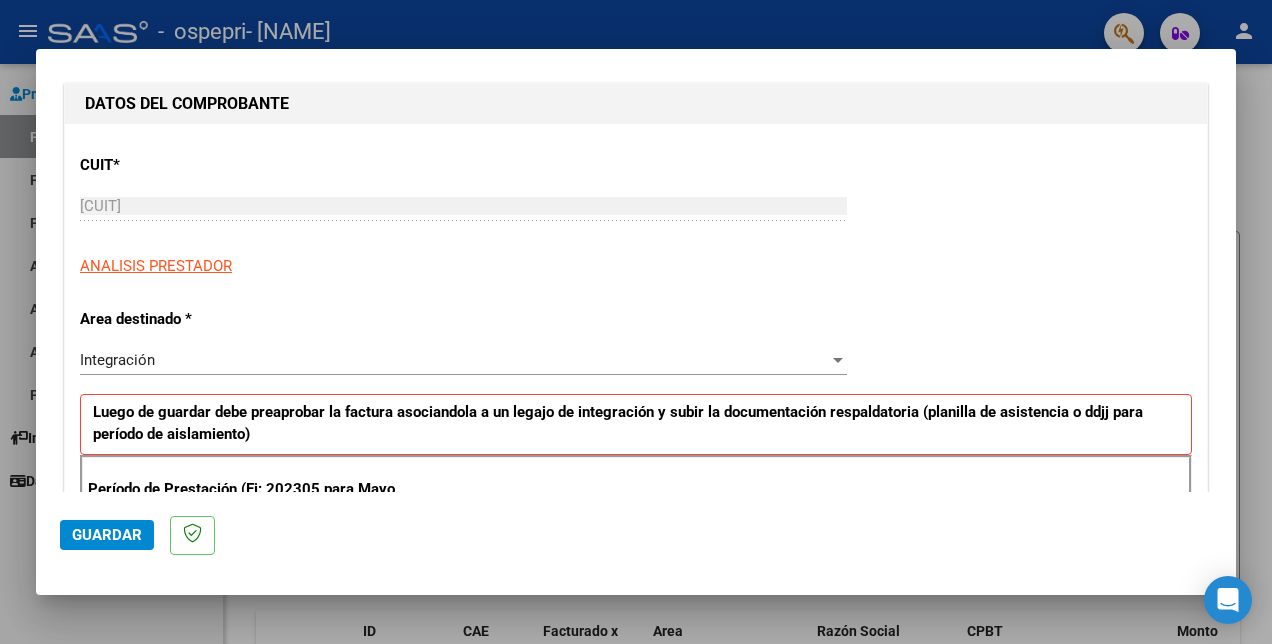 scroll, scrollTop: 400, scrollLeft: 0, axis: vertical 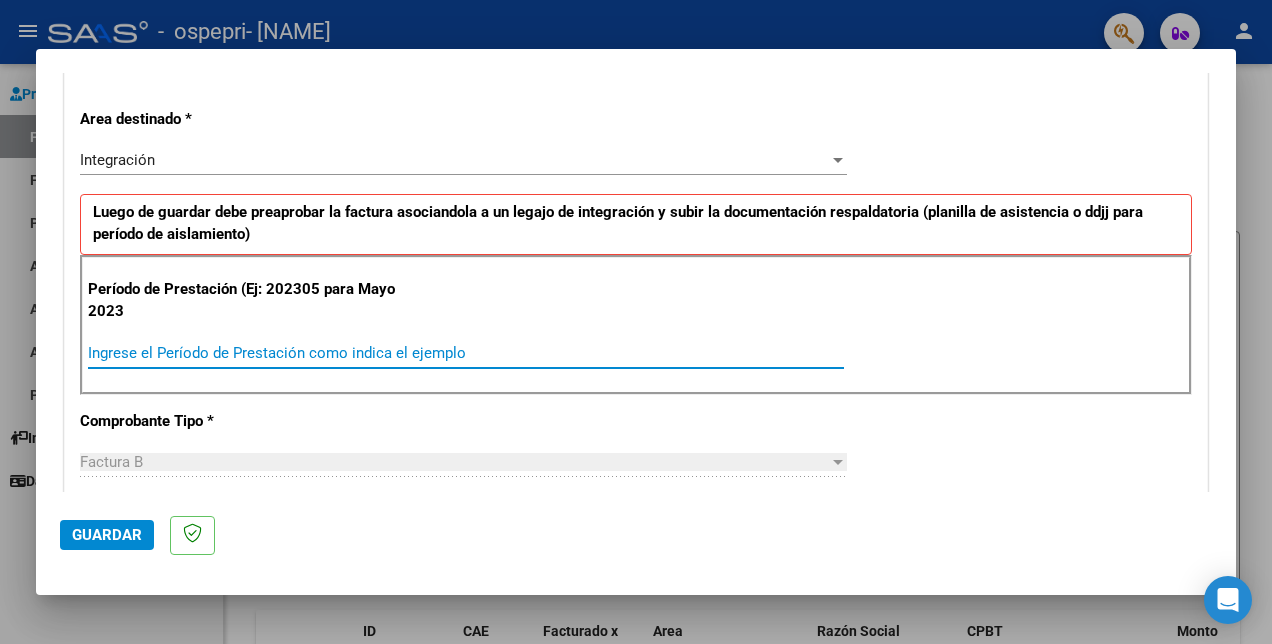 click on "Ingrese el Período de Prestación como indica el ejemplo" at bounding box center (466, 353) 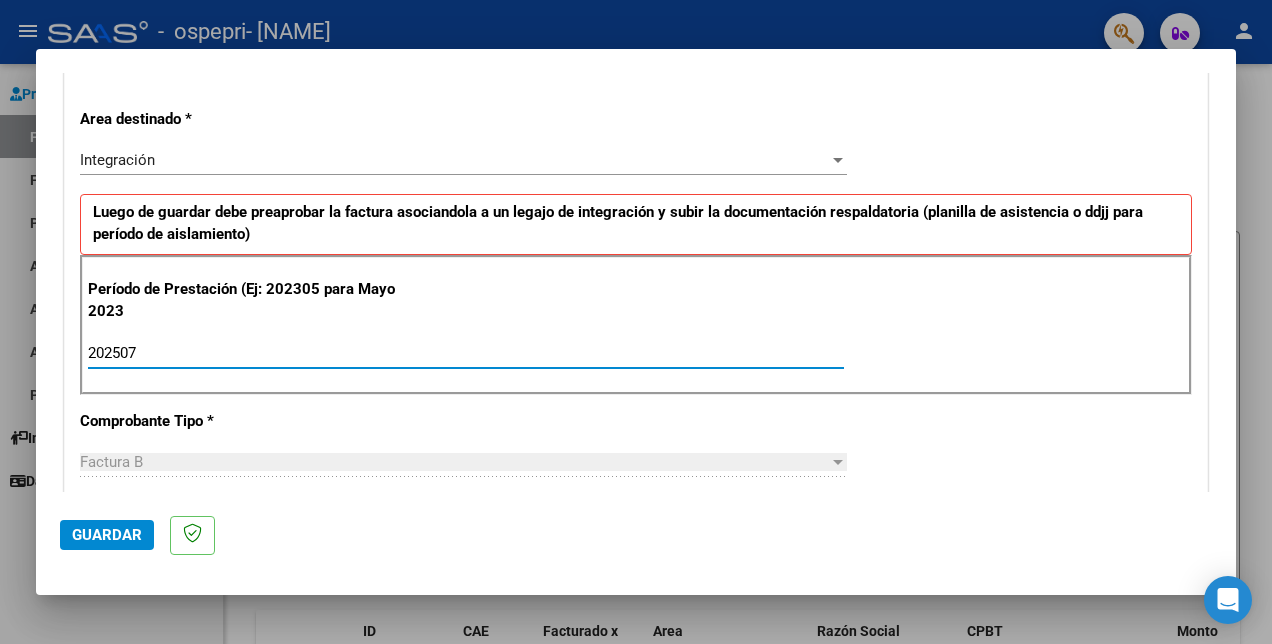 type on "202507" 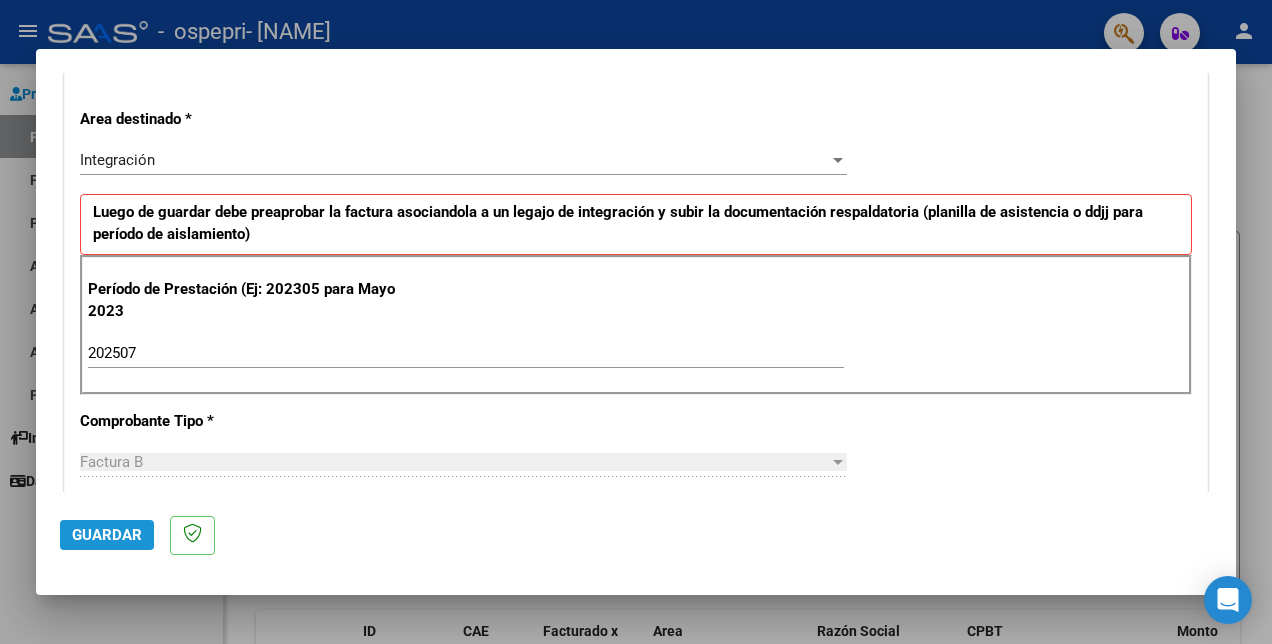click on "Guardar" 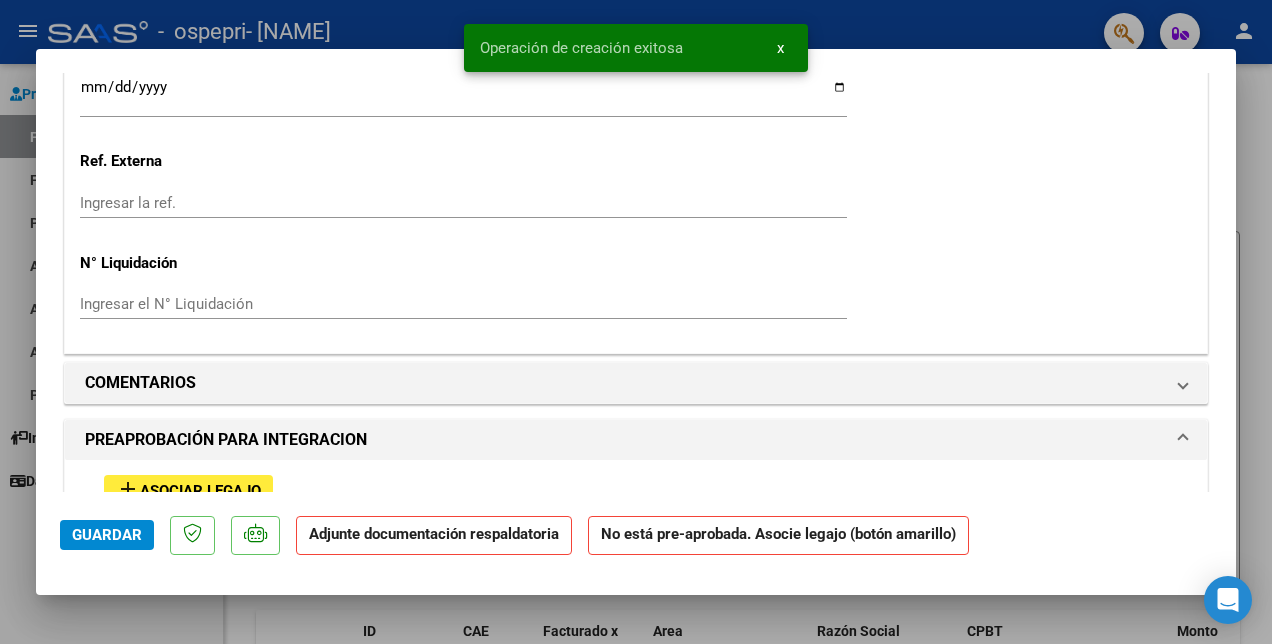 scroll, scrollTop: 1600, scrollLeft: 0, axis: vertical 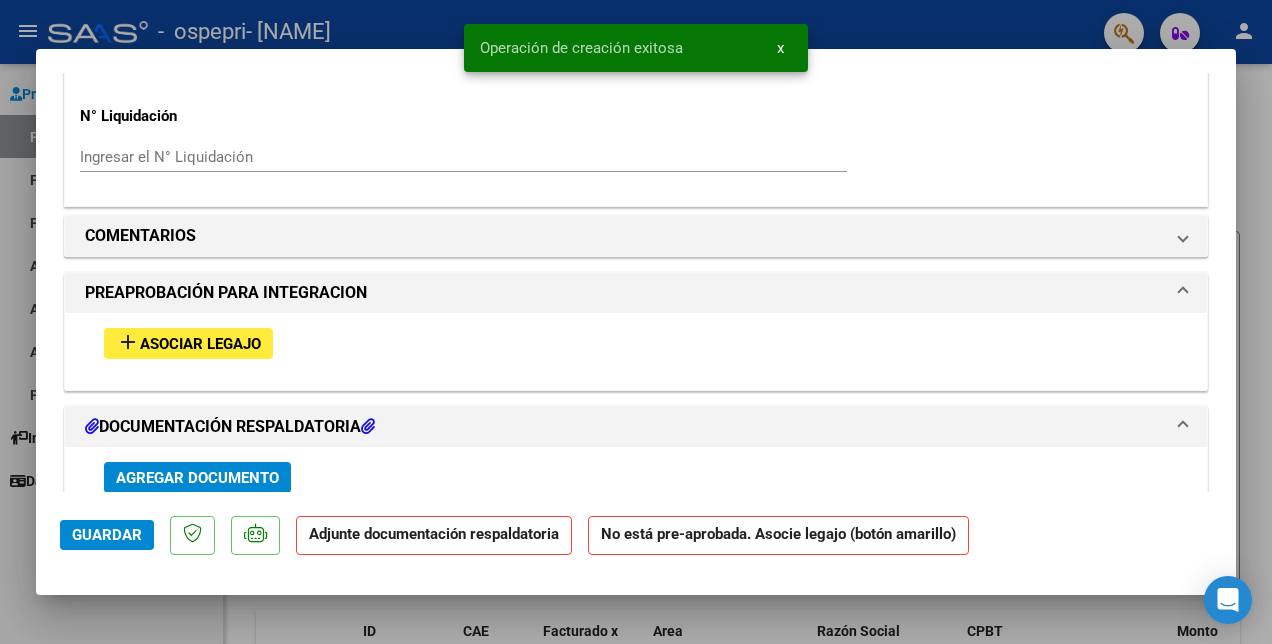 click on "Asociar Legajo" at bounding box center [200, 344] 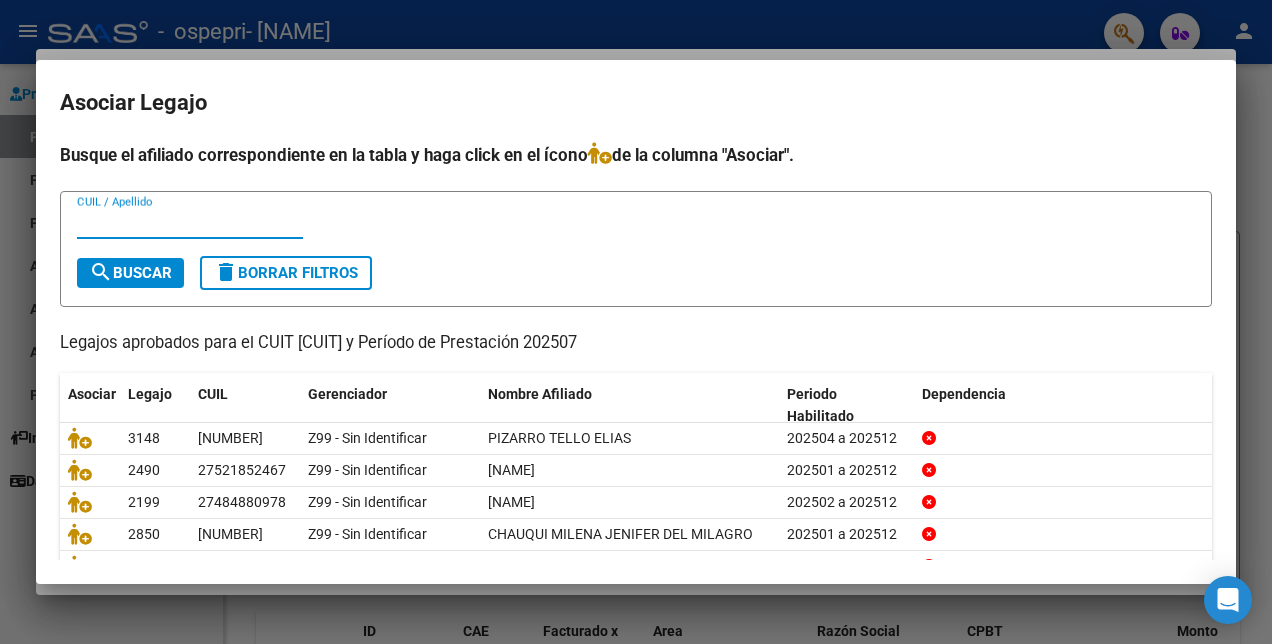 click on "CUIL / Apellido search  Buscar  delete  Borrar Filtros" at bounding box center [636, 249] 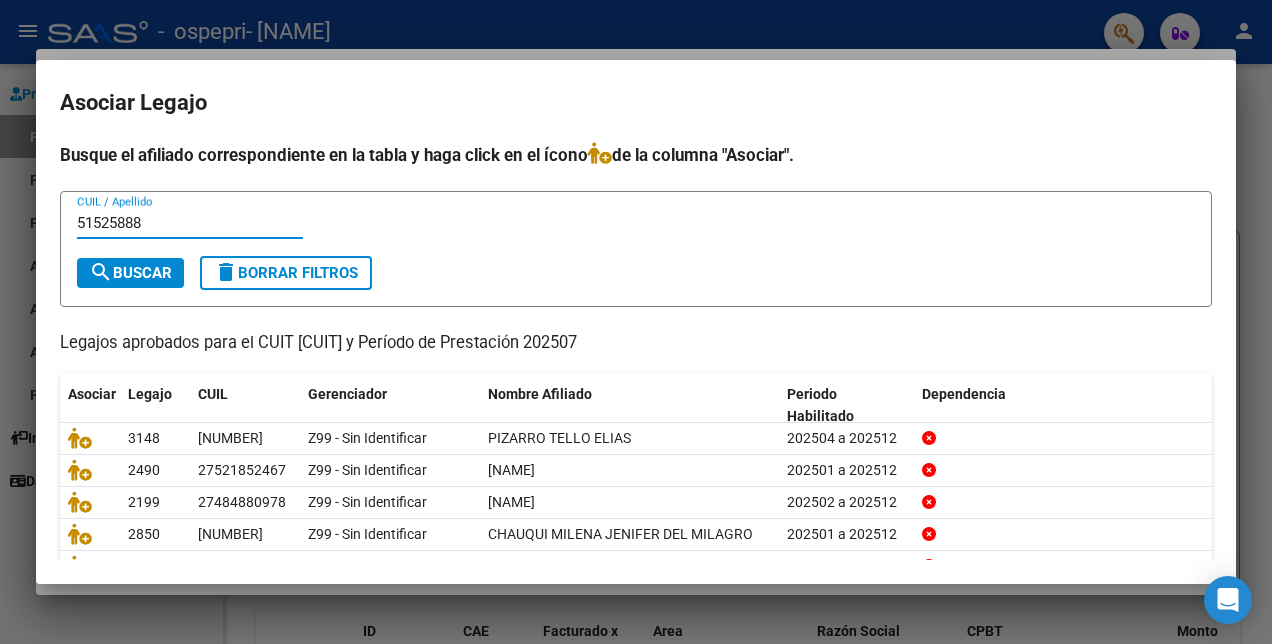 type on "51525888" 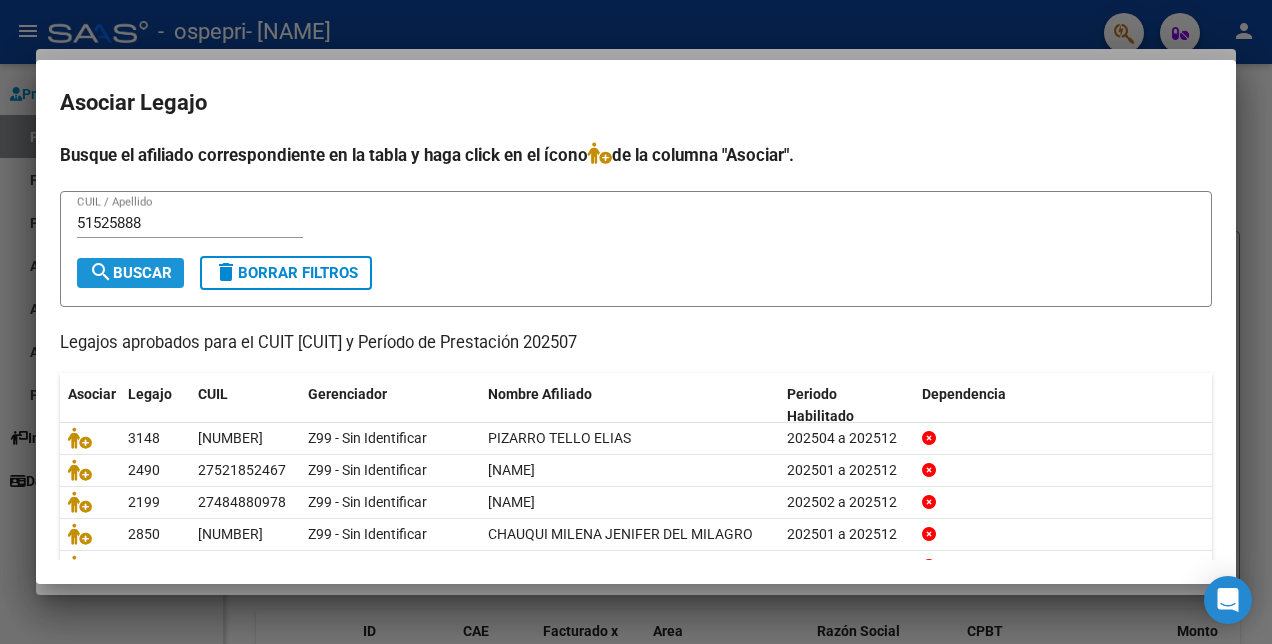 click on "search  Buscar" at bounding box center (130, 273) 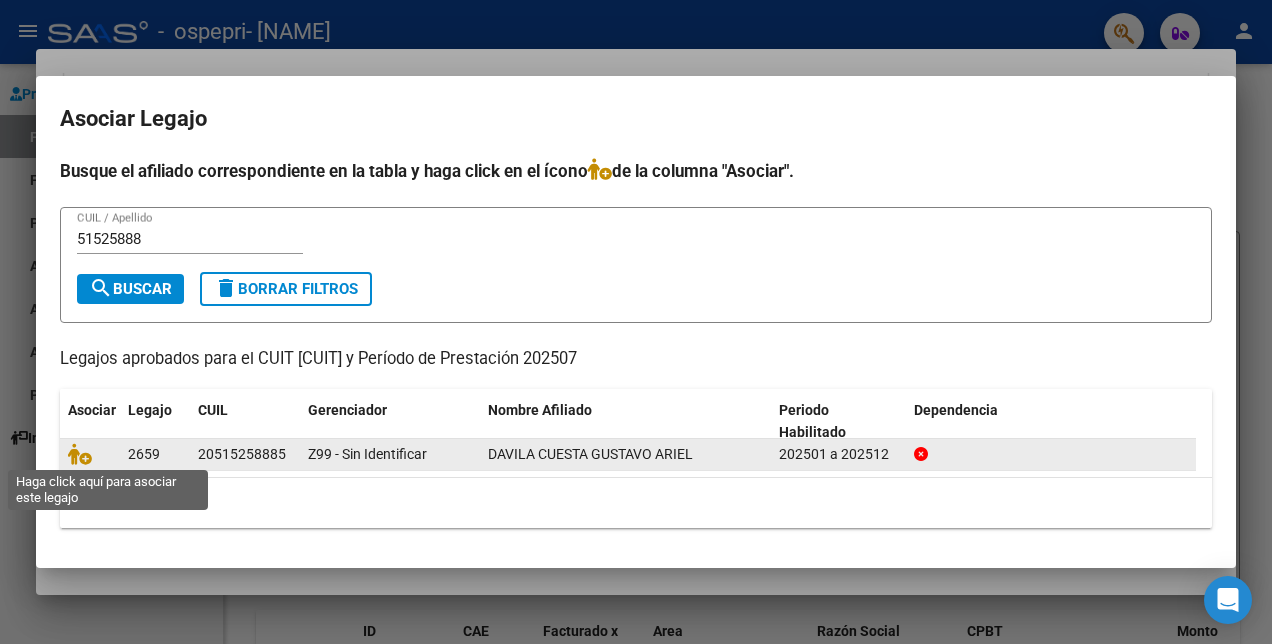 click 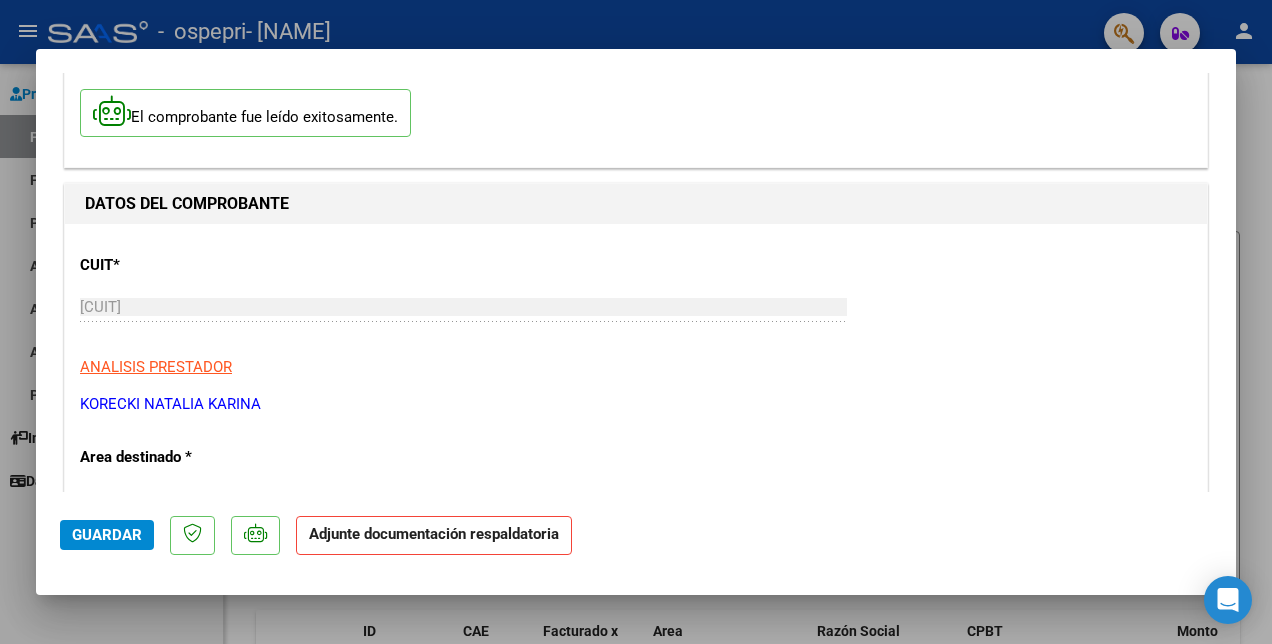 scroll, scrollTop: 0, scrollLeft: 0, axis: both 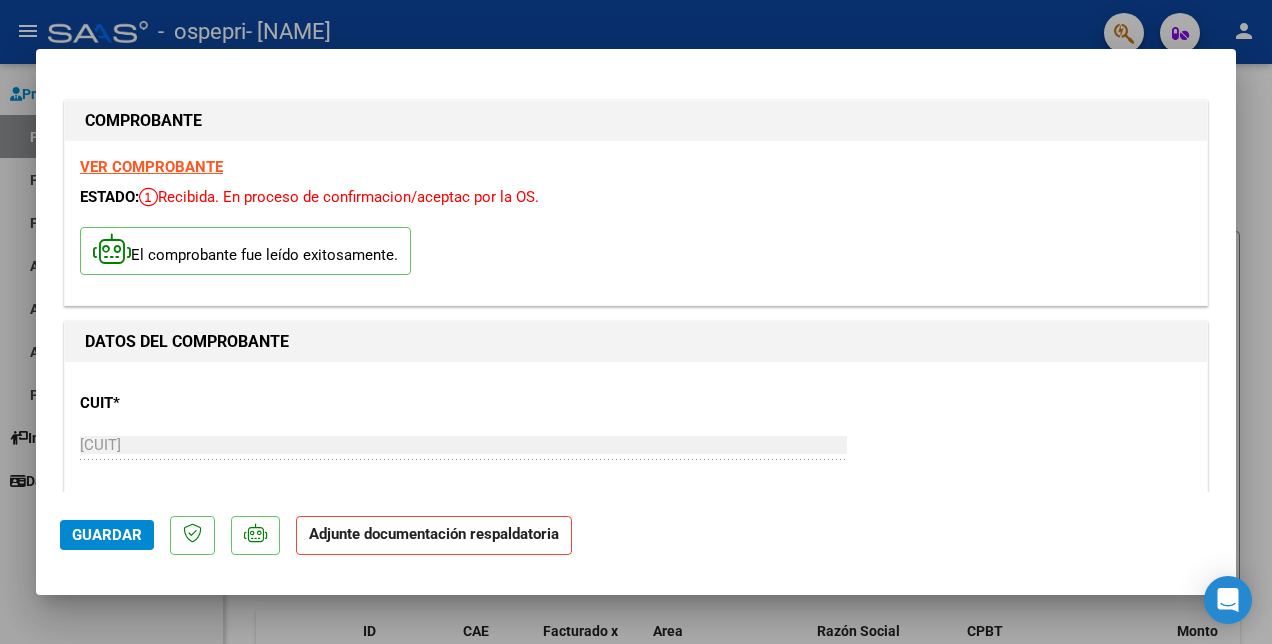 click on "VER COMPROBANTE" at bounding box center [151, 167] 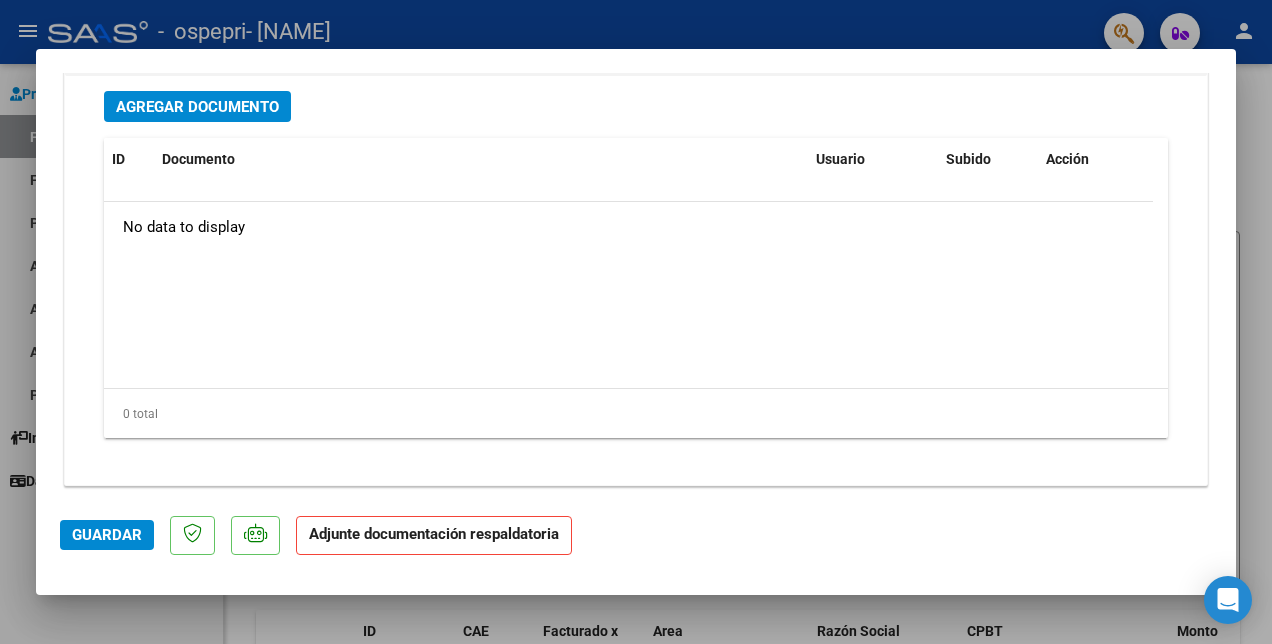 scroll, scrollTop: 2262, scrollLeft: 0, axis: vertical 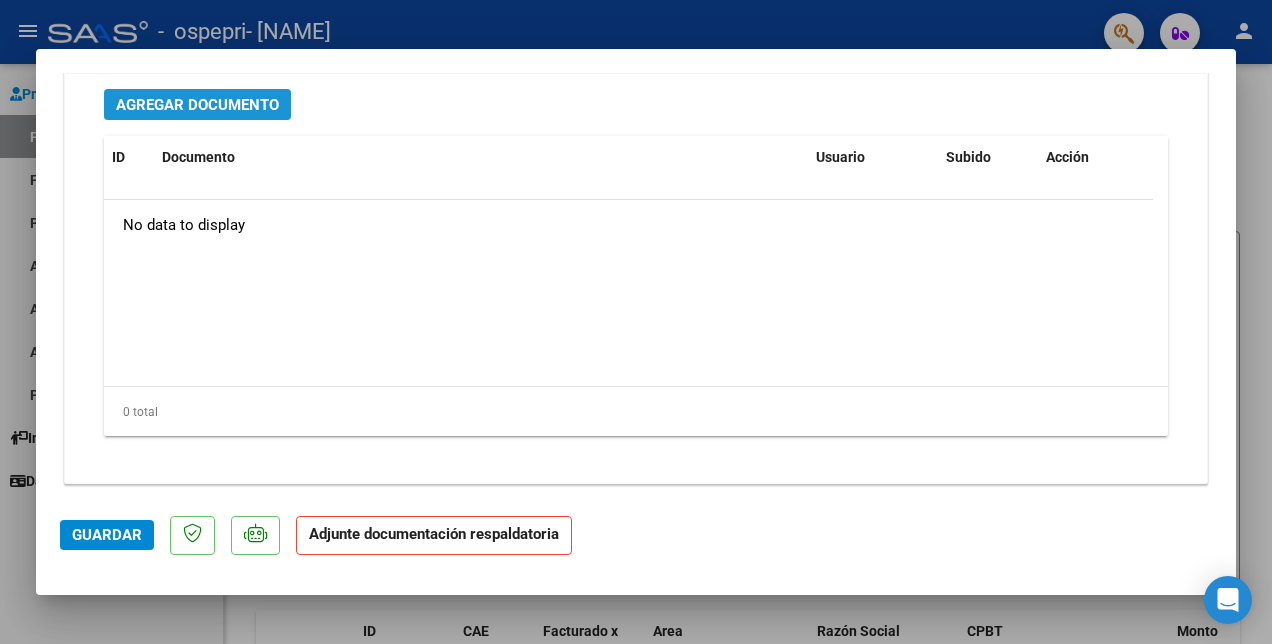 click on "Agregar Documento" at bounding box center [197, 105] 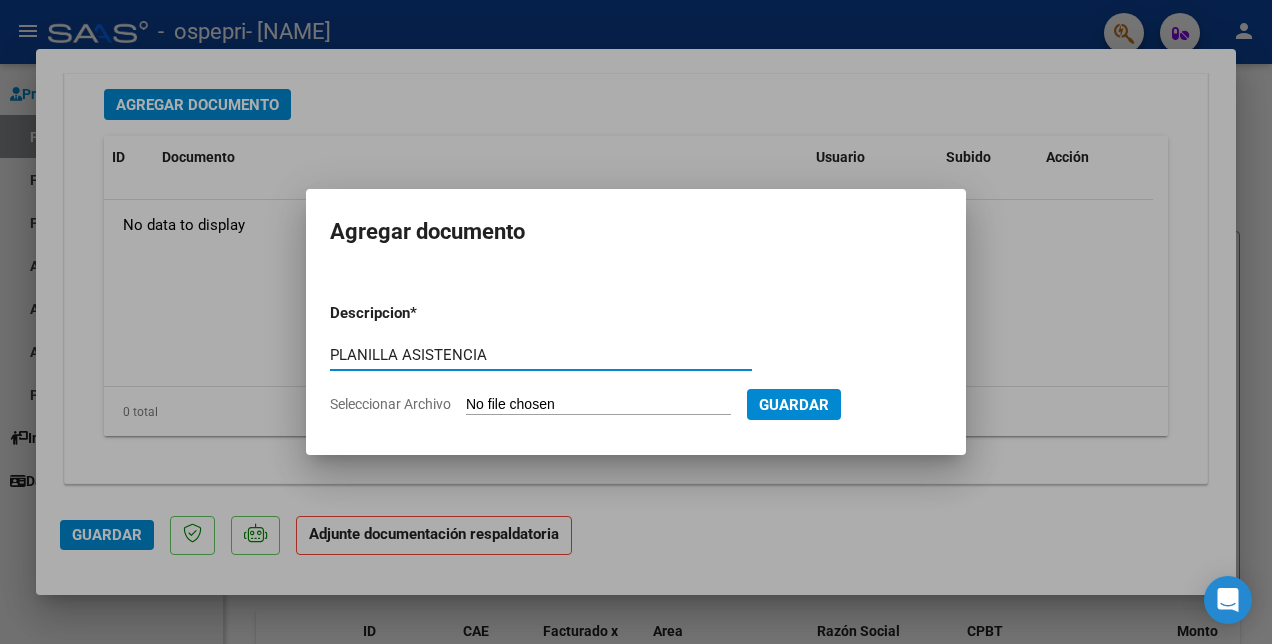 type on "PLANILLA ASISTENCIA" 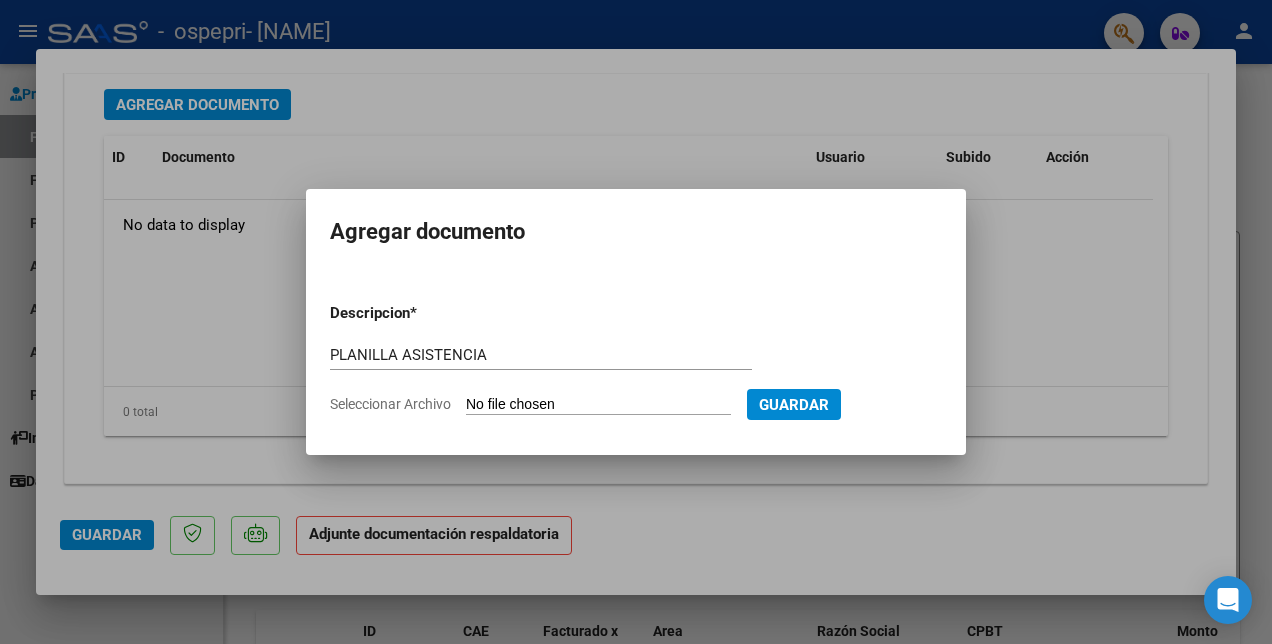 type on "C:\fakepath\[NAME].pdf" 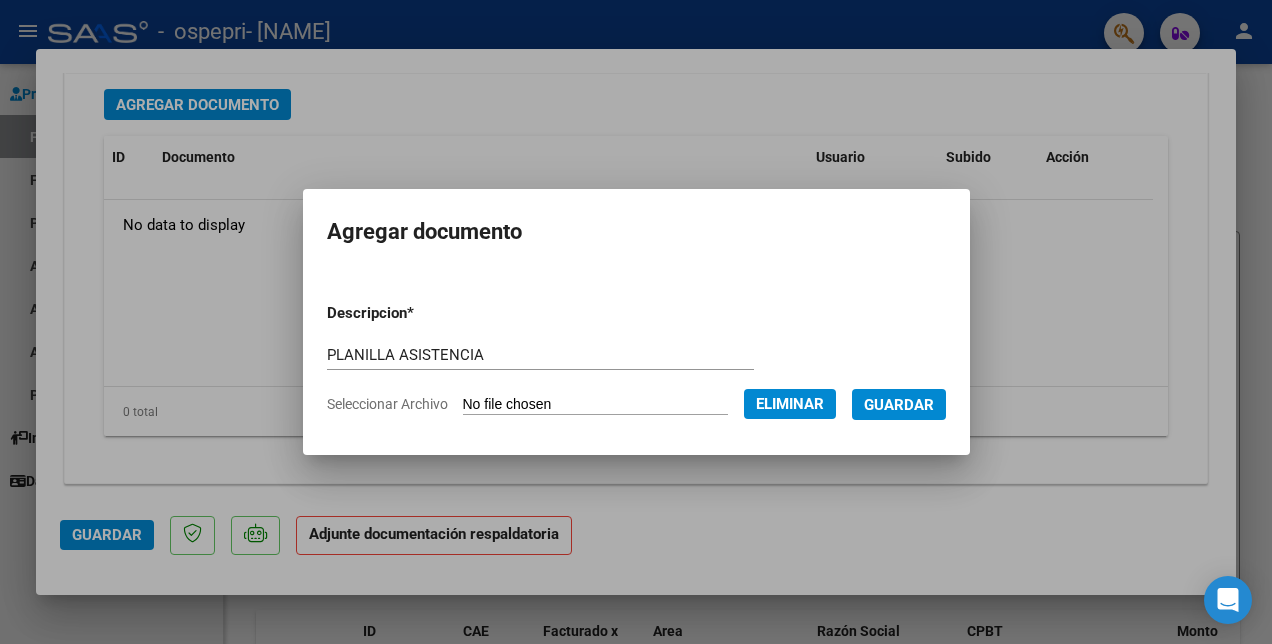 click on "Guardar" at bounding box center (899, 405) 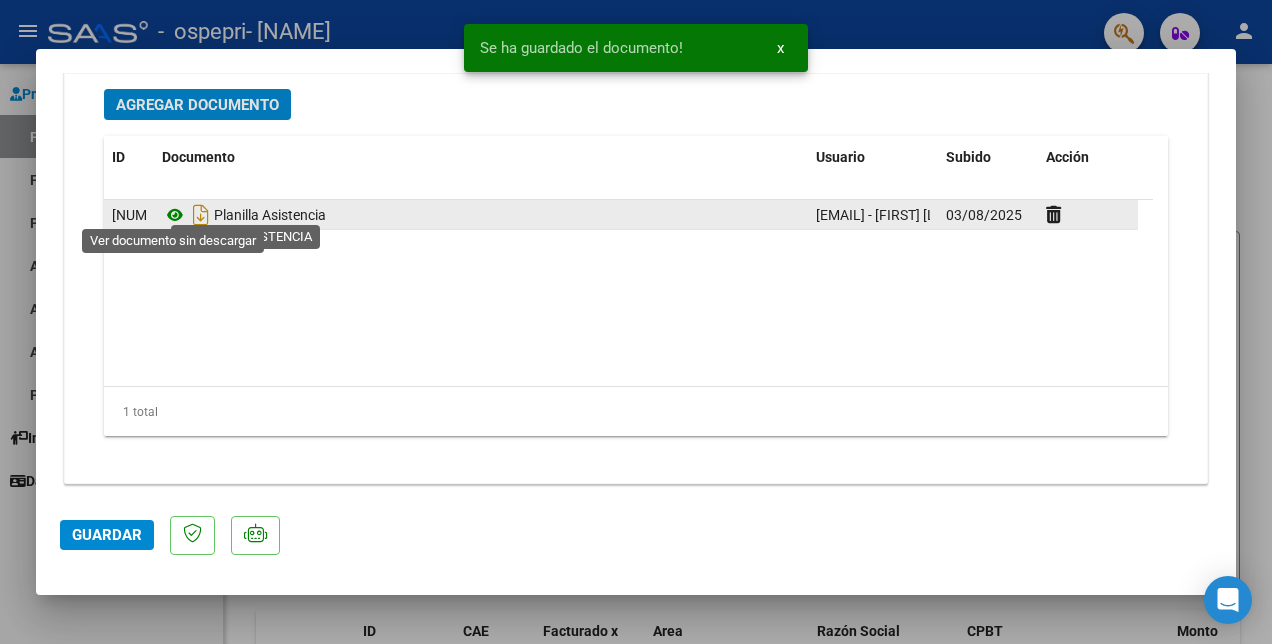 click 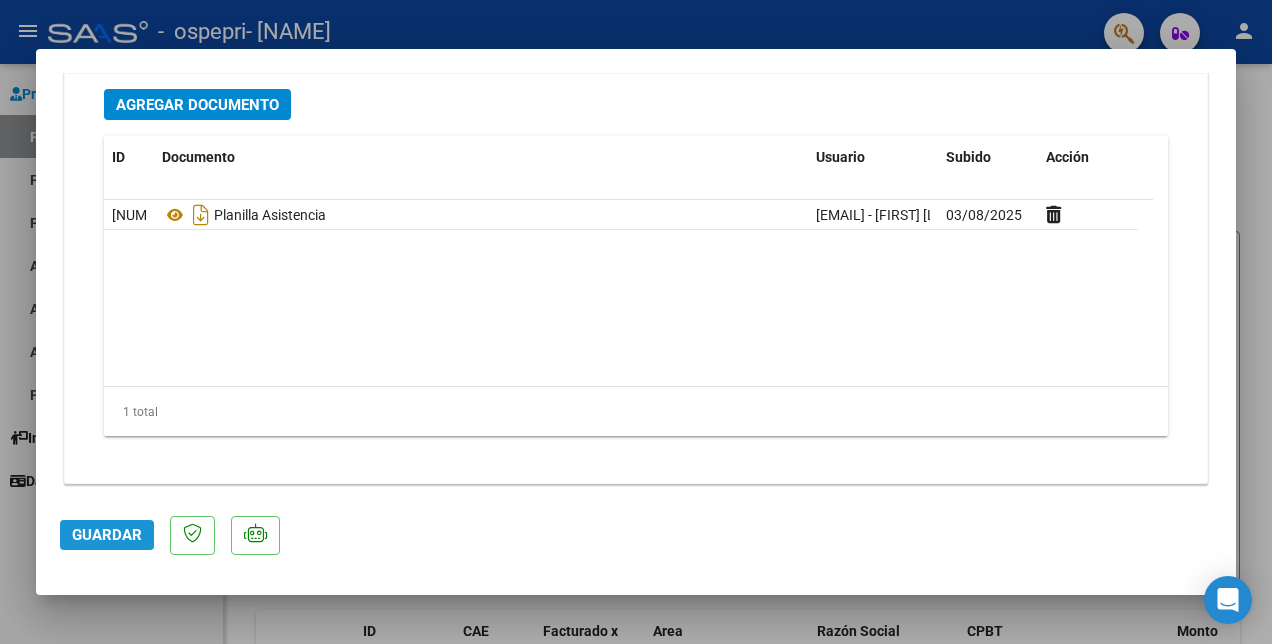 click on "Guardar" 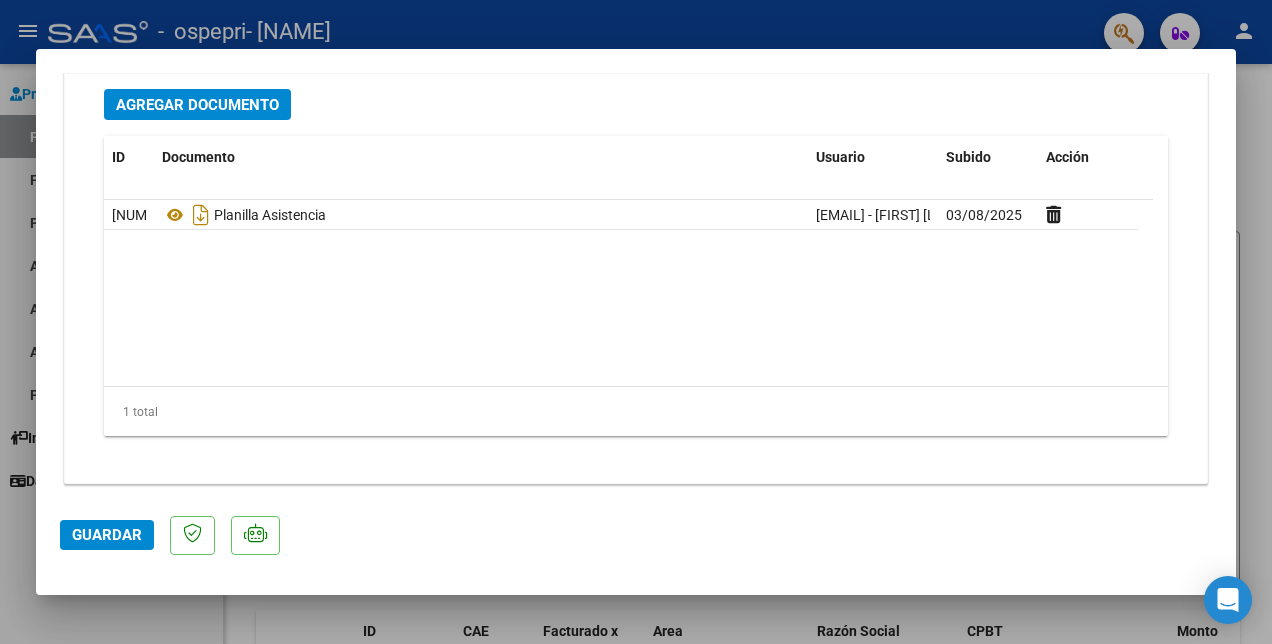 click on "Guardar" 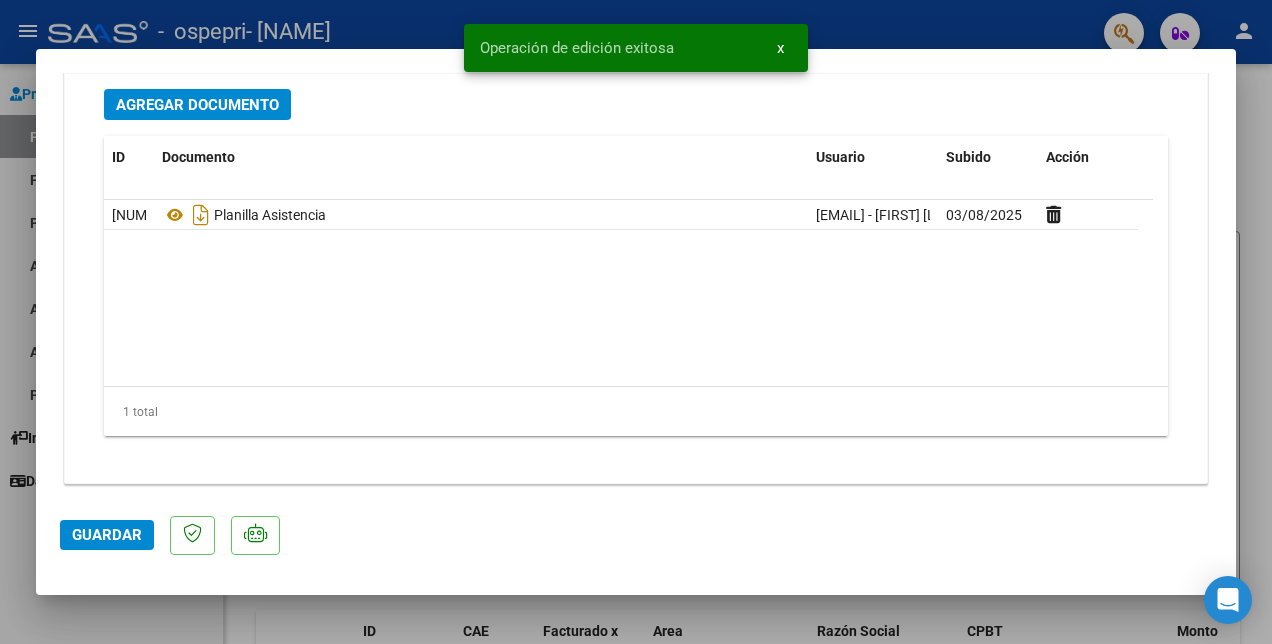 click at bounding box center [636, 322] 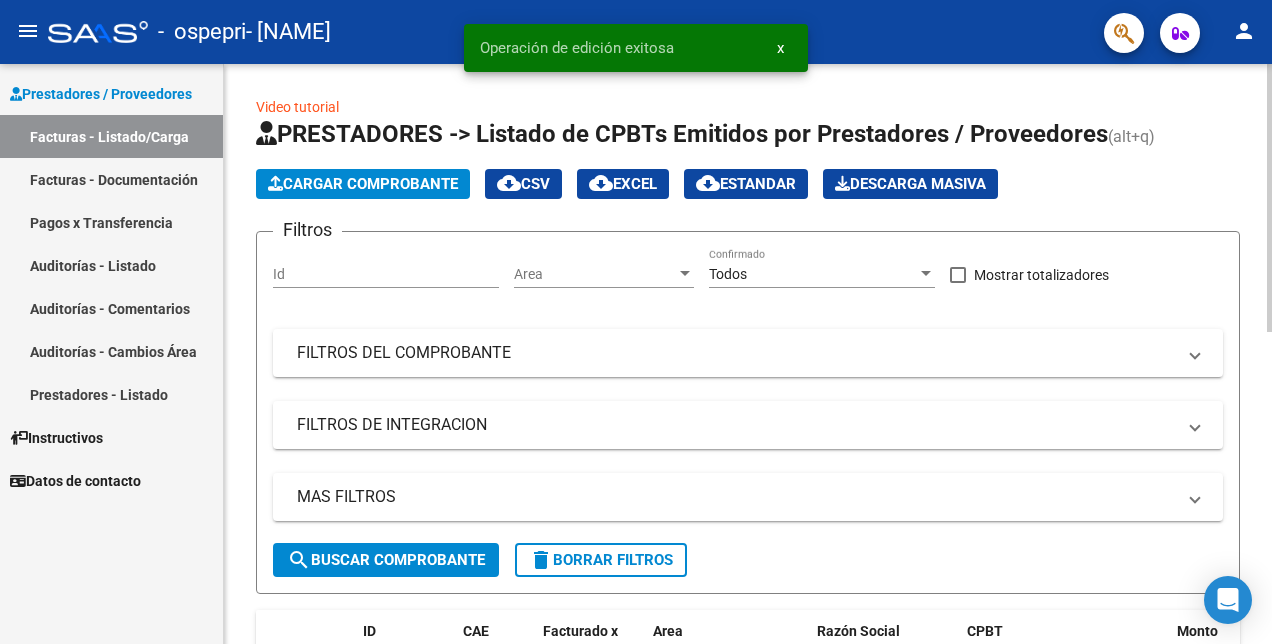 click on "Cargar Comprobante" 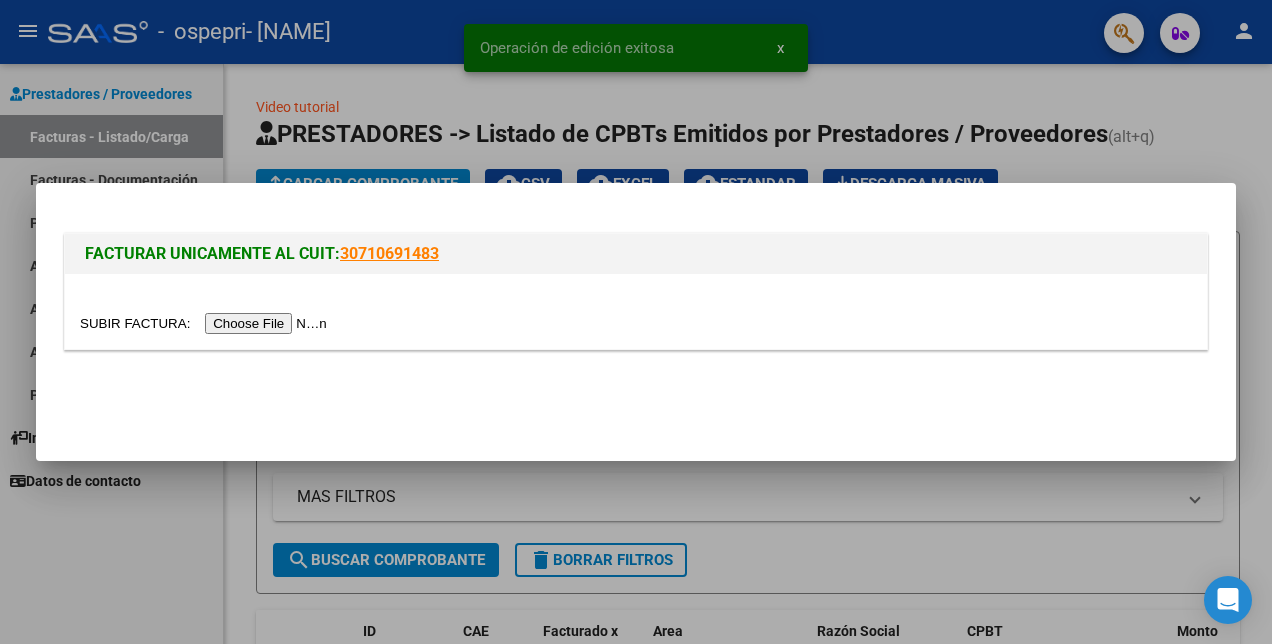 click at bounding box center [206, 323] 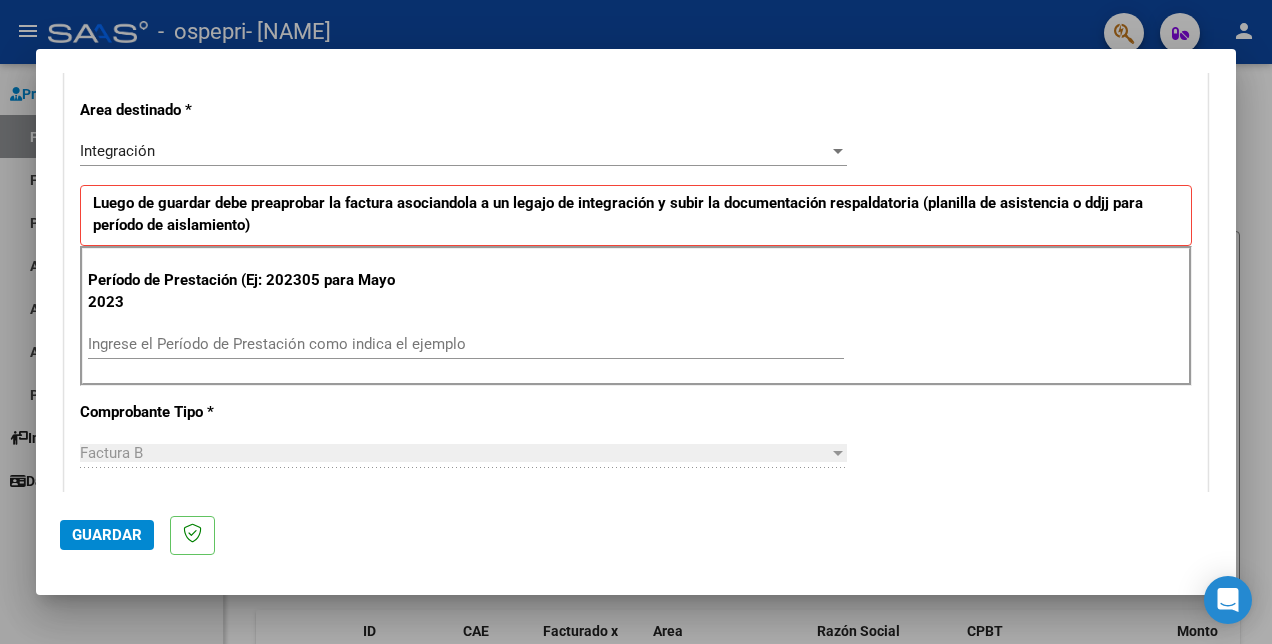 scroll, scrollTop: 500, scrollLeft: 0, axis: vertical 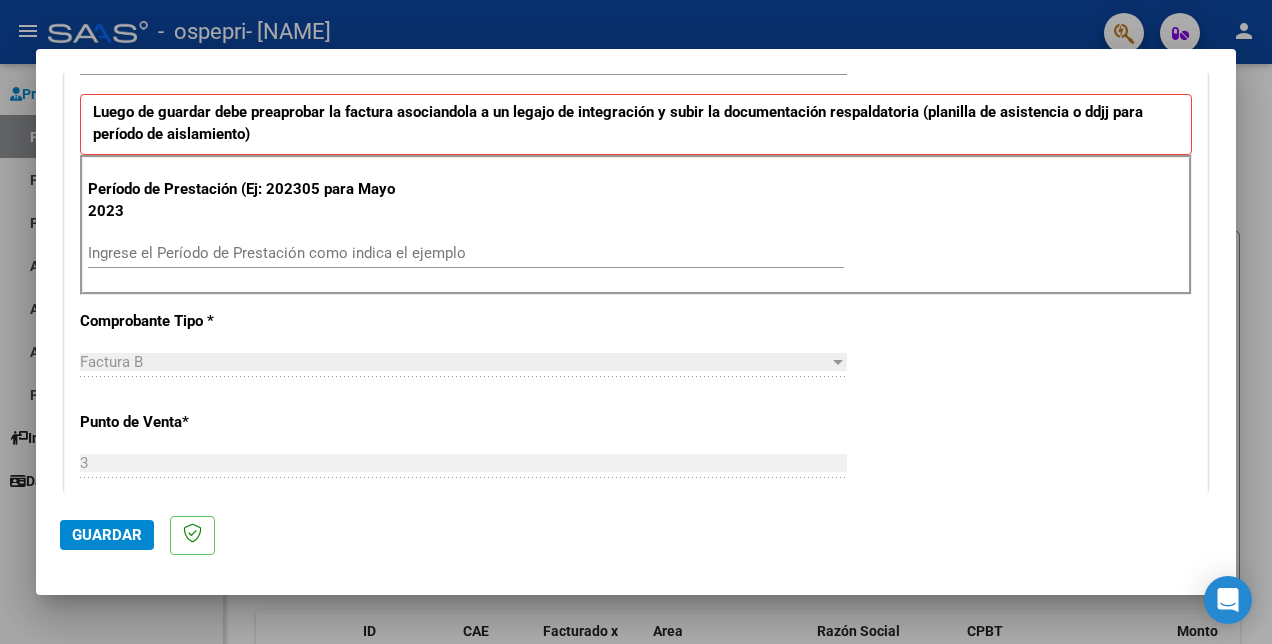 click on "Ingrese el Período de Prestación como indica el ejemplo" at bounding box center [466, 253] 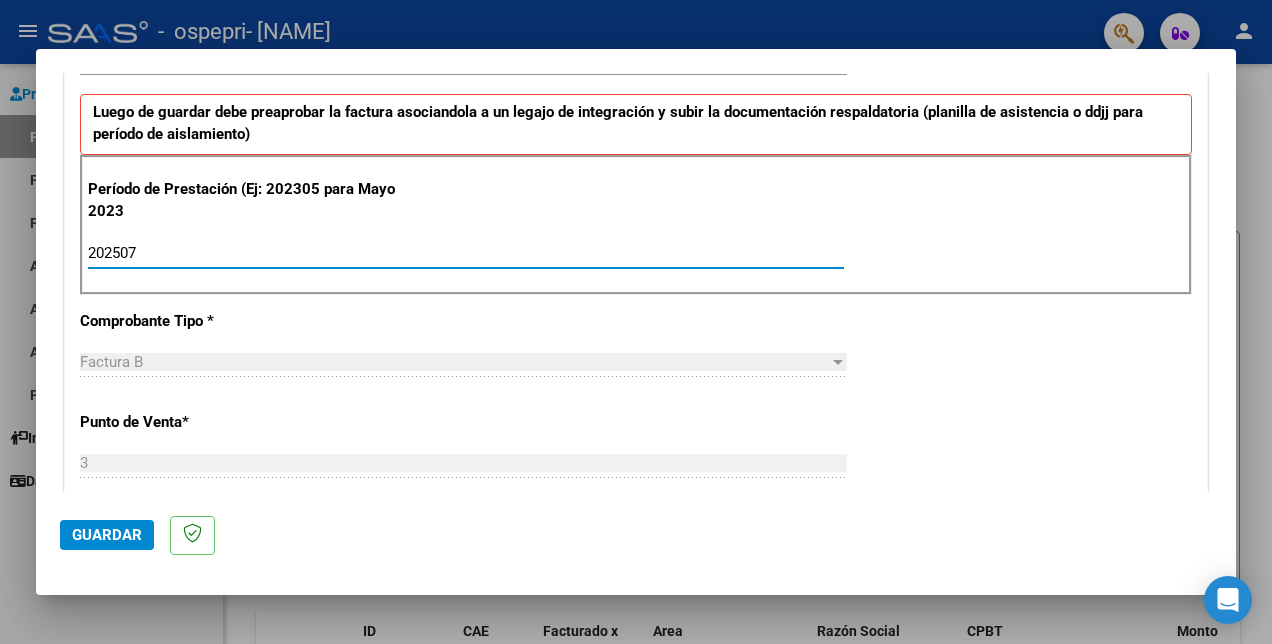 type on "202507" 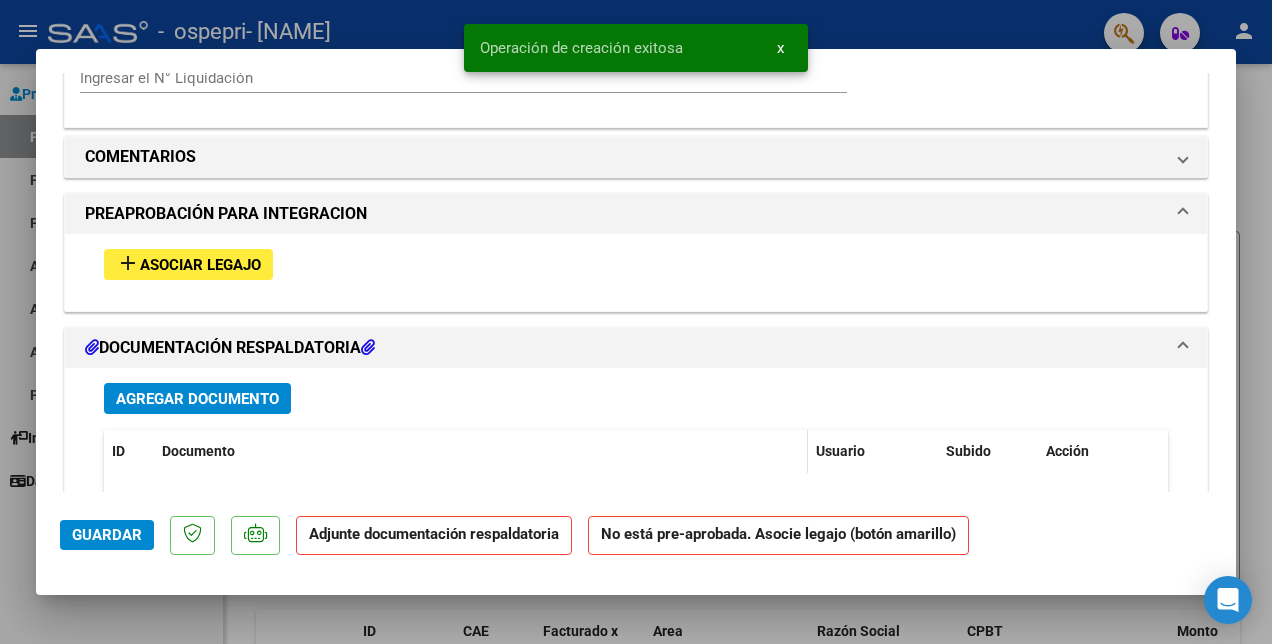 scroll, scrollTop: 1800, scrollLeft: 0, axis: vertical 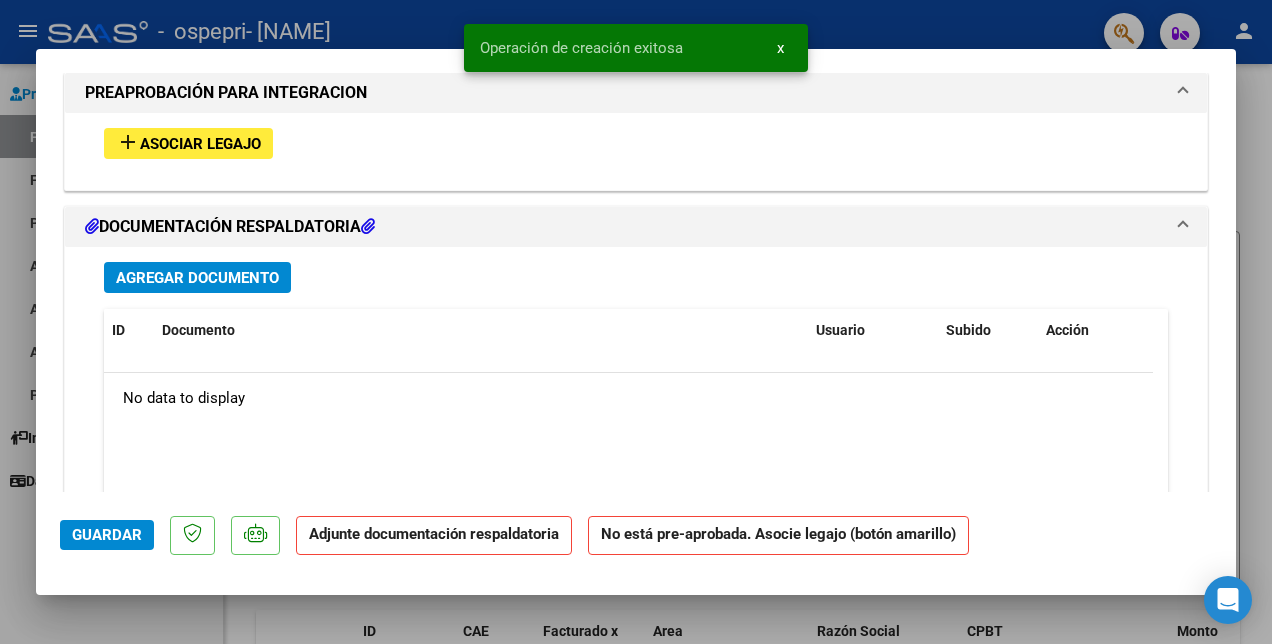 click on "Asociar Legajo" at bounding box center [200, 144] 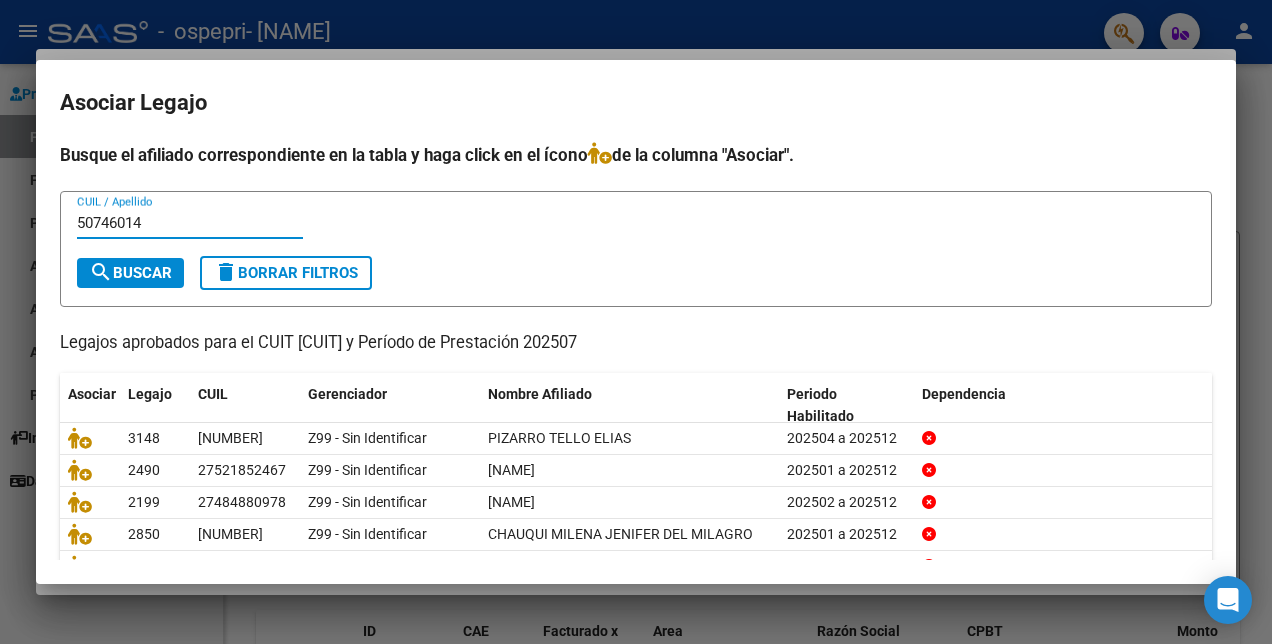 type on "50746014" 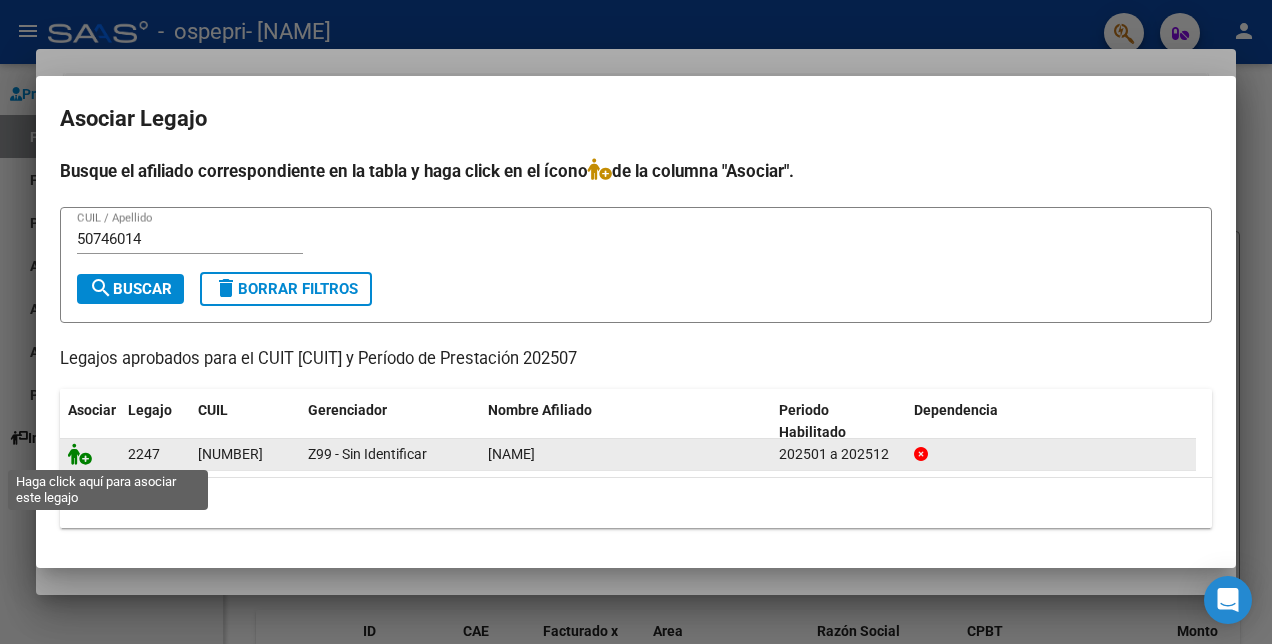 click 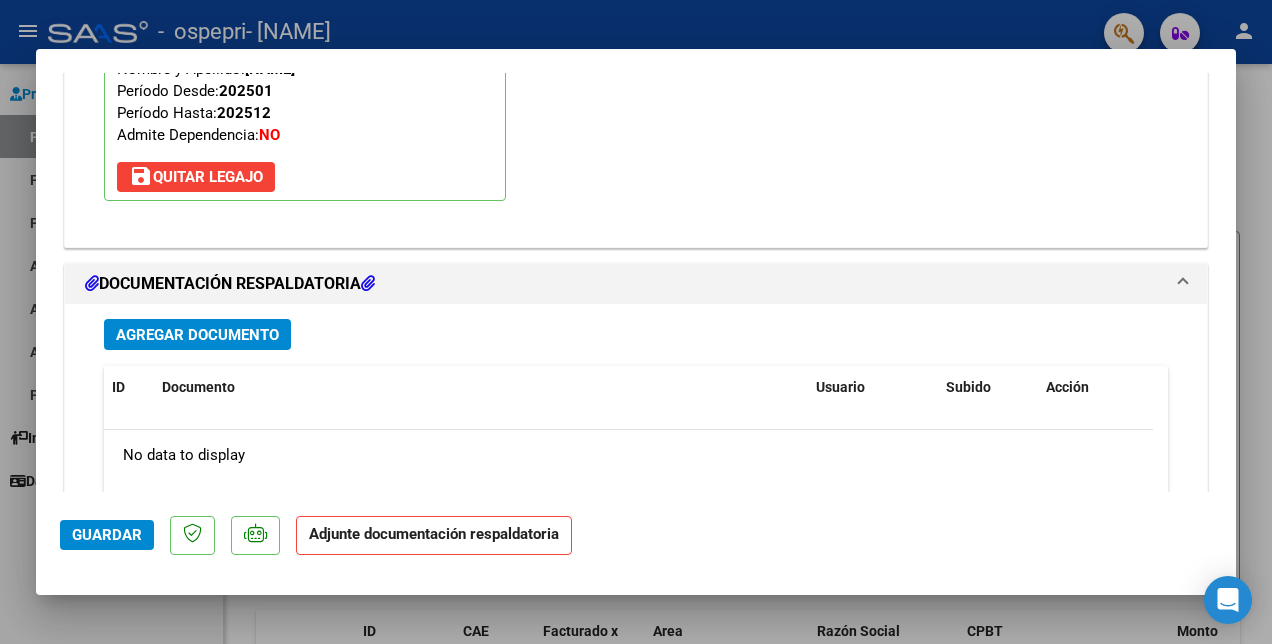 scroll, scrollTop: 2152, scrollLeft: 0, axis: vertical 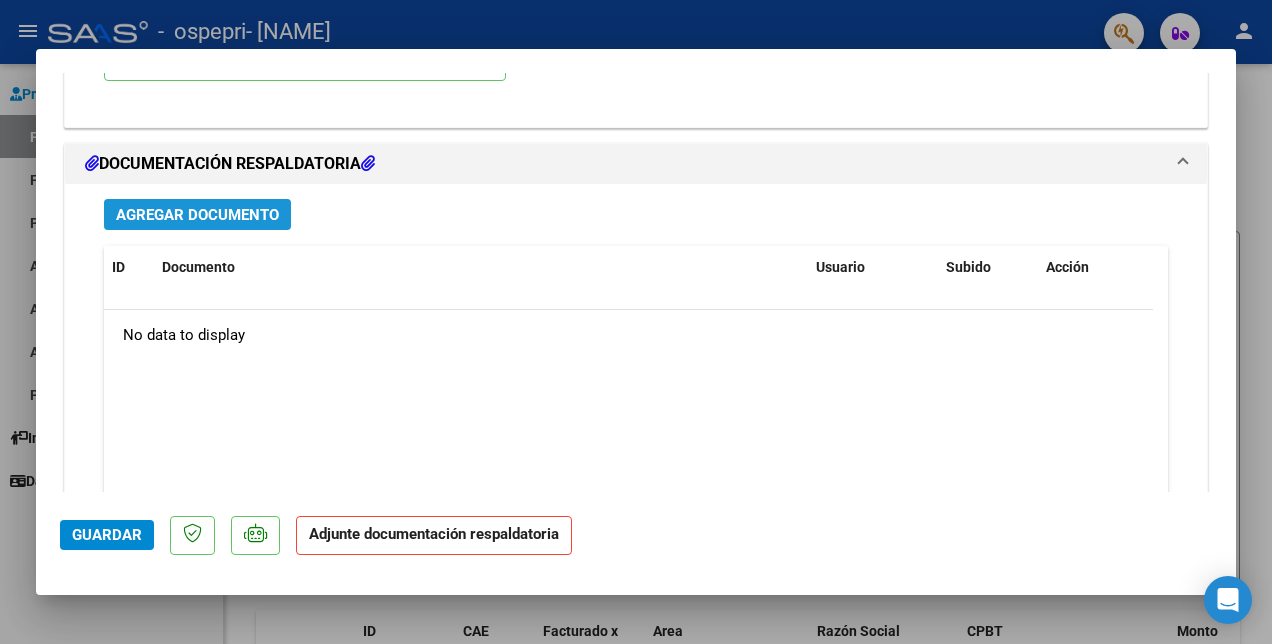 click on "Agregar Documento" at bounding box center [197, 215] 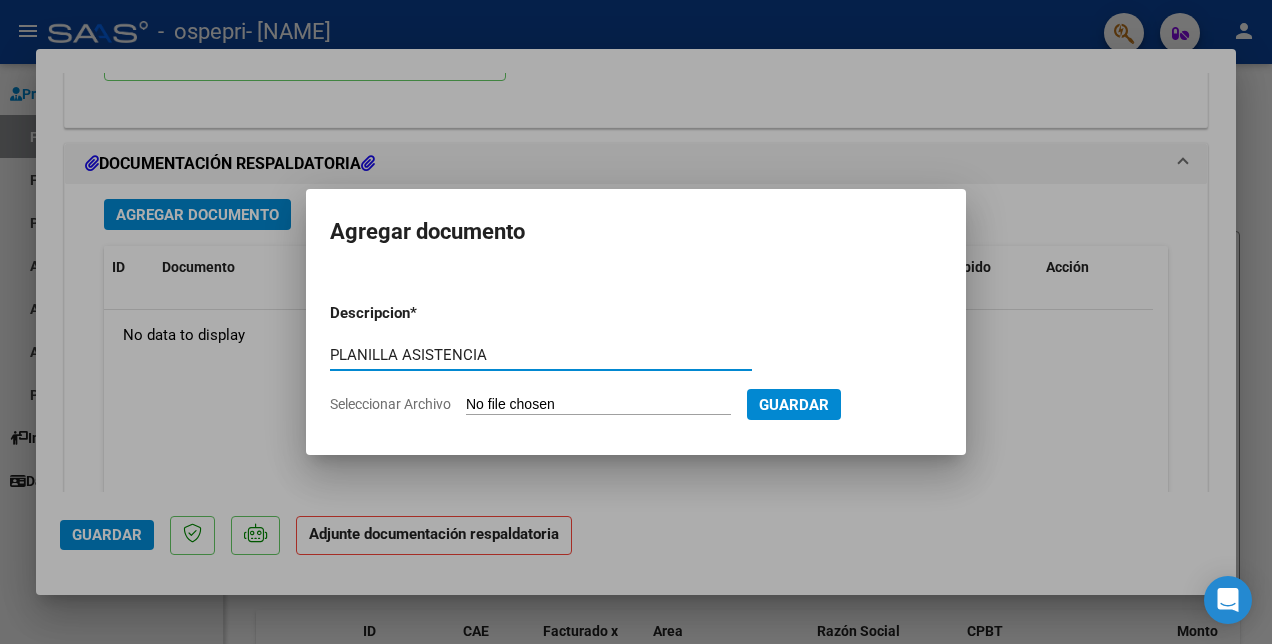 type on "PLANILLA ASISTENCIA" 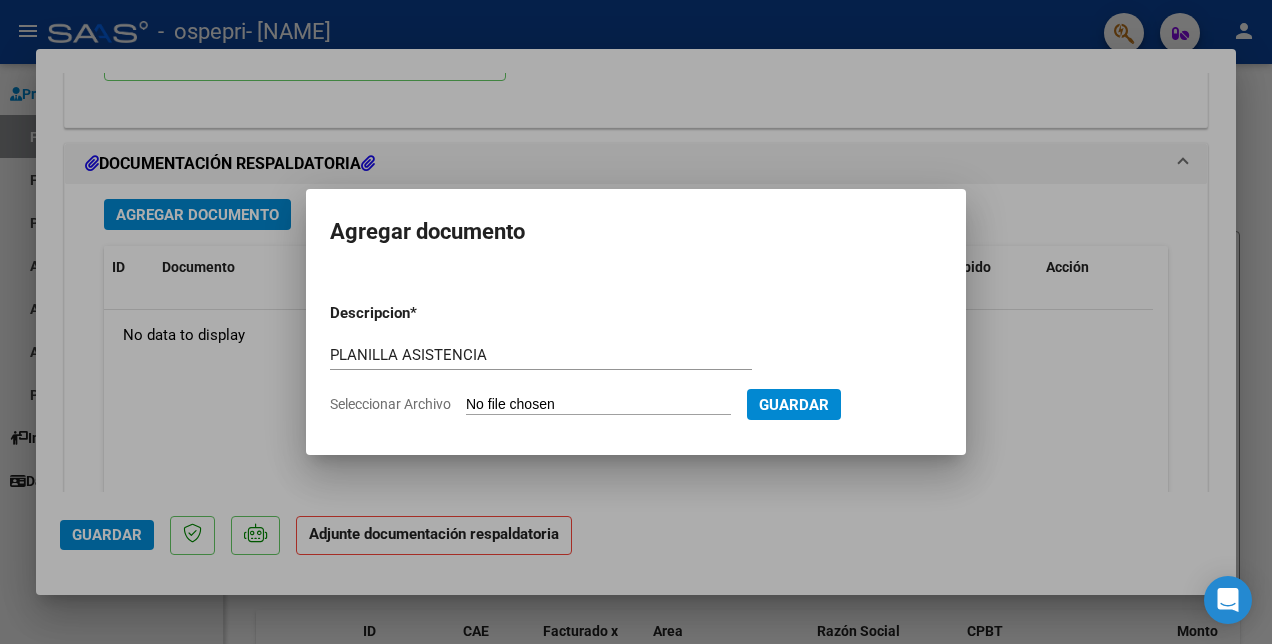 type on "C:\fakepath\ESCALONA.pdf" 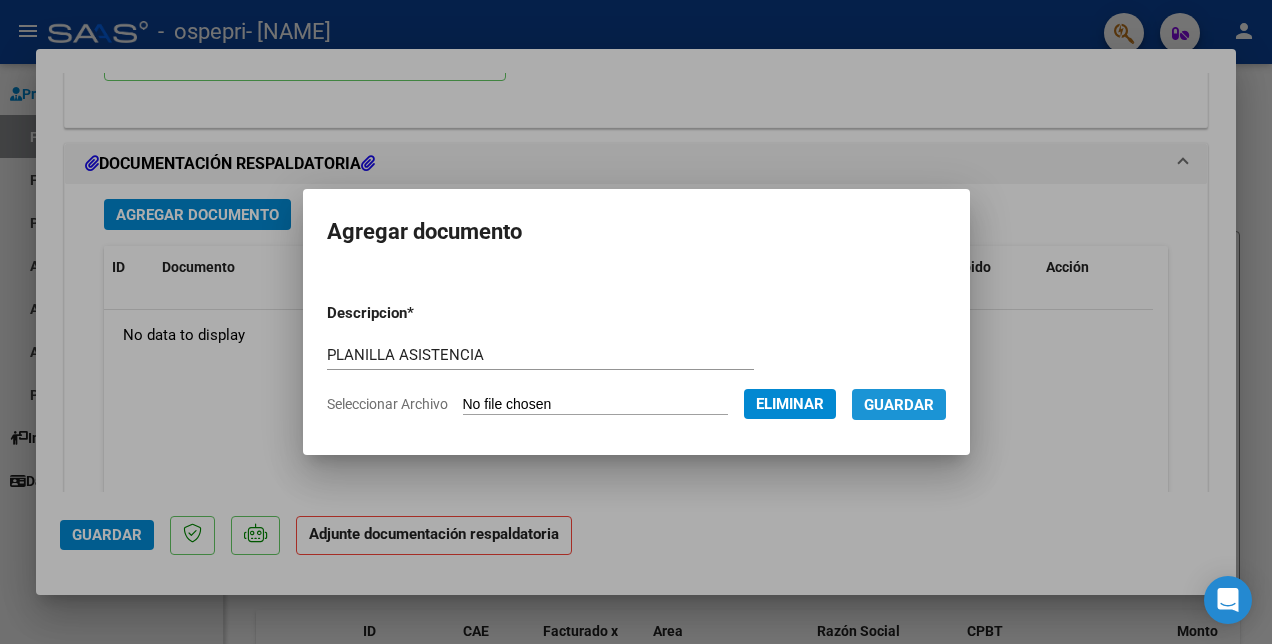 click on "Guardar" at bounding box center [899, 405] 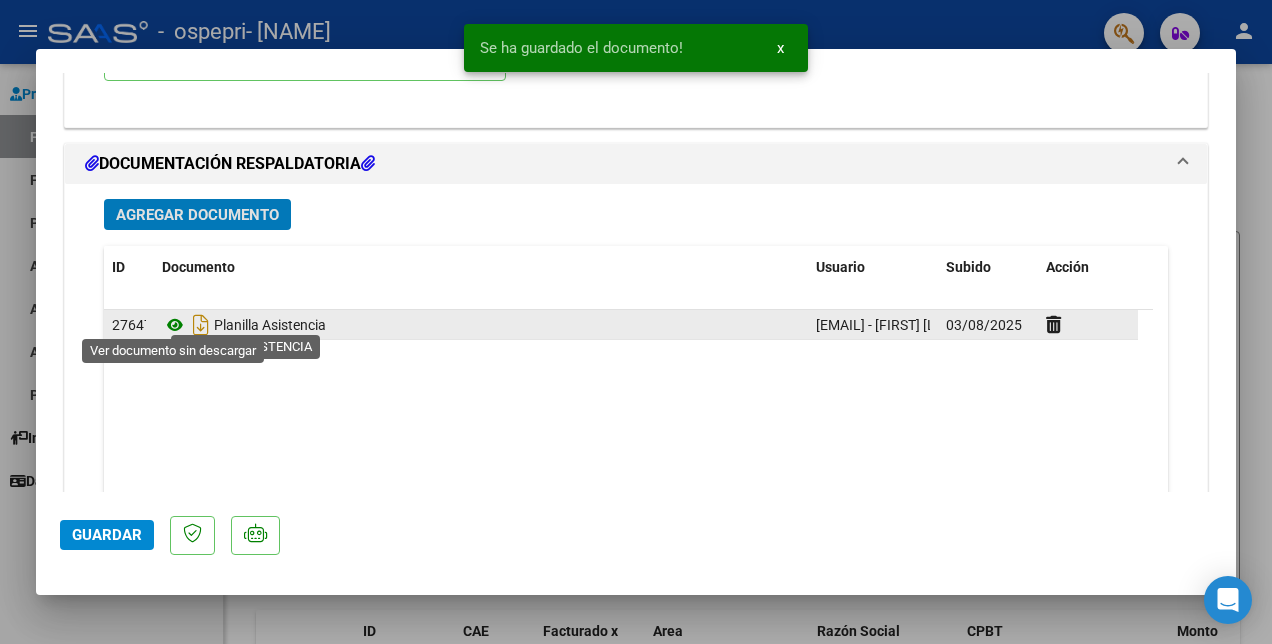 click 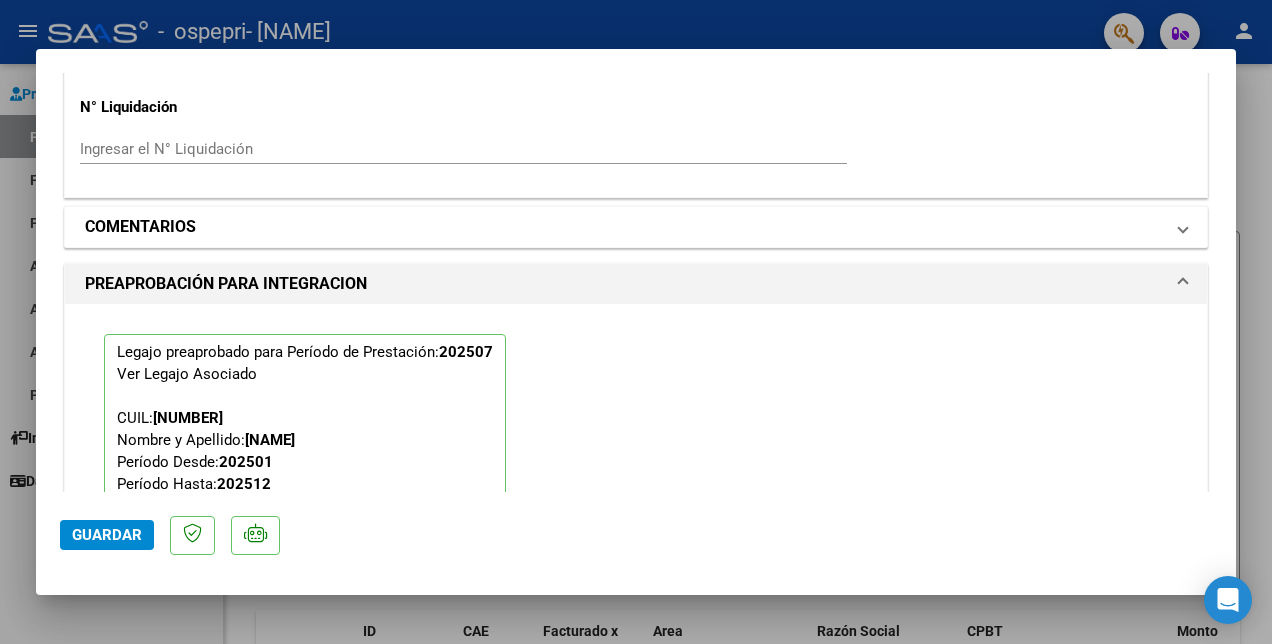 scroll, scrollTop: 1652, scrollLeft: 0, axis: vertical 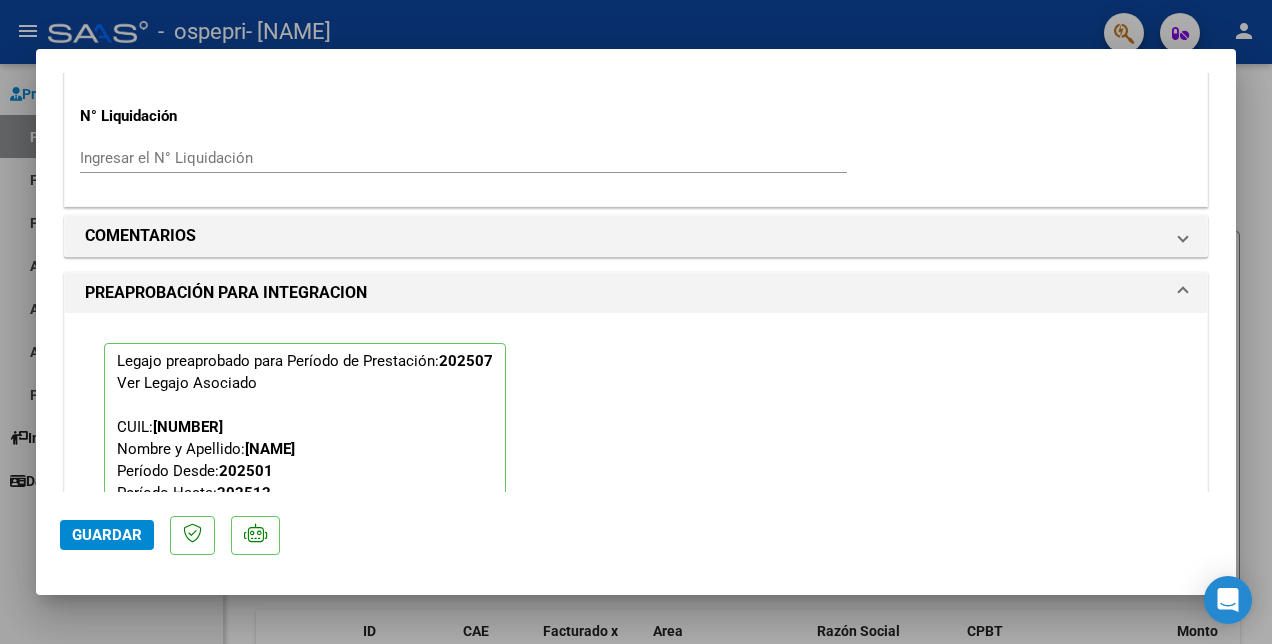 click on "Guardar" 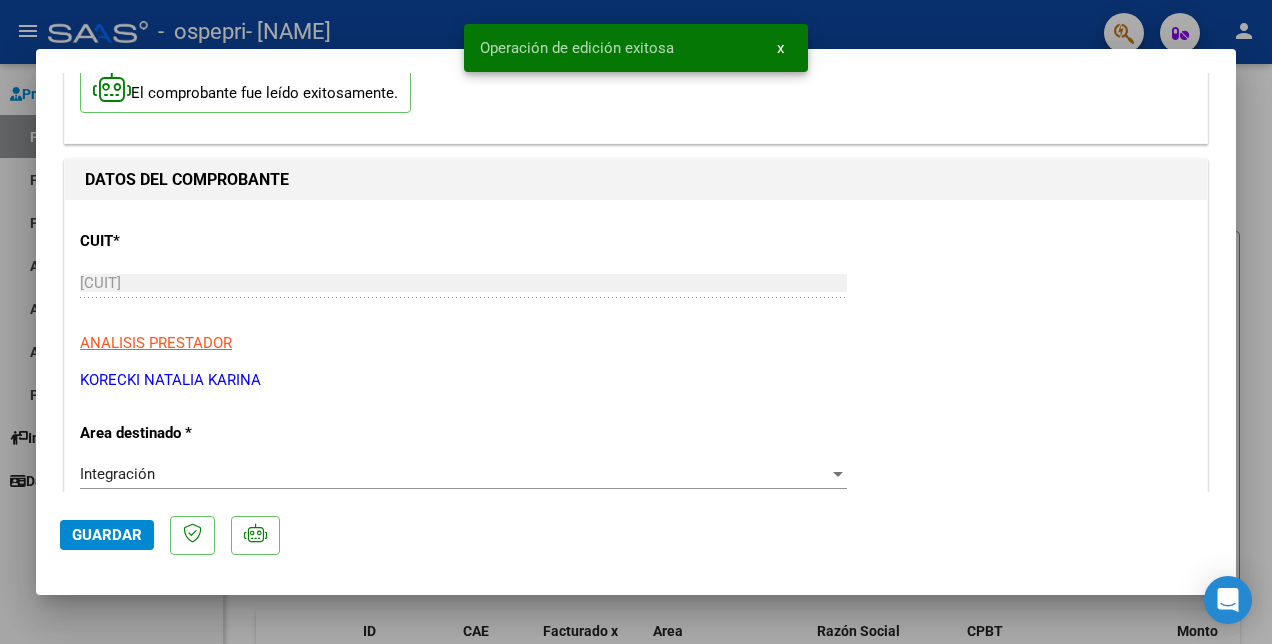 scroll, scrollTop: 0, scrollLeft: 0, axis: both 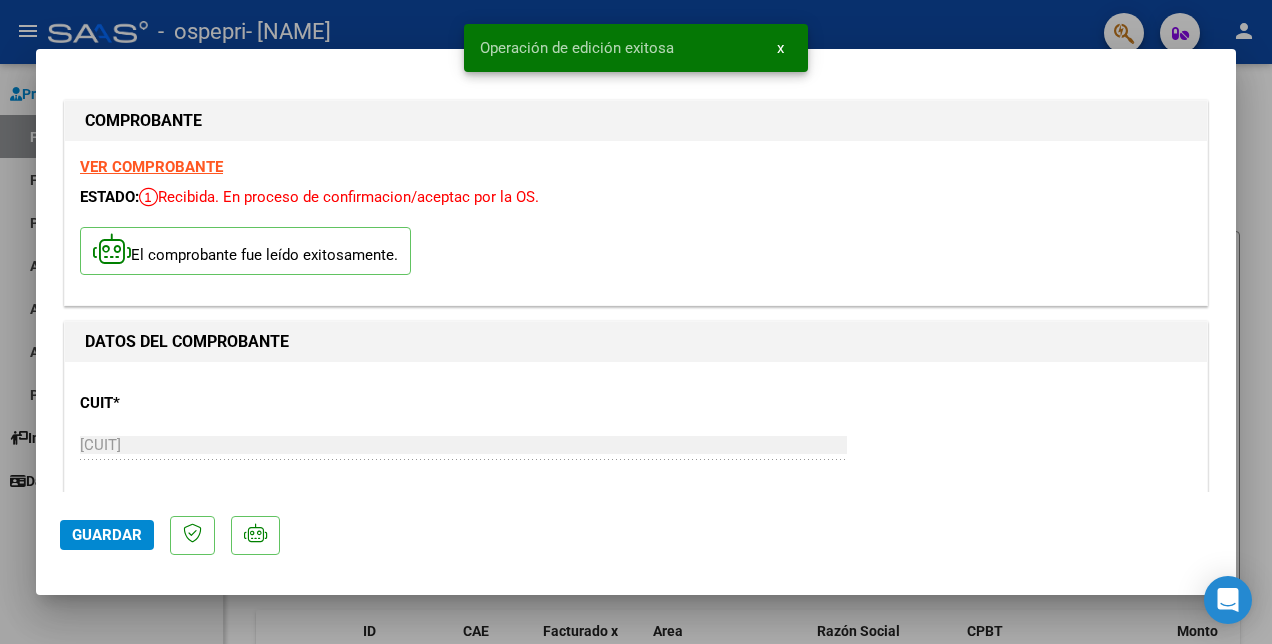 click on "VER COMPROBANTE" at bounding box center (151, 167) 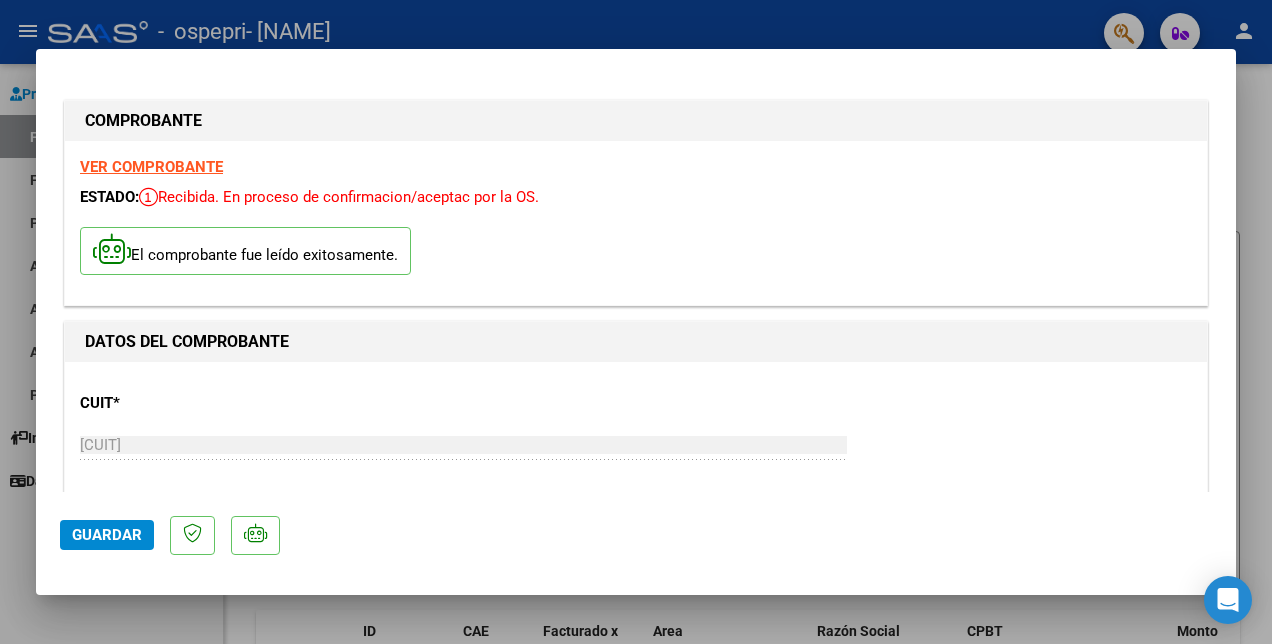 click on "Guardar" 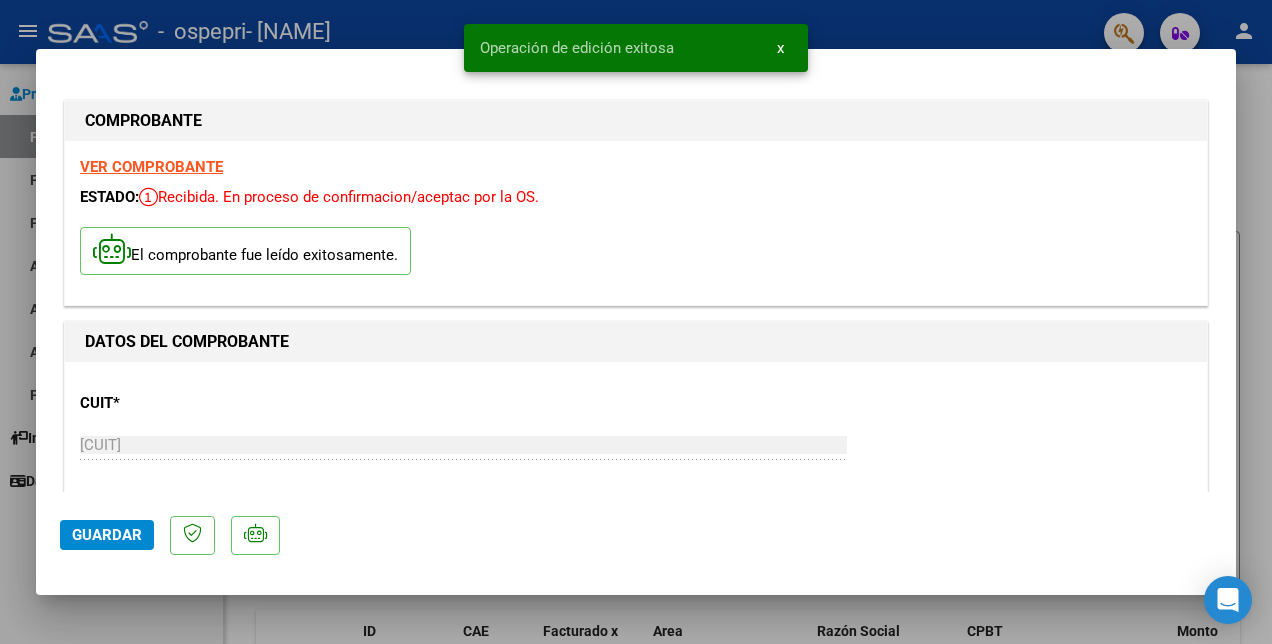 click on "Operación de edición exitosa x" at bounding box center [636, 48] 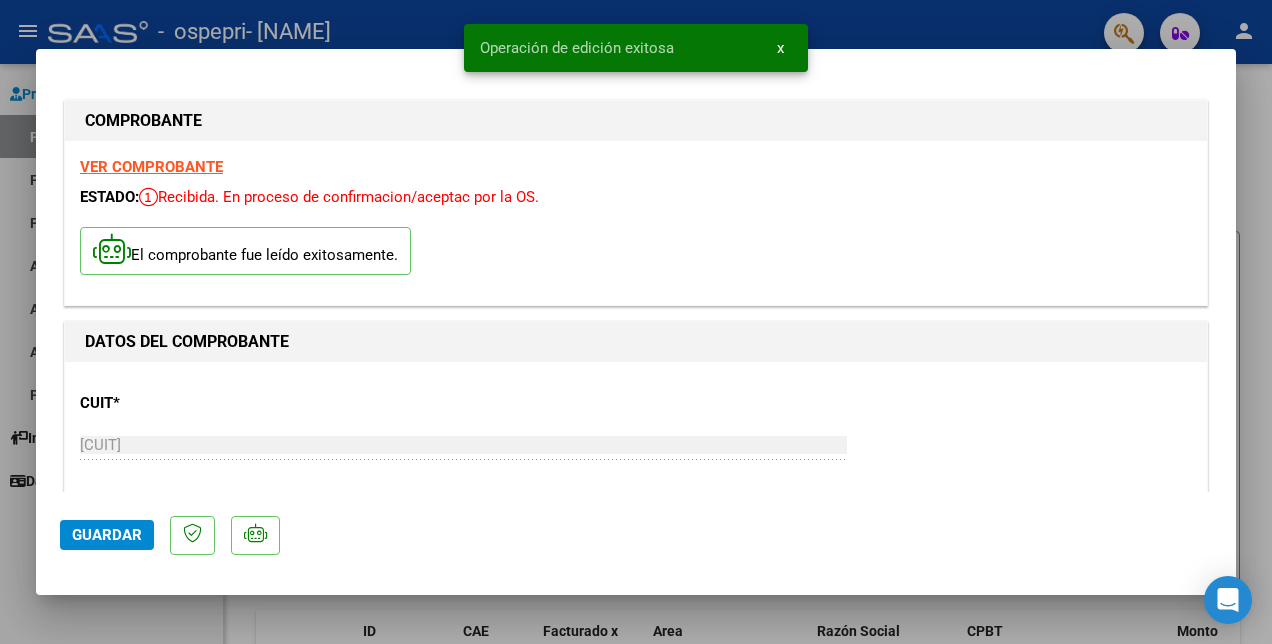 click at bounding box center (636, 322) 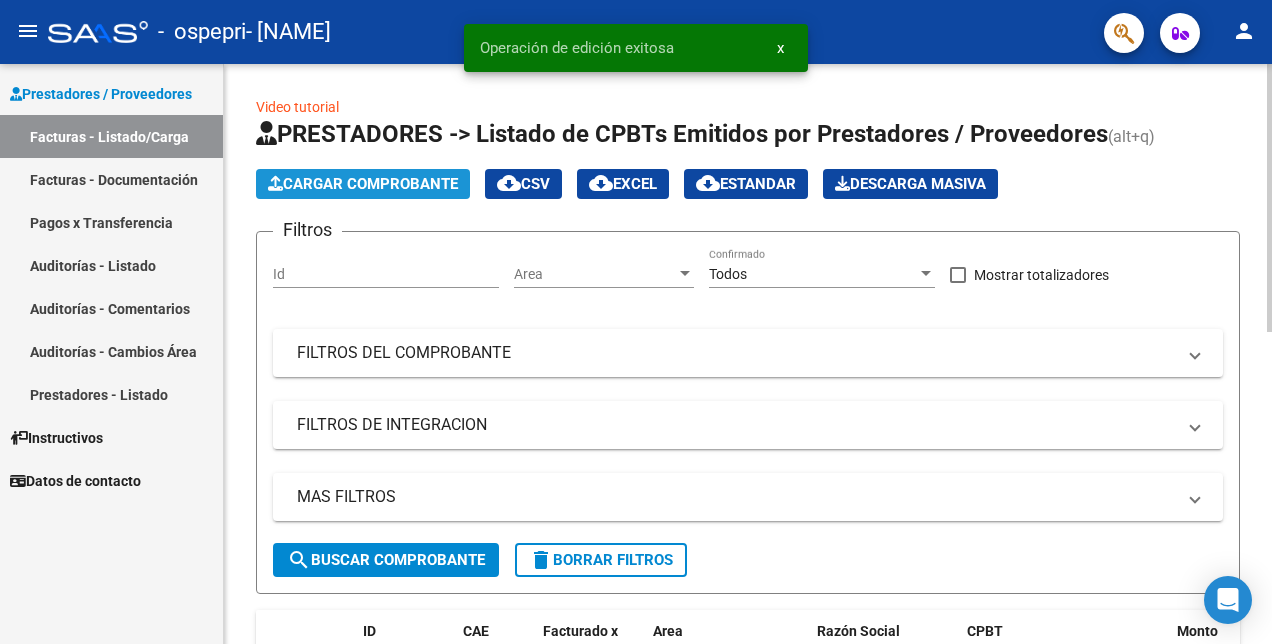 click on "Cargar Comprobante" 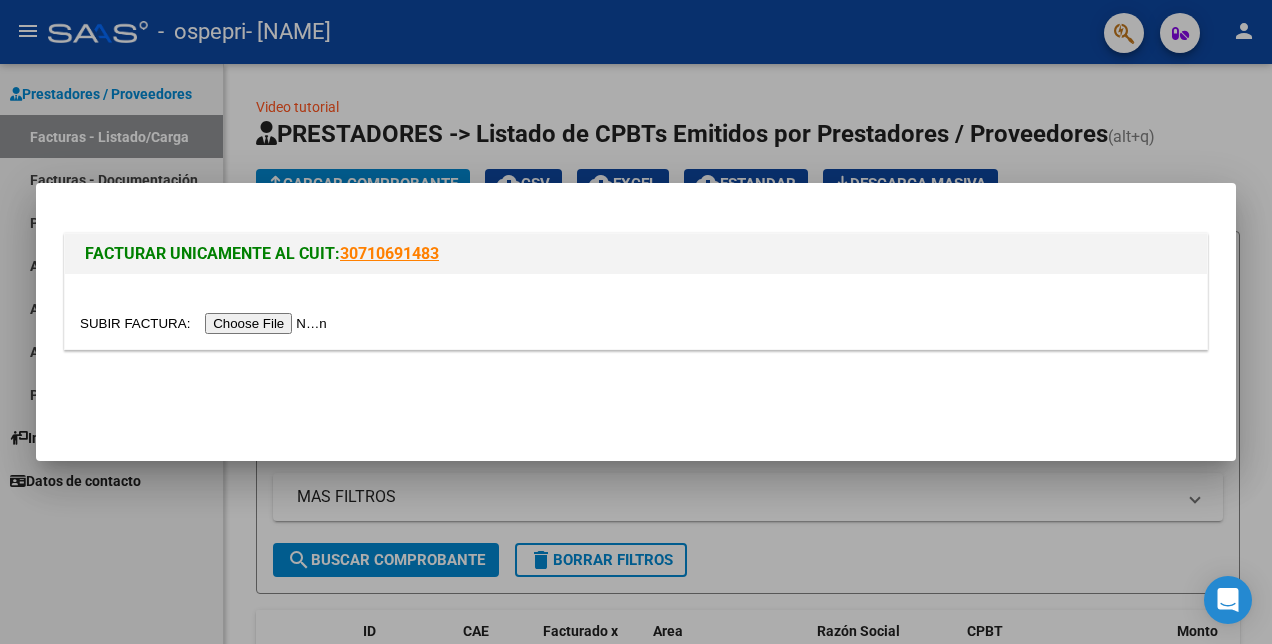 click at bounding box center (206, 323) 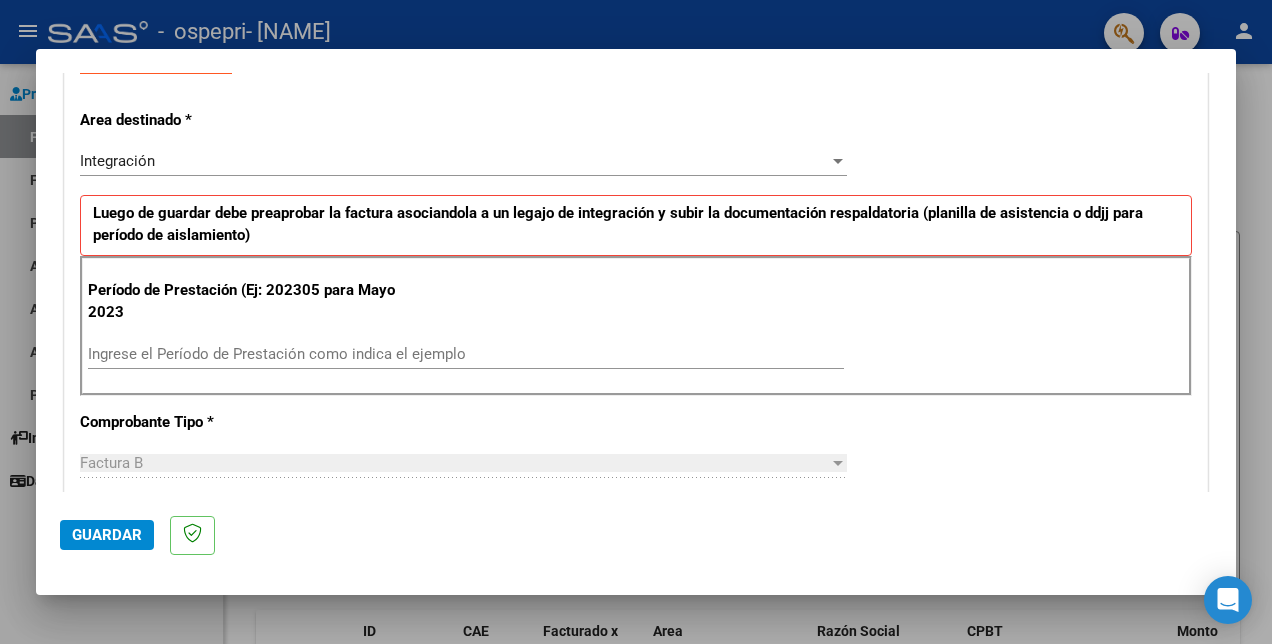 scroll, scrollTop: 400, scrollLeft: 0, axis: vertical 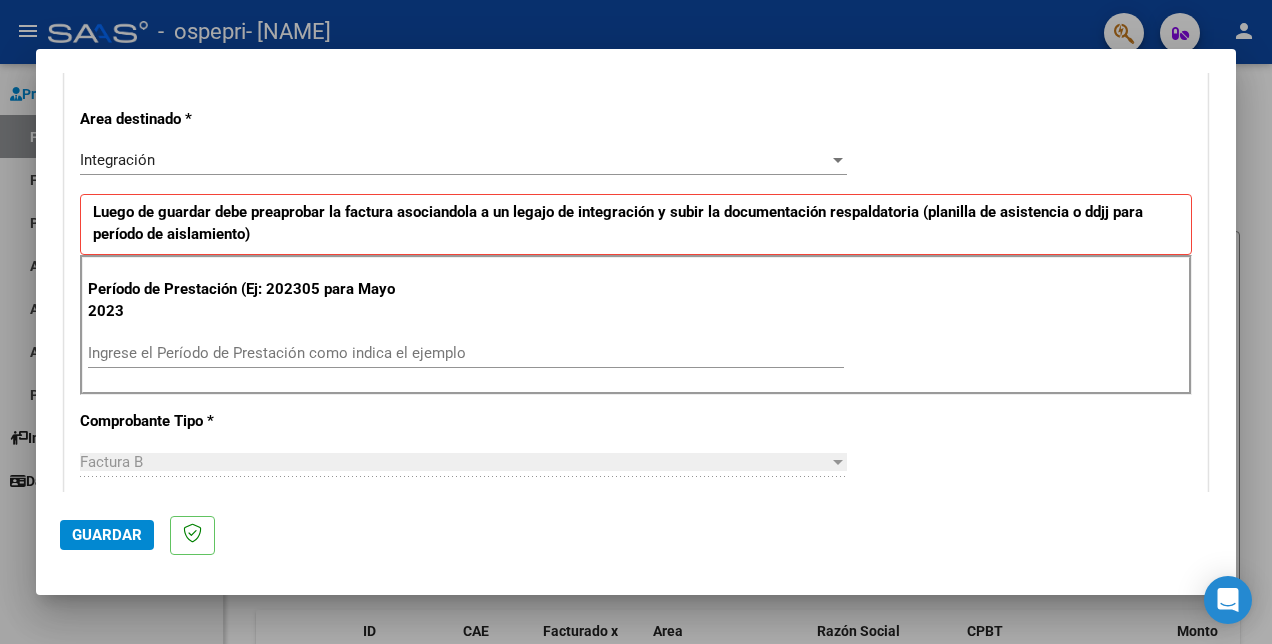 click on "Ingrese el Período de Prestación como indica el ejemplo" at bounding box center (466, 353) 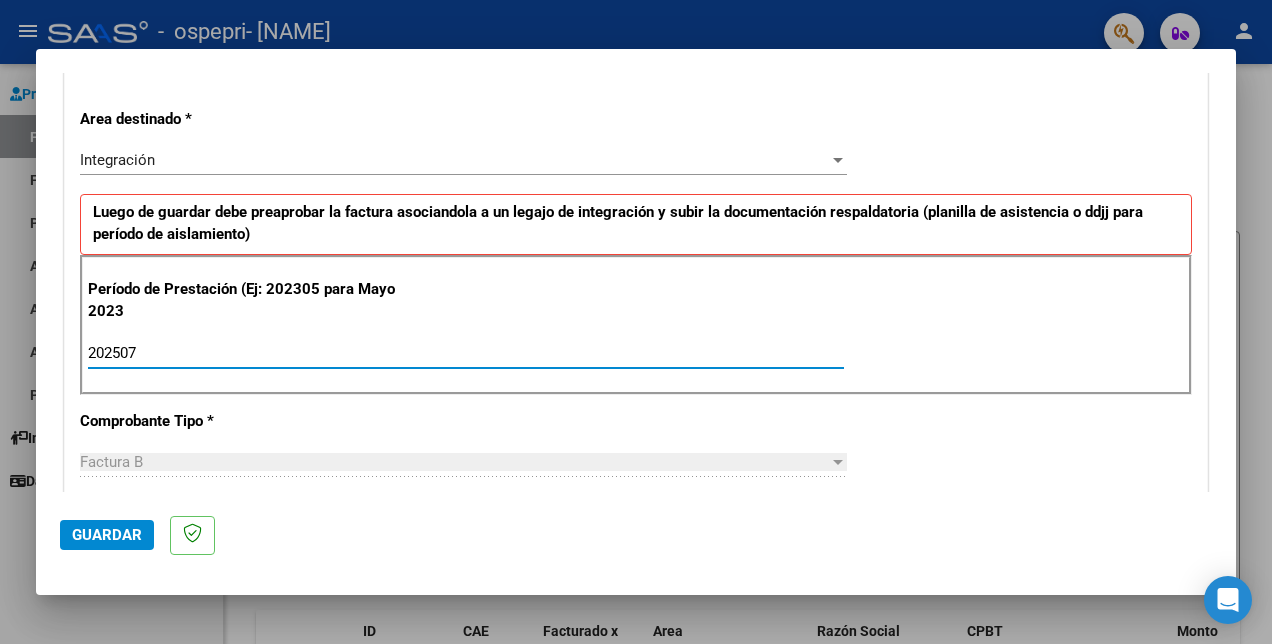 type on "202507" 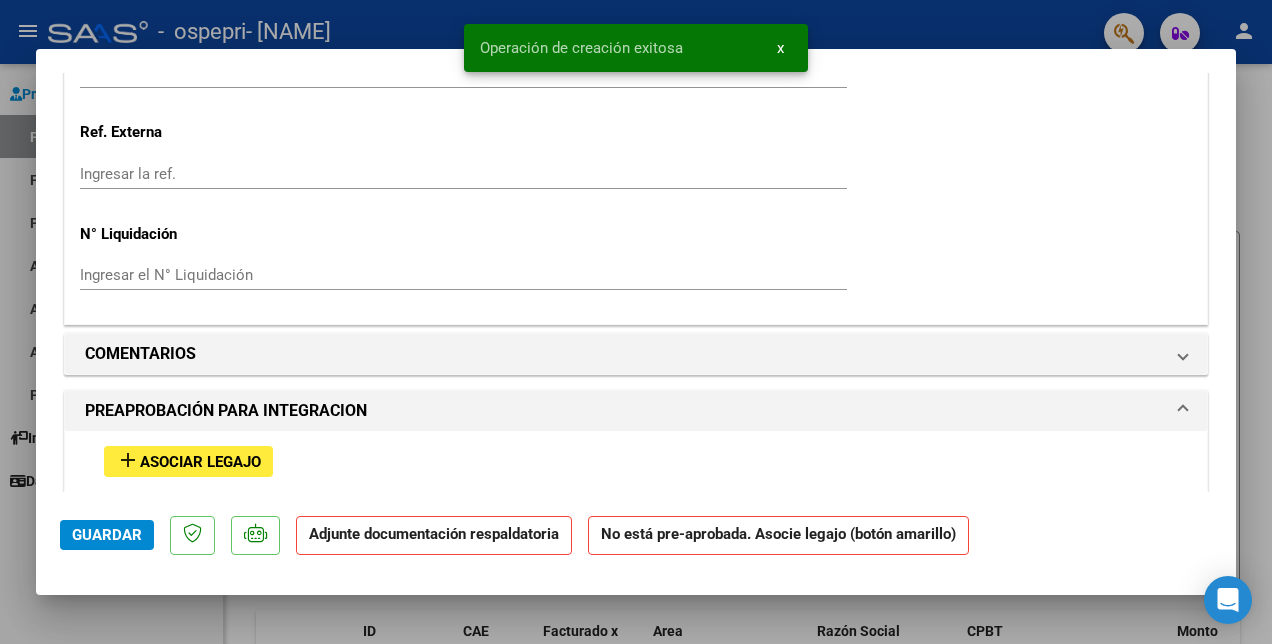 scroll, scrollTop: 1500, scrollLeft: 0, axis: vertical 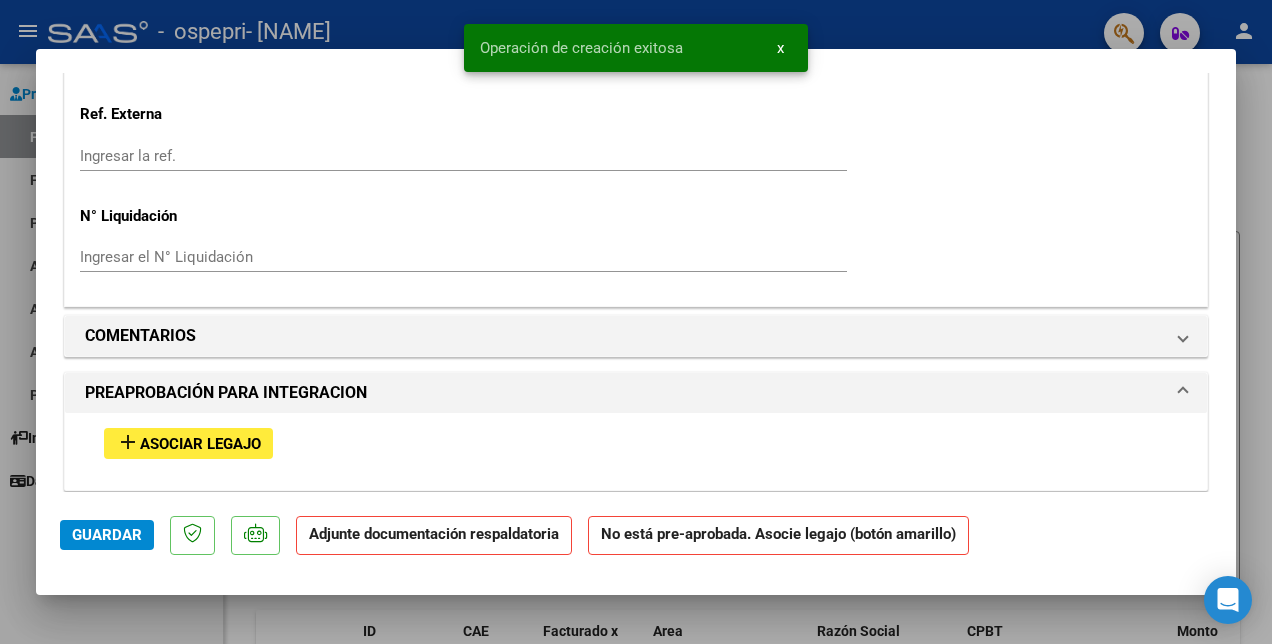 click on "Asociar Legajo" at bounding box center [200, 444] 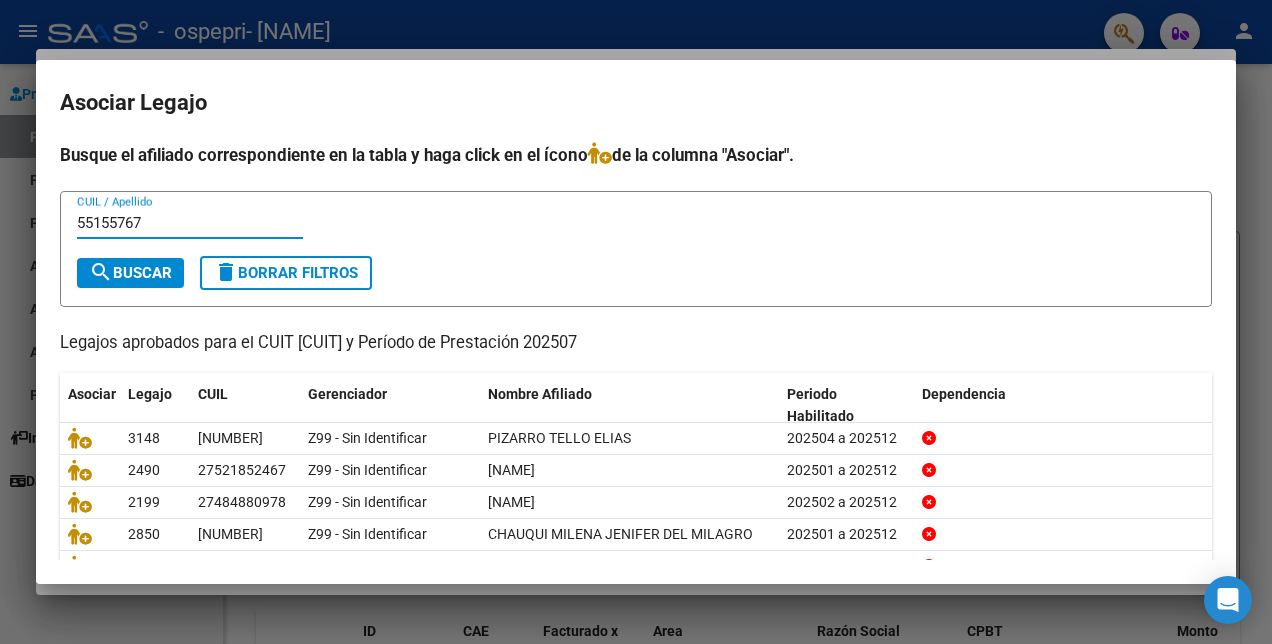 type on "55155767" 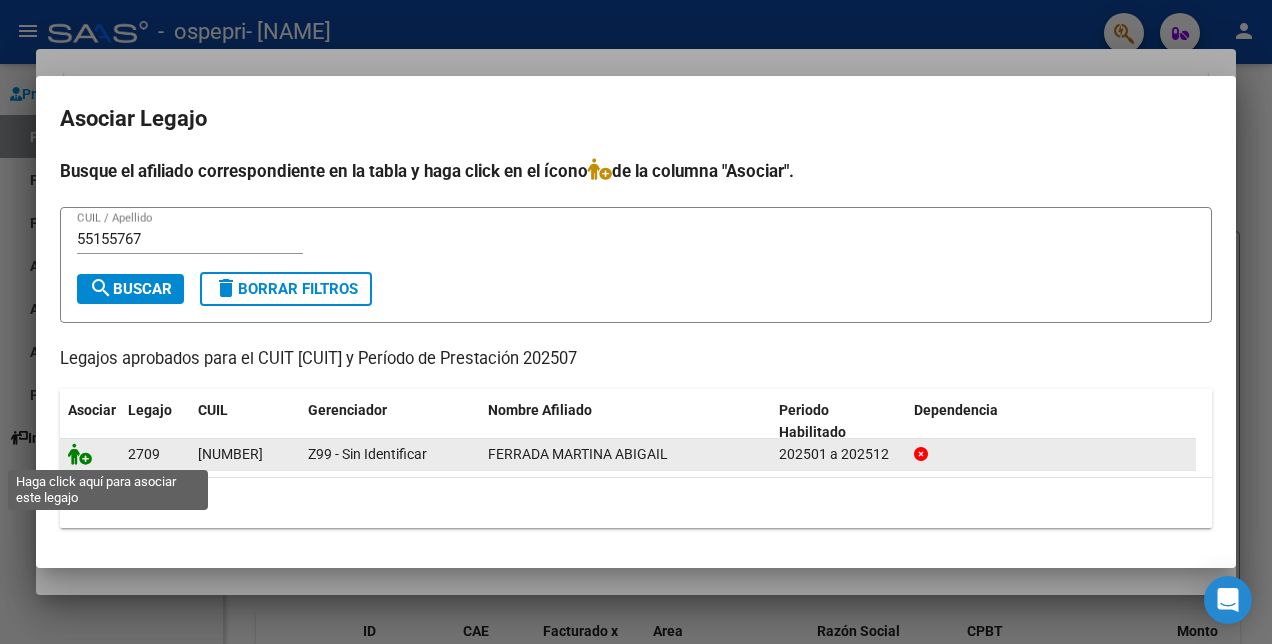 click 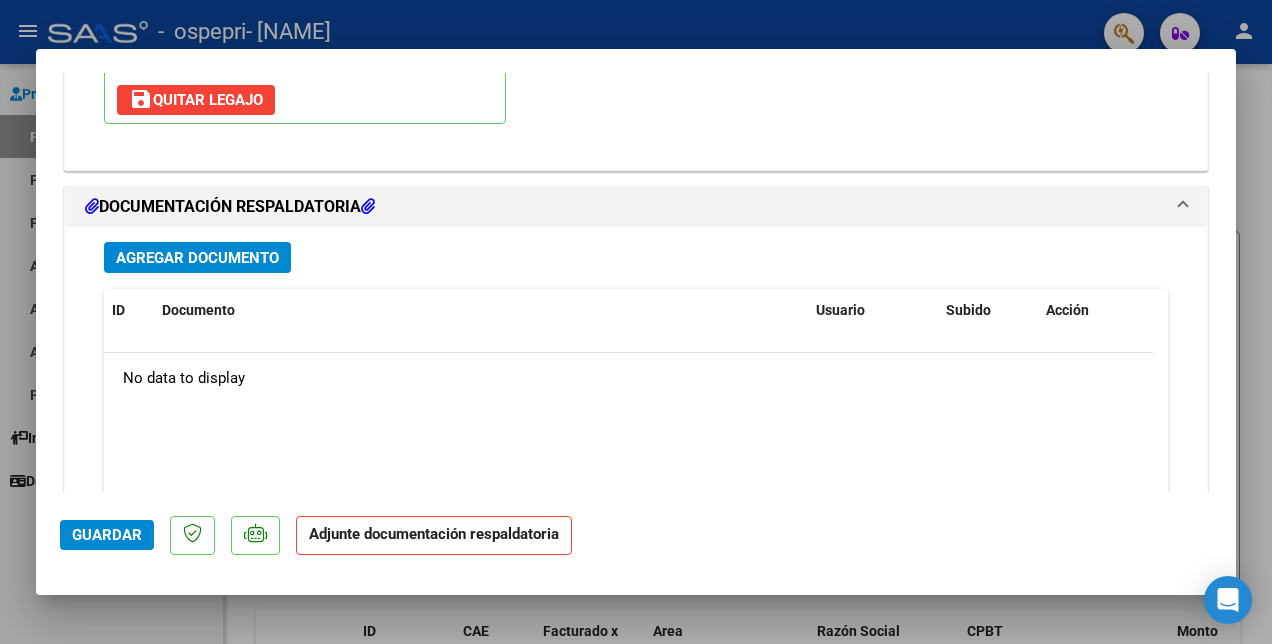 scroll, scrollTop: 2152, scrollLeft: 0, axis: vertical 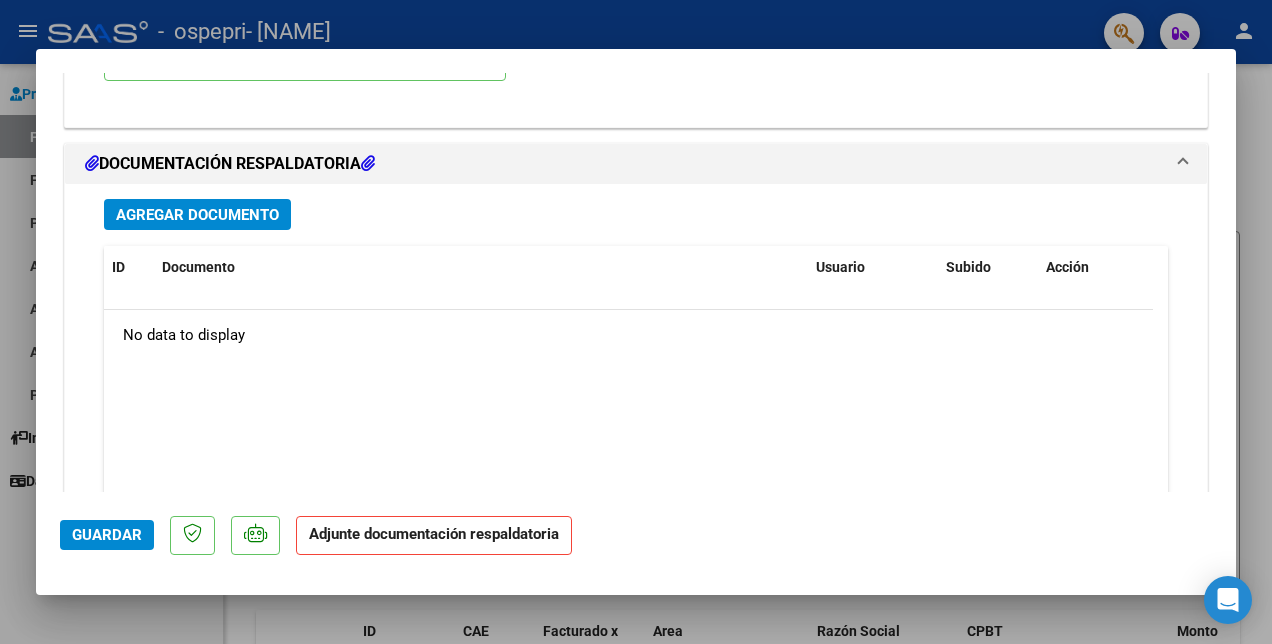 click on "Agregar Documento" at bounding box center [197, 215] 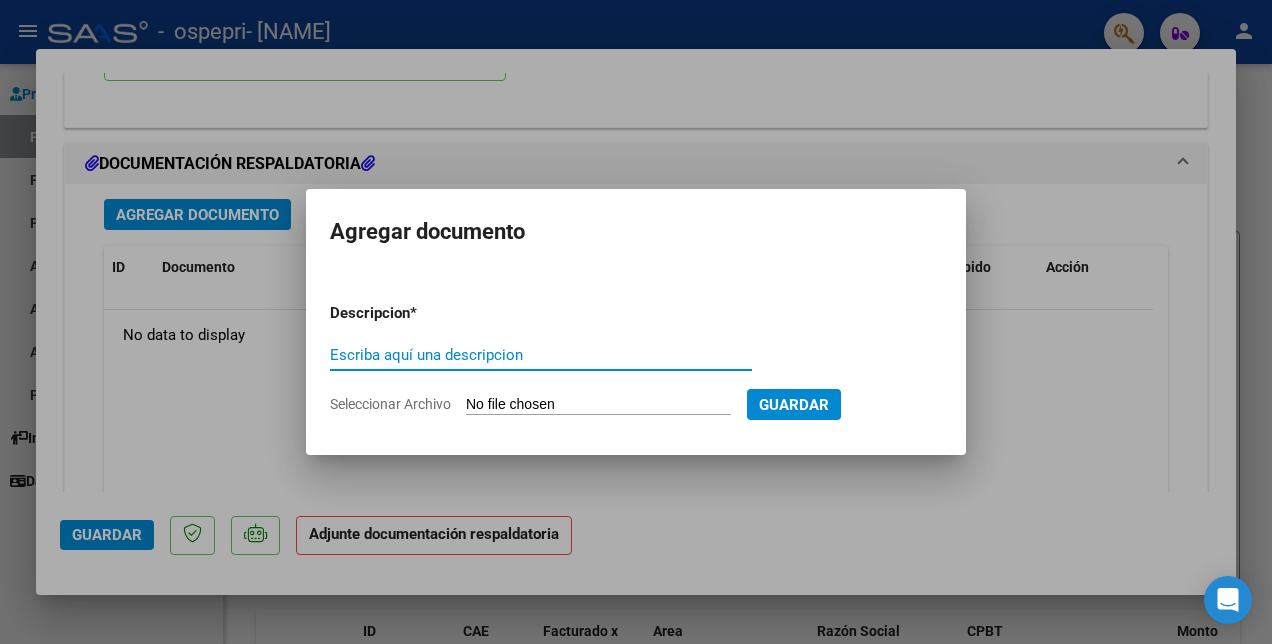 click on "Escriba aquí una descripcion" at bounding box center (541, 355) 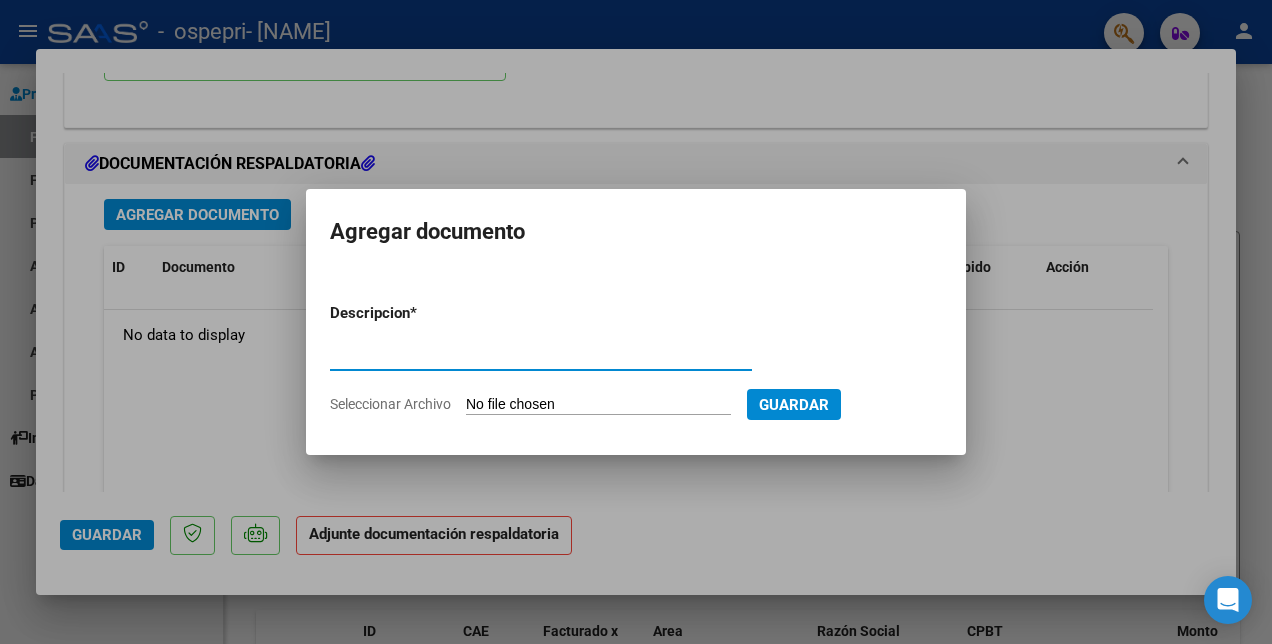 type on "PLANILLA ASISTENCIA" 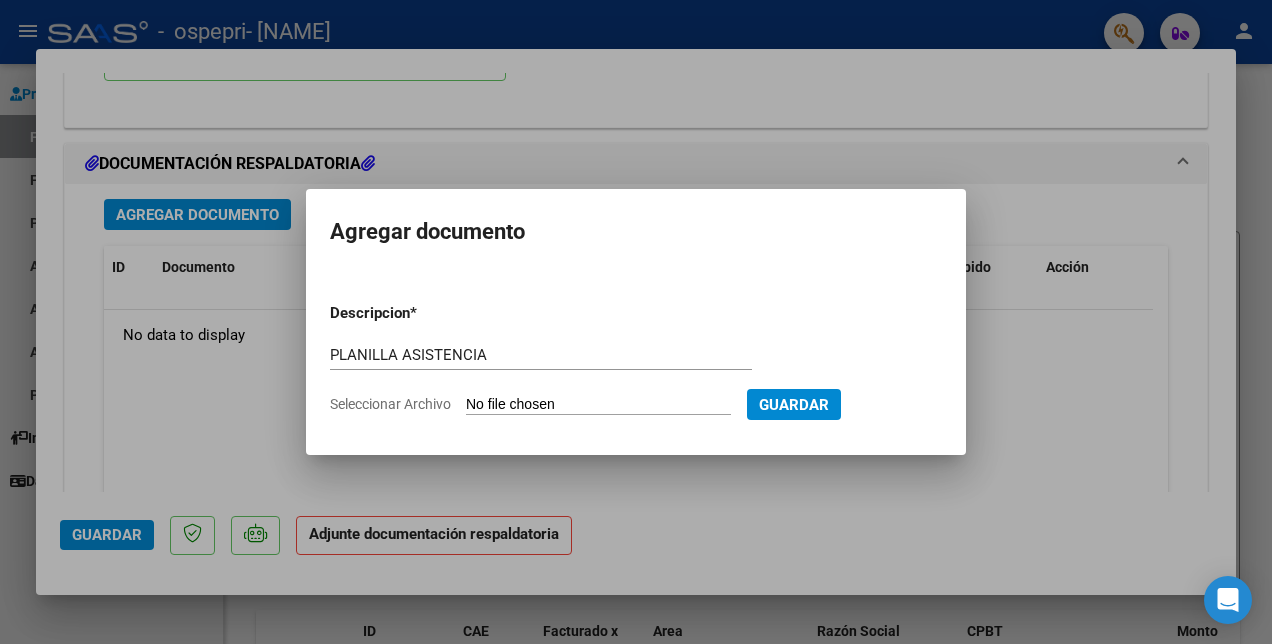 click on "Seleccionar Archivo" at bounding box center (598, 405) 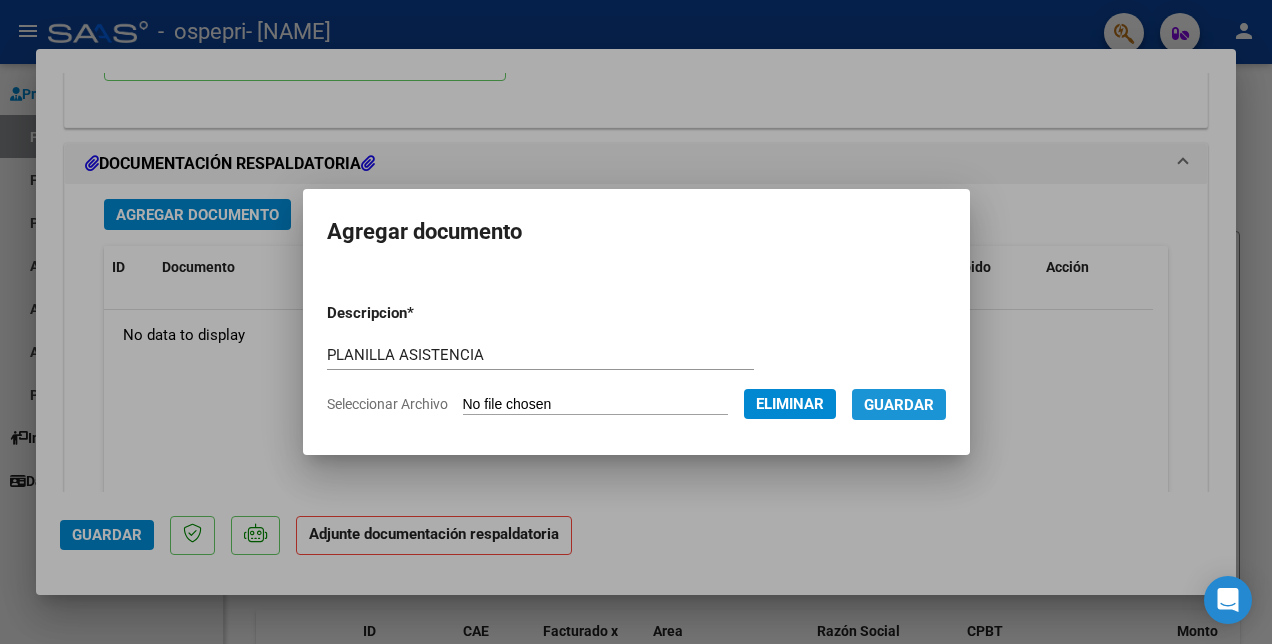 click on "Guardar" at bounding box center (899, 405) 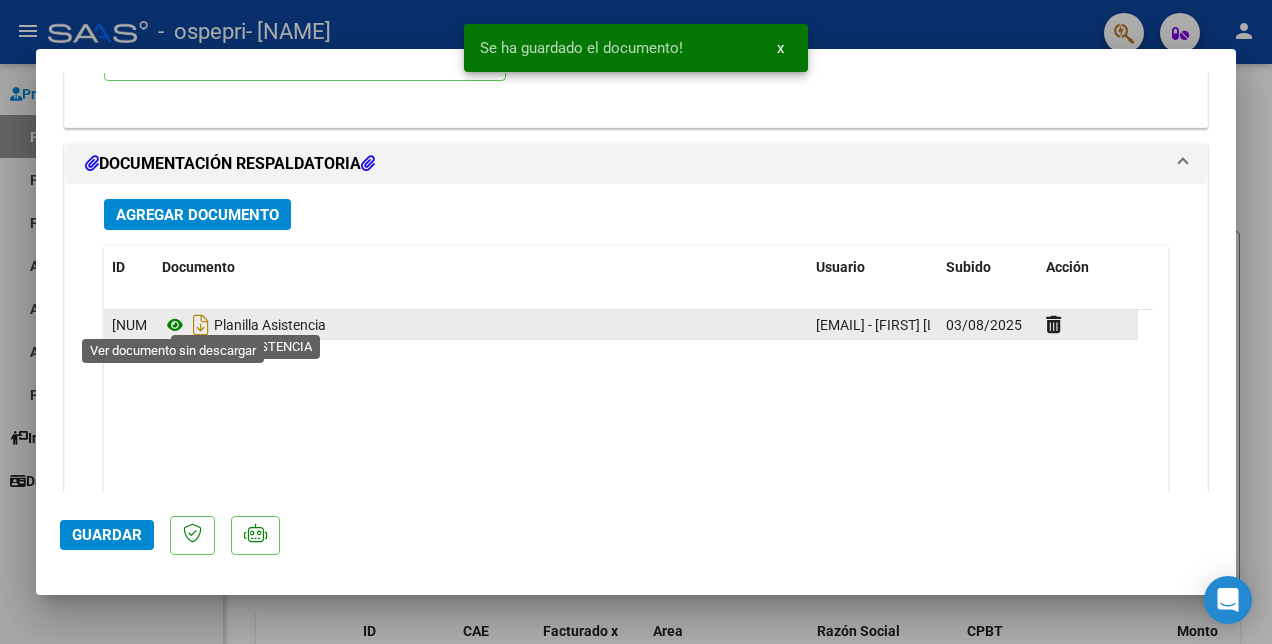 click 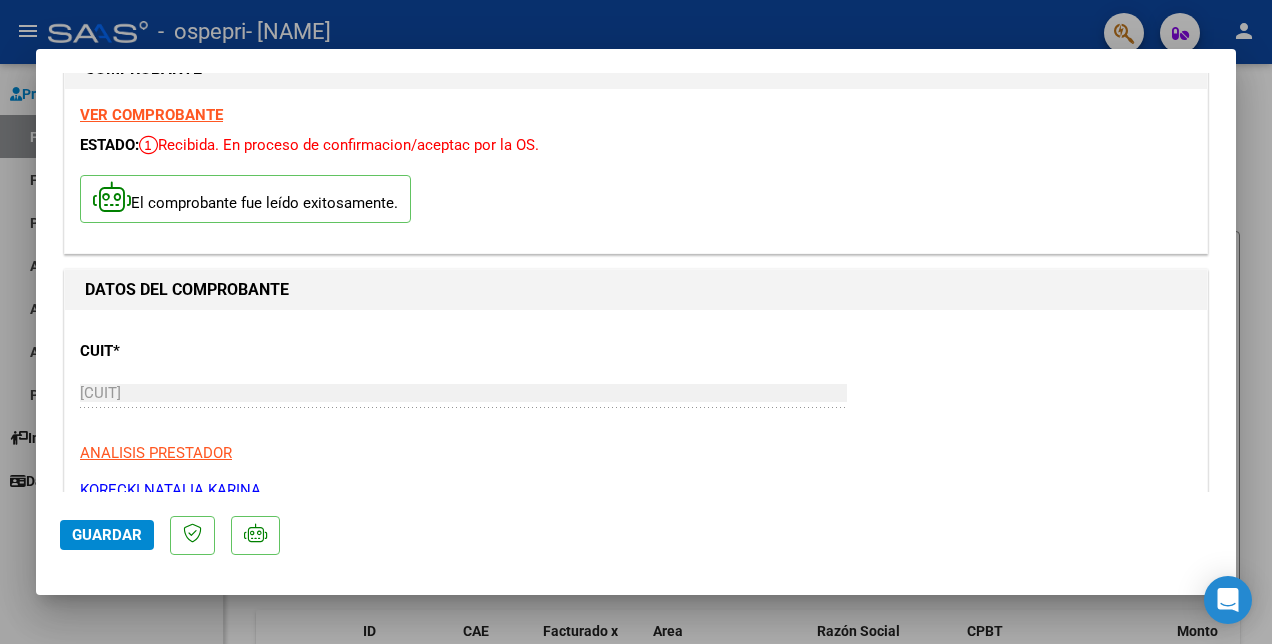 scroll, scrollTop: 0, scrollLeft: 0, axis: both 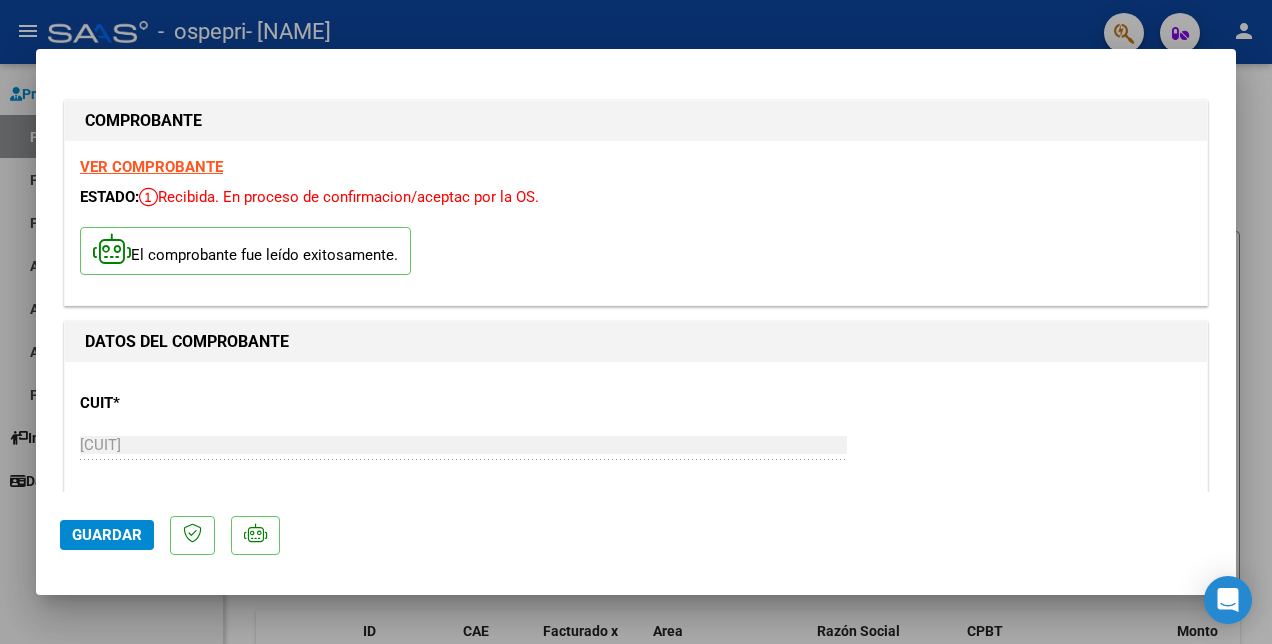 click on "VER COMPROBANTE" at bounding box center [151, 167] 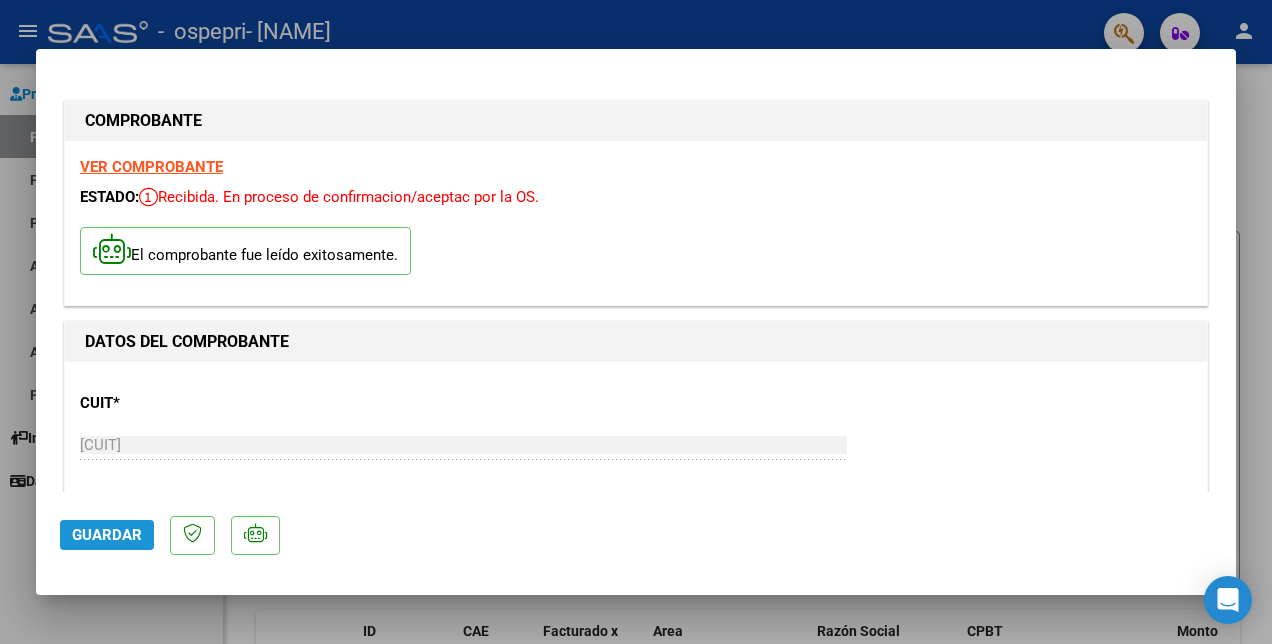 click on "Guardar" 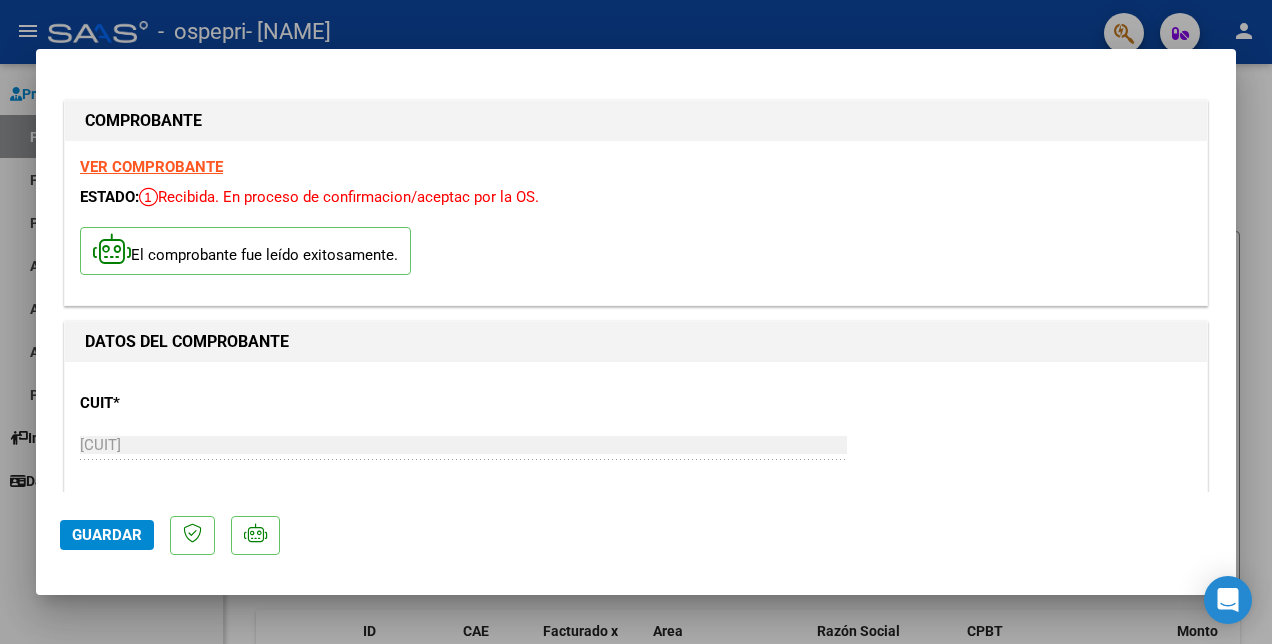 click on "Guardar" 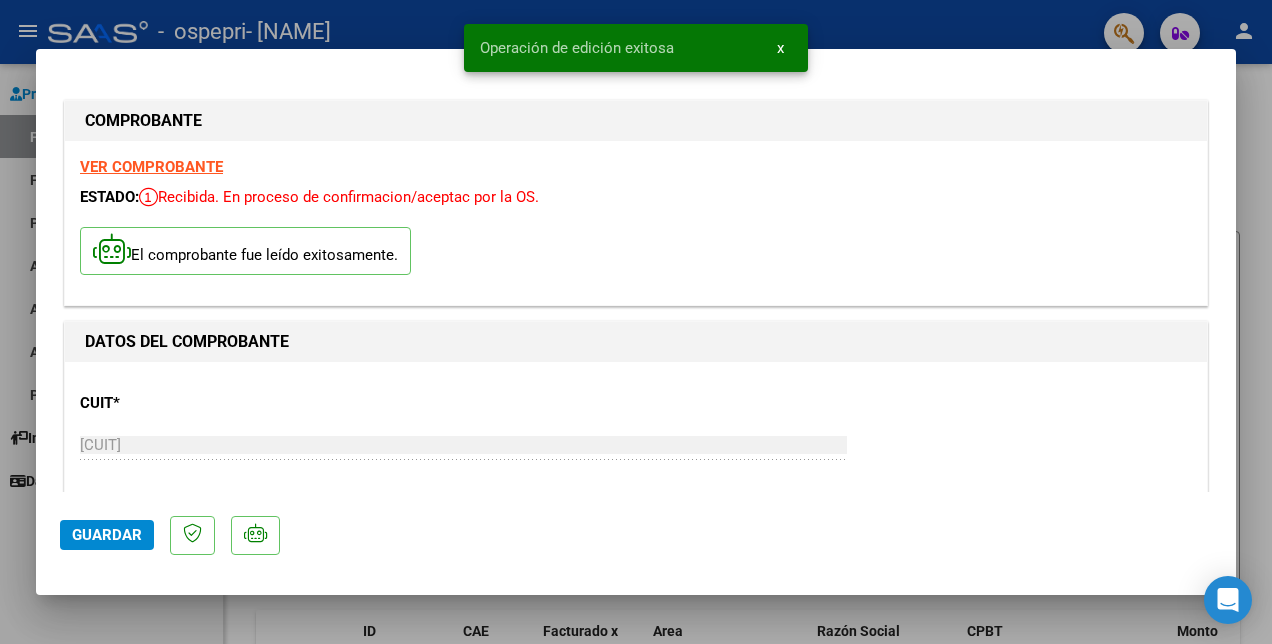 click on "Operación de edición exitosa x" at bounding box center [636, 48] 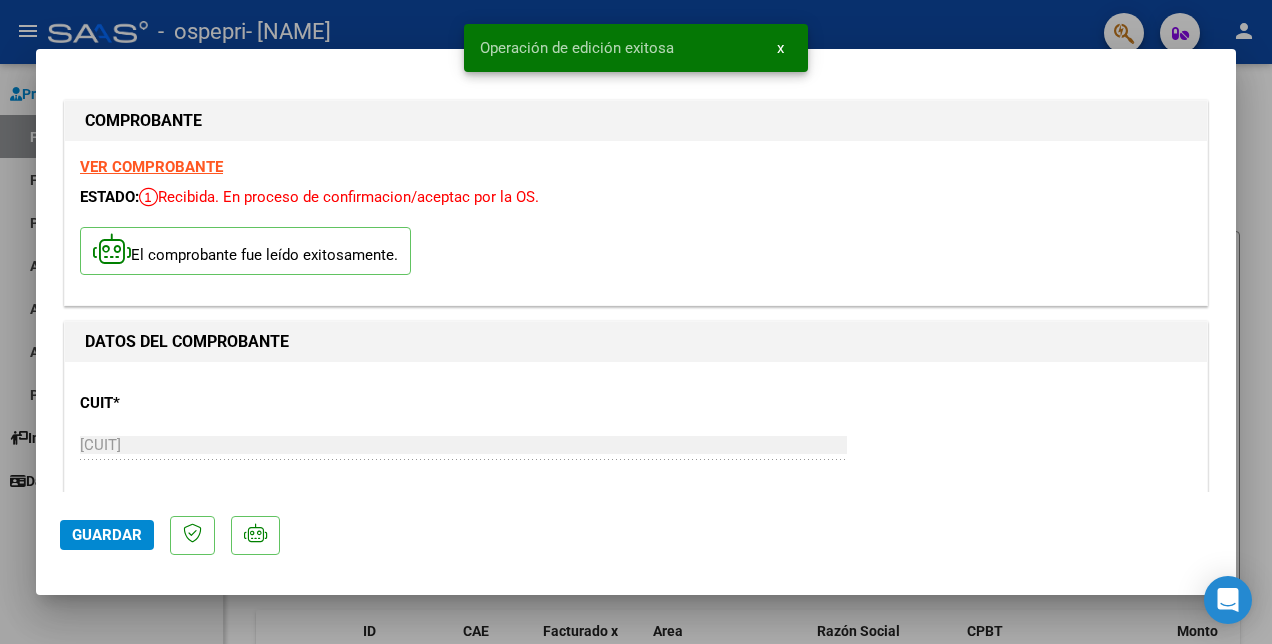 click at bounding box center (636, 322) 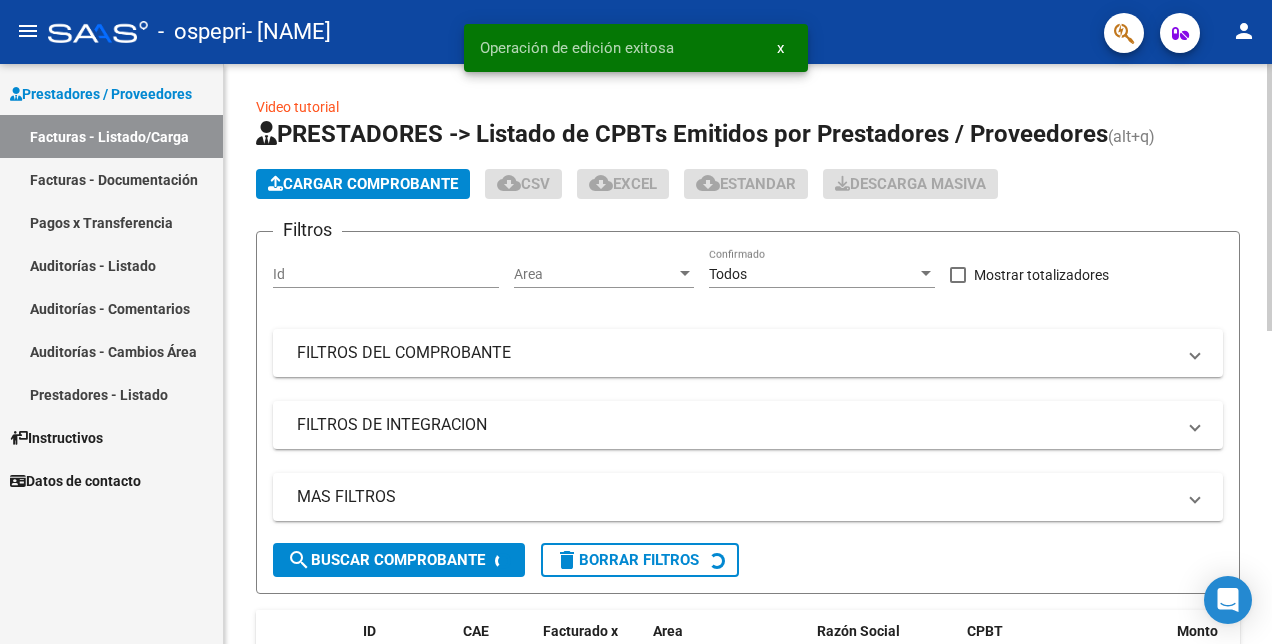 click on "Cargar Comprobante" 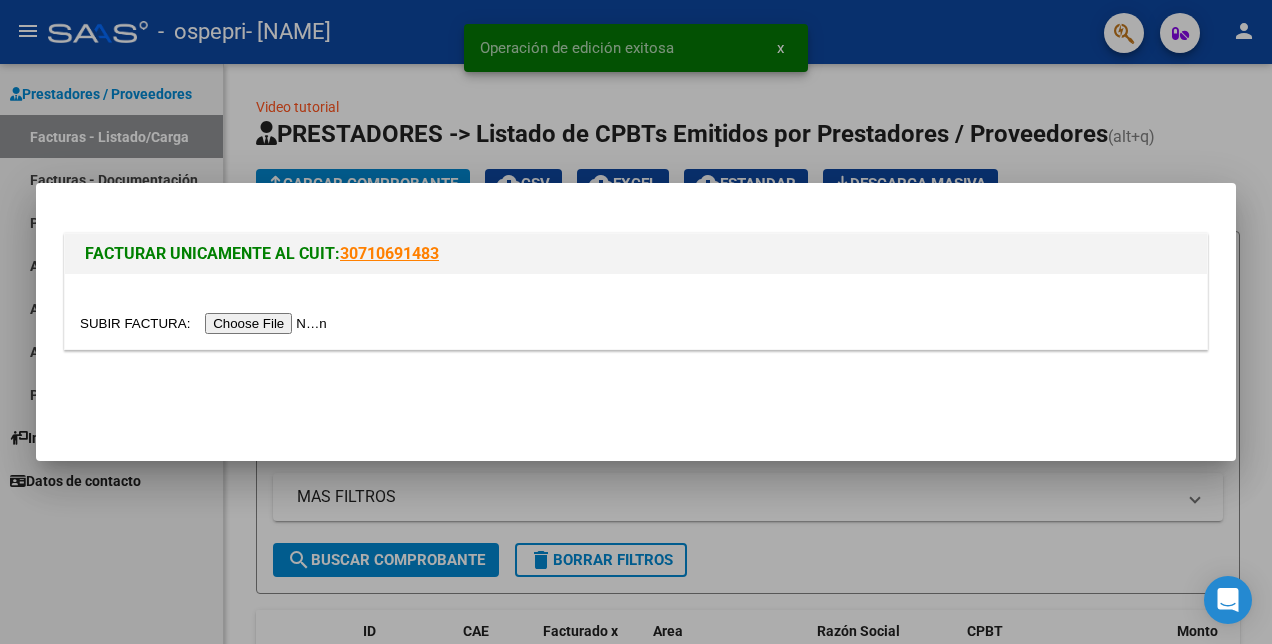 click at bounding box center (206, 323) 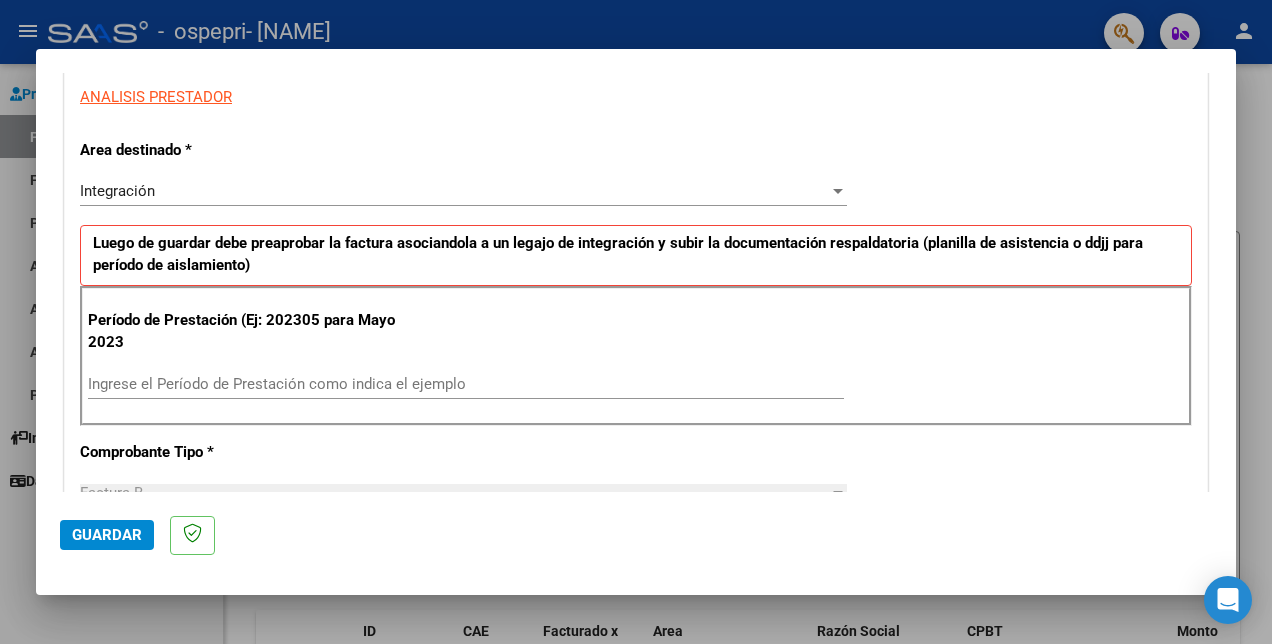 scroll, scrollTop: 400, scrollLeft: 0, axis: vertical 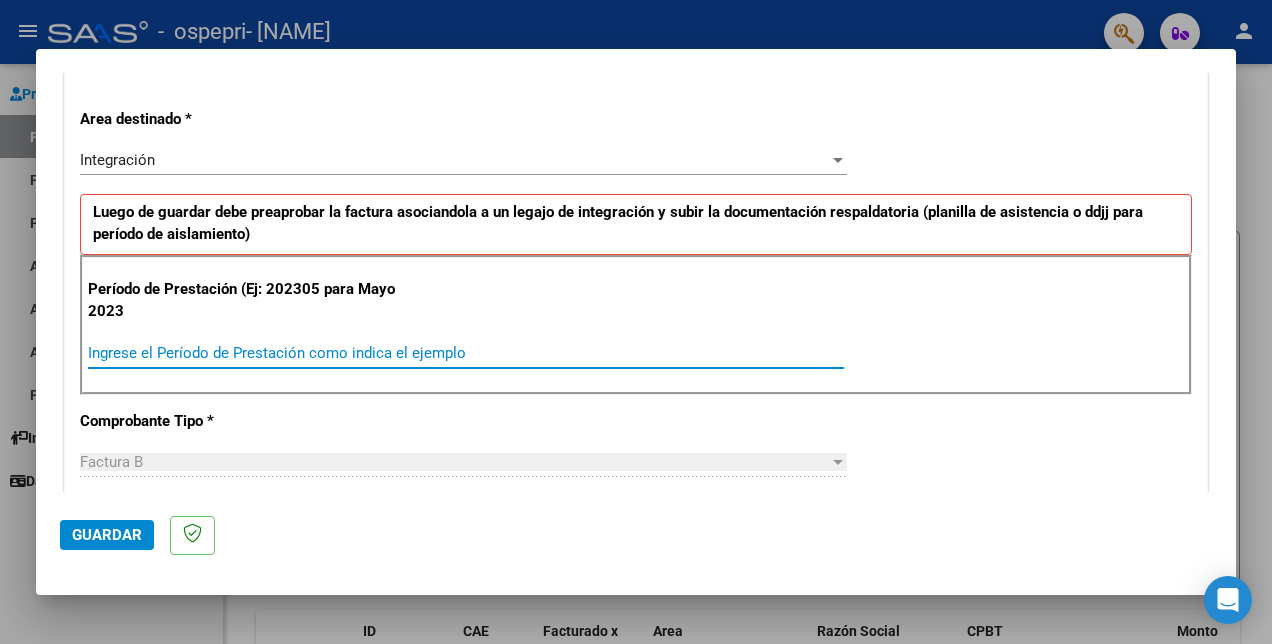 click on "Ingrese el Período de Prestación como indica el ejemplo" at bounding box center [466, 353] 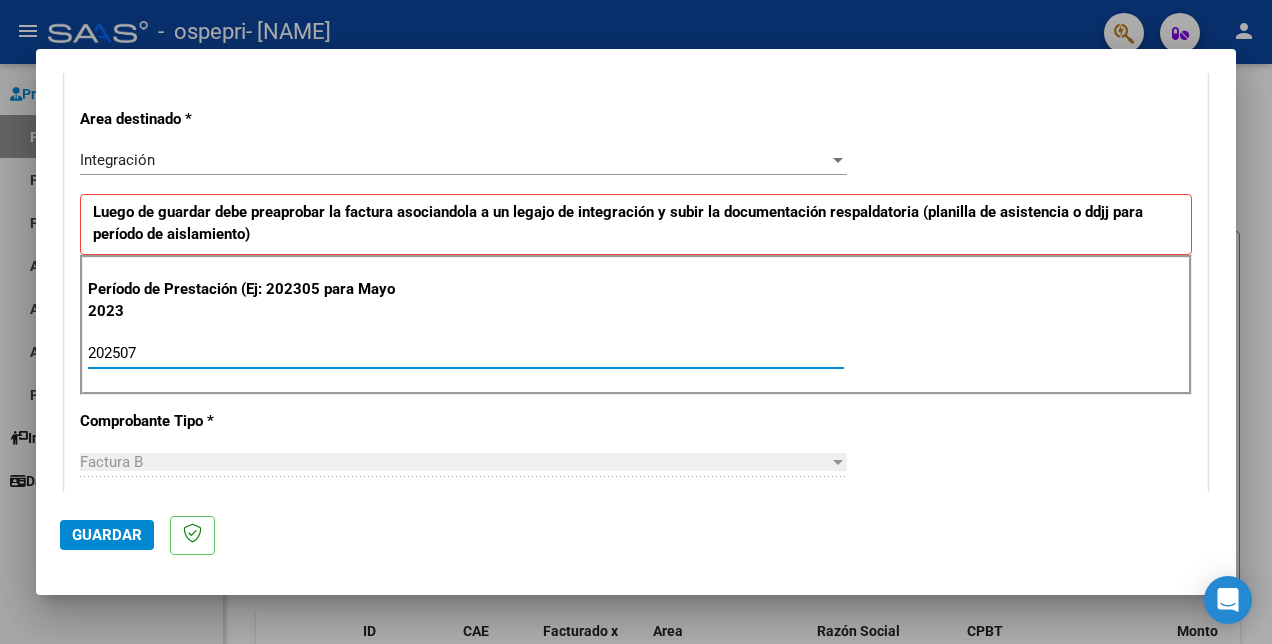 type on "202507" 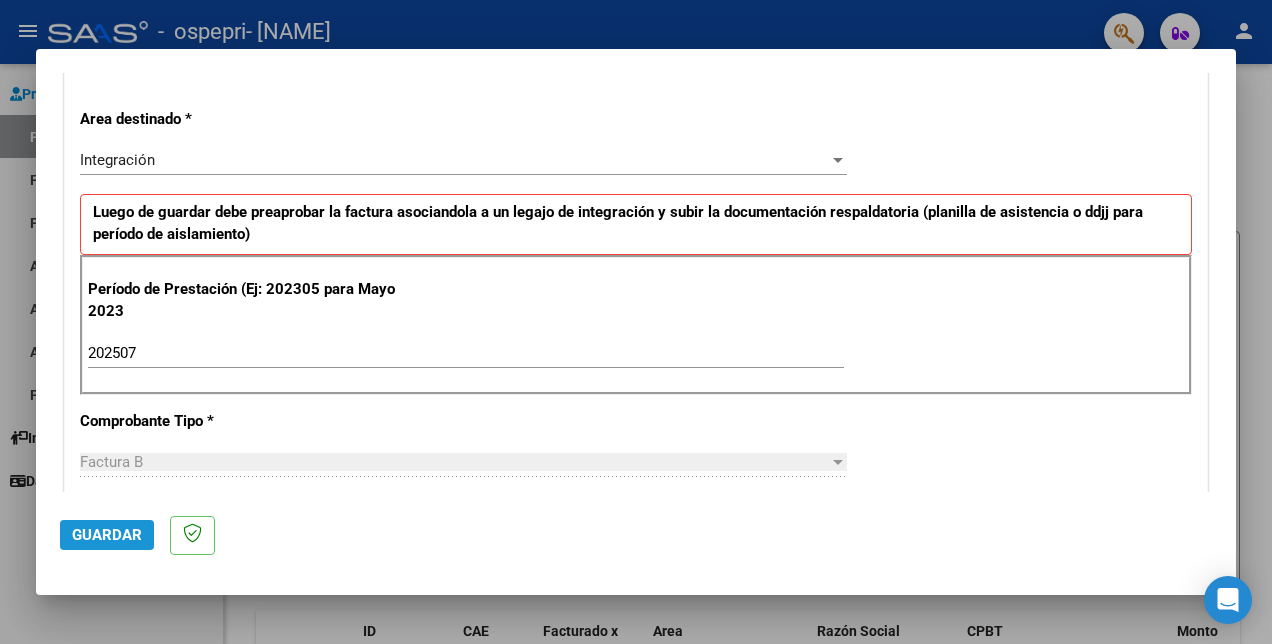 click on "Guardar" 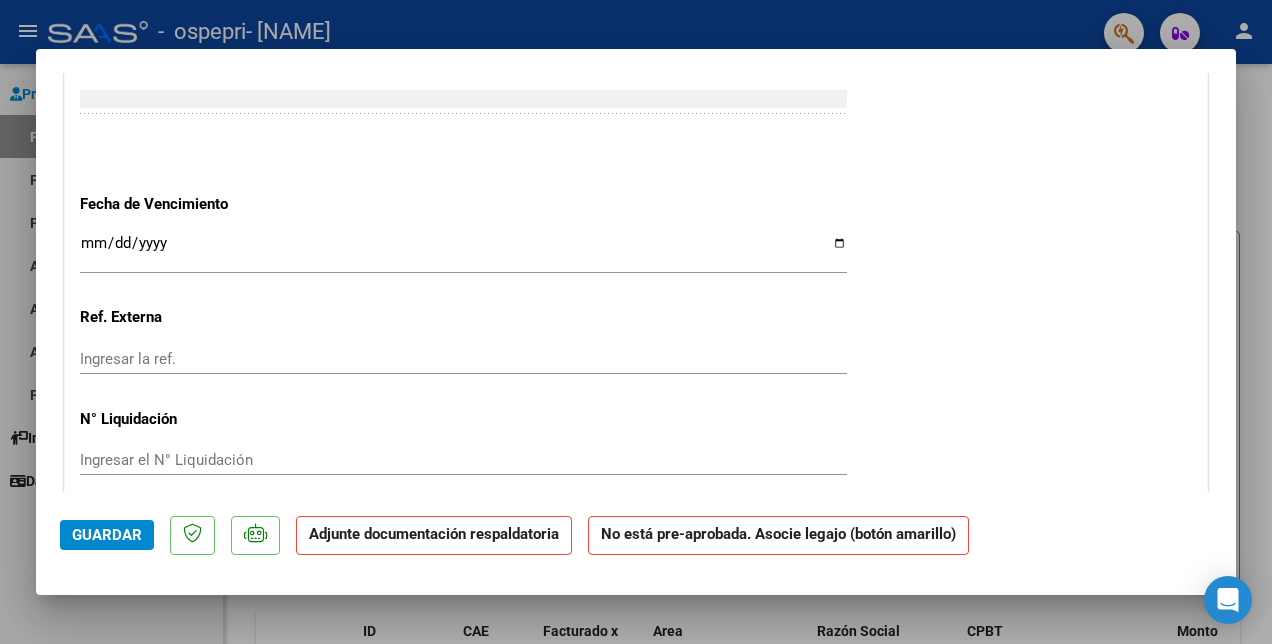 scroll, scrollTop: 1500, scrollLeft: 0, axis: vertical 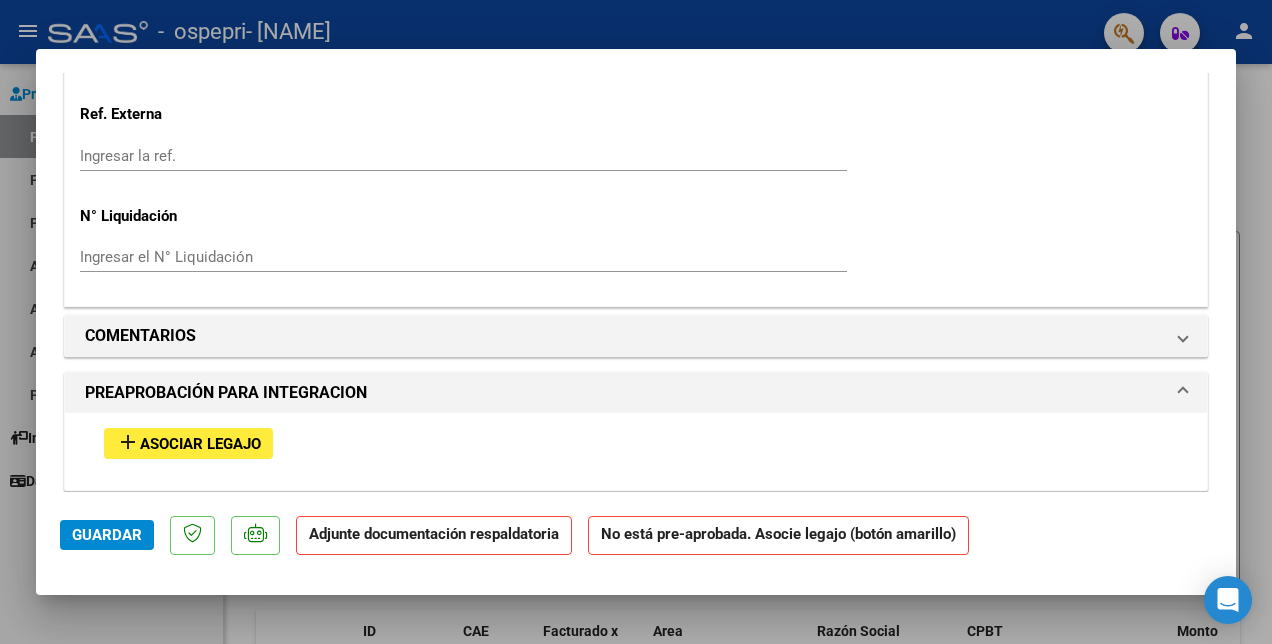 click on "Asociar Legajo" at bounding box center (200, 444) 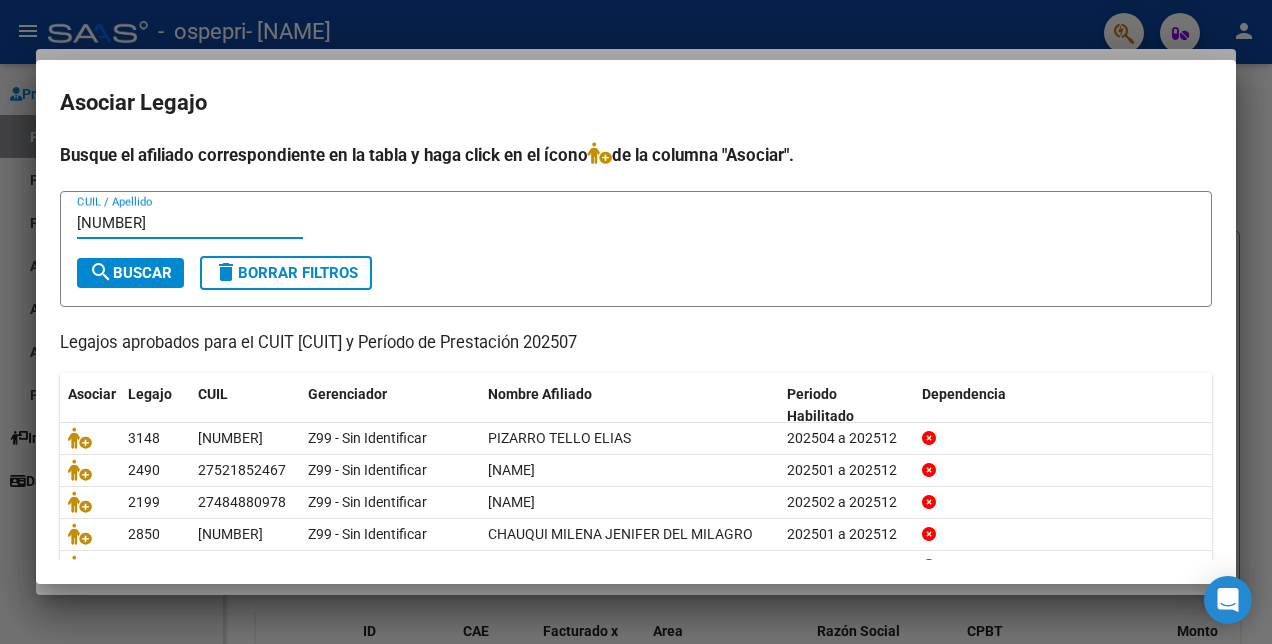 type on "[NUMBER]" 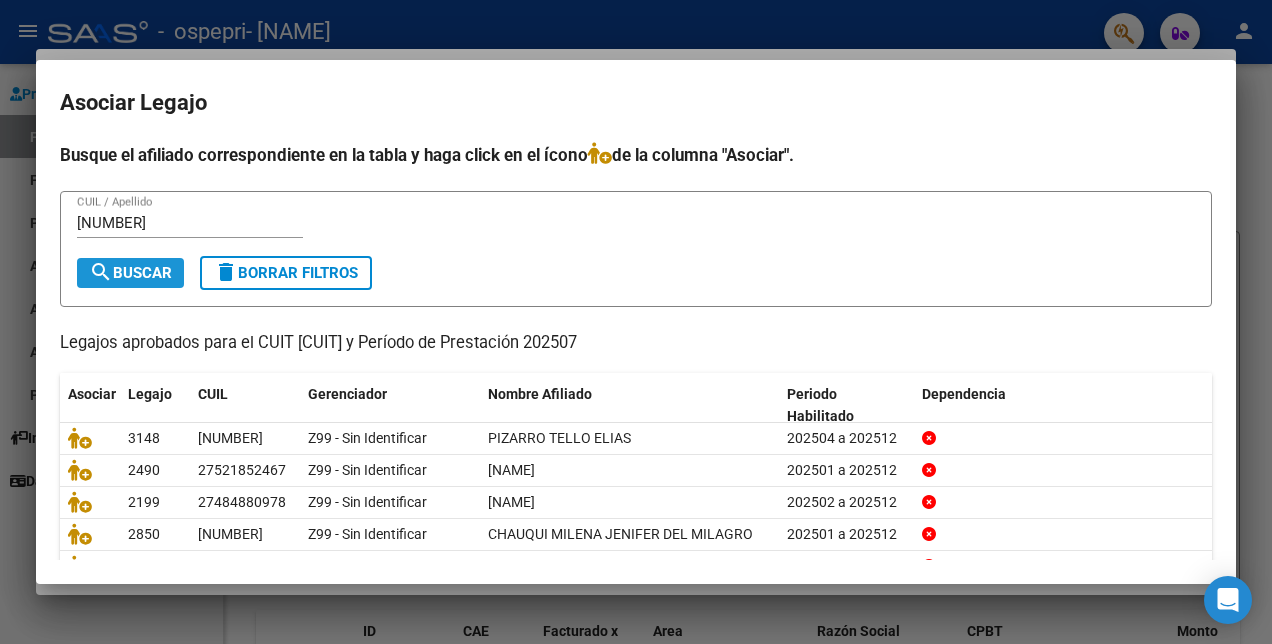click on "search  Buscar" at bounding box center (130, 273) 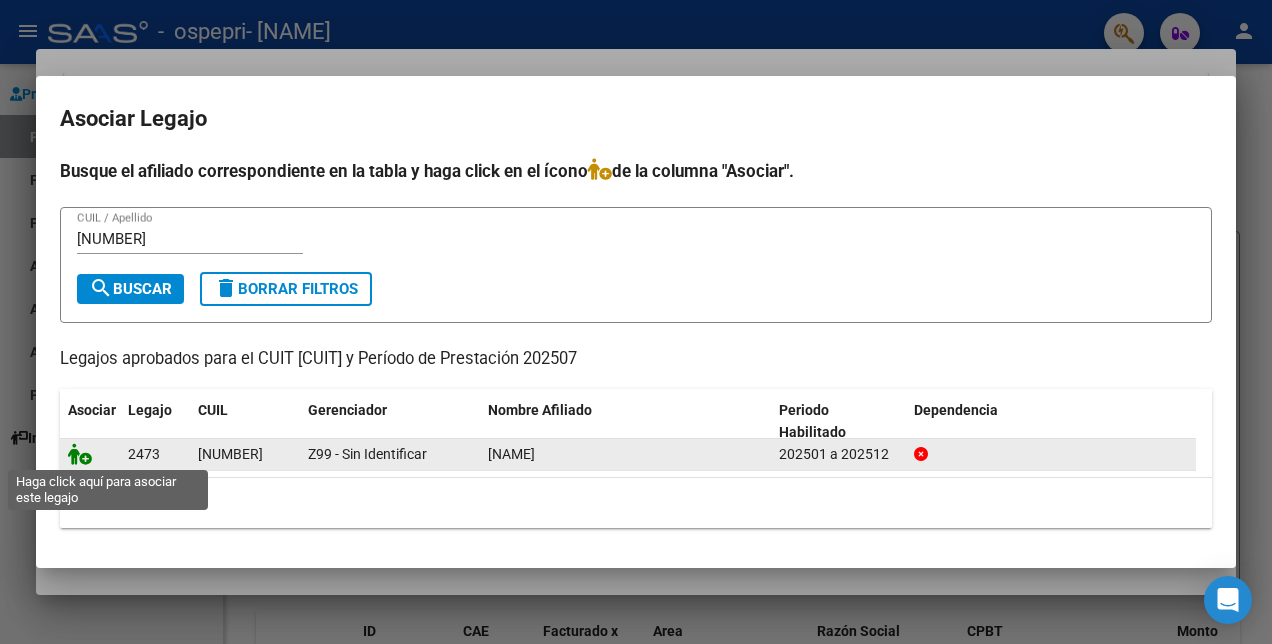 click 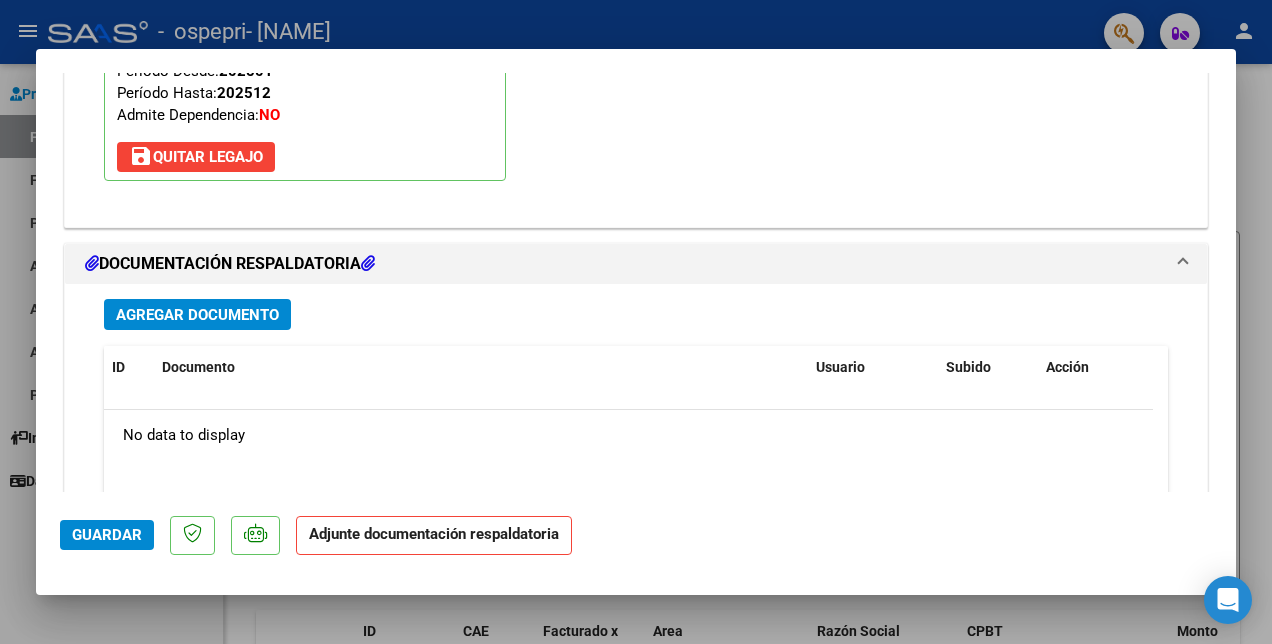 scroll, scrollTop: 2152, scrollLeft: 0, axis: vertical 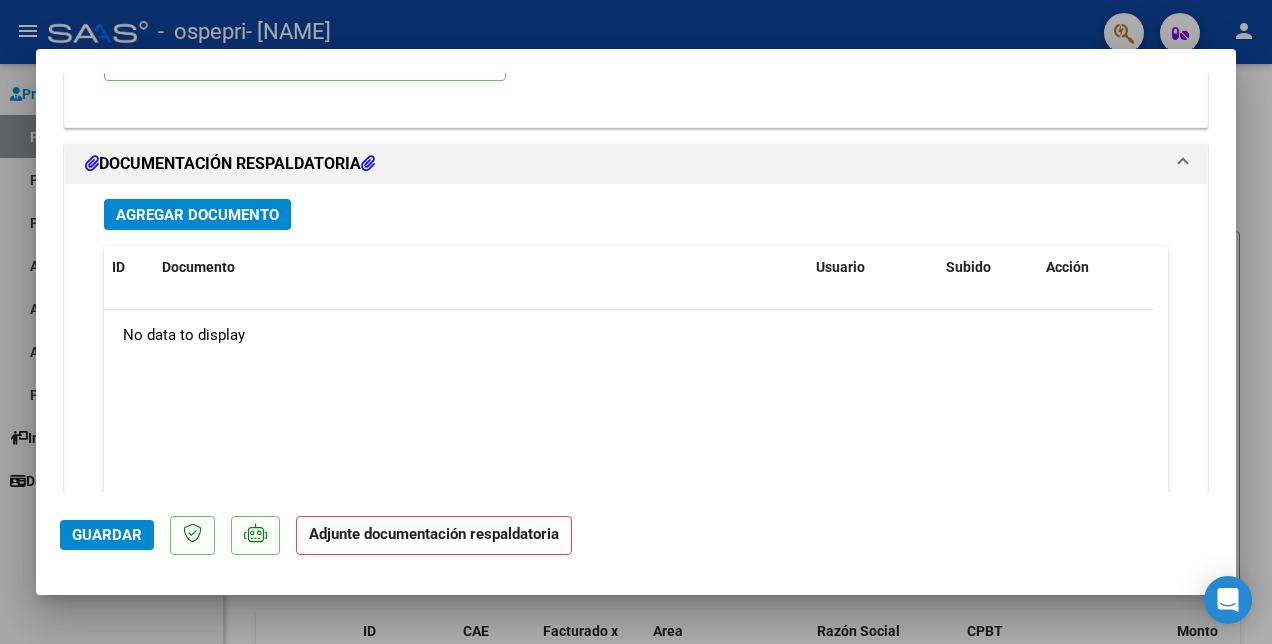 click on "Agregar Documento" at bounding box center (197, 215) 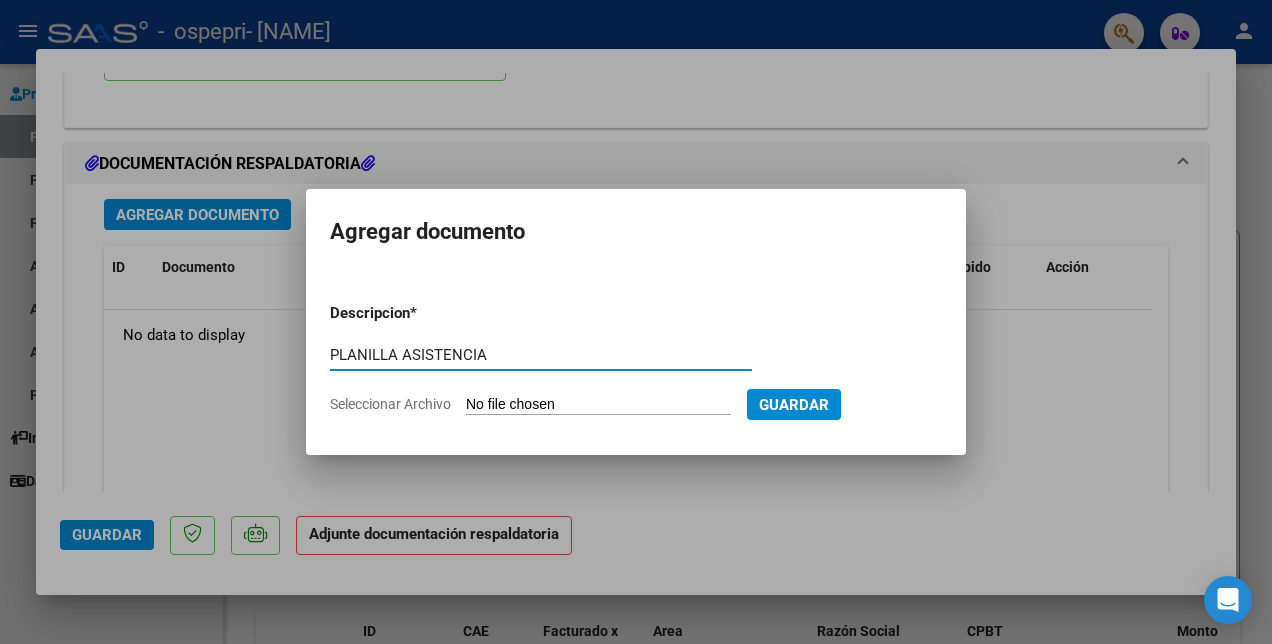 type on "PLANILLA ASISTENCIA" 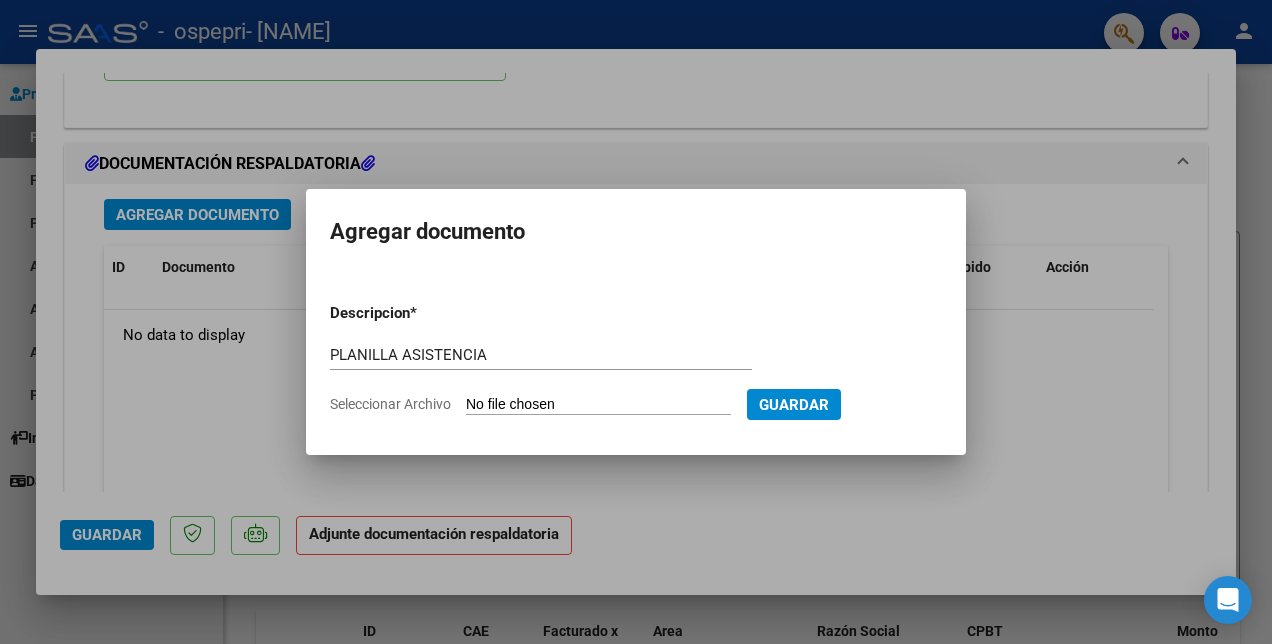 click on "Seleccionar Archivo" at bounding box center (598, 405) 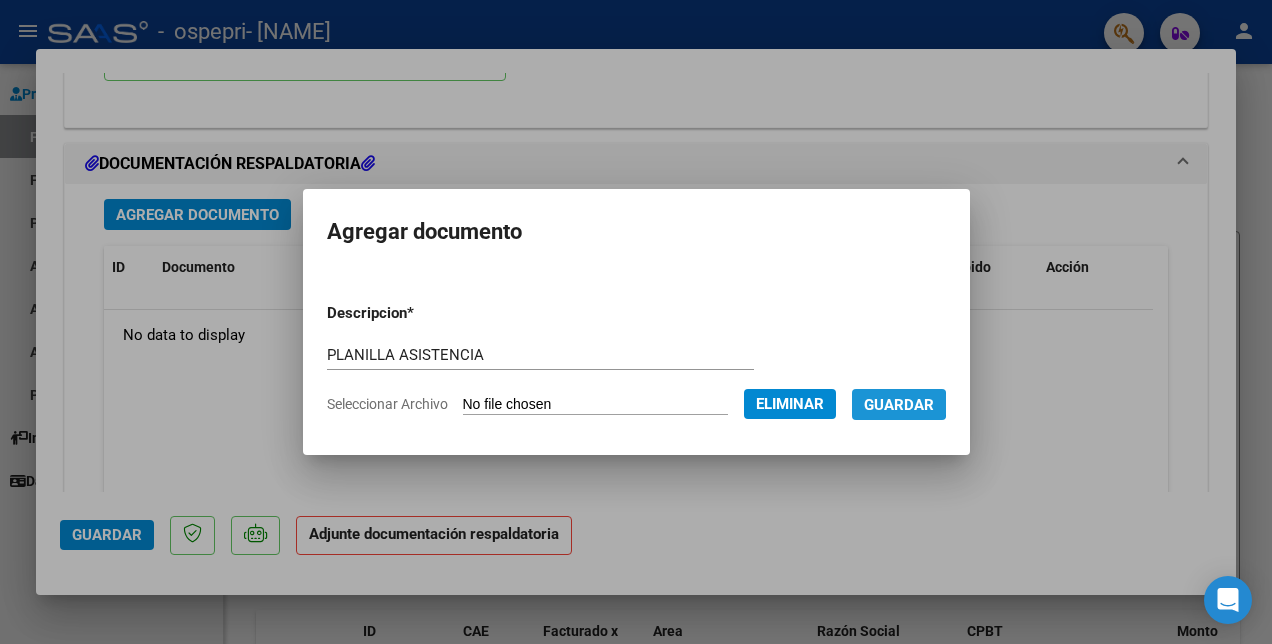 click on "Guardar" at bounding box center (899, 405) 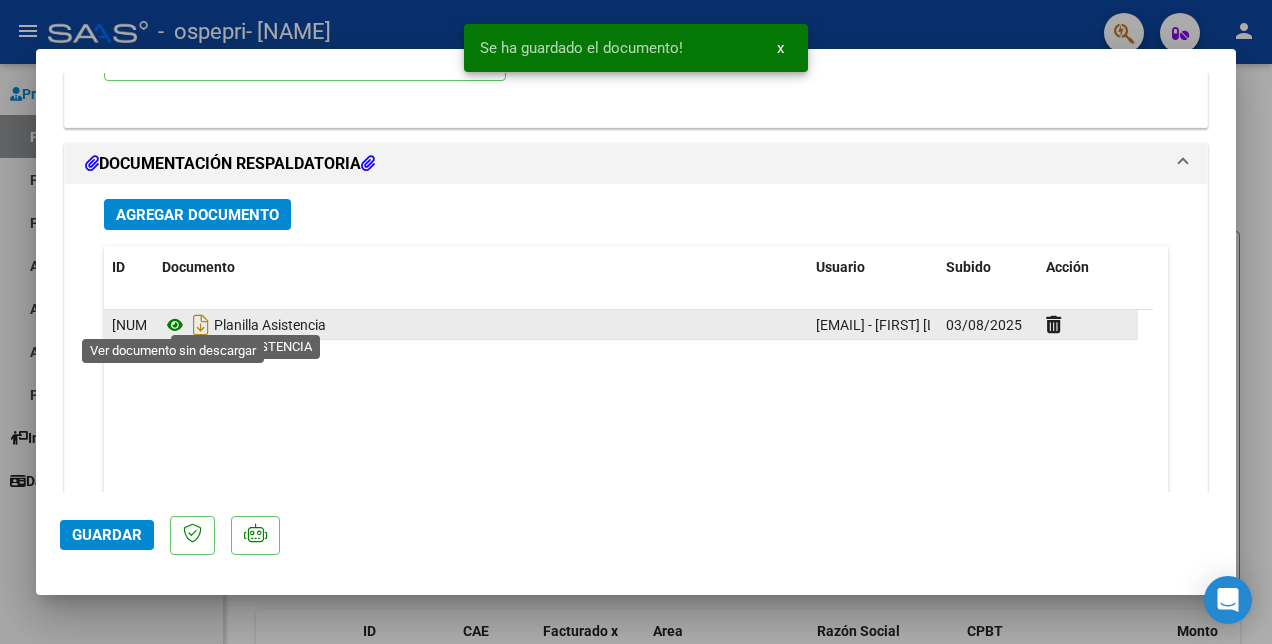 click 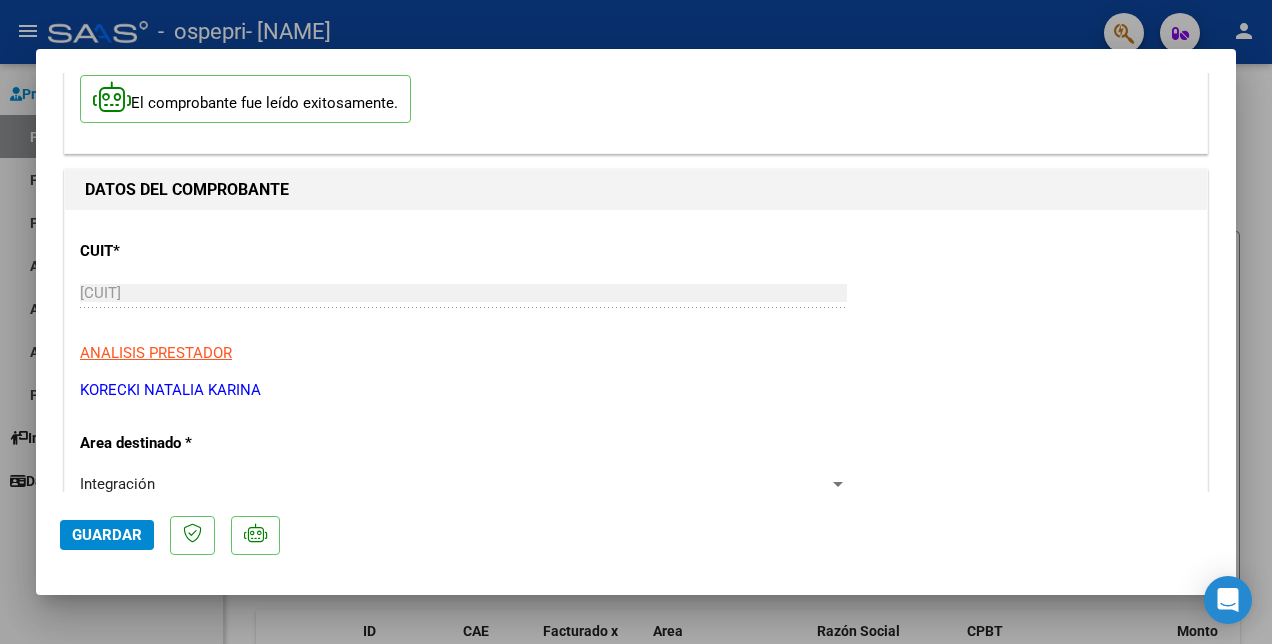 scroll, scrollTop: 0, scrollLeft: 0, axis: both 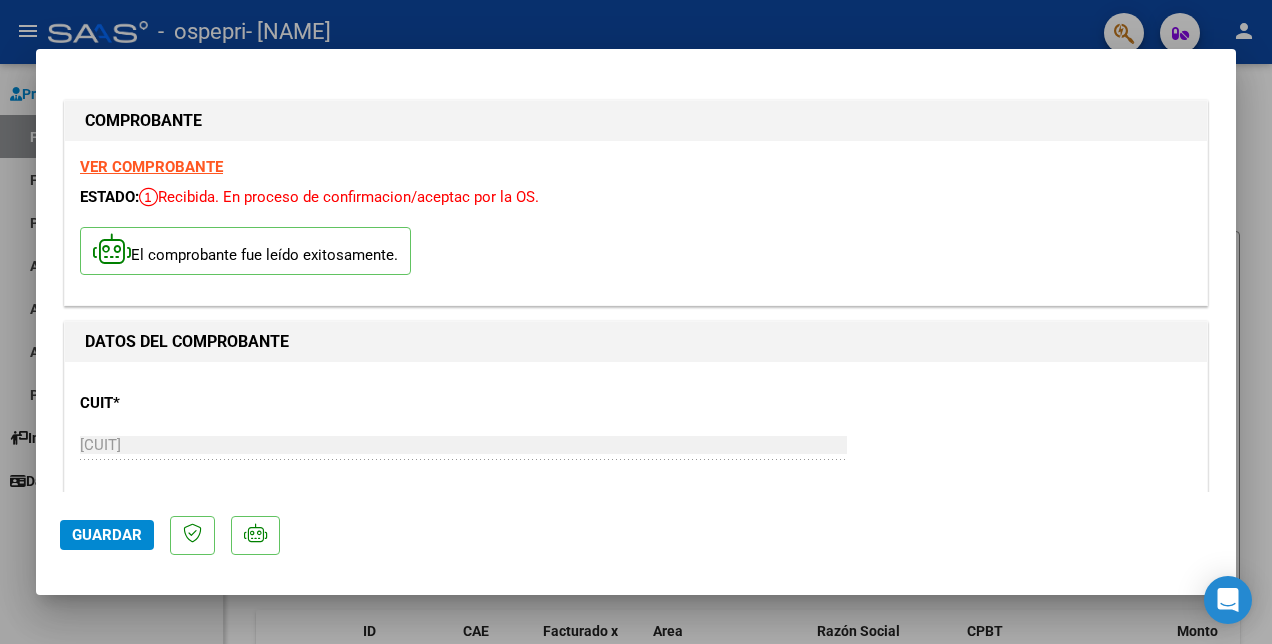 click on "VER COMPROBANTE" at bounding box center (151, 167) 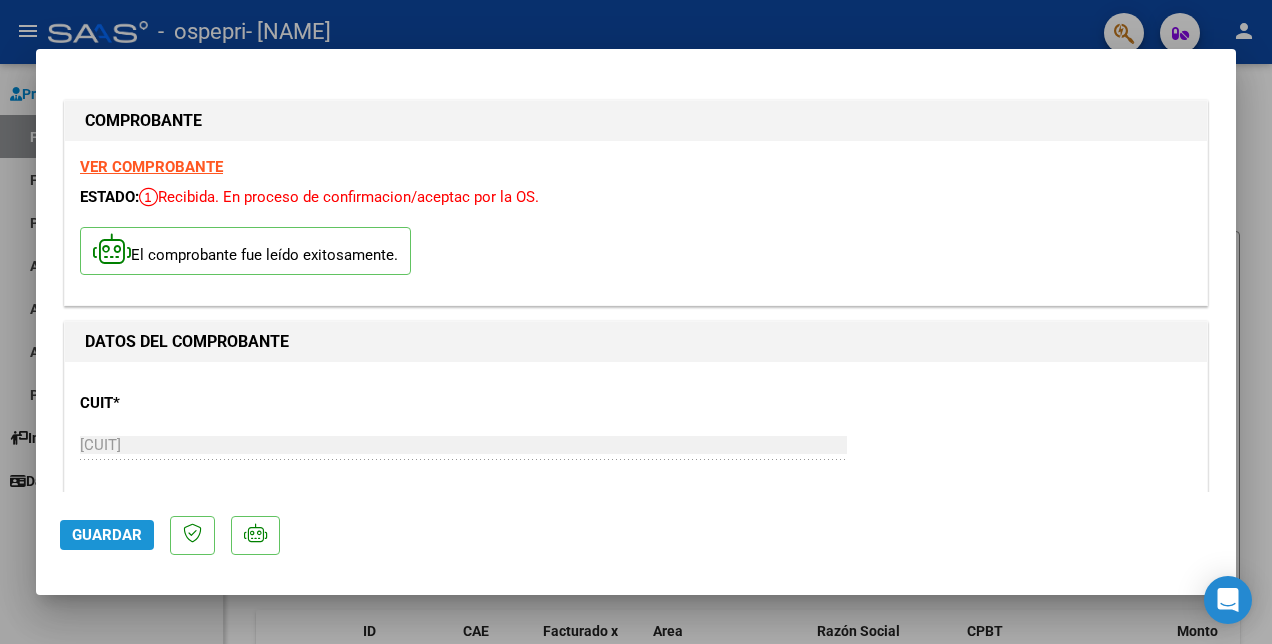 click on "Guardar" 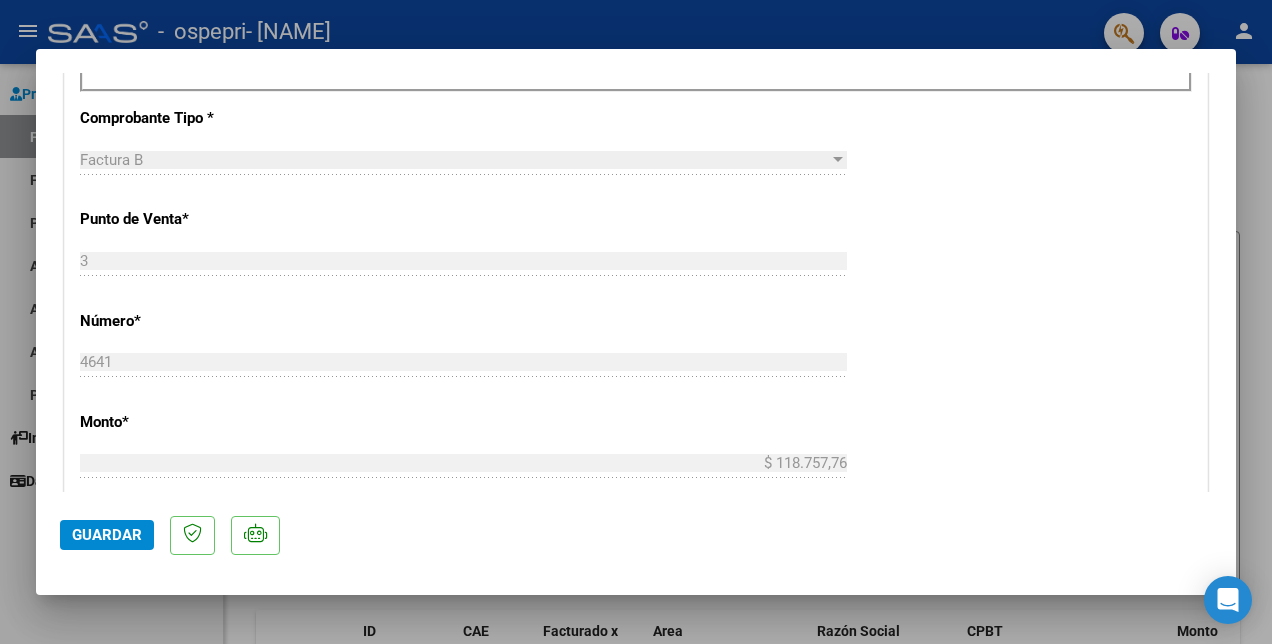 scroll, scrollTop: 800, scrollLeft: 0, axis: vertical 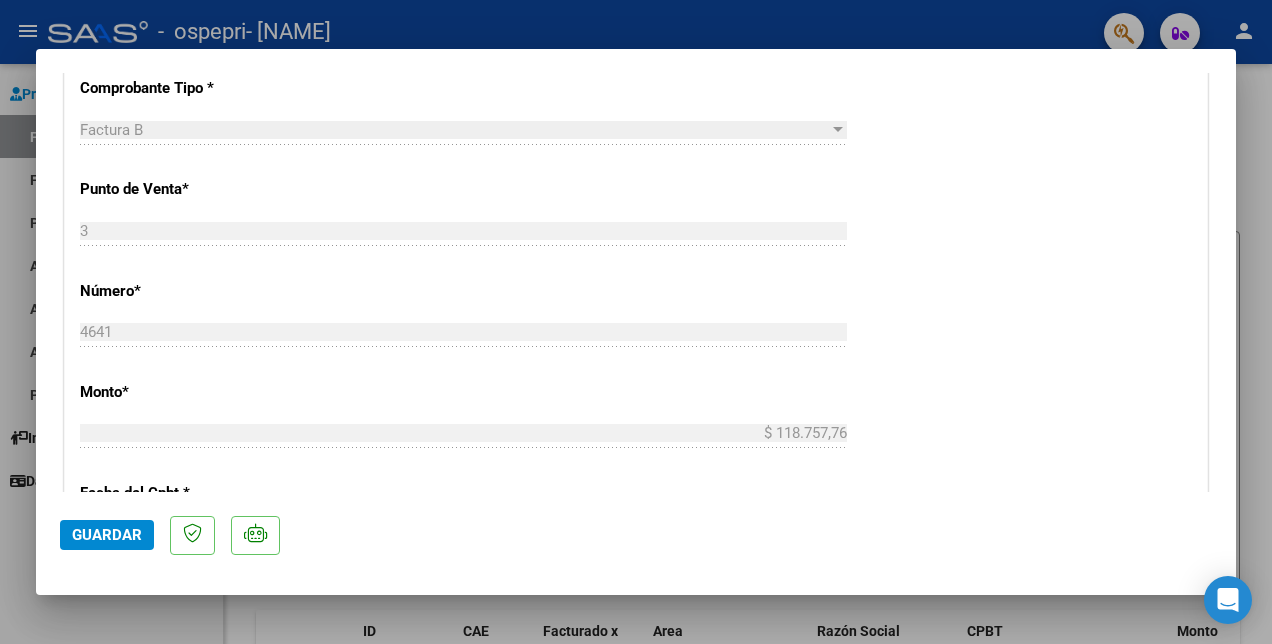 click on "Guardar" 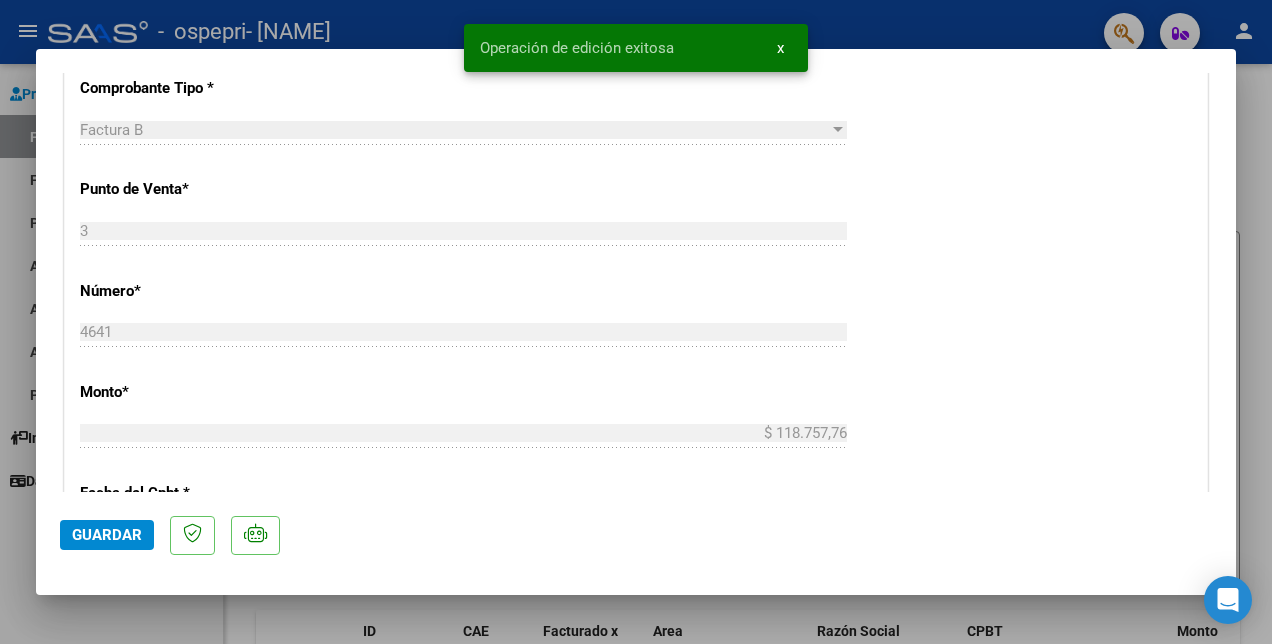 click at bounding box center (636, 322) 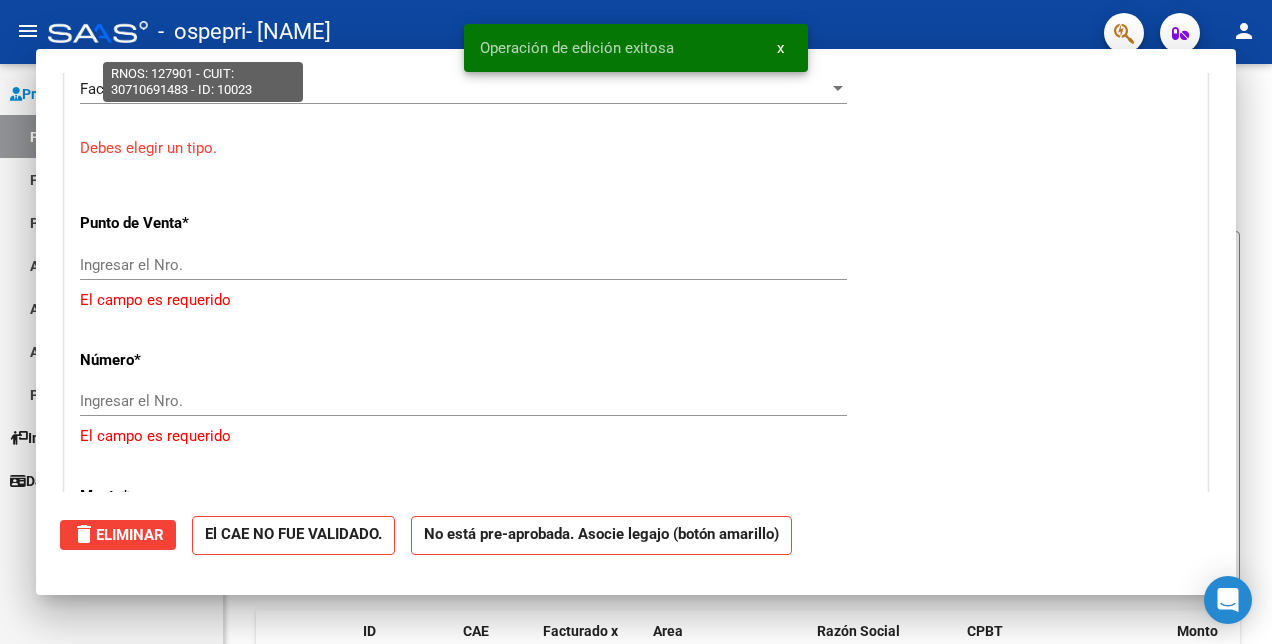 scroll, scrollTop: 0, scrollLeft: 0, axis: both 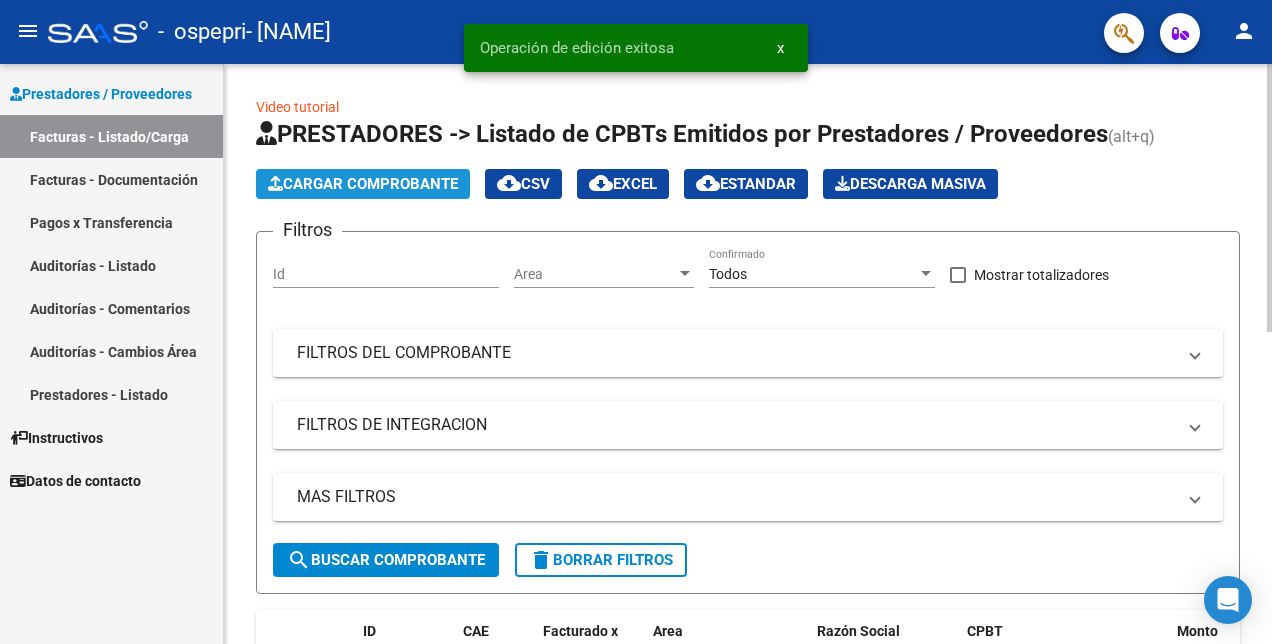 click on "Cargar Comprobante" 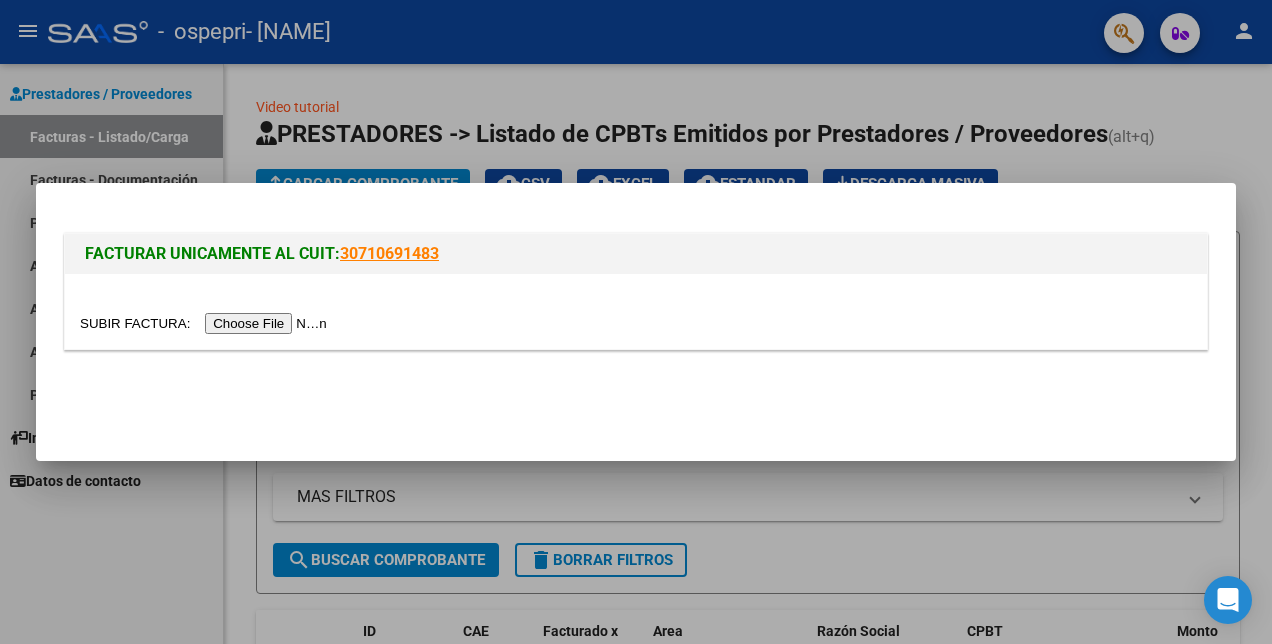click at bounding box center (206, 323) 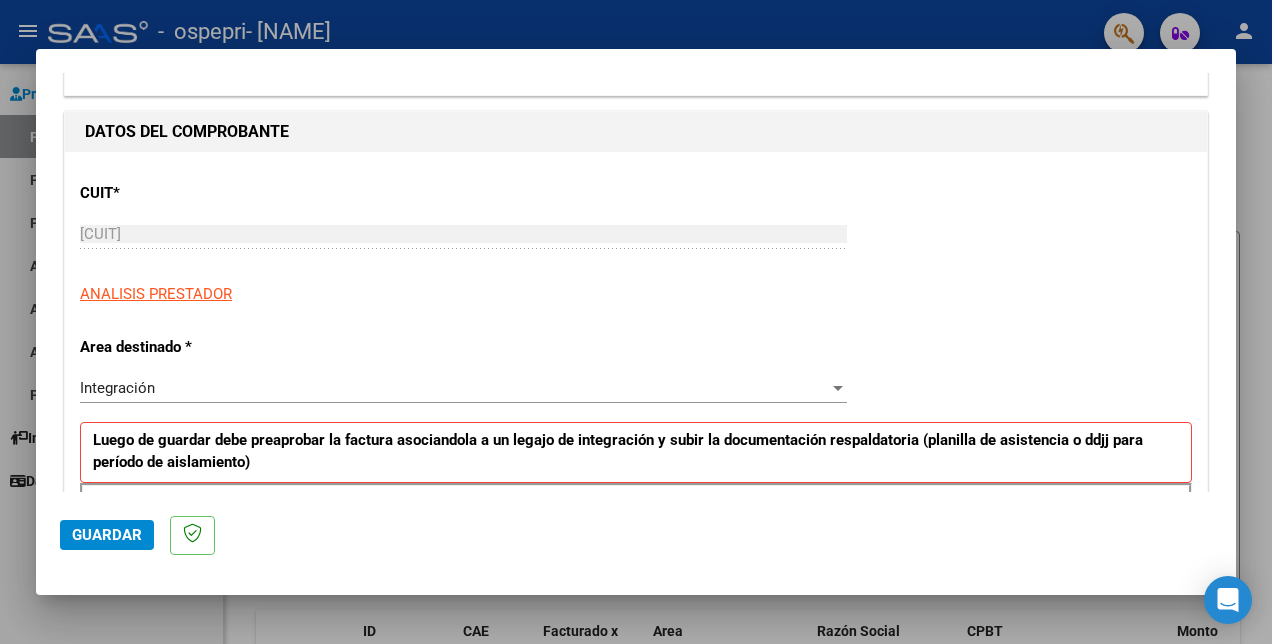 scroll, scrollTop: 300, scrollLeft: 0, axis: vertical 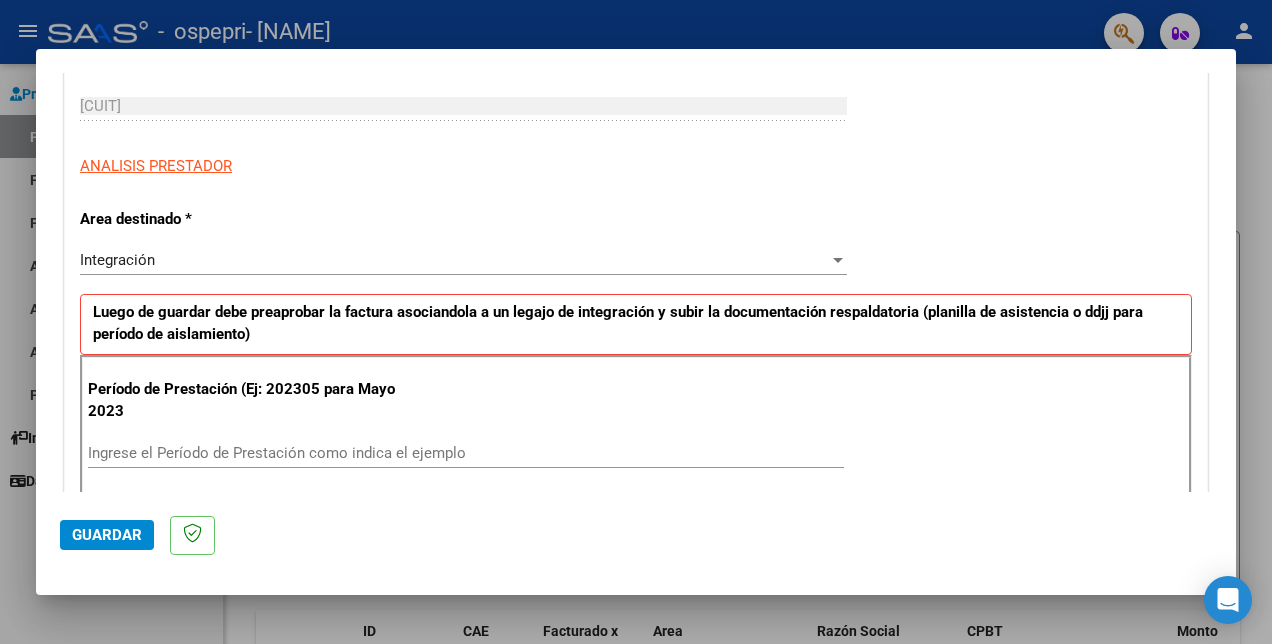 click on "Ingrese el Período de Prestación como indica el ejemplo" at bounding box center [466, 453] 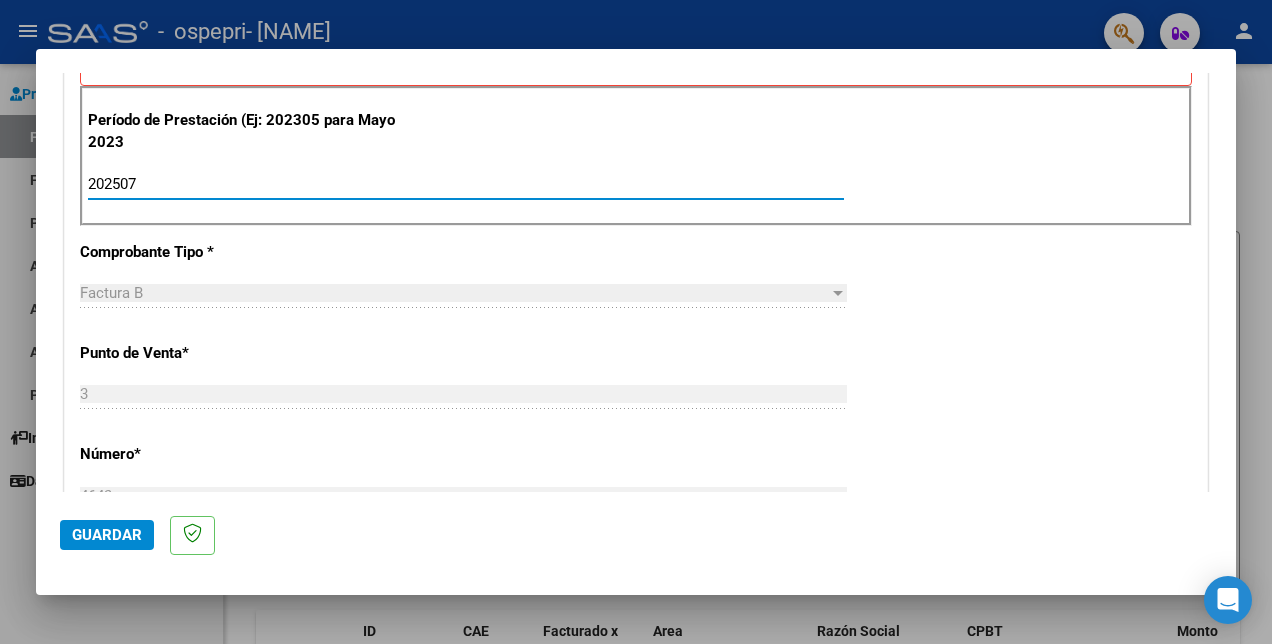 scroll, scrollTop: 600, scrollLeft: 0, axis: vertical 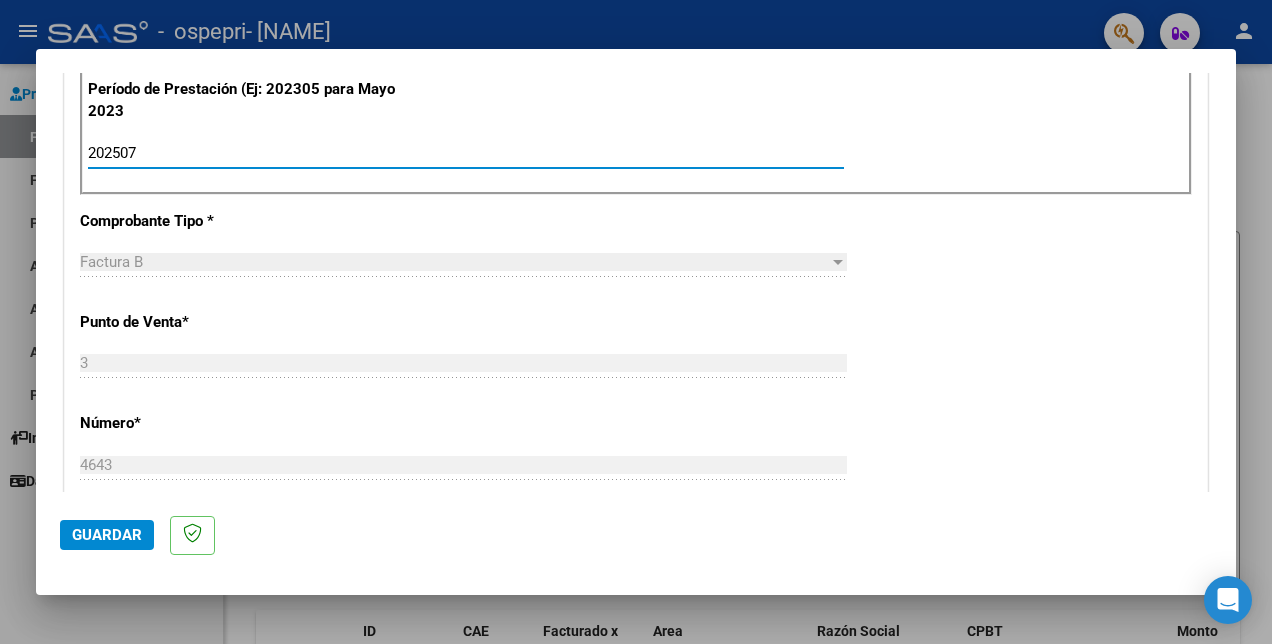 type on "202507" 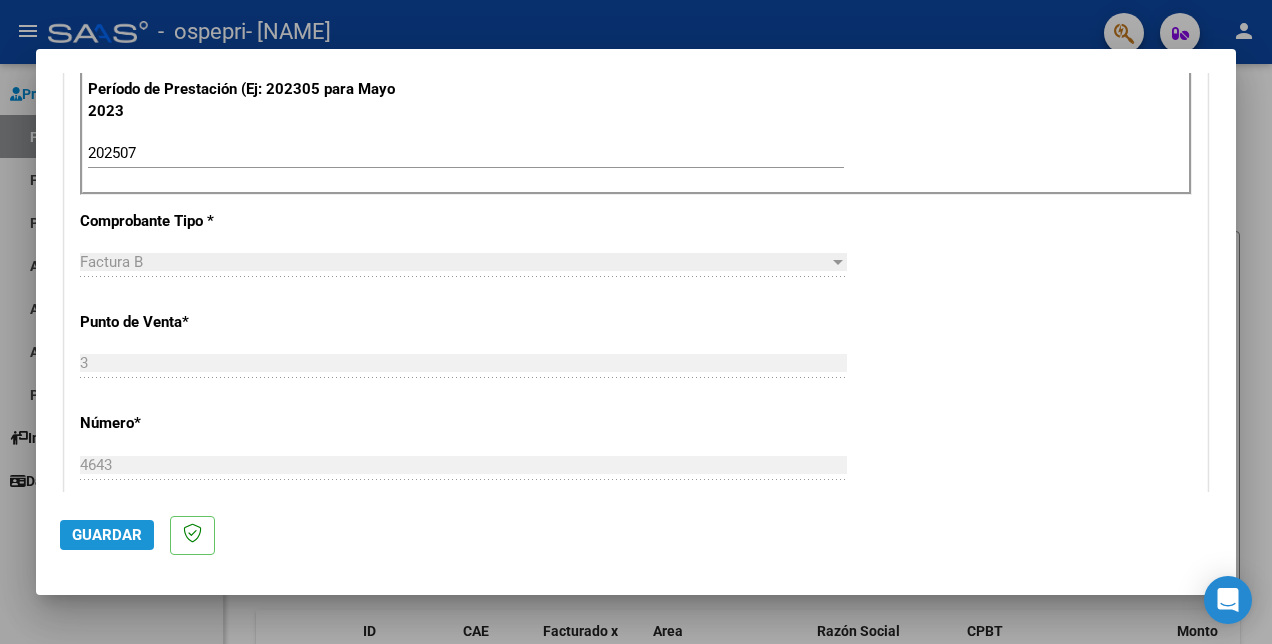 click on "Guardar" 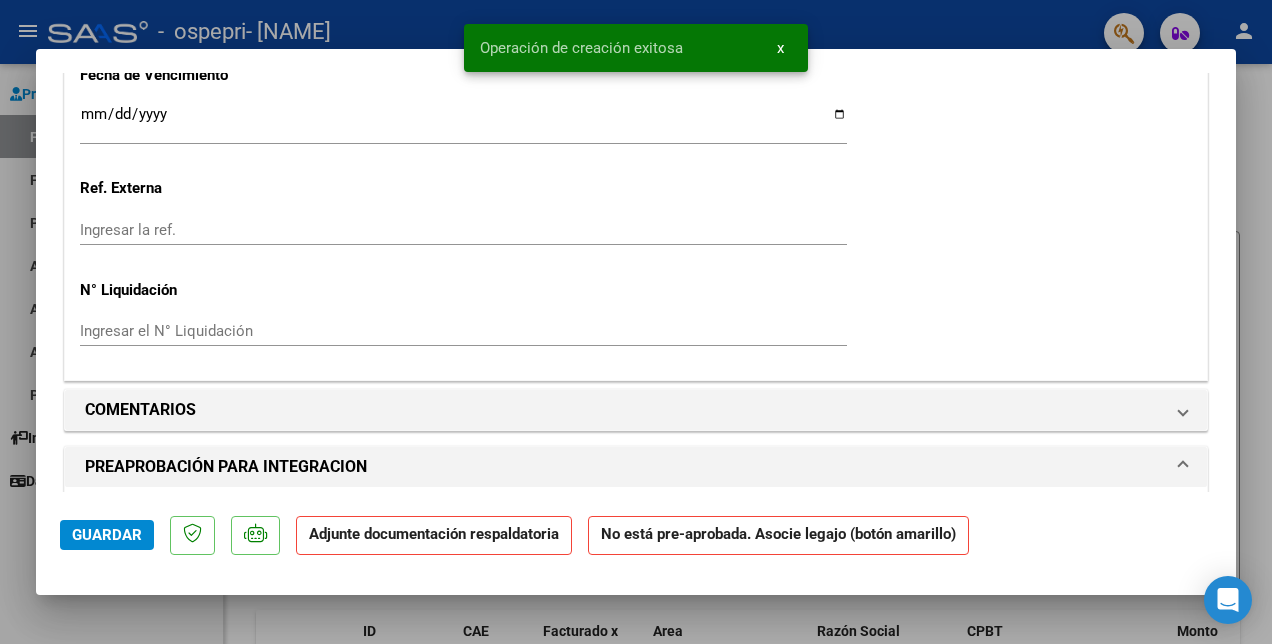 scroll, scrollTop: 1600, scrollLeft: 0, axis: vertical 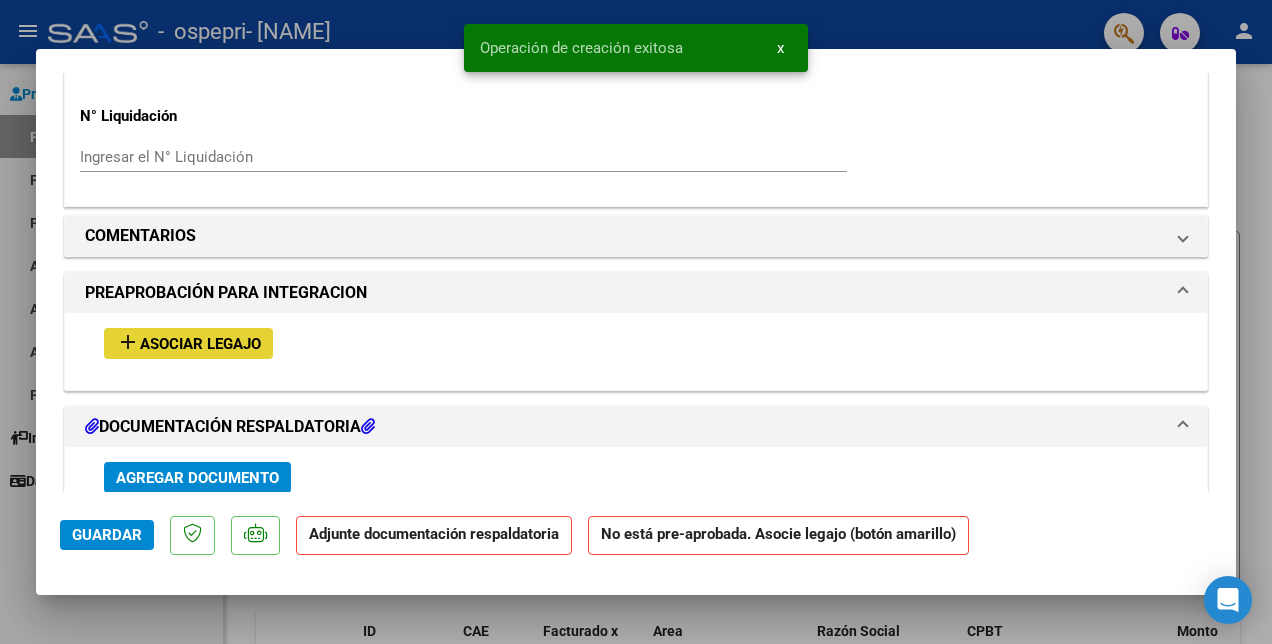 click on "Asociar Legajo" at bounding box center [200, 344] 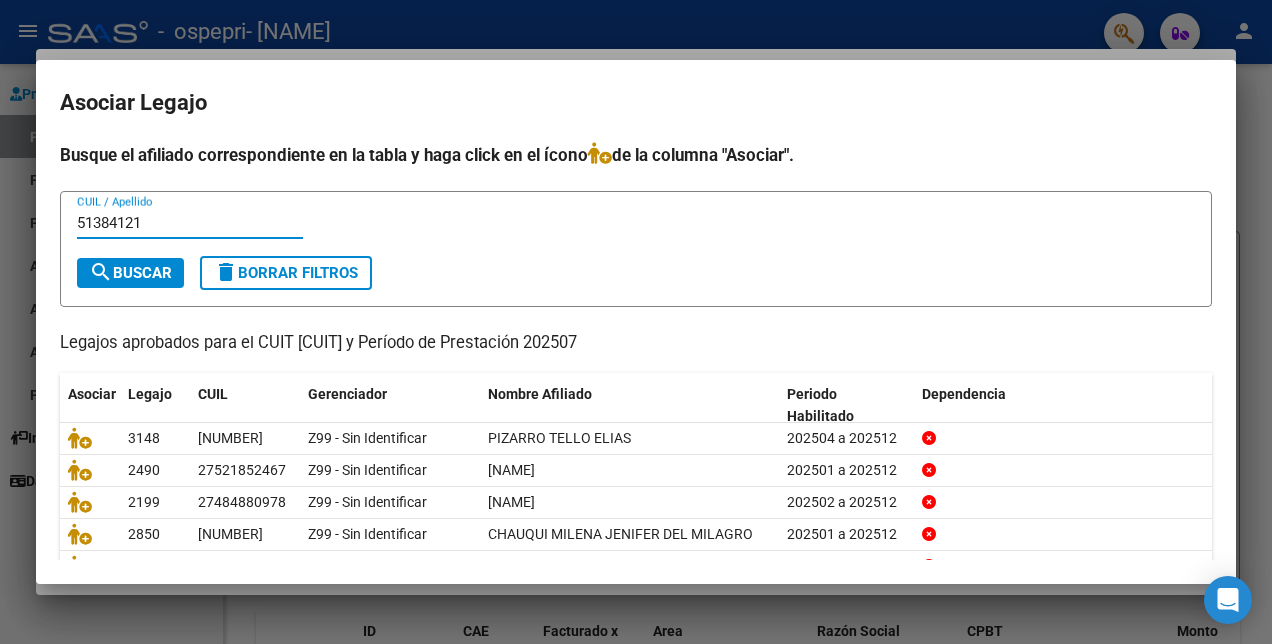 type on "51384121" 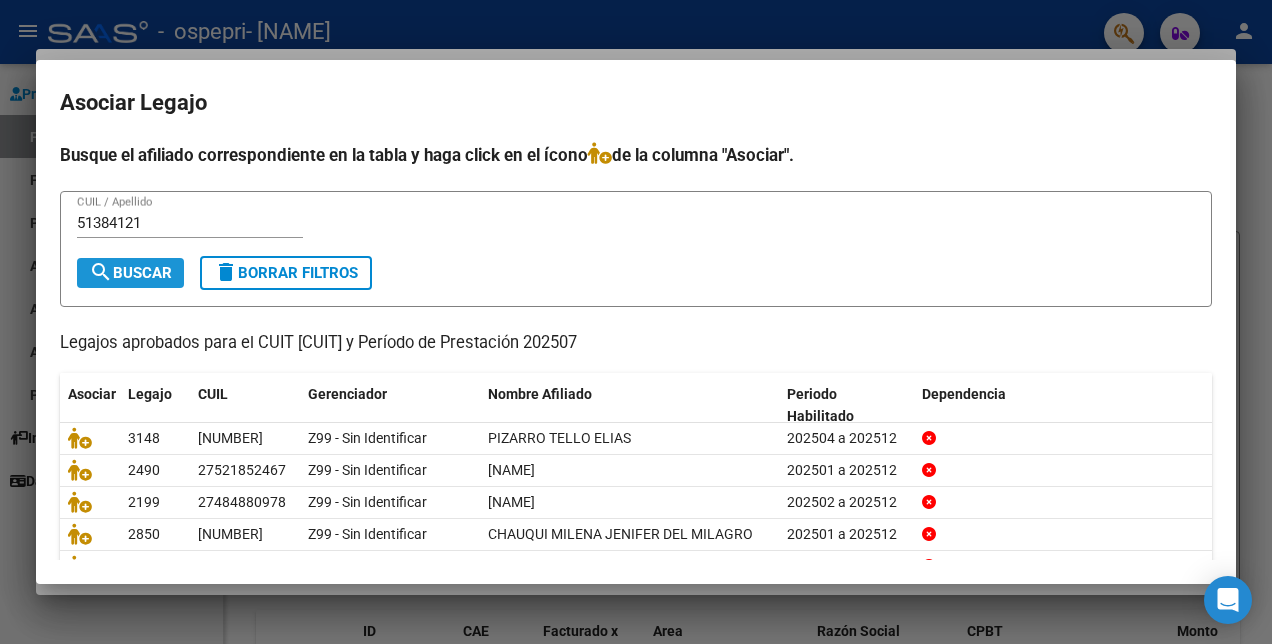 click on "search  Buscar" at bounding box center [130, 273] 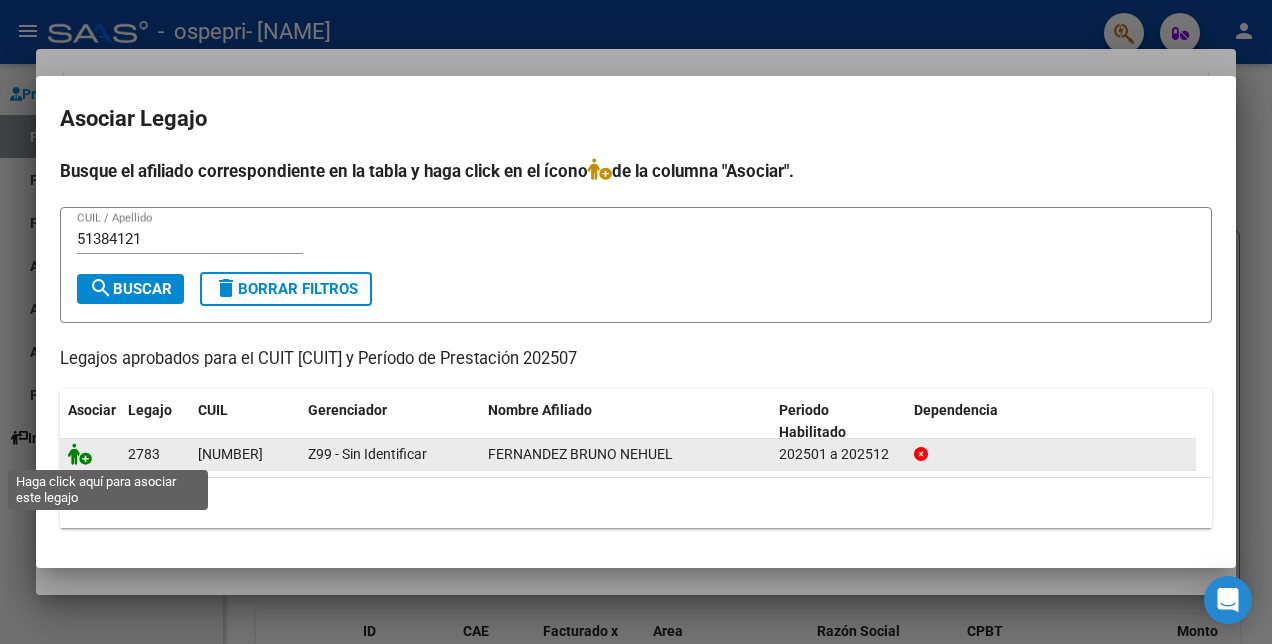 click 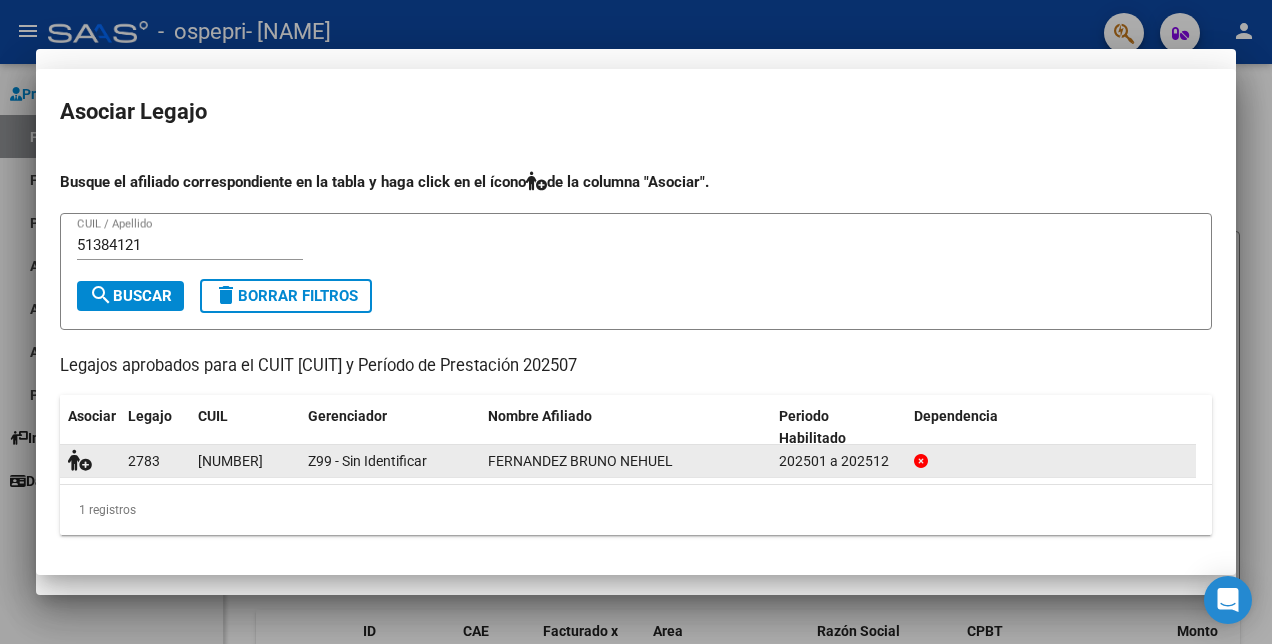scroll, scrollTop: 1652, scrollLeft: 0, axis: vertical 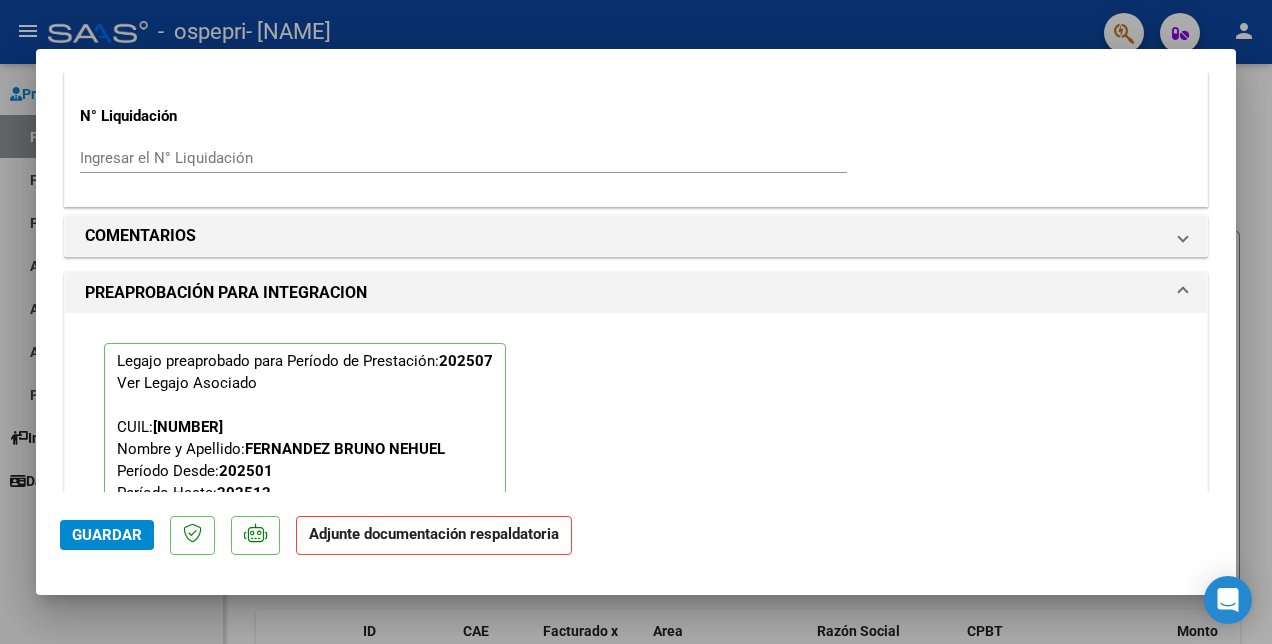 click on "Guardar" 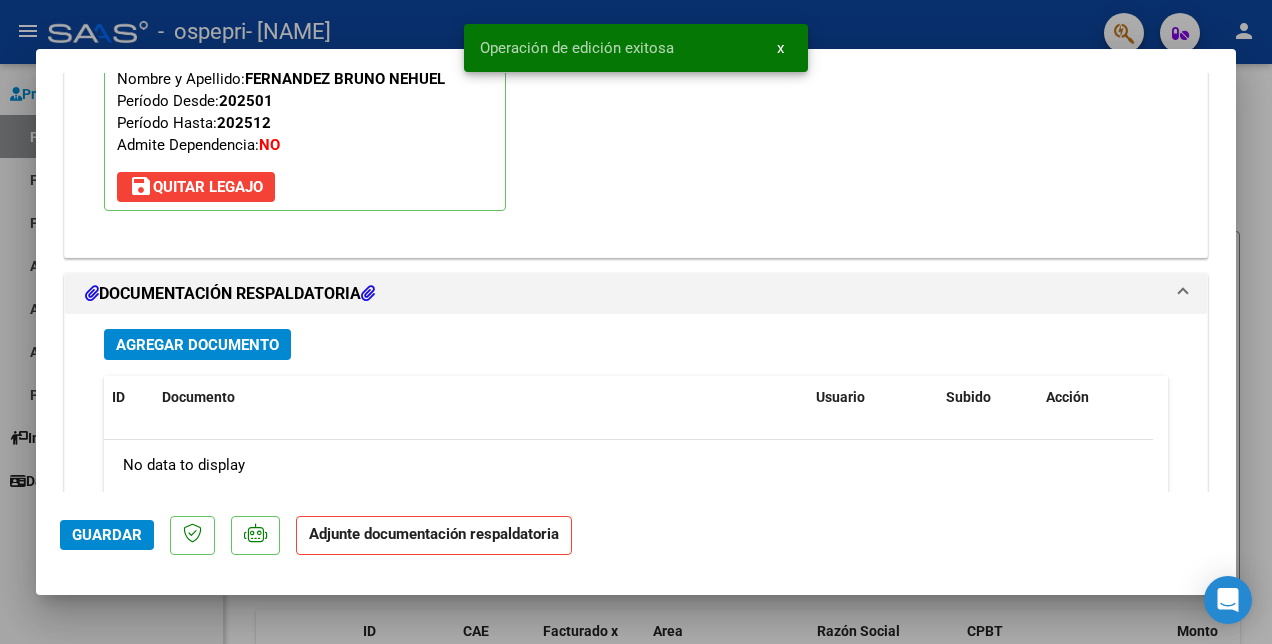 scroll, scrollTop: 2052, scrollLeft: 0, axis: vertical 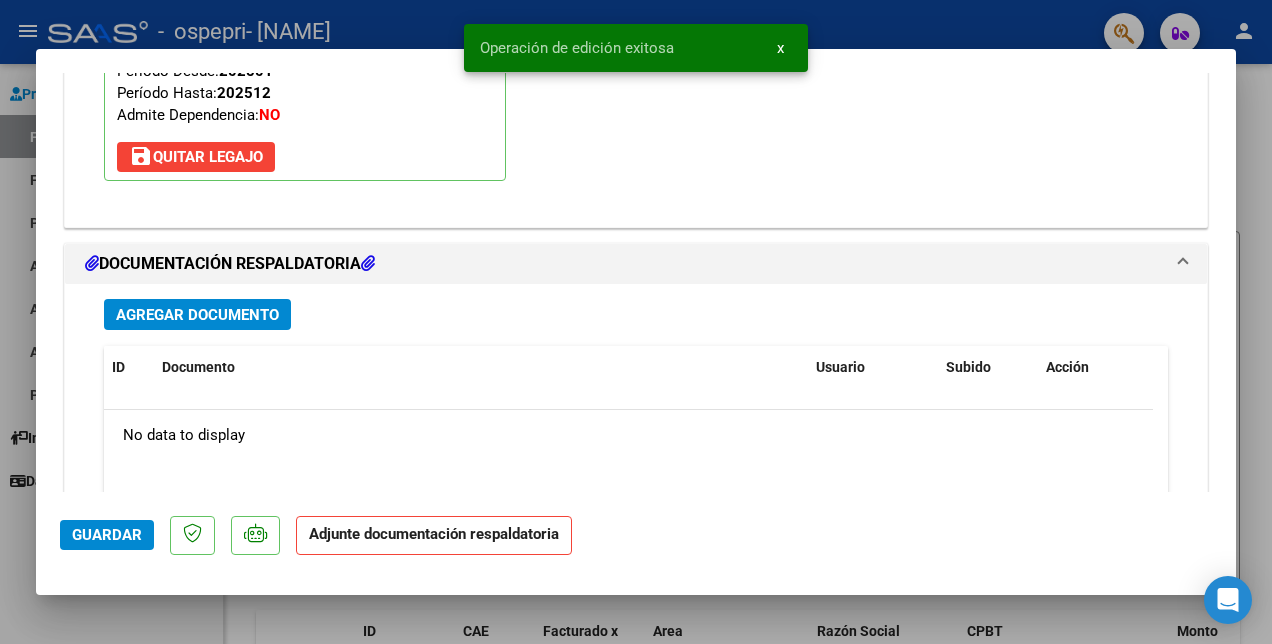 click on "Agregar Documento" at bounding box center (197, 315) 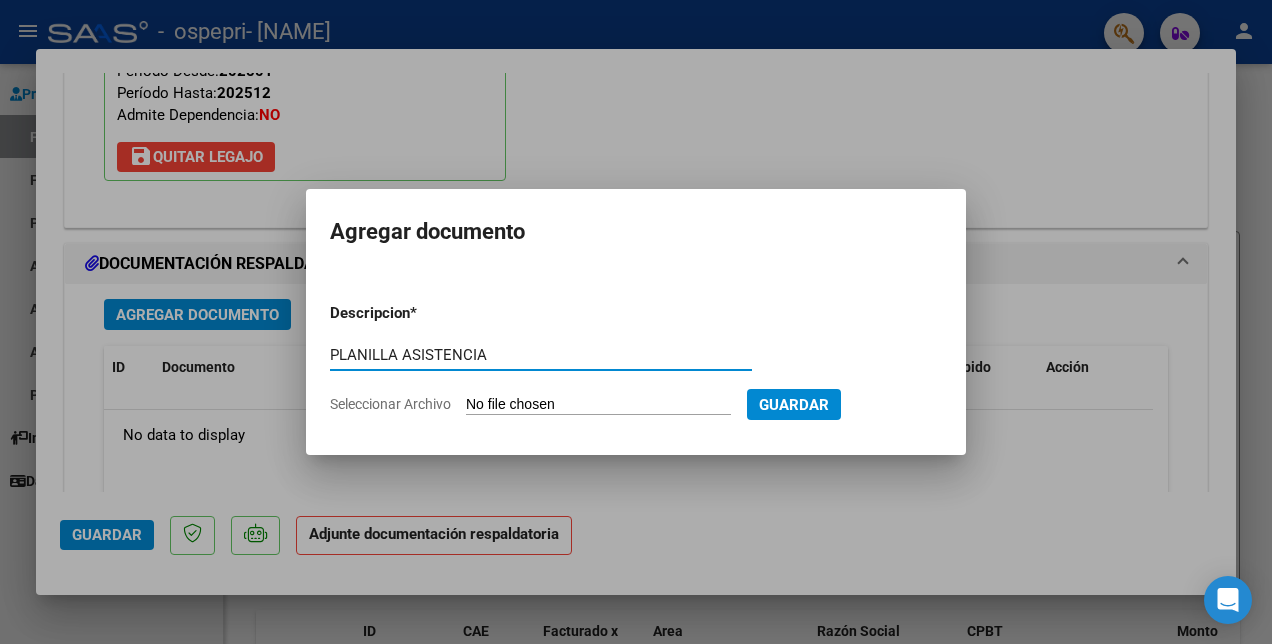type on "PLANILLA ASISTENCIA" 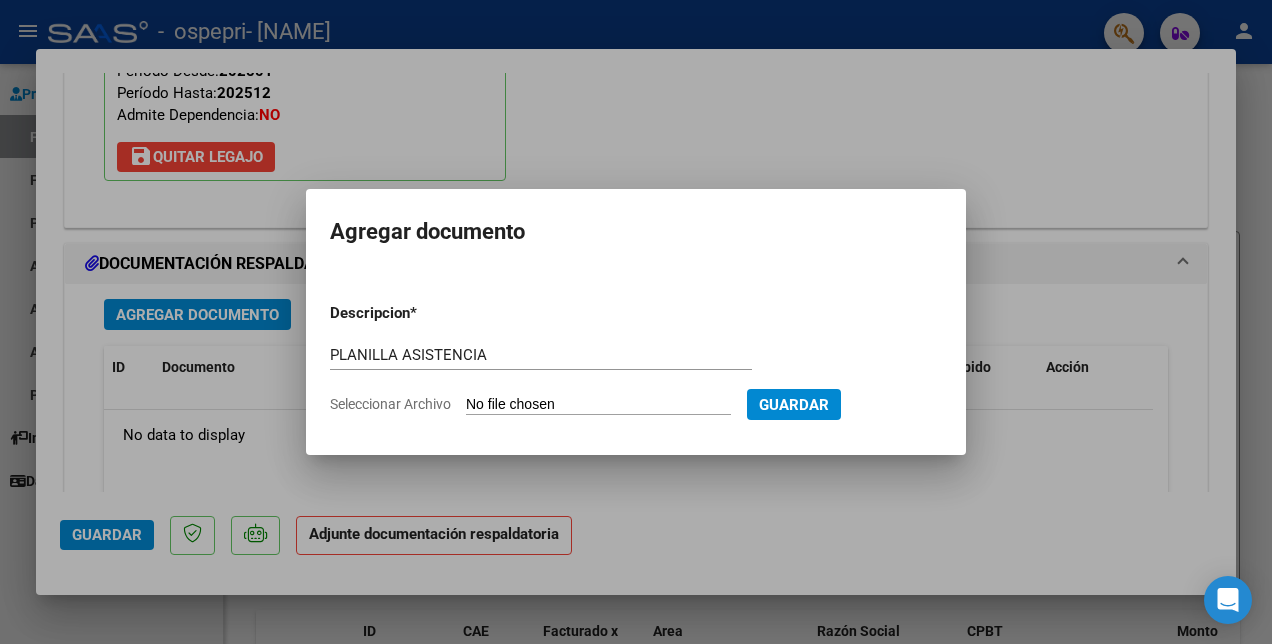 type on "C:\fakepath\FERNANDEZ BRUNO.pdf" 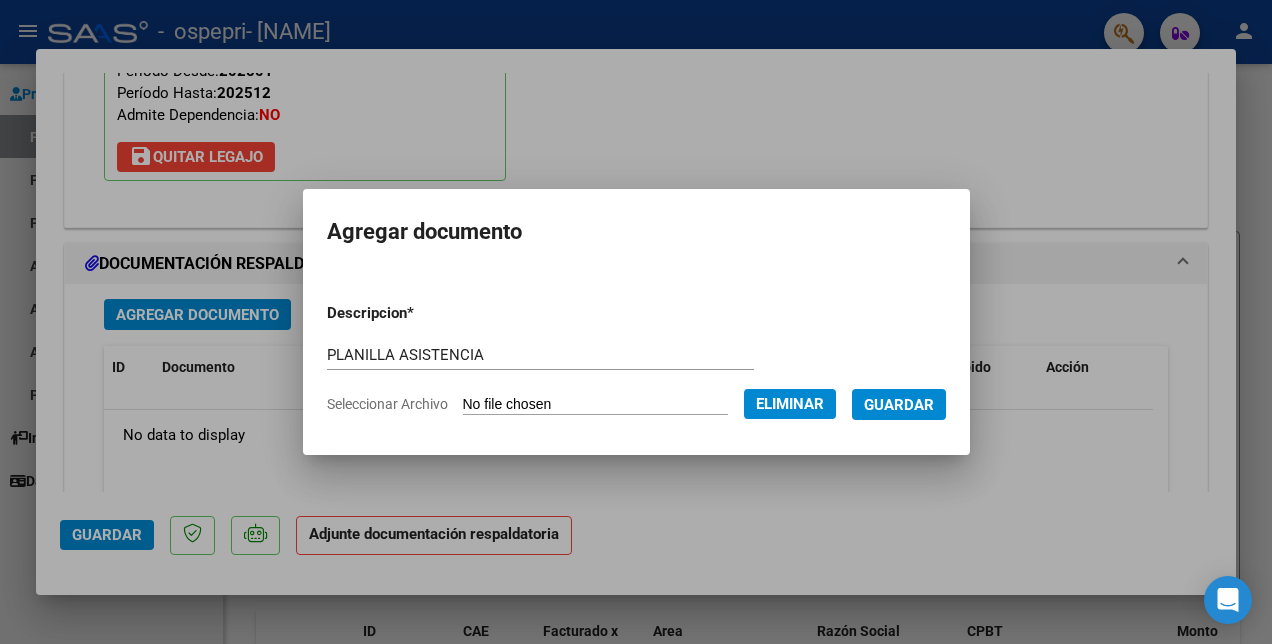 click on "Guardar" at bounding box center (899, 405) 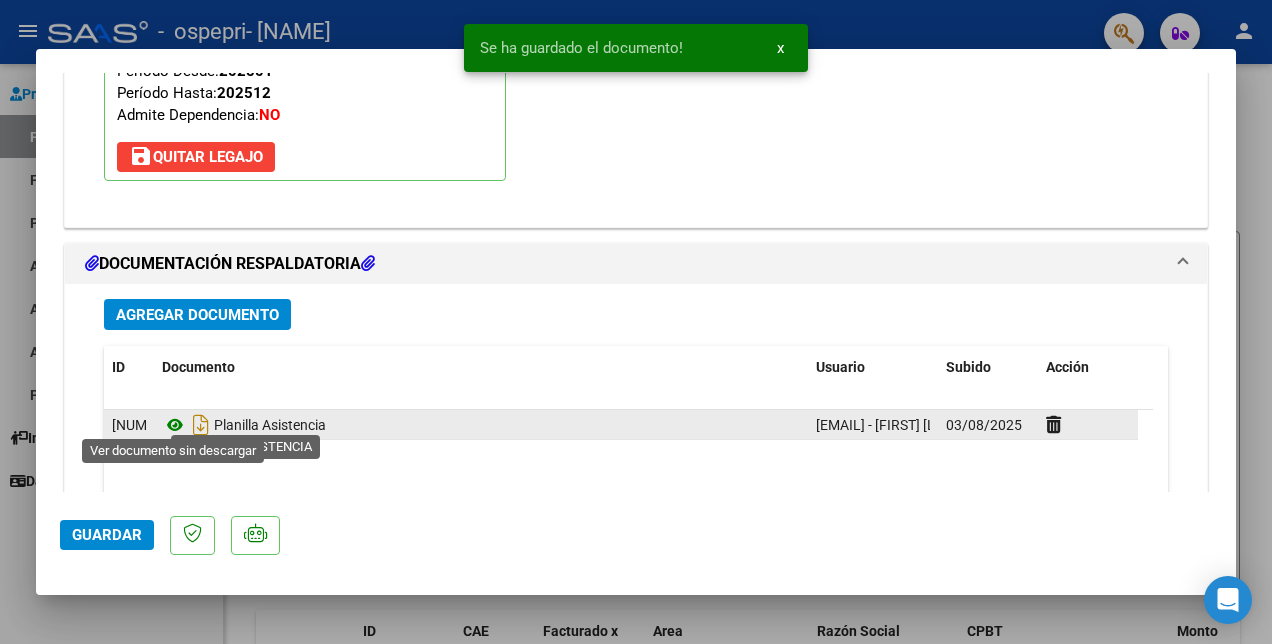 click 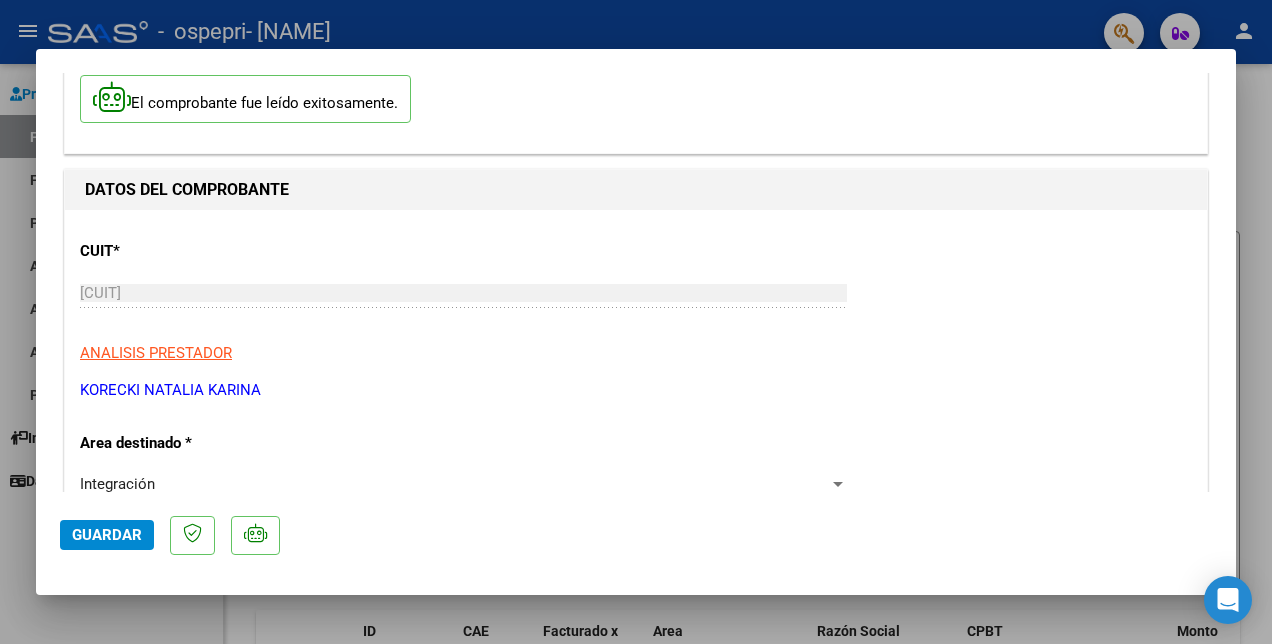 scroll, scrollTop: 0, scrollLeft: 0, axis: both 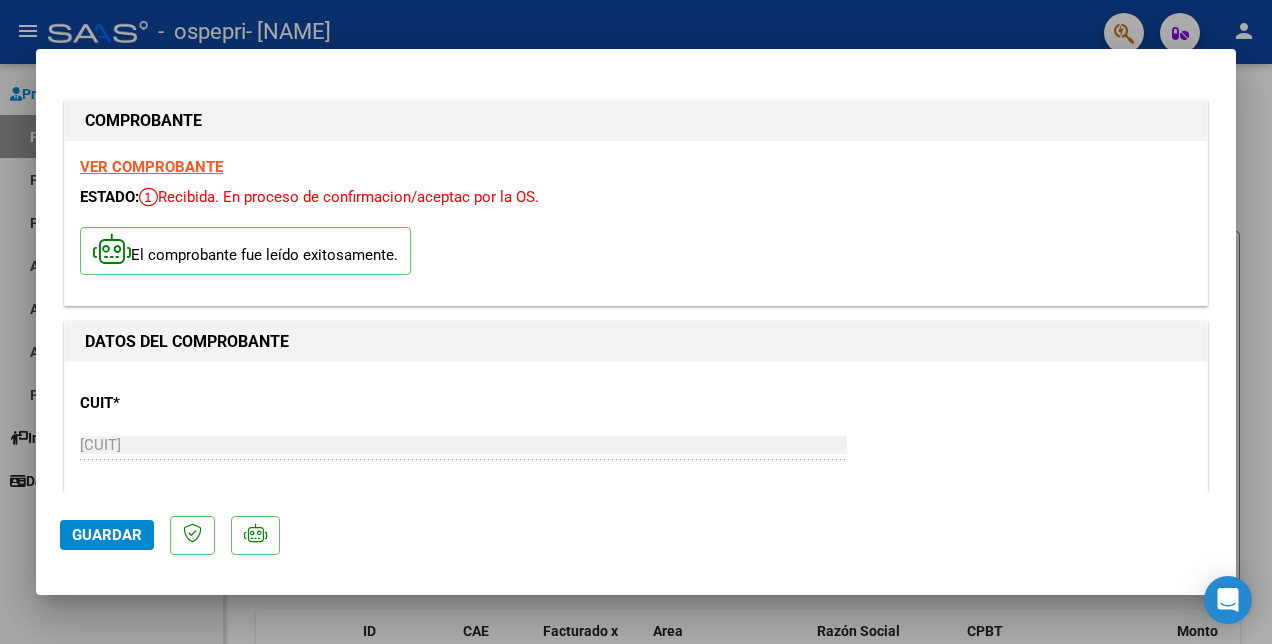 click on "VER COMPROBANTE" at bounding box center [151, 167] 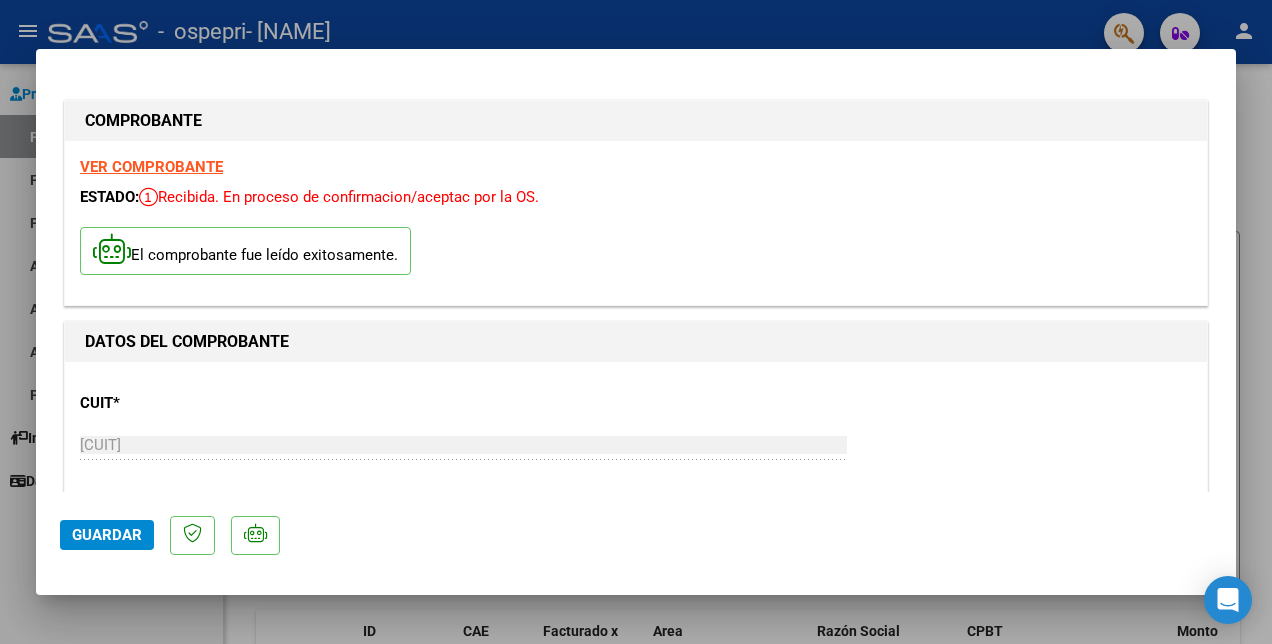click on "Guardar" 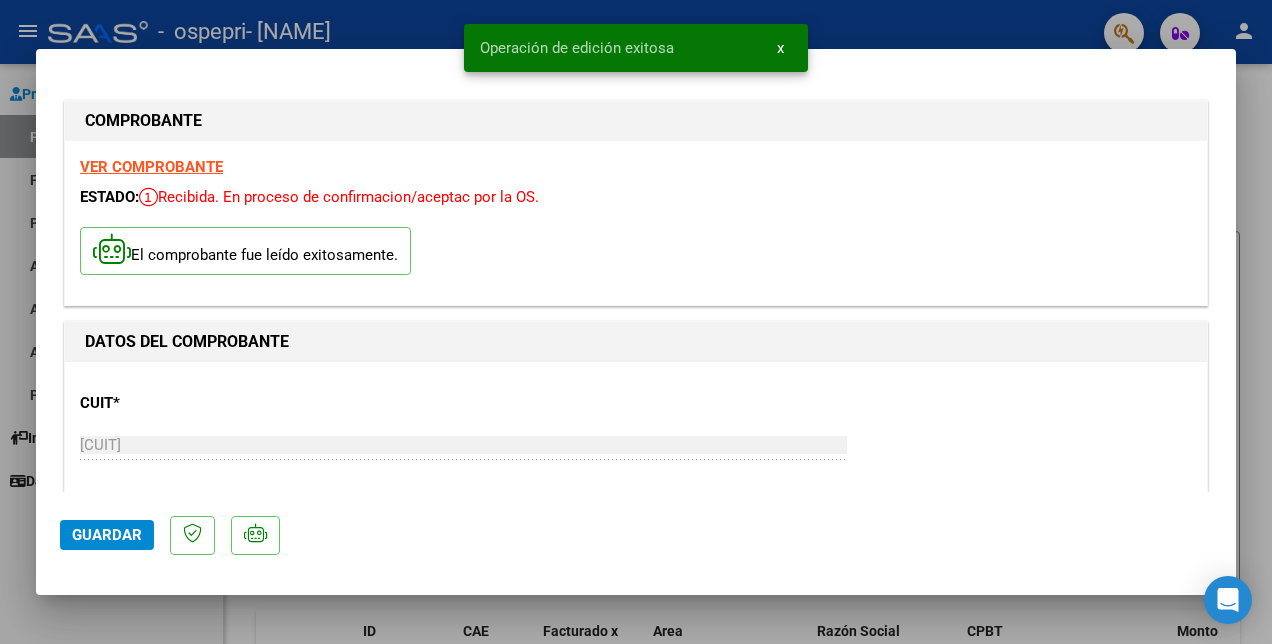 click at bounding box center (636, 322) 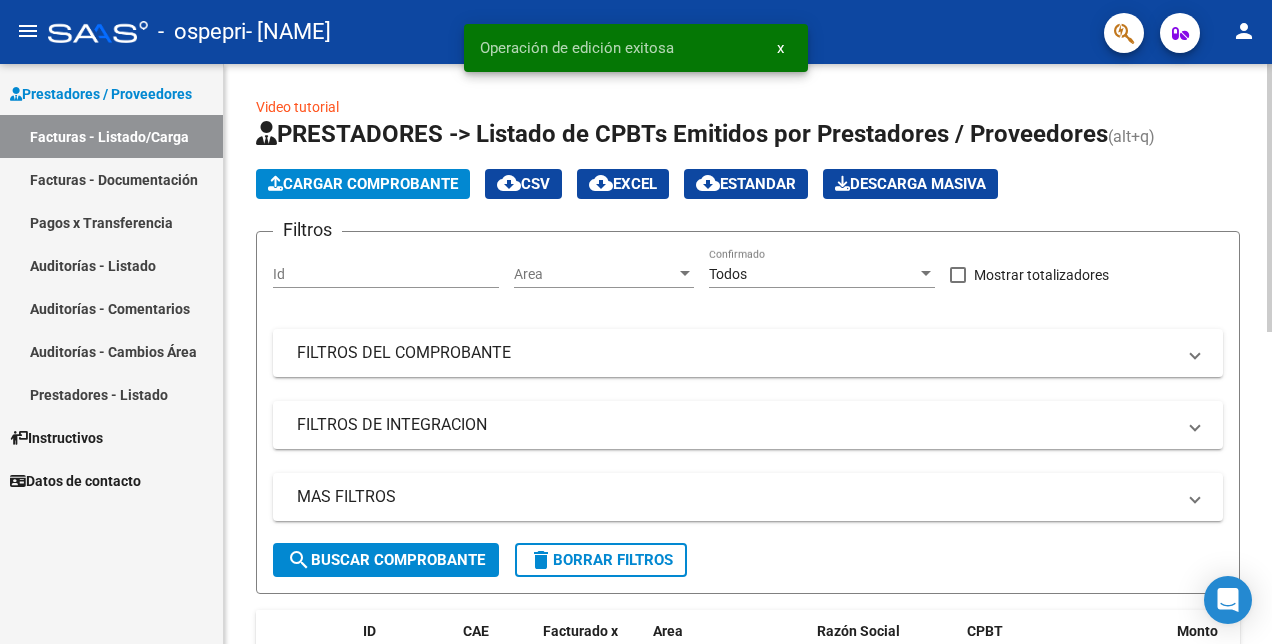 click on "Cargar Comprobante" 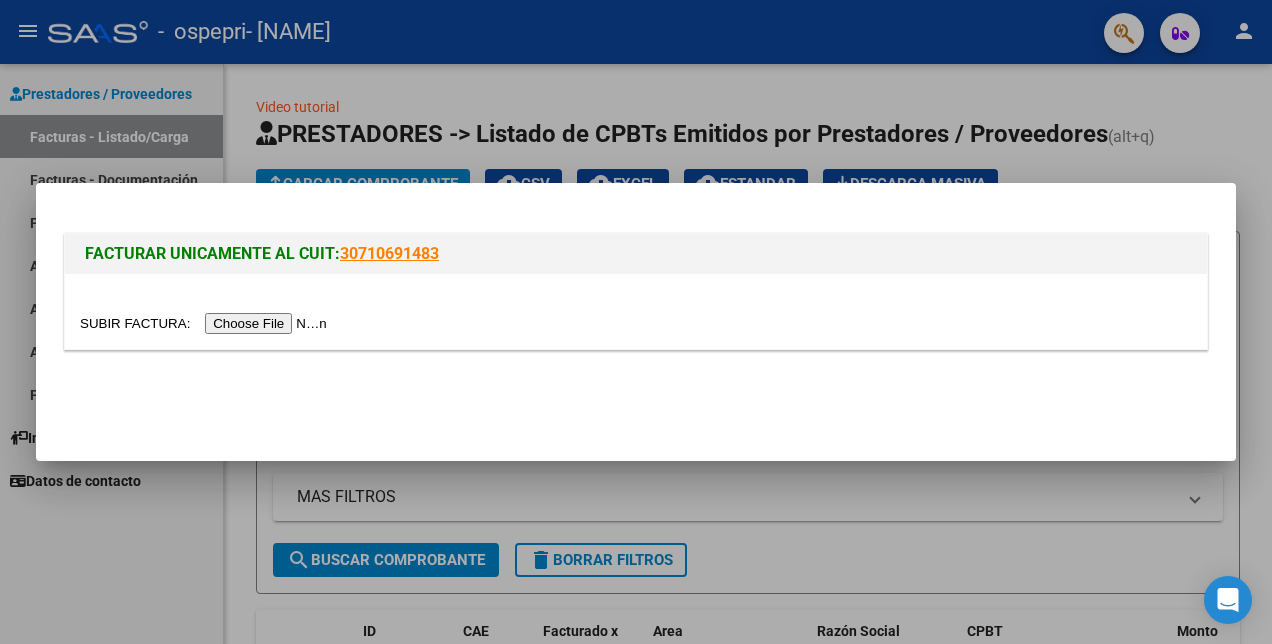 click at bounding box center (206, 323) 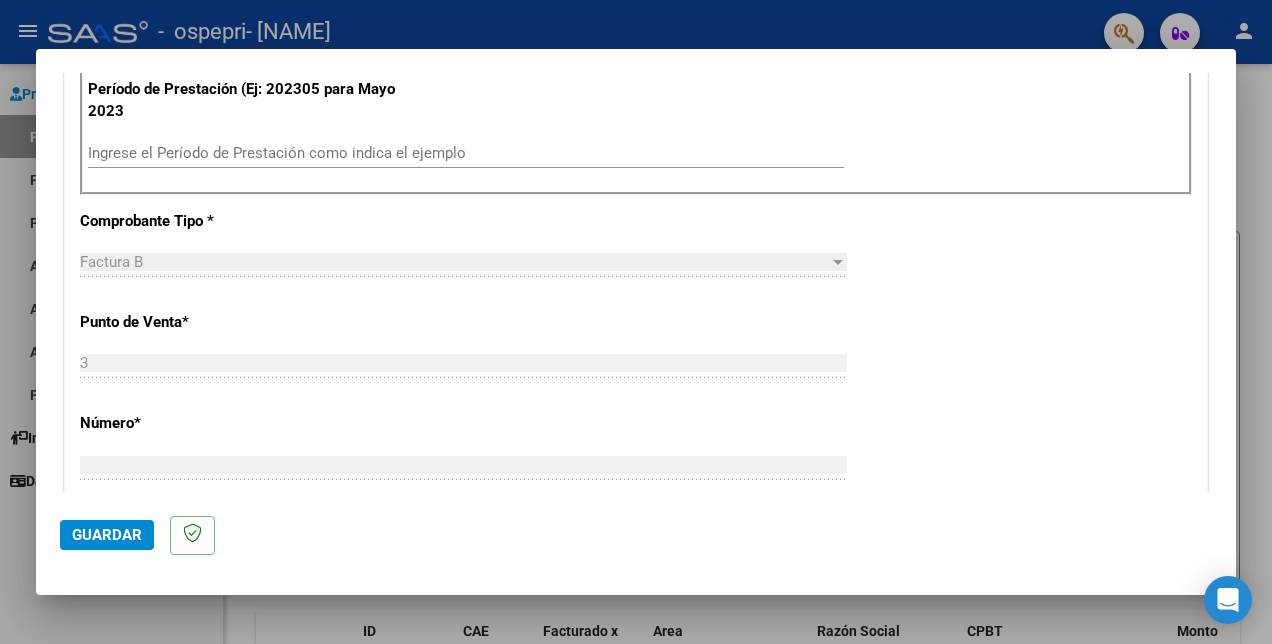 scroll, scrollTop: 500, scrollLeft: 0, axis: vertical 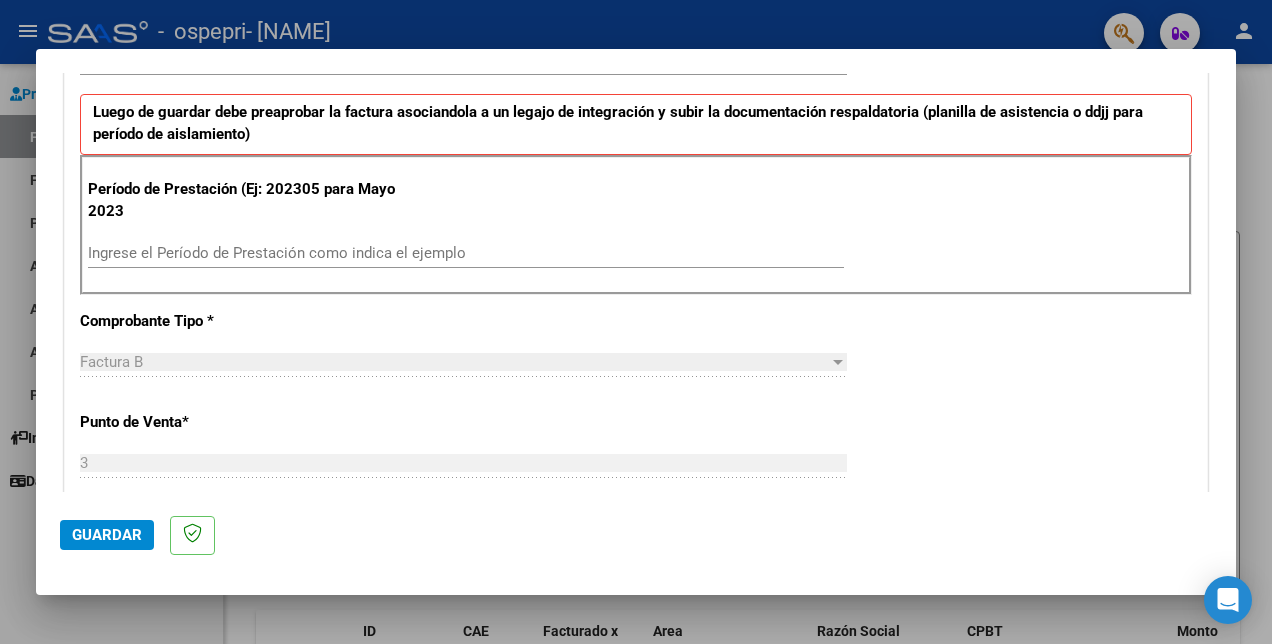 click on "Ingrese el Período de Prestación como indica el ejemplo" at bounding box center [466, 253] 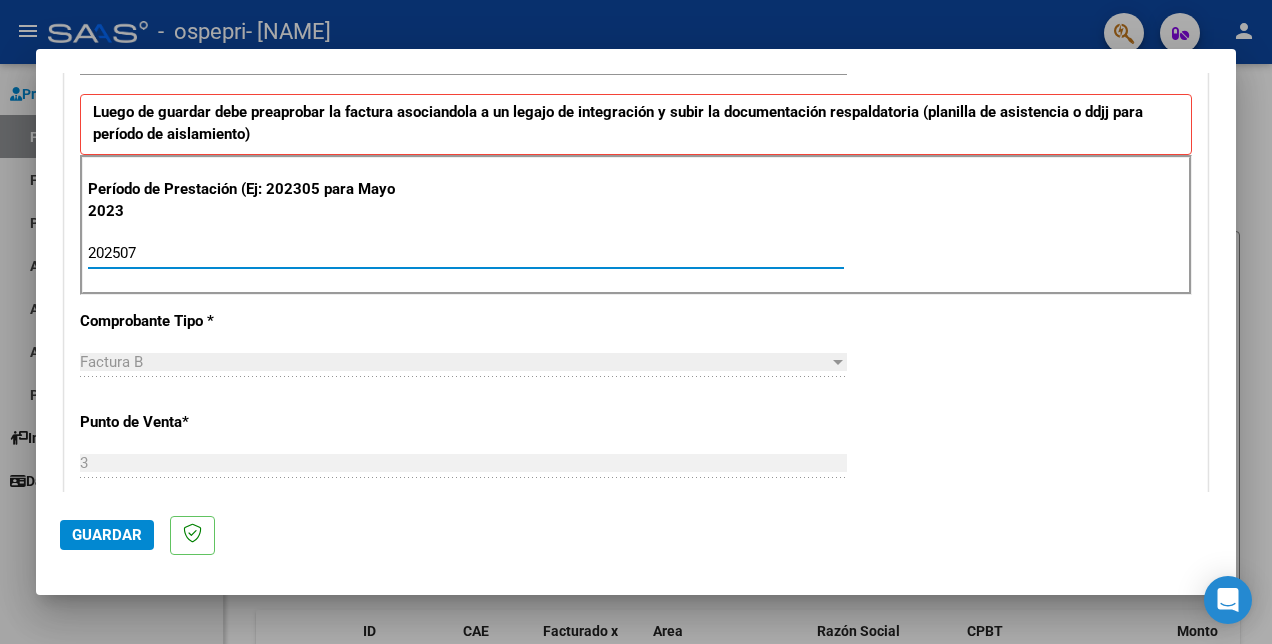 type on "202507" 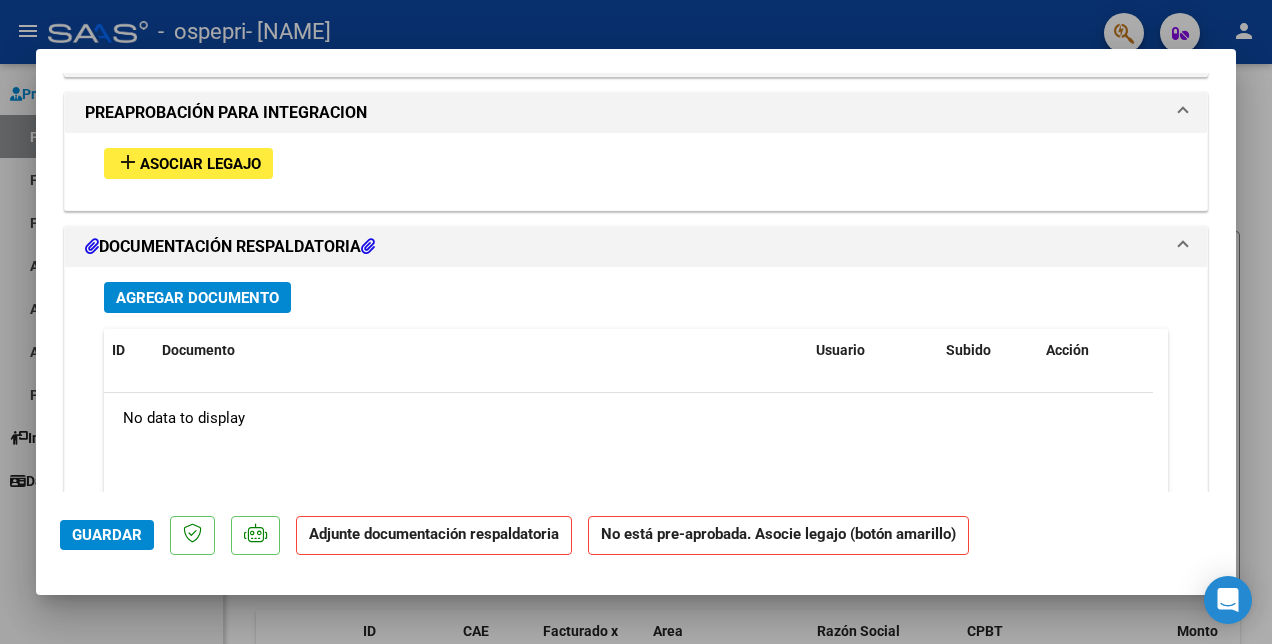 scroll, scrollTop: 1700, scrollLeft: 0, axis: vertical 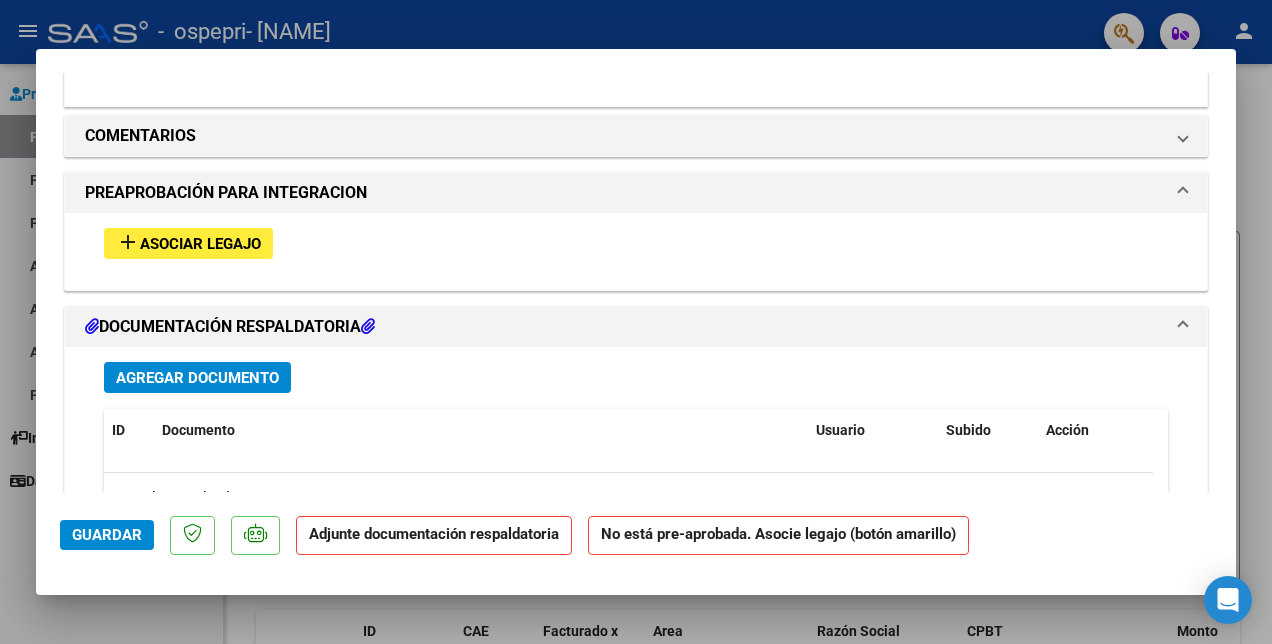 click on "Asociar Legajo" at bounding box center [200, 244] 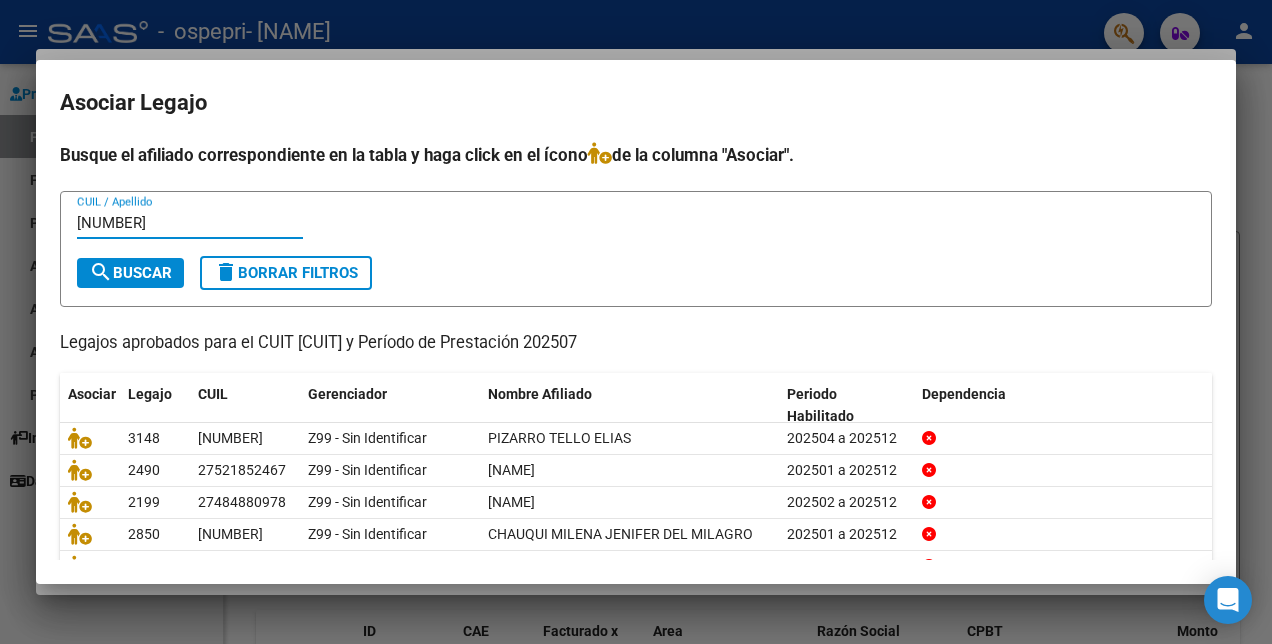 type on "[NUMBER]" 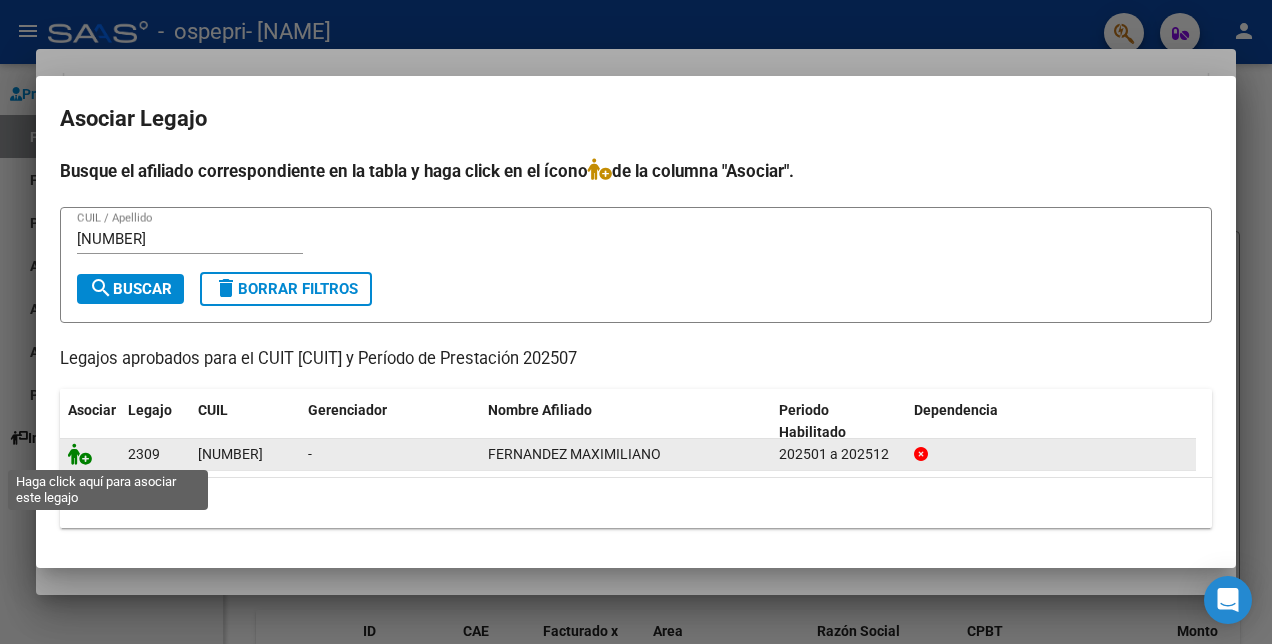 click 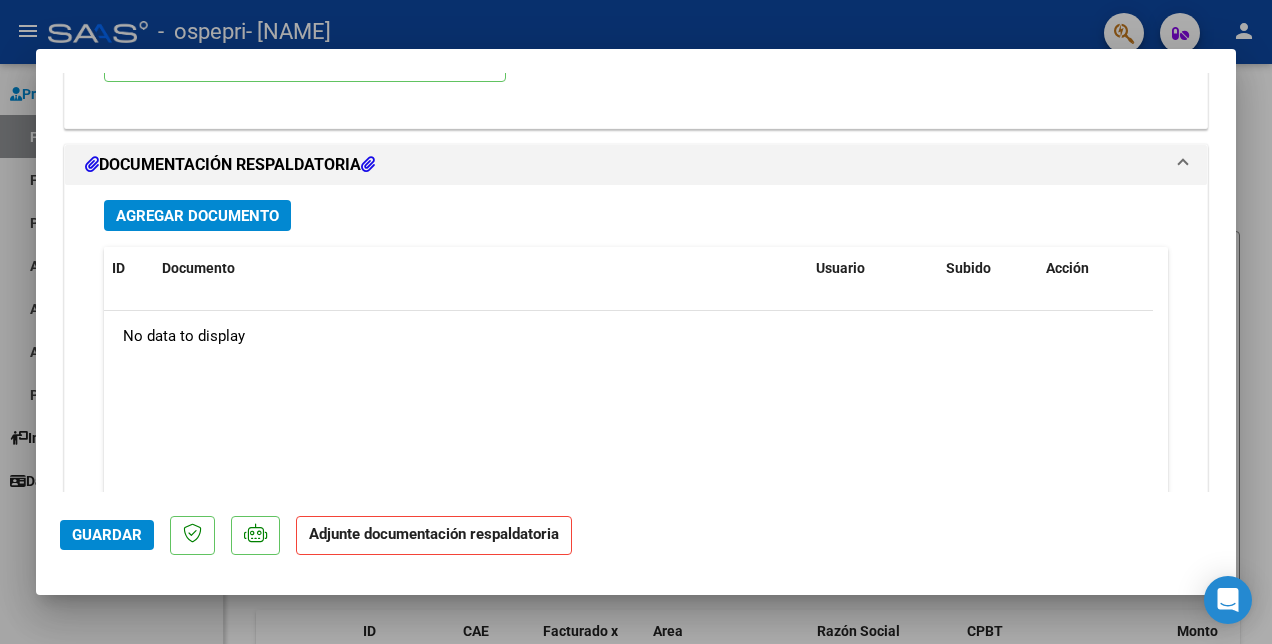 scroll, scrollTop: 2152, scrollLeft: 0, axis: vertical 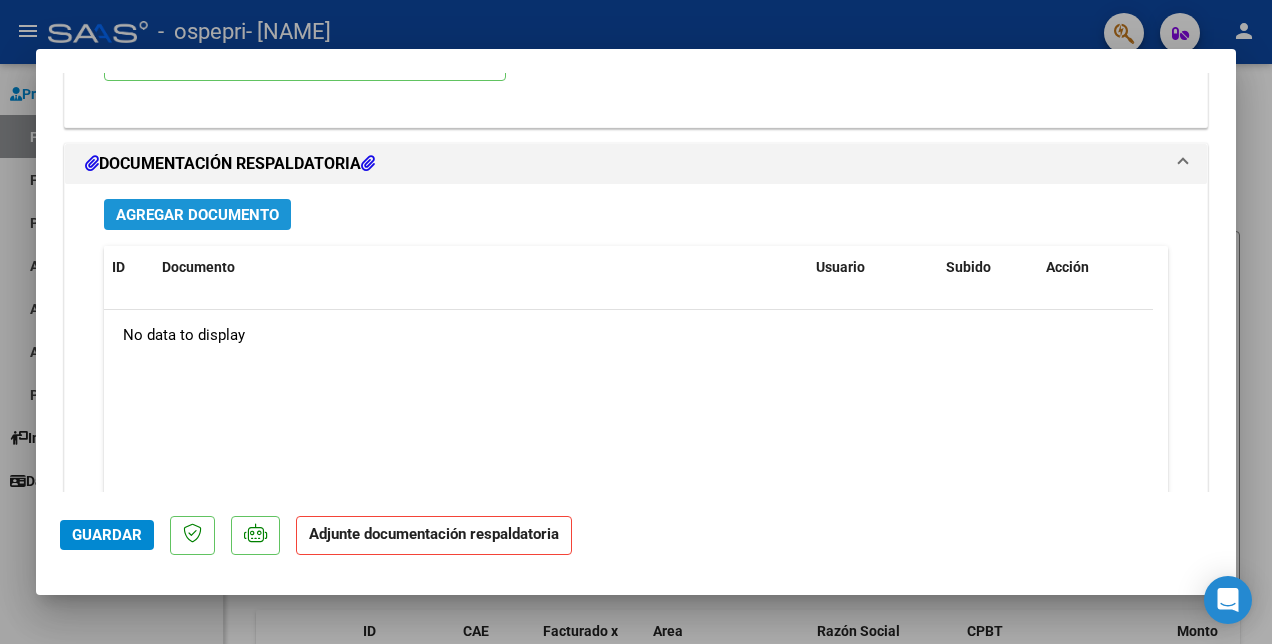click on "Agregar Documento" at bounding box center (197, 215) 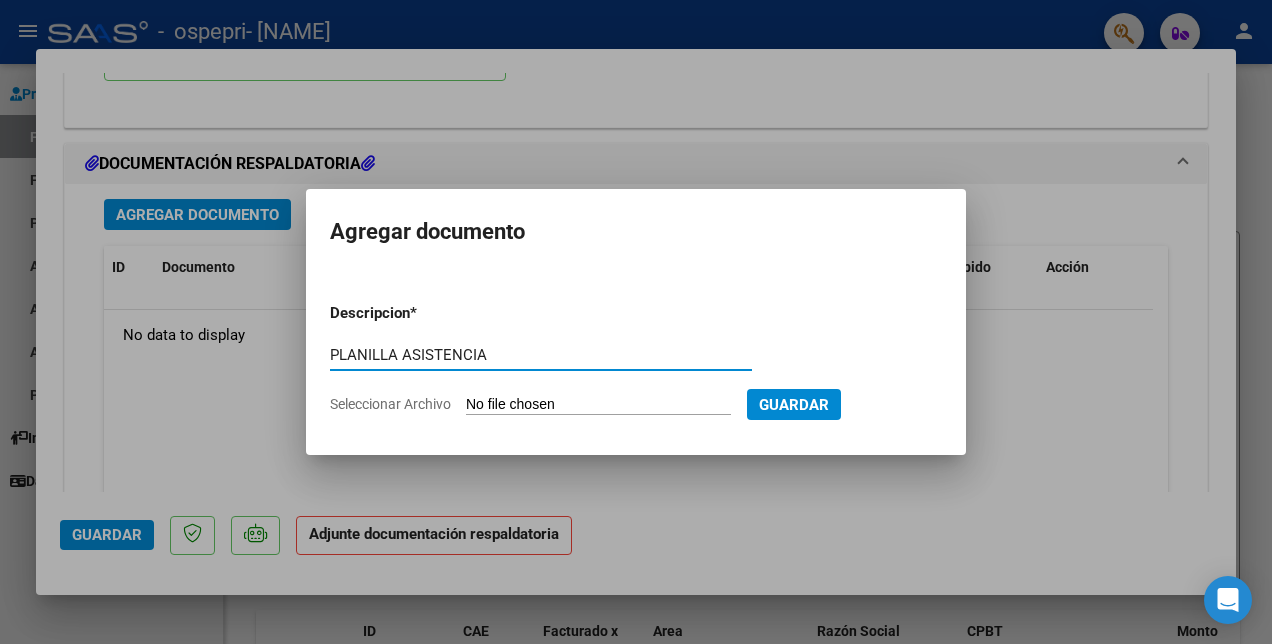 type on "PLANILLA ASISTENCIA" 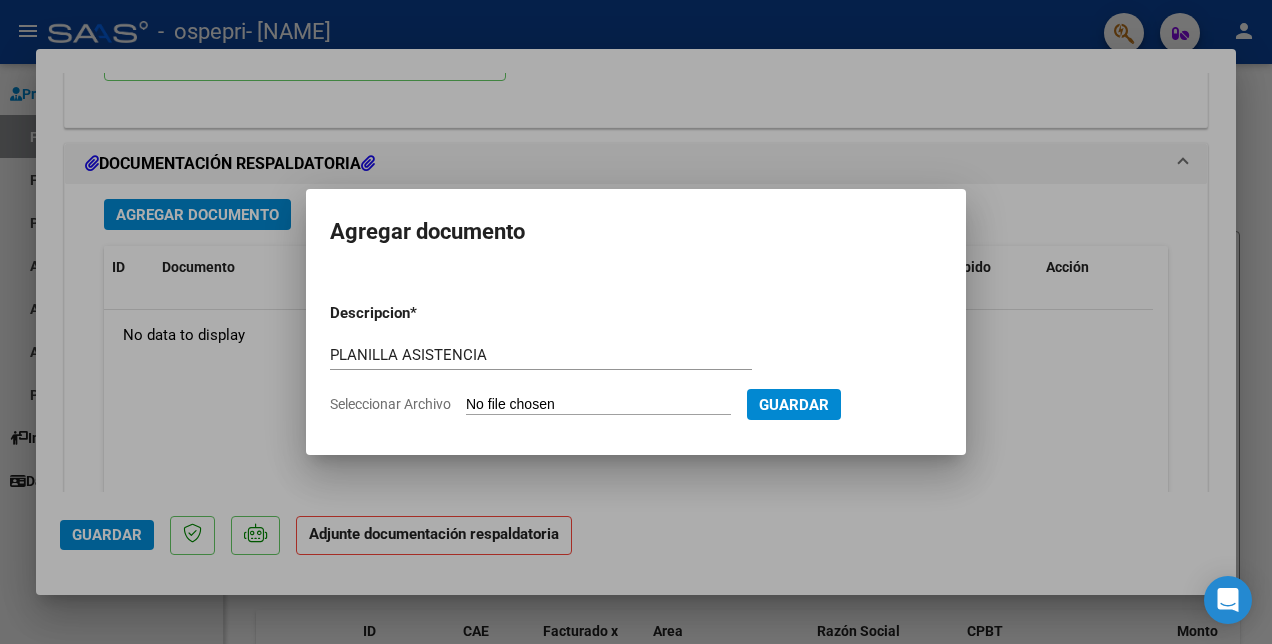 type on "C:\fakepath\[NAME].pdf" 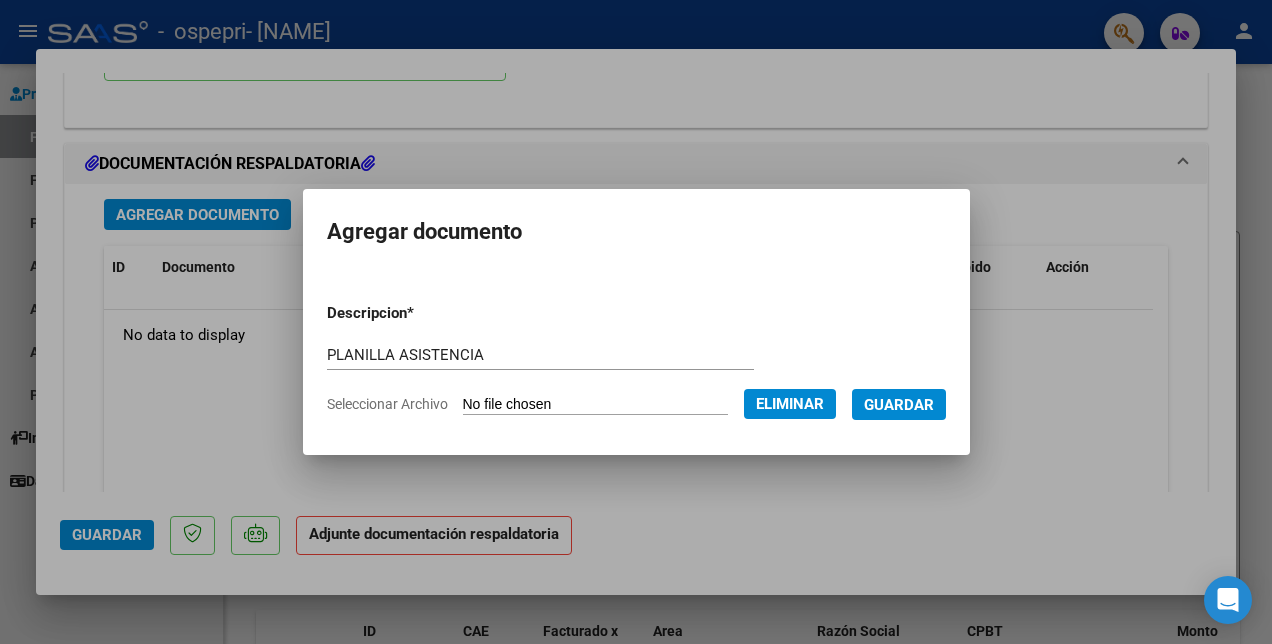 click on "Guardar" at bounding box center [899, 405] 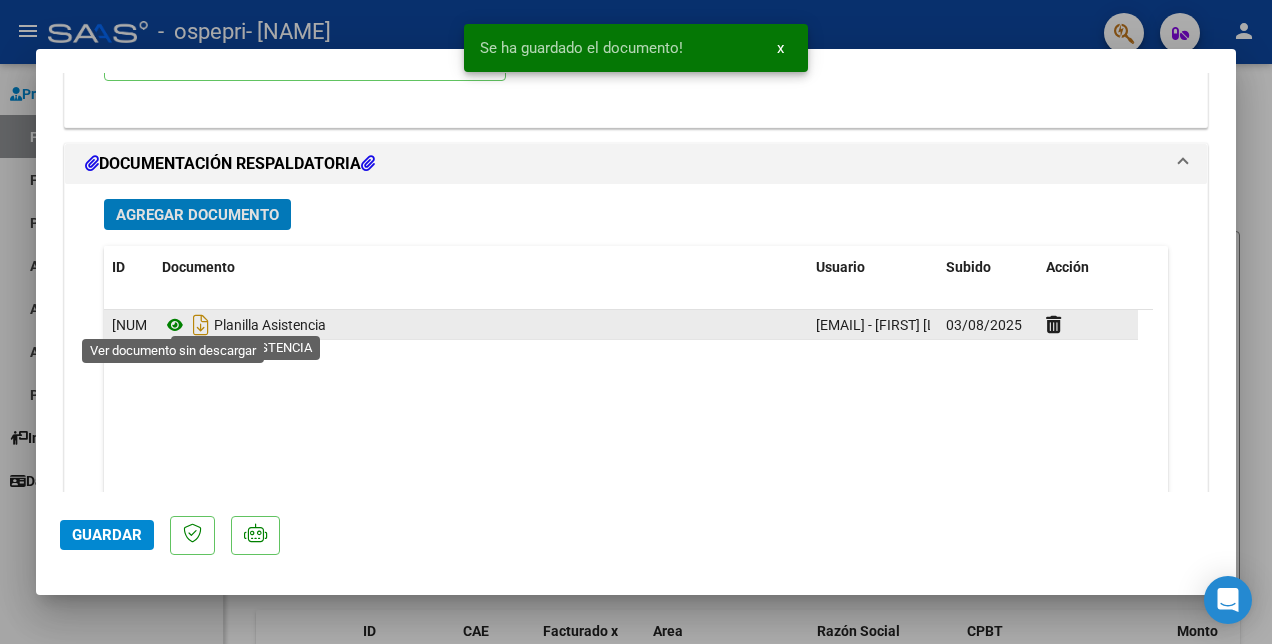 click 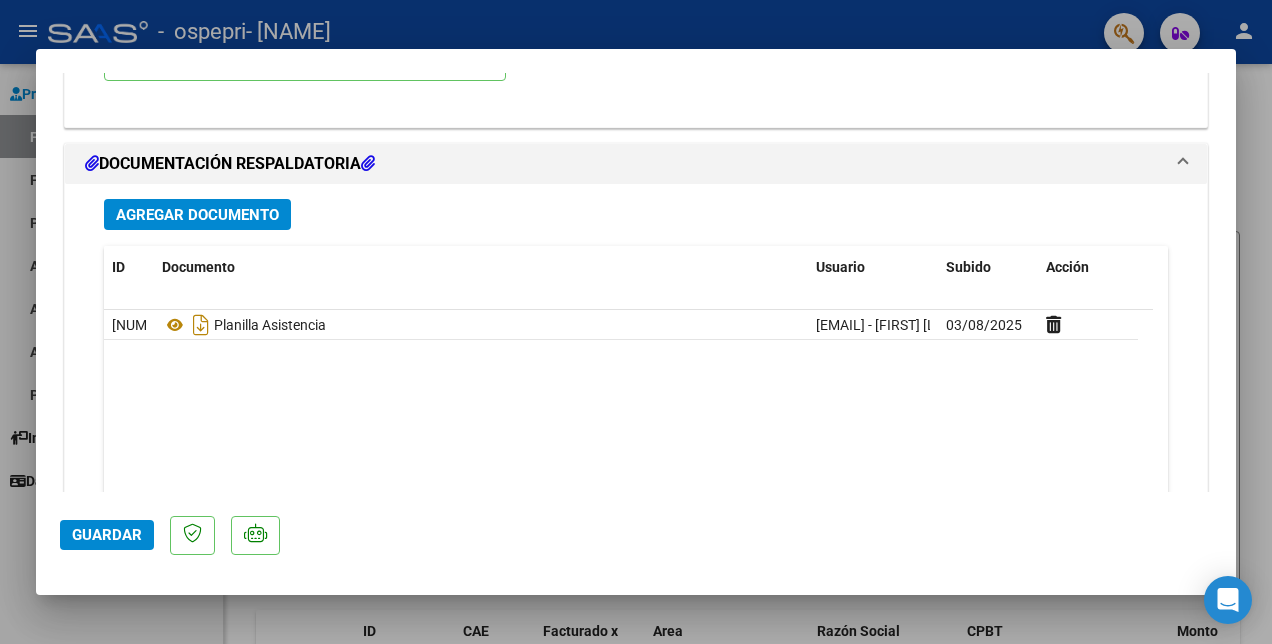 click on "Guardar" 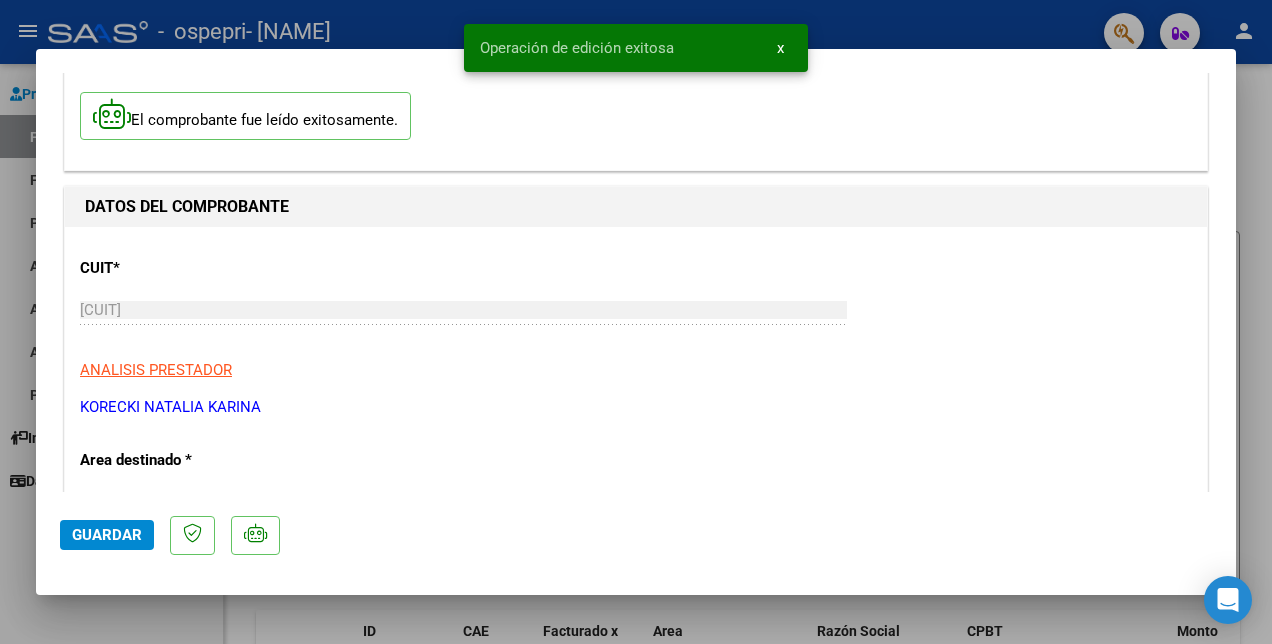 scroll, scrollTop: 0, scrollLeft: 0, axis: both 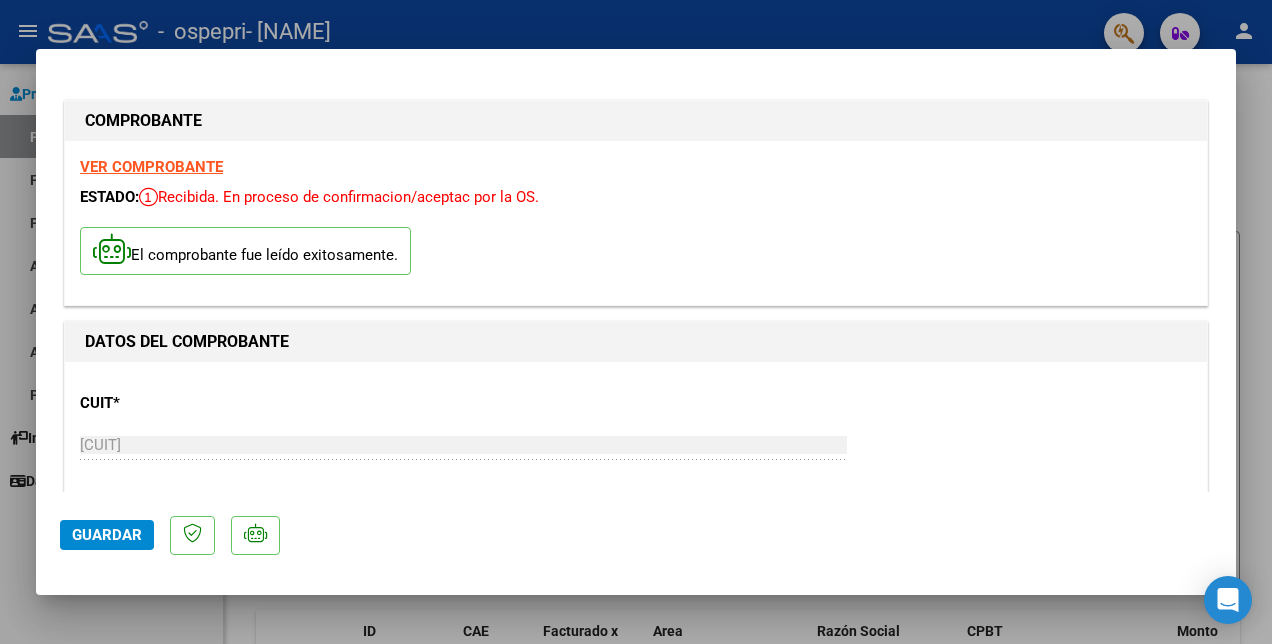 click on "VER COMPROBANTE" at bounding box center (151, 167) 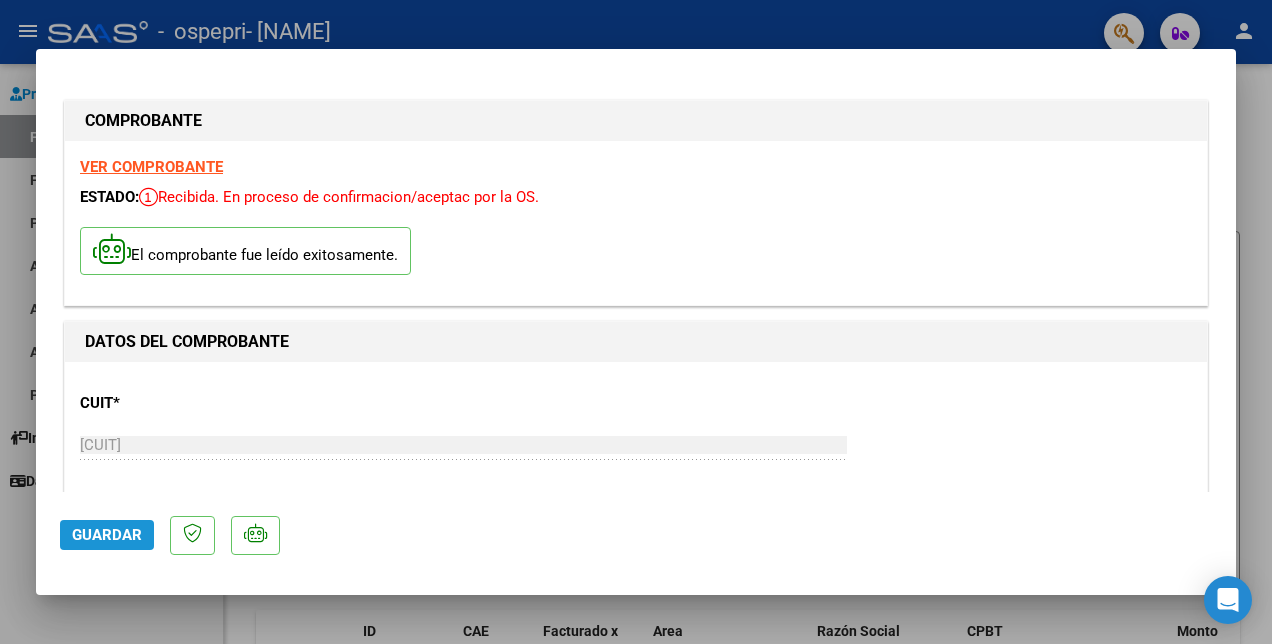 click on "Guardar" 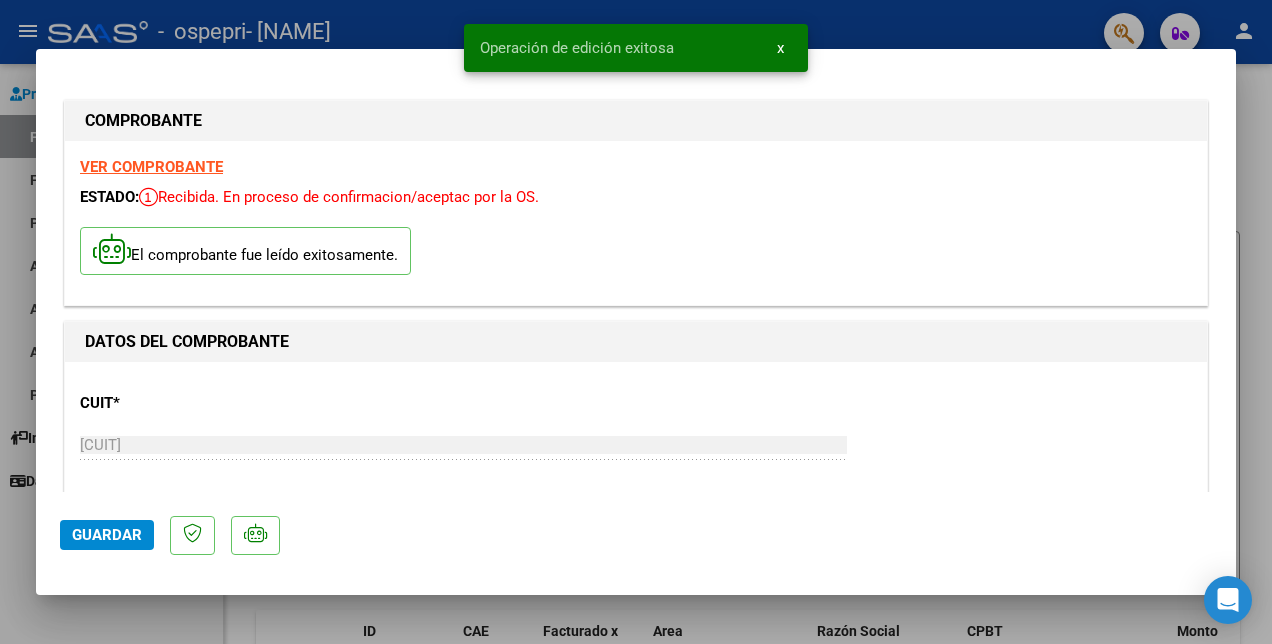 click at bounding box center [636, 322] 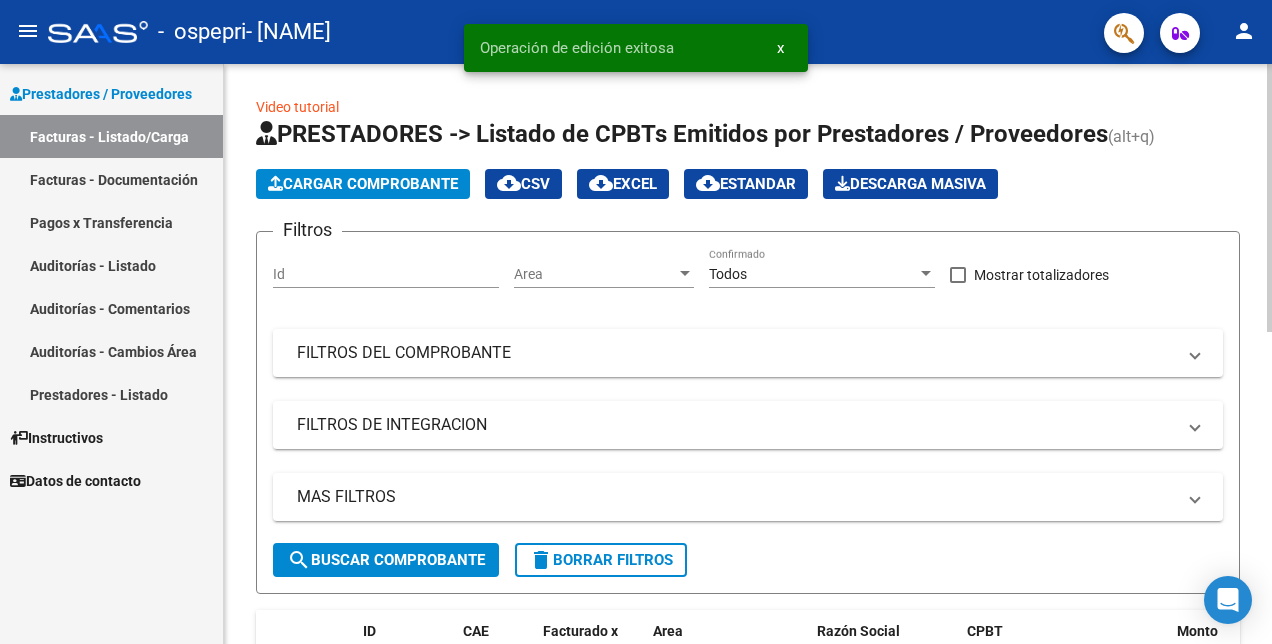 click on "Cargar Comprobante" 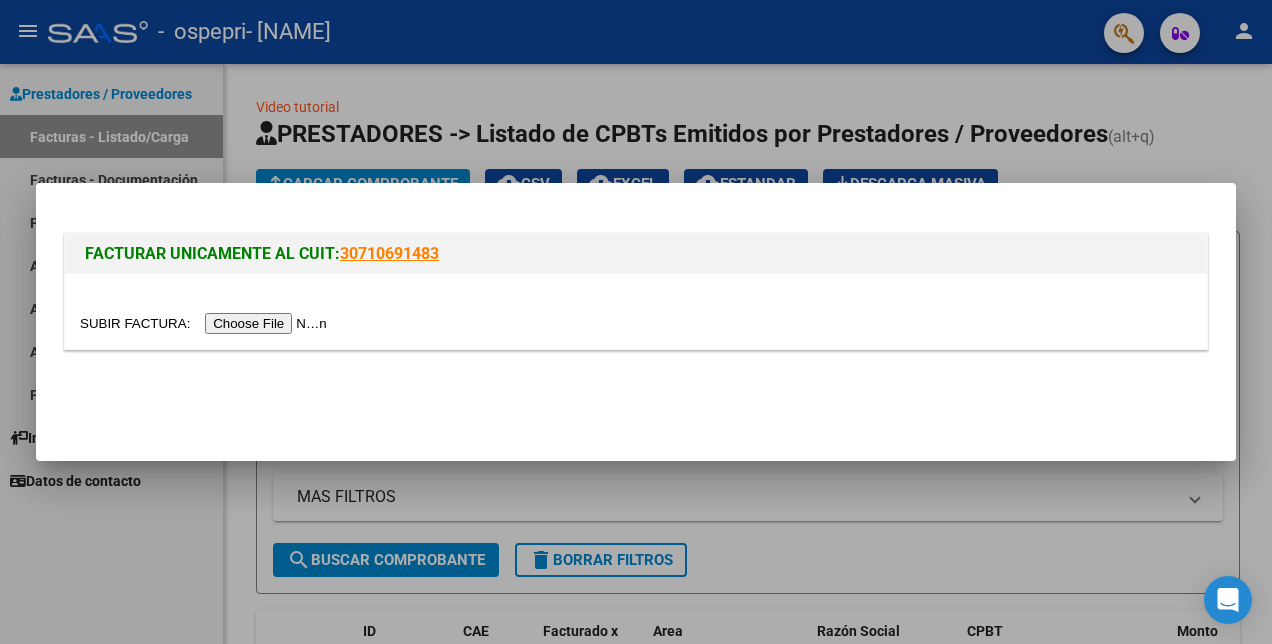 click at bounding box center [206, 323] 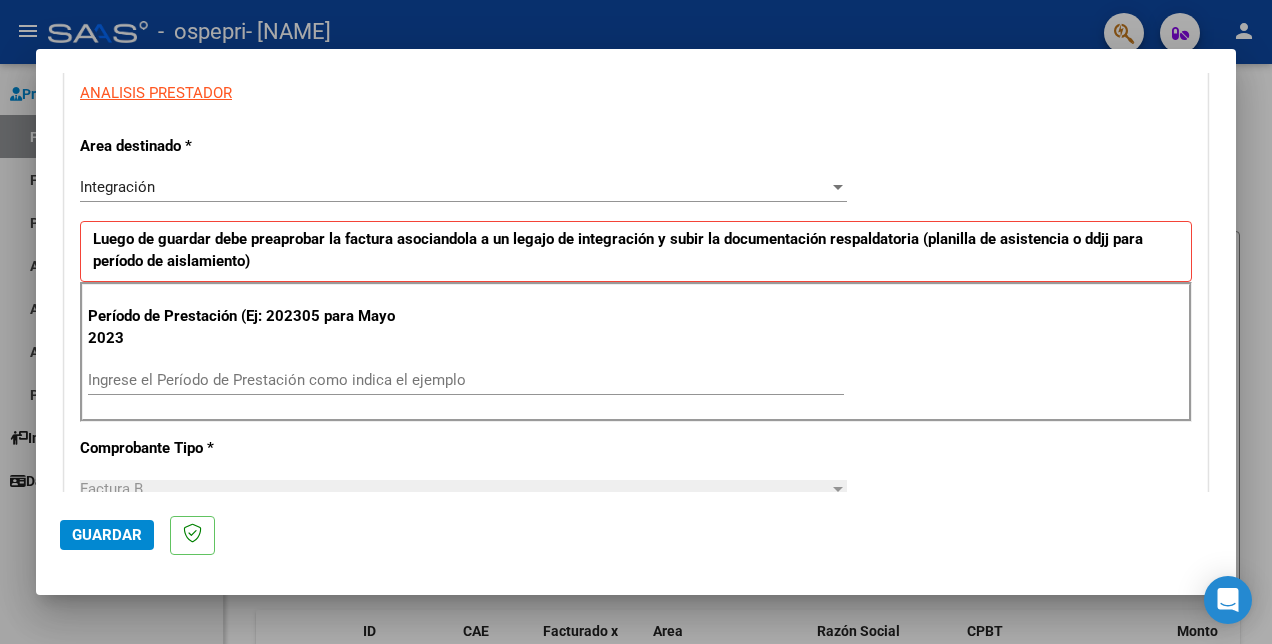 scroll, scrollTop: 400, scrollLeft: 0, axis: vertical 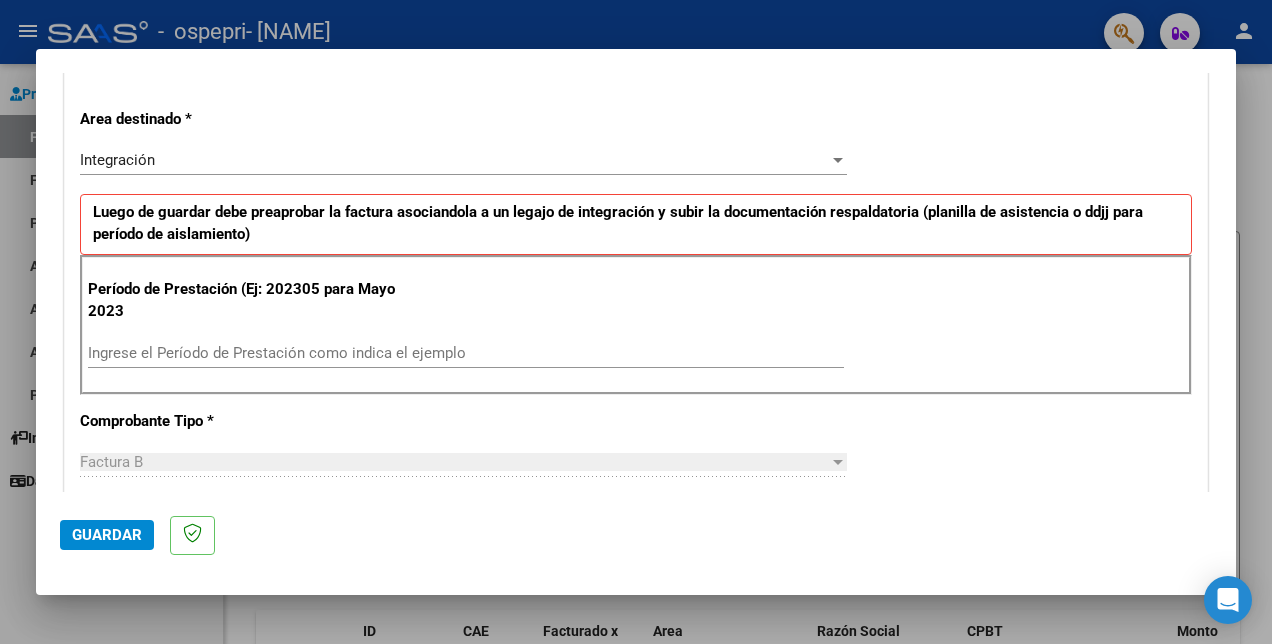 click on "Ingrese el Período de Prestación como indica el ejemplo" at bounding box center [466, 353] 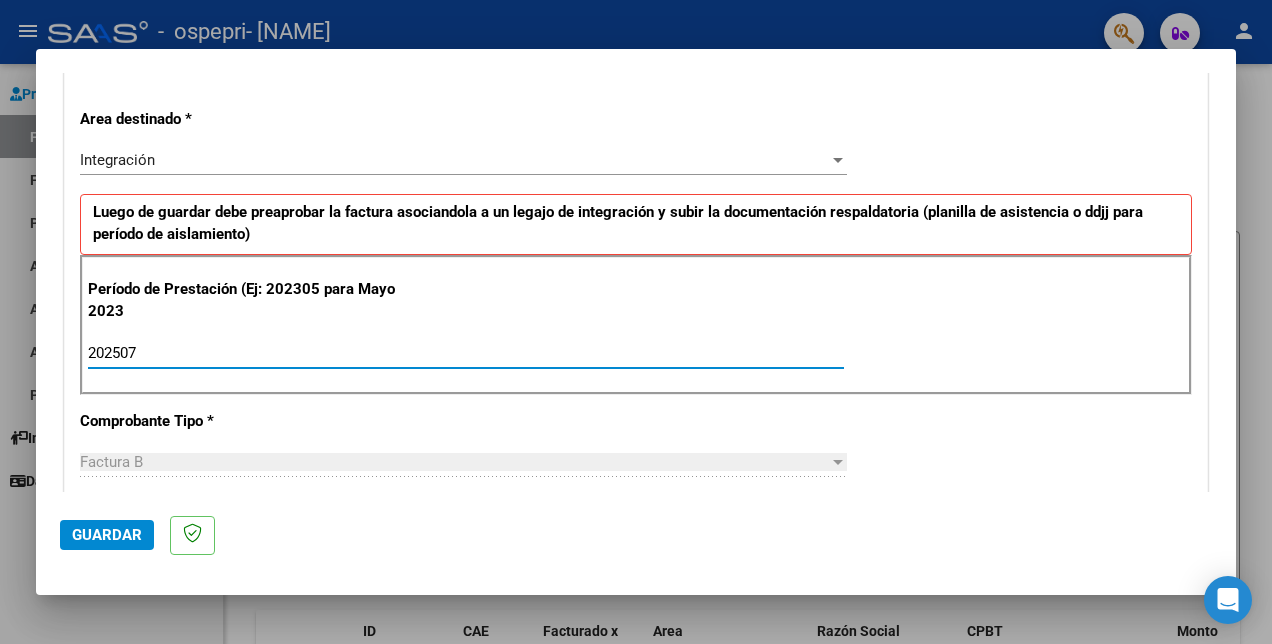 type on "202507" 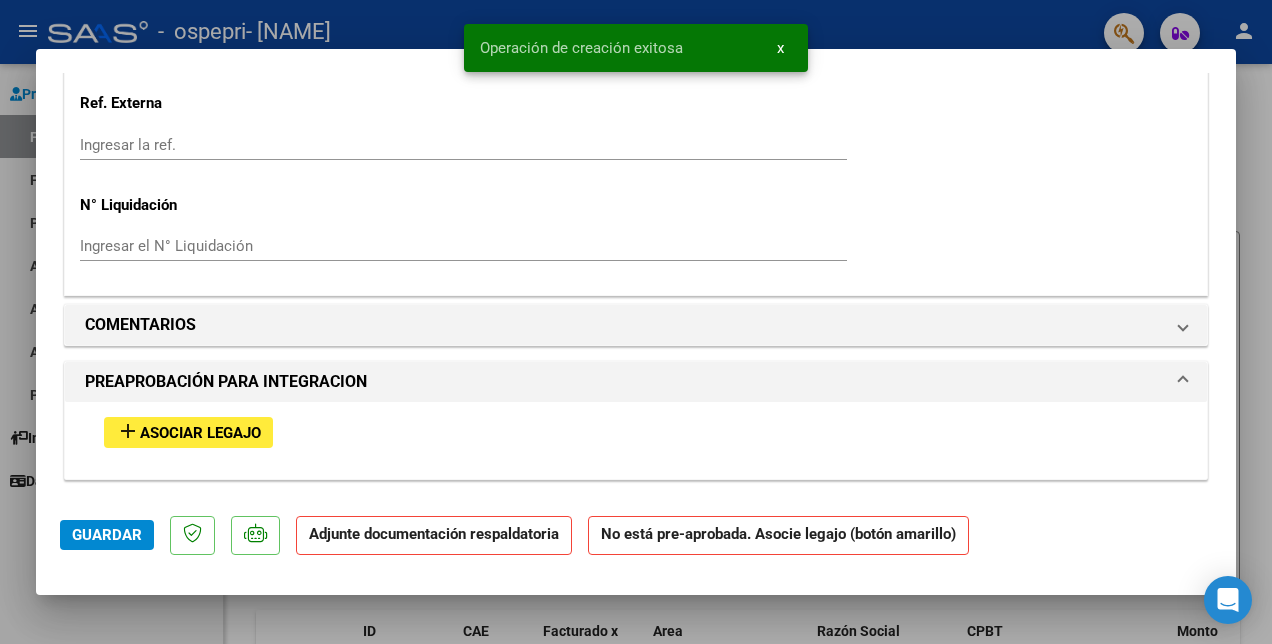 scroll, scrollTop: 1600, scrollLeft: 0, axis: vertical 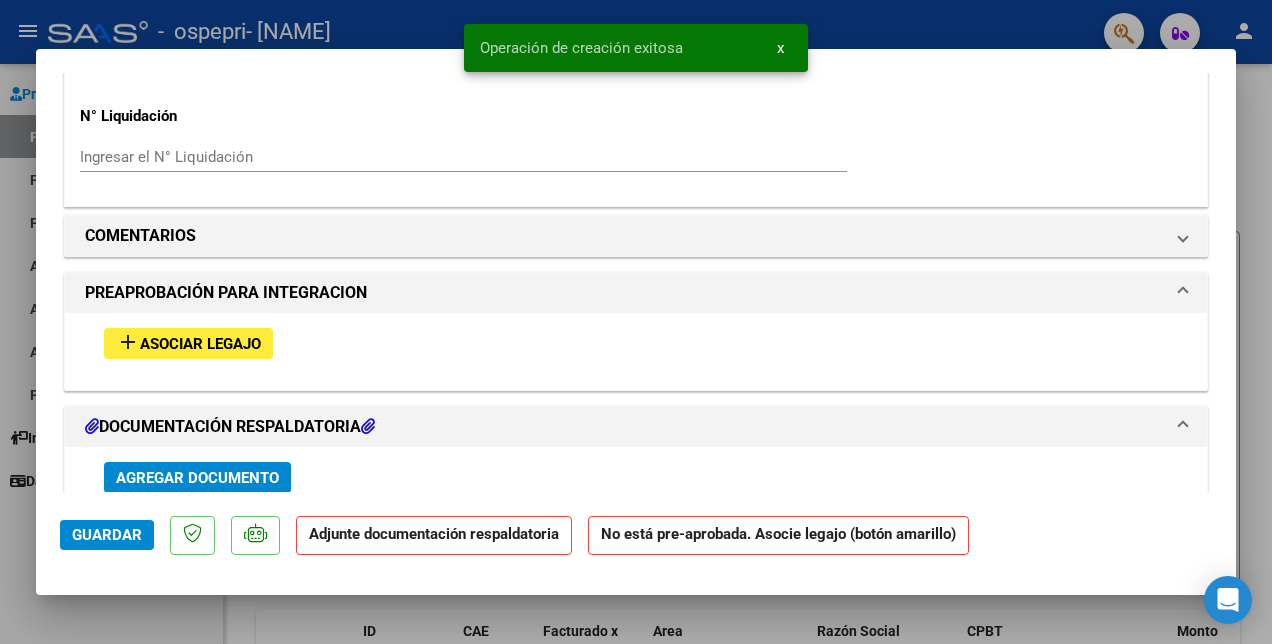 click on "Asociar Legajo" at bounding box center [200, 344] 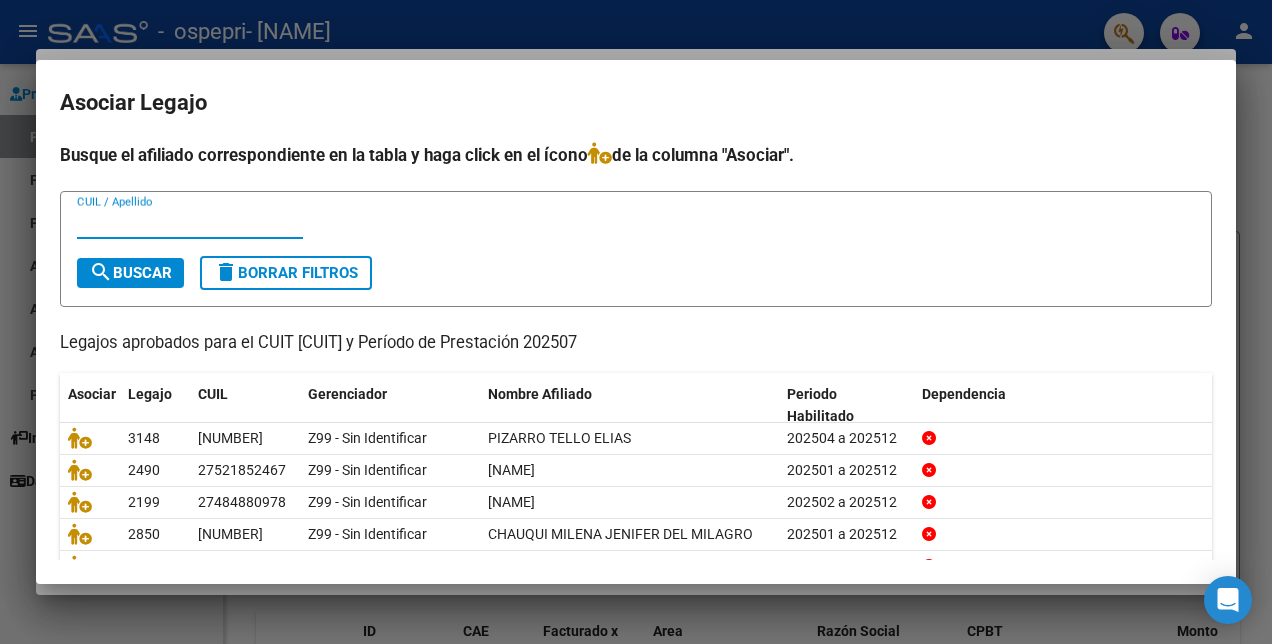 click on "CUIL / Apellido" at bounding box center [190, 223] 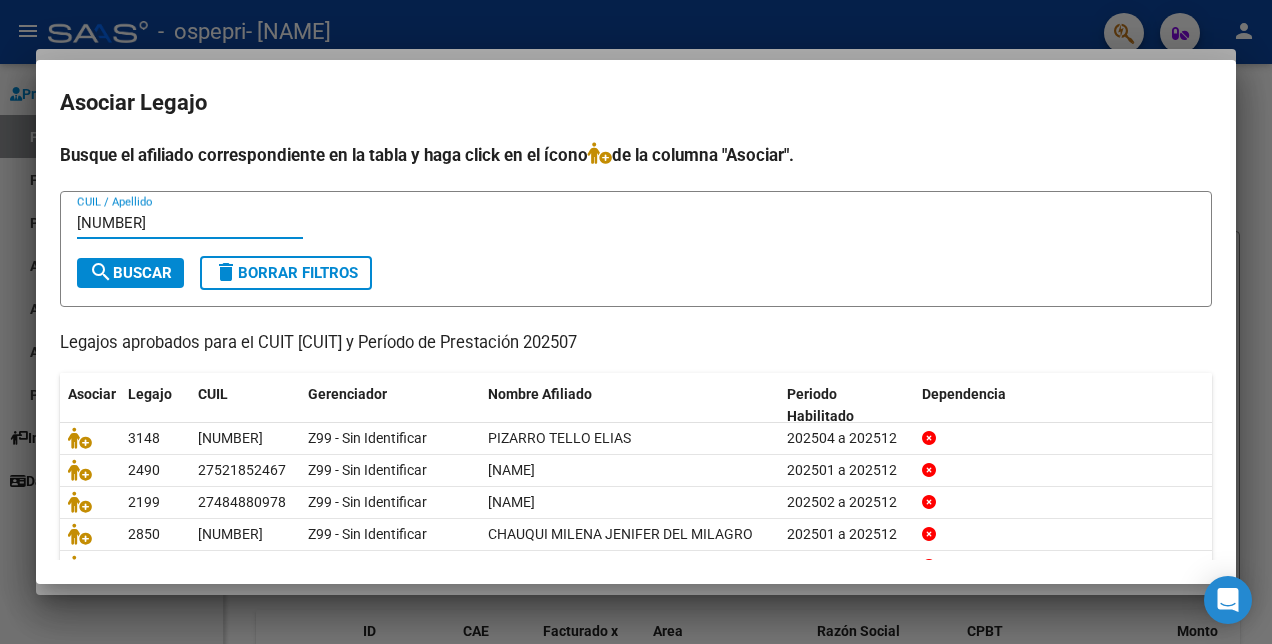 type on "[NUMBER]" 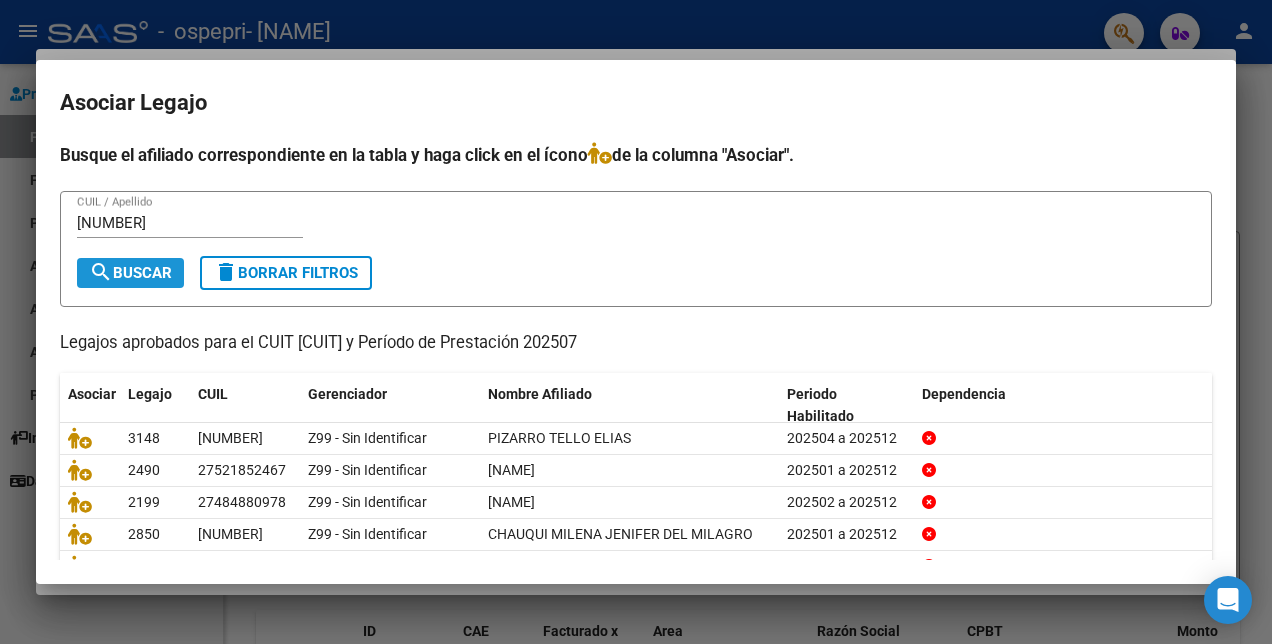 click on "search  Buscar" at bounding box center [130, 273] 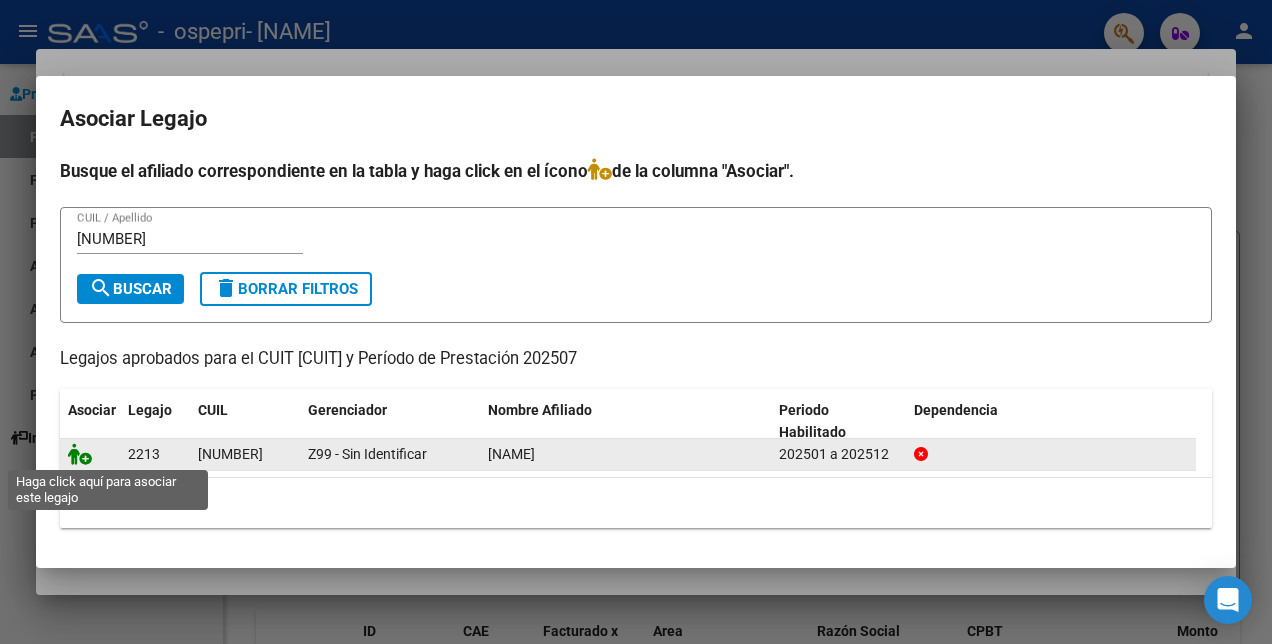 click 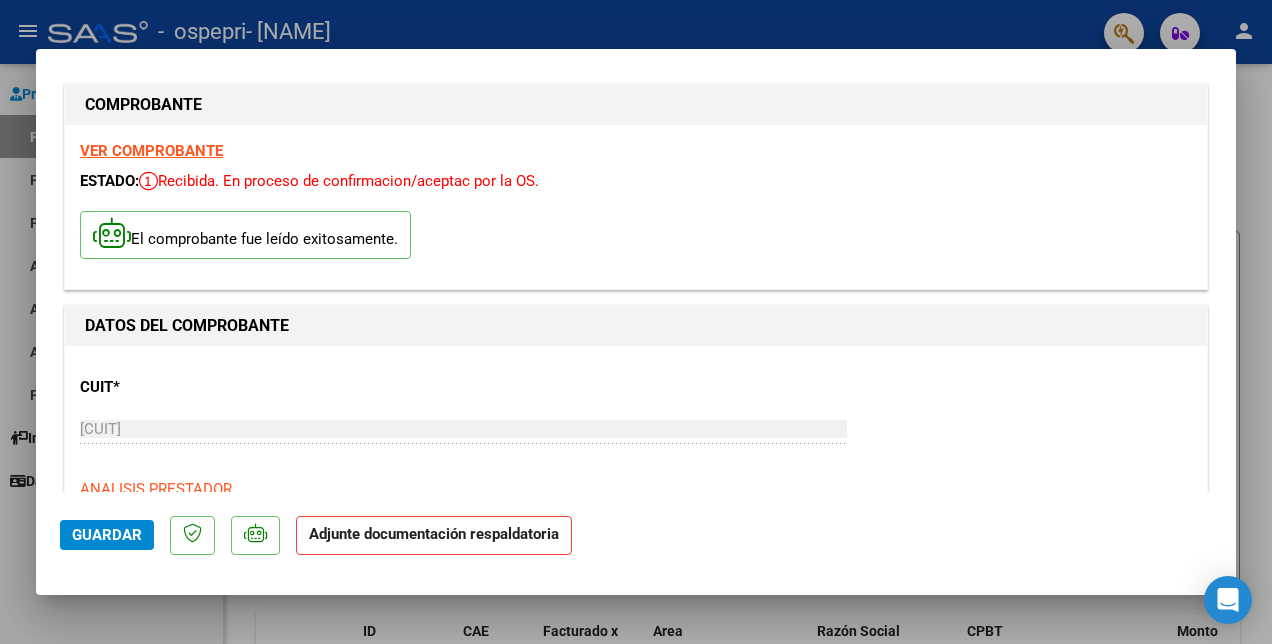 scroll, scrollTop: 0, scrollLeft: 0, axis: both 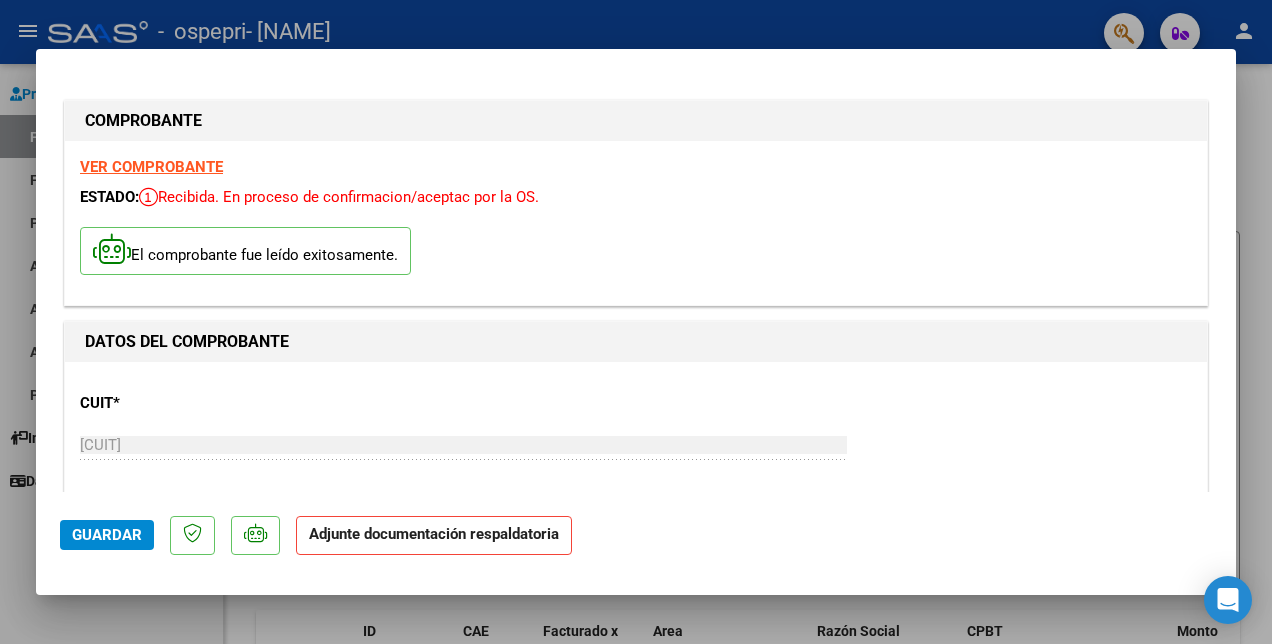 click on "VER COMPROBANTE" at bounding box center [151, 167] 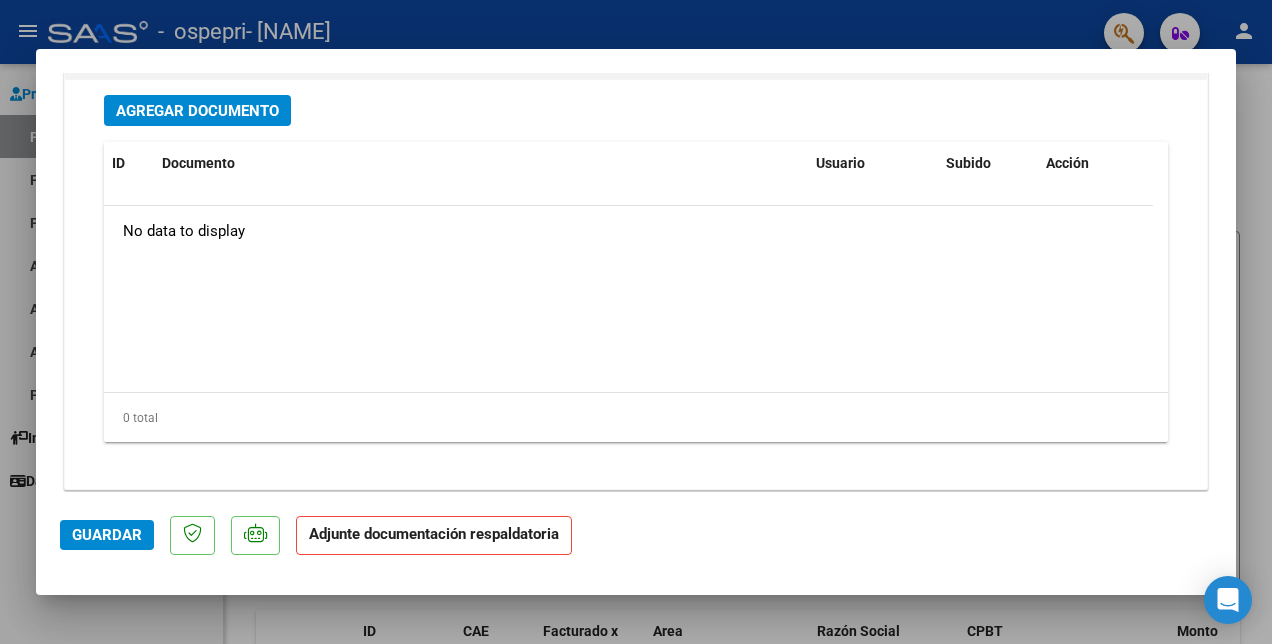 scroll, scrollTop: 2262, scrollLeft: 0, axis: vertical 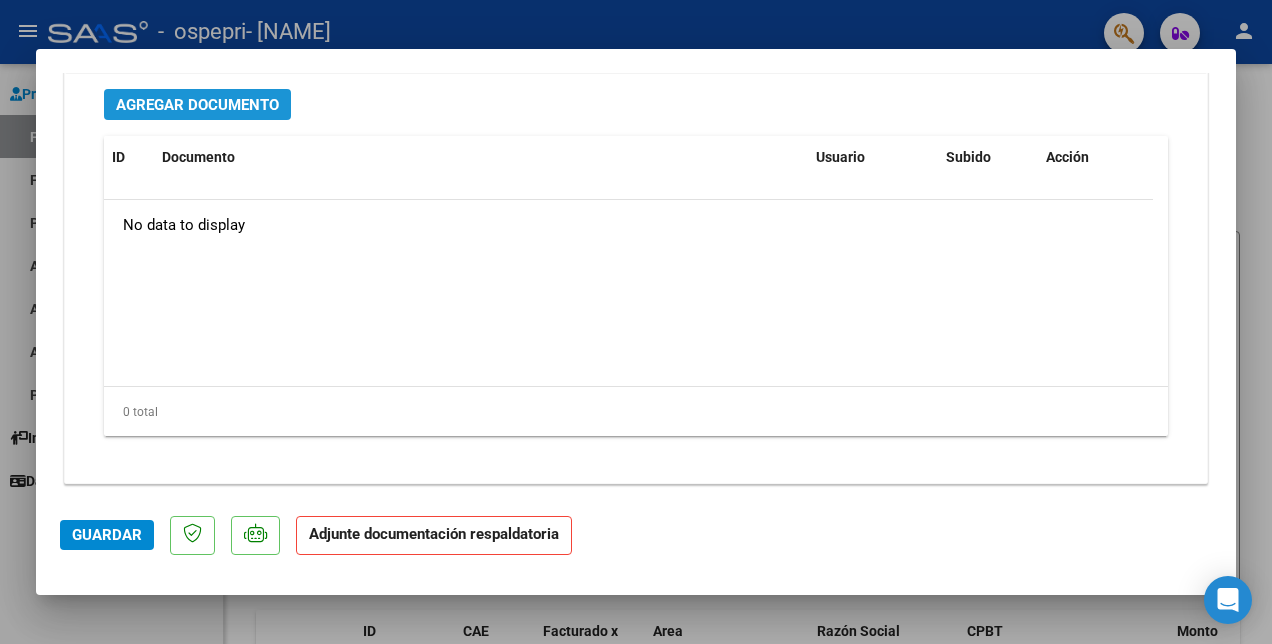 click on "Agregar Documento" at bounding box center [197, 105] 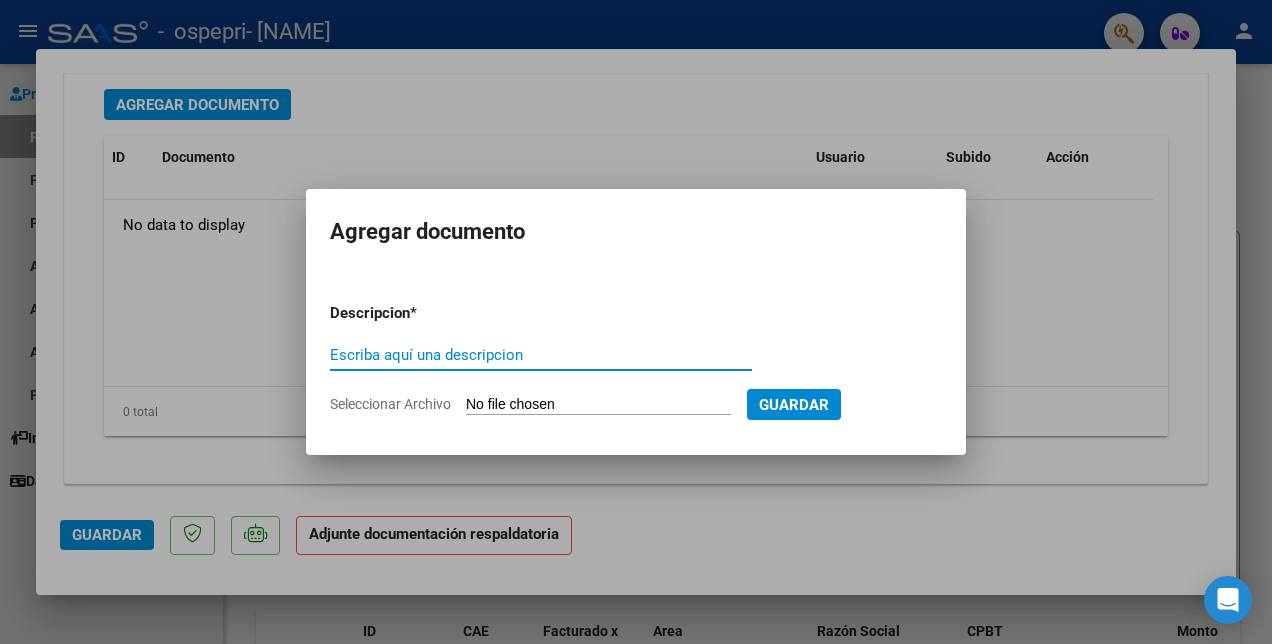 click on "Escriba aquí una descripcion" at bounding box center [541, 355] 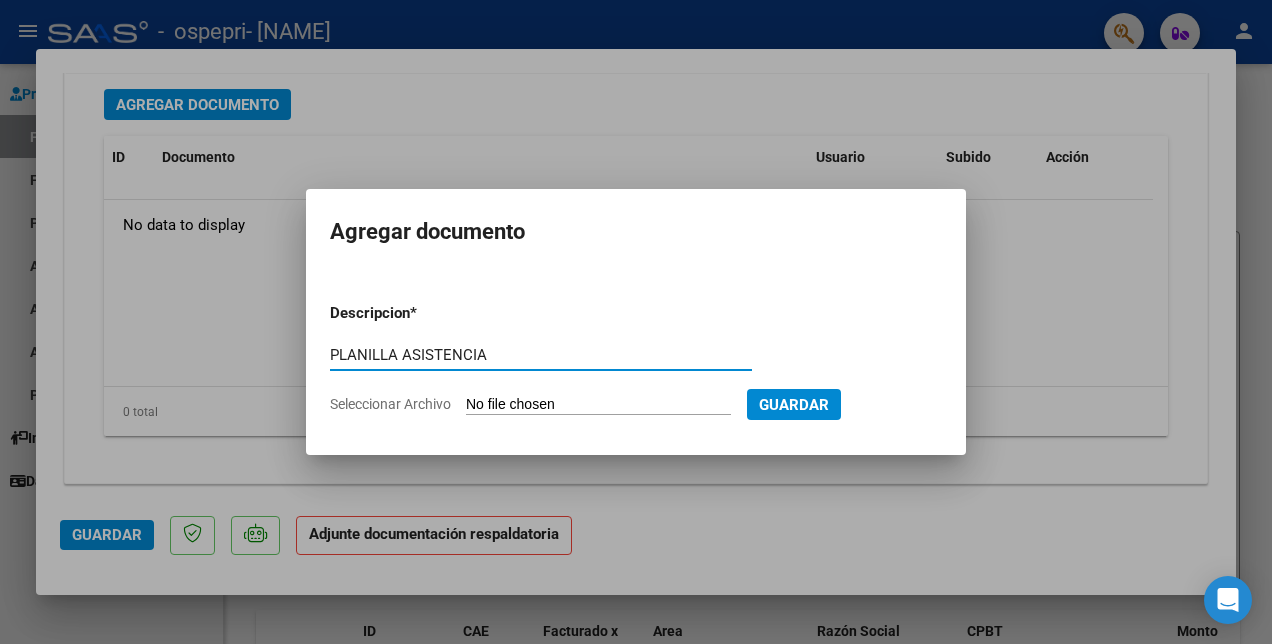 type on "PLANILLA ASISTENCIA" 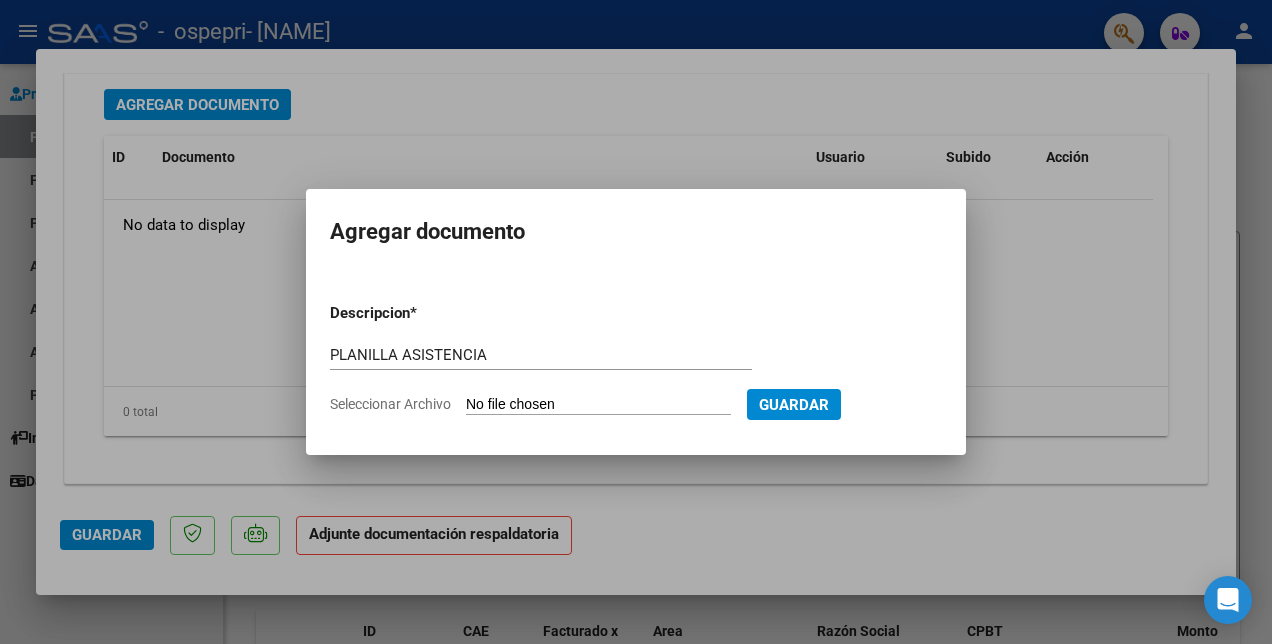 type on "C:\fakepath\GIMENEZ.pdf" 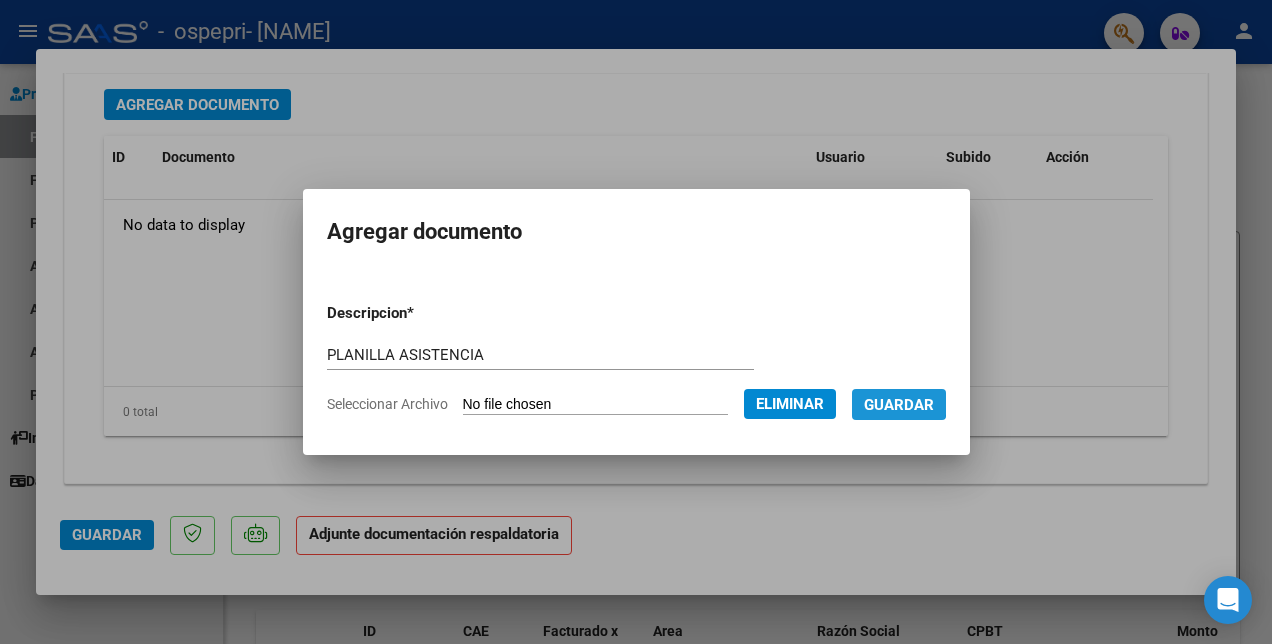 click on "Guardar" at bounding box center (899, 405) 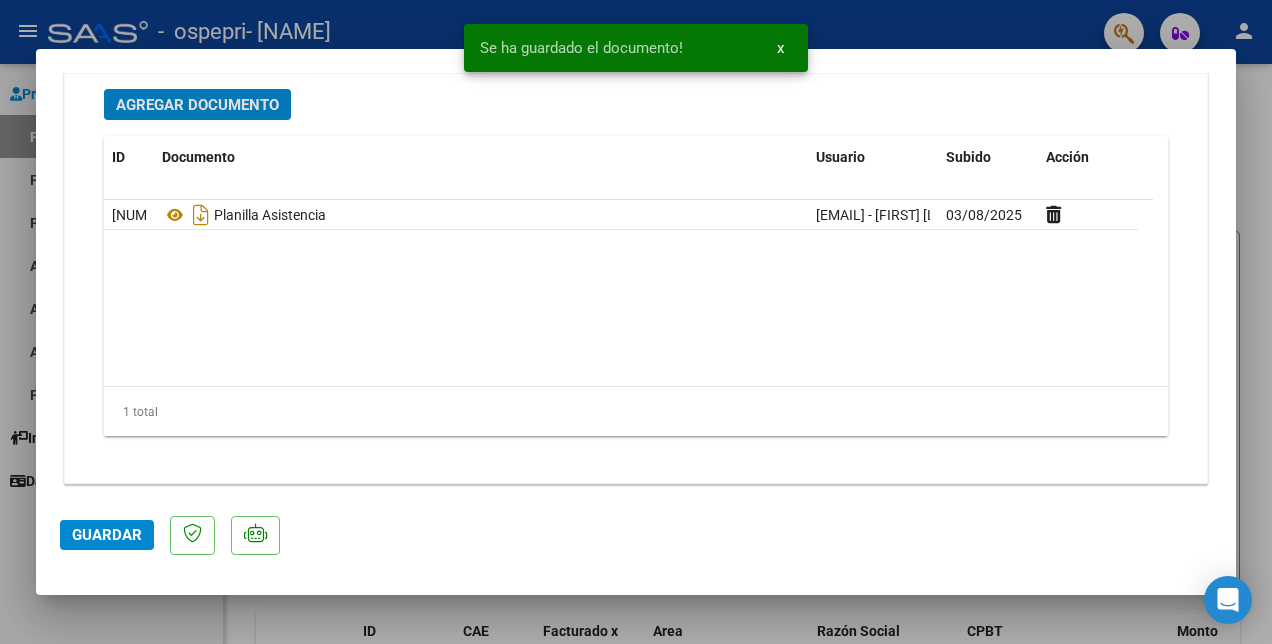 click on "Guardar" 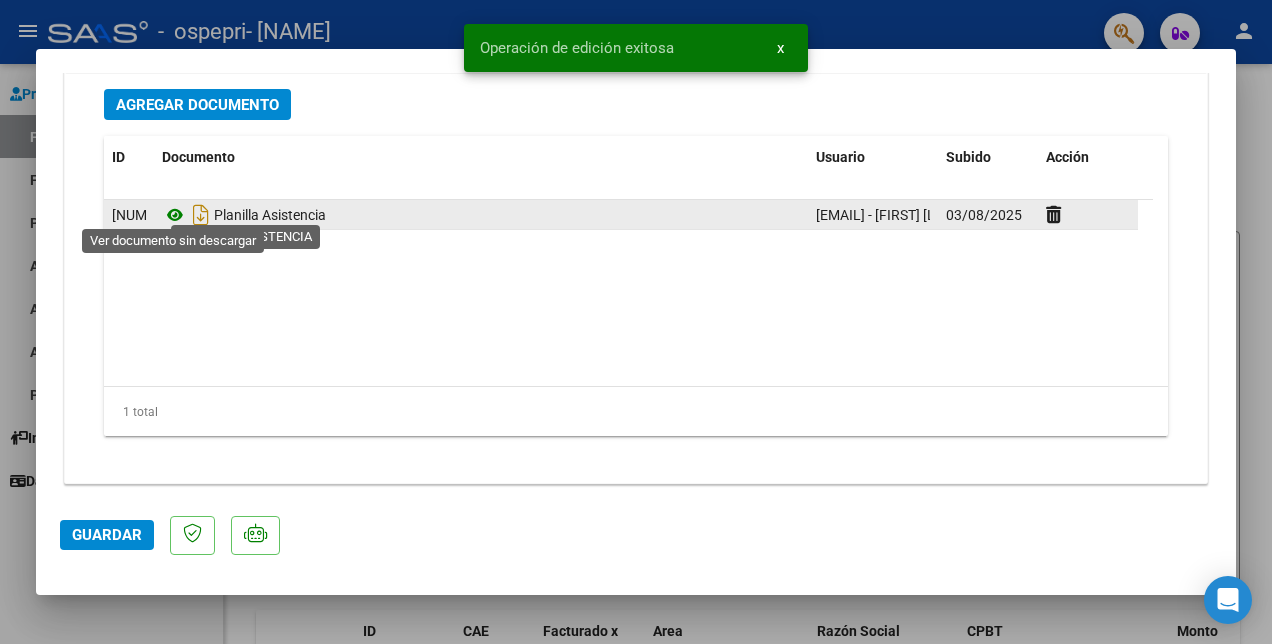 click 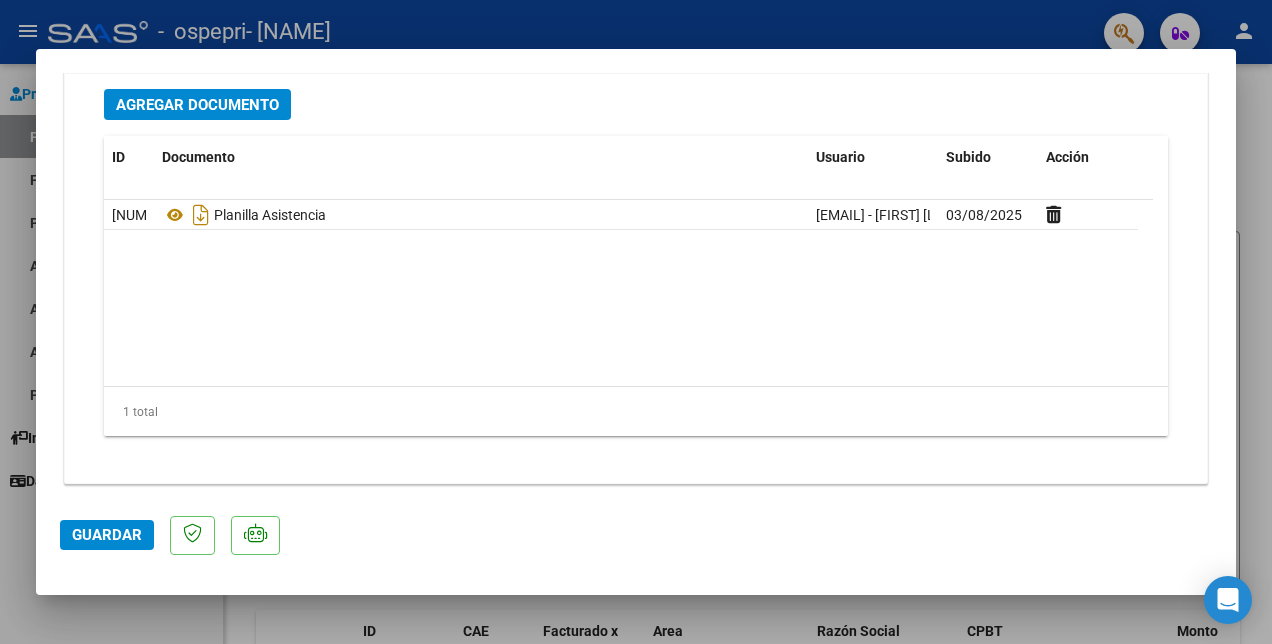 click at bounding box center [636, 322] 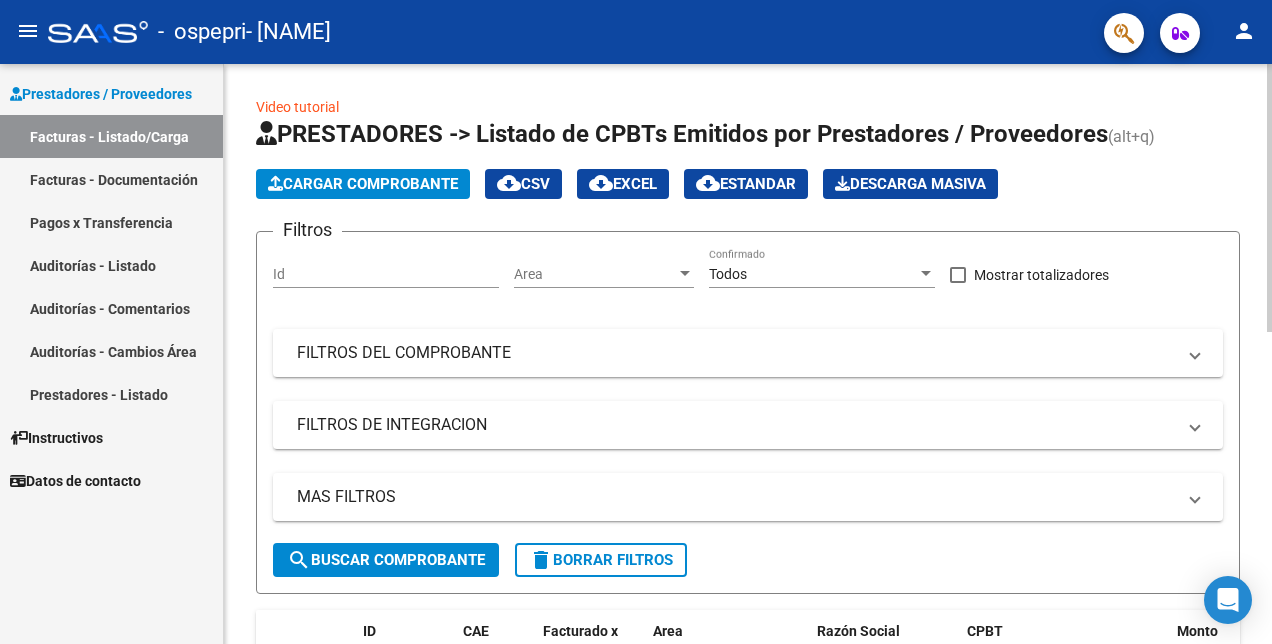 click on "Cargar Comprobante" 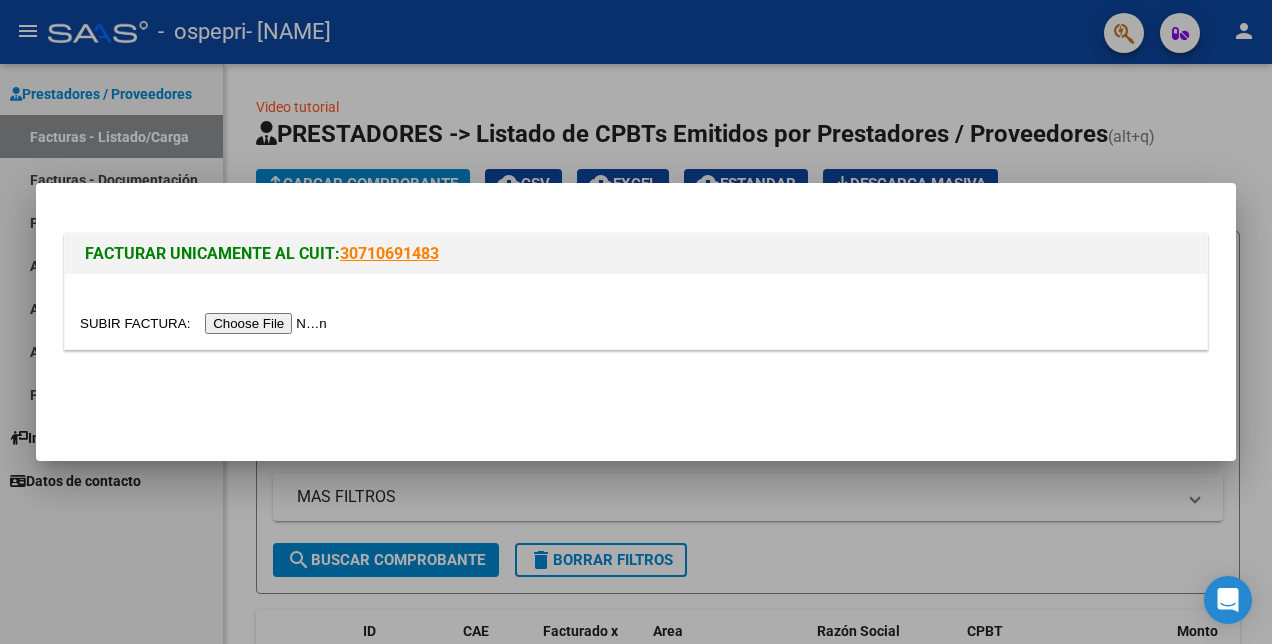 click at bounding box center (636, 323) 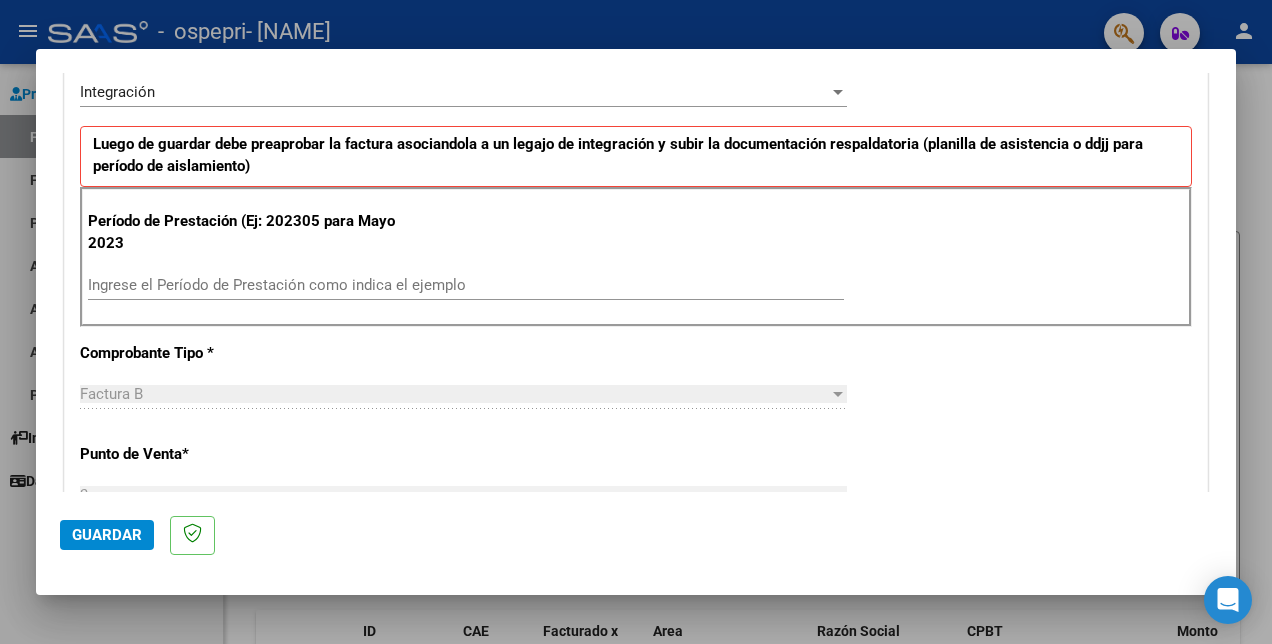 scroll, scrollTop: 500, scrollLeft: 0, axis: vertical 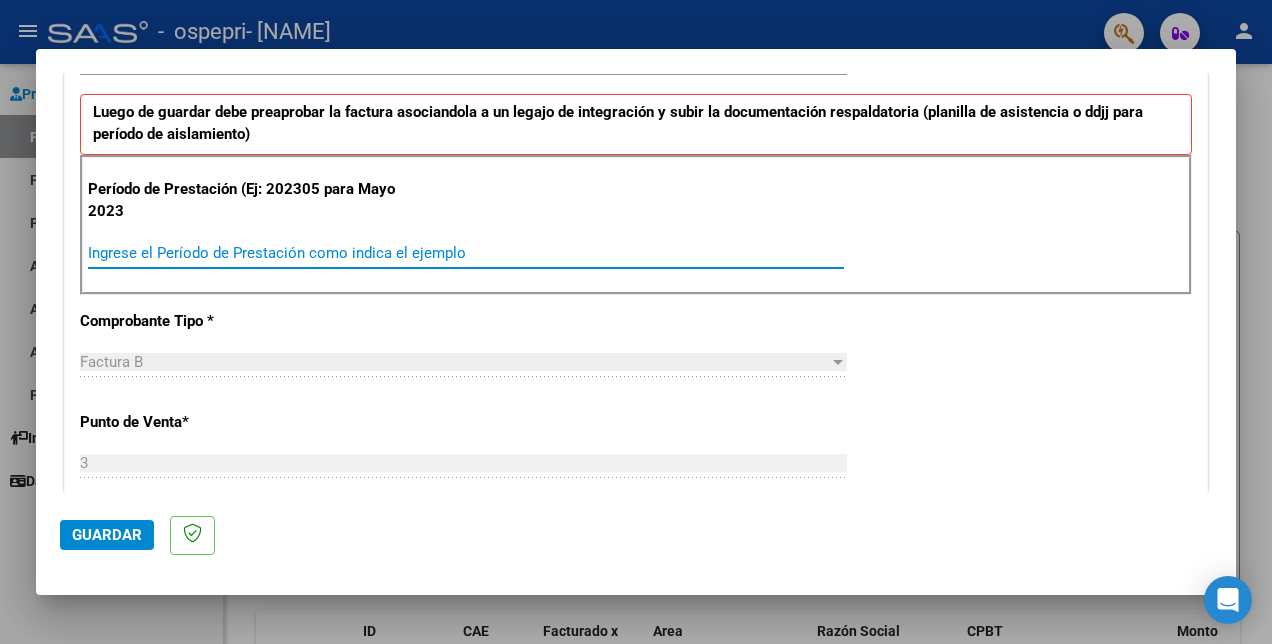 click on "Ingrese el Período de Prestación como indica el ejemplo" at bounding box center (466, 253) 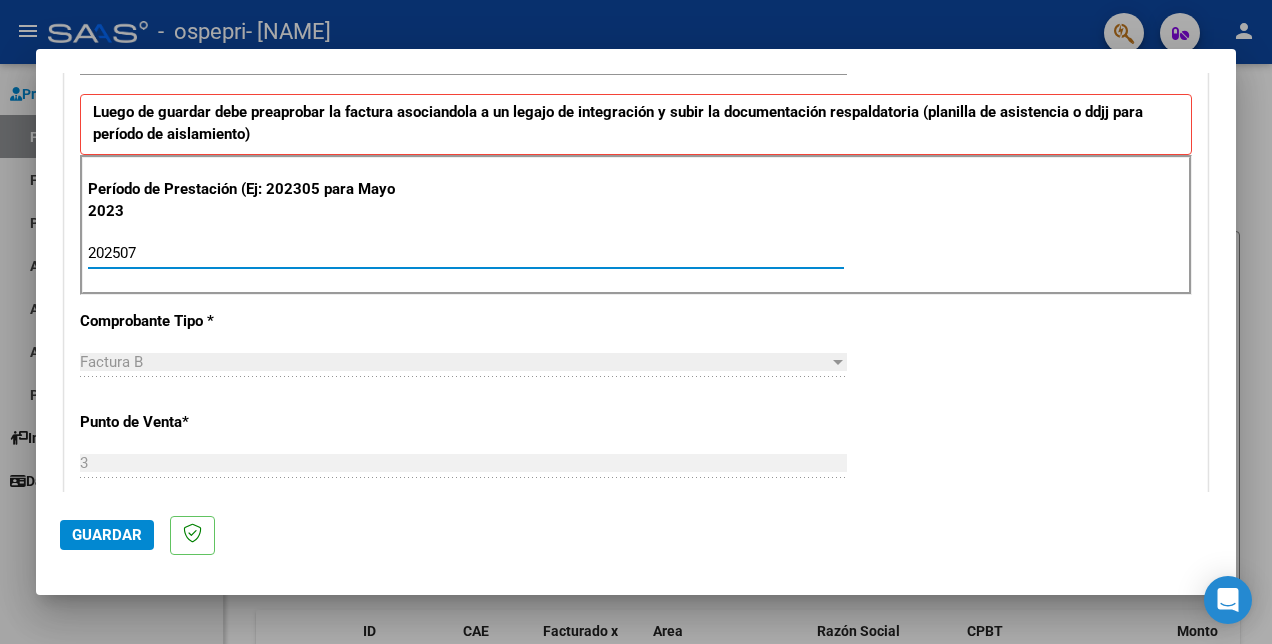 type on "202507" 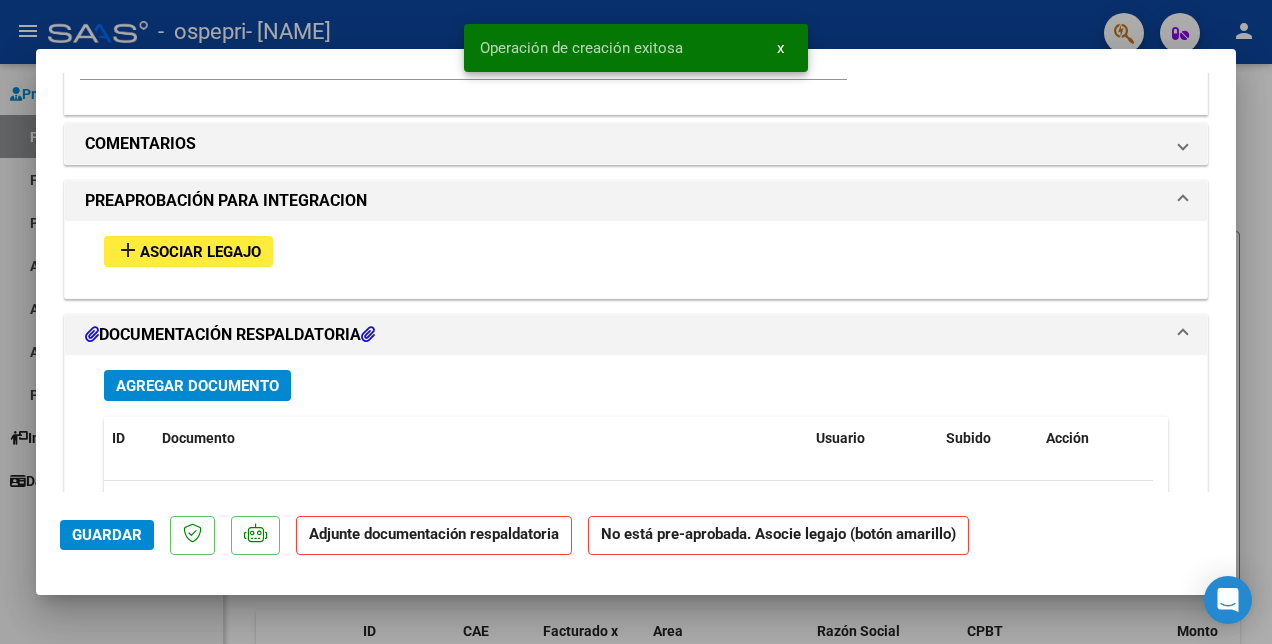 scroll, scrollTop: 1800, scrollLeft: 0, axis: vertical 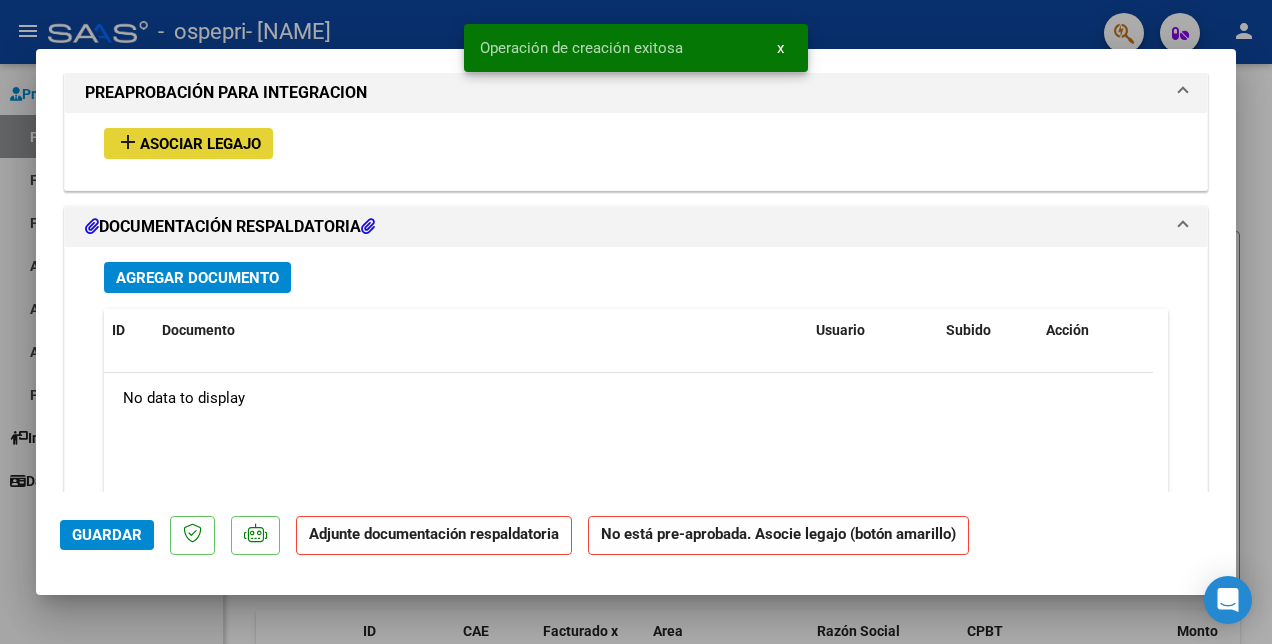click on "Asociar Legajo" at bounding box center [200, 144] 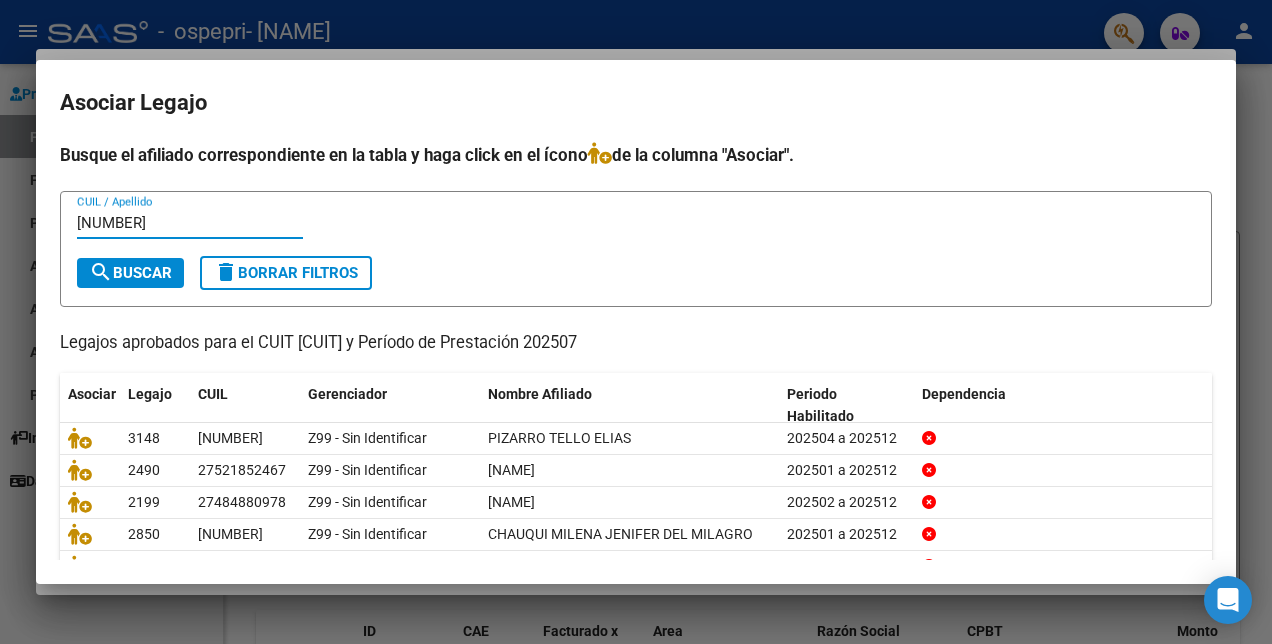 type on "[NUMBER]" 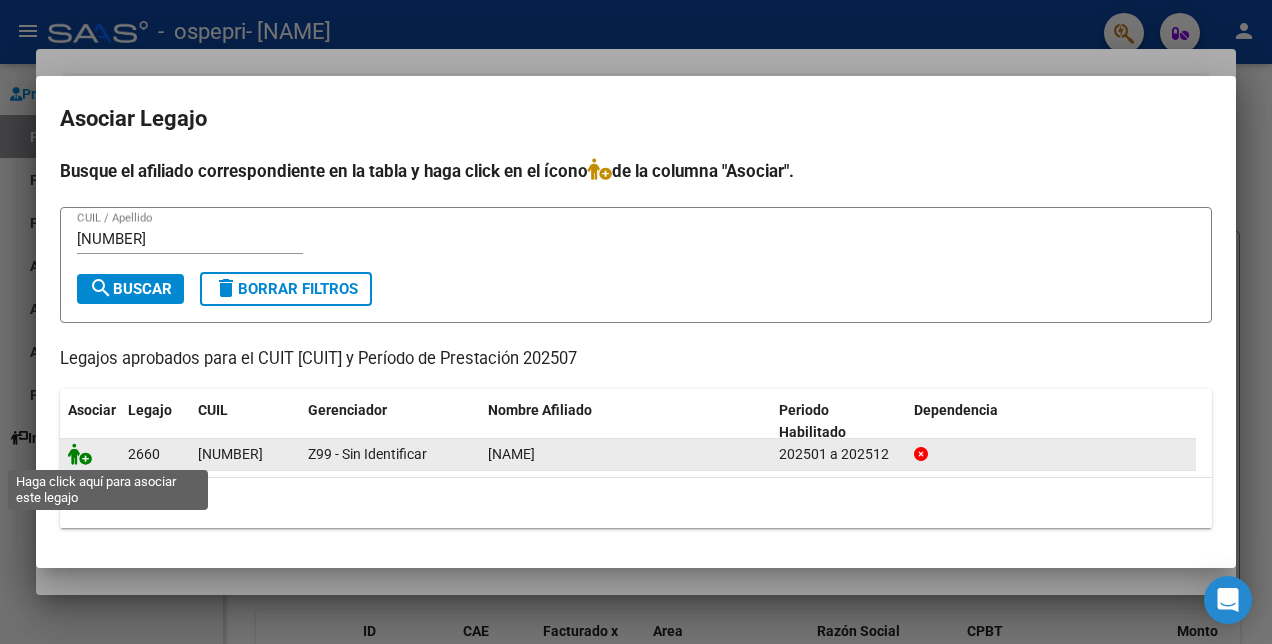 click 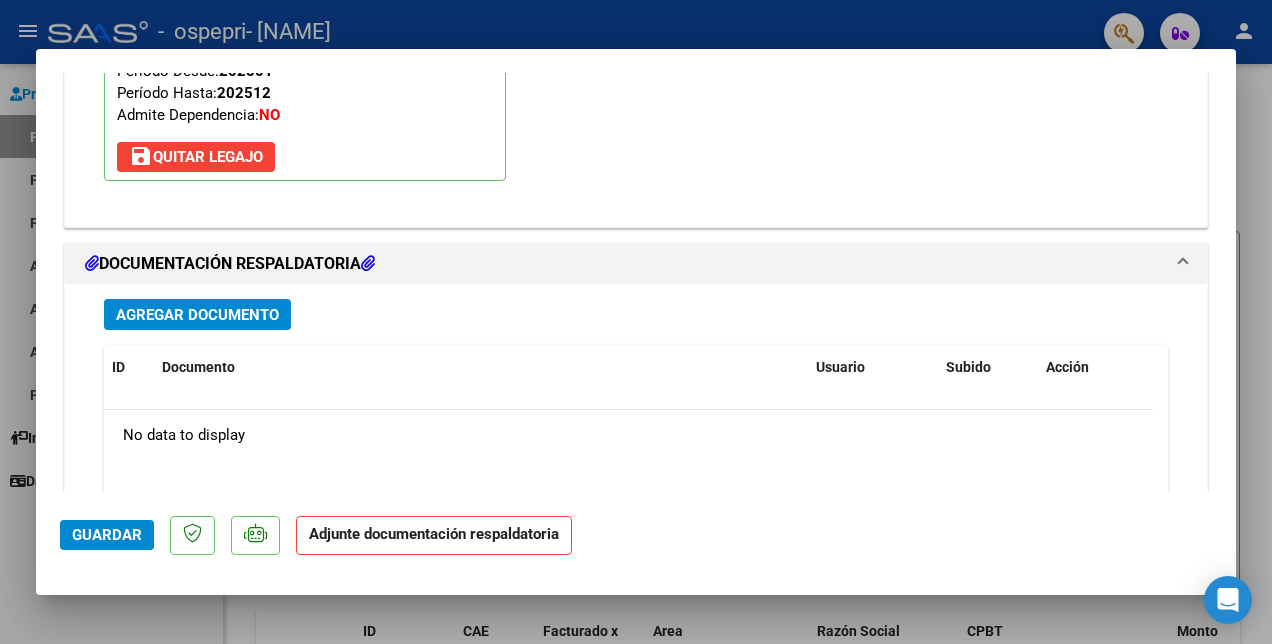 scroll, scrollTop: 2252, scrollLeft: 0, axis: vertical 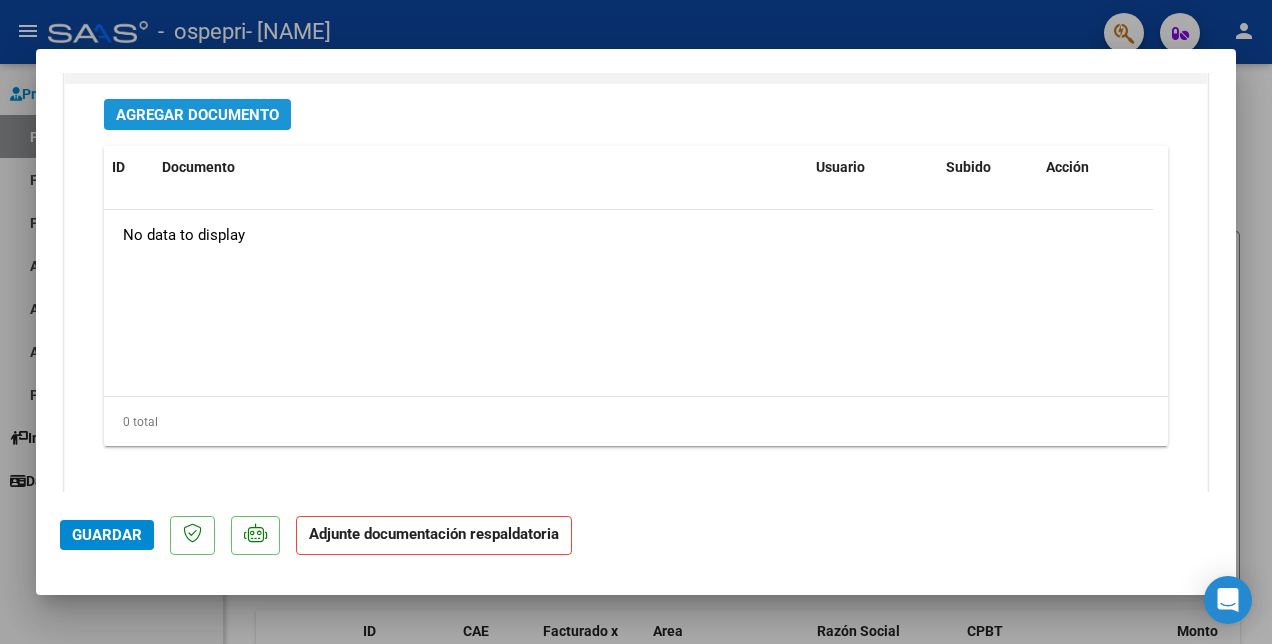 click on "Agregar Documento" at bounding box center (197, 115) 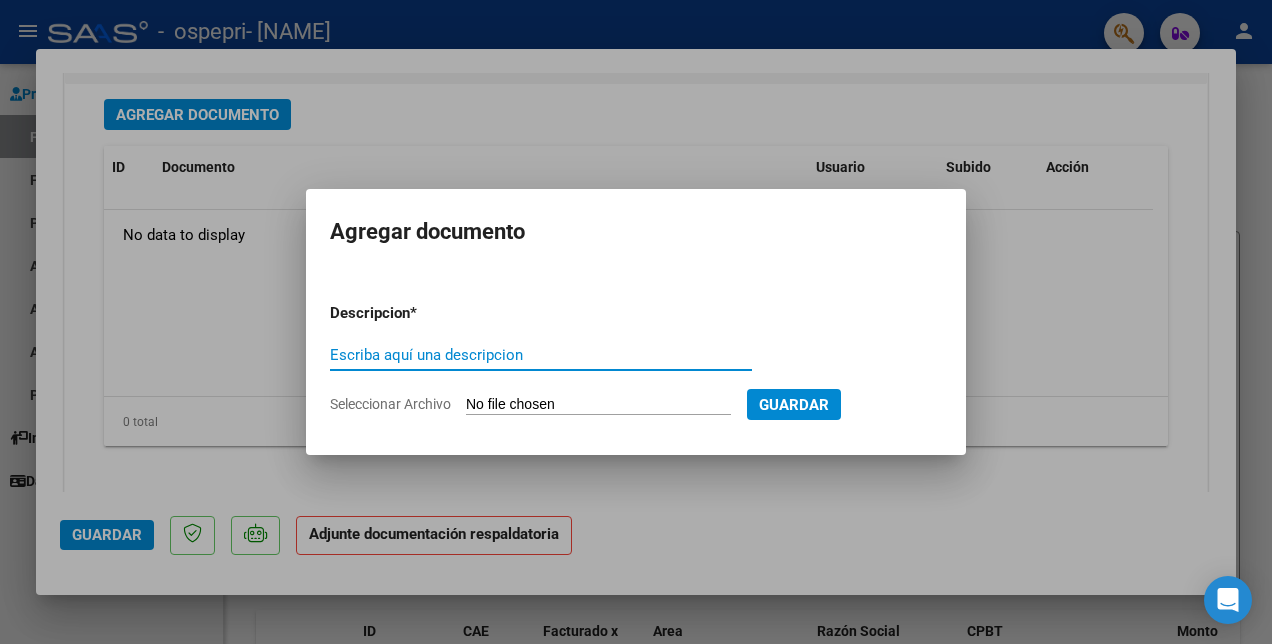 click on "Escriba aquí una descripcion" at bounding box center [541, 355] 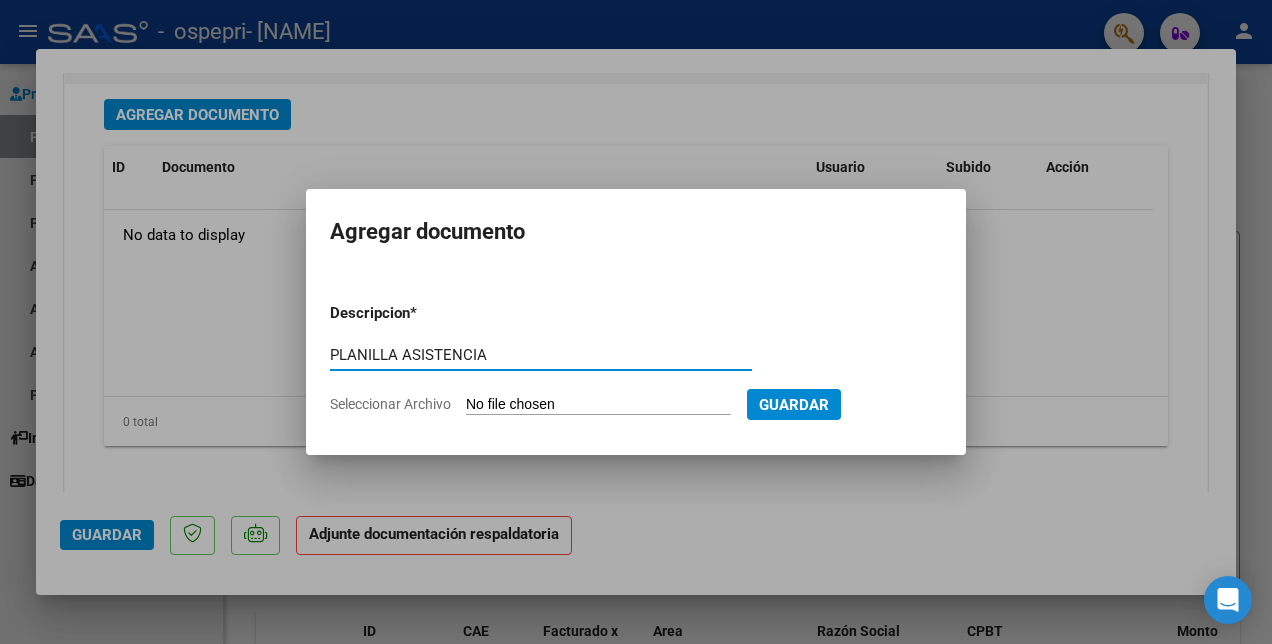 type on "PLANILLA ASISTENCIA" 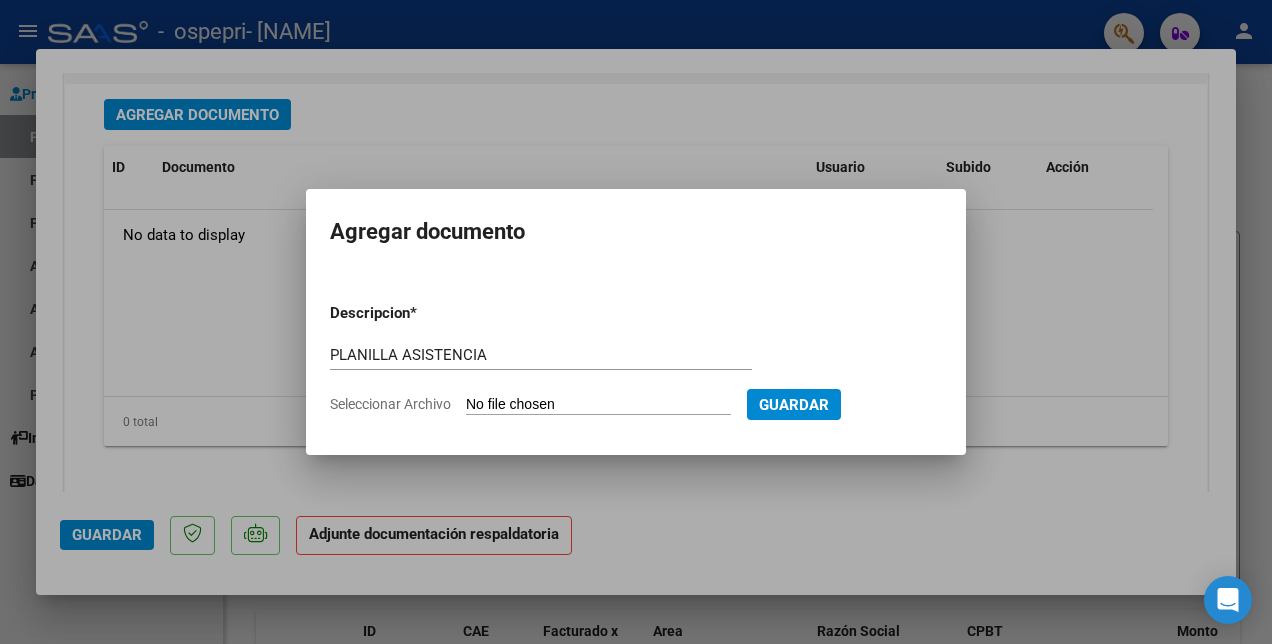 click on "Seleccionar Archivo" at bounding box center [598, 405] 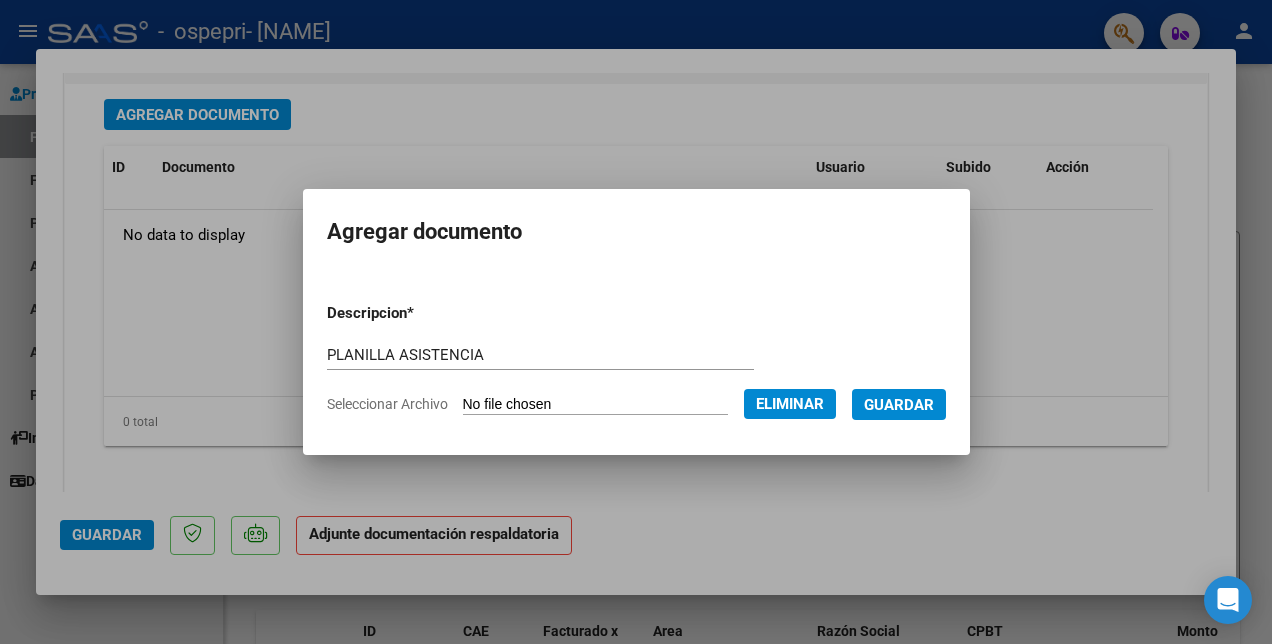 click on "Guardar" at bounding box center (899, 404) 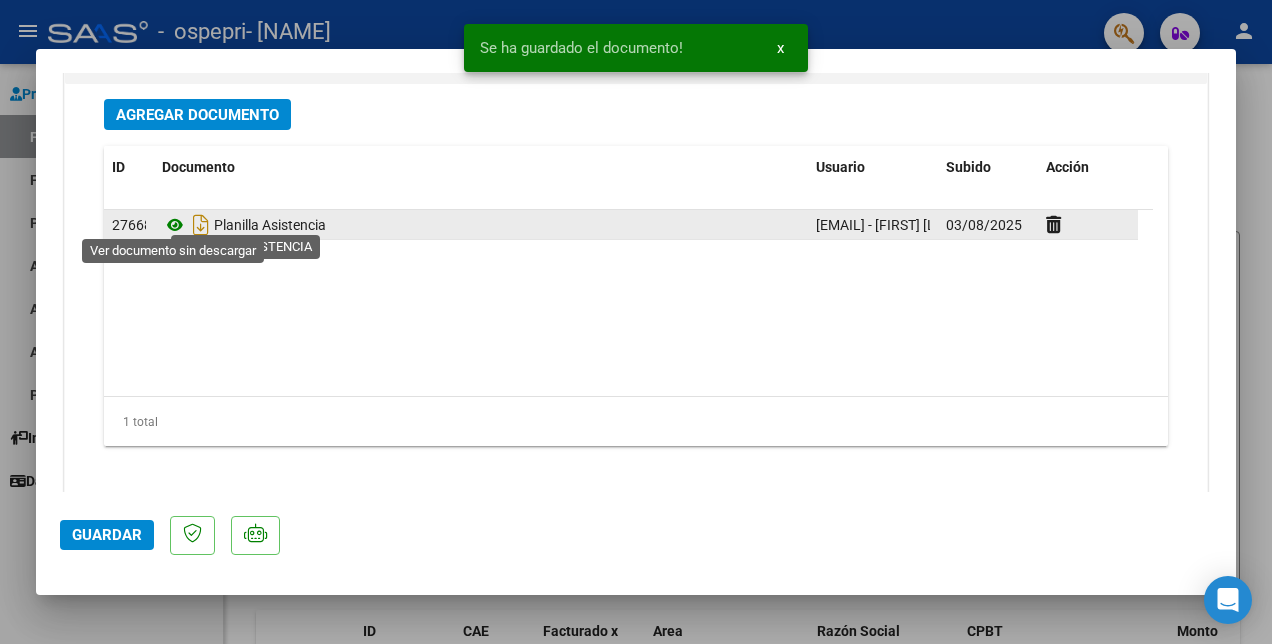 click 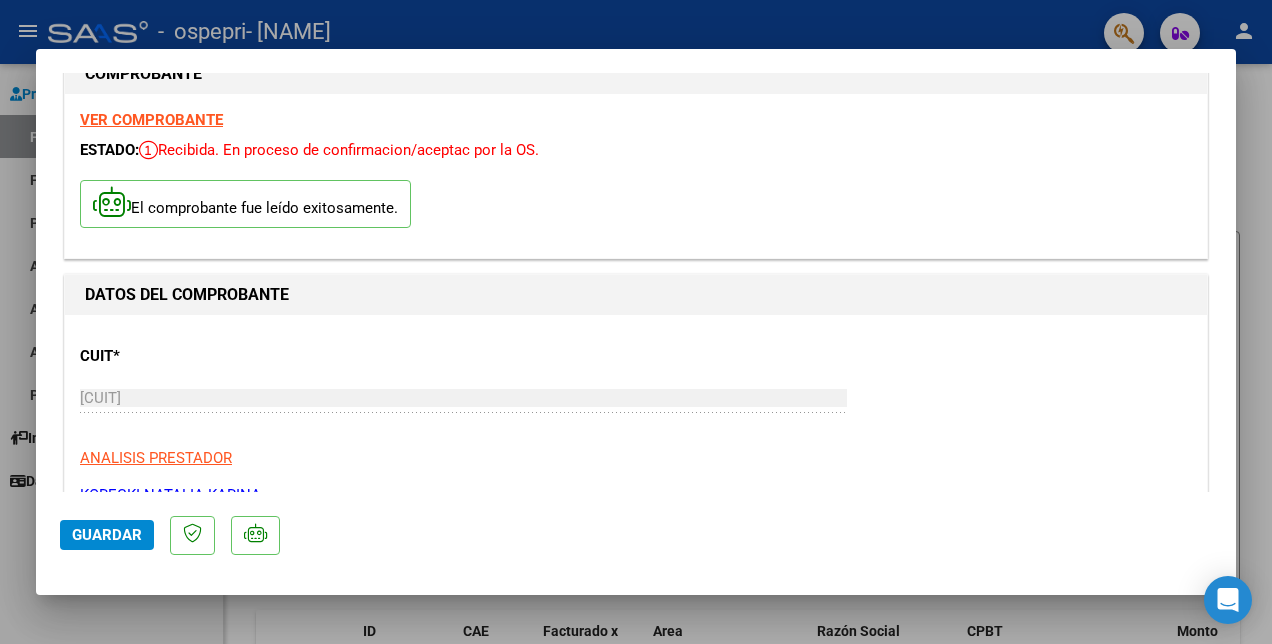 scroll, scrollTop: 0, scrollLeft: 0, axis: both 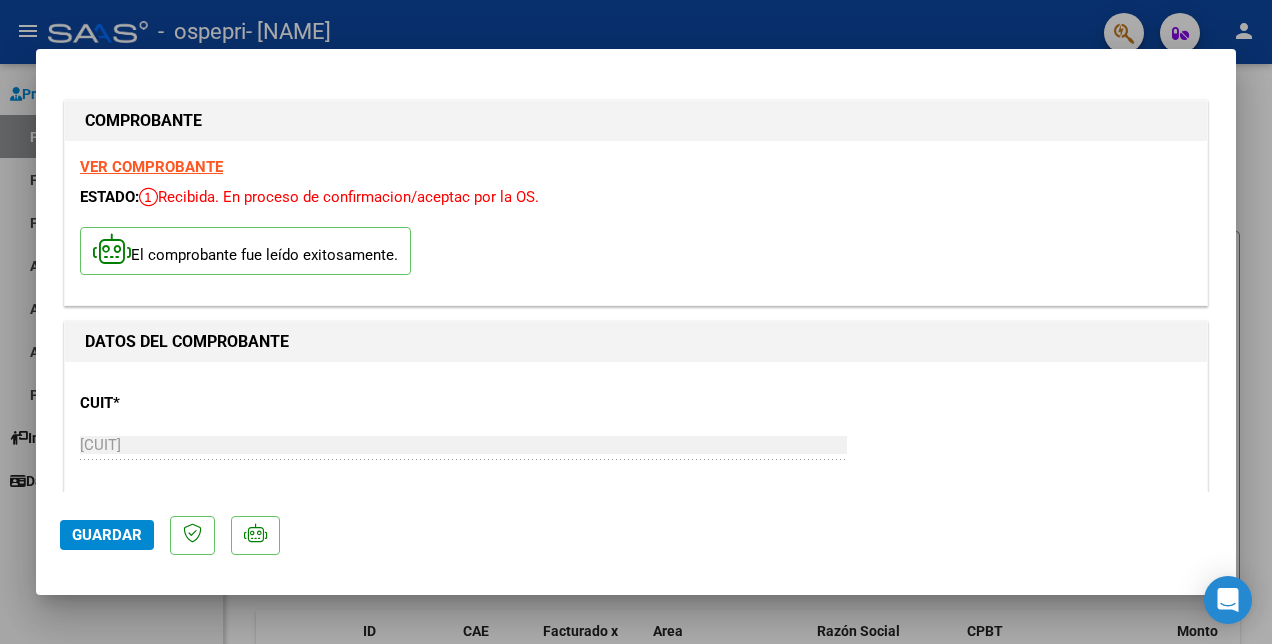 click on "VER COMPROBANTE" at bounding box center [151, 167] 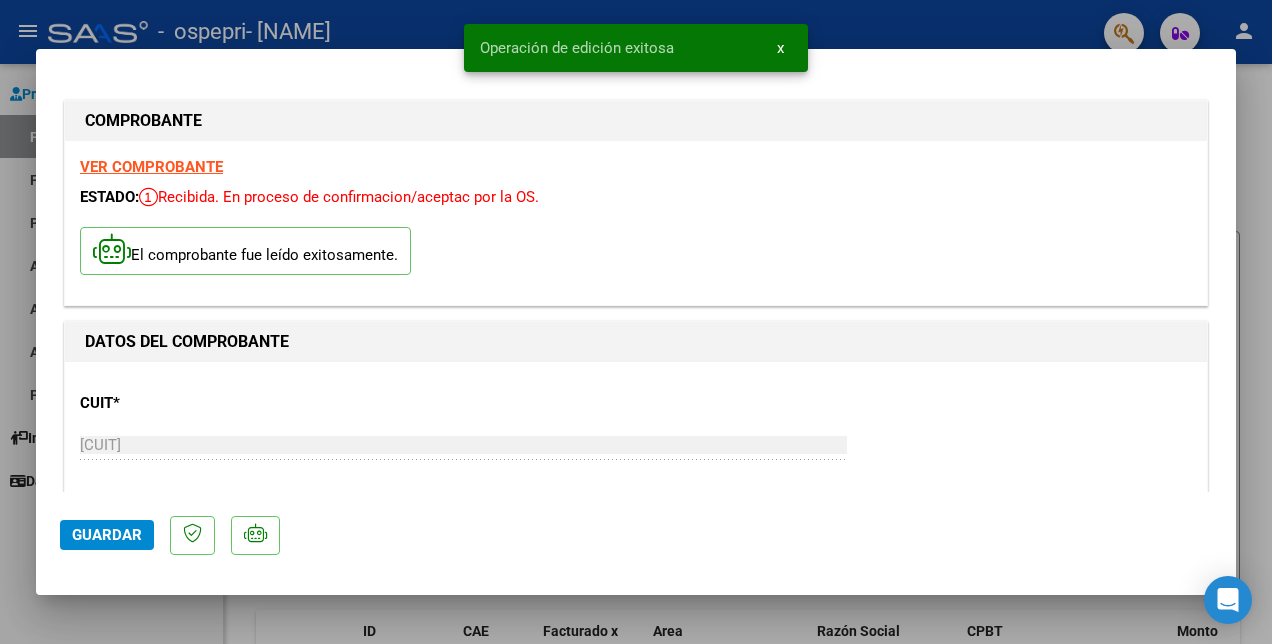 drag, startPoint x: 889, startPoint y: 20, endPoint x: 498, endPoint y: 64, distance: 393.46793 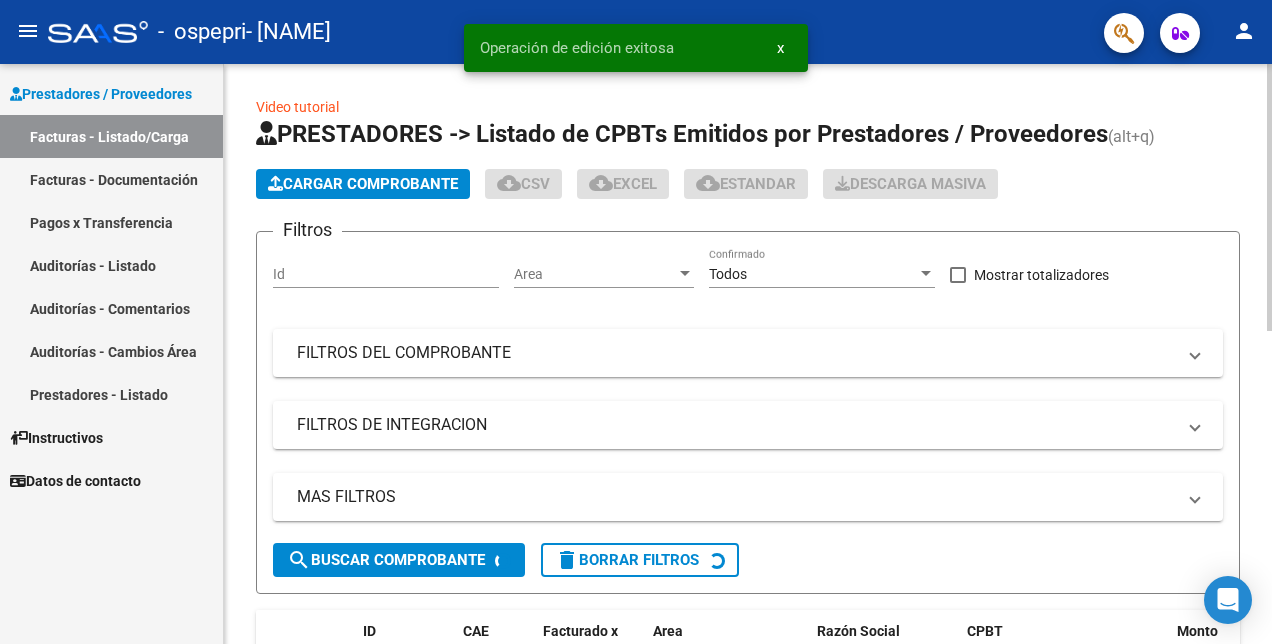 click on "Cargar Comprobante" 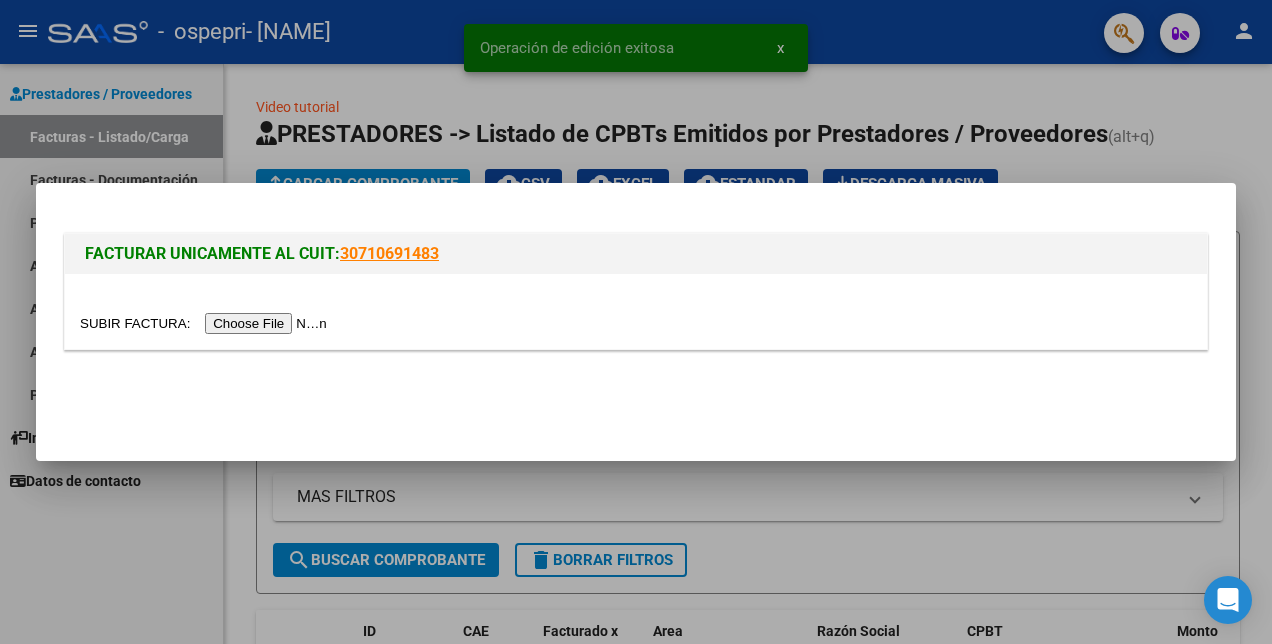 click at bounding box center [206, 323] 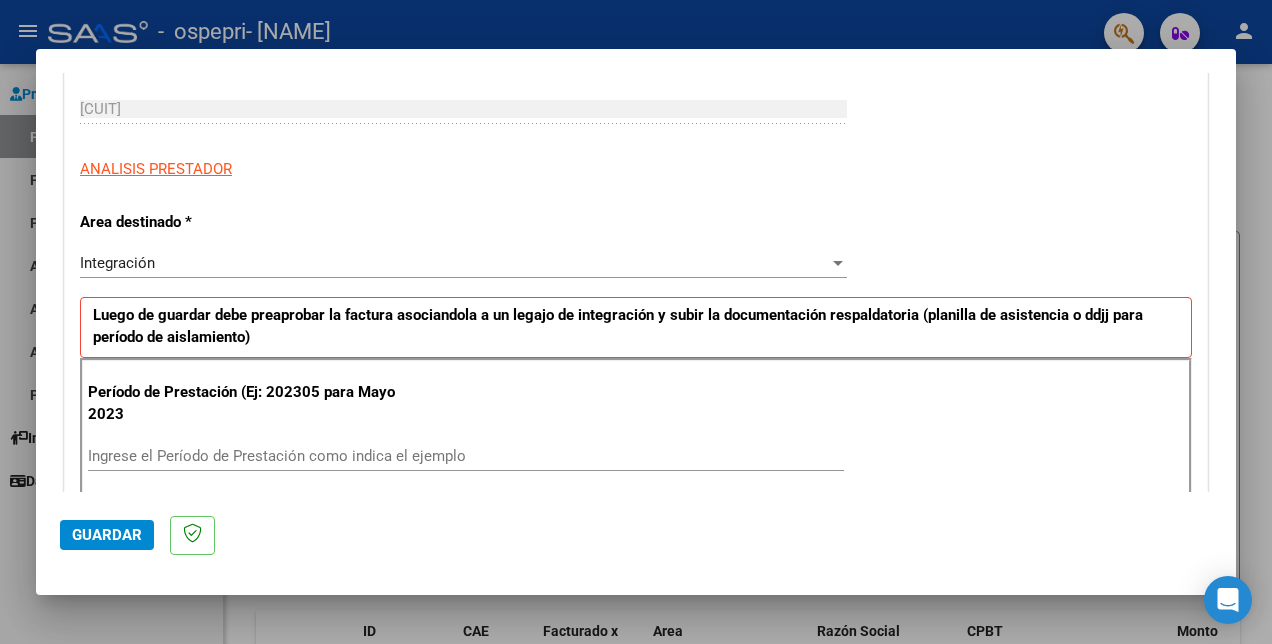 scroll, scrollTop: 400, scrollLeft: 0, axis: vertical 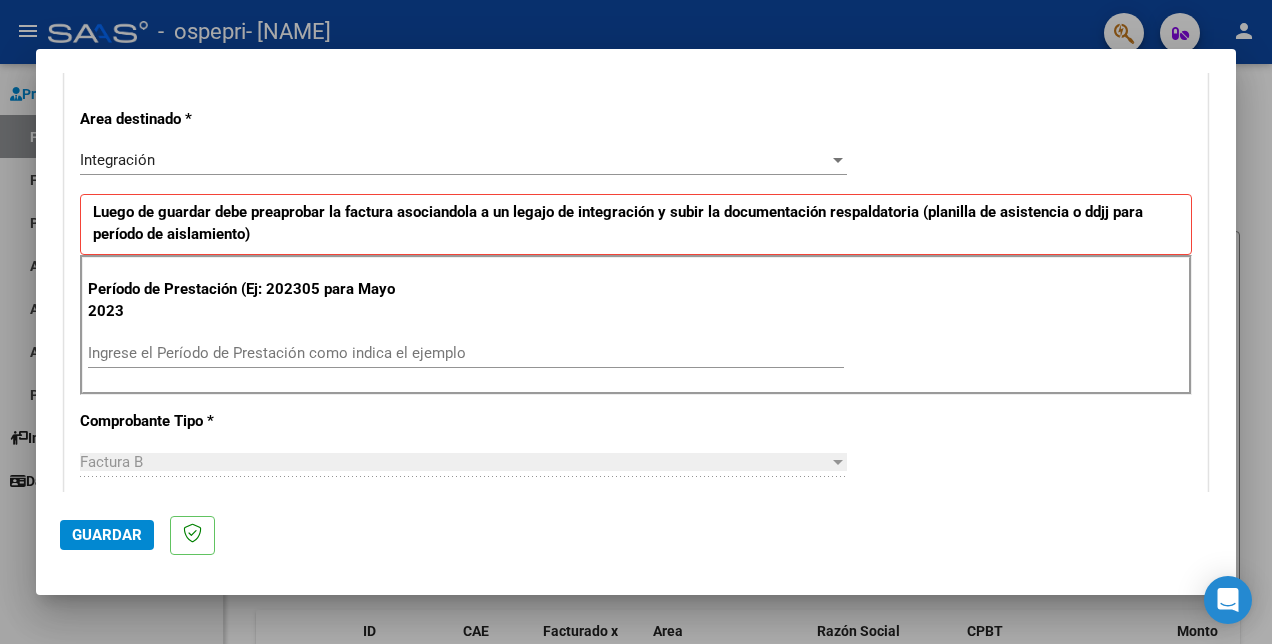 click on "Ingrese el Período de Prestación como indica el ejemplo" at bounding box center (466, 353) 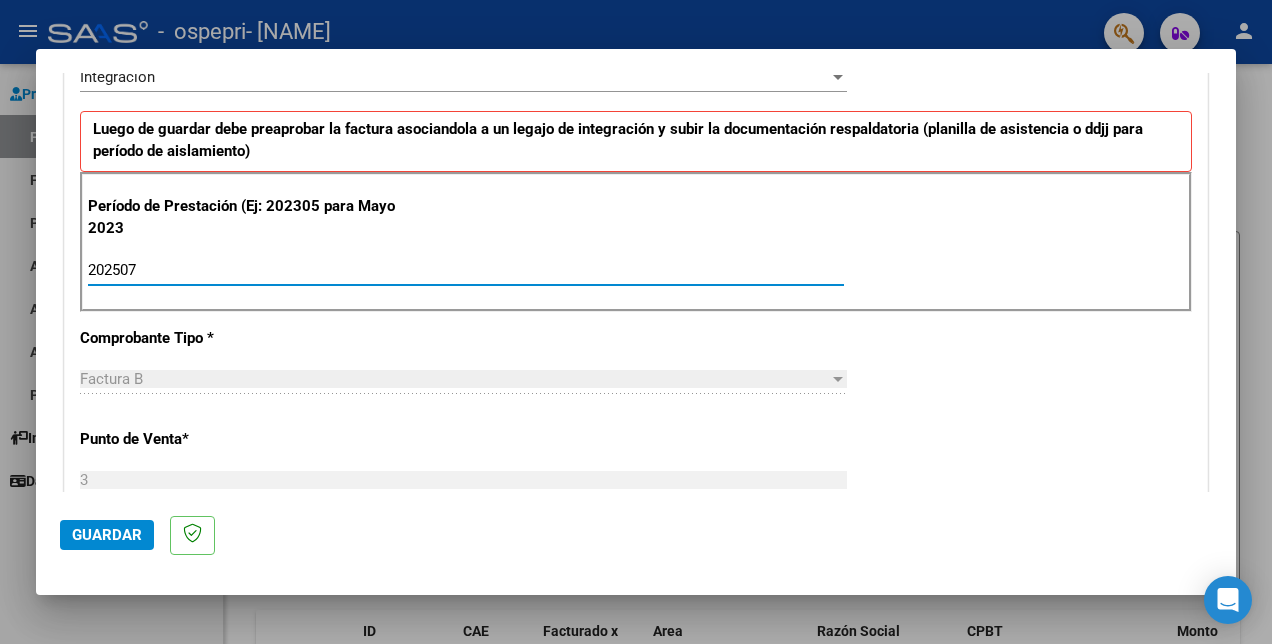scroll, scrollTop: 600, scrollLeft: 0, axis: vertical 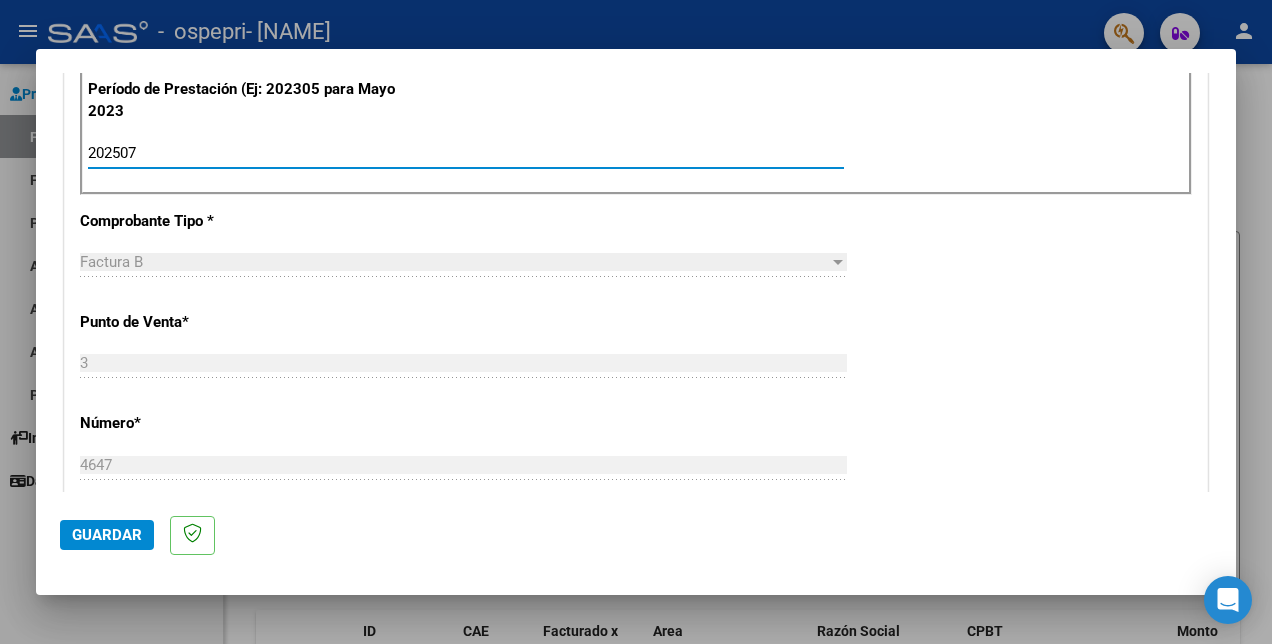 type on "202507" 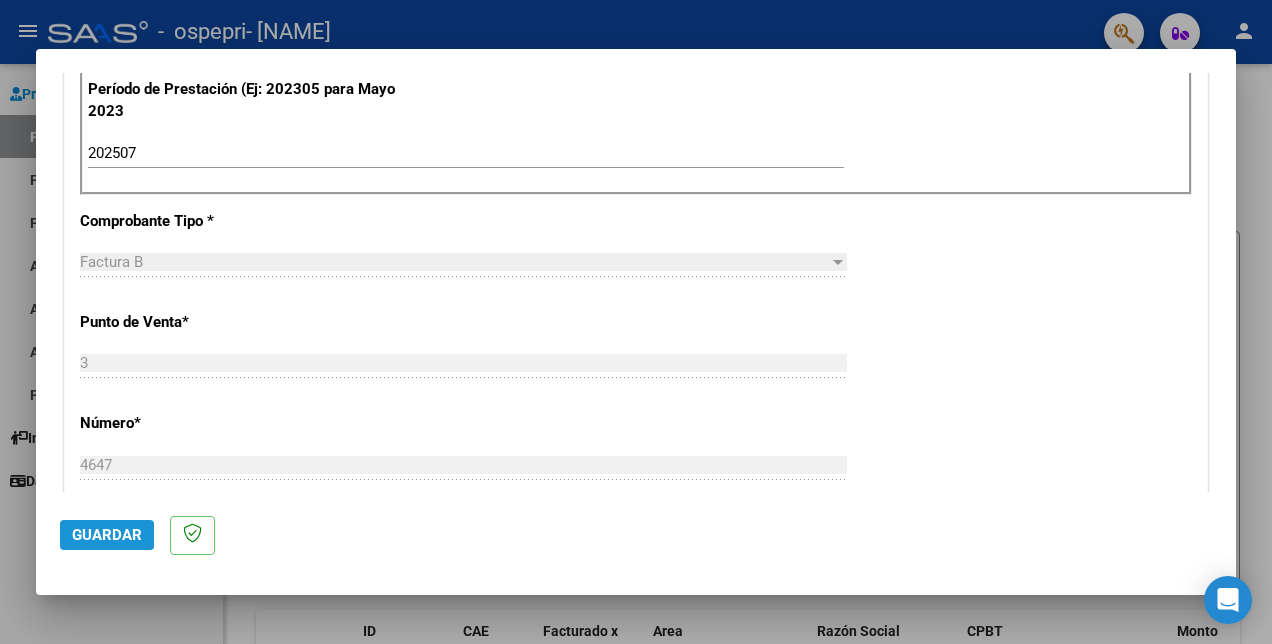 click on "Guardar" 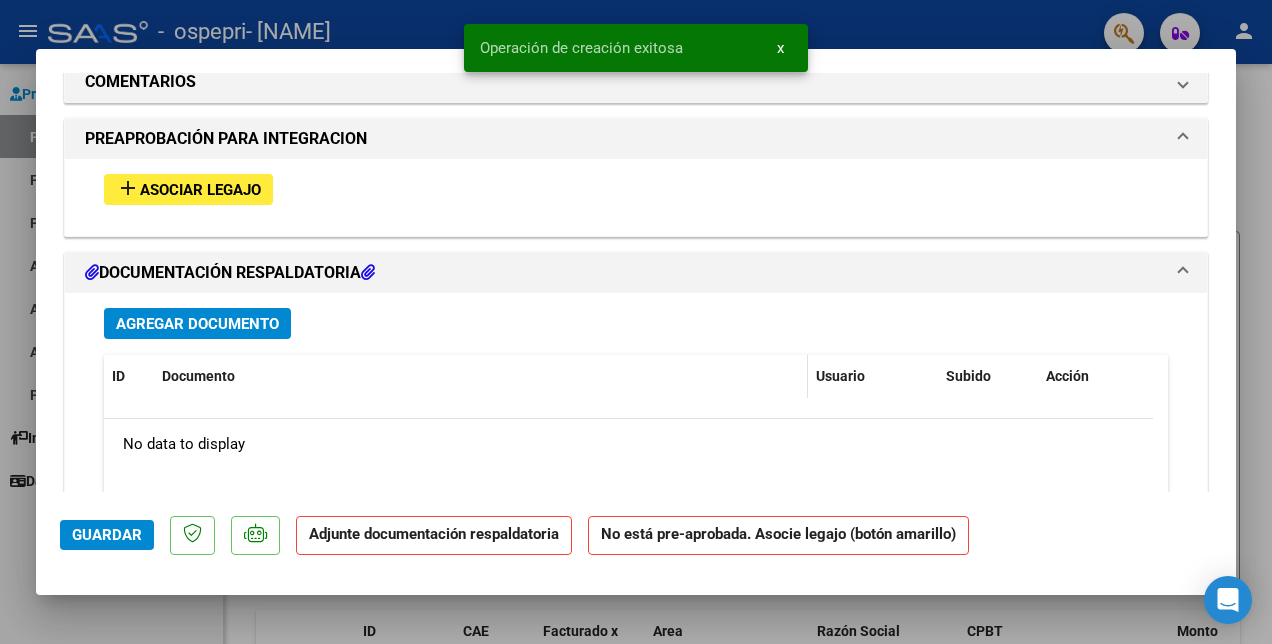 scroll, scrollTop: 1800, scrollLeft: 0, axis: vertical 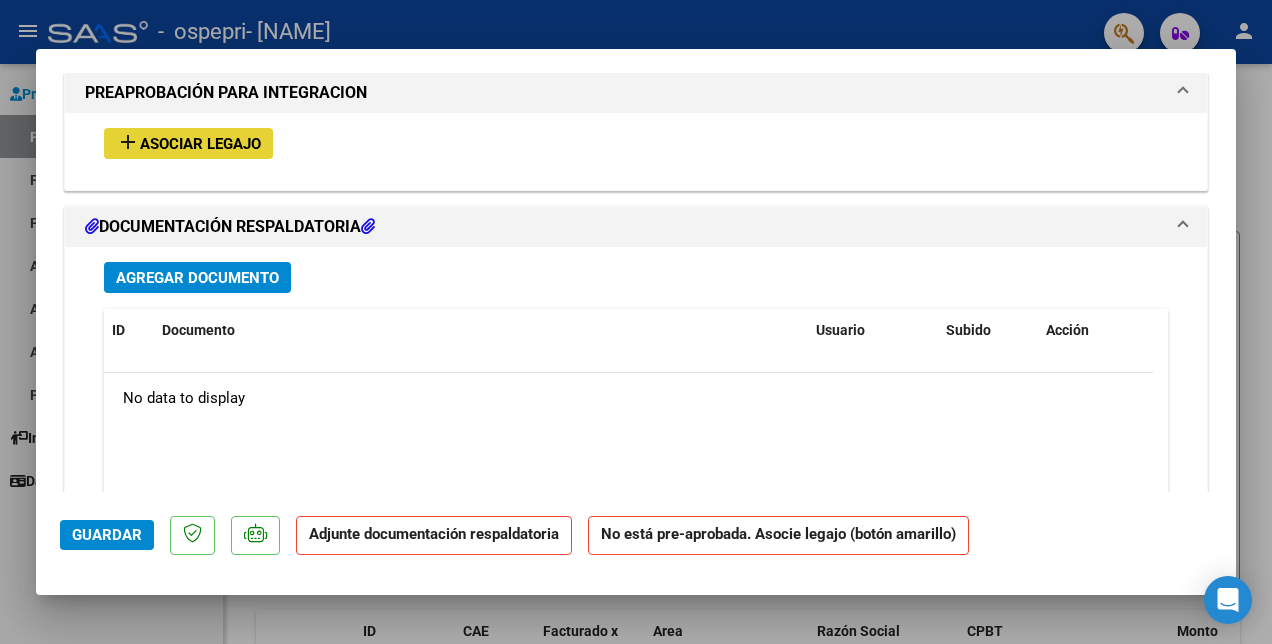 click on "Asociar Legajo" at bounding box center (200, 144) 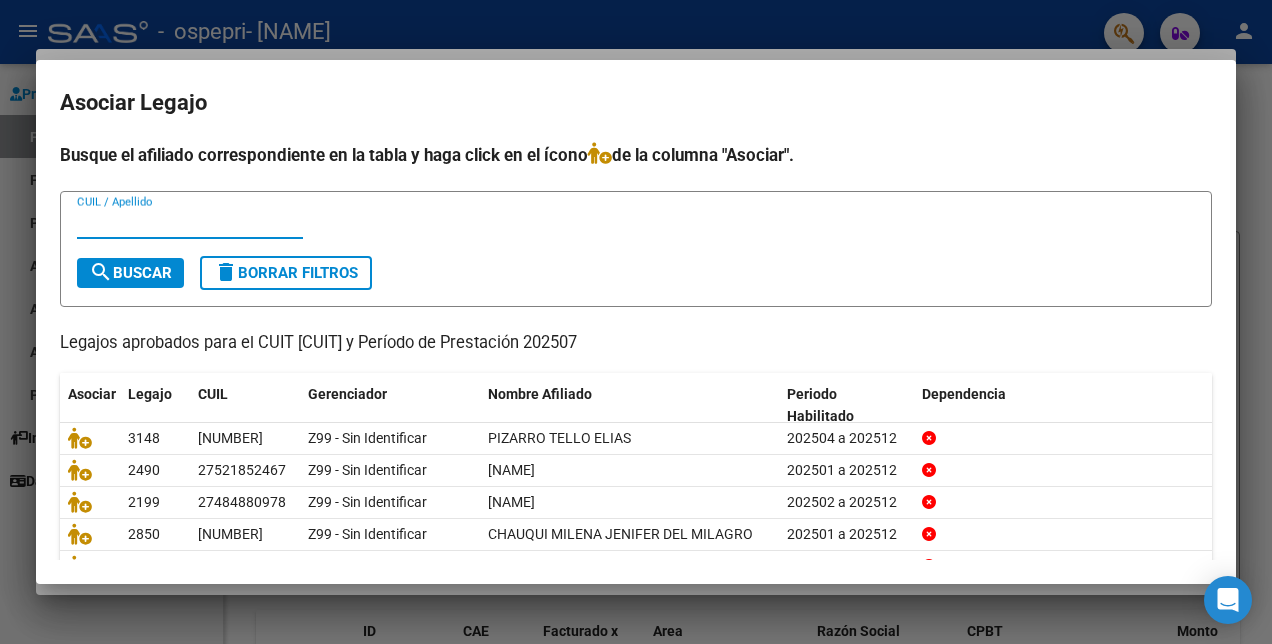 click on "CUIL / Apellido" at bounding box center (190, 223) 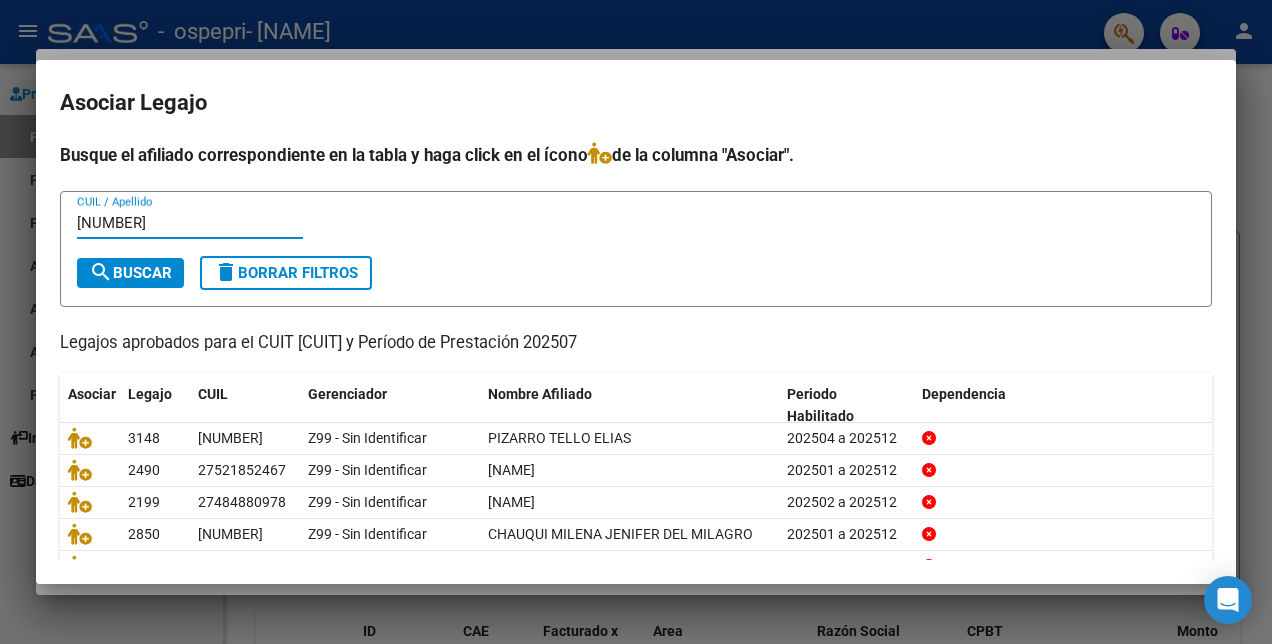 type on "[NUMBER]" 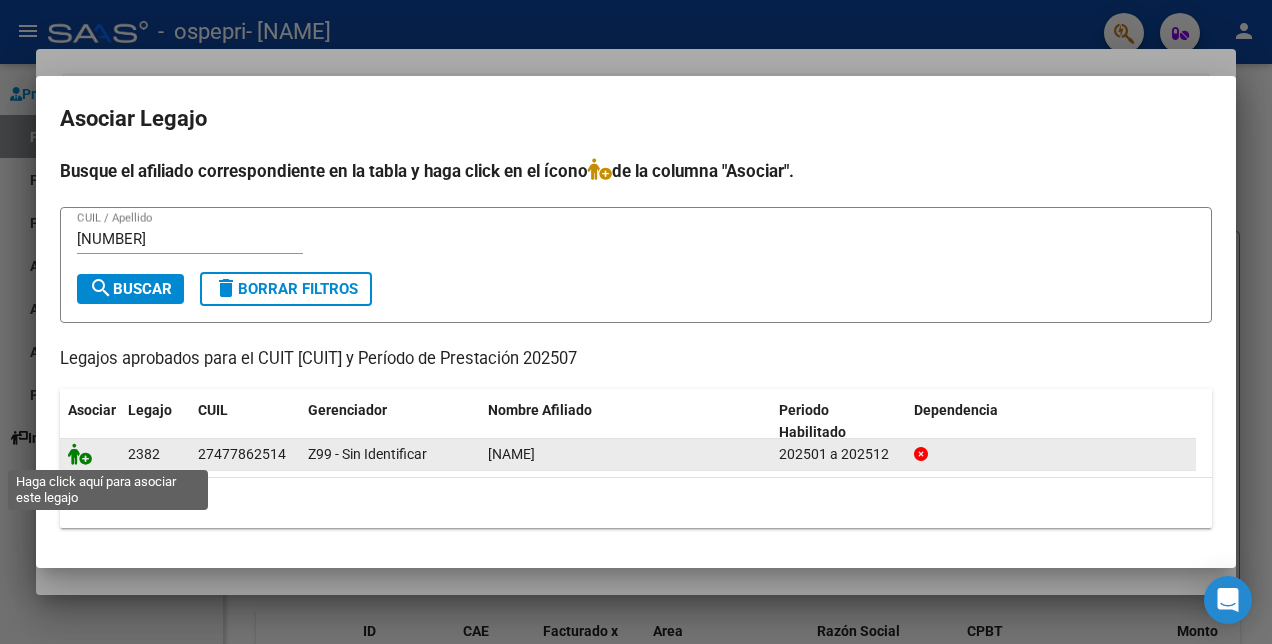 click 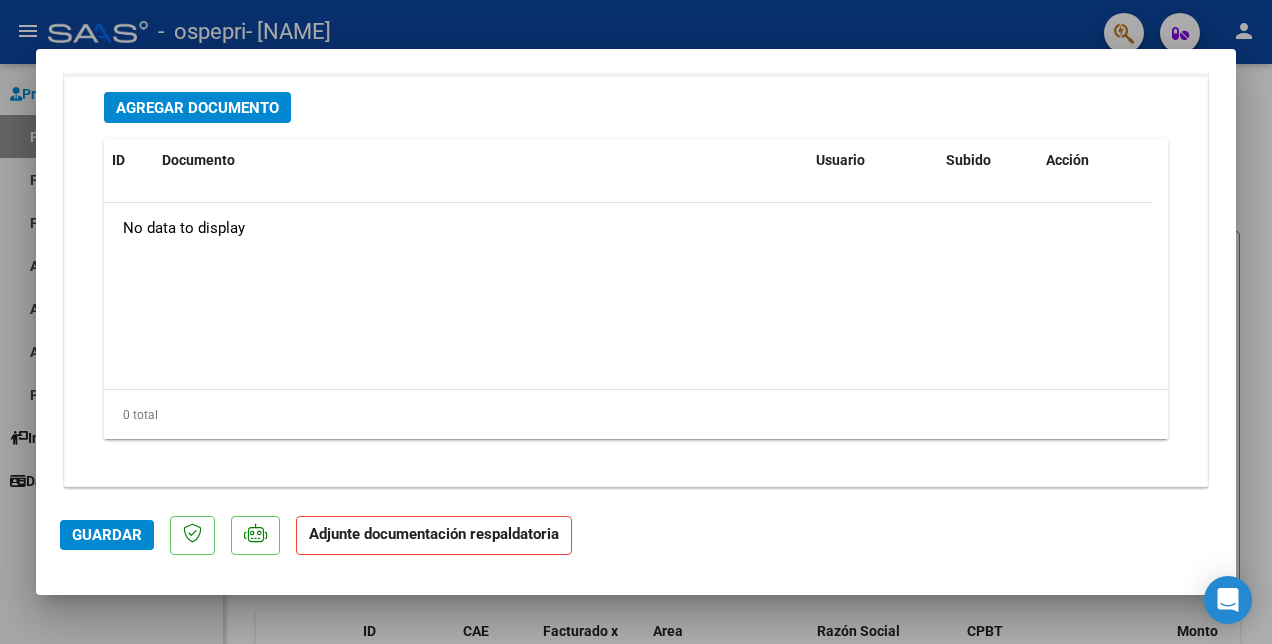 scroll, scrollTop: 2262, scrollLeft: 0, axis: vertical 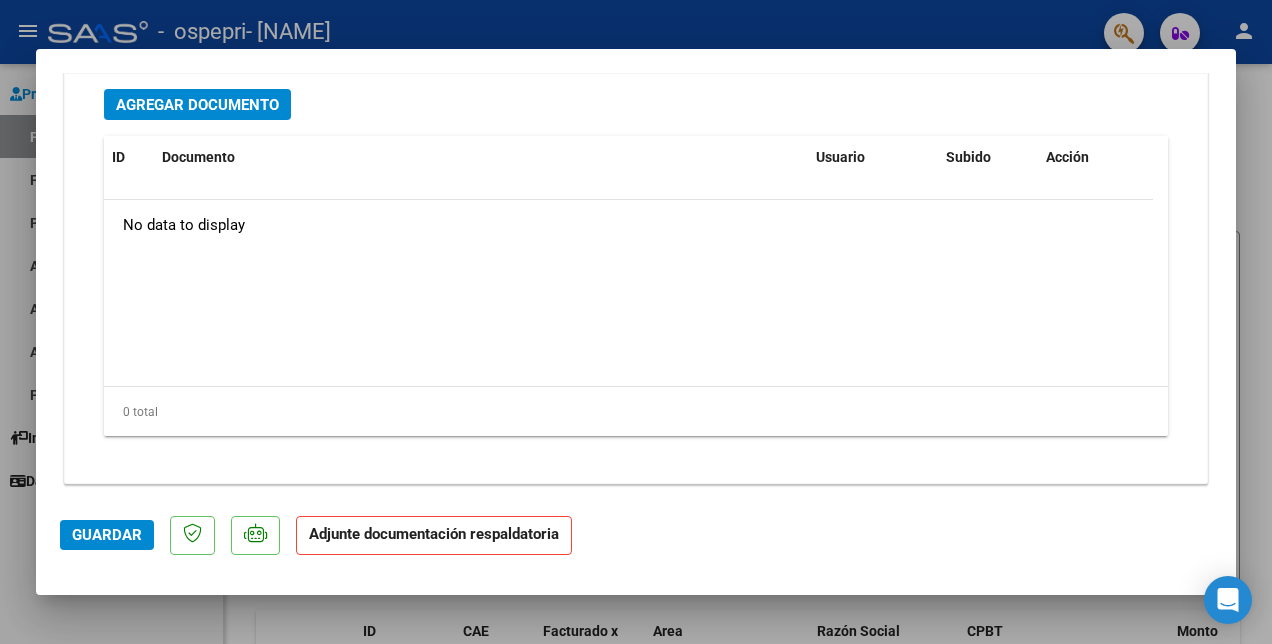 click on "Agregar Documento" at bounding box center [197, 105] 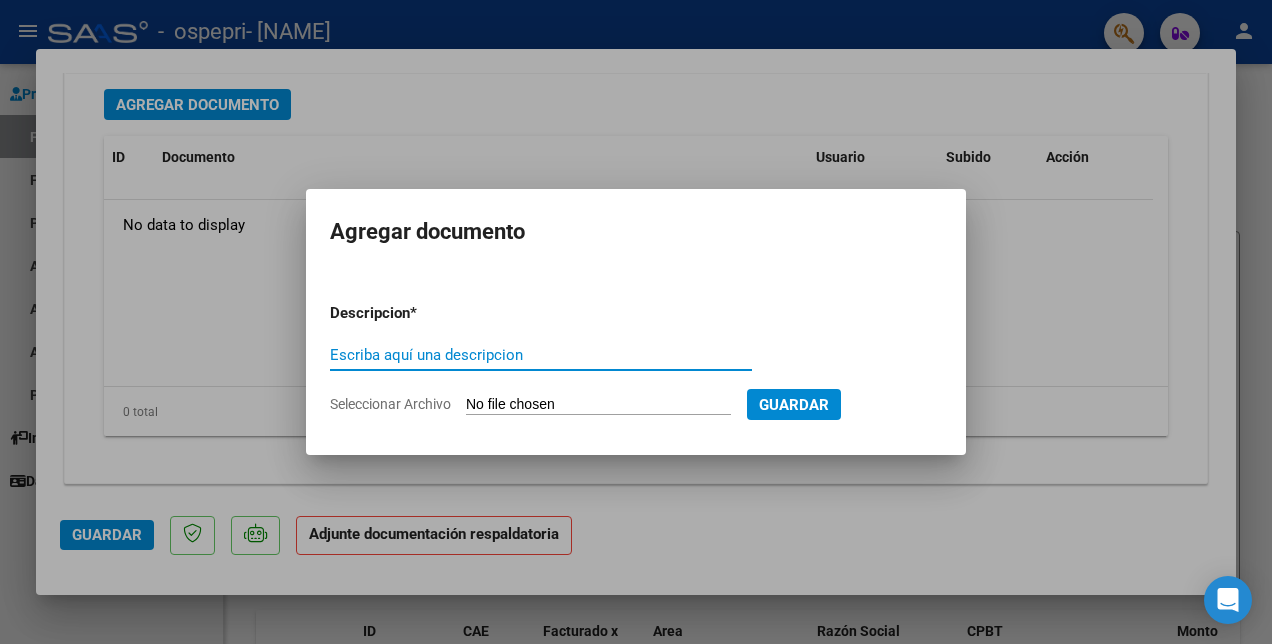click on "Escriba aquí una descripcion" at bounding box center [541, 355] 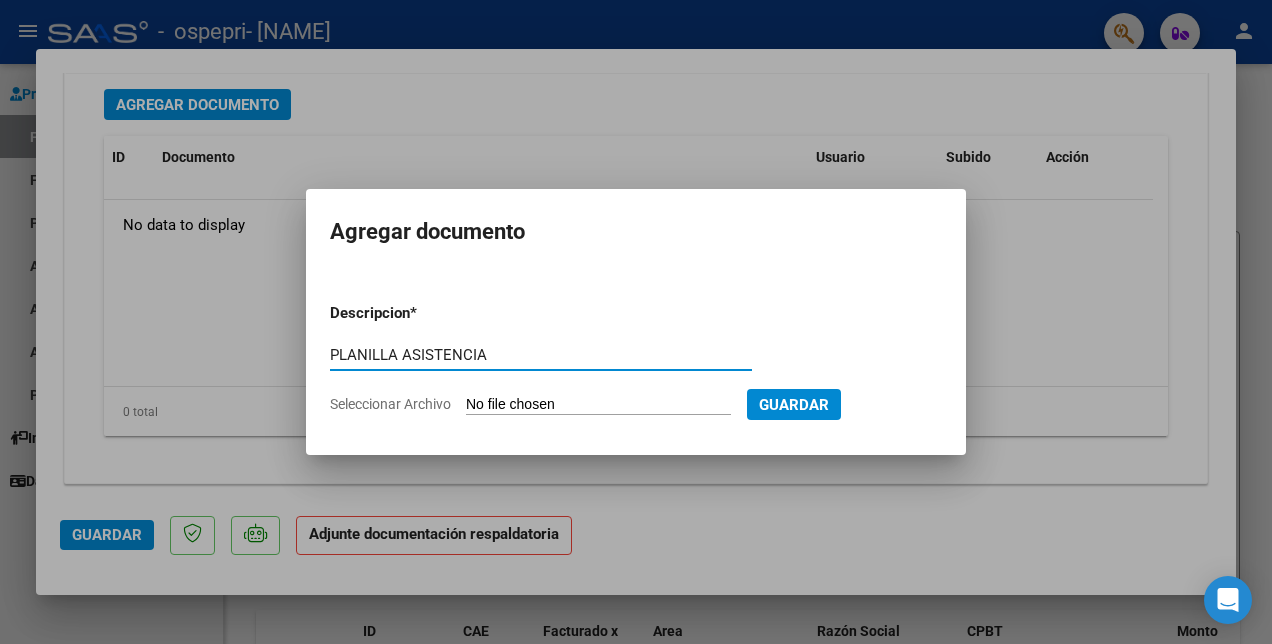 type on "PLANILLA ASISTENCIA" 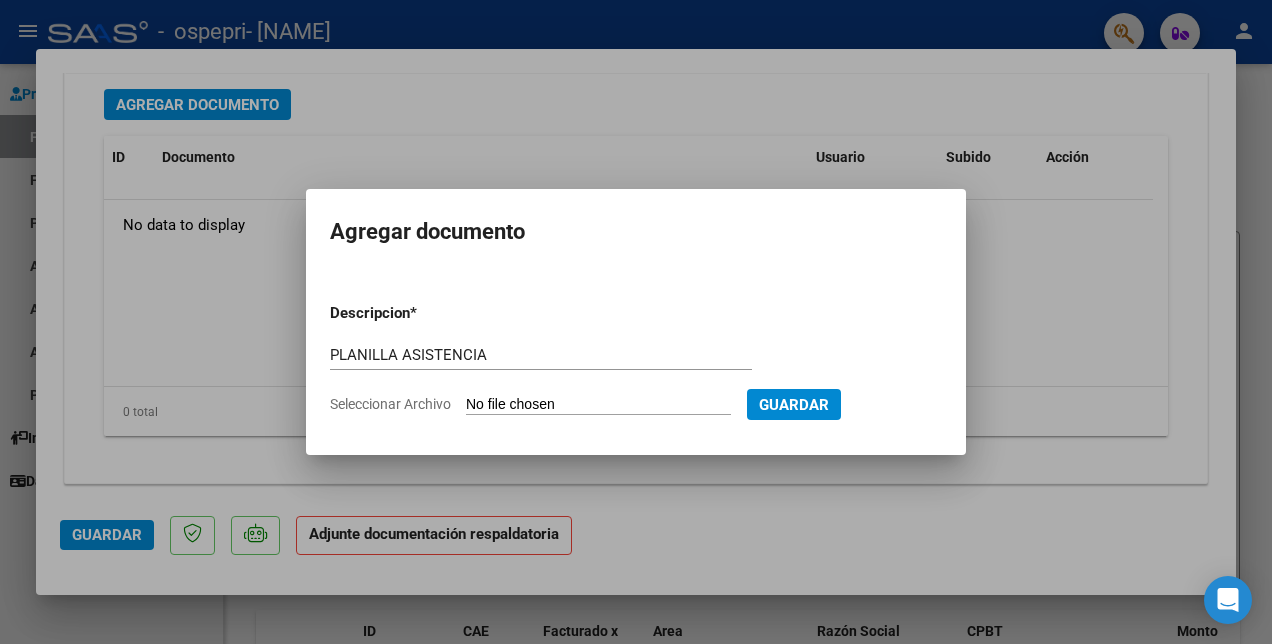 click on "Seleccionar Archivo" 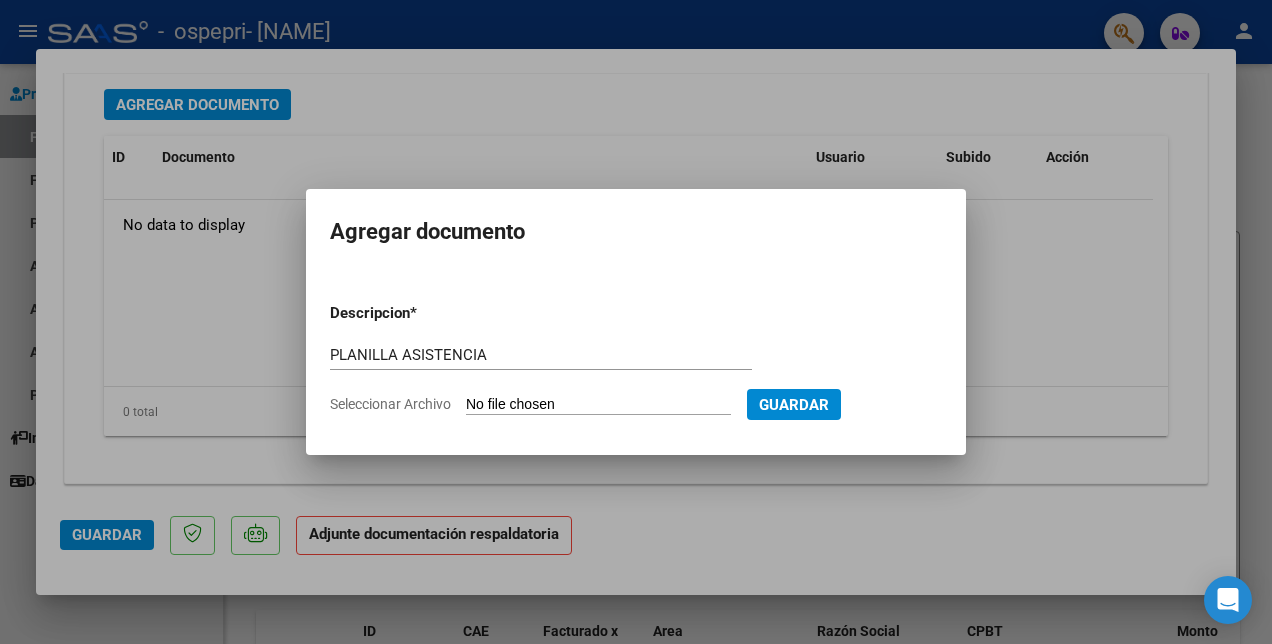 click on "Seleccionar Archivo" at bounding box center (598, 405) 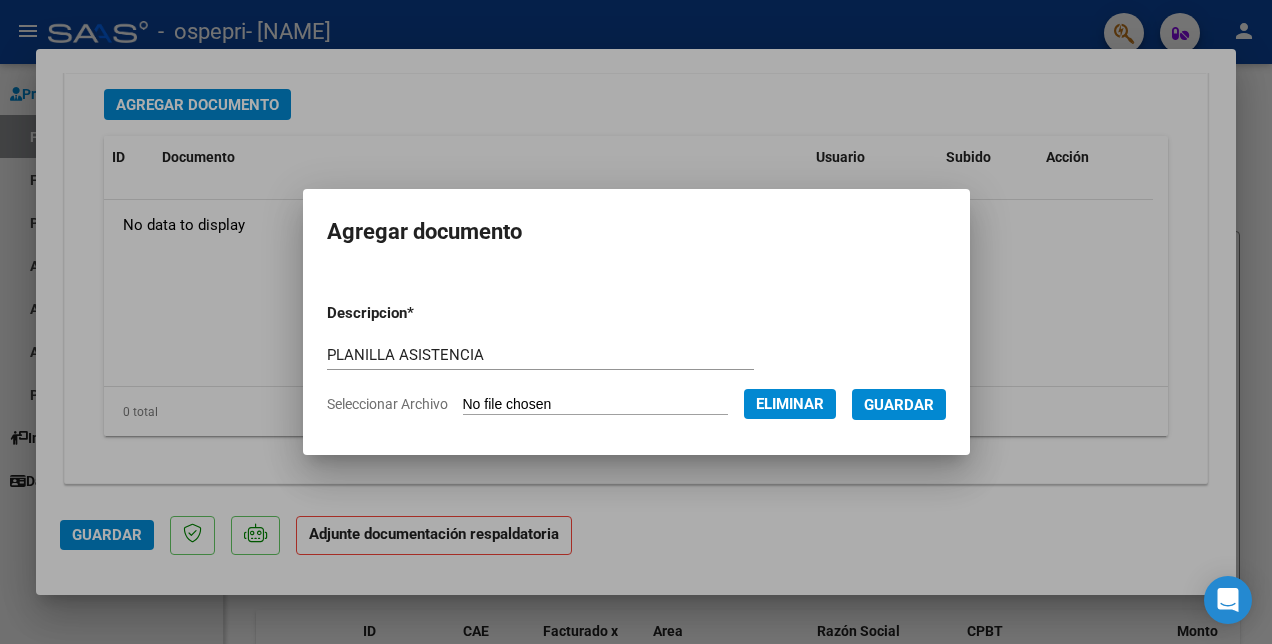 click on "Guardar" at bounding box center (899, 405) 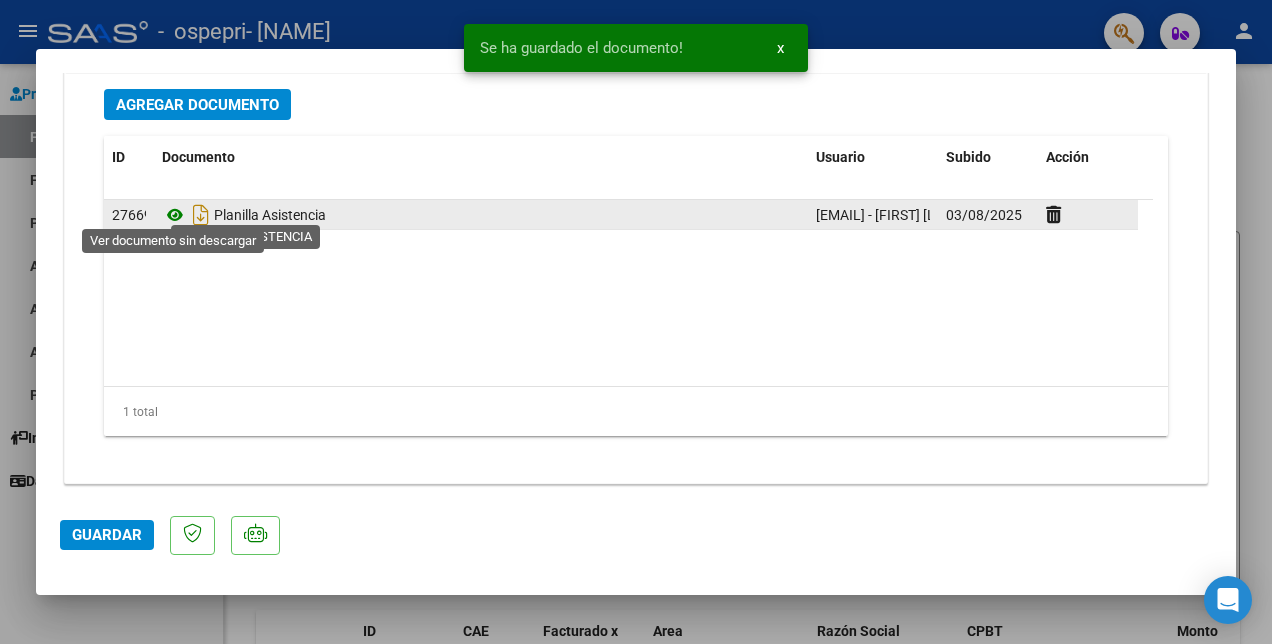 click 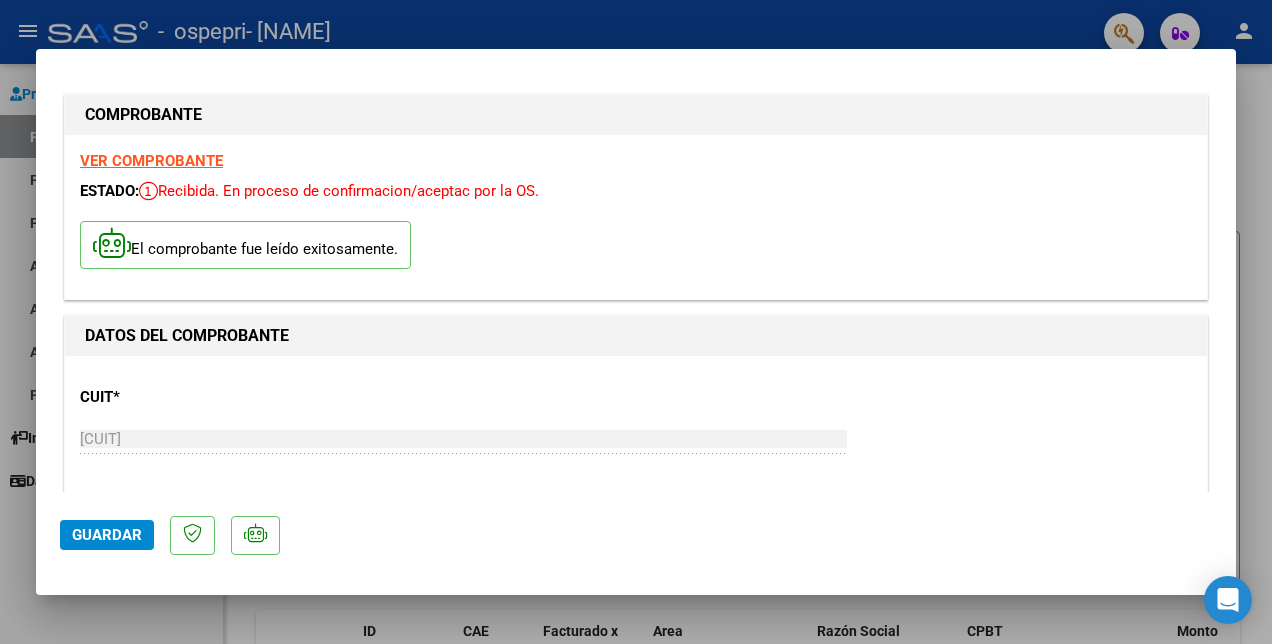 scroll, scrollTop: 0, scrollLeft: 0, axis: both 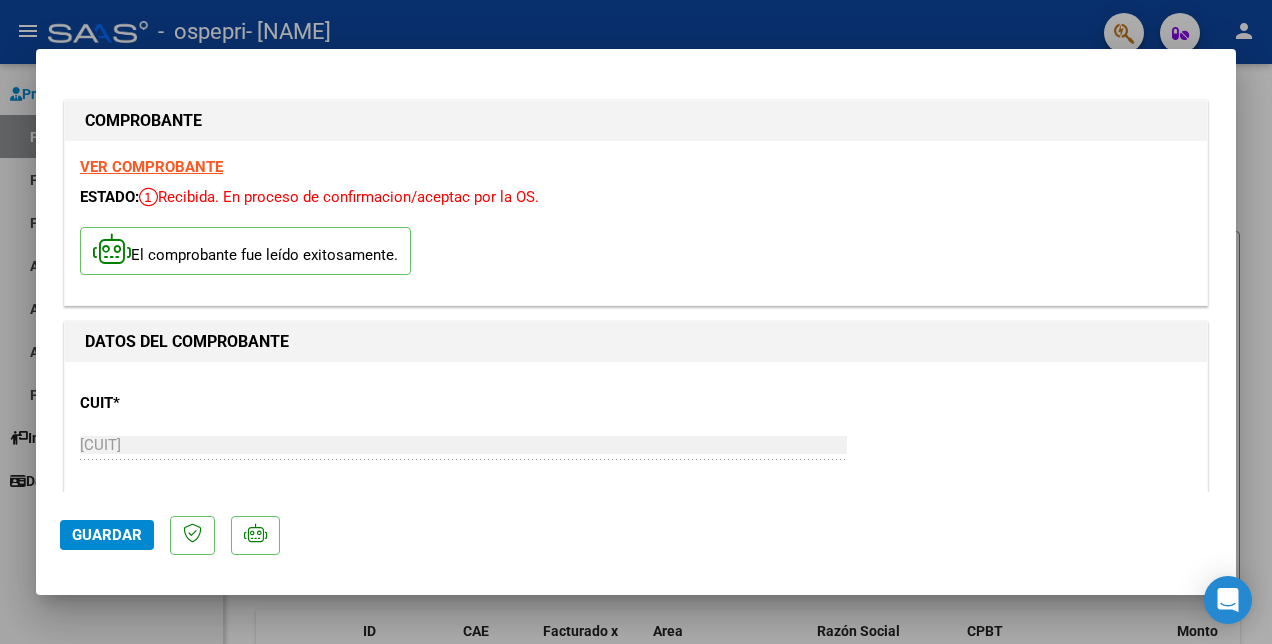 click on "VER COMPROBANTE" at bounding box center [151, 167] 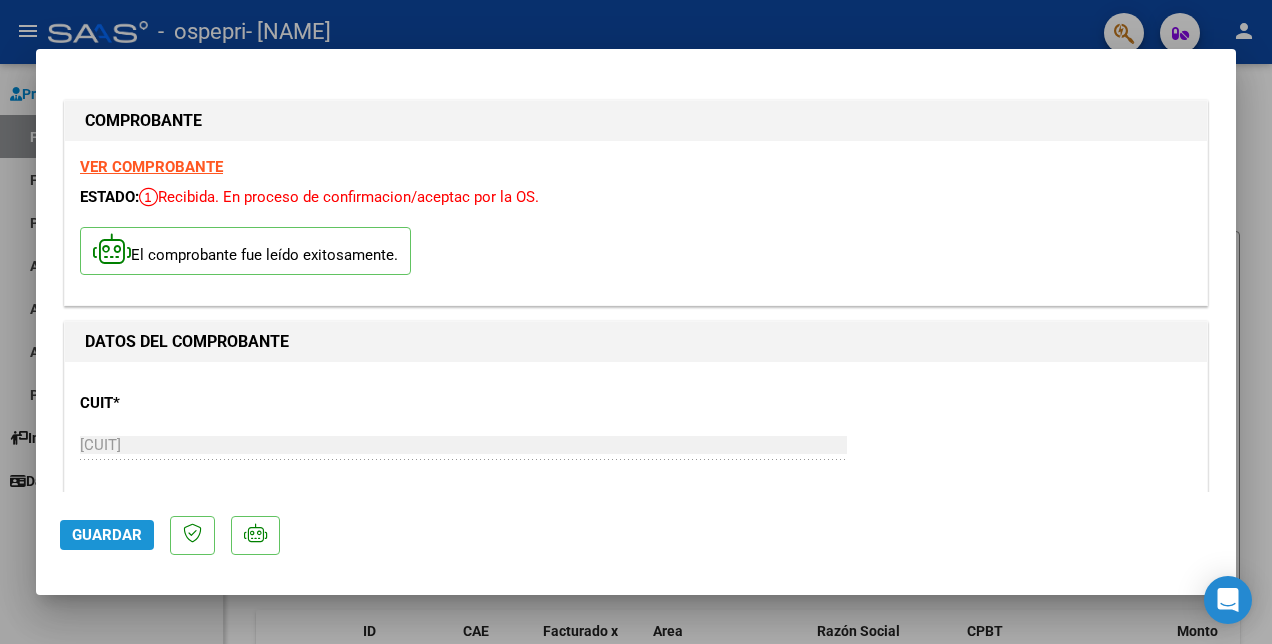 click on "Guardar" 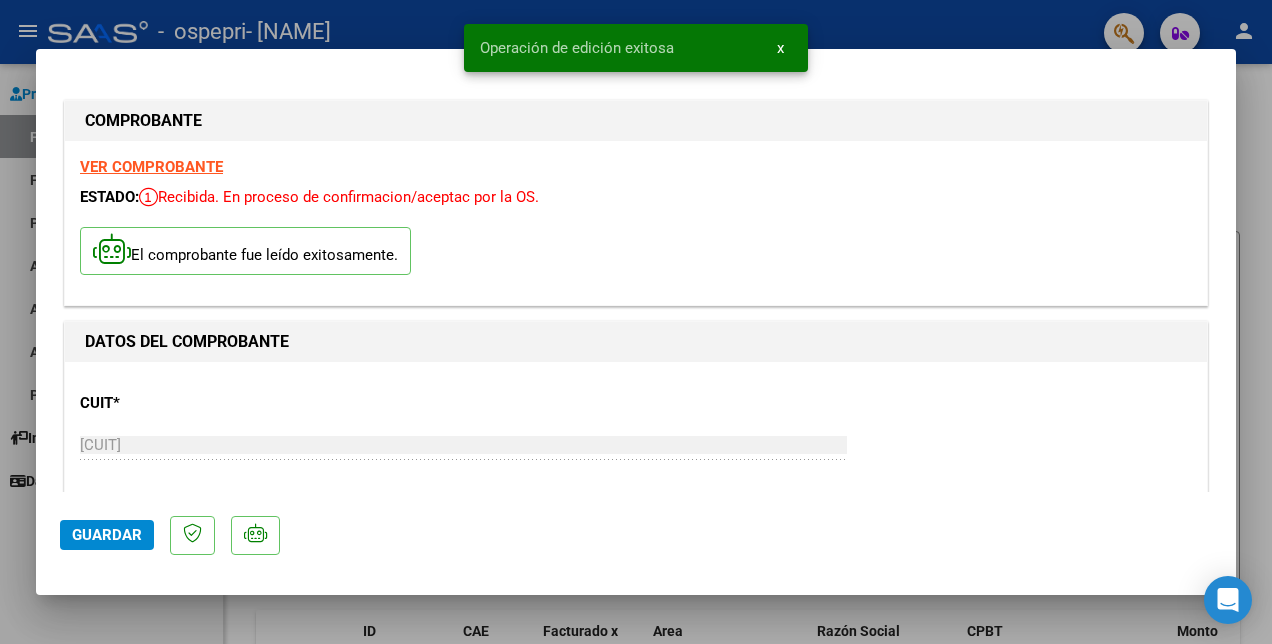 drag, startPoint x: 396, startPoint y: 34, endPoint x: 317, endPoint y: 58, distance: 82.565125 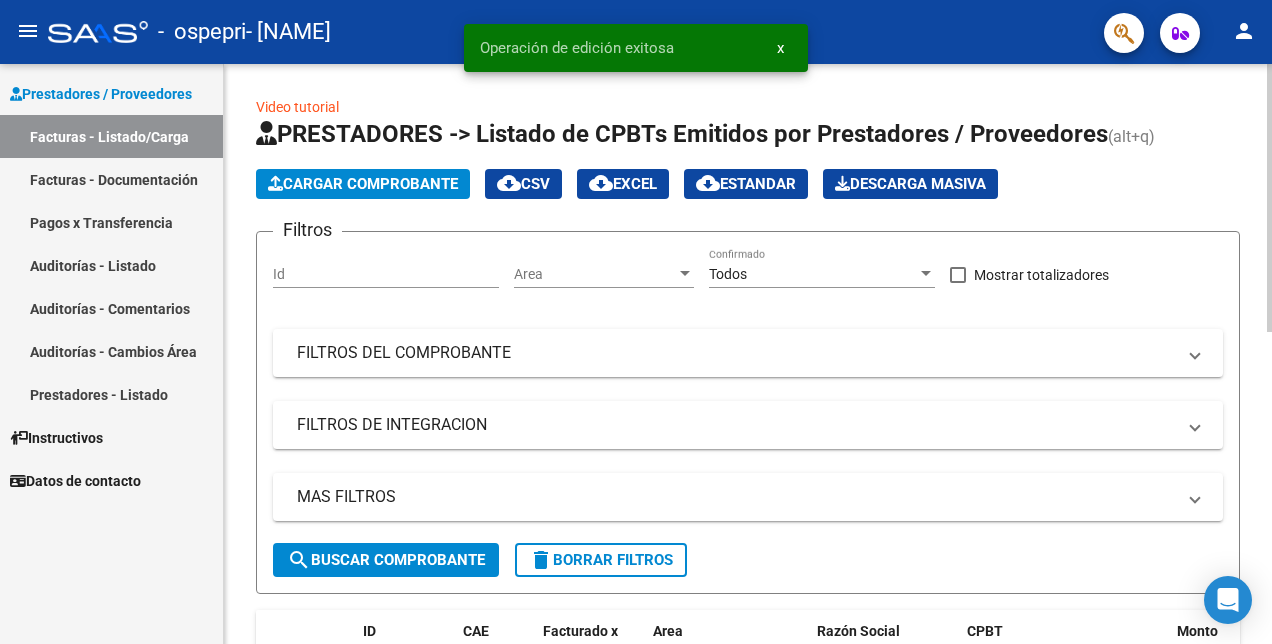 click on "Cargar Comprobante" 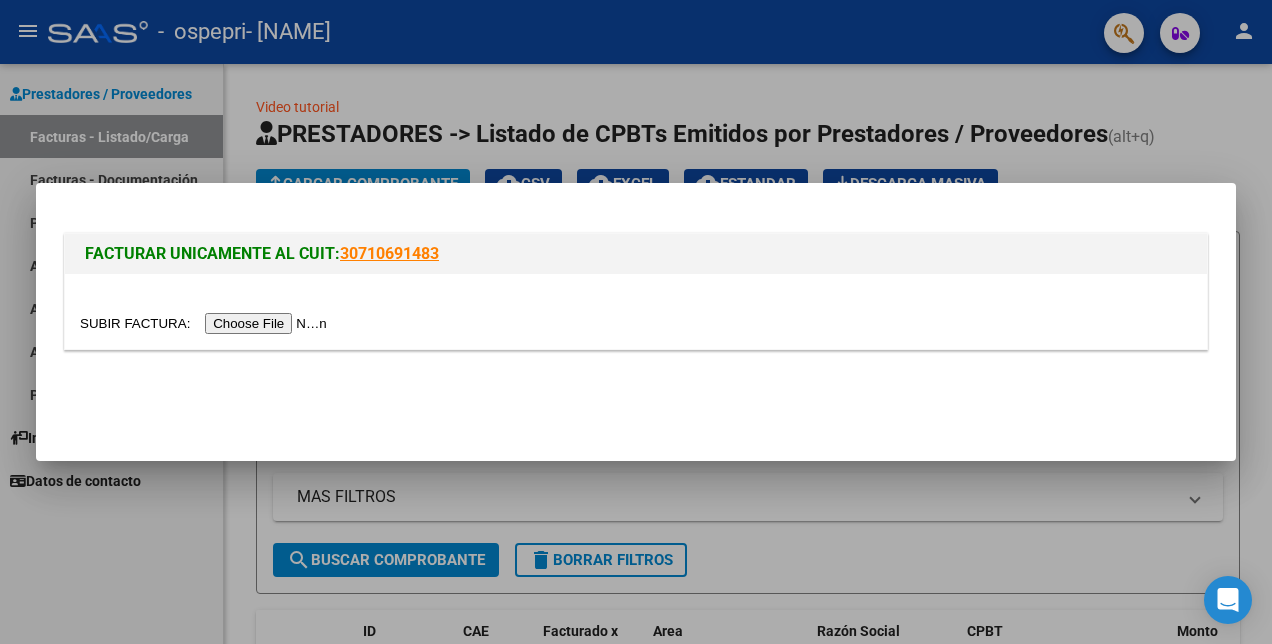 click at bounding box center [206, 323] 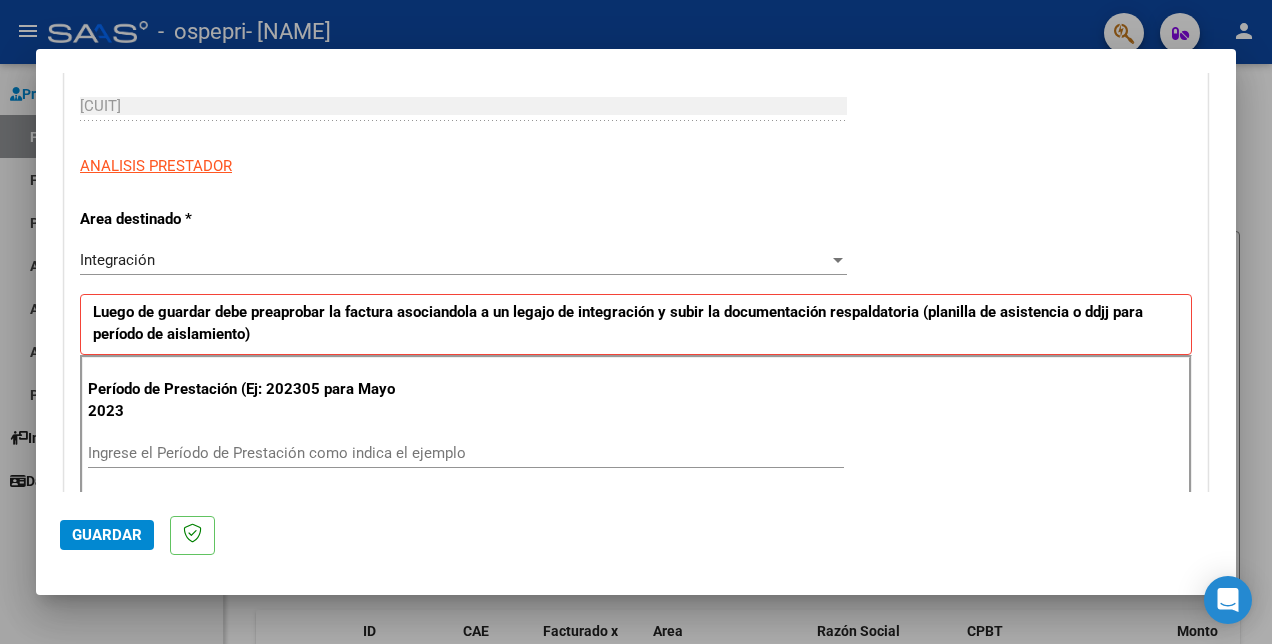 scroll, scrollTop: 500, scrollLeft: 0, axis: vertical 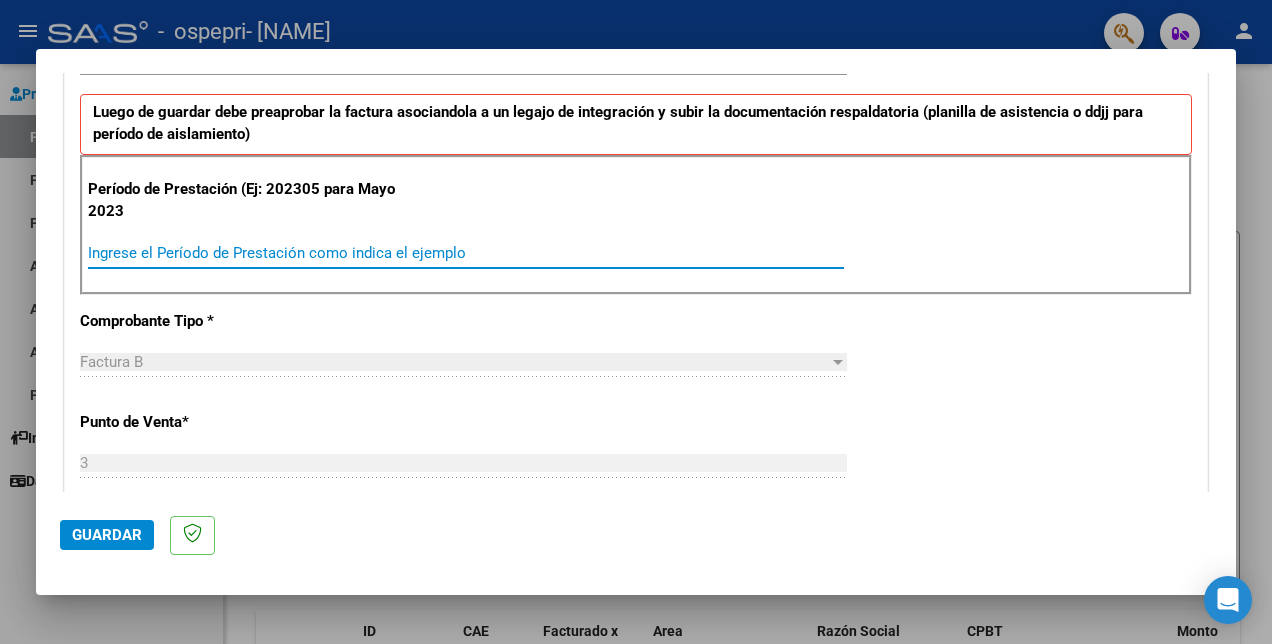 click on "Ingrese el Período de Prestación como indica el ejemplo" at bounding box center (466, 253) 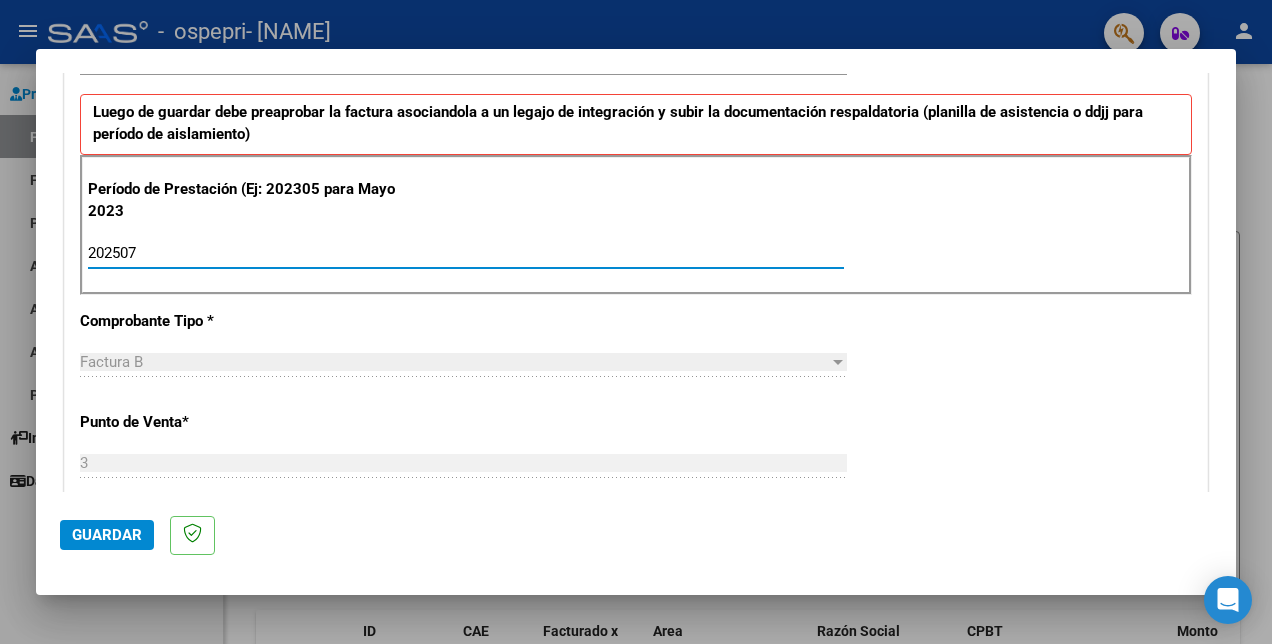 type on "202507" 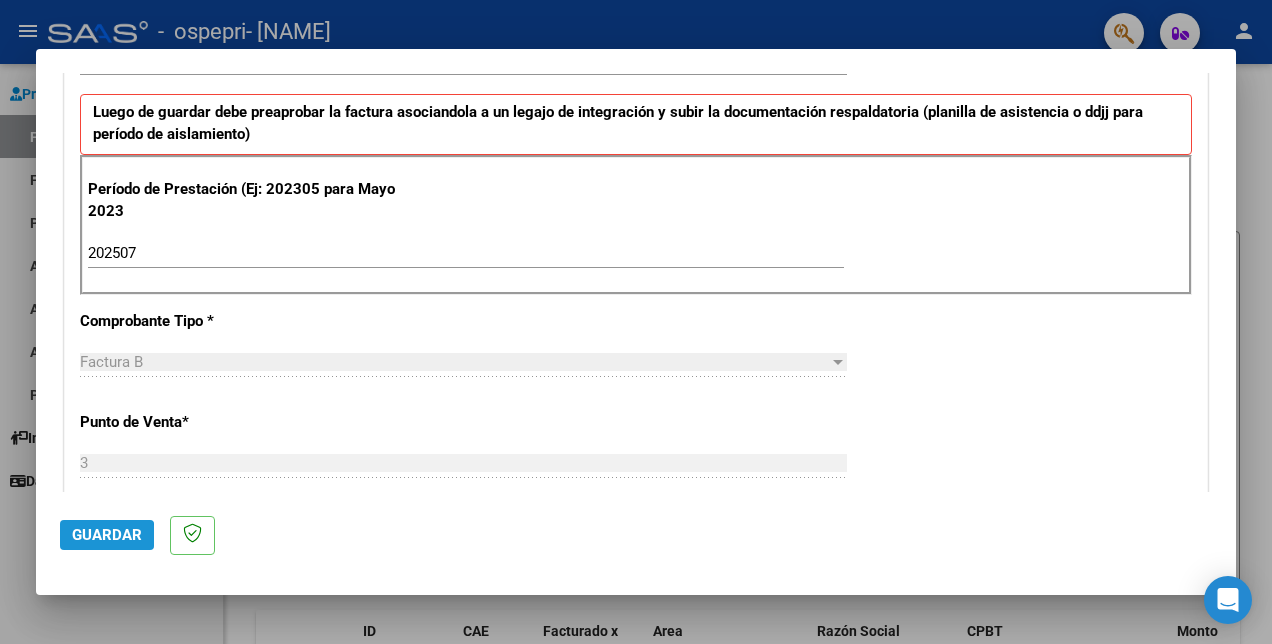 click on "Guardar" 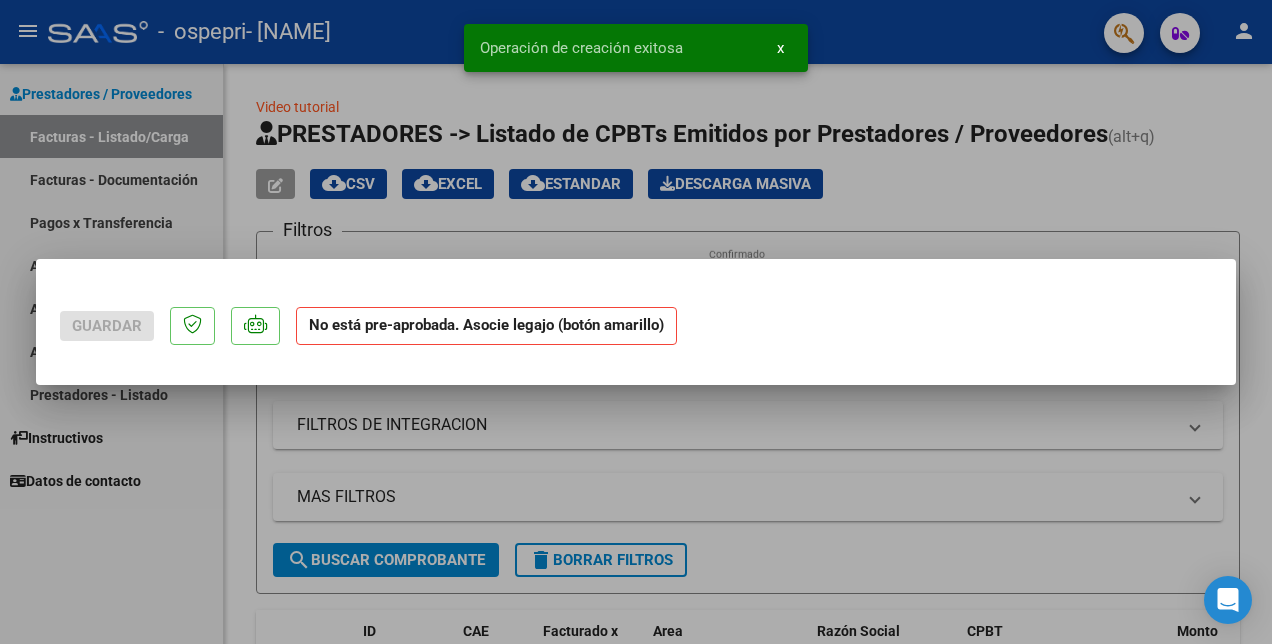scroll, scrollTop: 0, scrollLeft: 0, axis: both 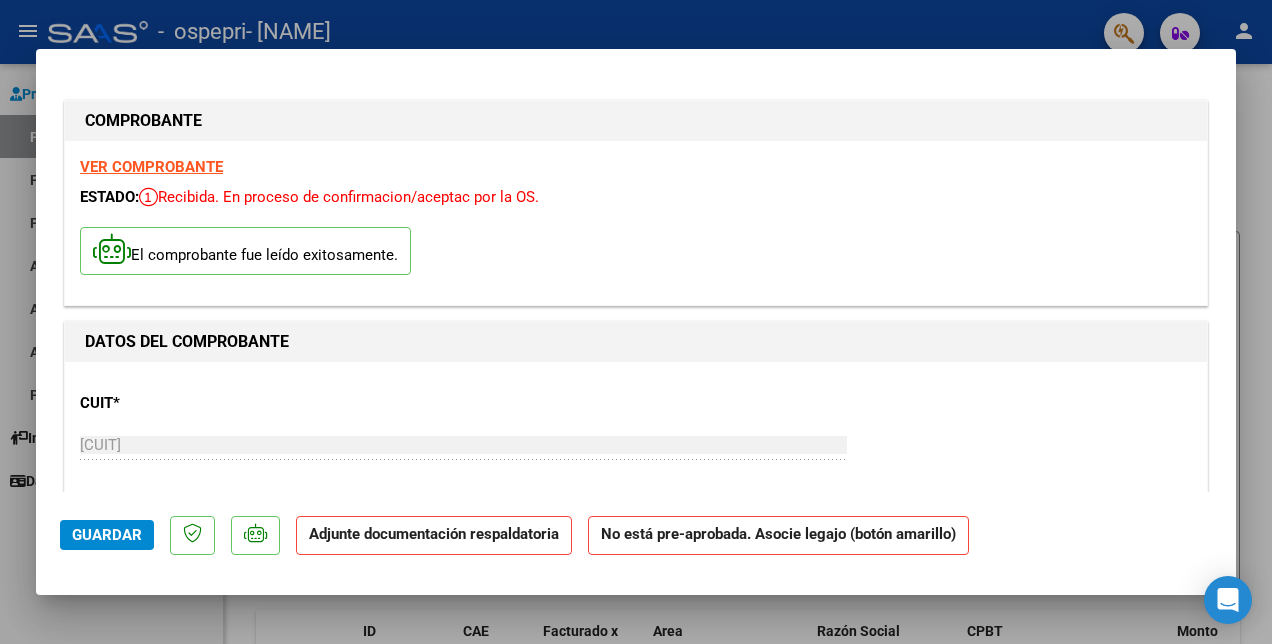 click on "VER COMPROBANTE" at bounding box center [151, 167] 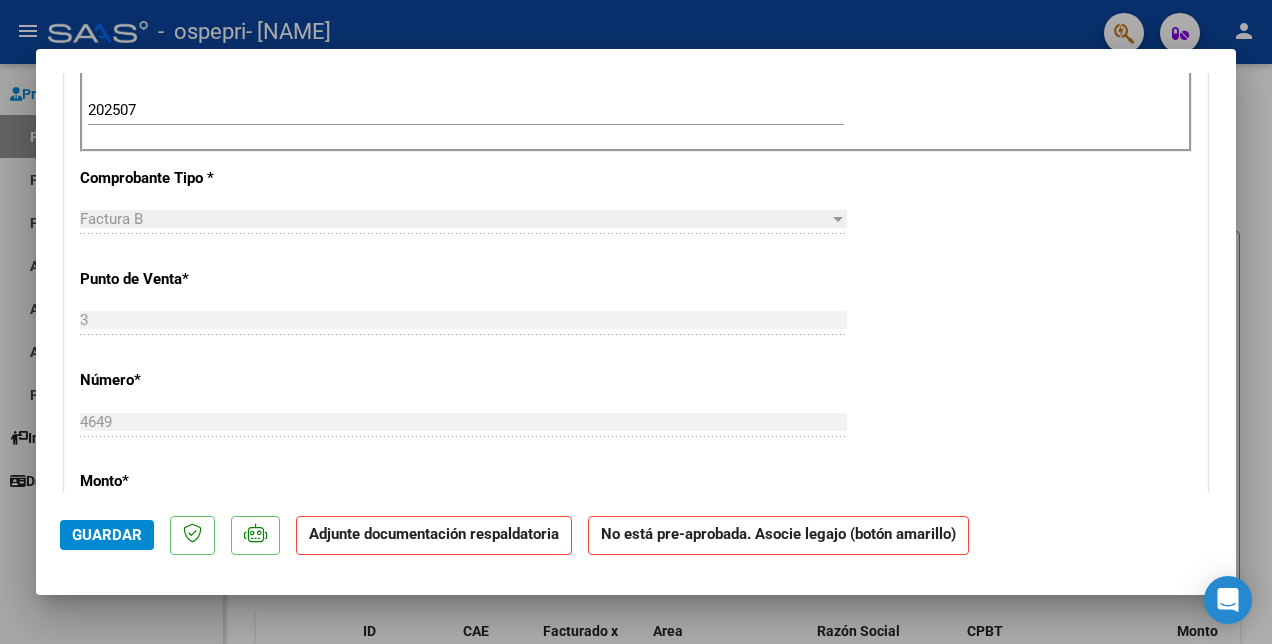 scroll, scrollTop: 700, scrollLeft: 0, axis: vertical 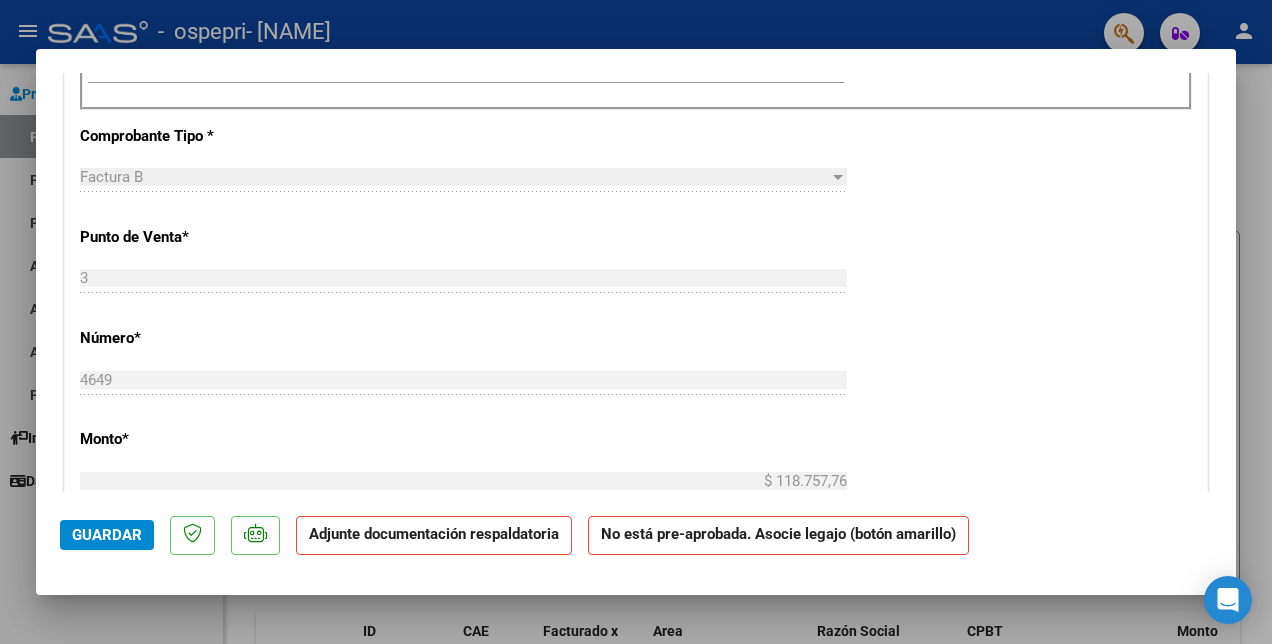 click on "Guardar" 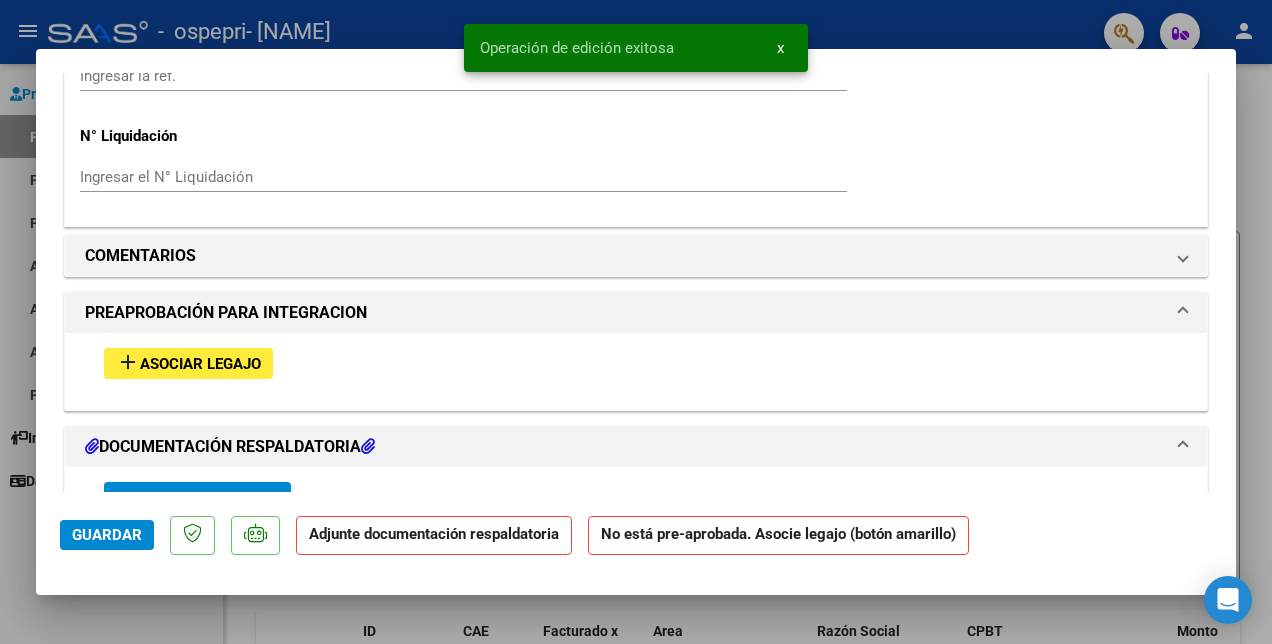 scroll, scrollTop: 1600, scrollLeft: 0, axis: vertical 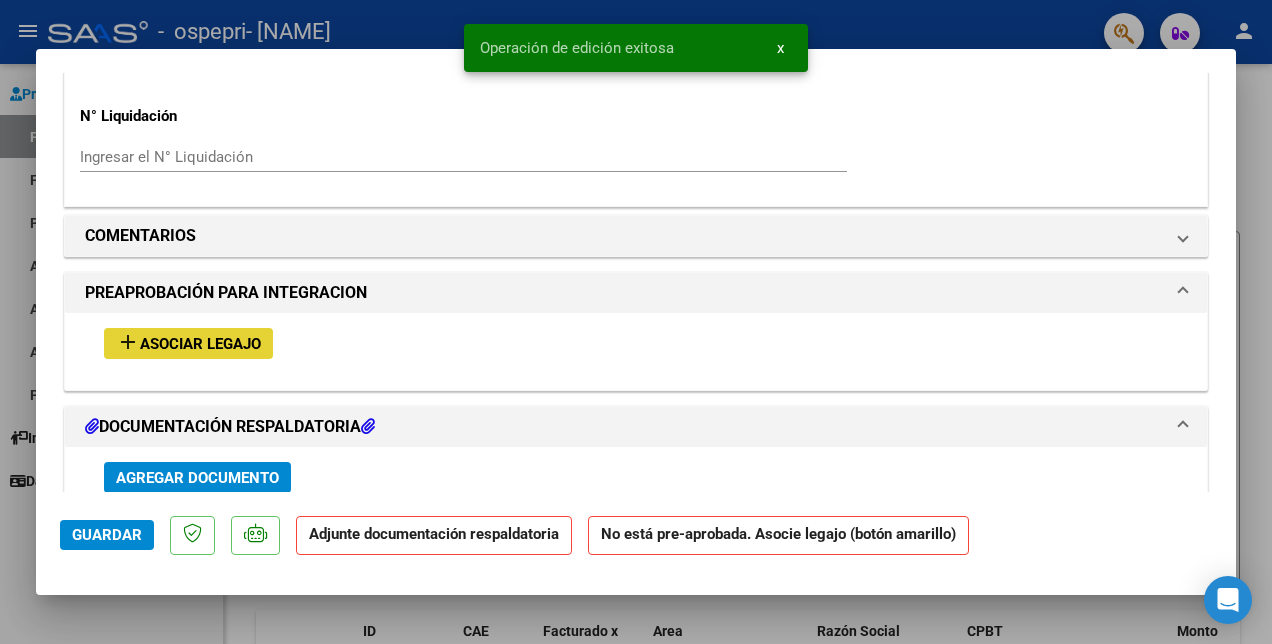 click on "Asociar Legajo" at bounding box center (200, 344) 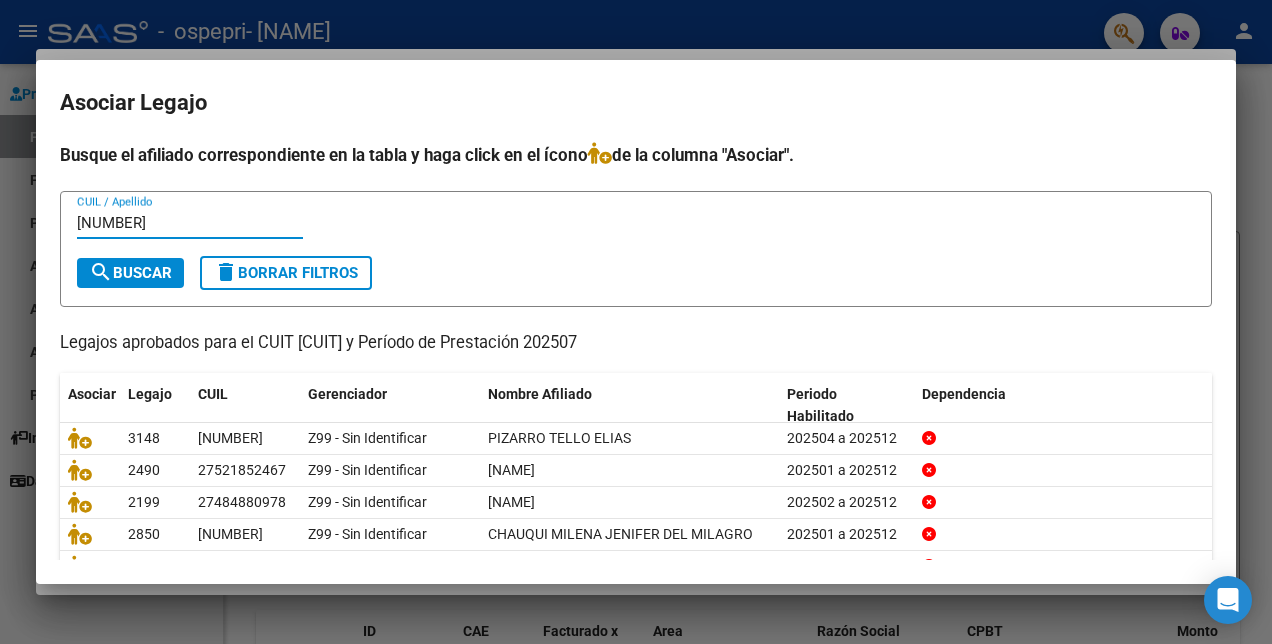 type on "[NUMBER]" 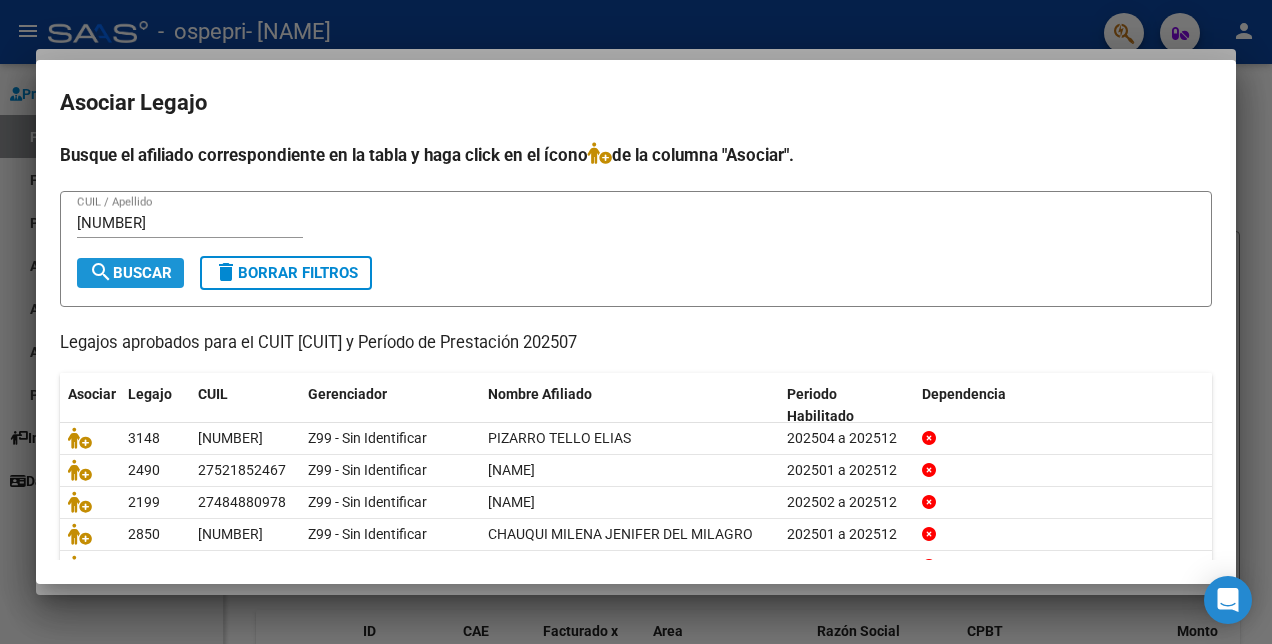 click on "search  Buscar" at bounding box center (130, 273) 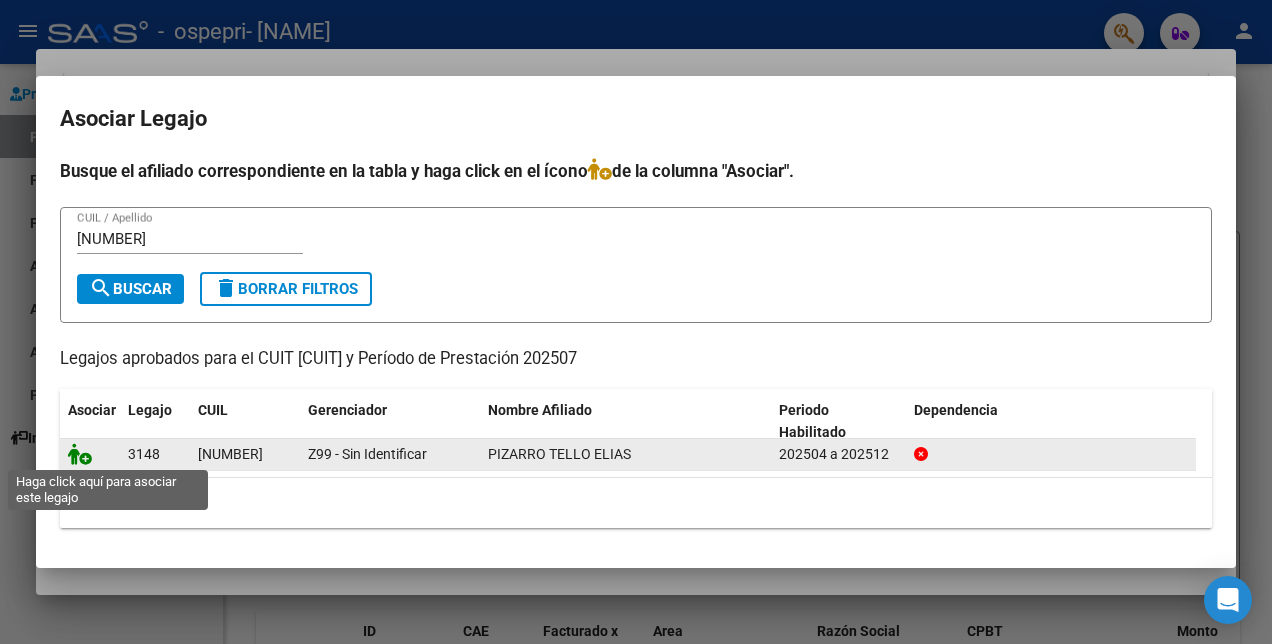 click 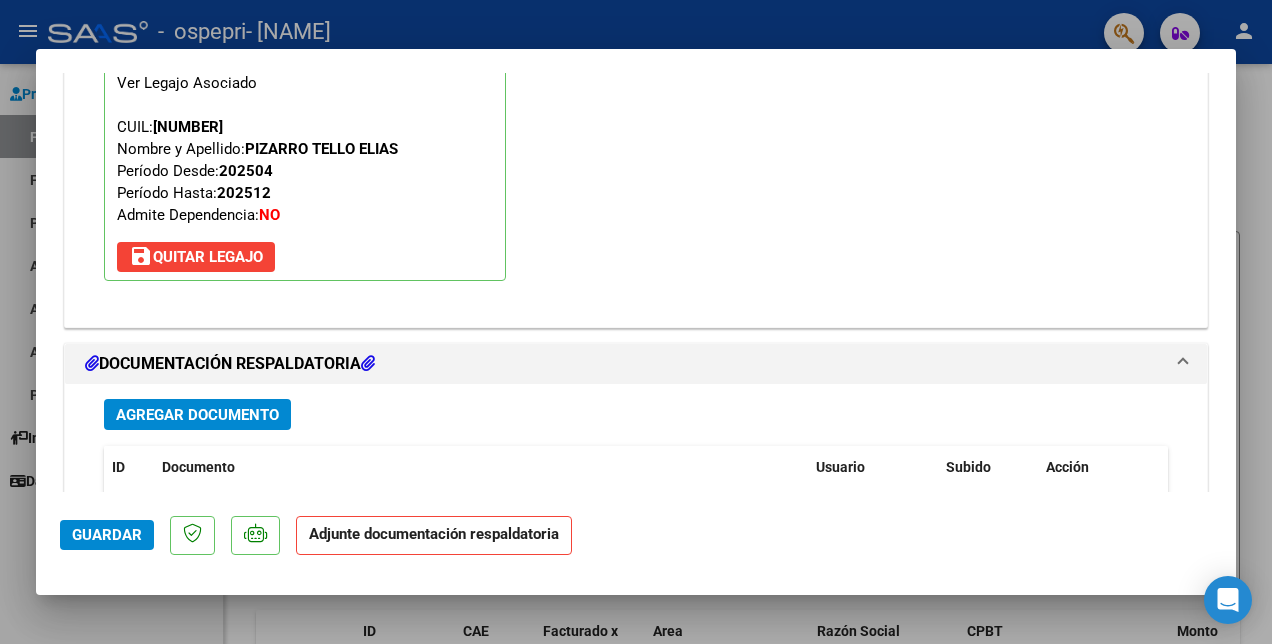 scroll, scrollTop: 2052, scrollLeft: 0, axis: vertical 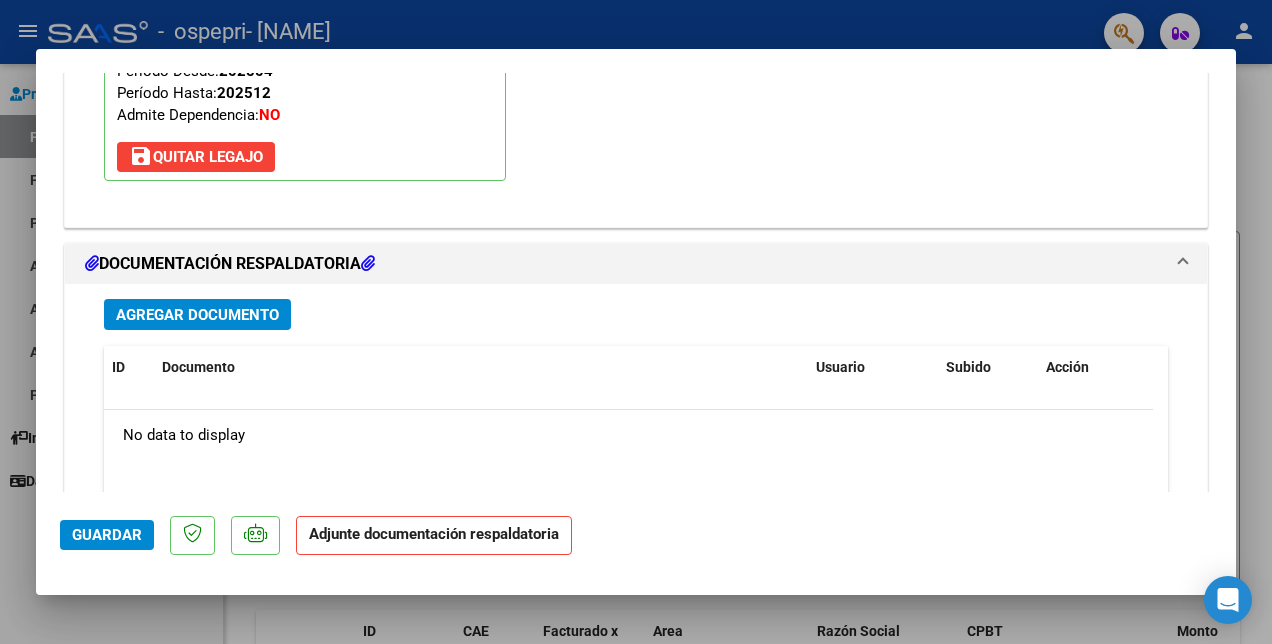 click on "Agregar Documento" at bounding box center (197, 314) 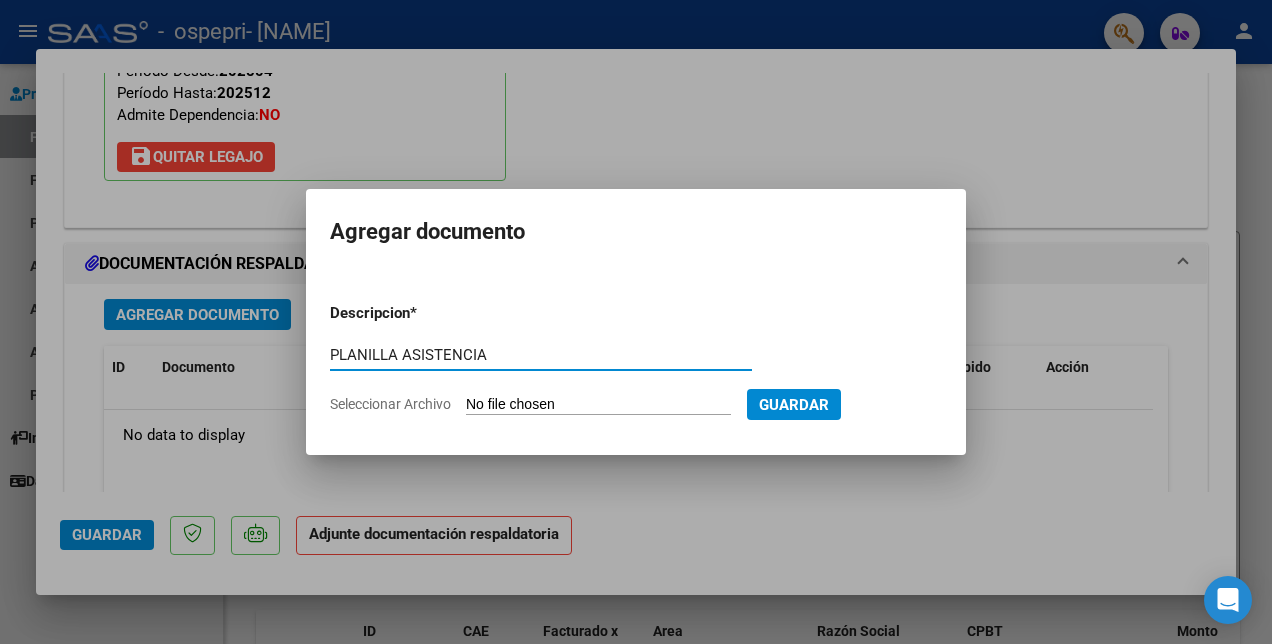 type on "PLANILLA ASISTENCIA" 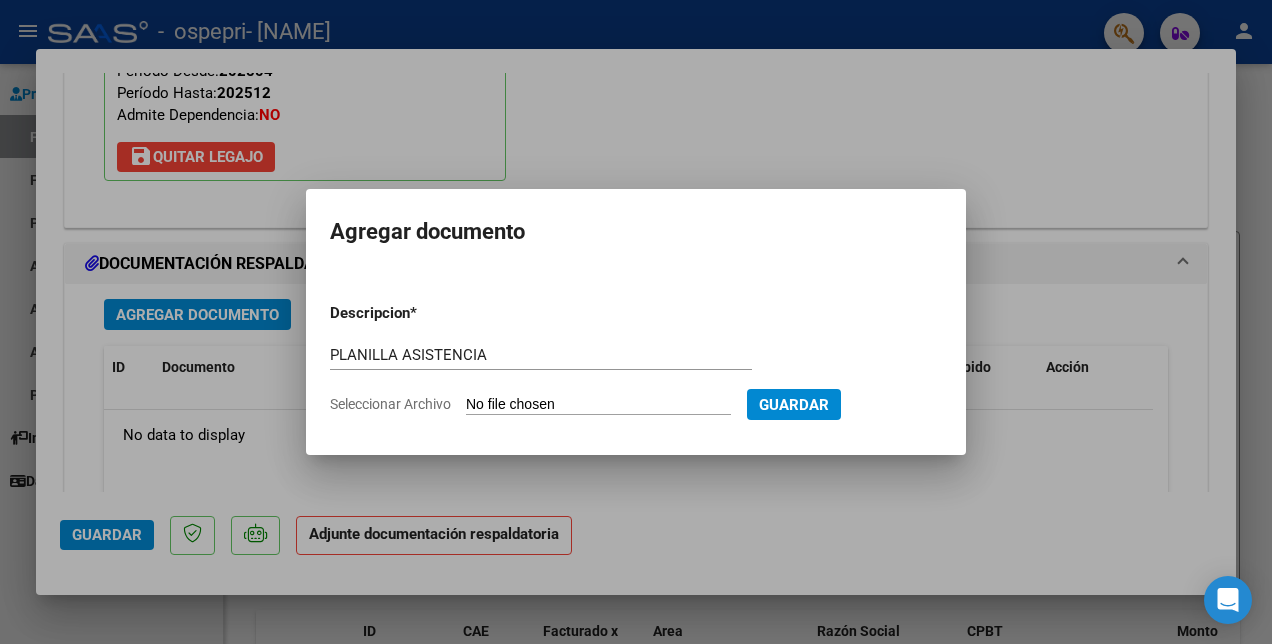 click on "Seleccionar Archivo" at bounding box center (598, 405) 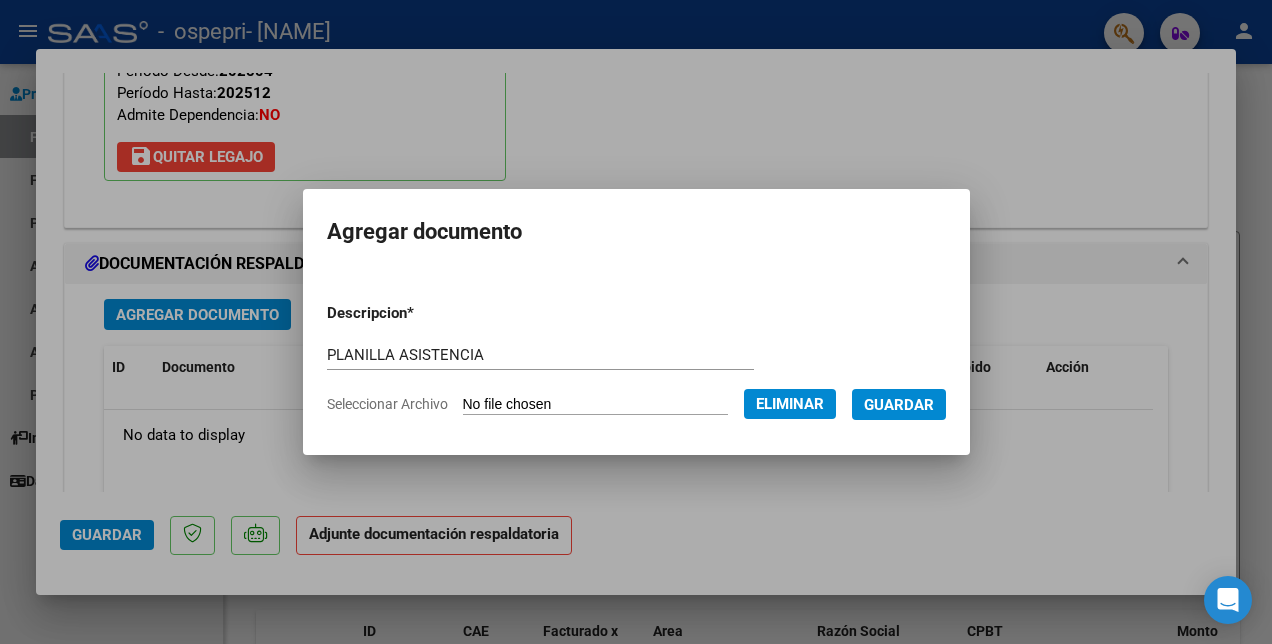 click on "Guardar" at bounding box center (899, 405) 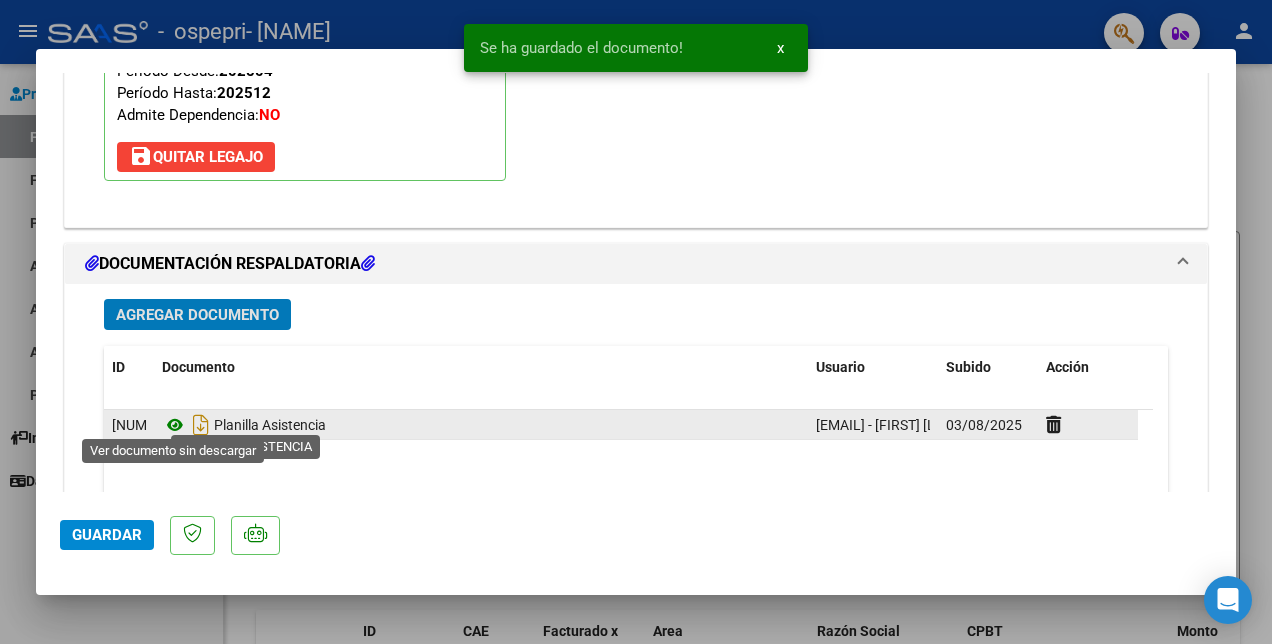 click 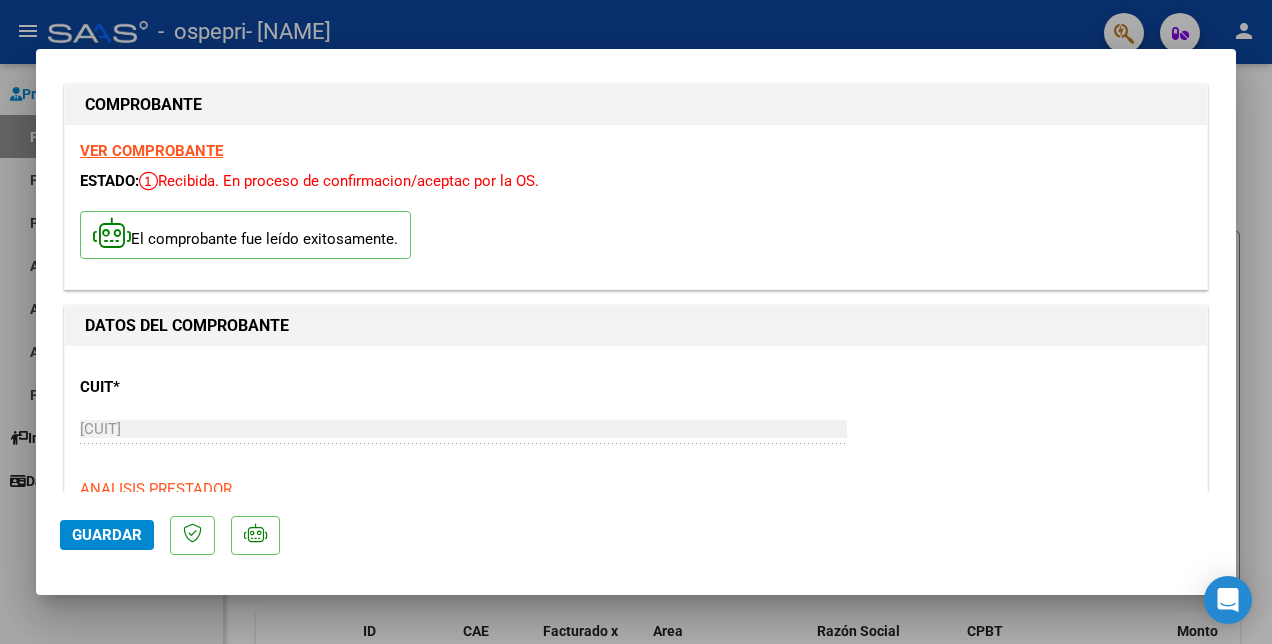 scroll, scrollTop: 0, scrollLeft: 0, axis: both 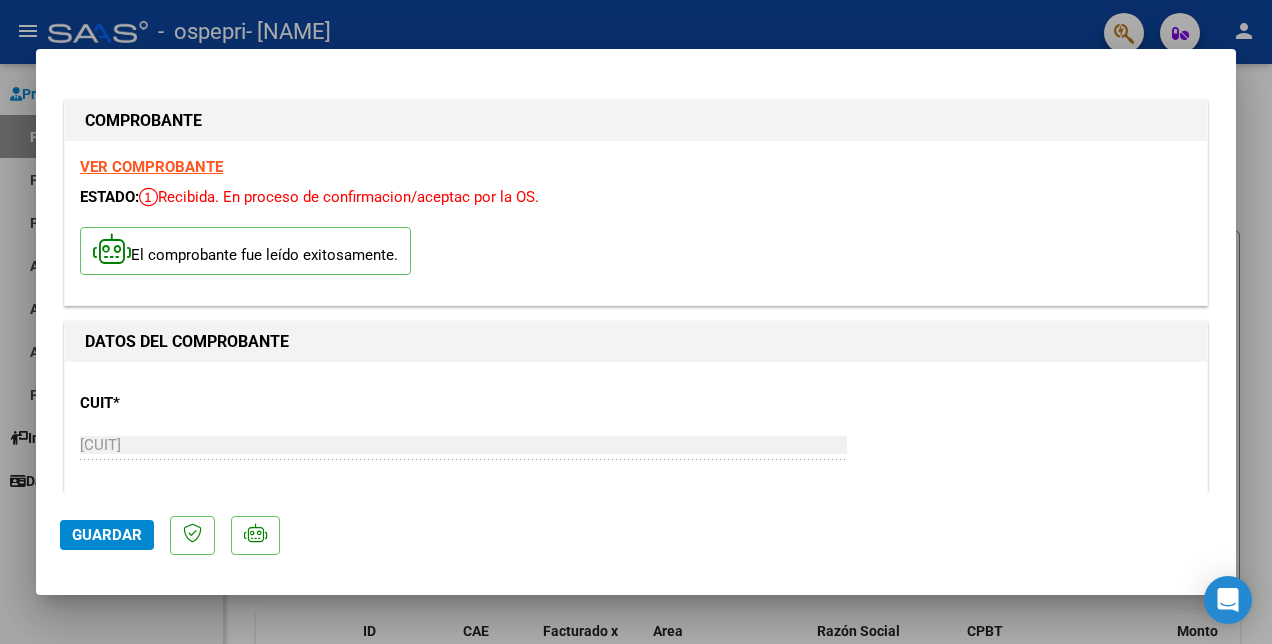 click on "VER COMPROBANTE       ESTADO:   Recibida. En proceso de confirmacion/aceptac por la OS.     El comprobante fue leído exitosamente." at bounding box center [636, 223] 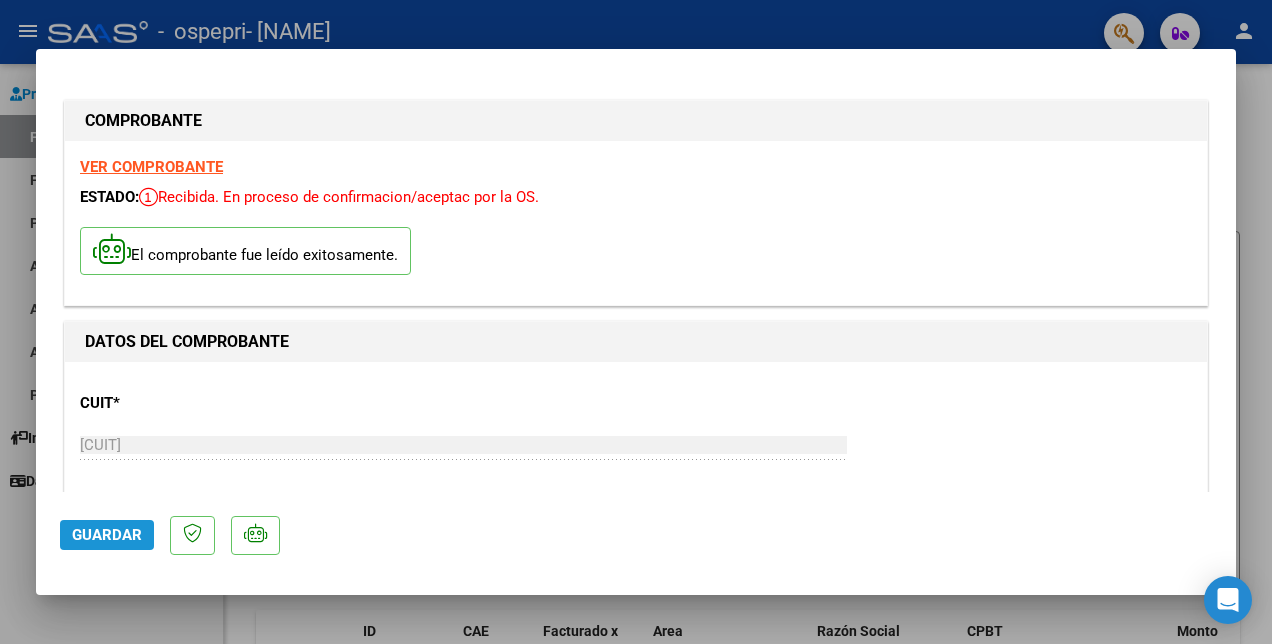 click on "Guardar" 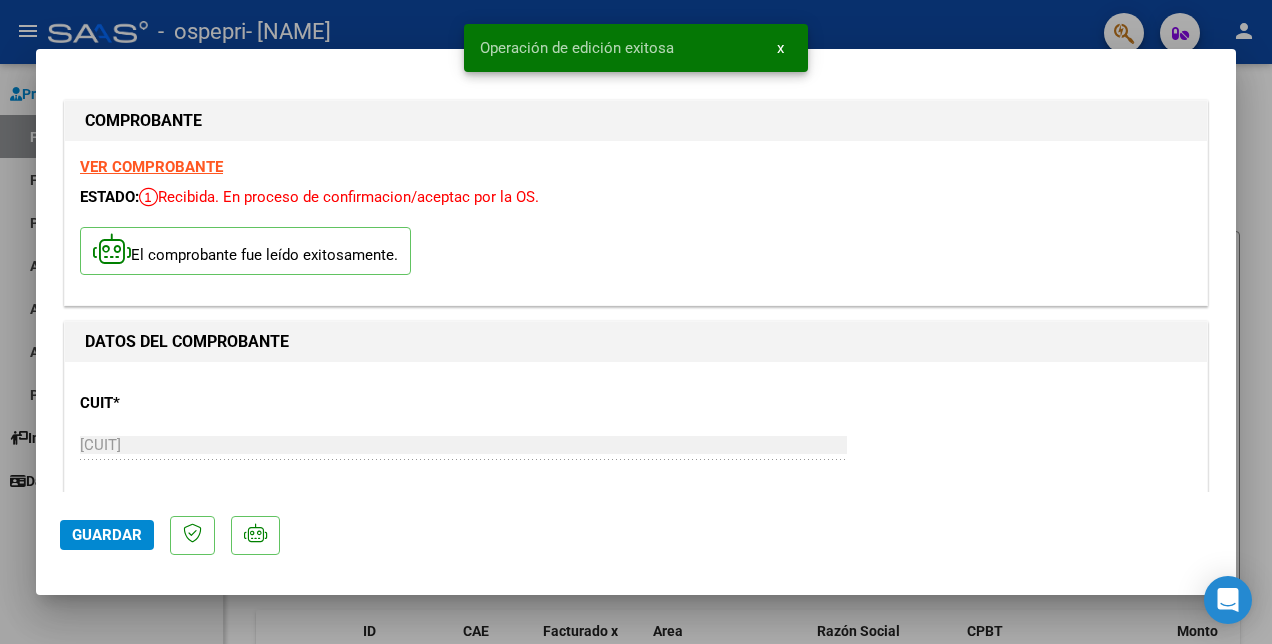 click at bounding box center [636, 322] 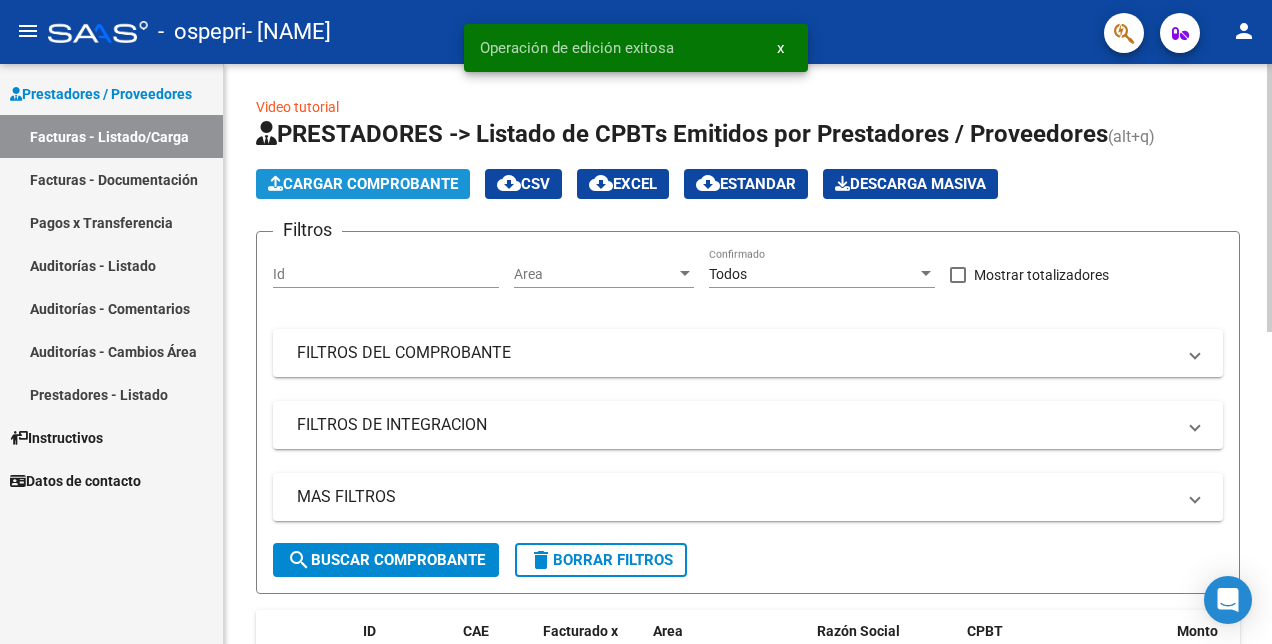 click on "Cargar Comprobante" 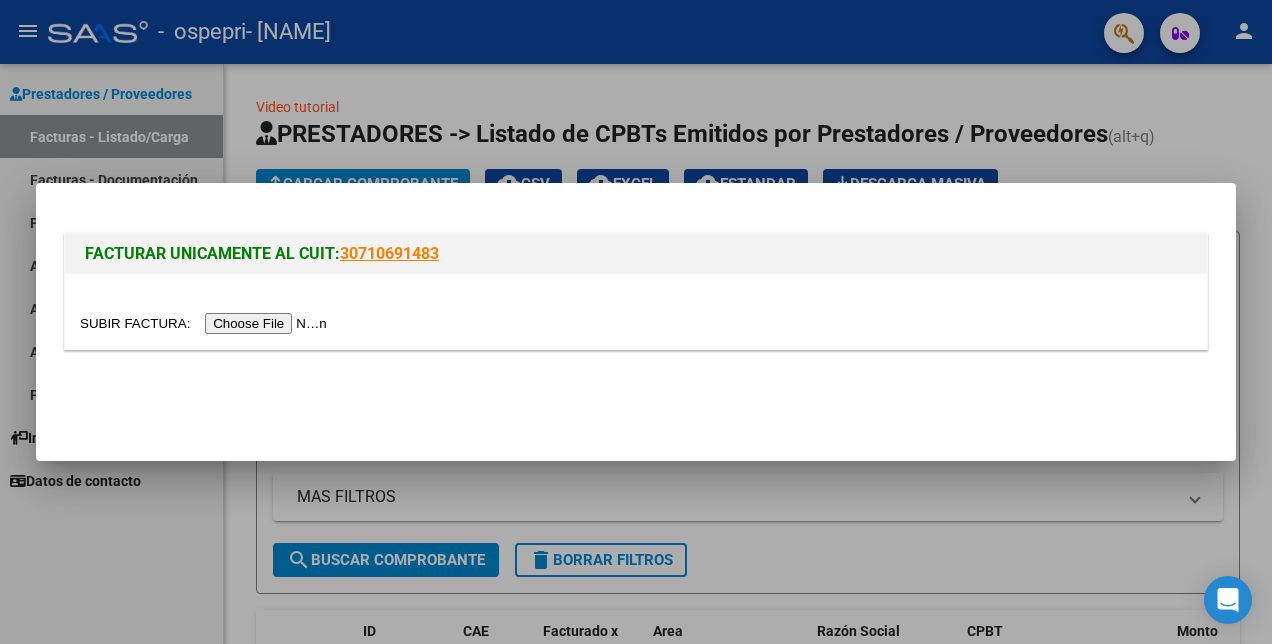 click at bounding box center (206, 323) 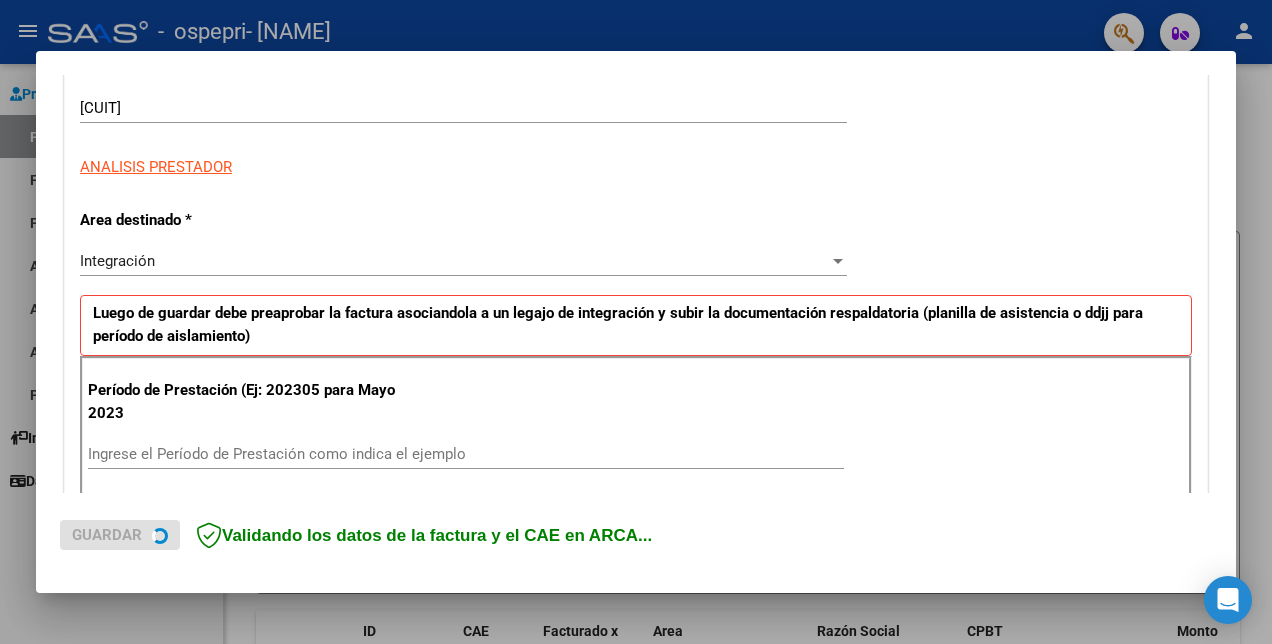 scroll, scrollTop: 400, scrollLeft: 0, axis: vertical 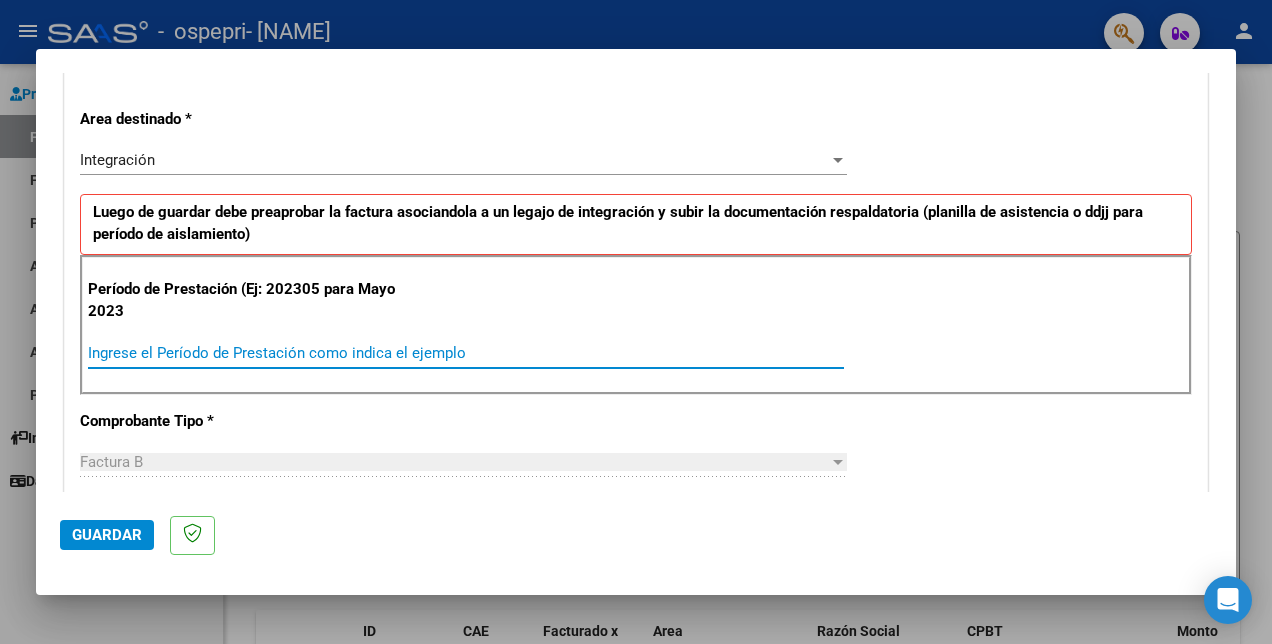 click on "Ingrese el Período de Prestación como indica el ejemplo" at bounding box center (466, 353) 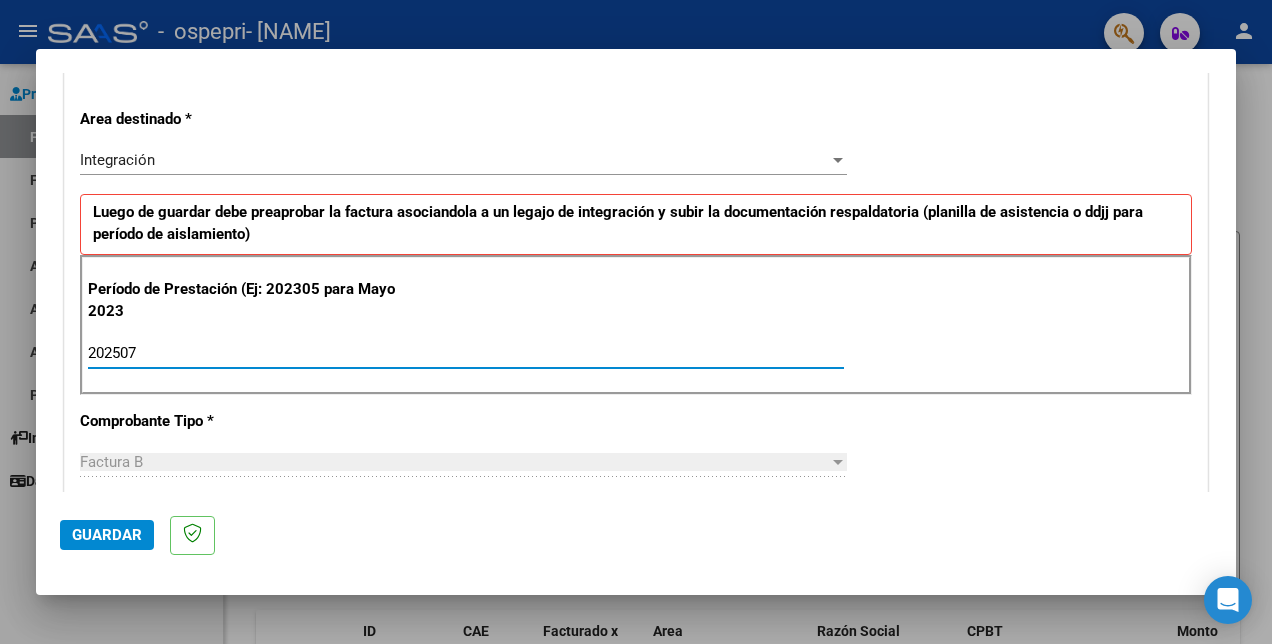 type on "202507" 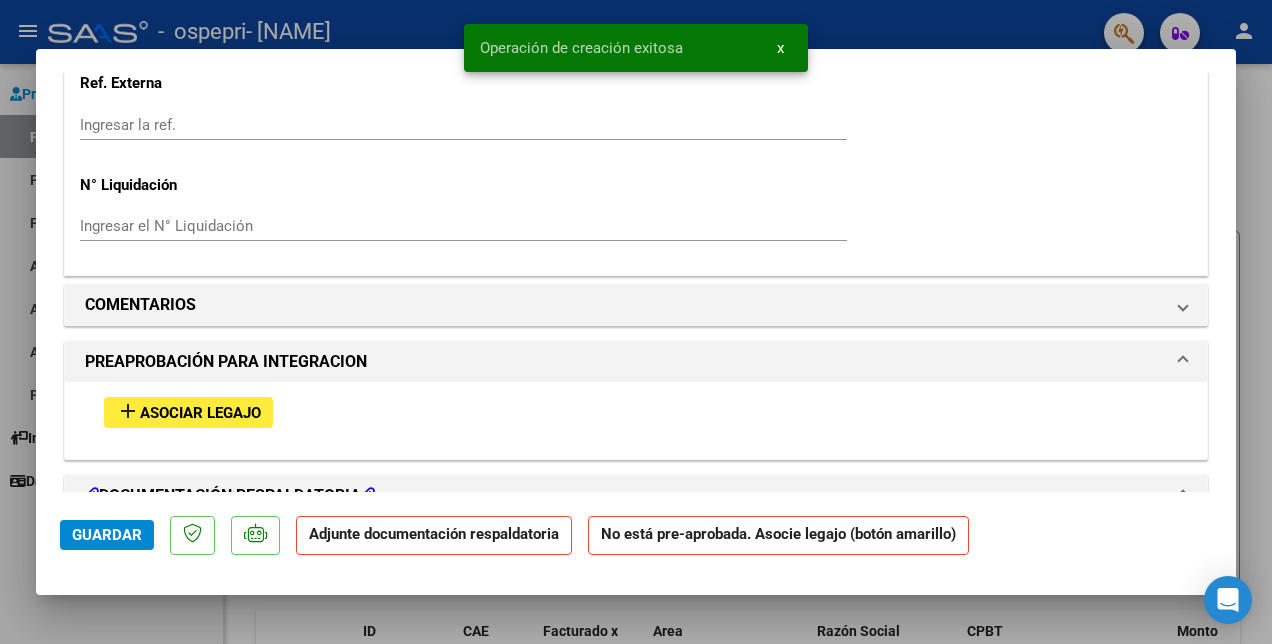 scroll, scrollTop: 1700, scrollLeft: 0, axis: vertical 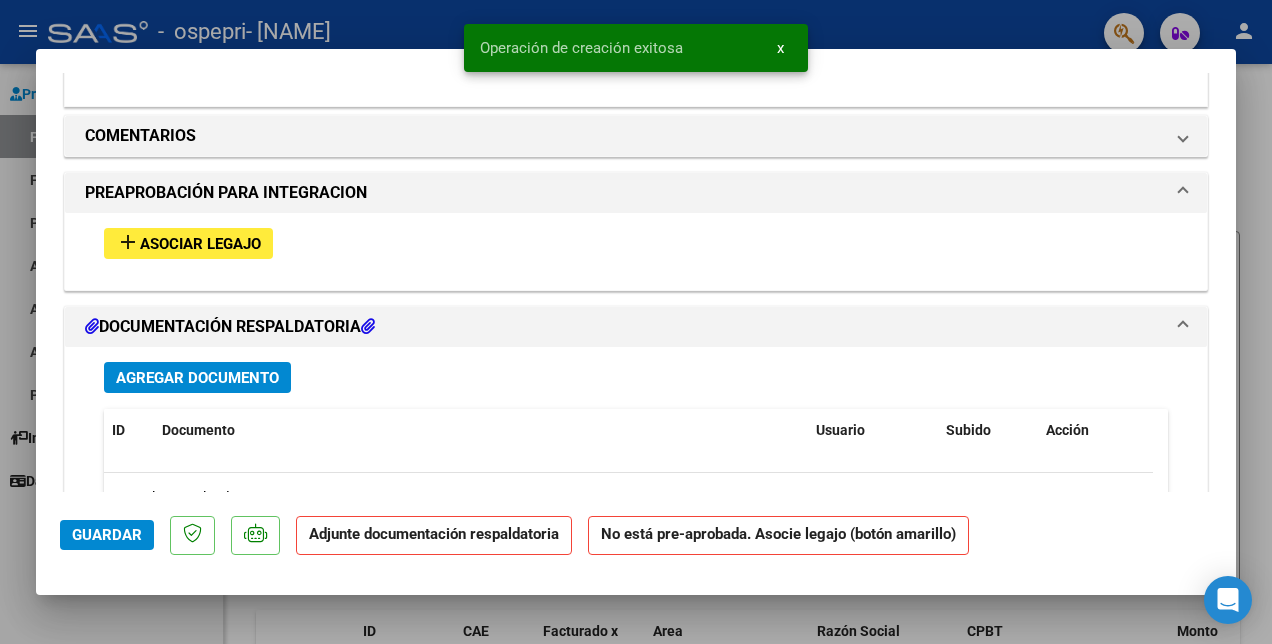click on "Asociar Legajo" at bounding box center [200, 244] 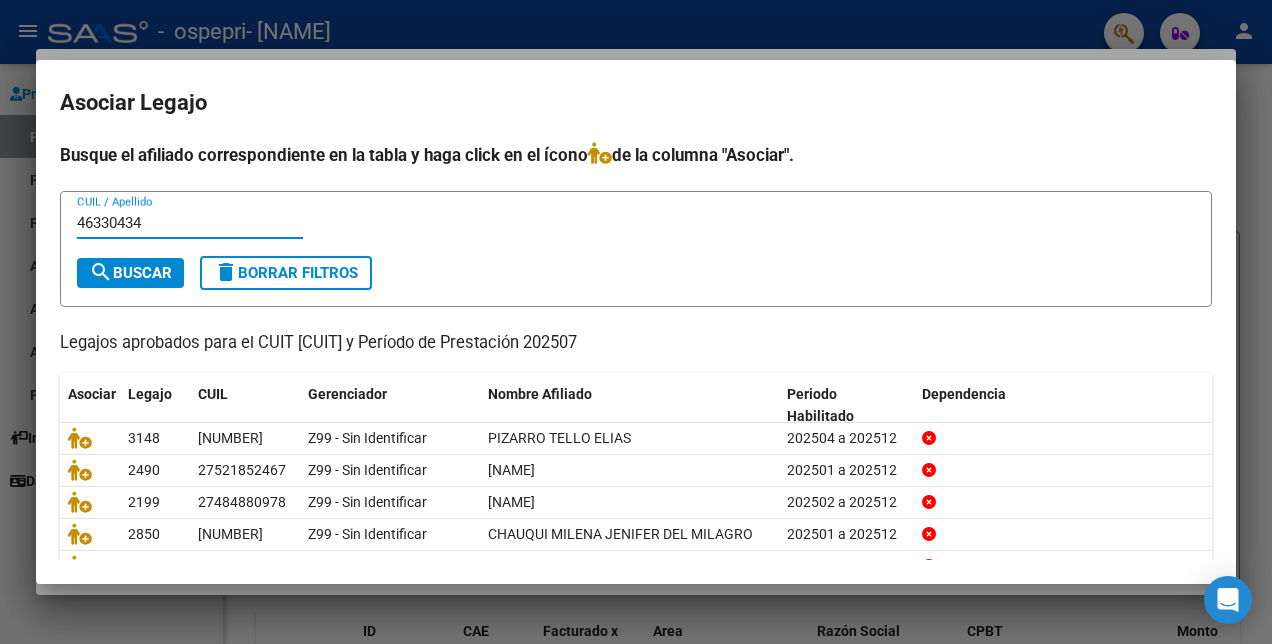 type on "46330434" 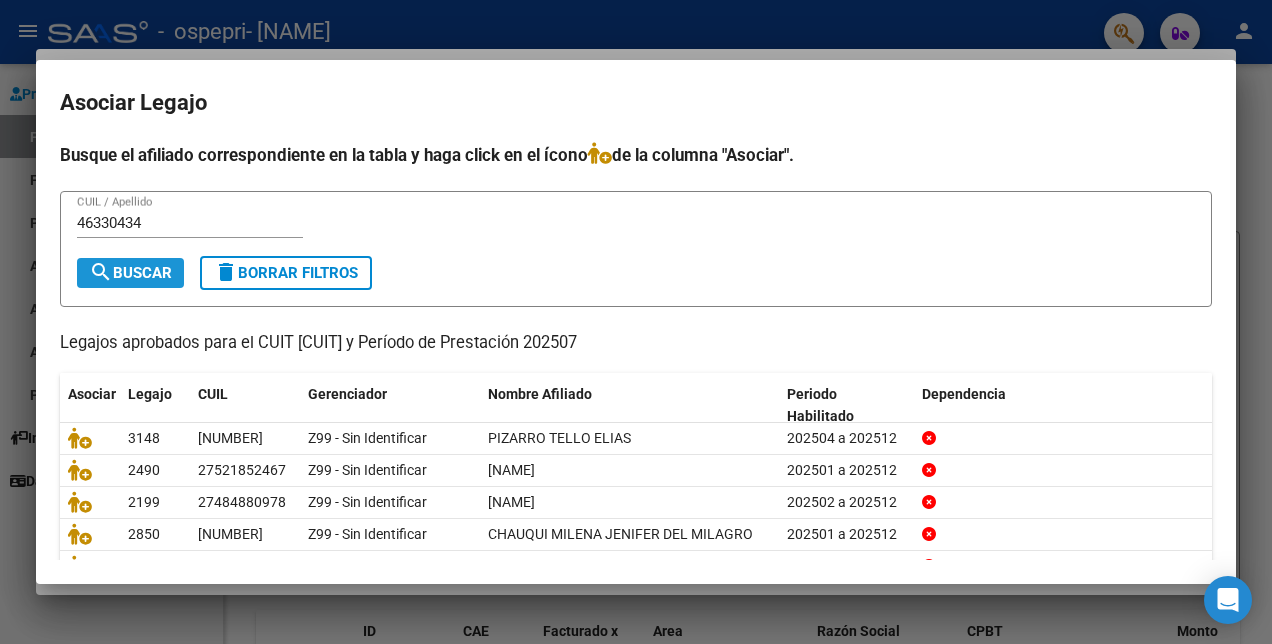 click on "search" at bounding box center (101, 272) 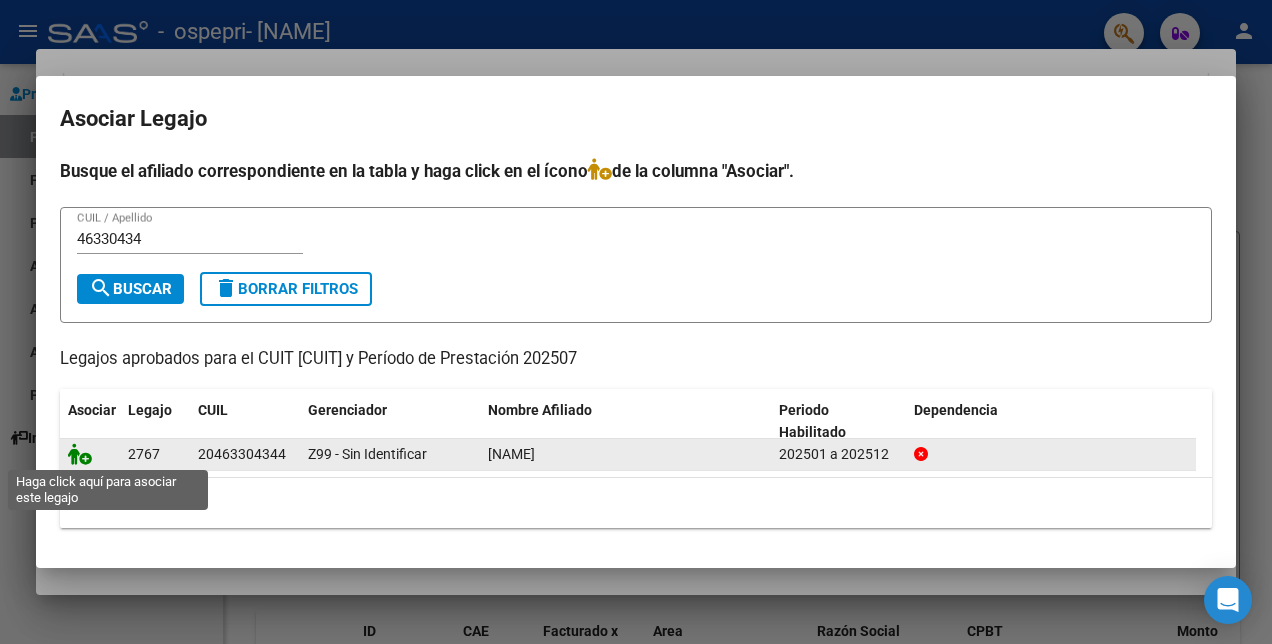 click 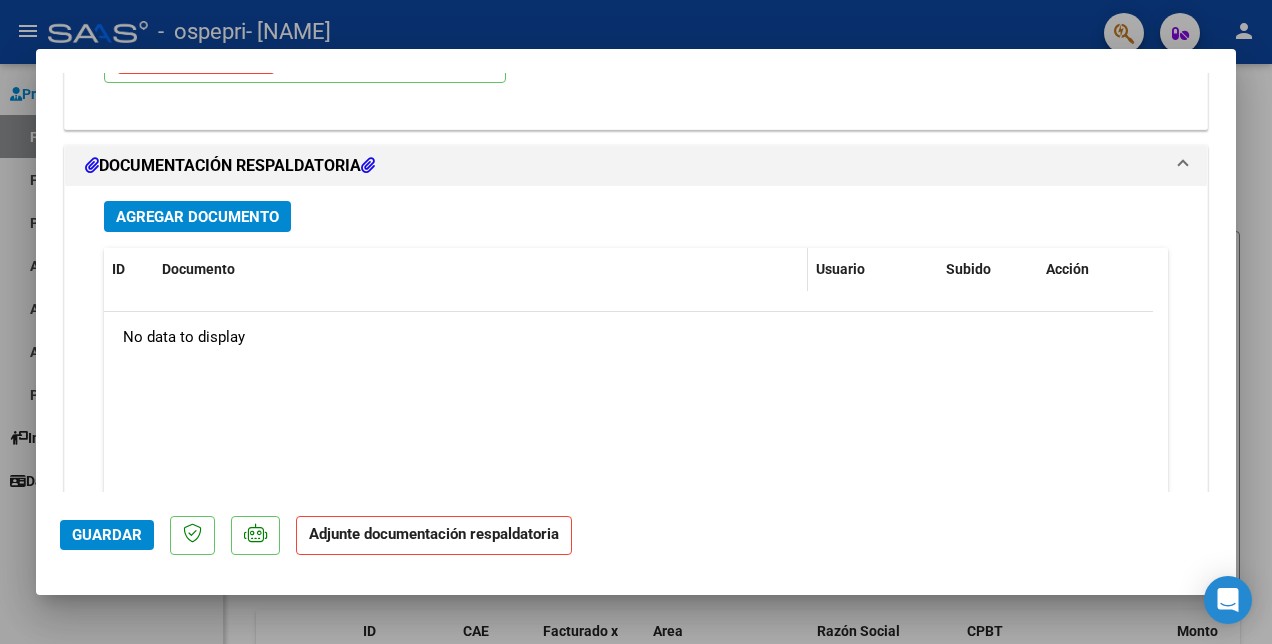 scroll, scrollTop: 2152, scrollLeft: 0, axis: vertical 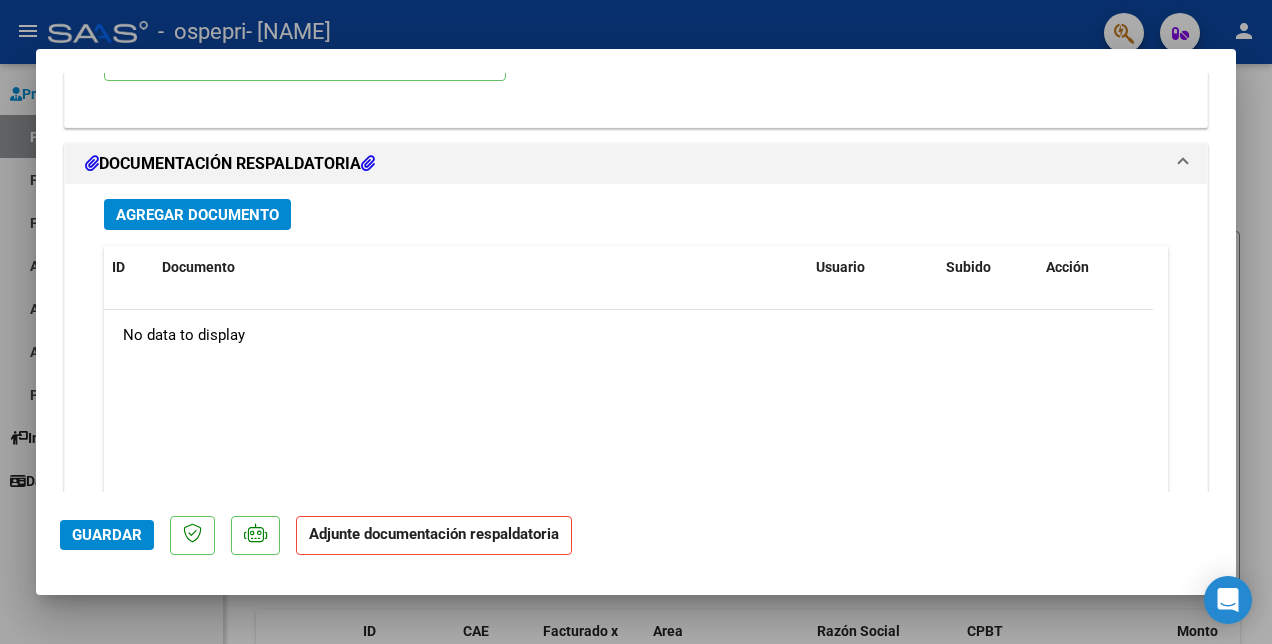 click on "Agregar Documento" at bounding box center (197, 215) 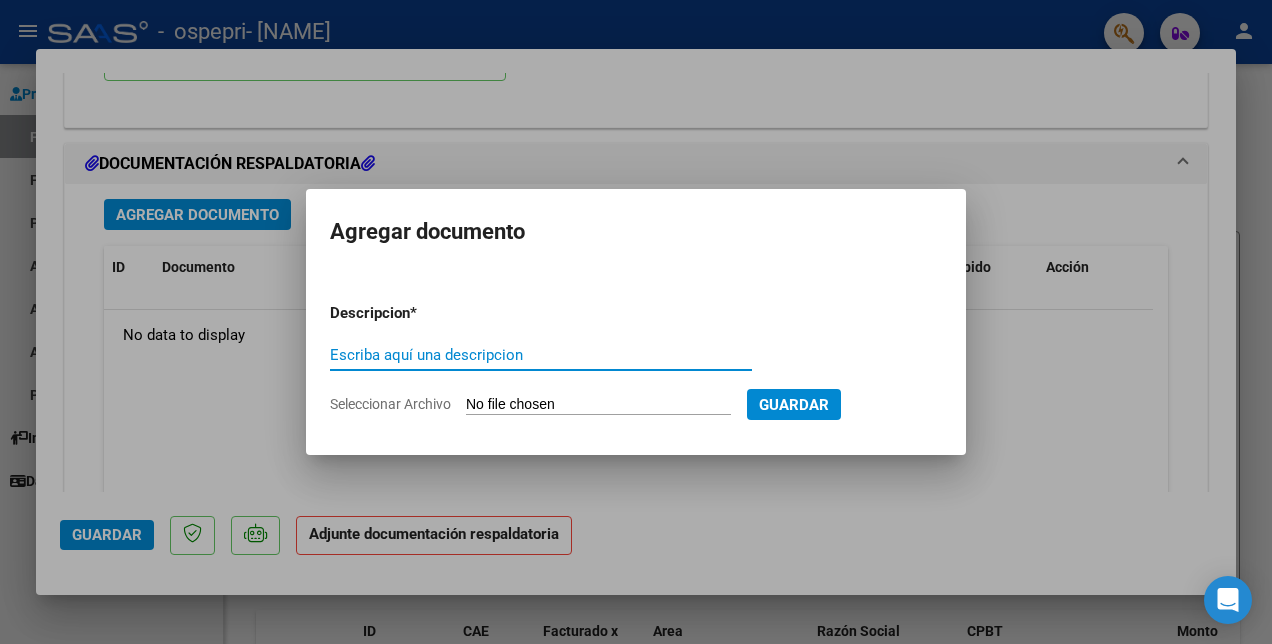 click on "Escriba aquí una descripcion" at bounding box center [541, 355] 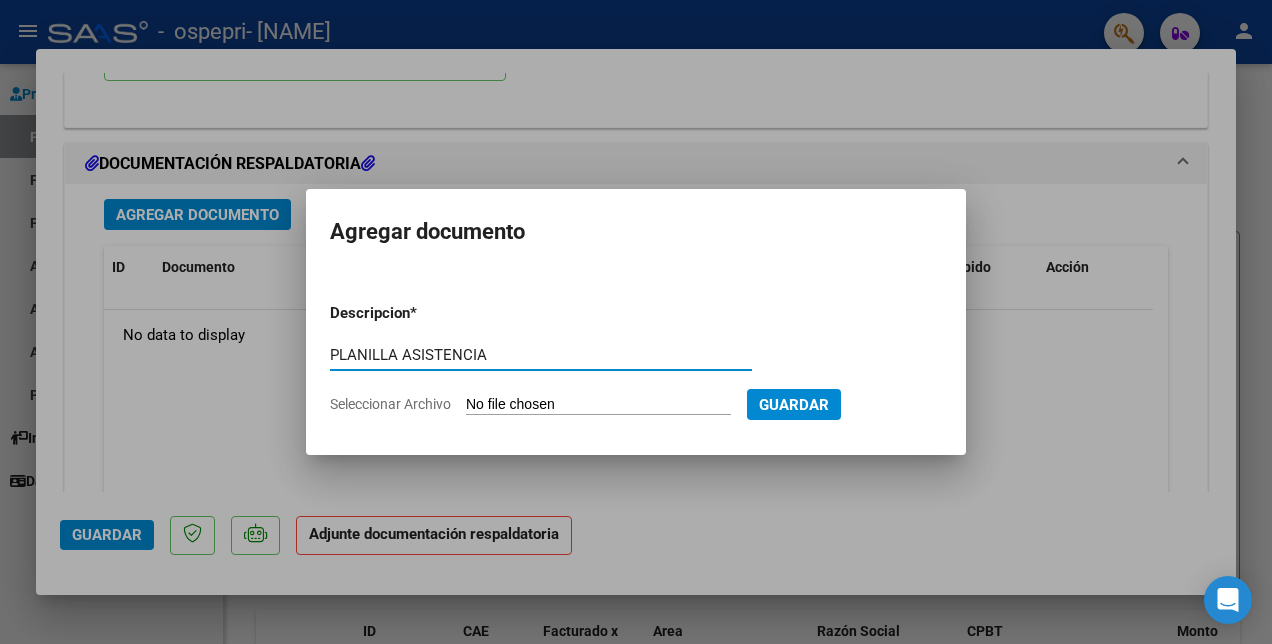 type on "PLANILLA ASISTENCIA" 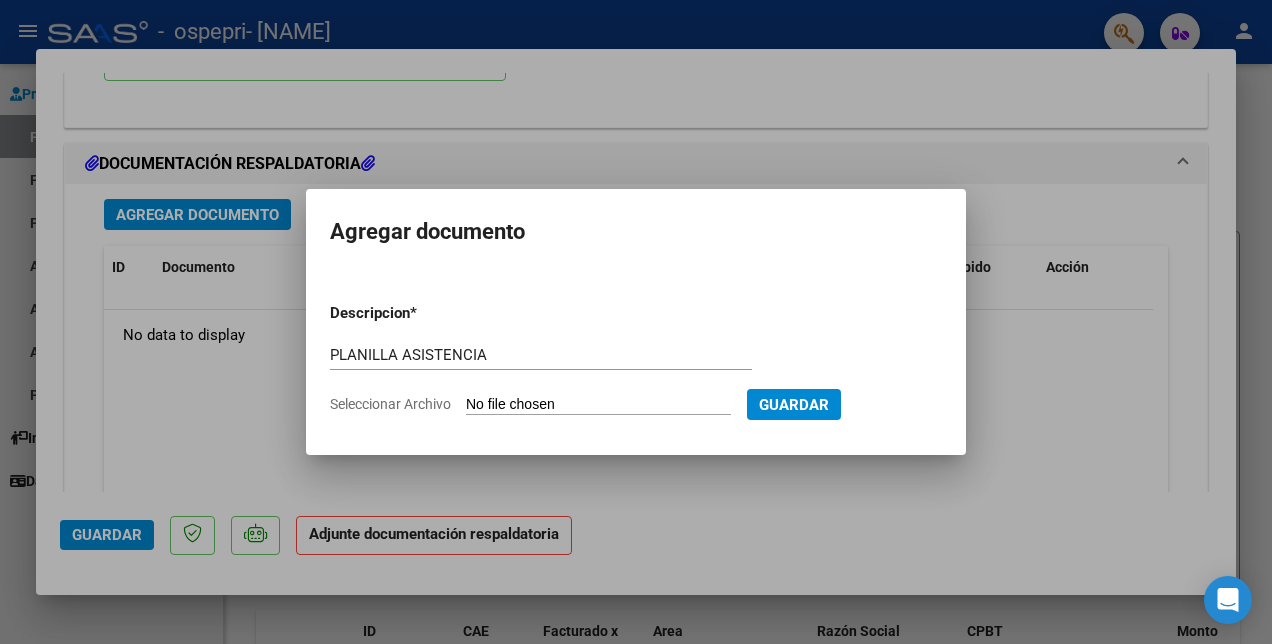 type on "C:\fakepath\[NAME] FACT.pdf" 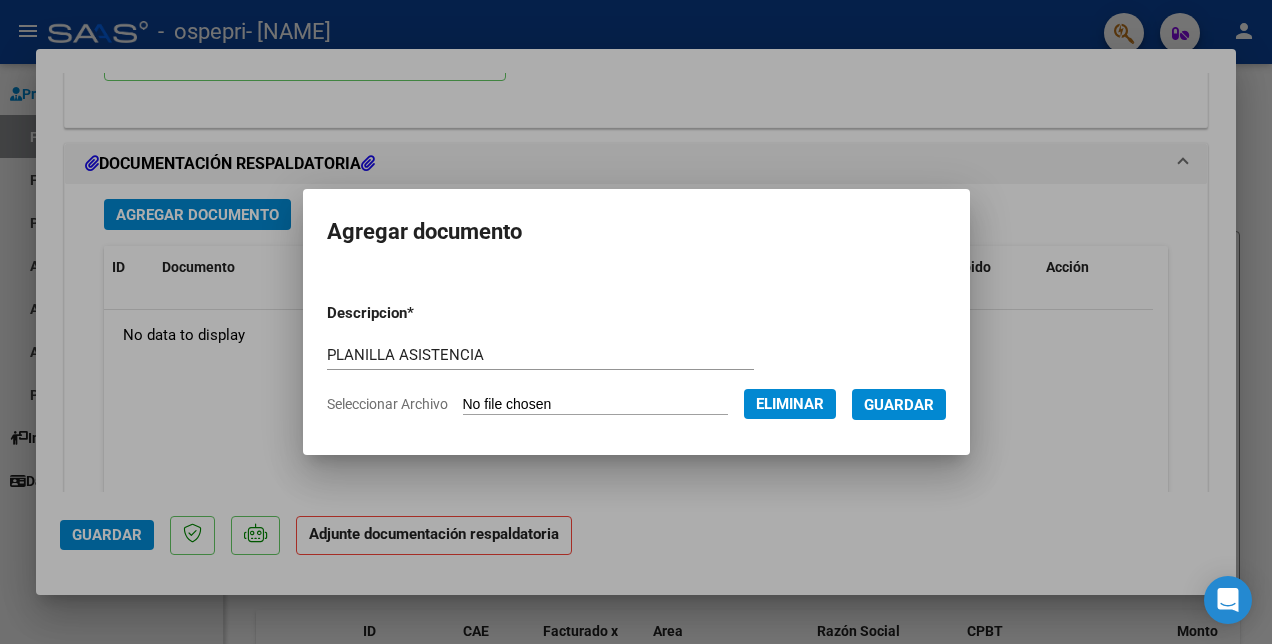 click on "Guardar" at bounding box center [899, 405] 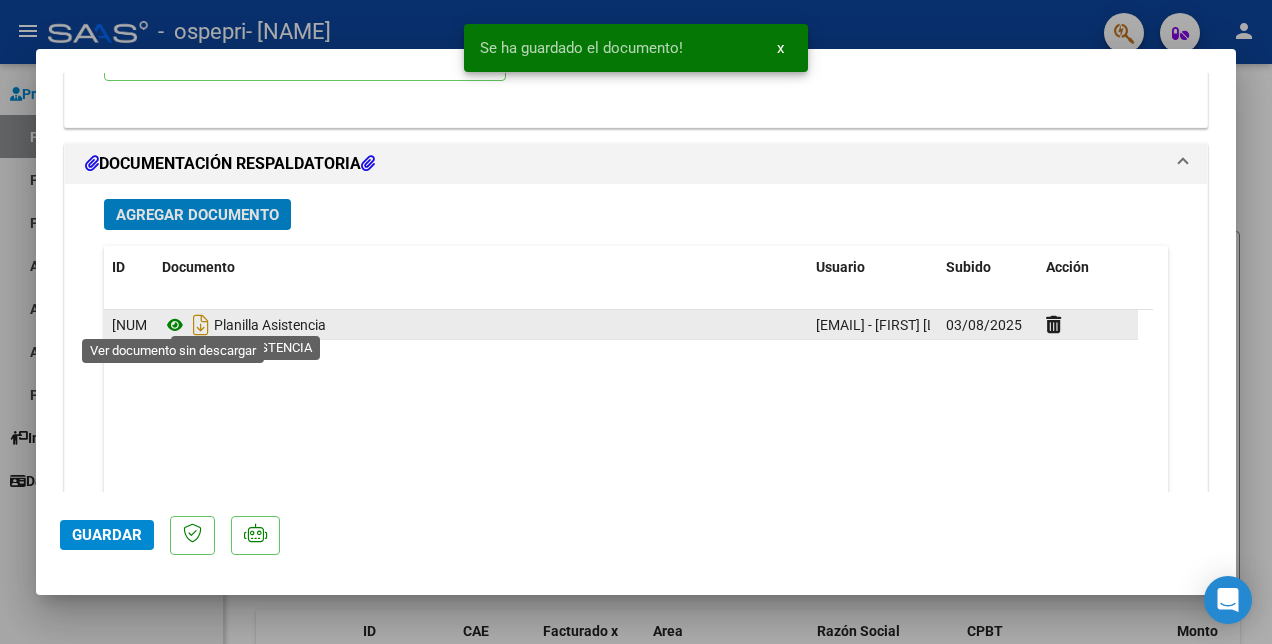 click 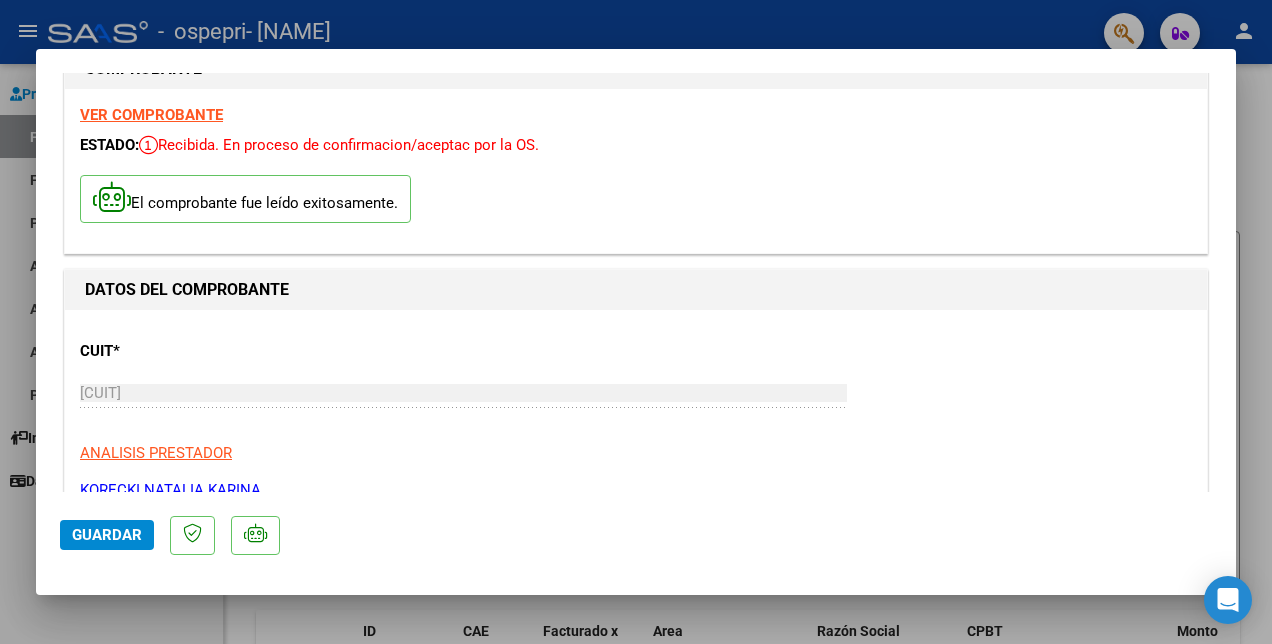 scroll, scrollTop: 0, scrollLeft: 0, axis: both 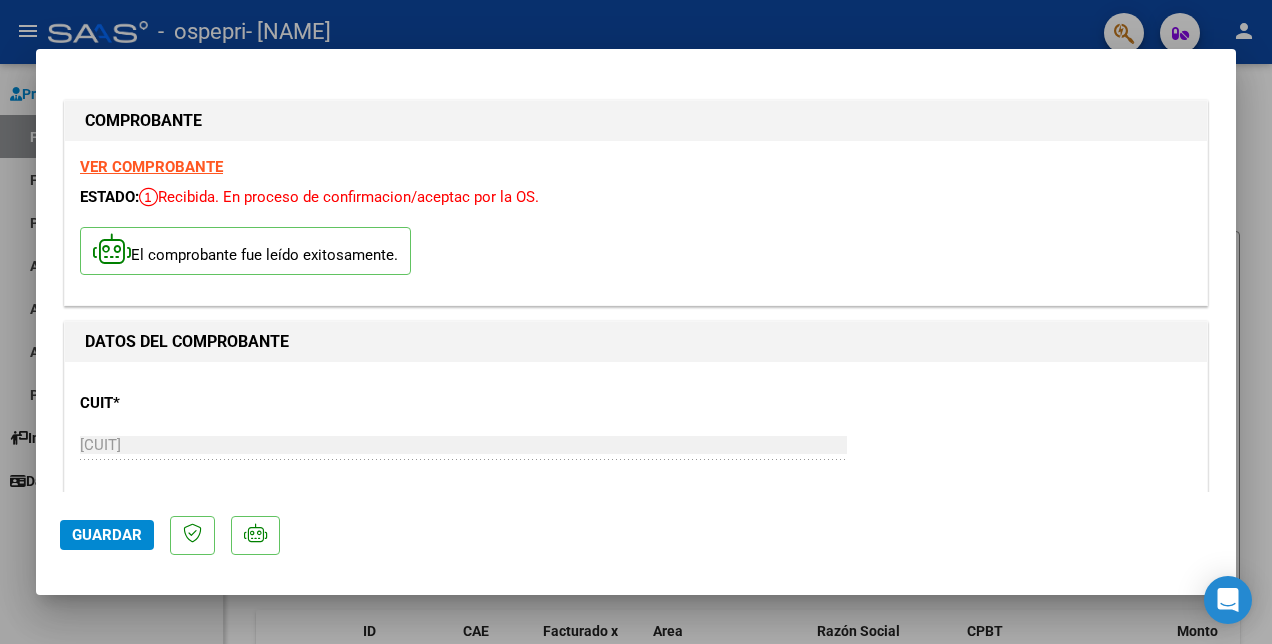 click on "VER COMPROBANTE" at bounding box center (151, 167) 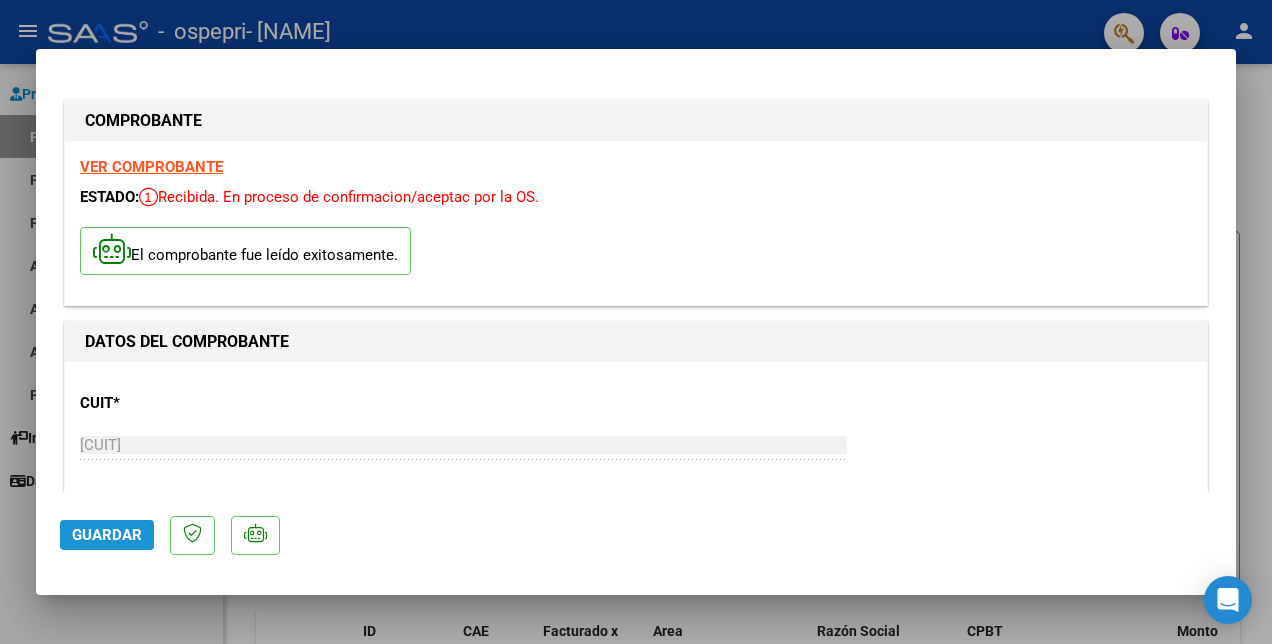 click on "Guardar" 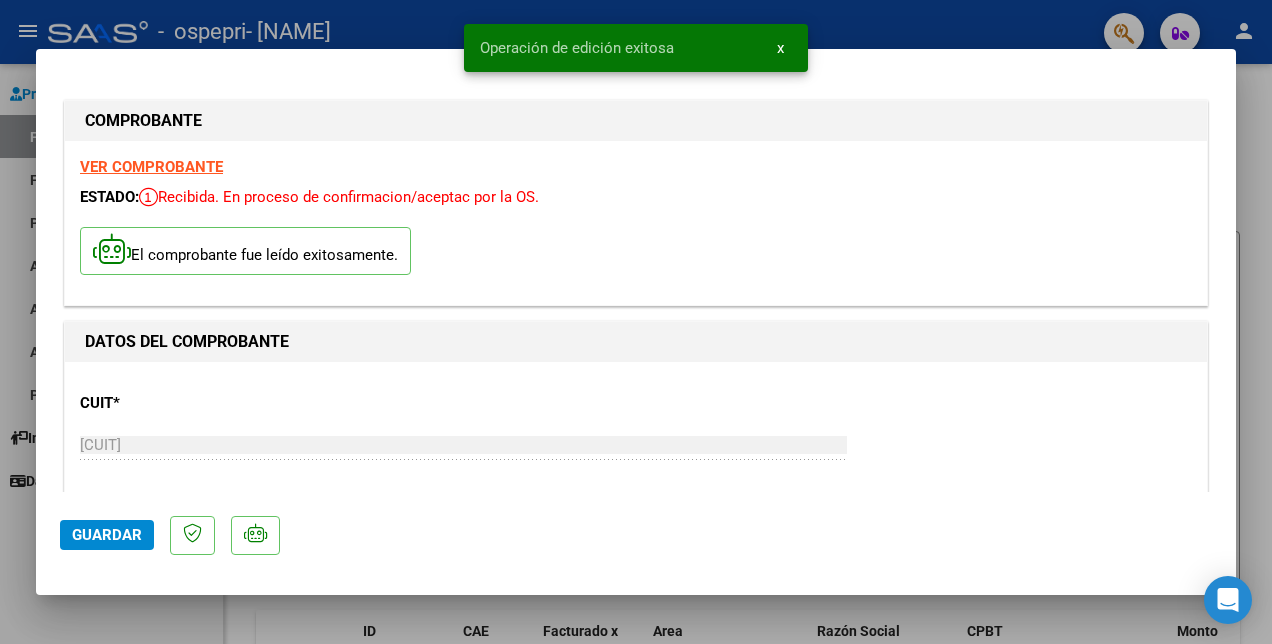 click on "Operación de edición exitosa x" at bounding box center (636, 48) 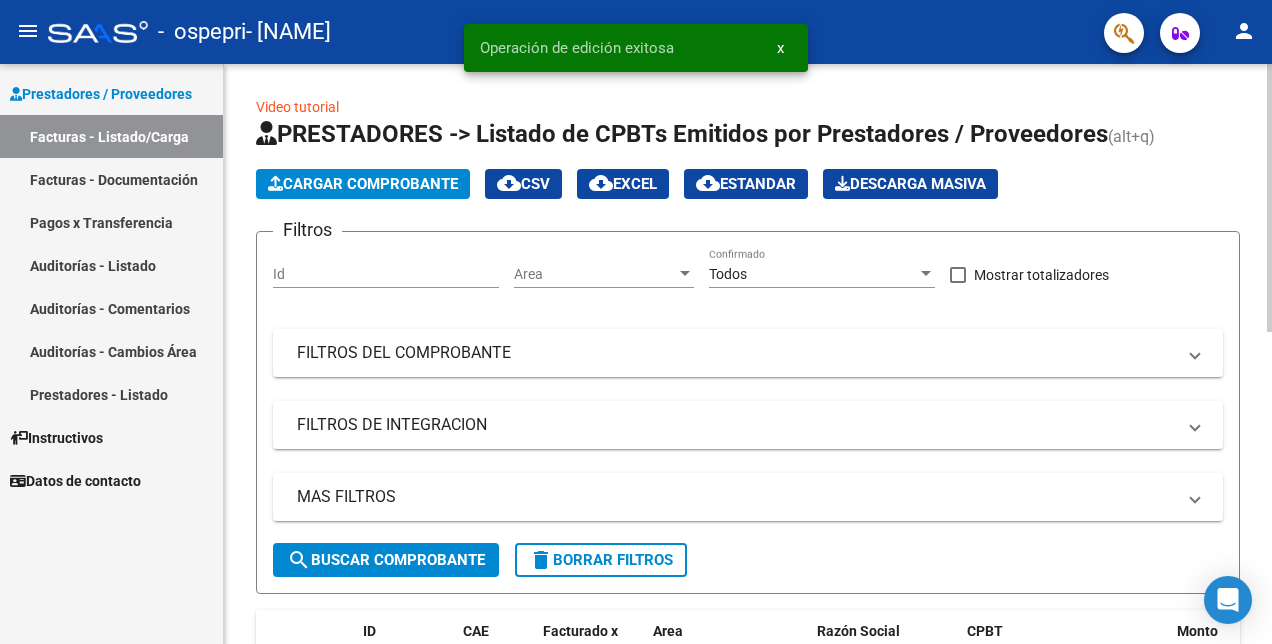 click on "Cargar Comprobante" 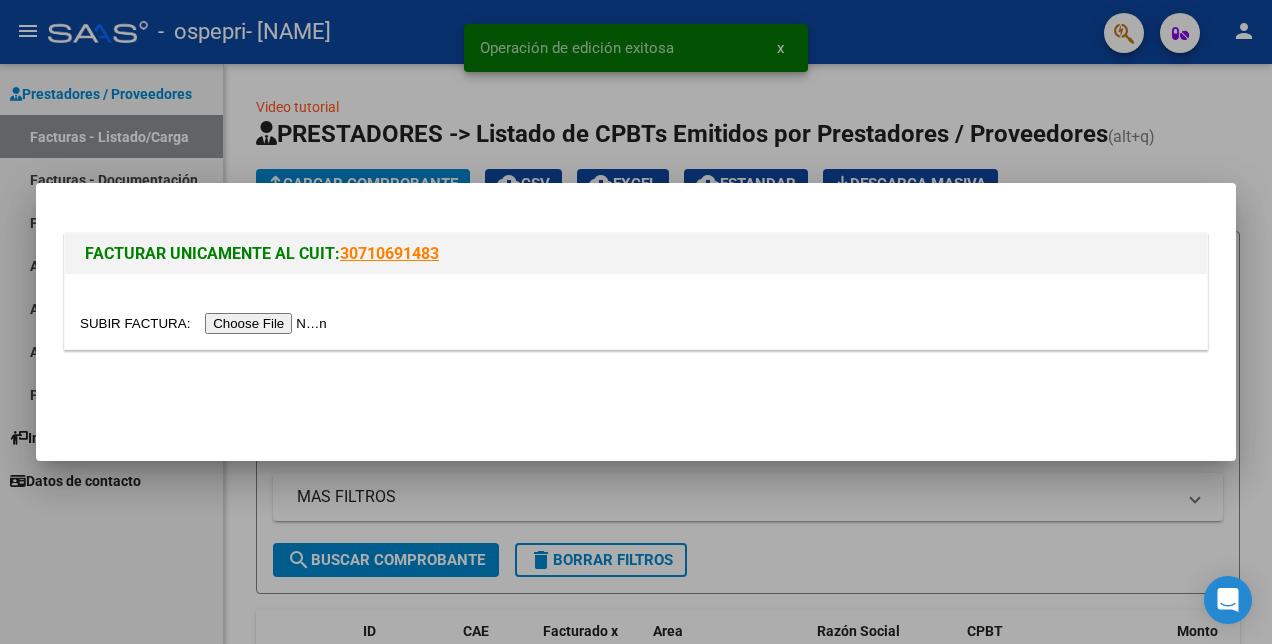click at bounding box center [206, 323] 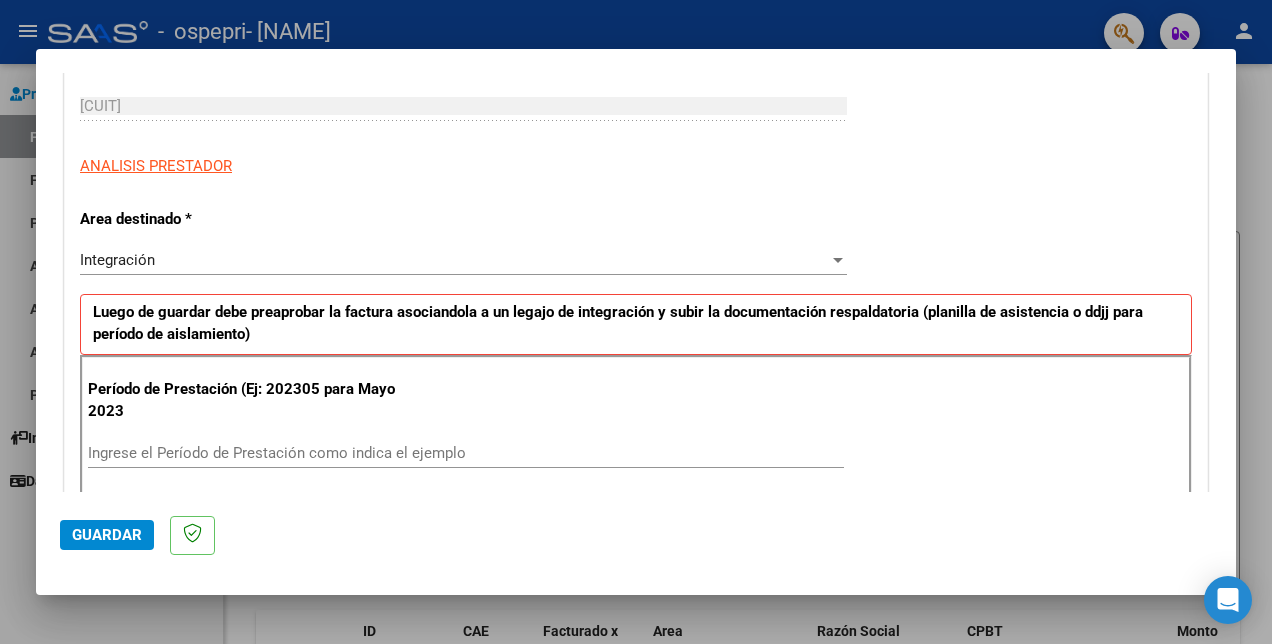 scroll, scrollTop: 500, scrollLeft: 0, axis: vertical 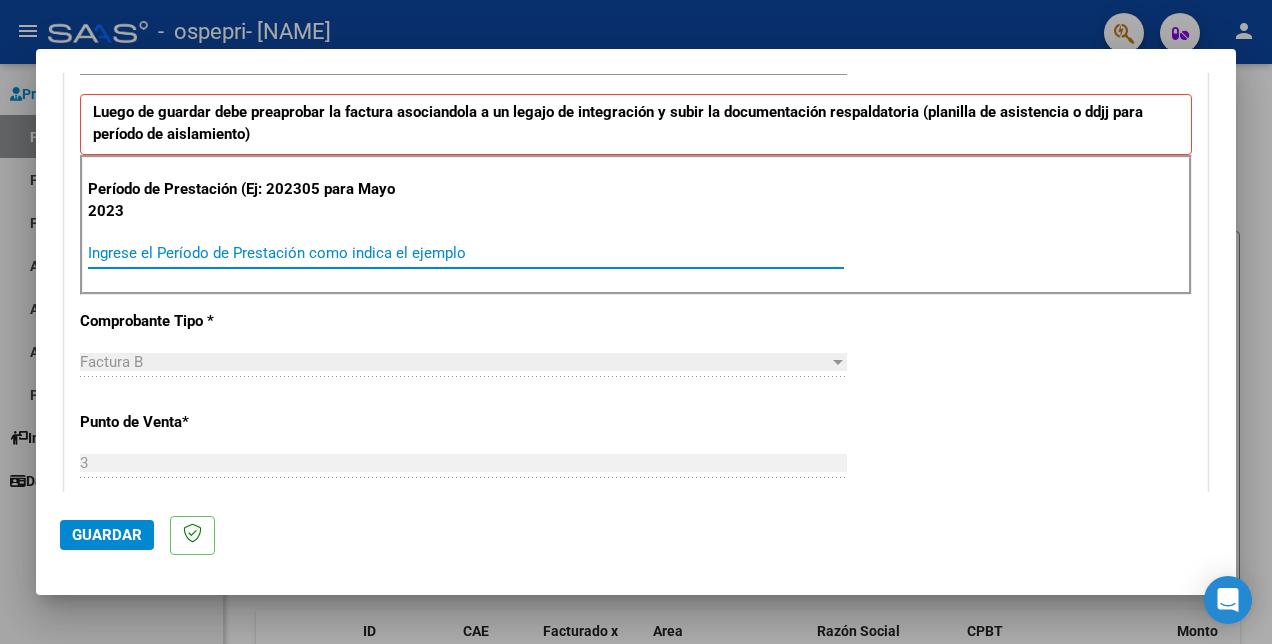 click on "Ingrese el Período de Prestación como indica el ejemplo" at bounding box center (466, 253) 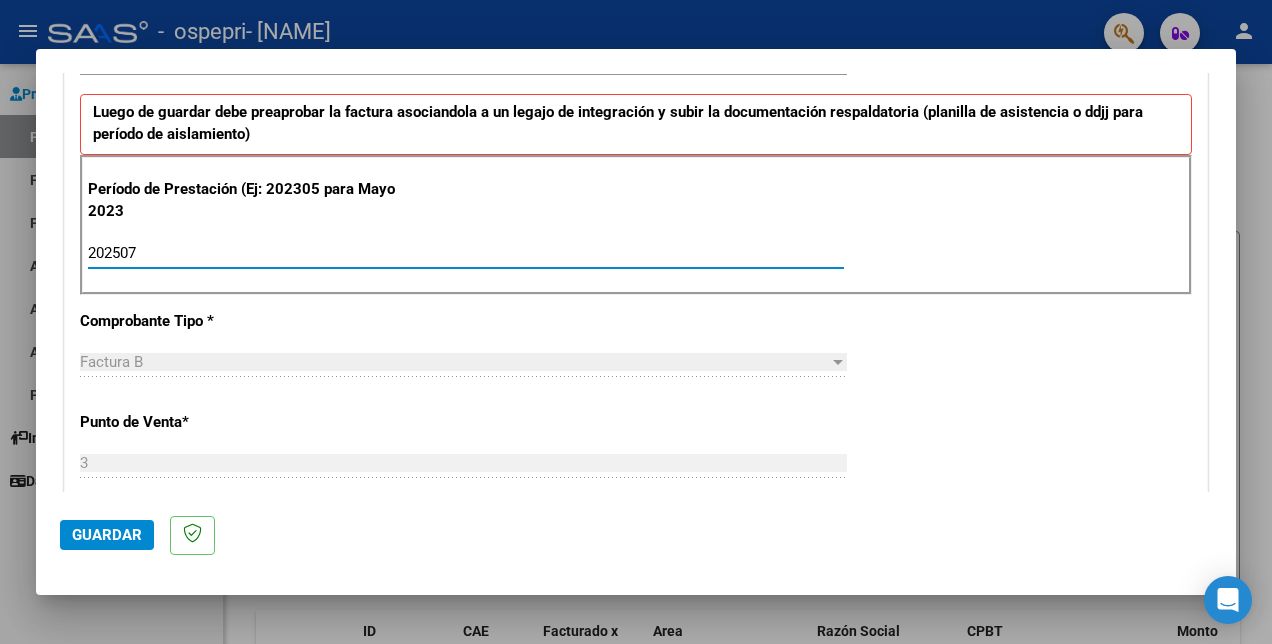 type on "202507" 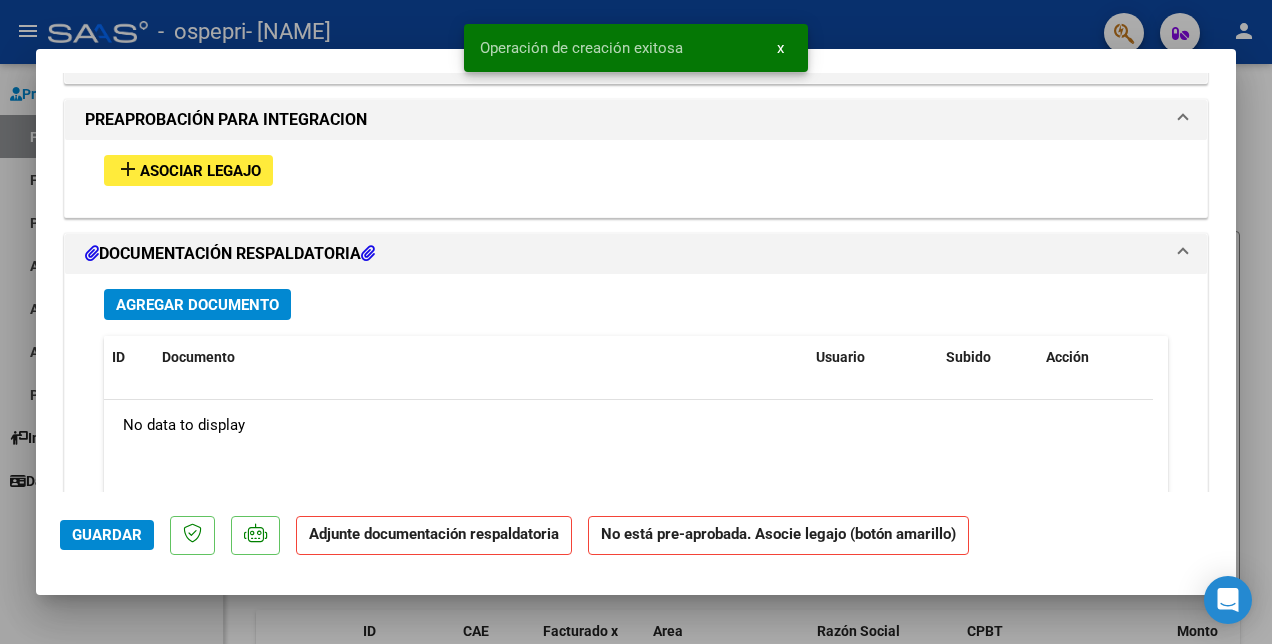 scroll, scrollTop: 1800, scrollLeft: 0, axis: vertical 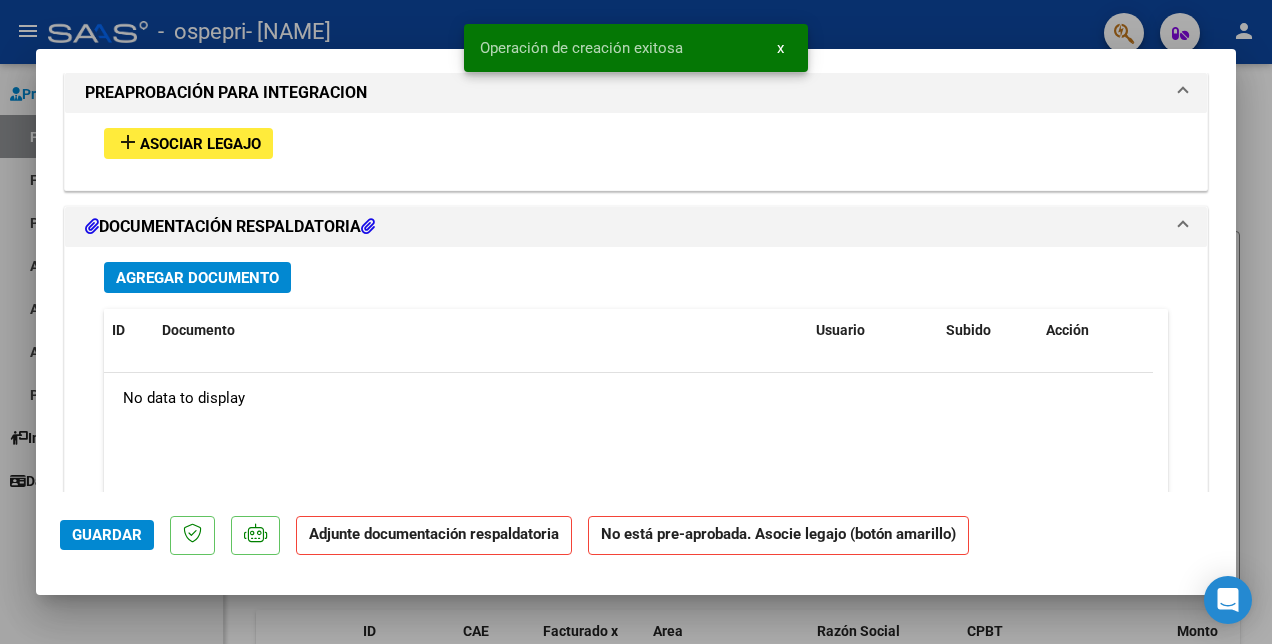 click on "Asociar Legajo" at bounding box center (200, 144) 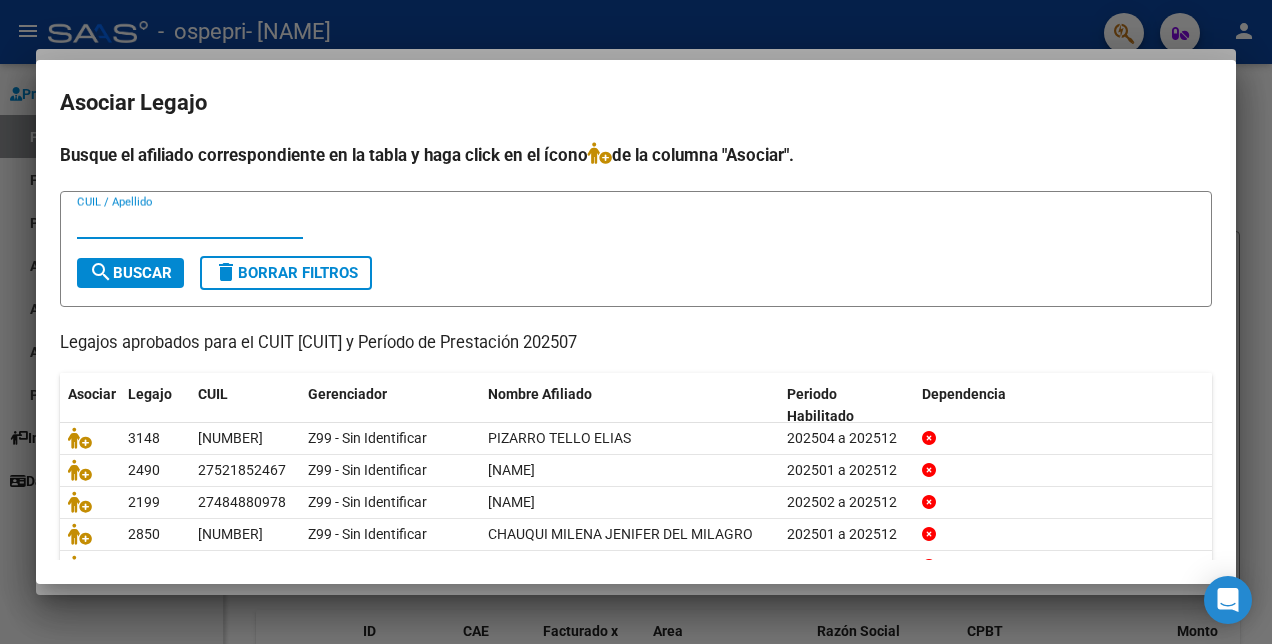 click on "CUIL / Apellido" at bounding box center (190, 223) 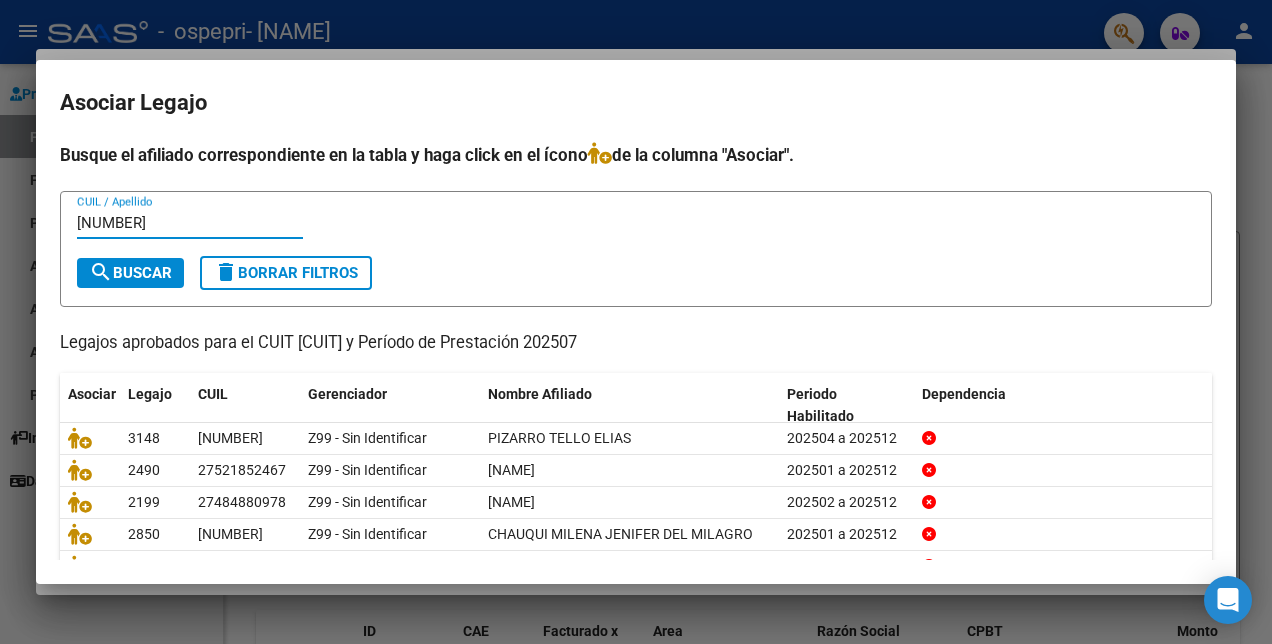 type on "[NUMBER]" 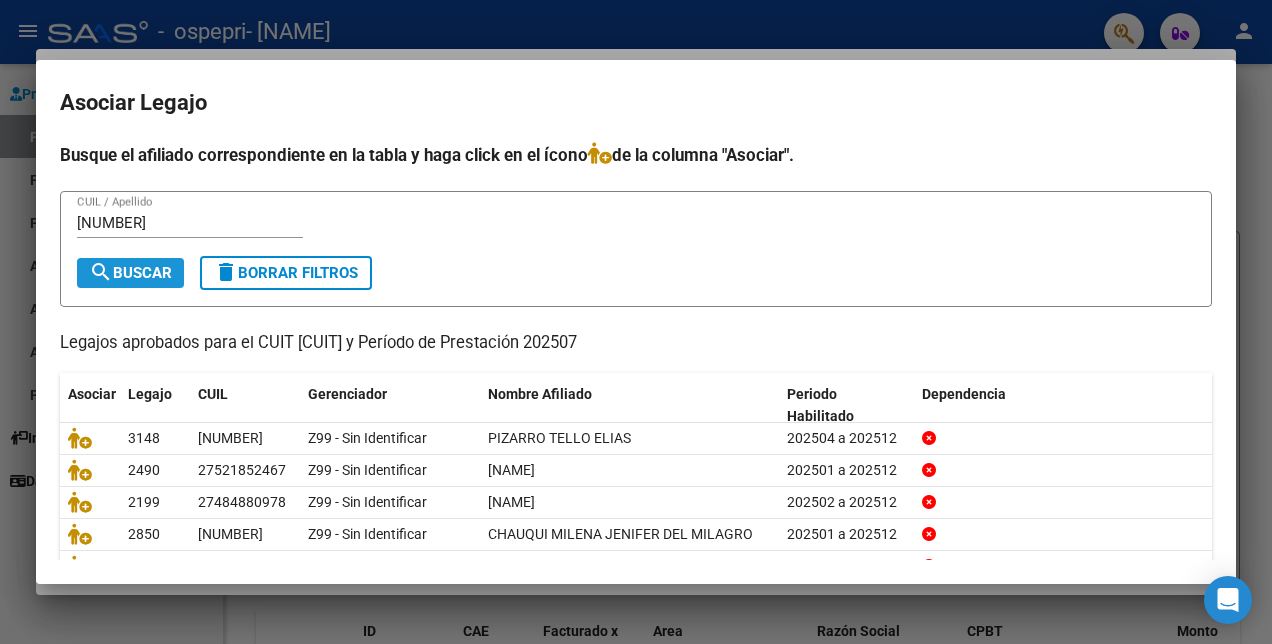 click on "search  Buscar" at bounding box center (130, 273) 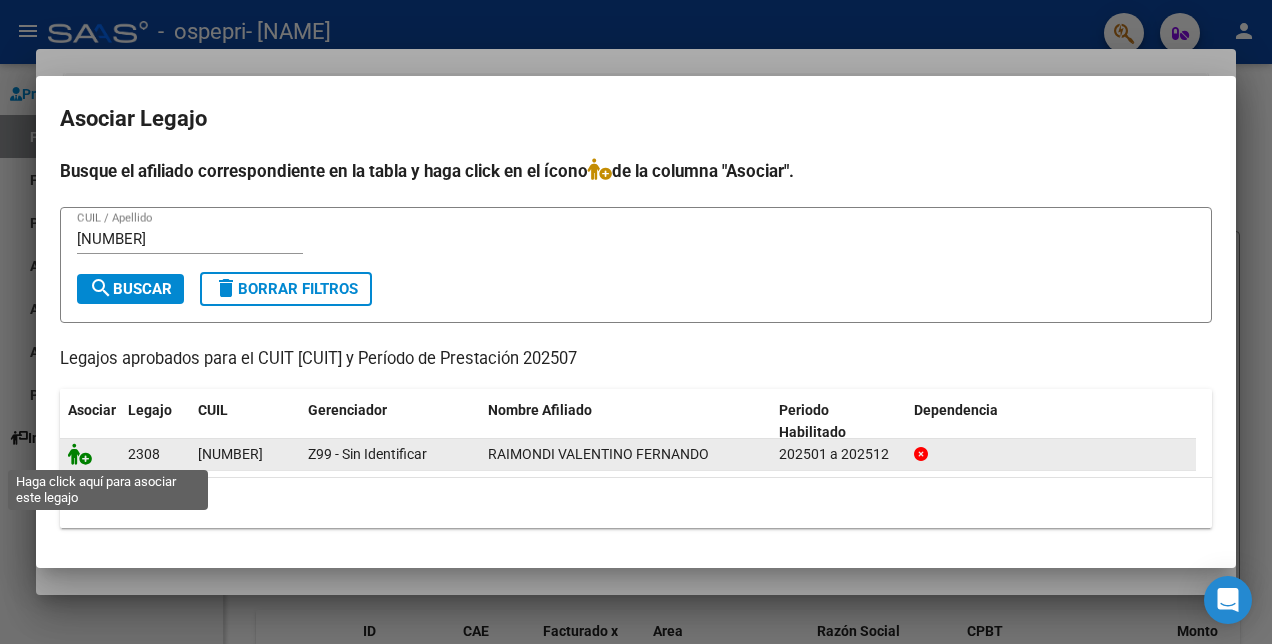click 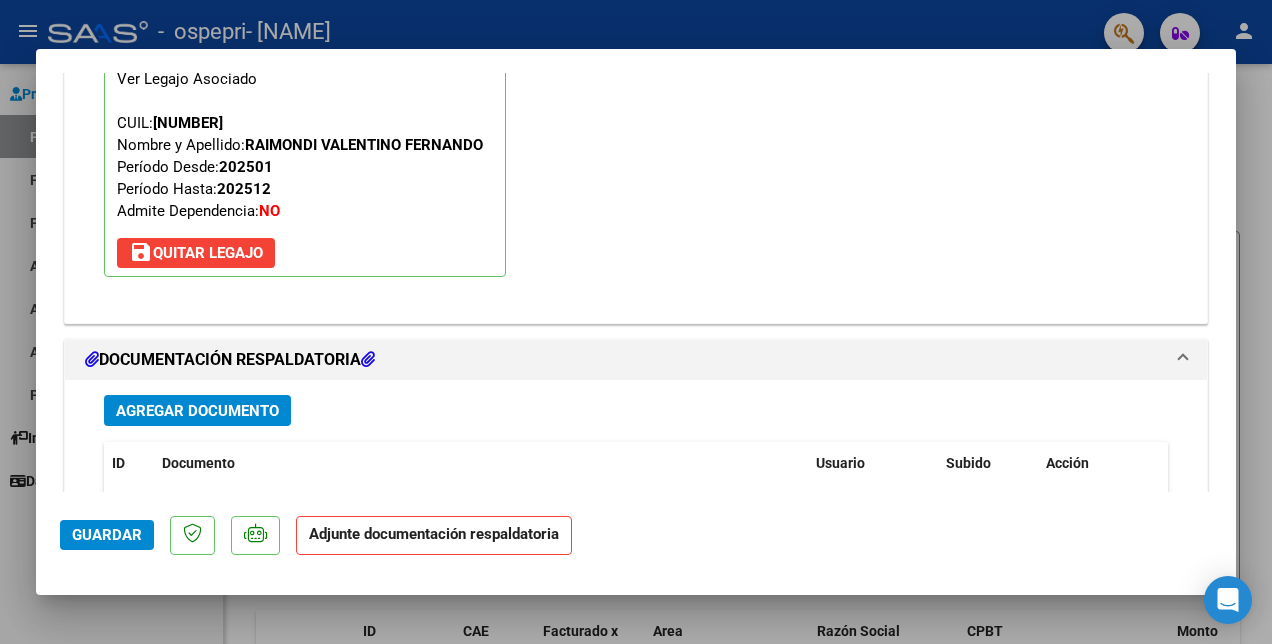 scroll, scrollTop: 2052, scrollLeft: 0, axis: vertical 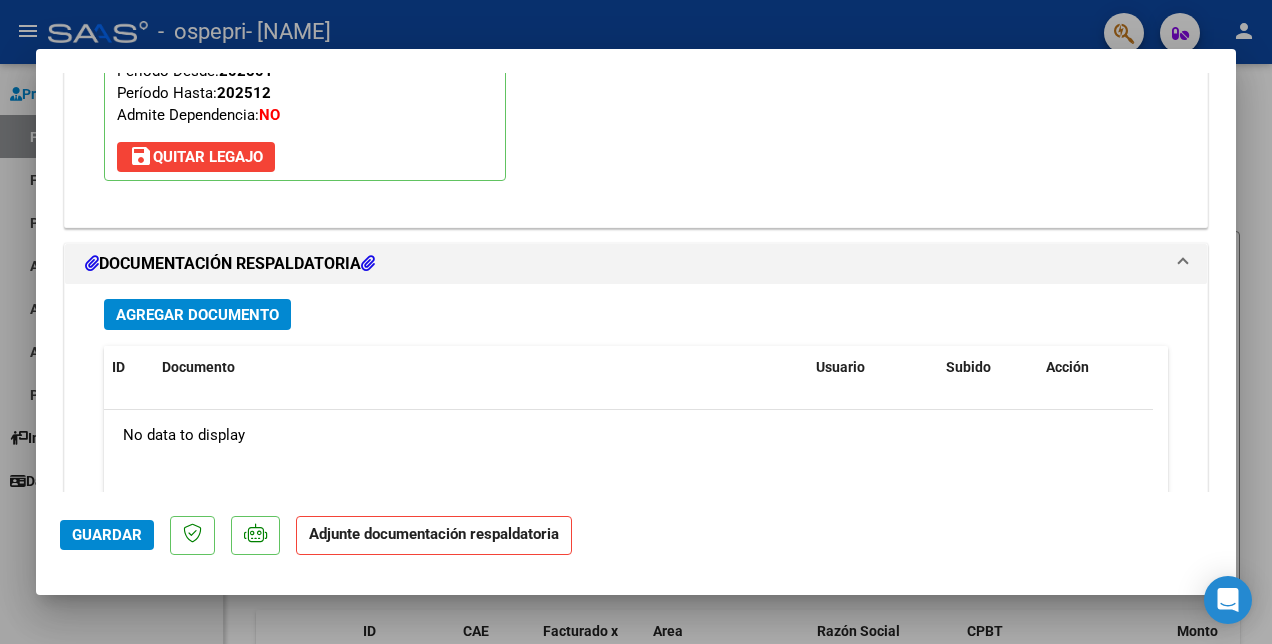click on "Agregar Documento" at bounding box center [197, 315] 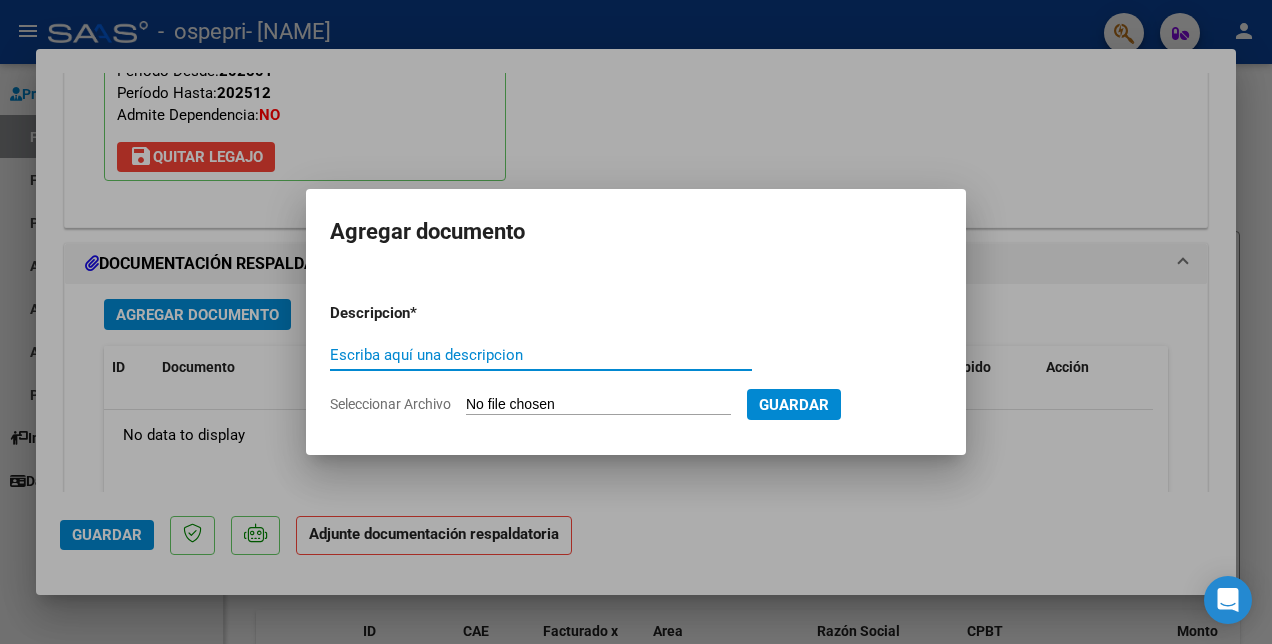 click on "Escriba aquí una descripcion" at bounding box center (541, 355) 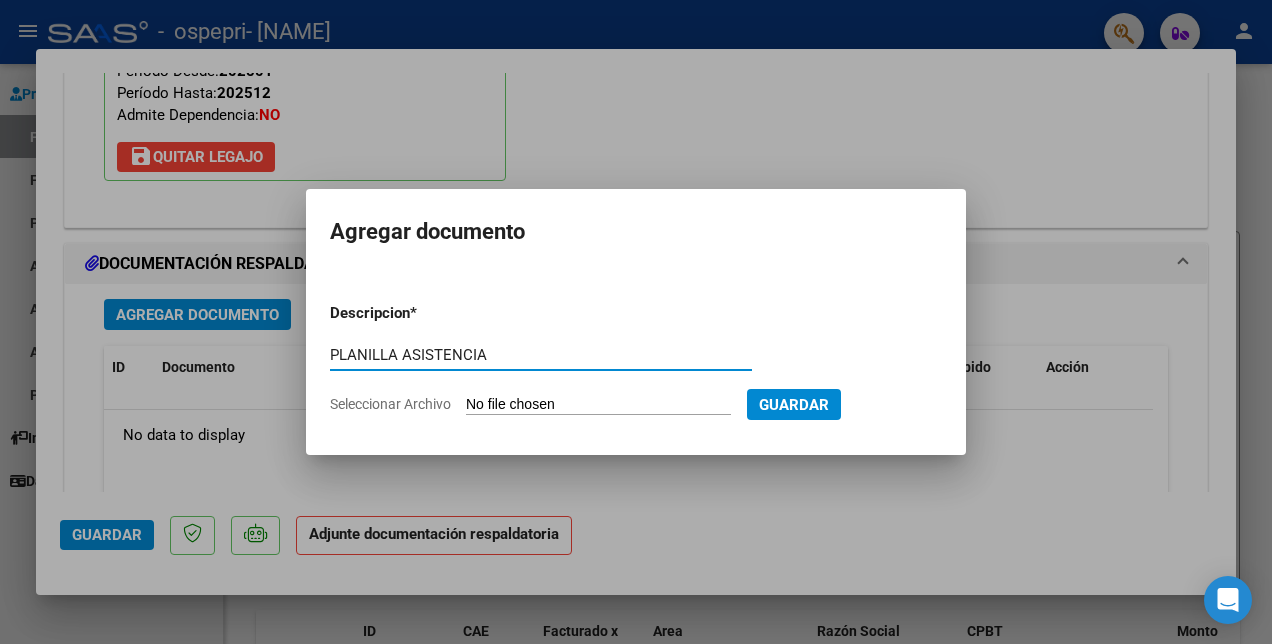 type on "PLANILLA ASISTENCIA" 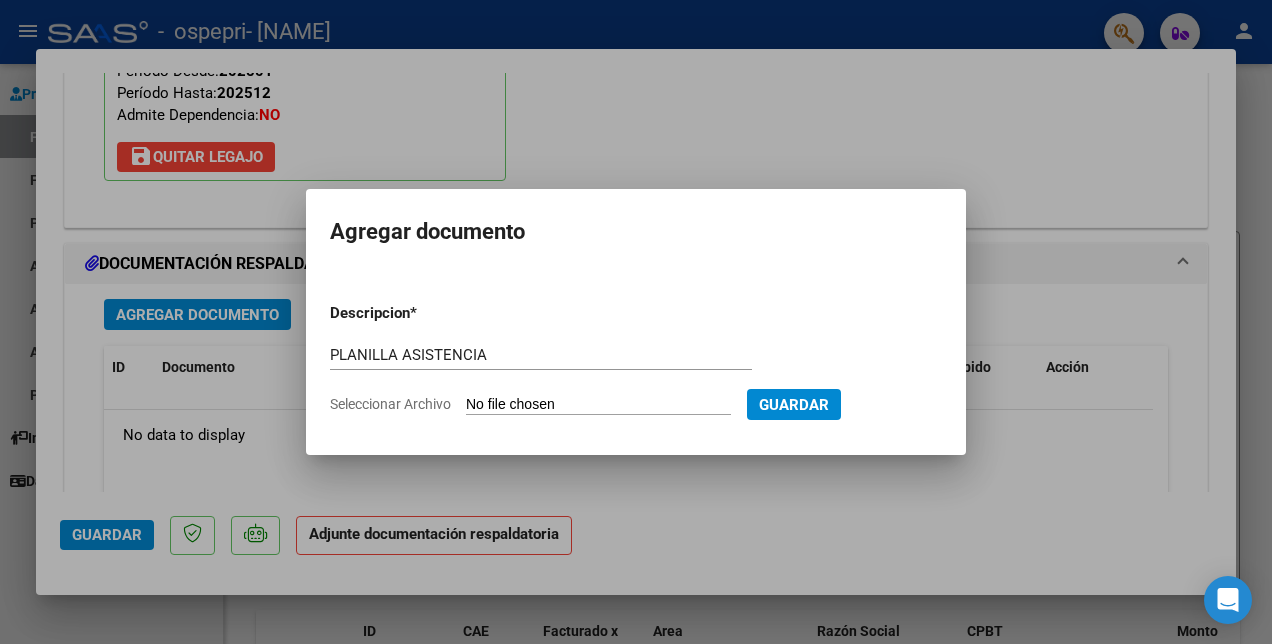 type on "C:\fakepath\[NAME].pdf" 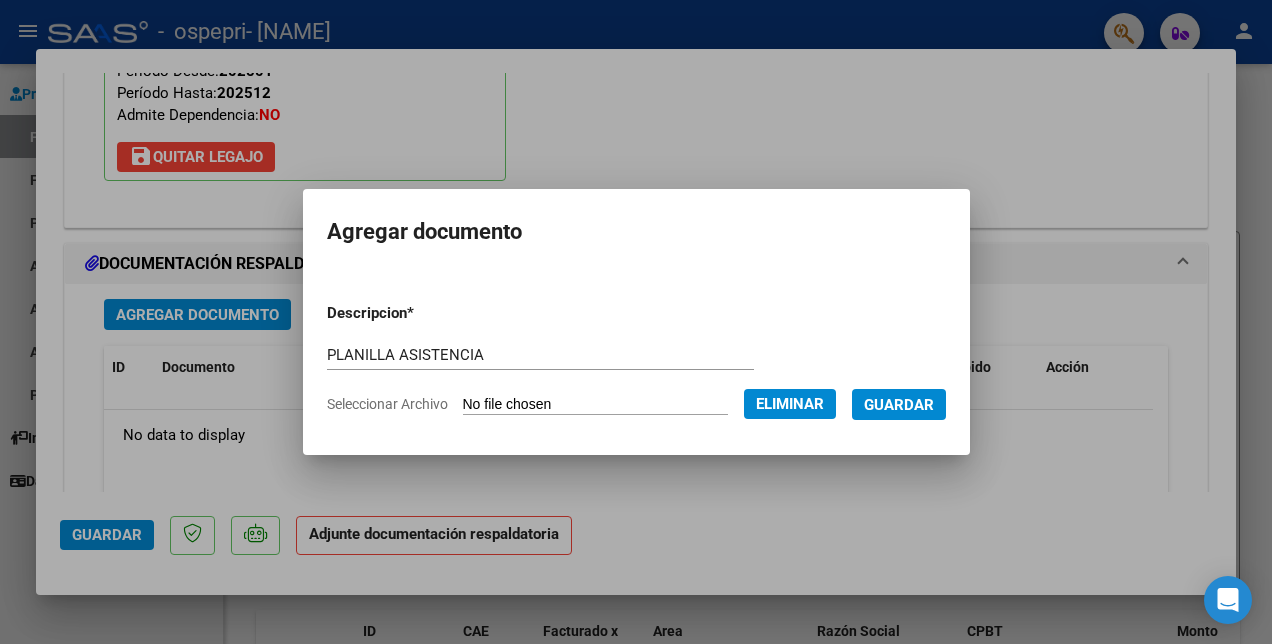 click on "Guardar" at bounding box center (899, 405) 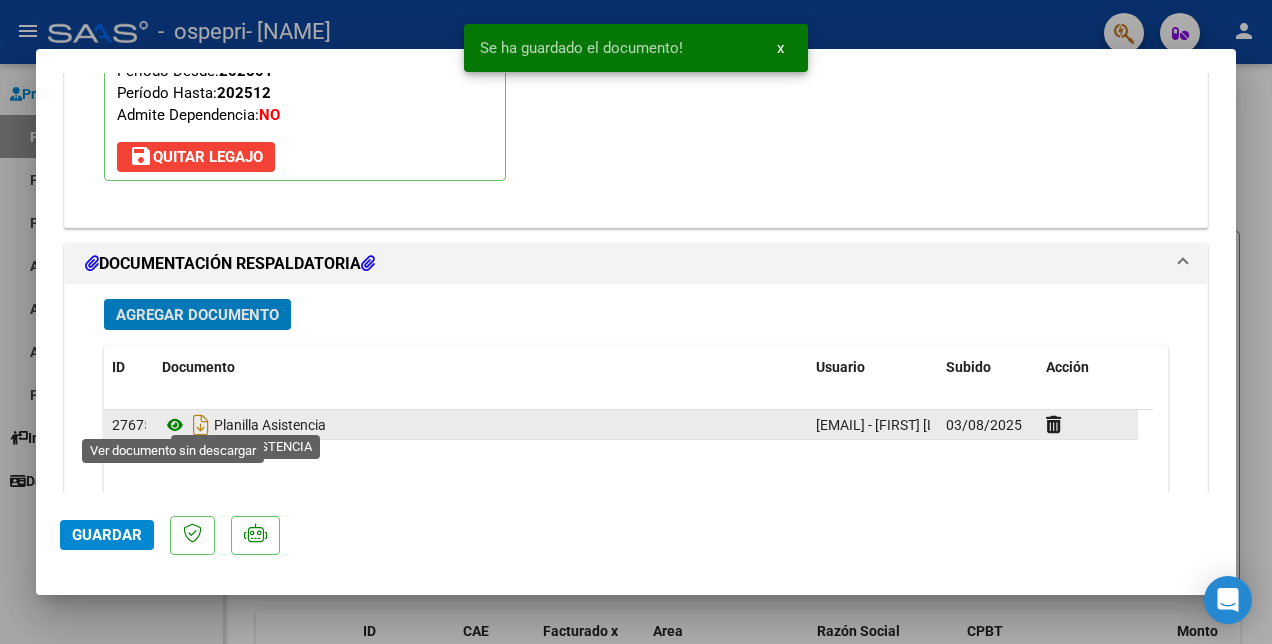 click 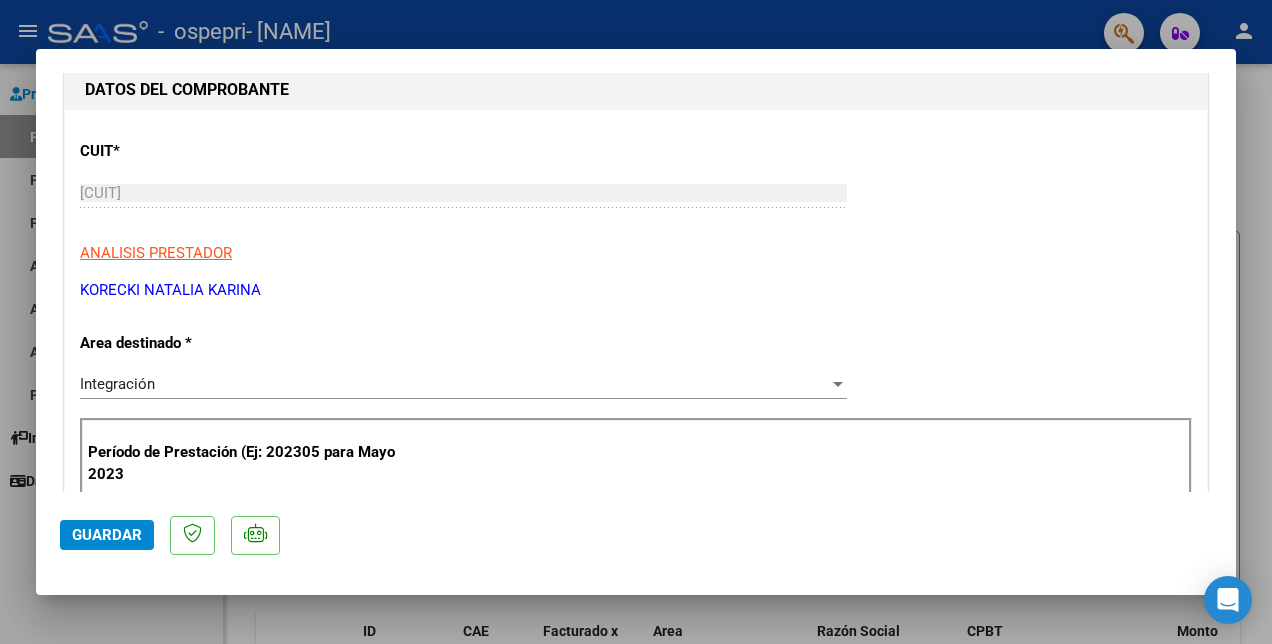 scroll, scrollTop: 0, scrollLeft: 0, axis: both 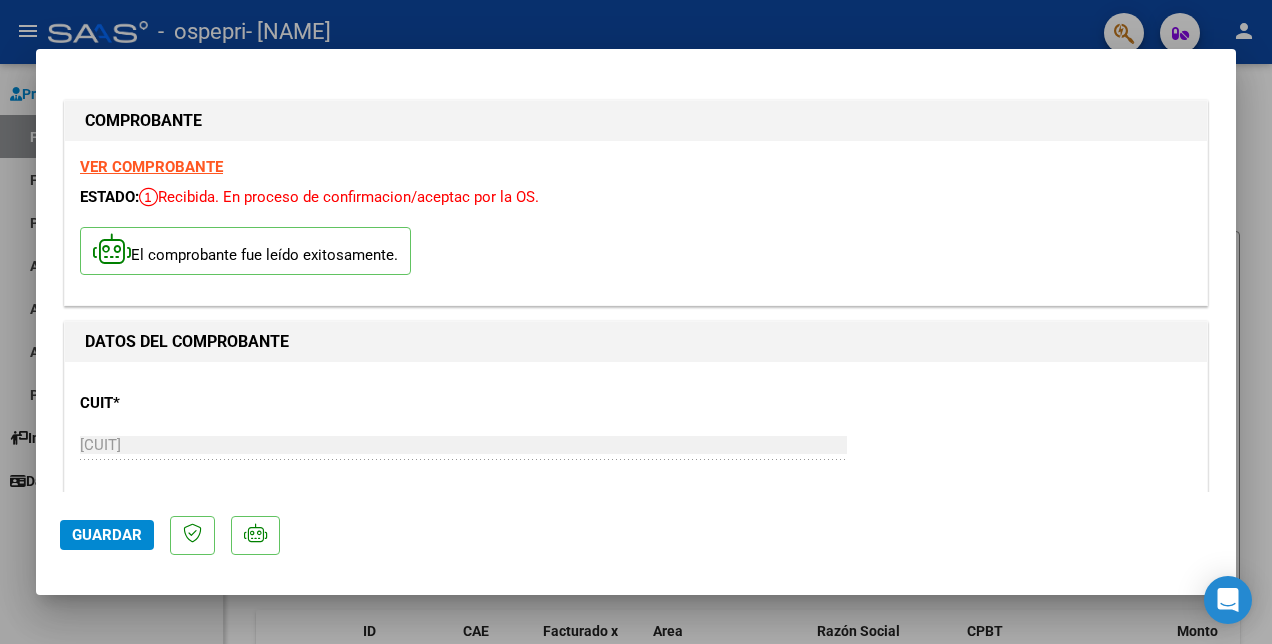 click on "VER COMPROBANTE" at bounding box center [151, 167] 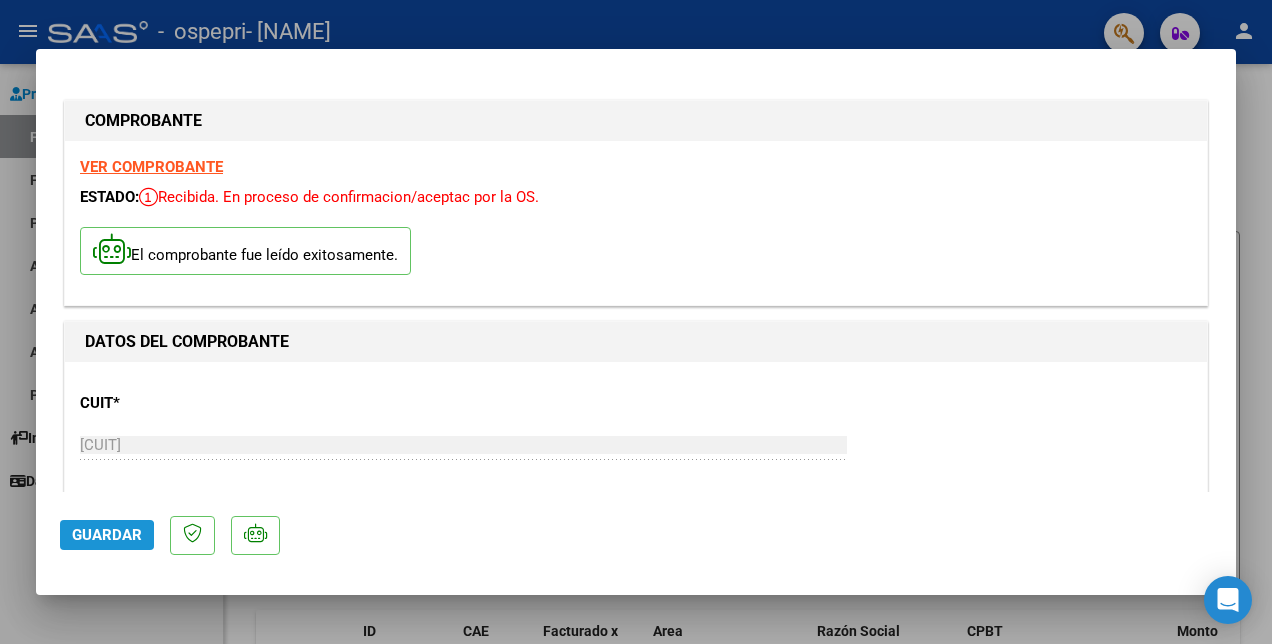 click on "Guardar" 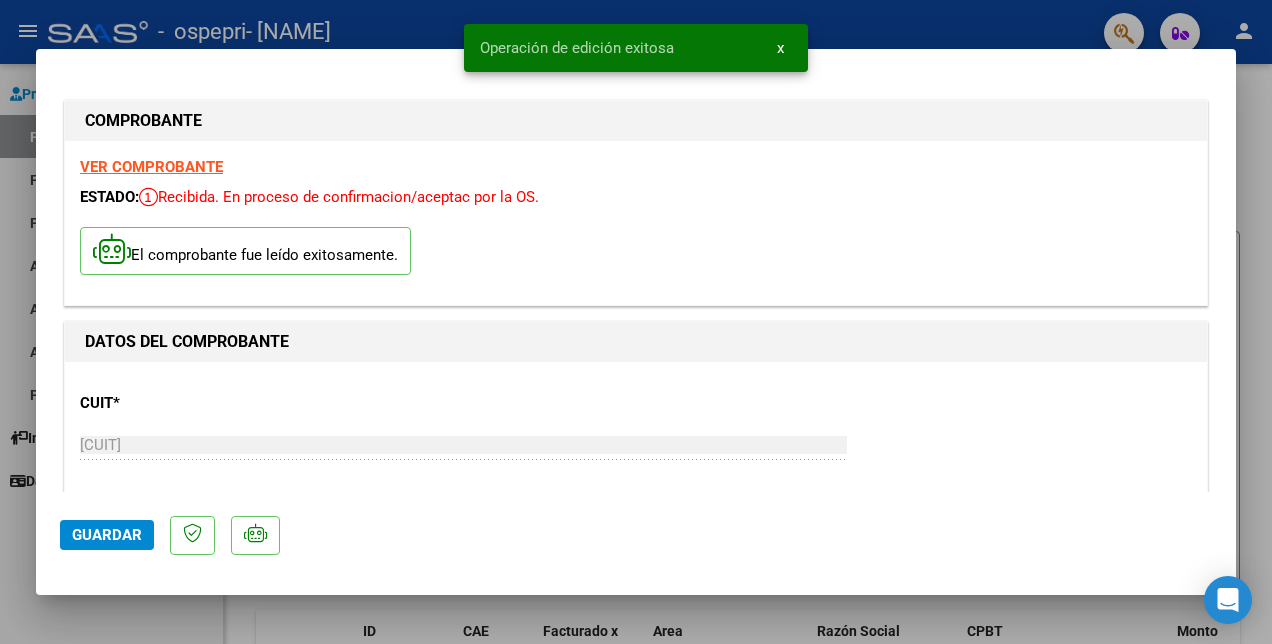 click at bounding box center (636, 322) 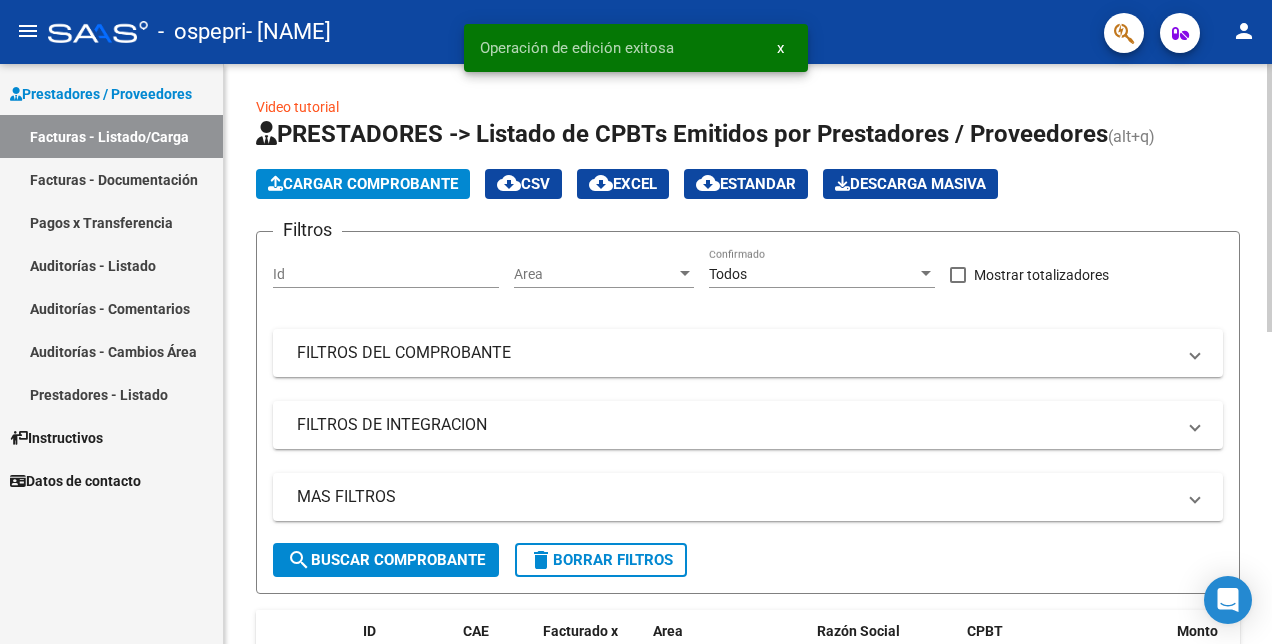 click on "Cargar Comprobante" 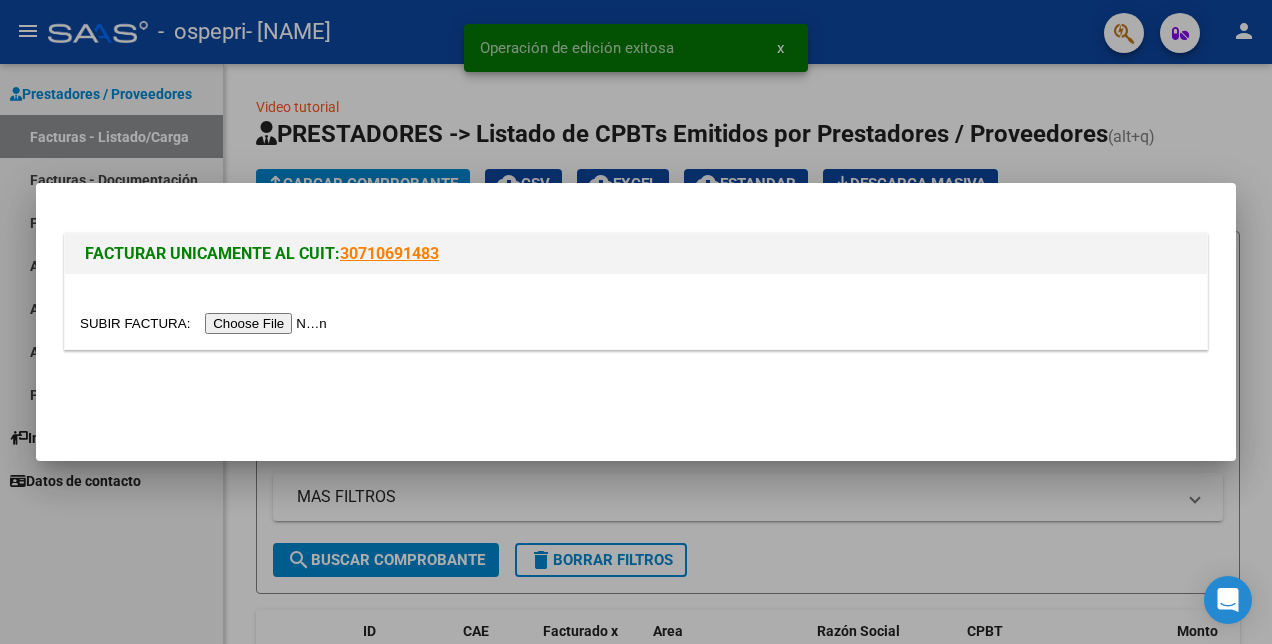 click at bounding box center [206, 323] 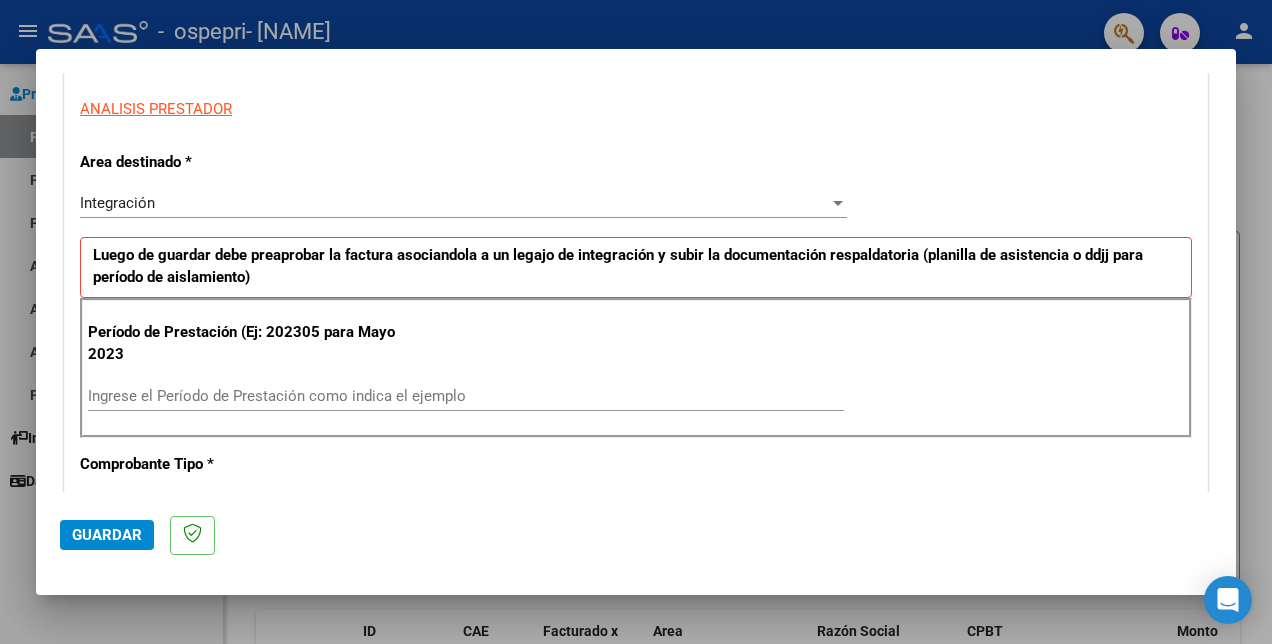scroll, scrollTop: 400, scrollLeft: 0, axis: vertical 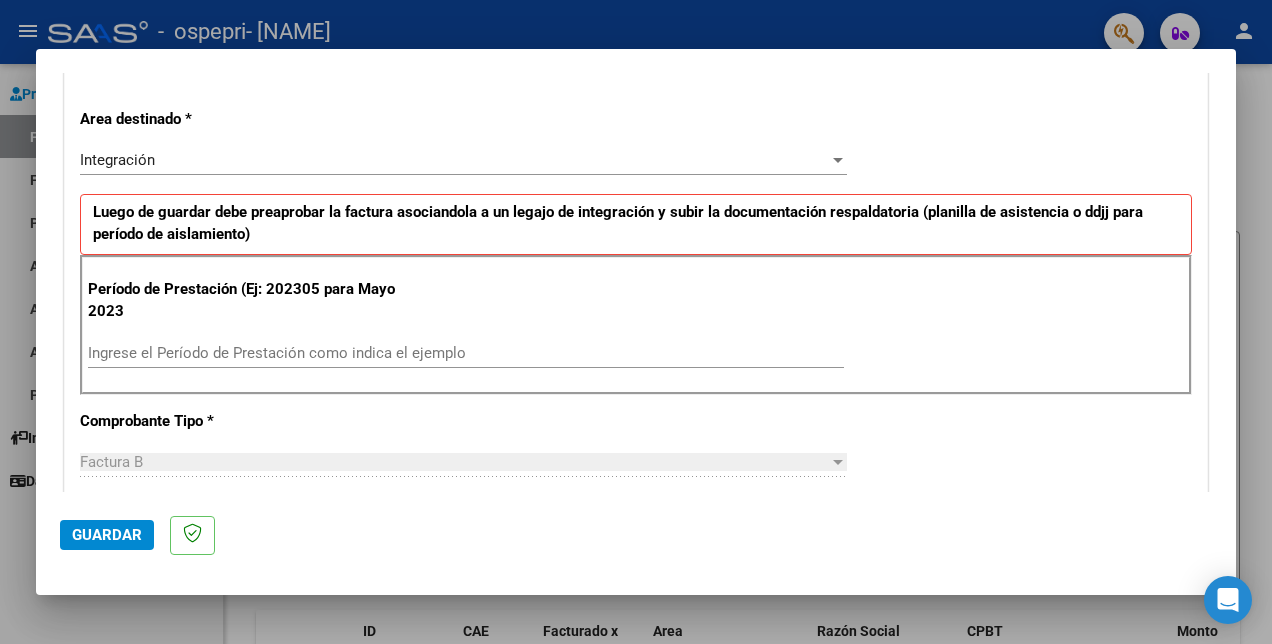 click on "Ingrese el Período de Prestación como indica el ejemplo" at bounding box center (466, 353) 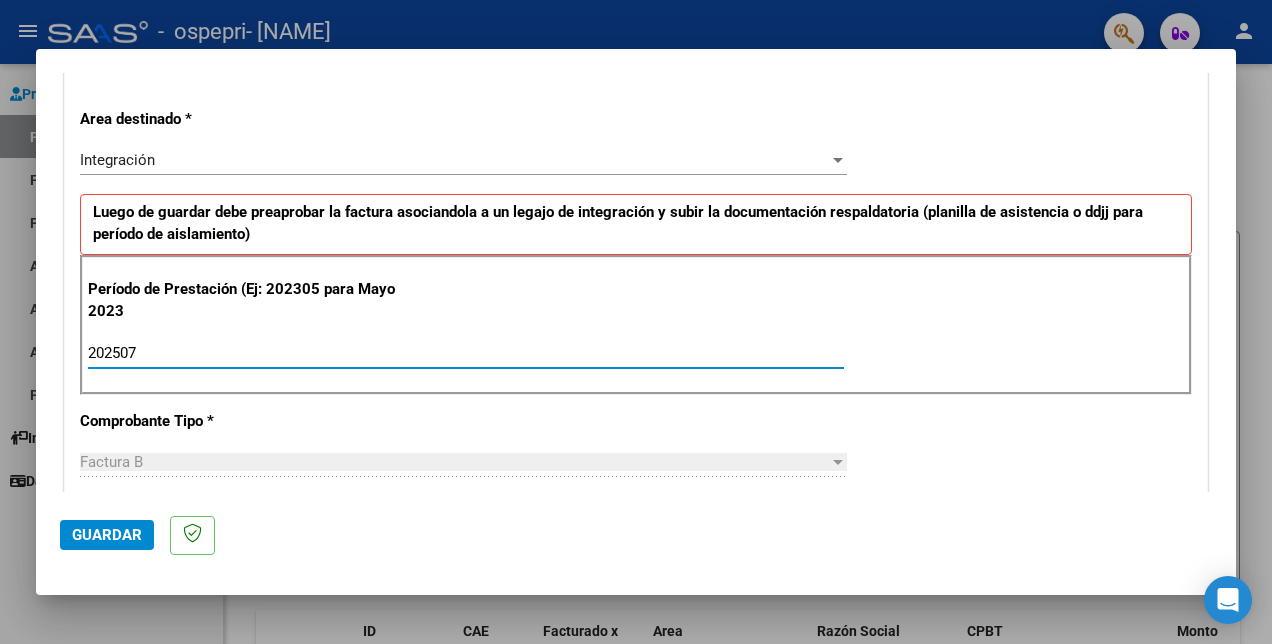 type on "202507" 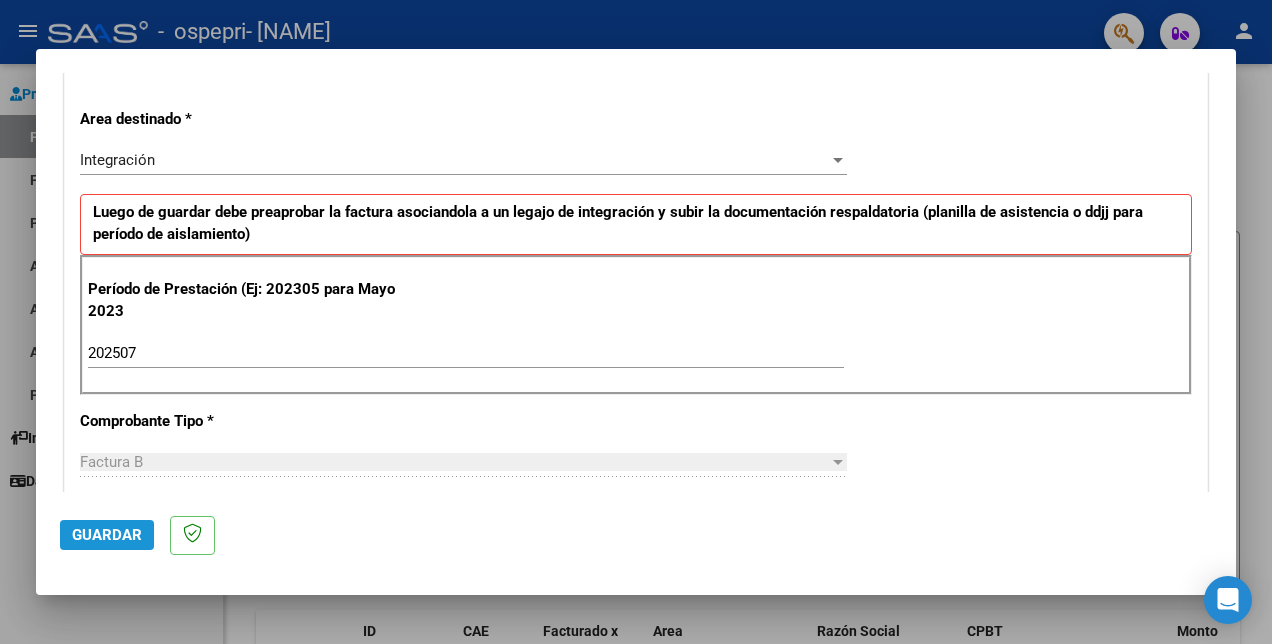 click on "Guardar" 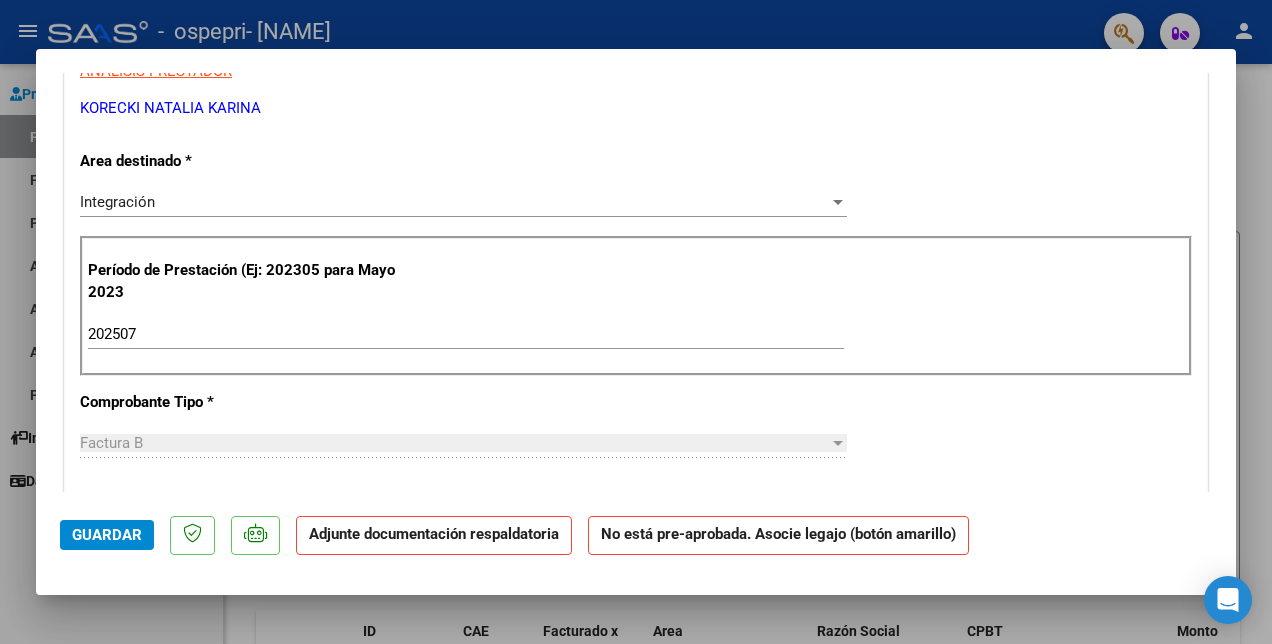 scroll, scrollTop: 500, scrollLeft: 0, axis: vertical 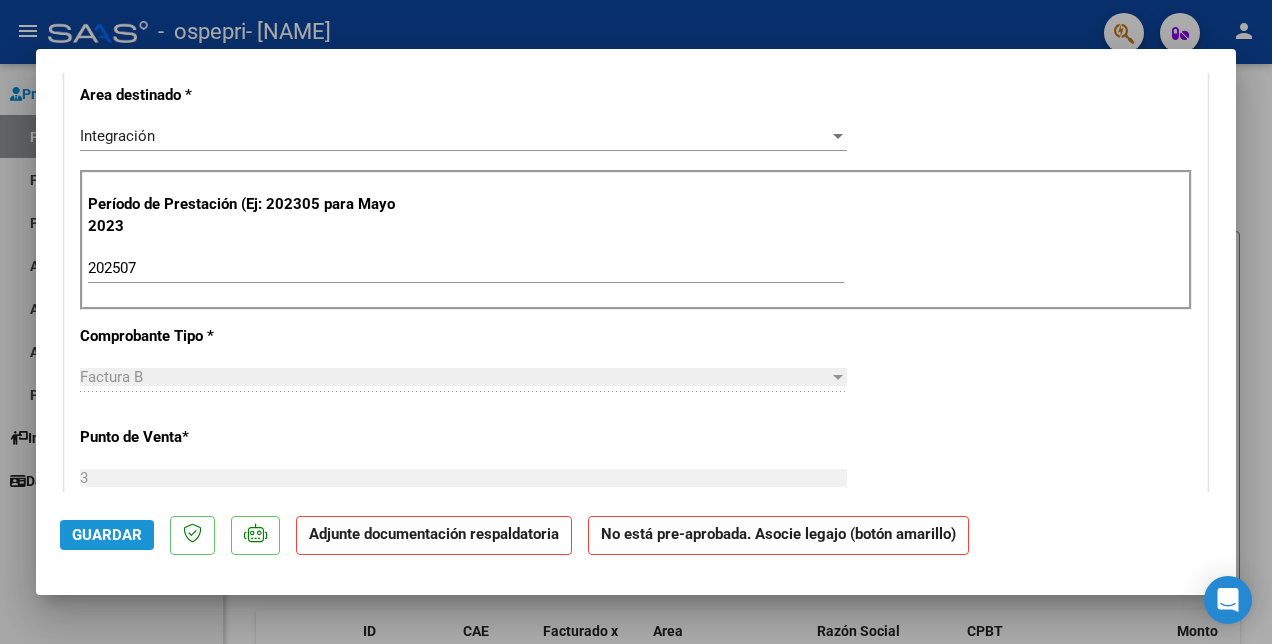 click on "Guardar" 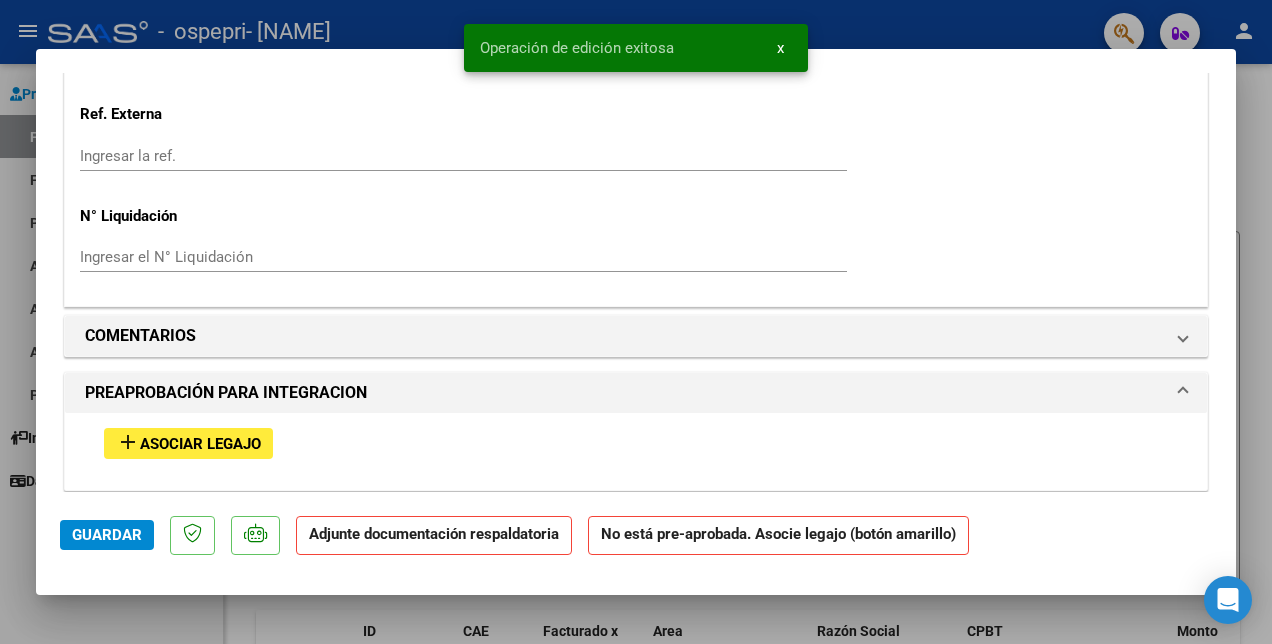 scroll, scrollTop: 1600, scrollLeft: 0, axis: vertical 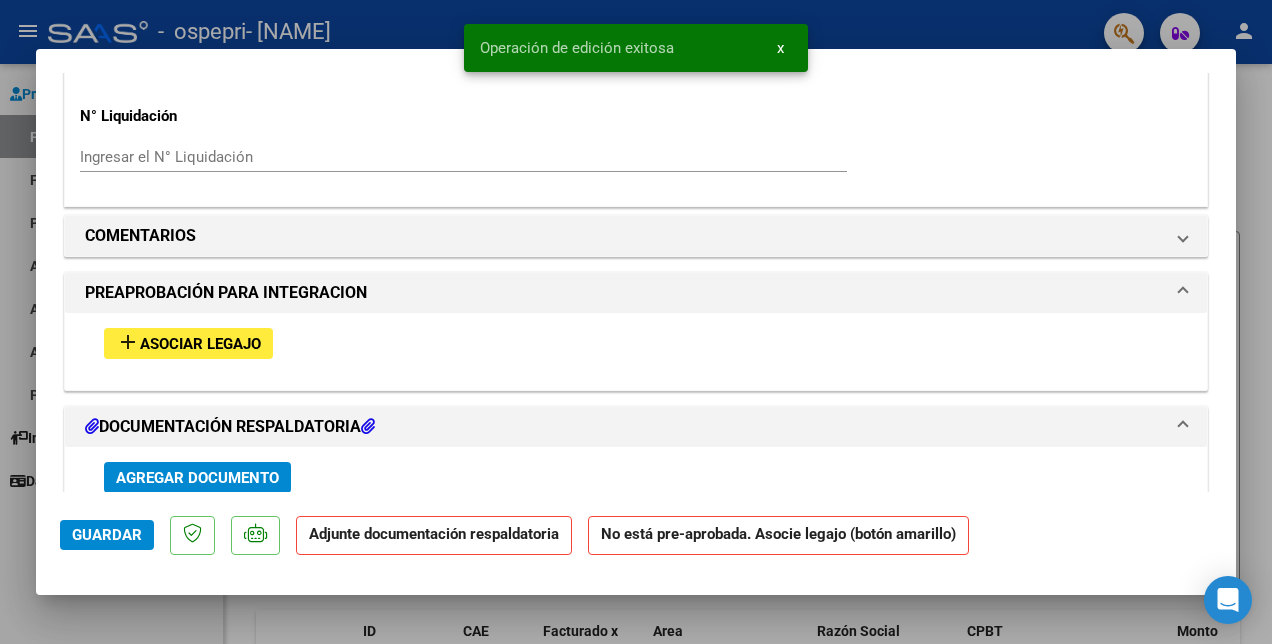 click on "Asociar Legajo" at bounding box center [200, 344] 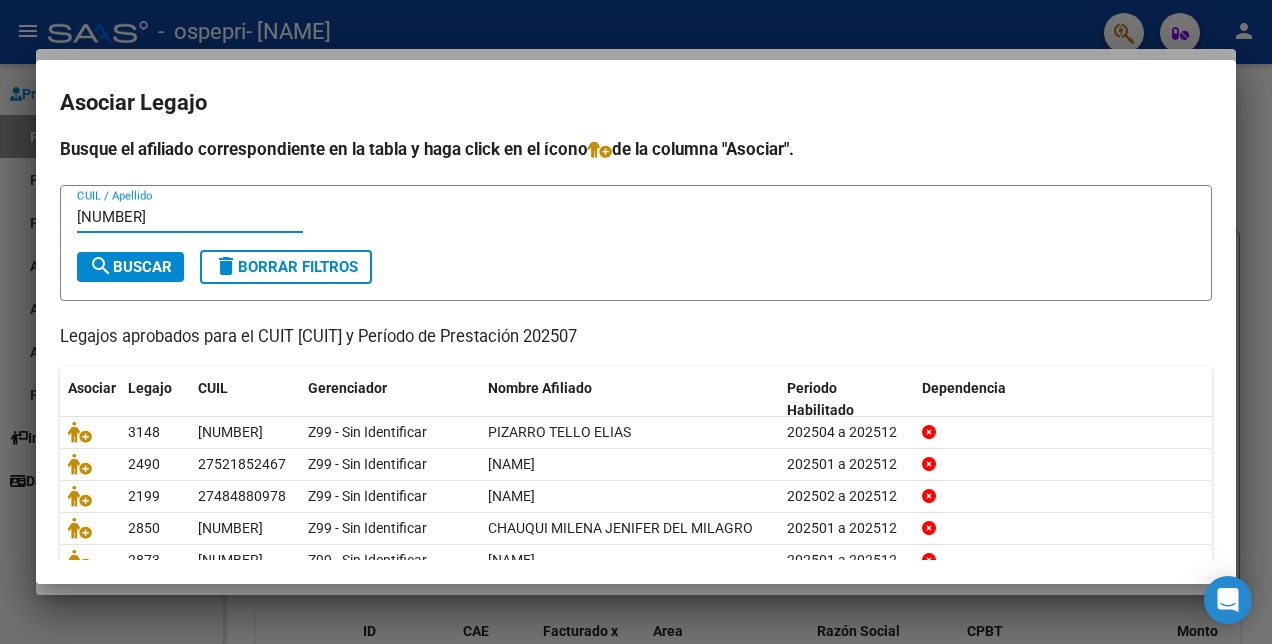 scroll, scrollTop: 0, scrollLeft: 0, axis: both 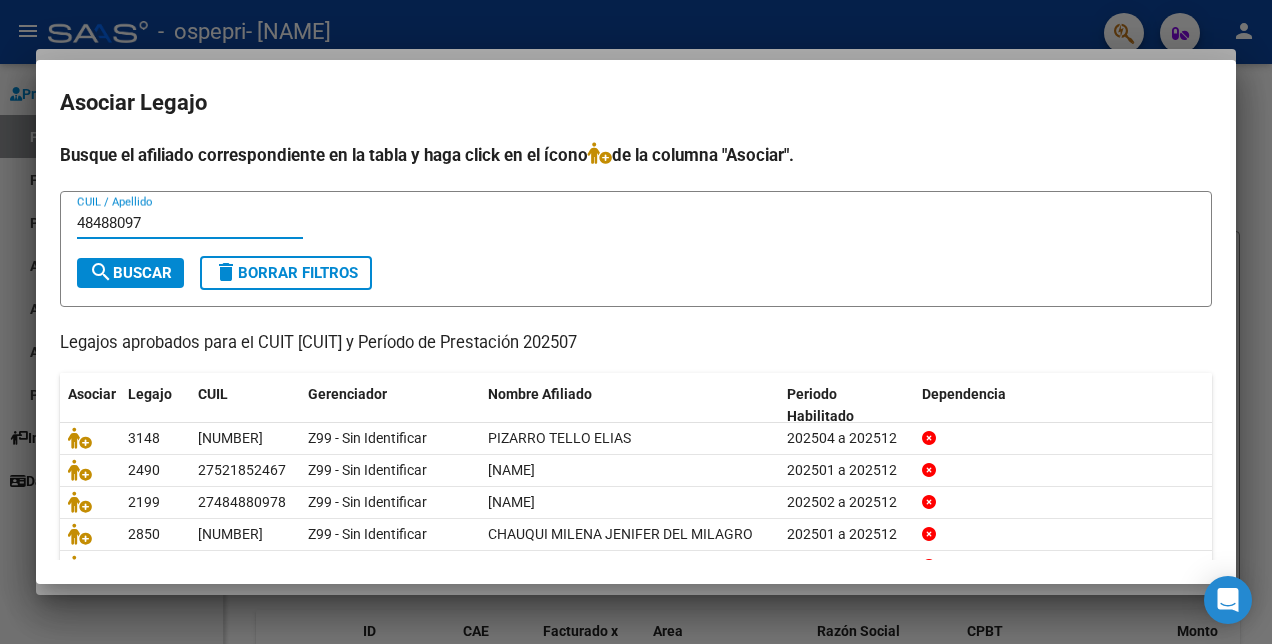 type on "48488097" 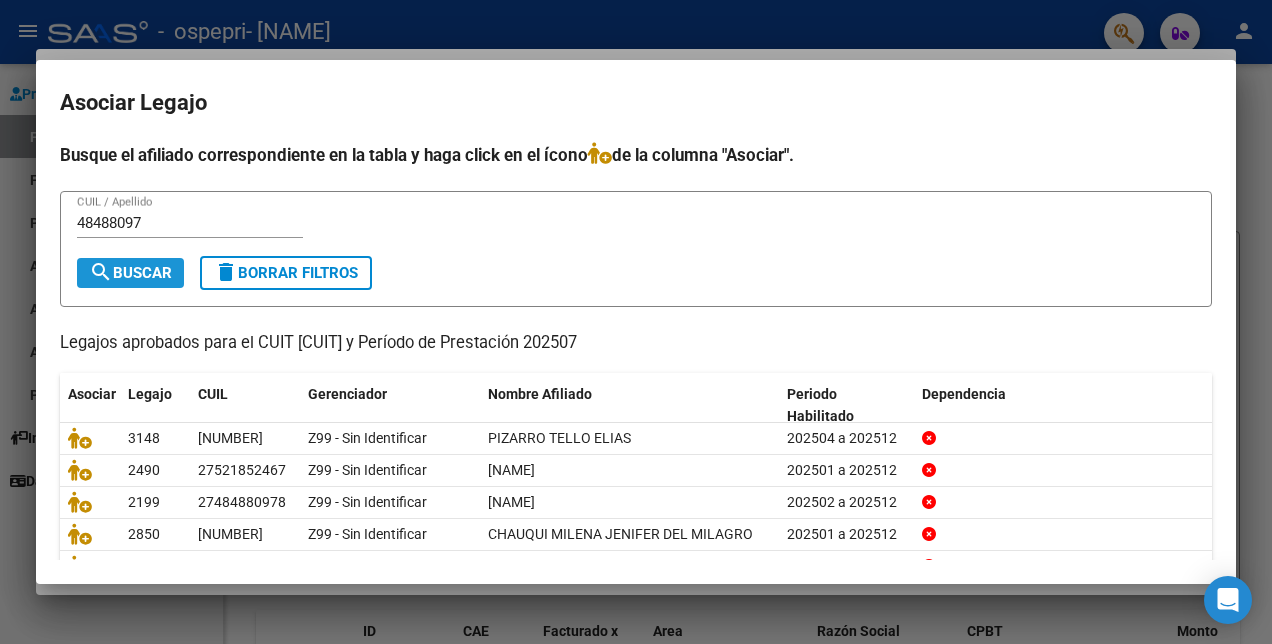 click on "search  Buscar" at bounding box center (130, 273) 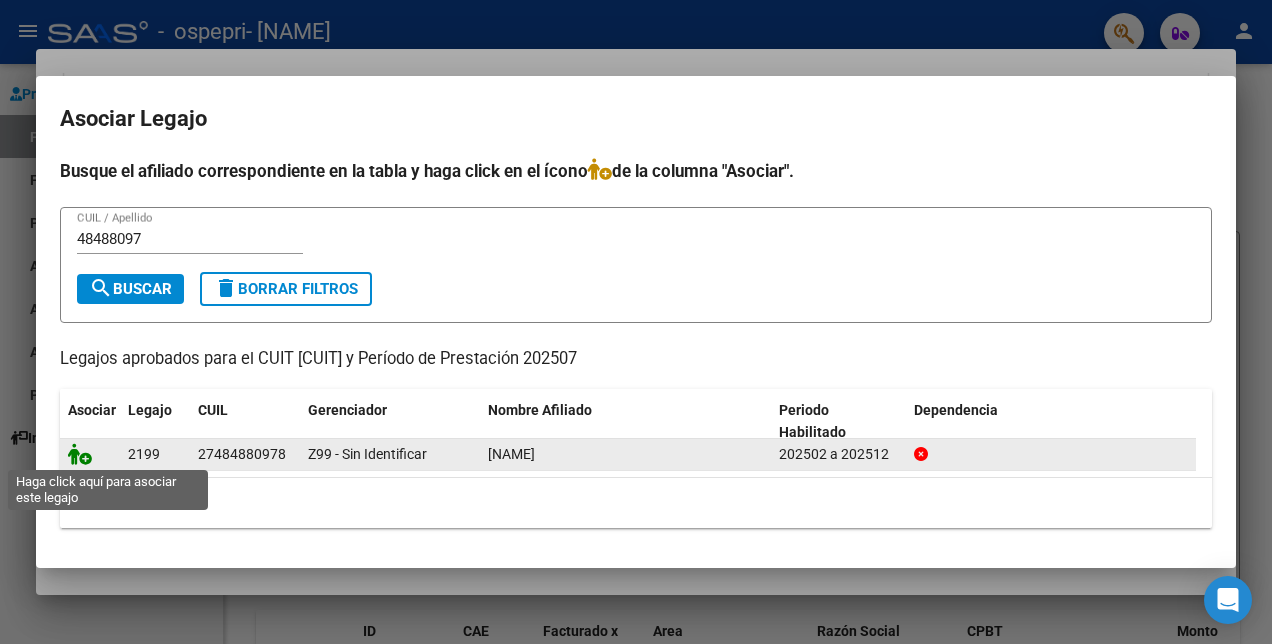 click 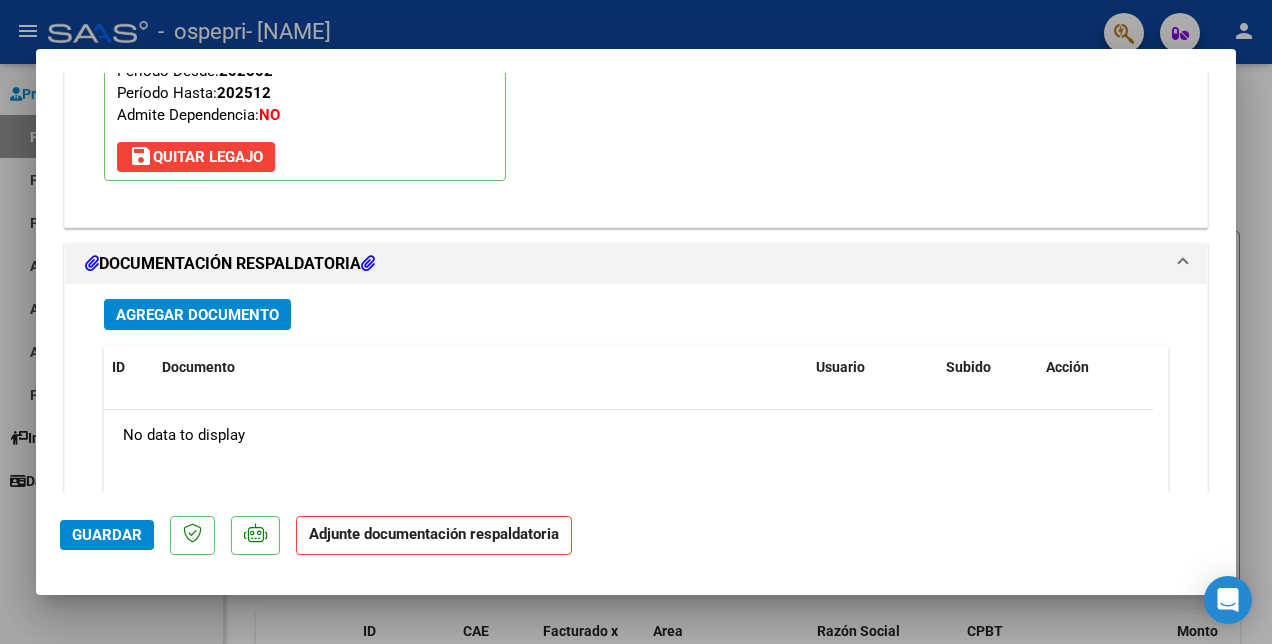 scroll, scrollTop: 2152, scrollLeft: 0, axis: vertical 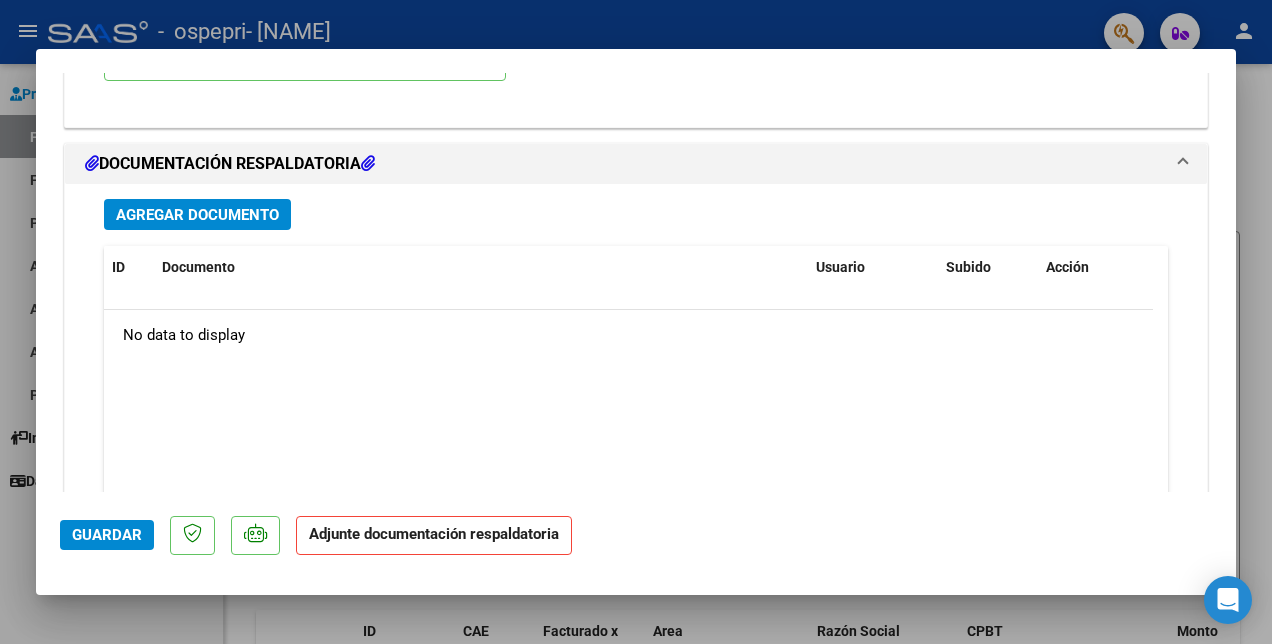 click on "Agregar Documento" at bounding box center [197, 215] 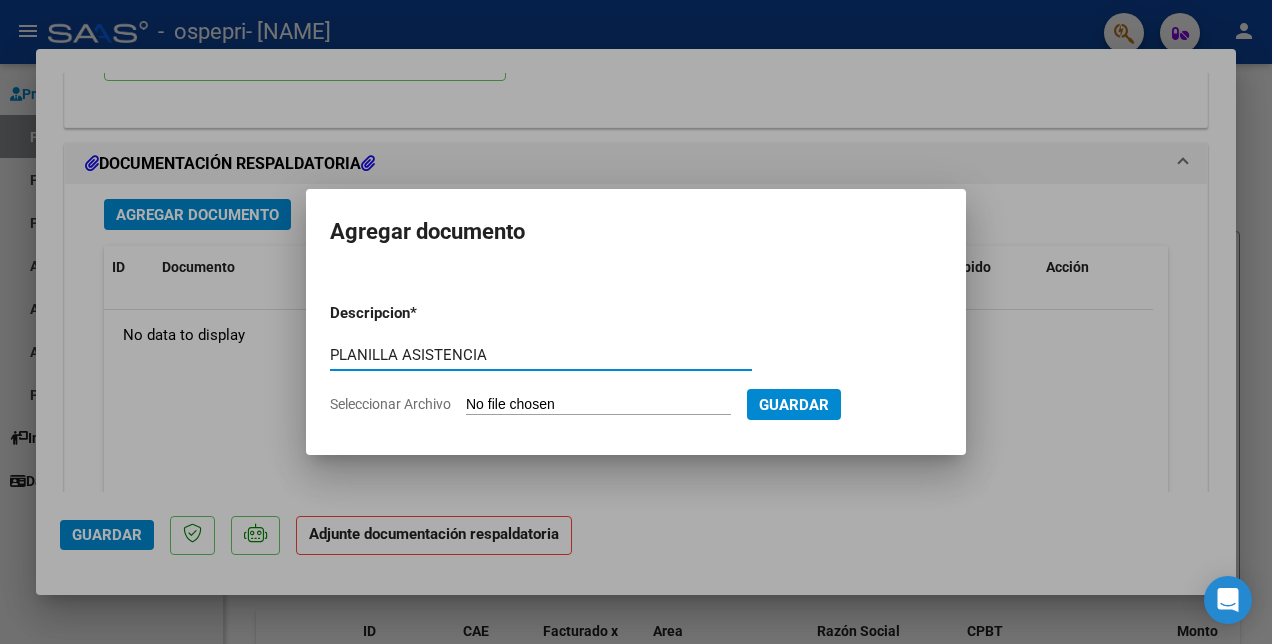 type on "PLANILLA ASISTENCIA" 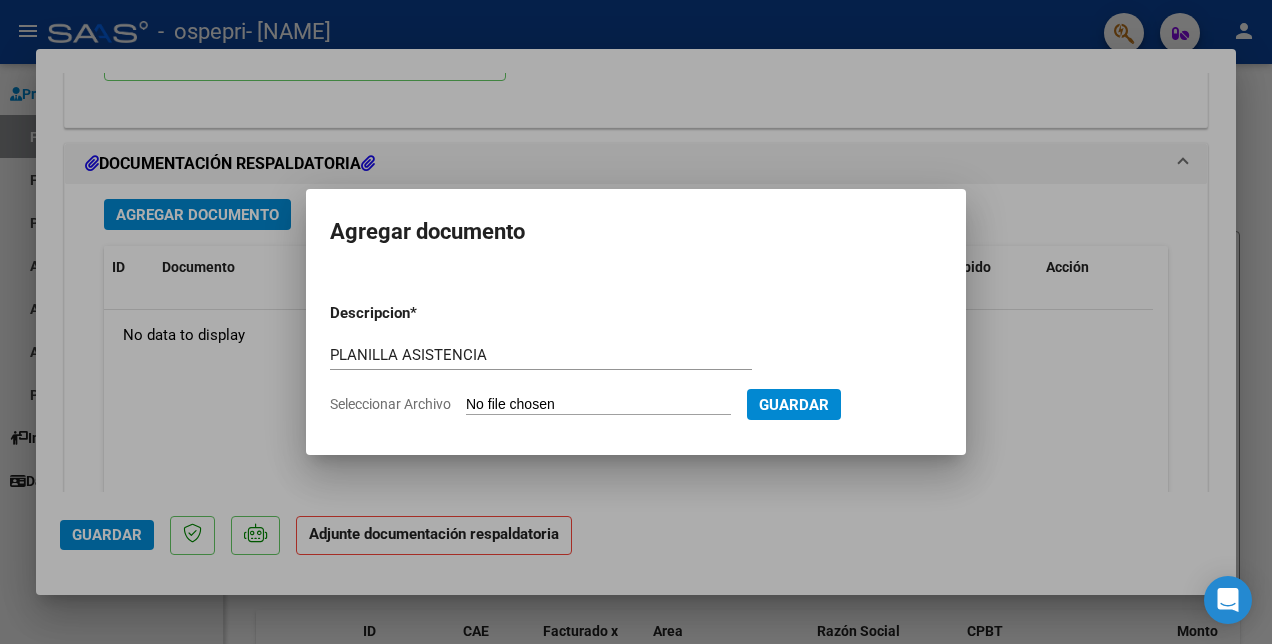type on "C:\fakepath\ROSSI.pdf" 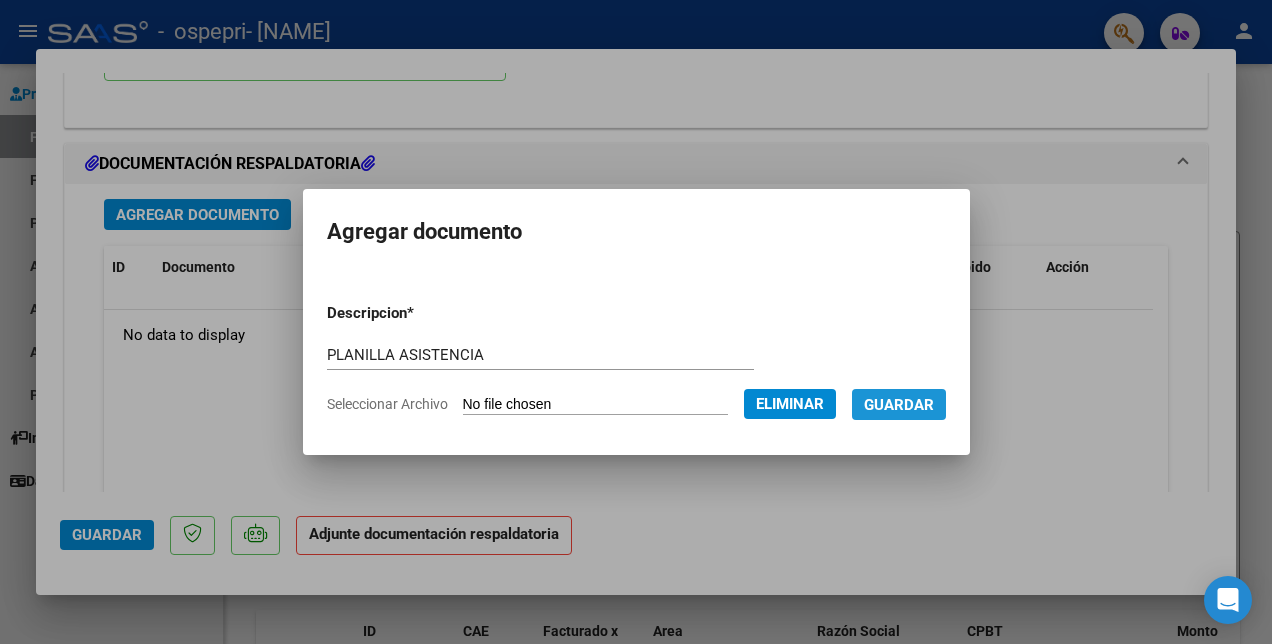 click on "Guardar" at bounding box center [899, 405] 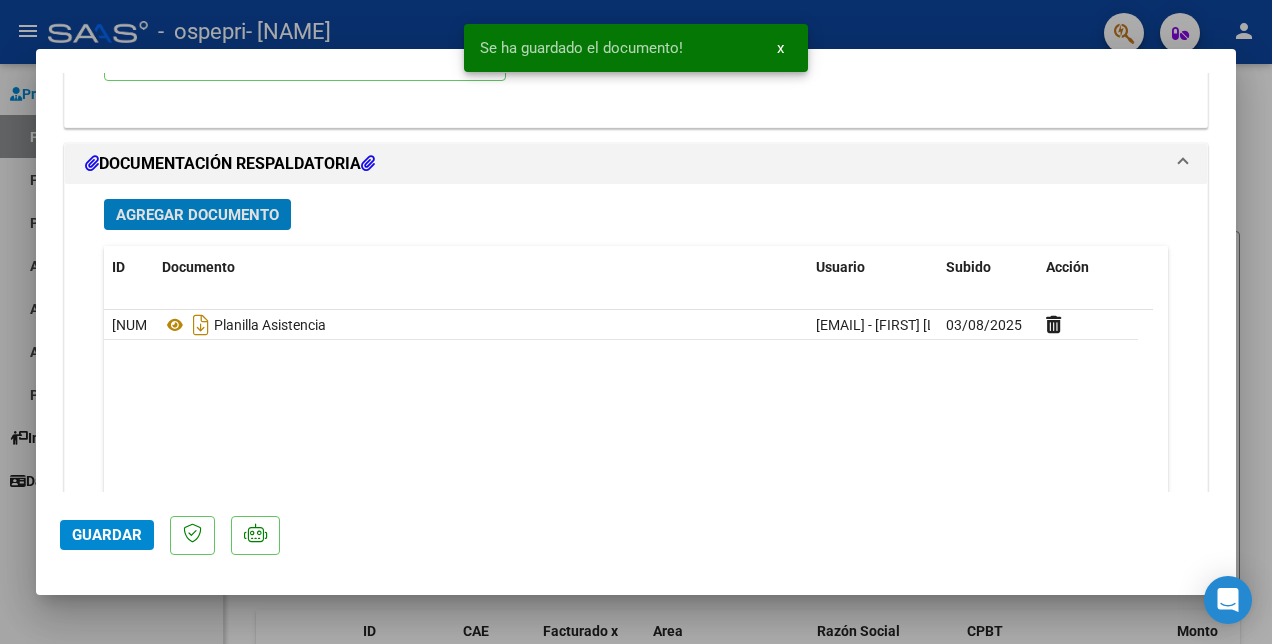 click on "Guardar" 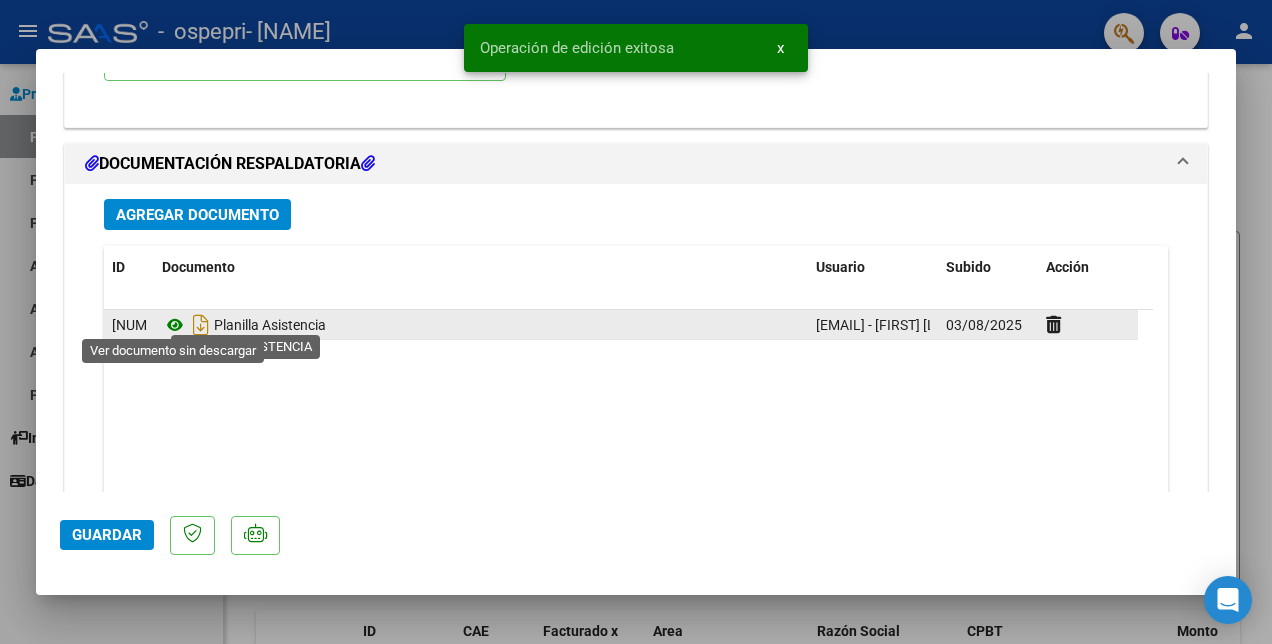 click 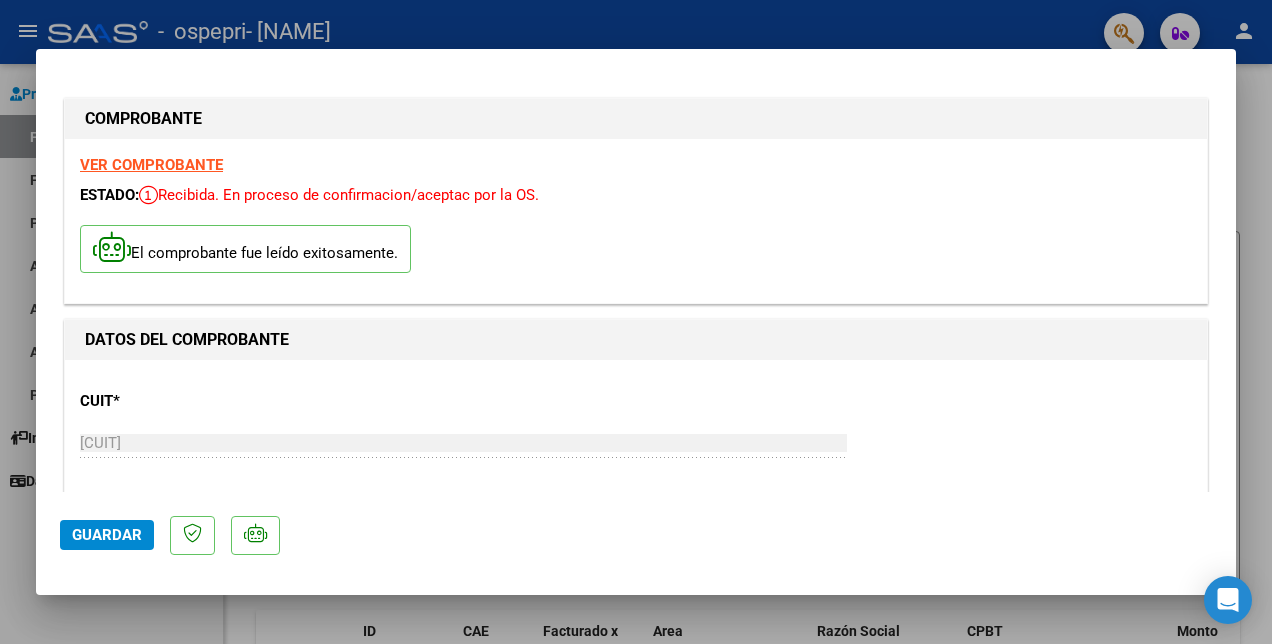 scroll, scrollTop: 0, scrollLeft: 0, axis: both 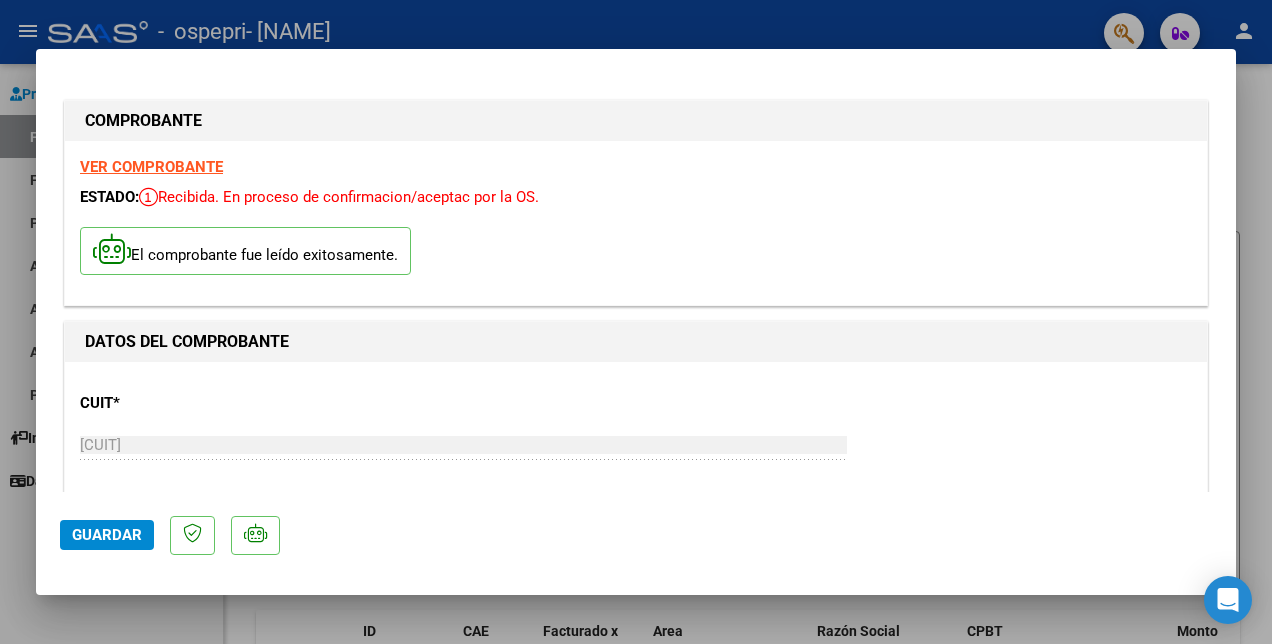 click on "VER COMPROBANTE" at bounding box center [151, 167] 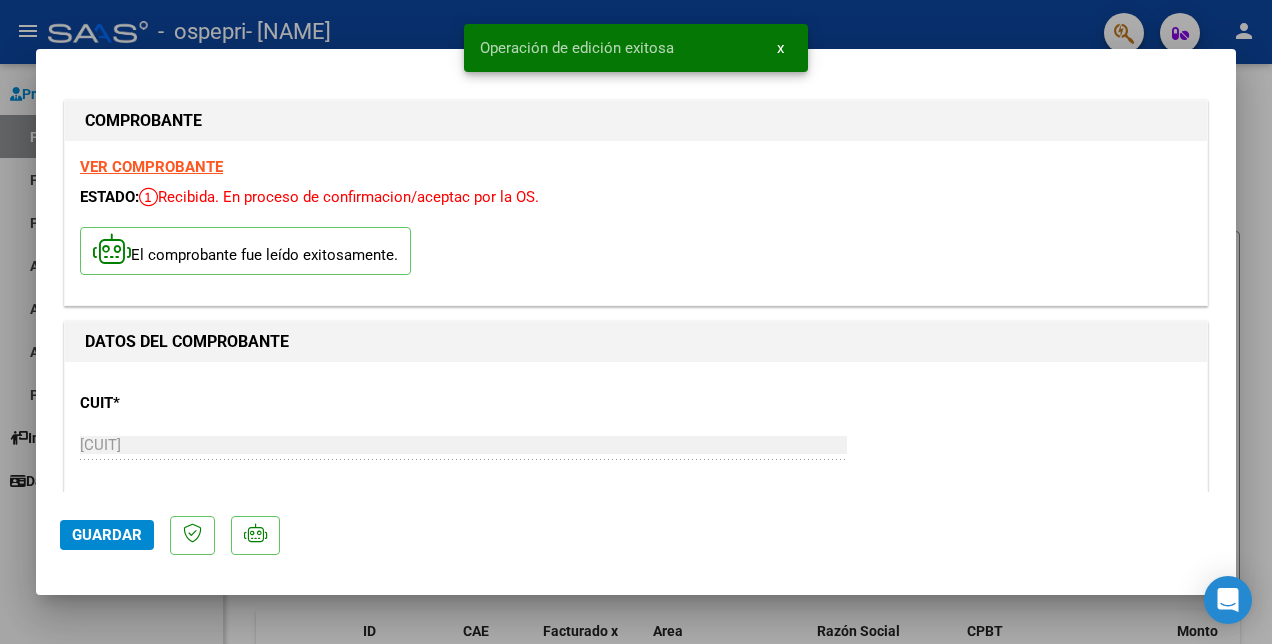 click at bounding box center [636, 322] 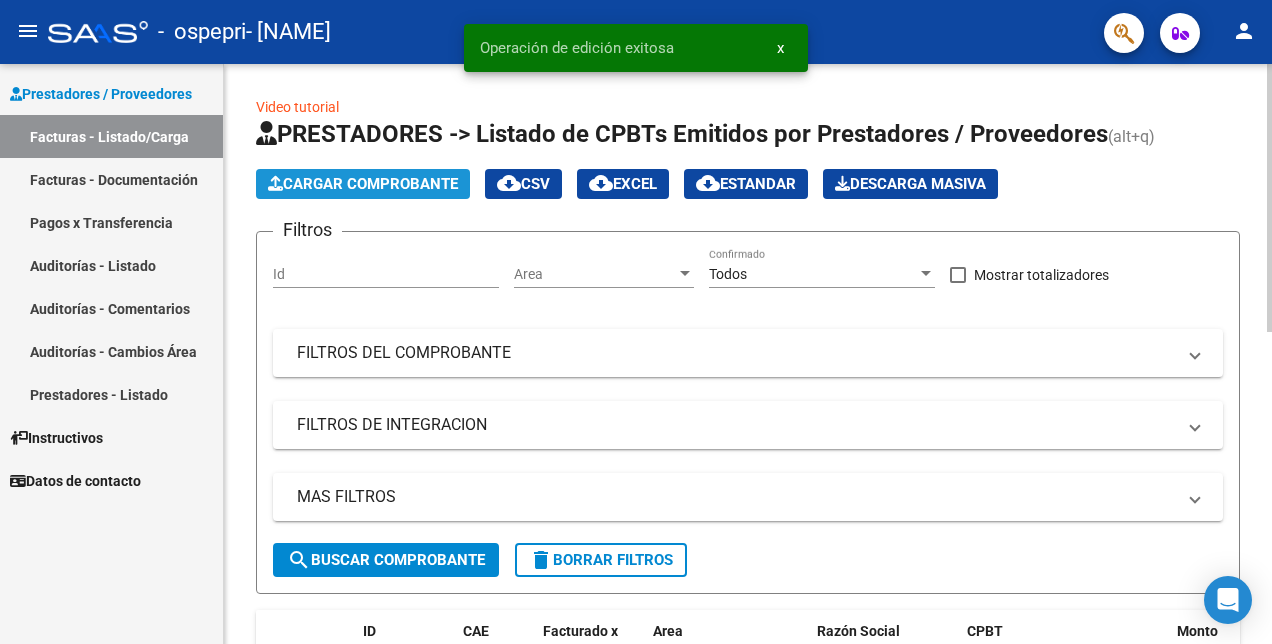 click on "Cargar Comprobante" 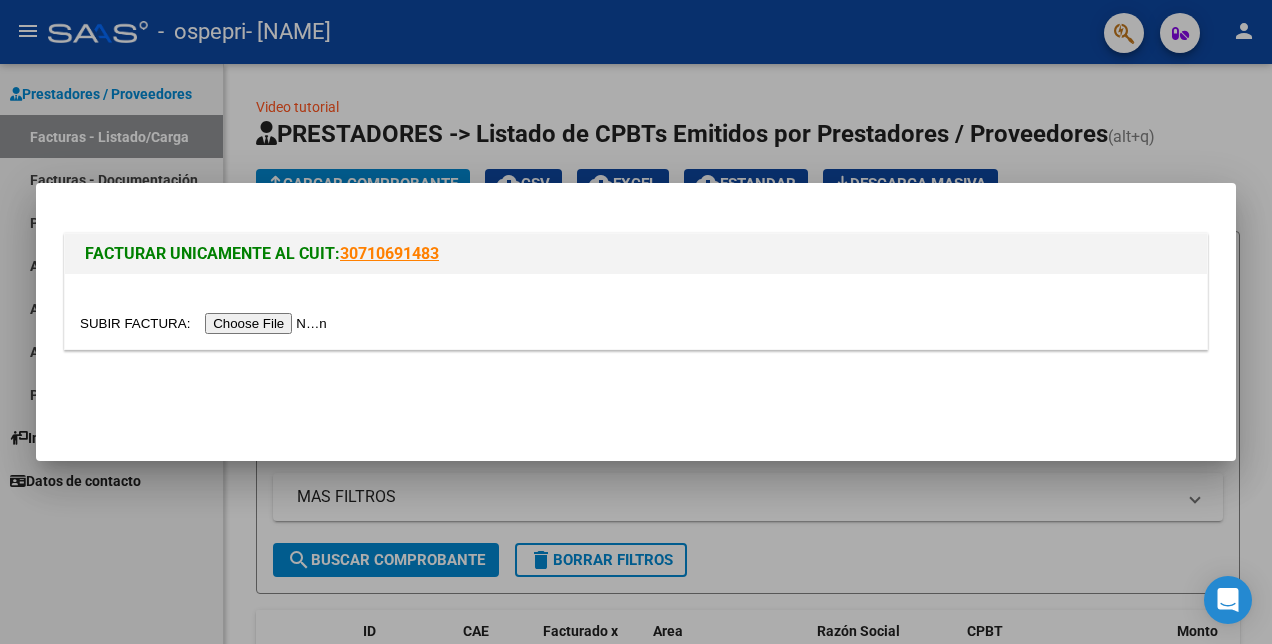 click at bounding box center (206, 323) 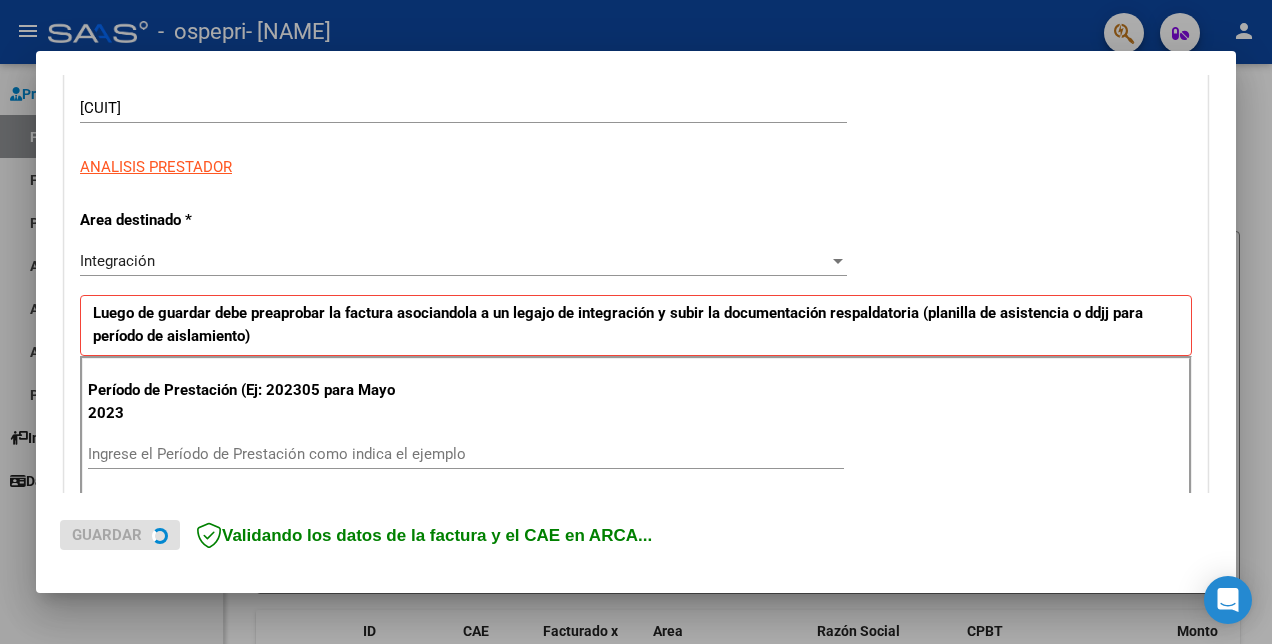 scroll, scrollTop: 400, scrollLeft: 0, axis: vertical 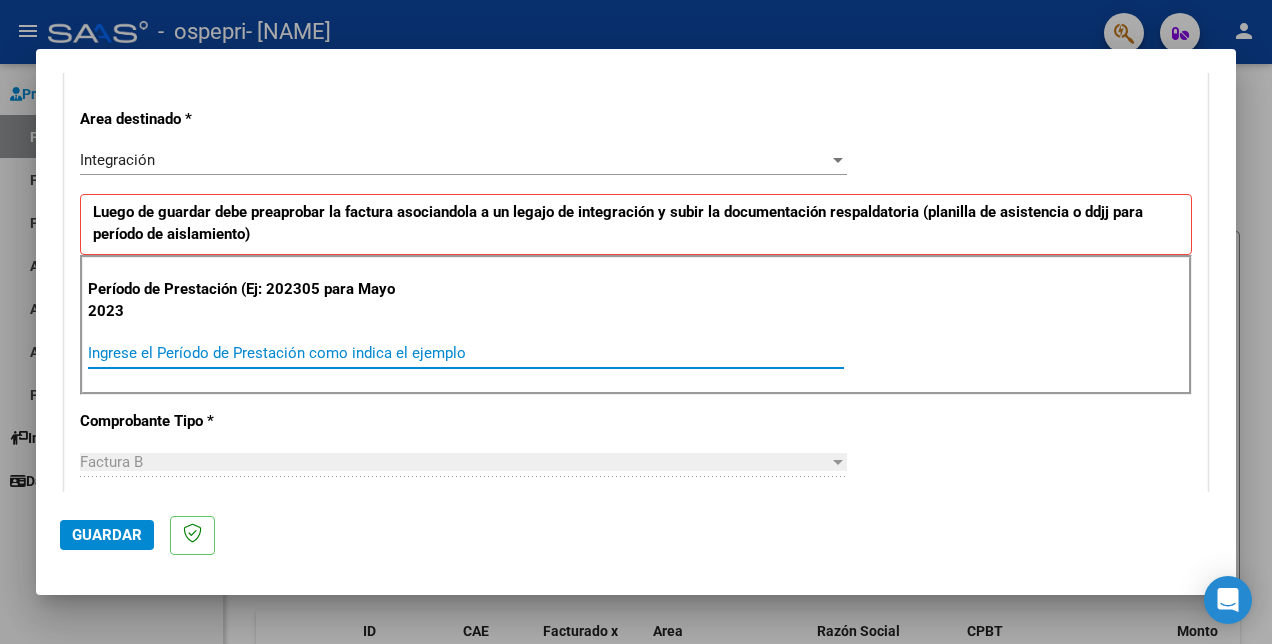 click on "Ingrese el Período de Prestación como indica el ejemplo" at bounding box center (466, 353) 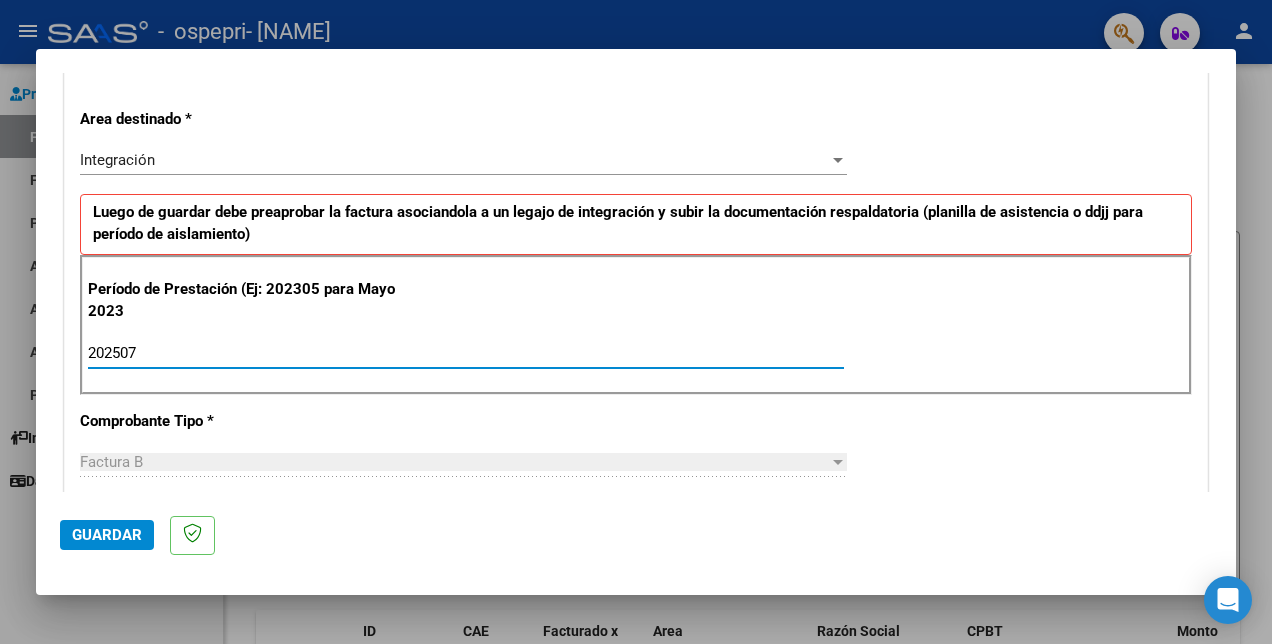type on "202507" 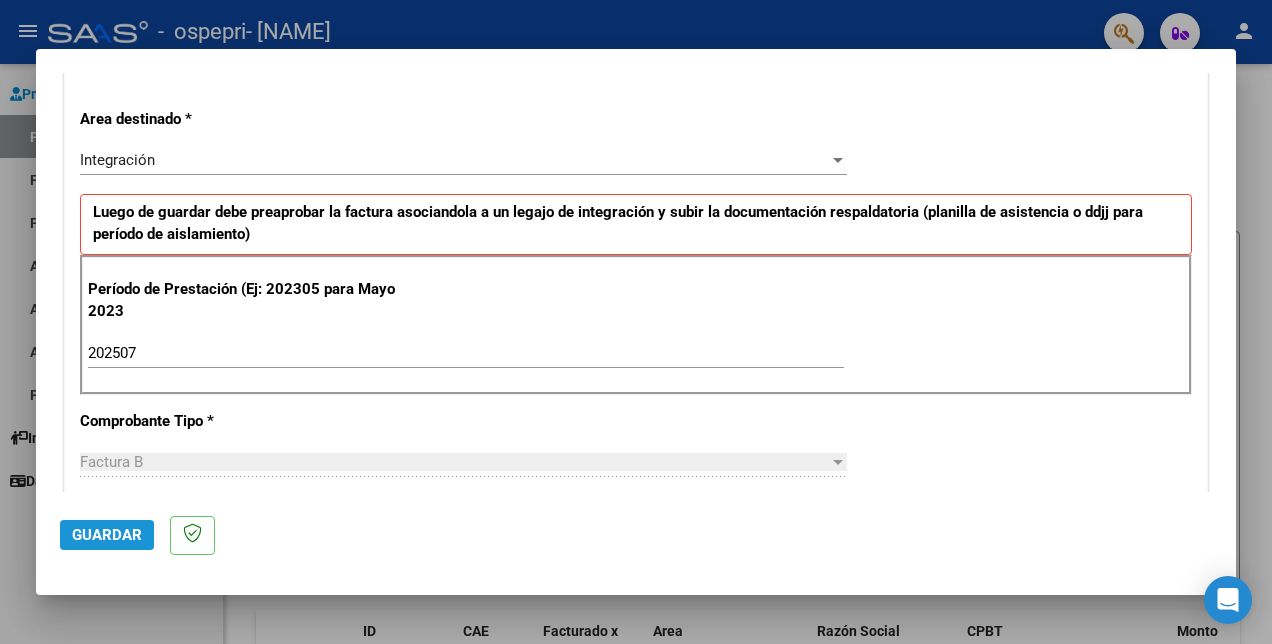 click on "Guardar" 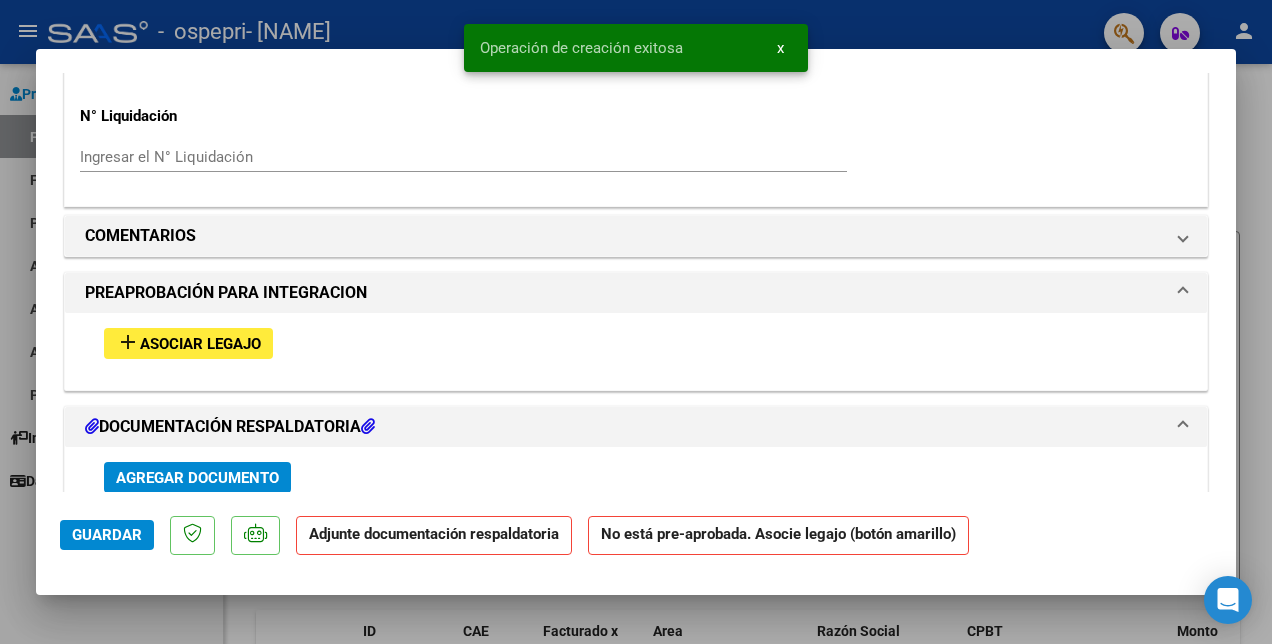 scroll, scrollTop: 1700, scrollLeft: 0, axis: vertical 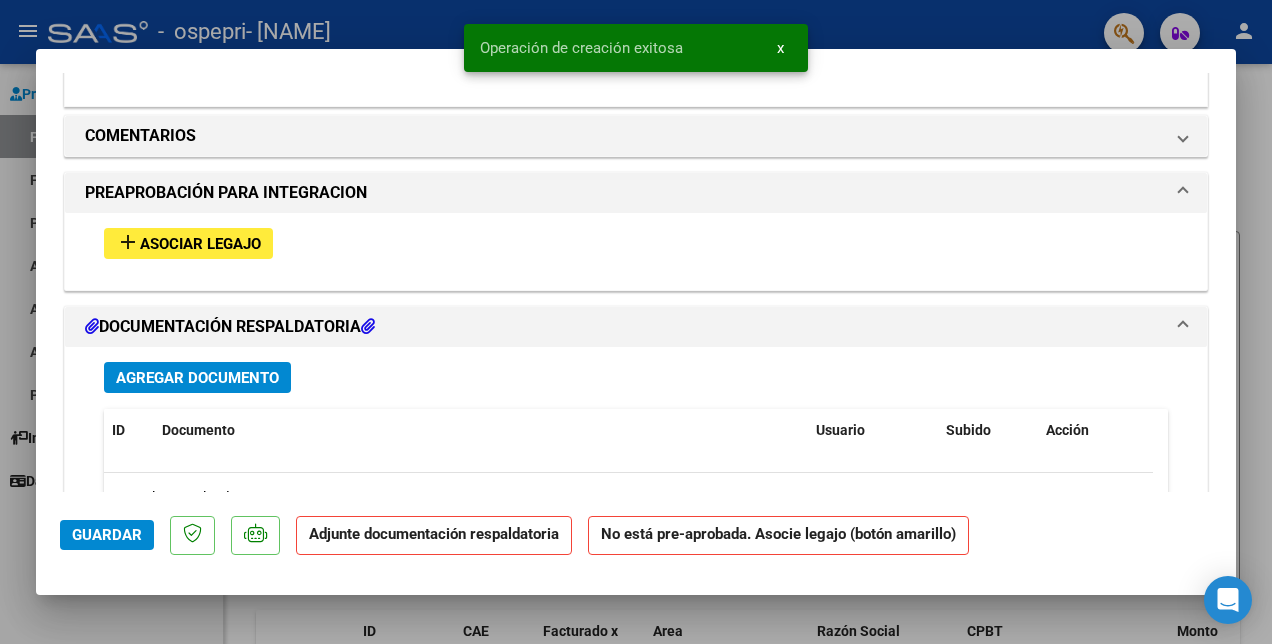 click on "Asociar Legajo" at bounding box center [200, 244] 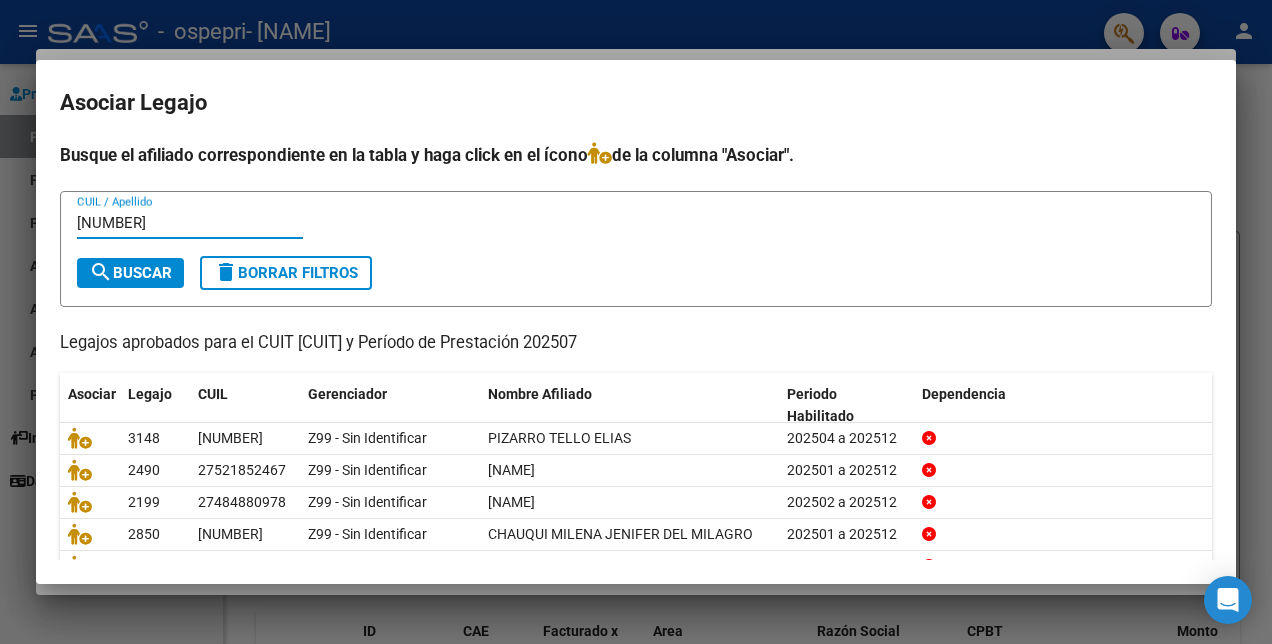 type on "[NUMBER]" 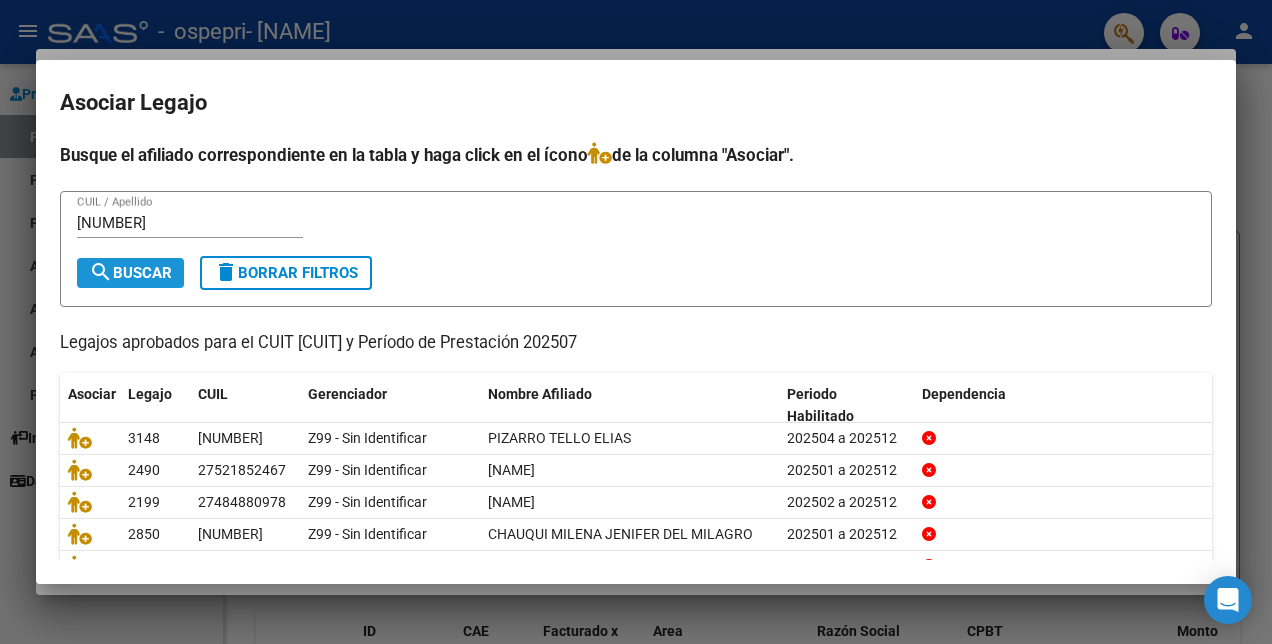 click on "search  Buscar" at bounding box center (130, 273) 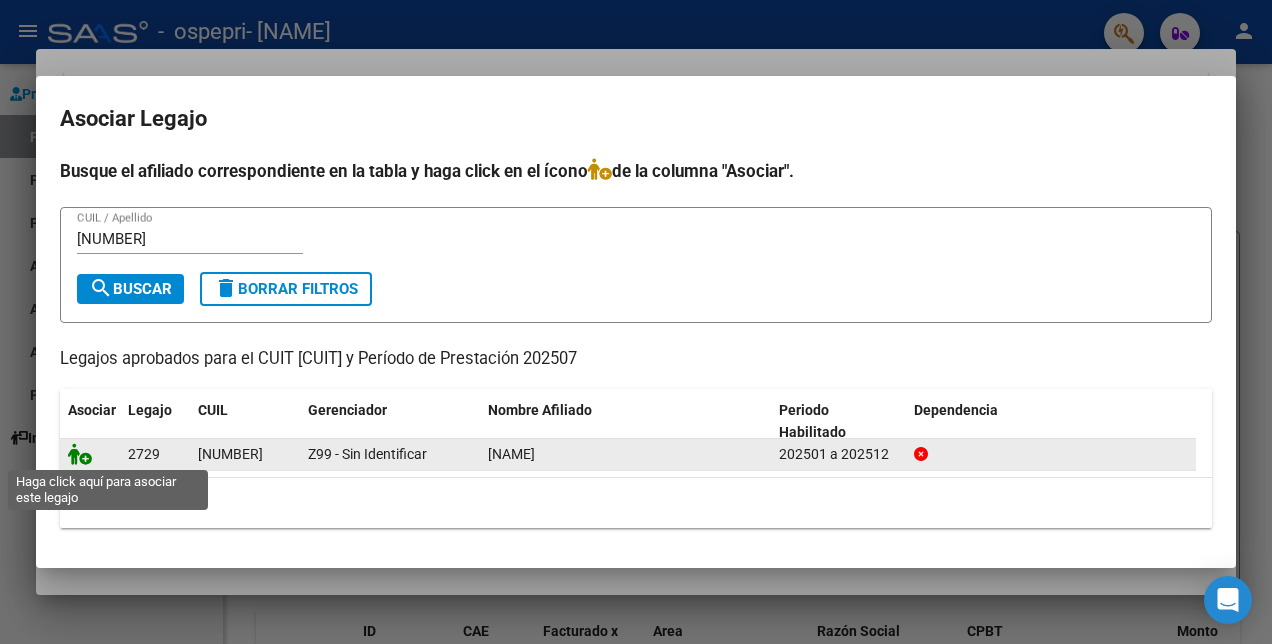 click 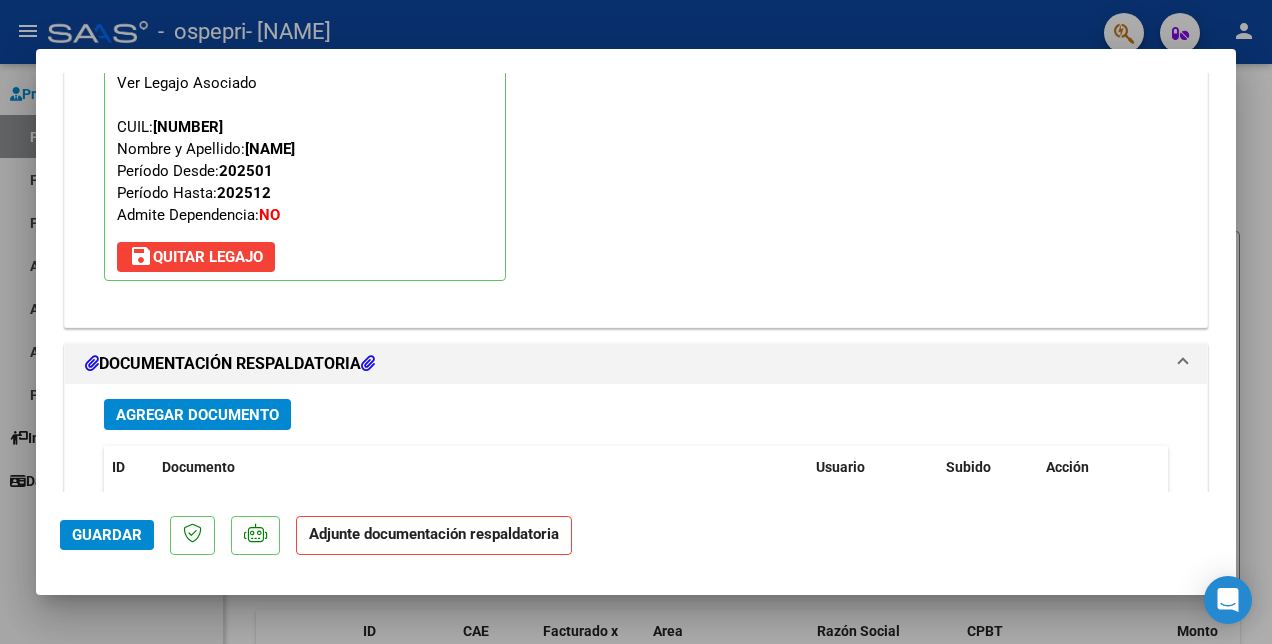 scroll, scrollTop: 2052, scrollLeft: 0, axis: vertical 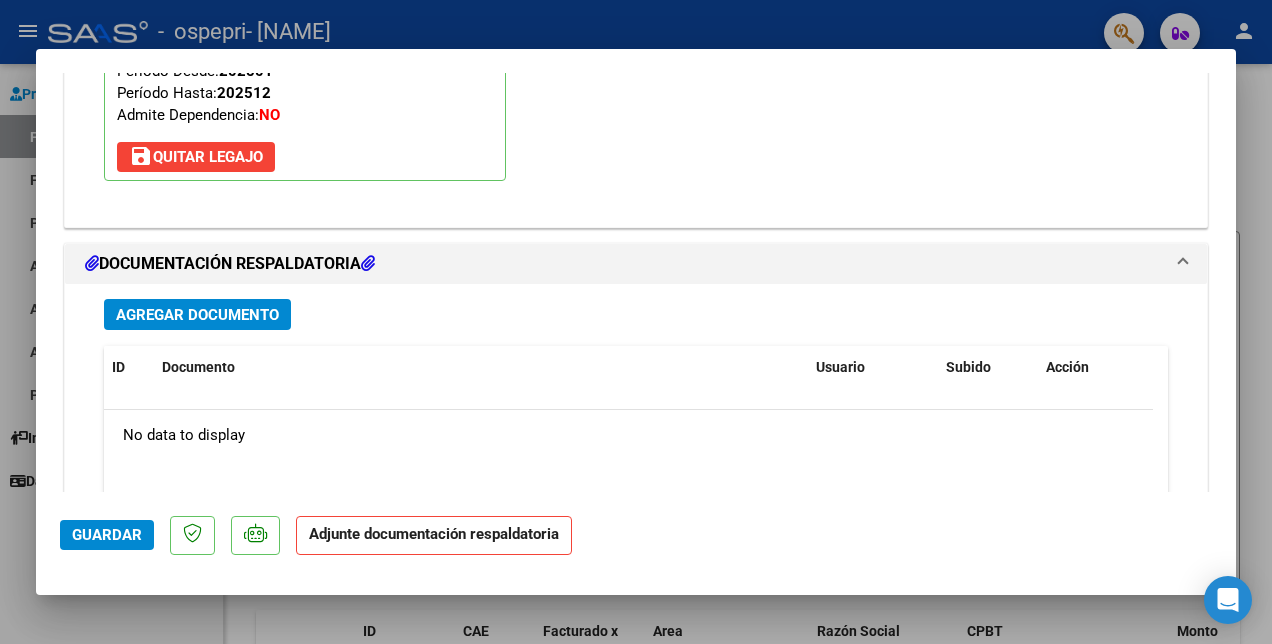 click on "Agregar Documento" at bounding box center (197, 315) 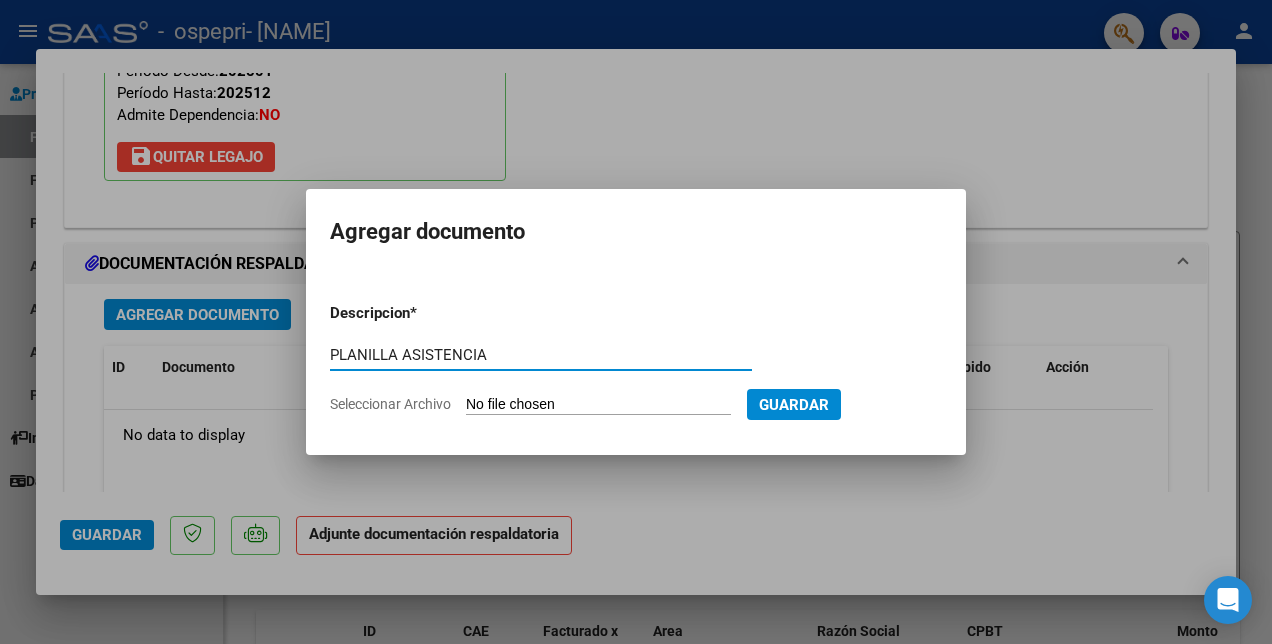 type on "PLANILLA ASISTENCIA" 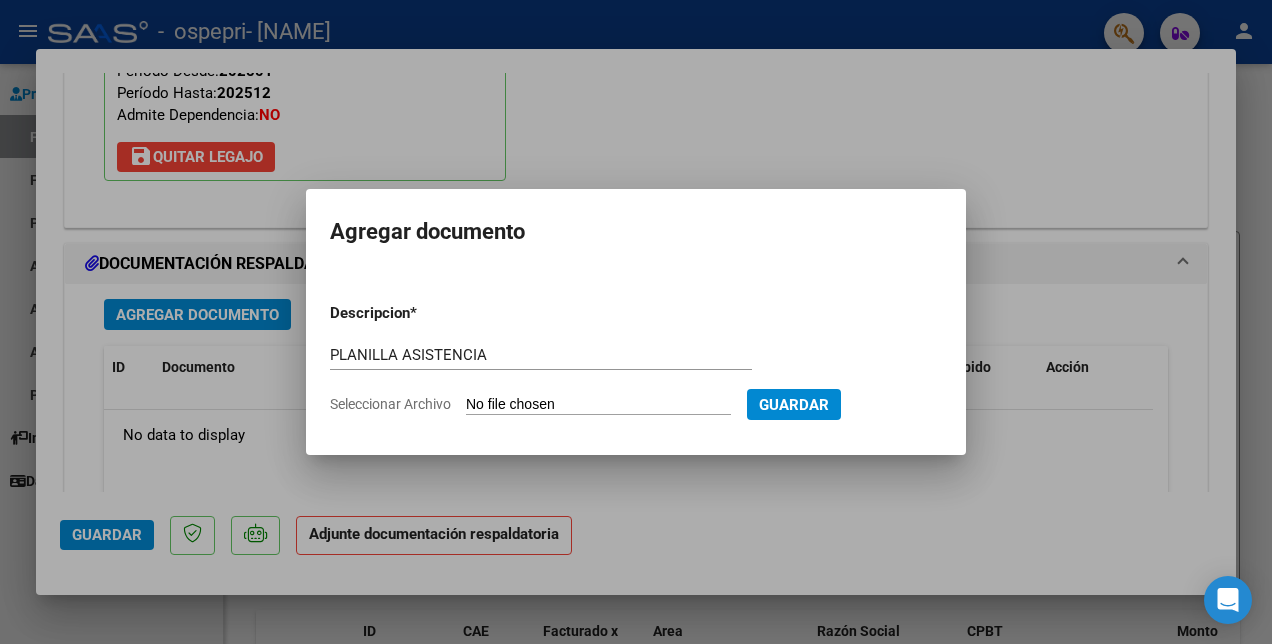 type on "C:\fakepath\[NAME].pdf" 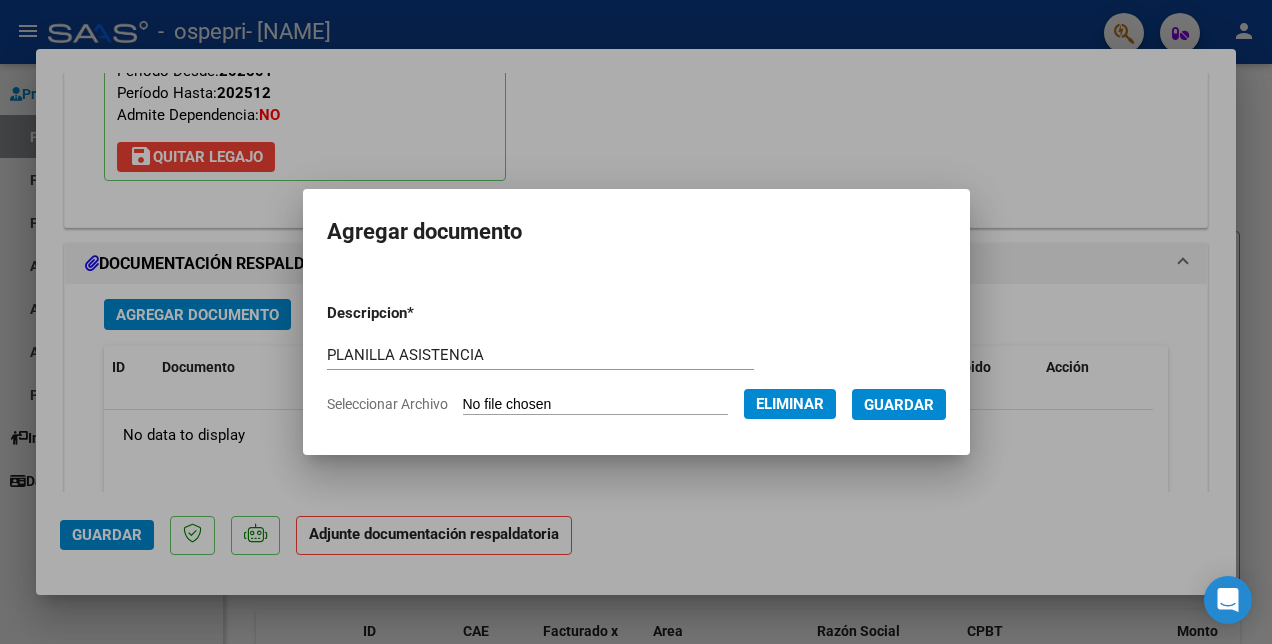click on "Guardar" at bounding box center (899, 405) 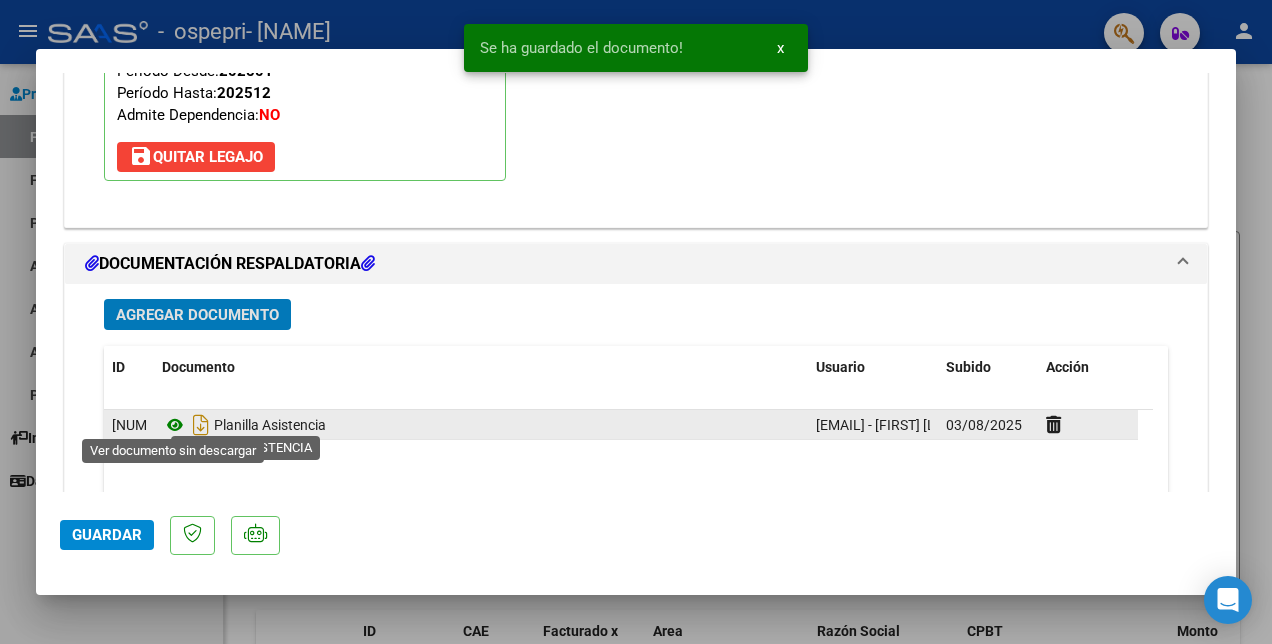 click 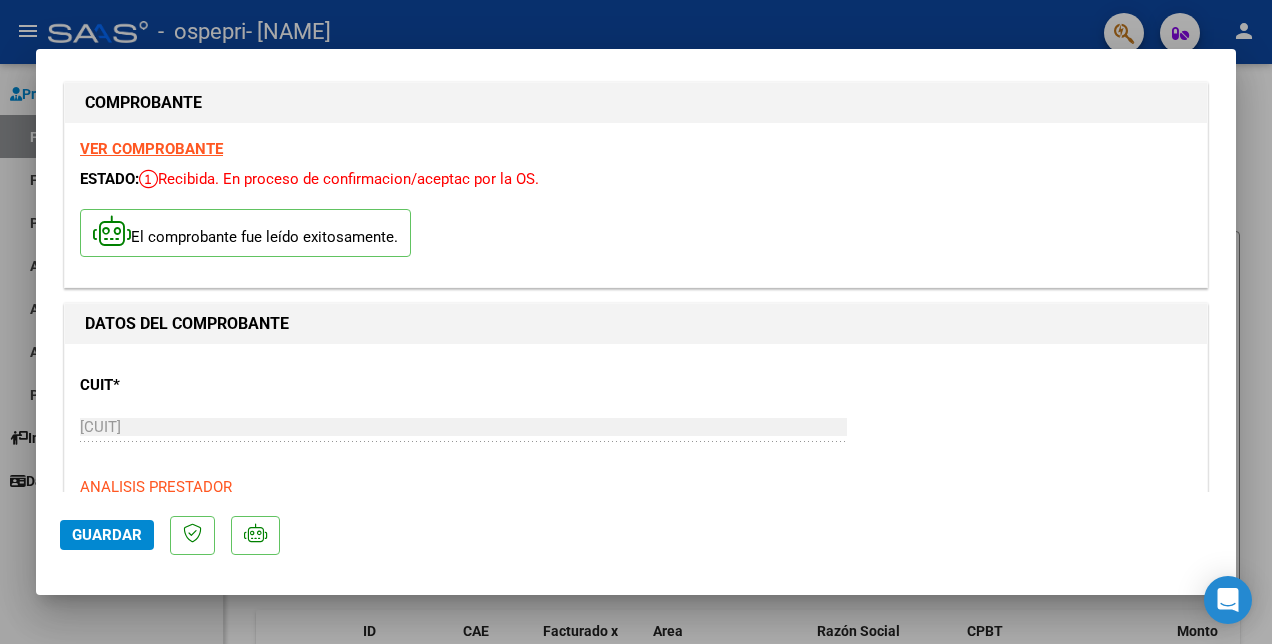scroll, scrollTop: 0, scrollLeft: 0, axis: both 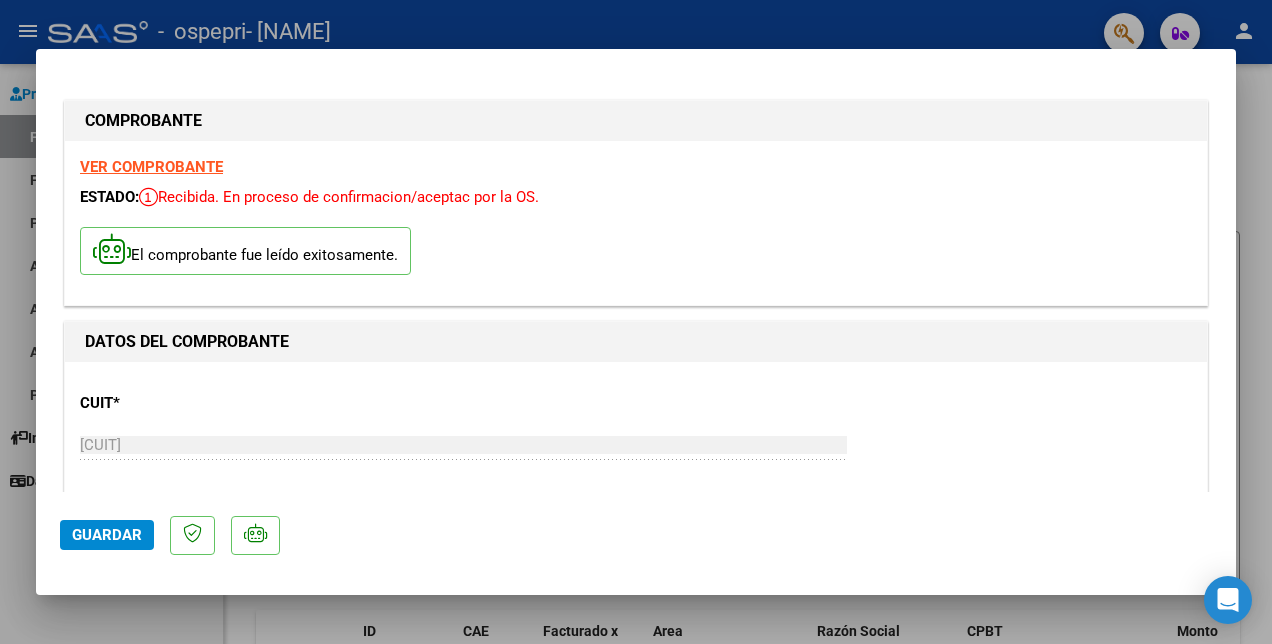 click on "VER COMPROBANTE" at bounding box center [151, 167] 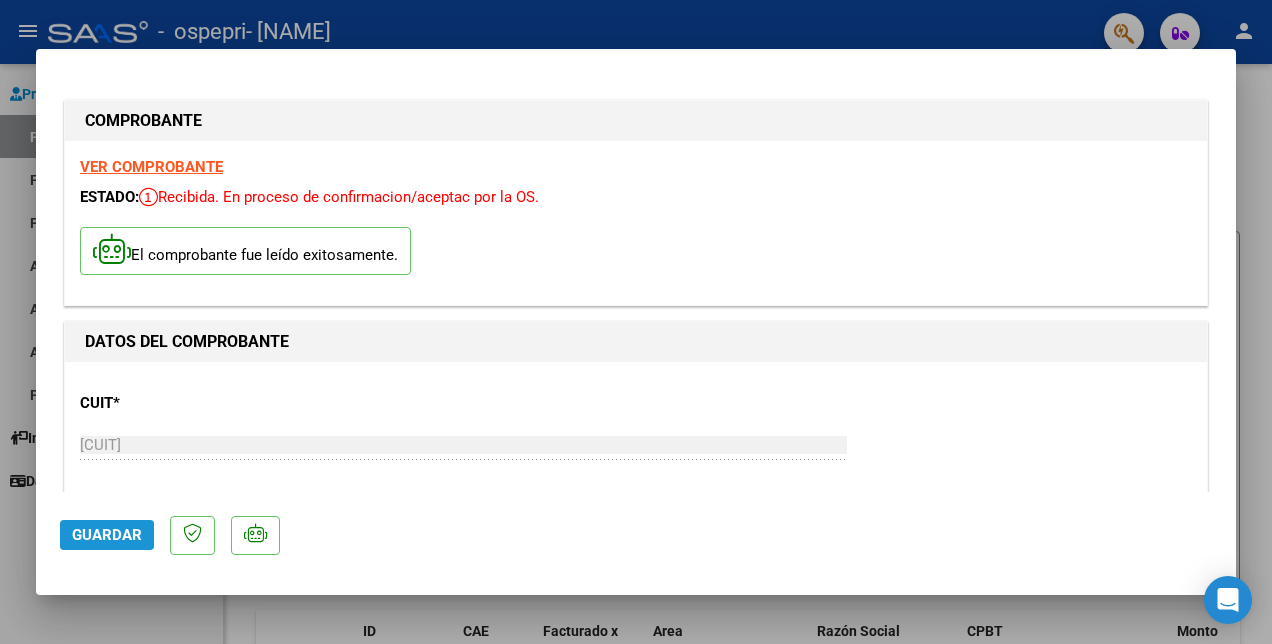 click on "Guardar" 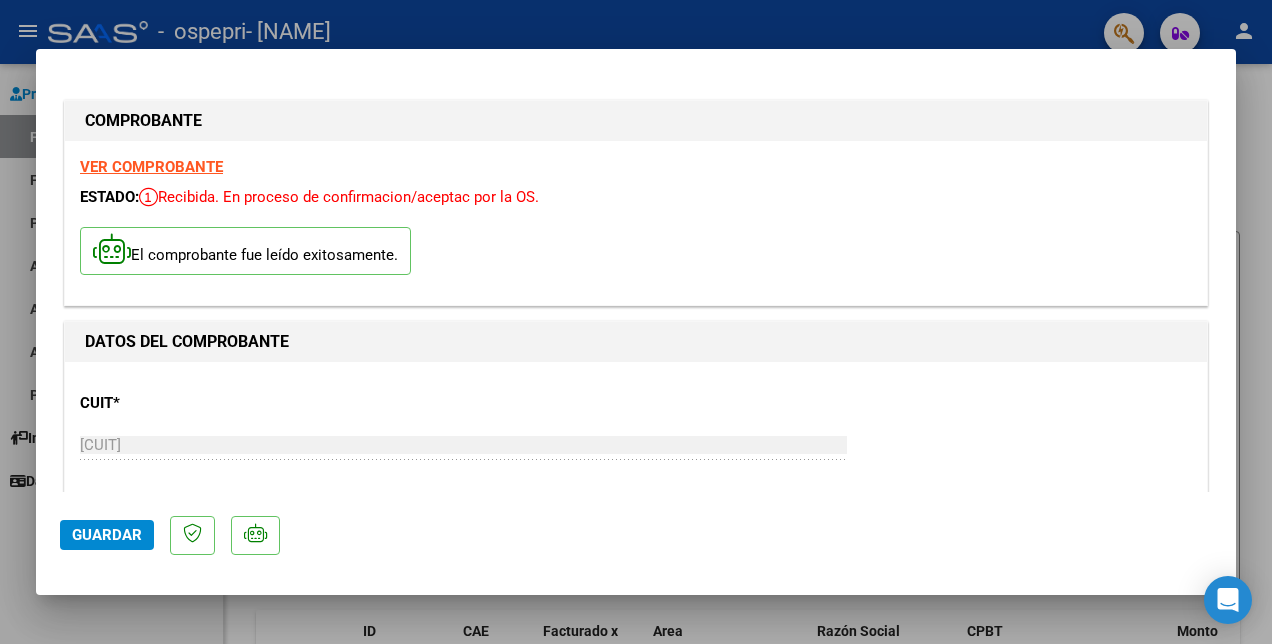 drag, startPoint x: 114, startPoint y: 528, endPoint x: 116, endPoint y: 517, distance: 11.18034 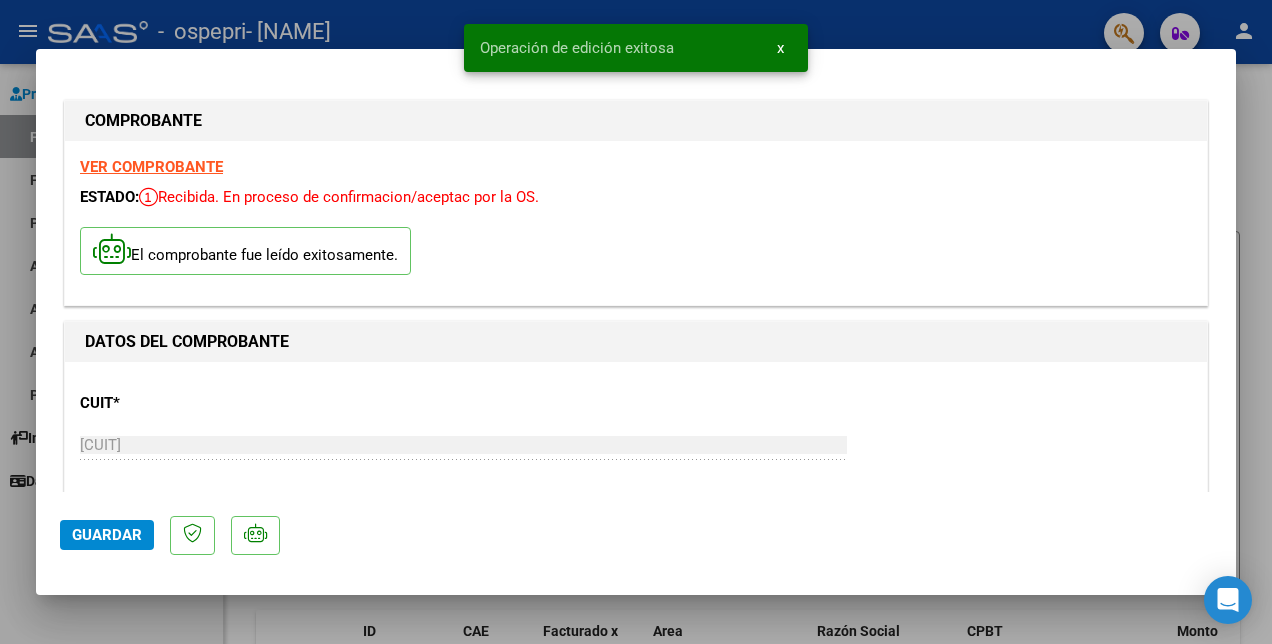 click at bounding box center [636, 322] 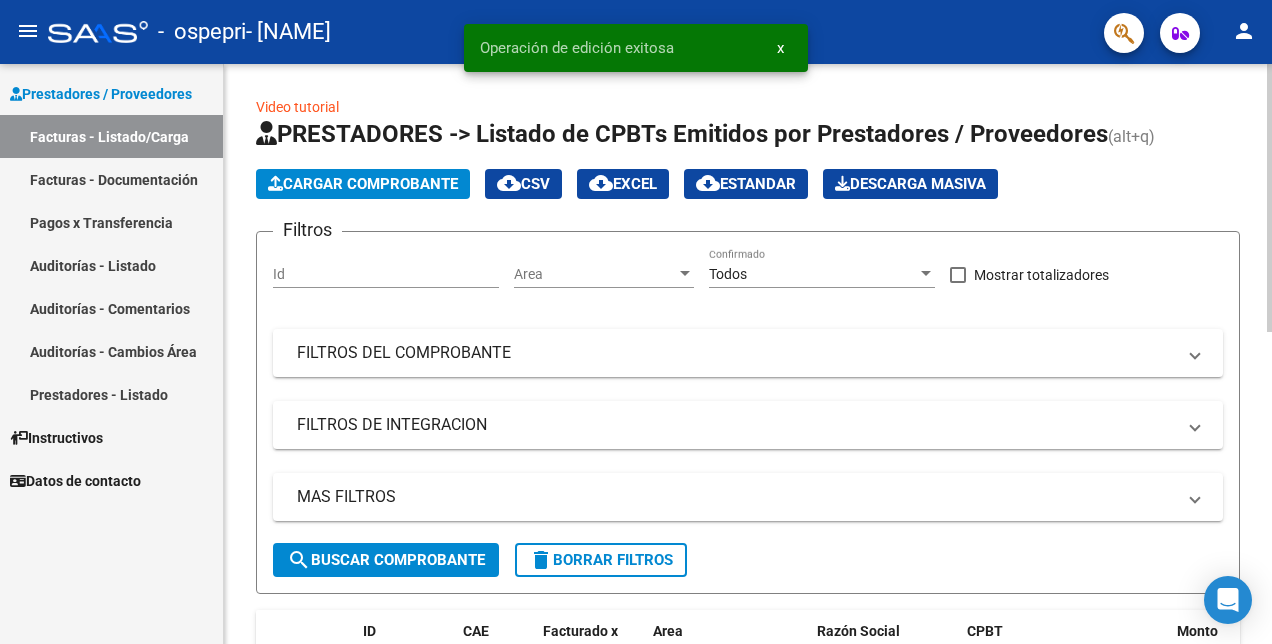 click on "Cargar Comprobante" 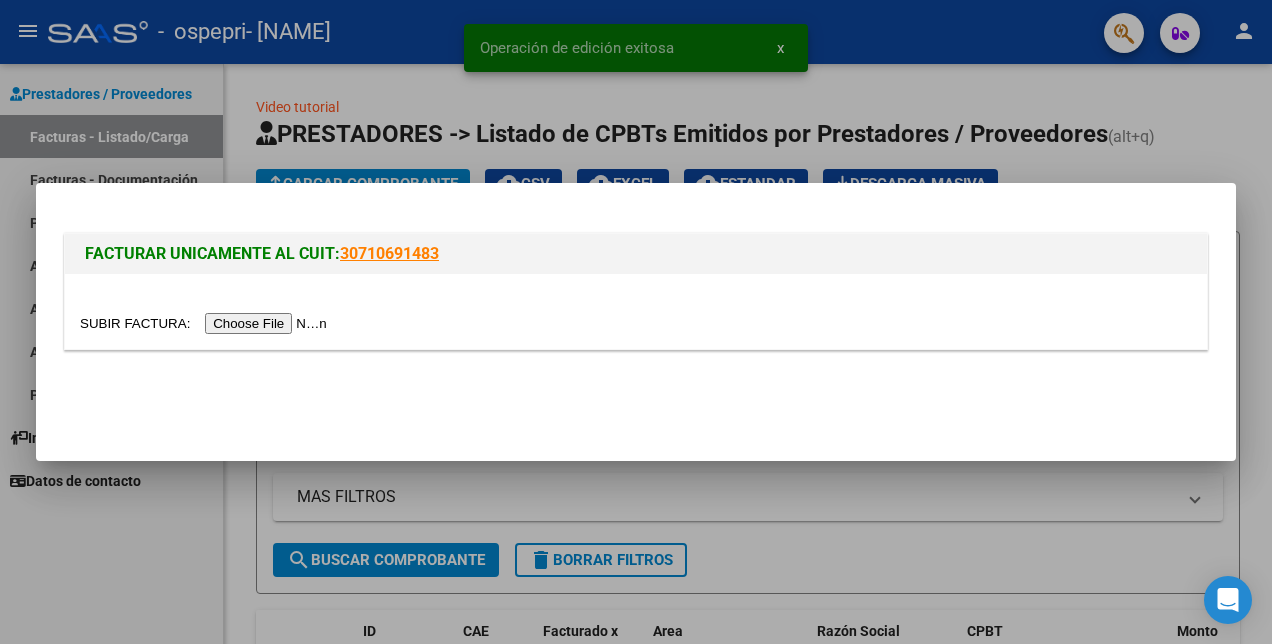 click at bounding box center [206, 323] 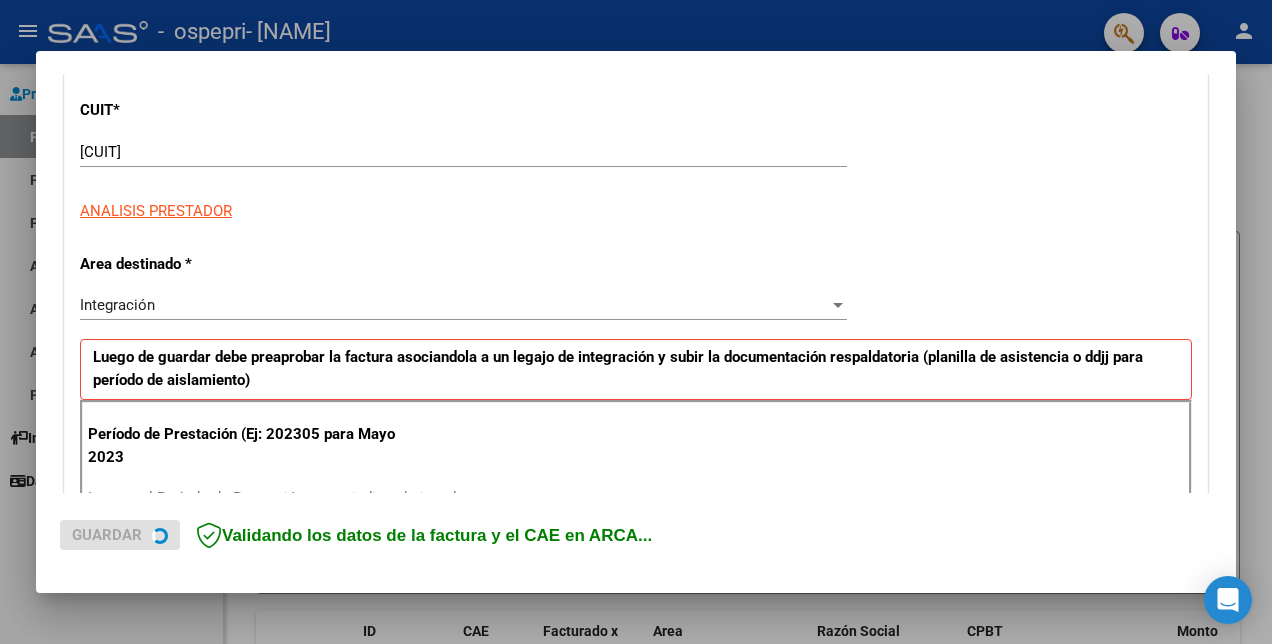 scroll, scrollTop: 300, scrollLeft: 0, axis: vertical 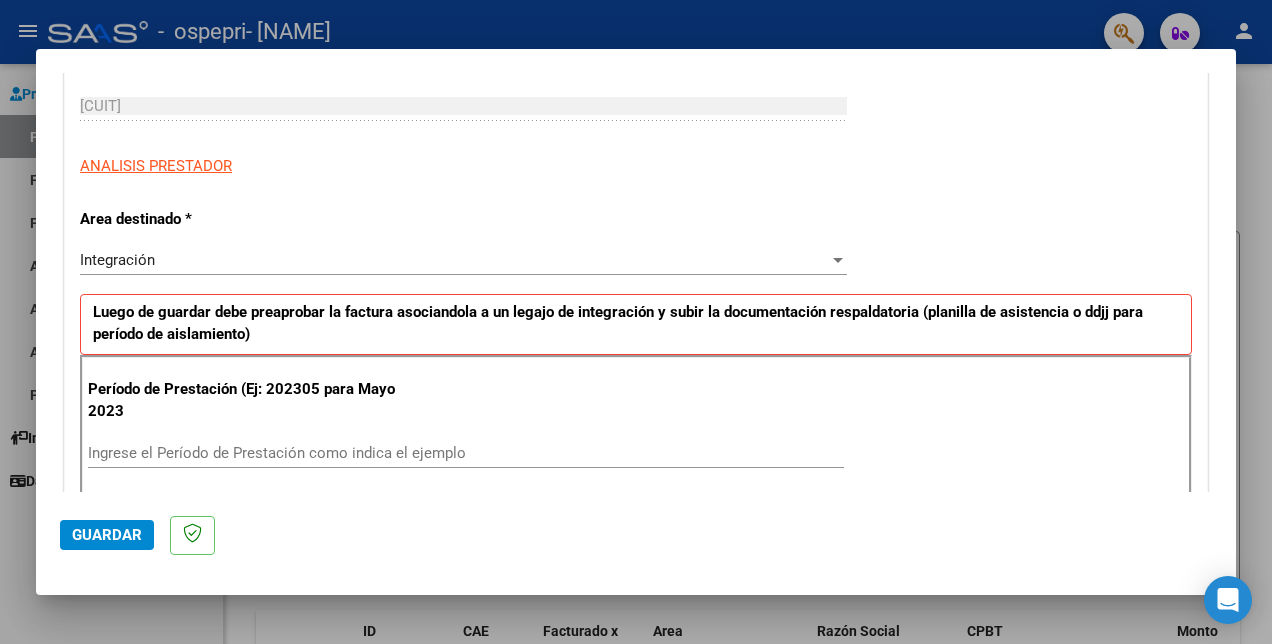click on "Ingrese el Período de Prestación como indica el ejemplo" at bounding box center (466, 453) 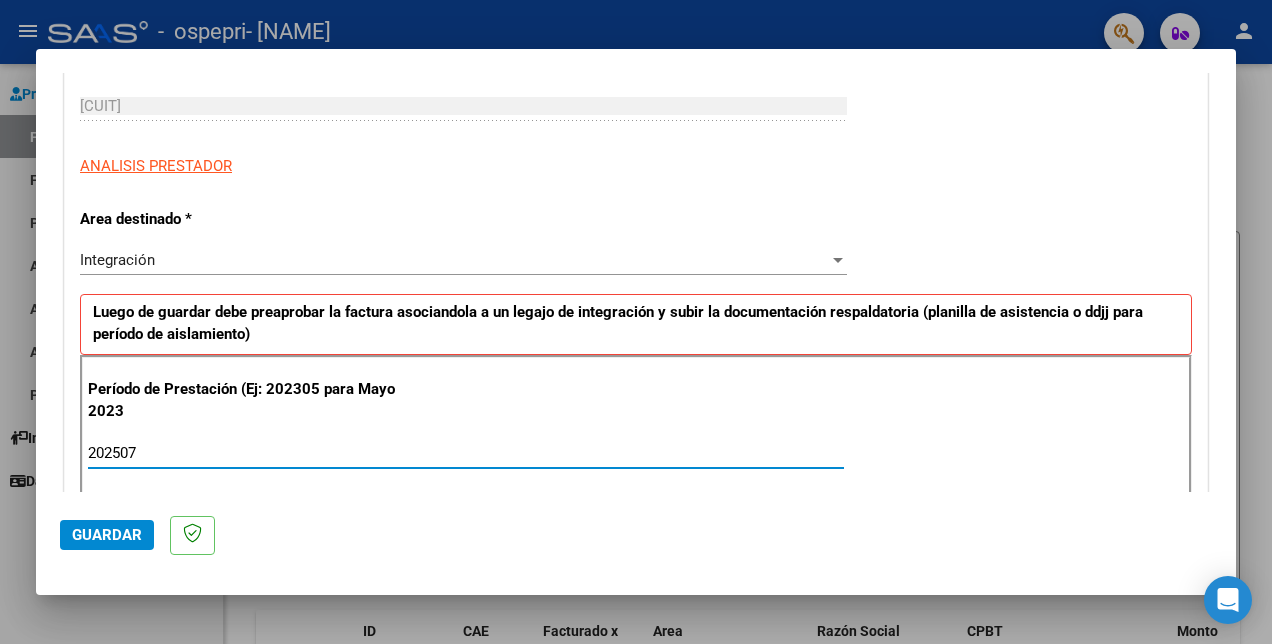 type on "202507" 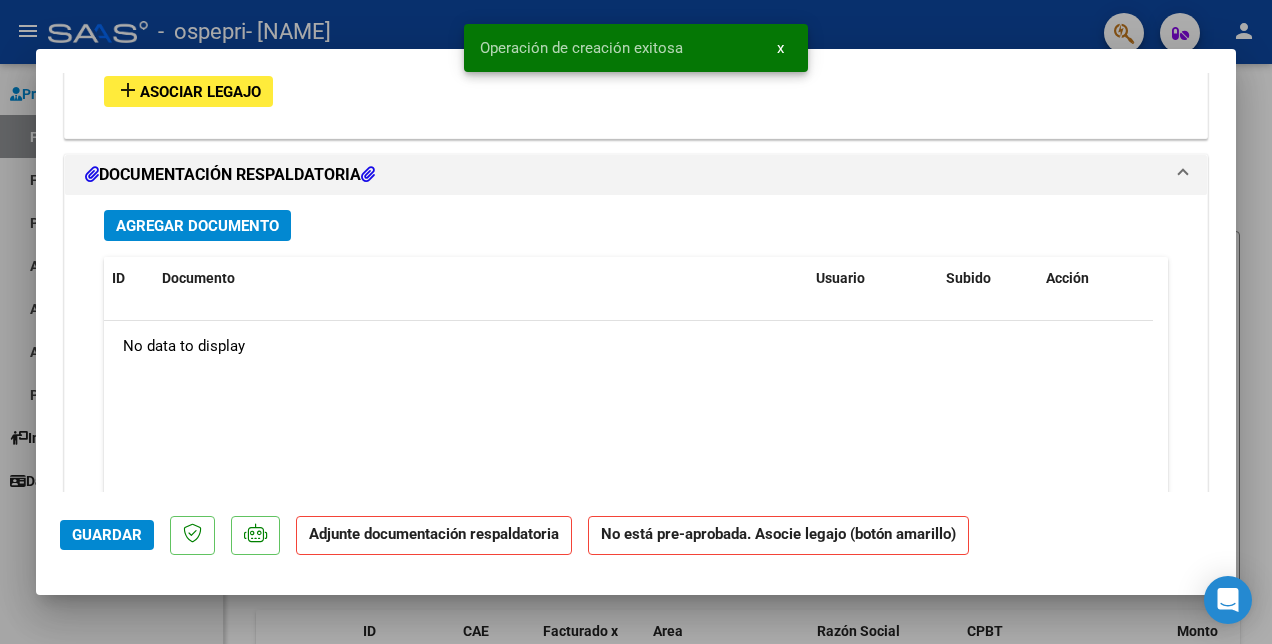 scroll, scrollTop: 1700, scrollLeft: 0, axis: vertical 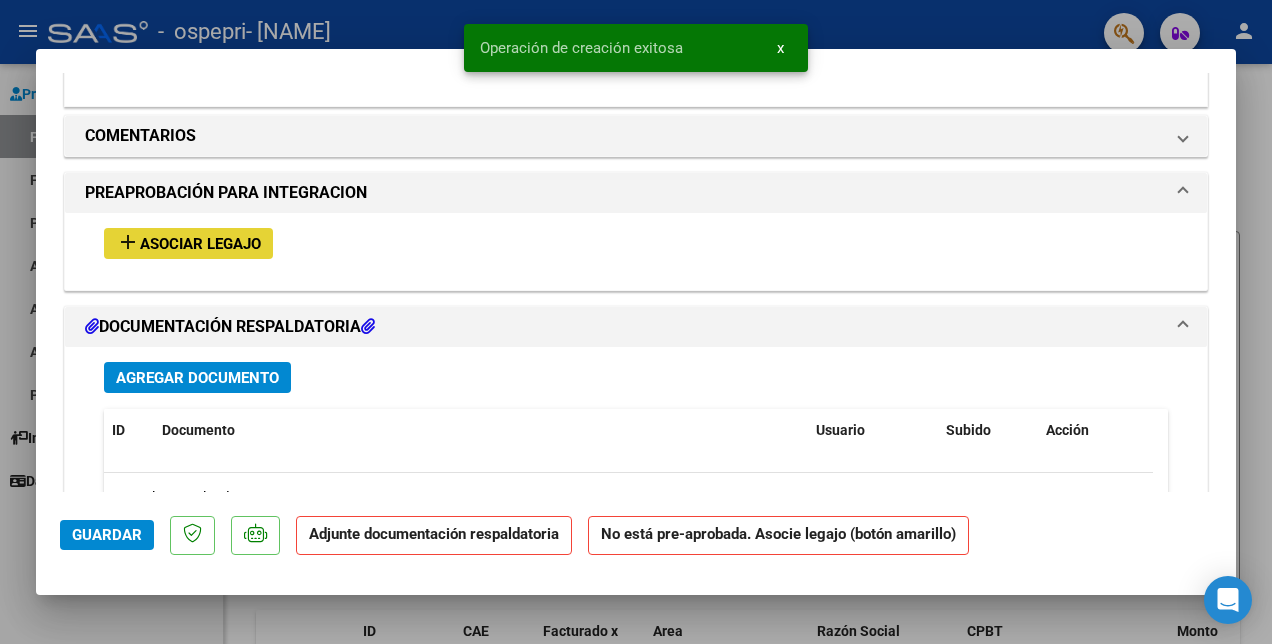 click on "Asociar Legajo" at bounding box center (200, 244) 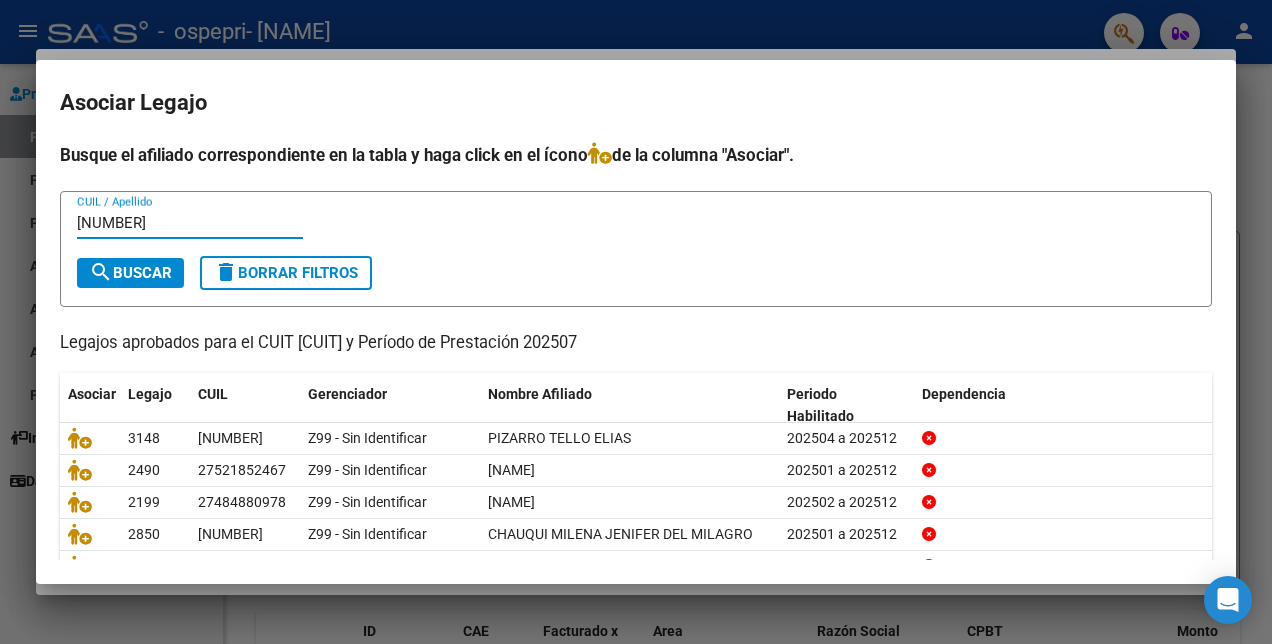 type on "[NUMBER]" 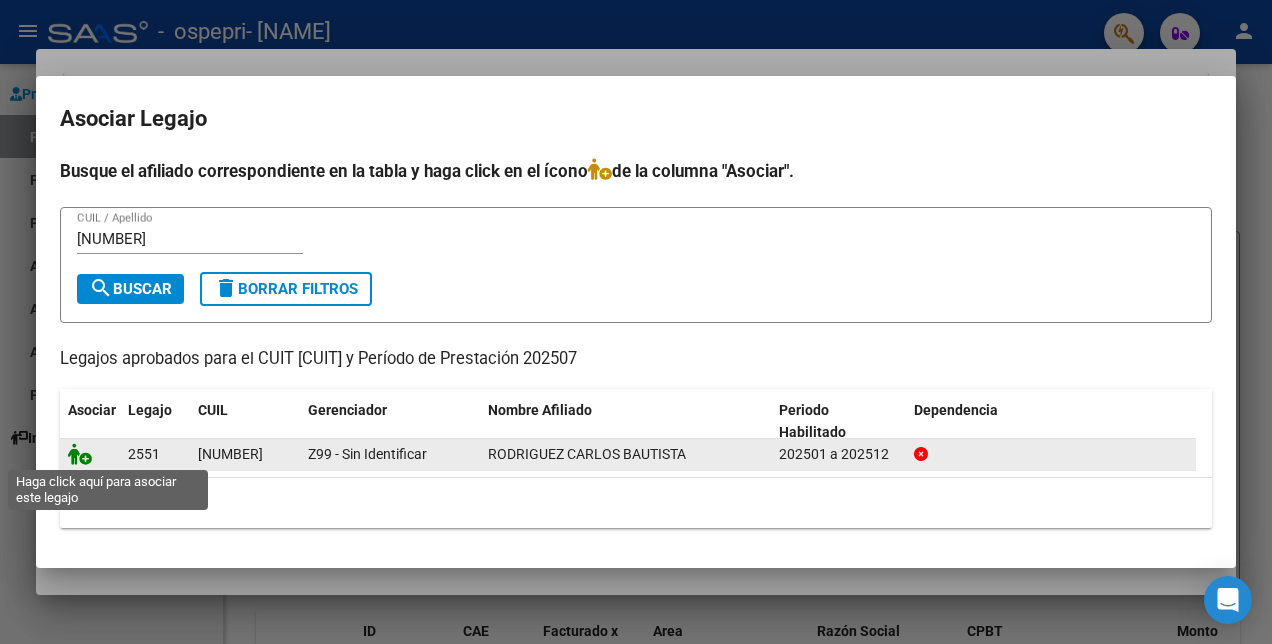 click 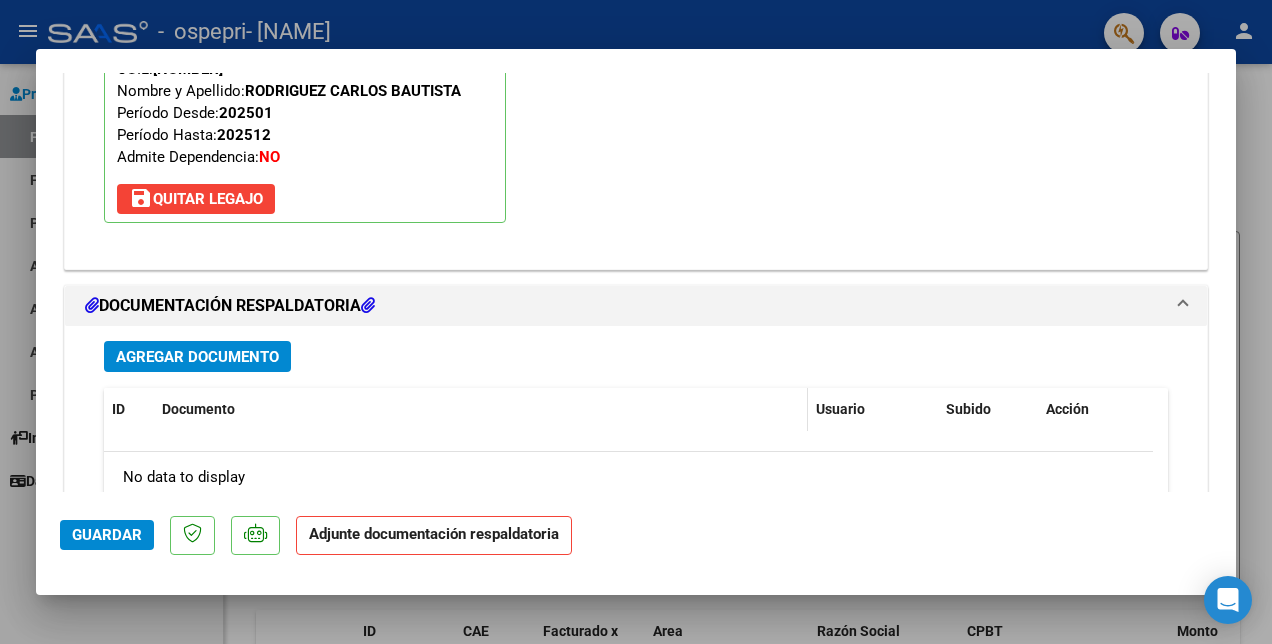 scroll, scrollTop: 2052, scrollLeft: 0, axis: vertical 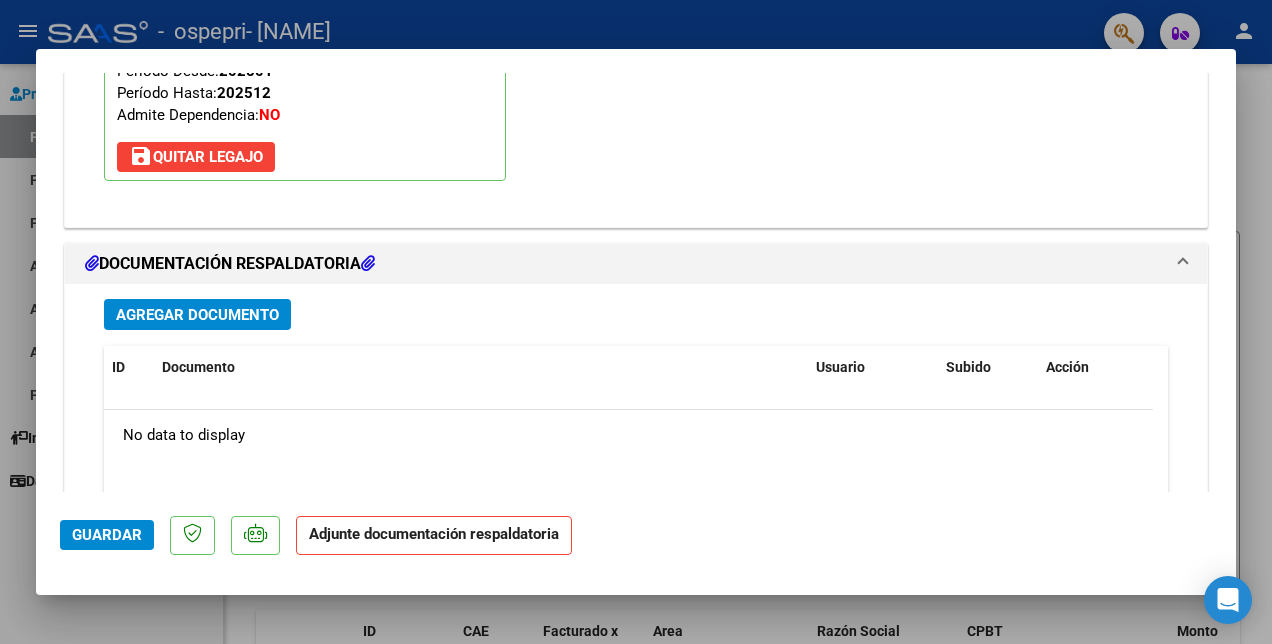 click on "Agregar Documento" at bounding box center (197, 315) 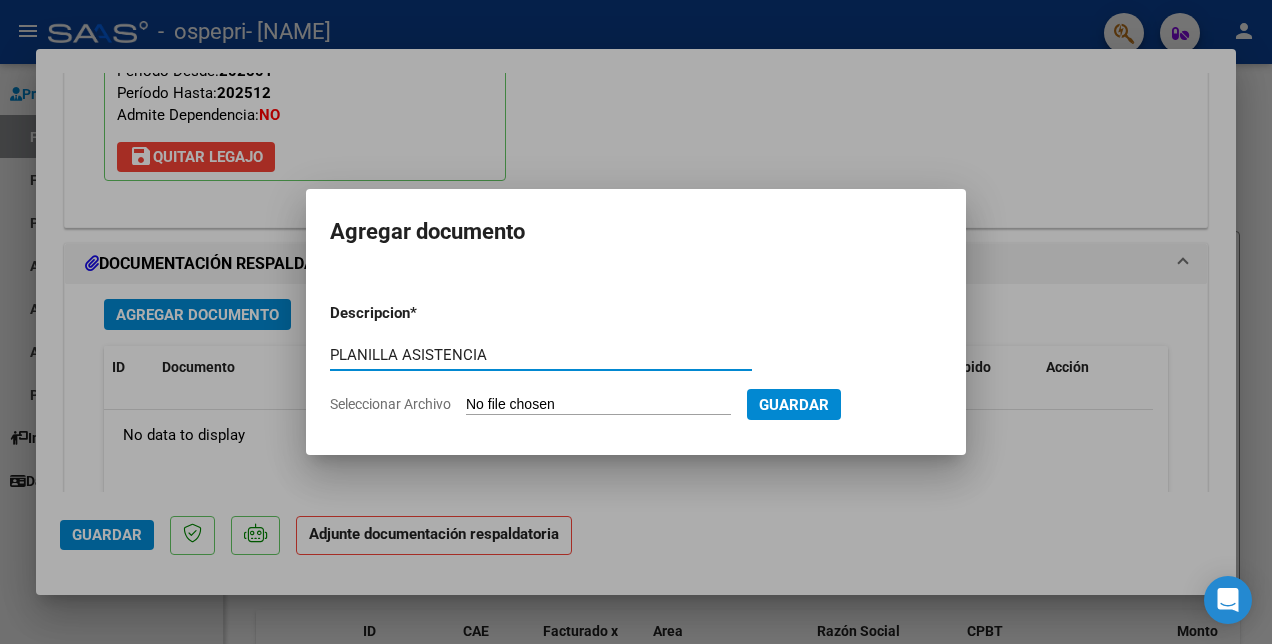 type on "PLANILLA ASISTENCIA" 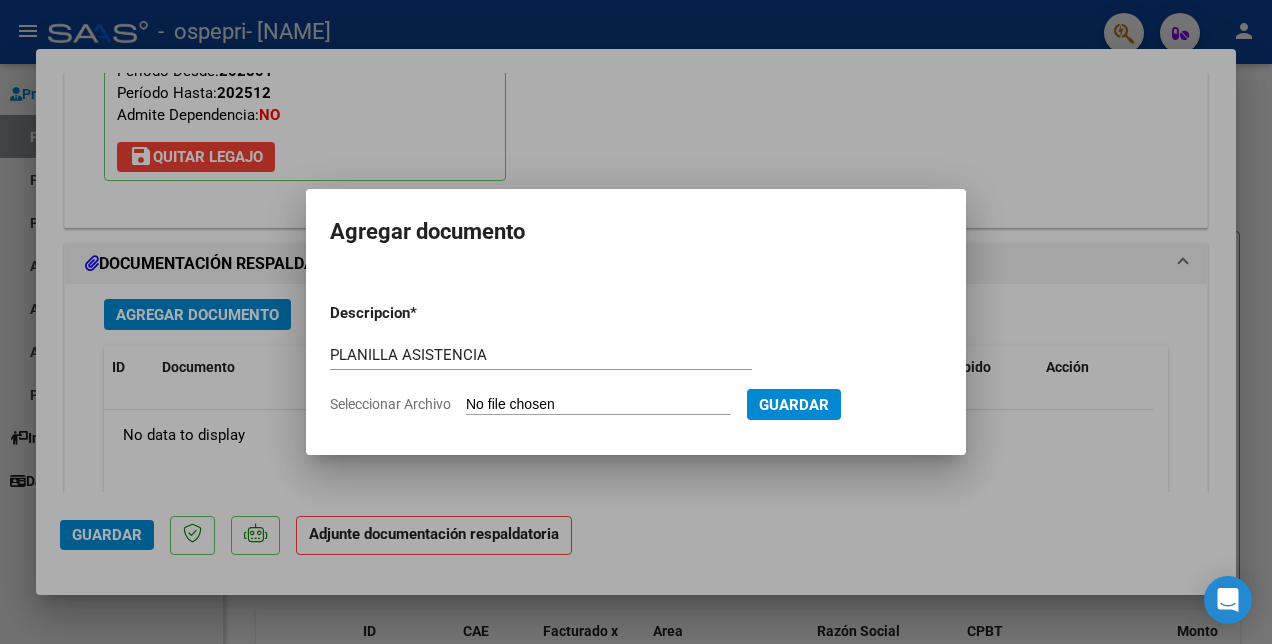 type on "C:\fakepath\[NAME].pdf" 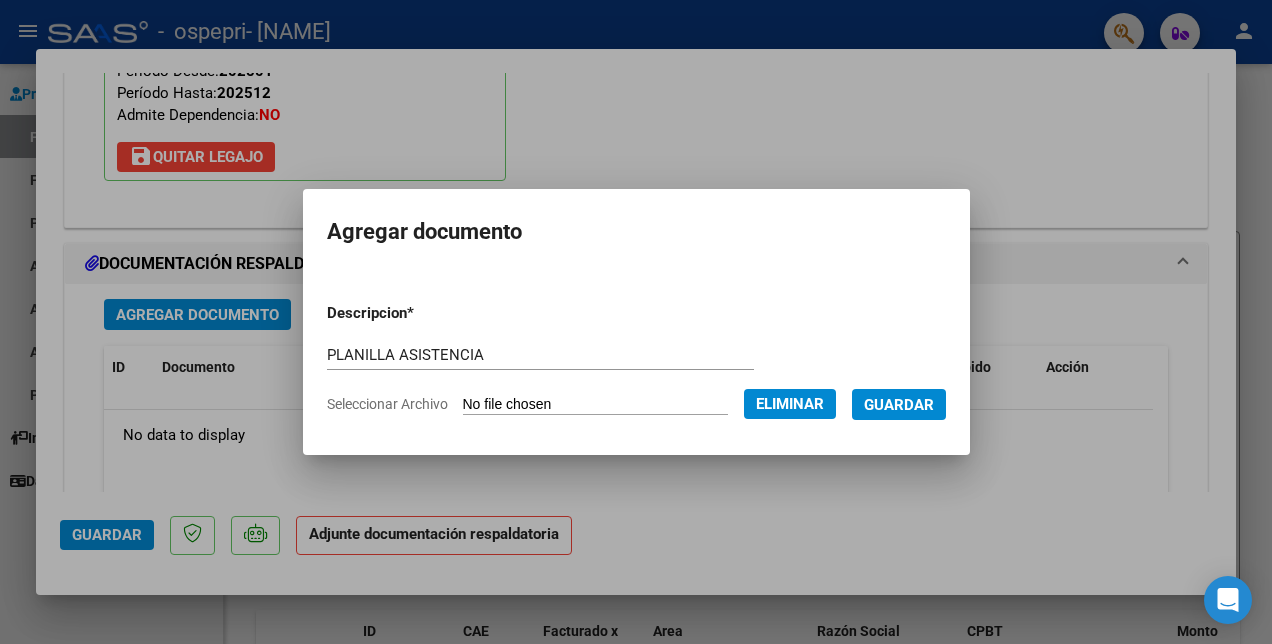 click on "Guardar" at bounding box center [899, 405] 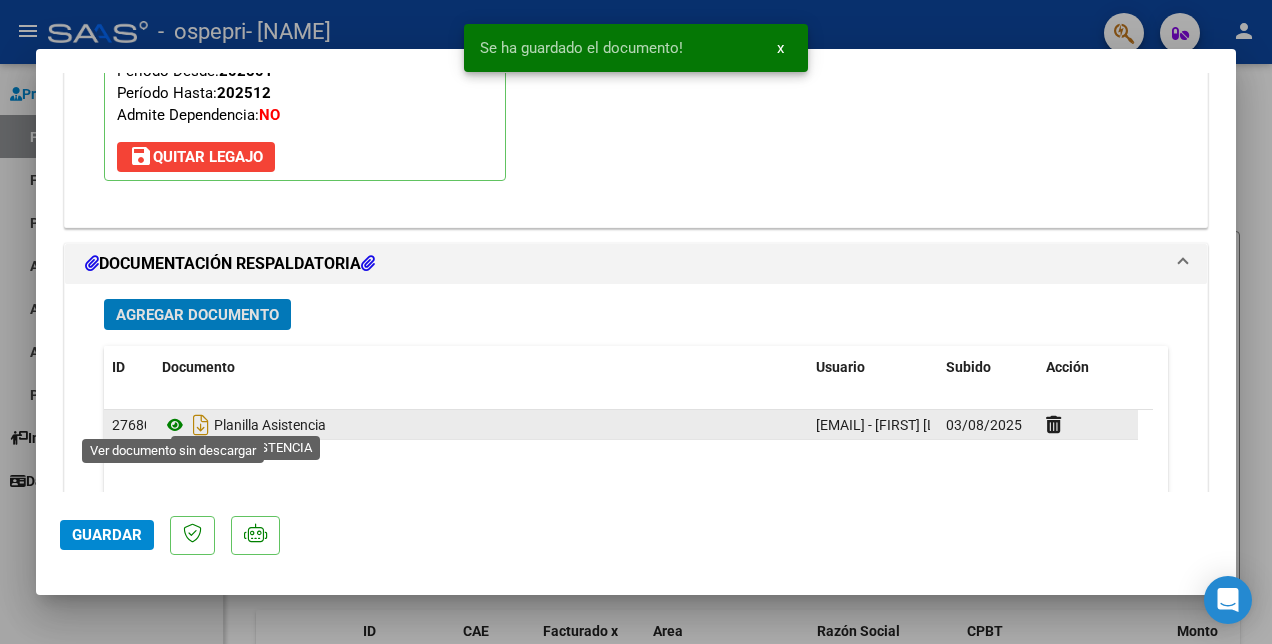 click 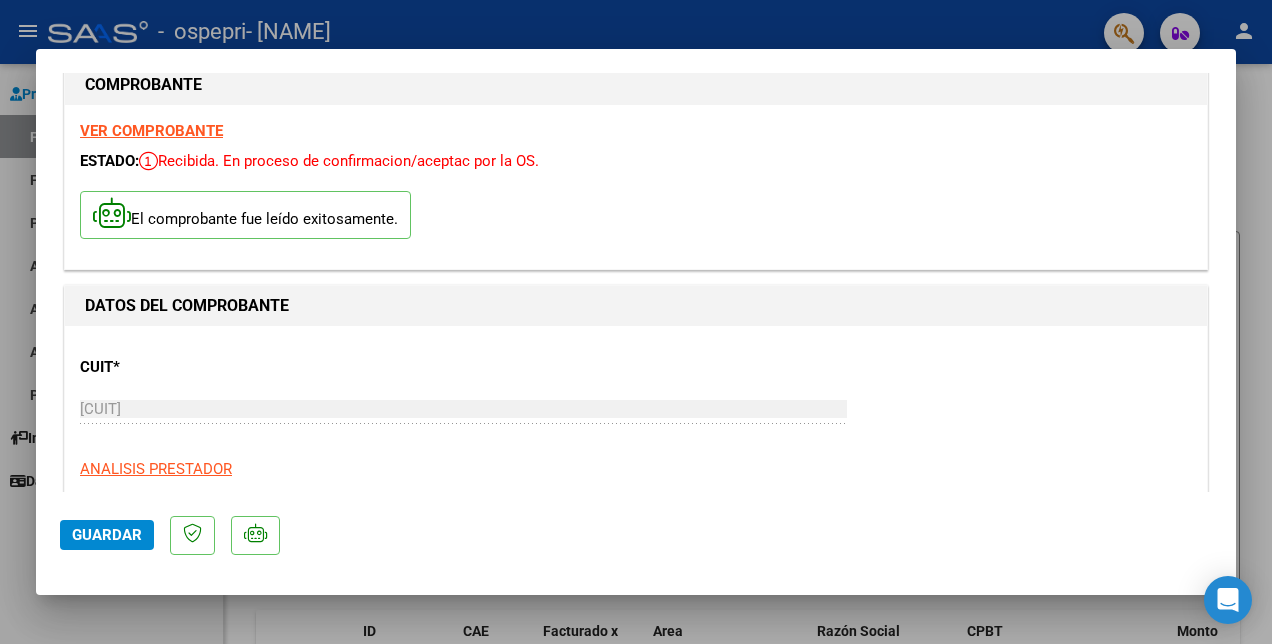 scroll, scrollTop: 0, scrollLeft: 0, axis: both 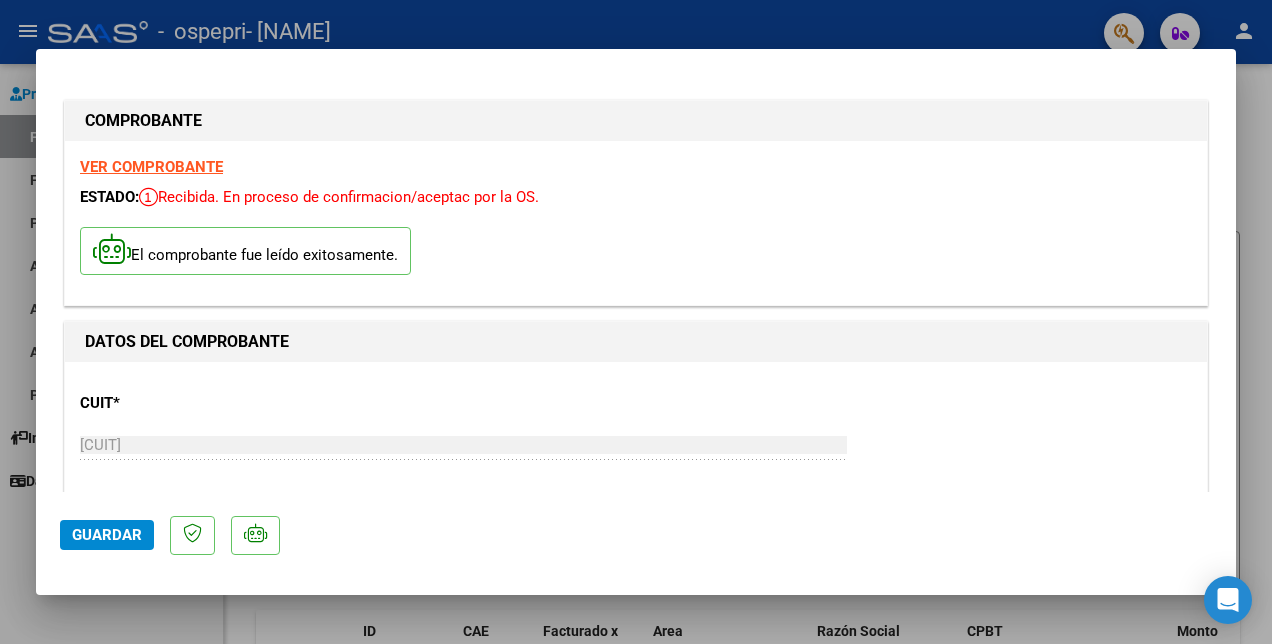 click on "VER COMPROBANTE" at bounding box center (151, 167) 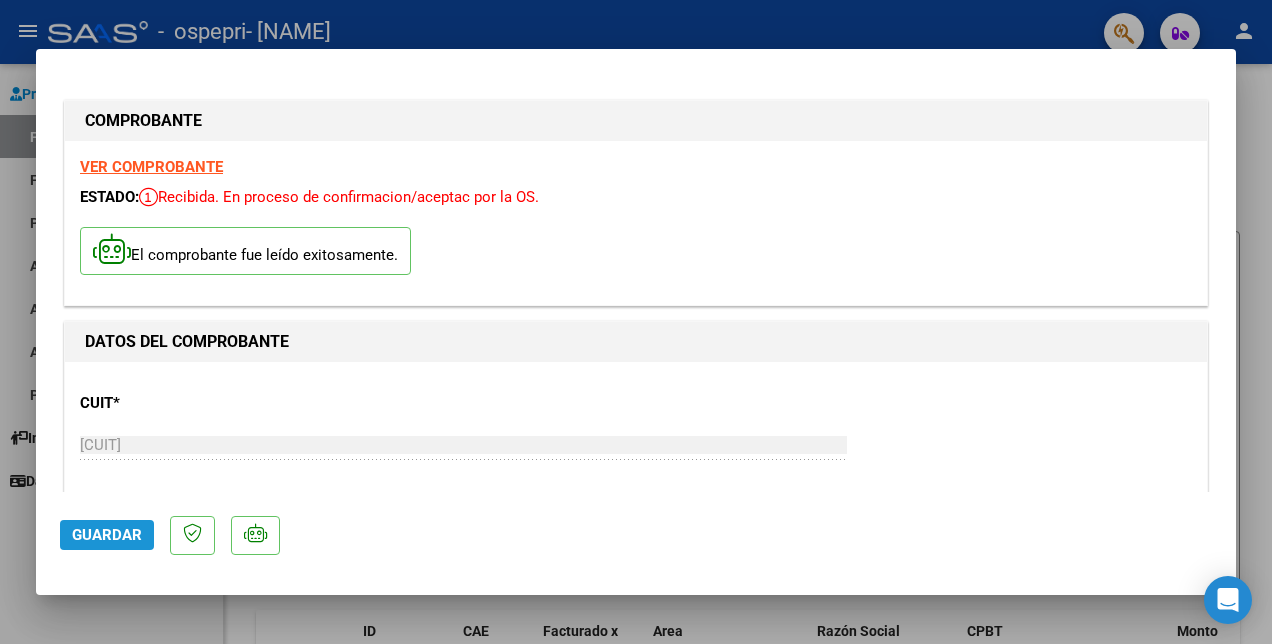 click on "Guardar" 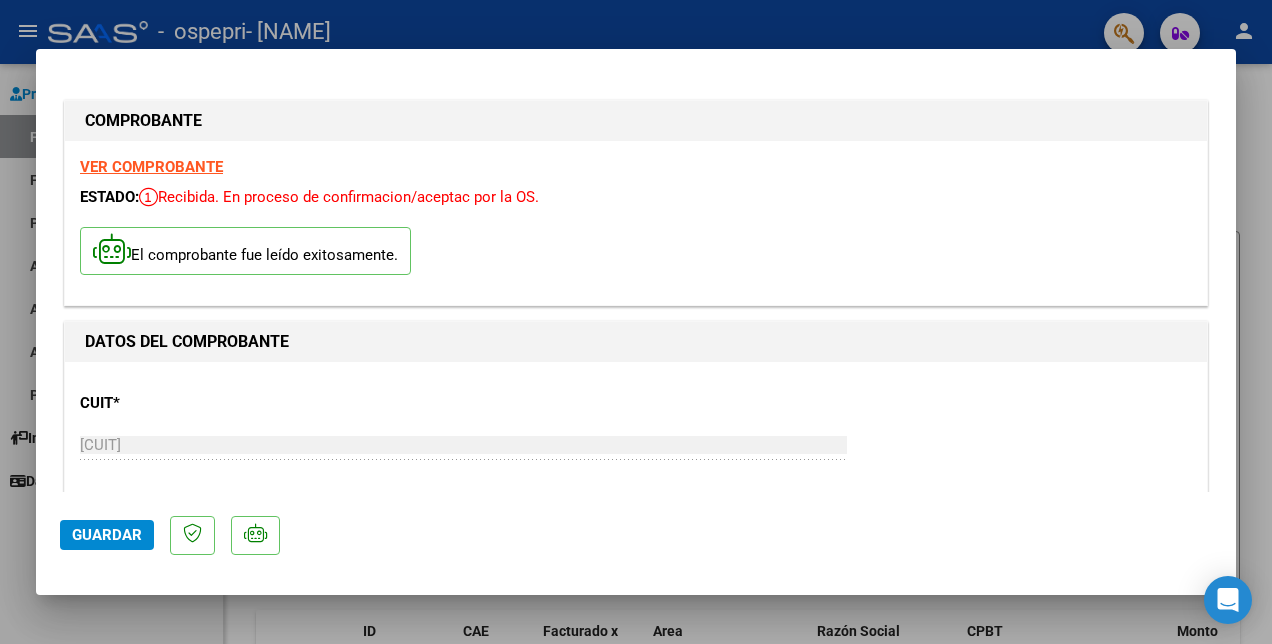 click on "Guardar" 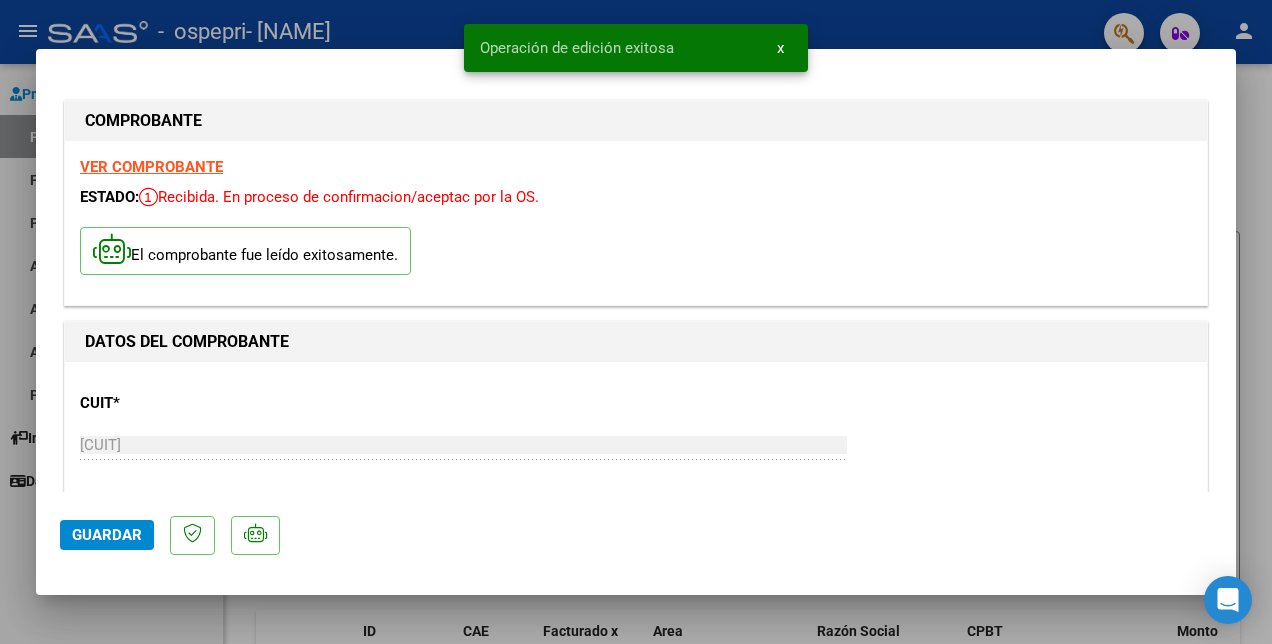 click at bounding box center [636, 322] 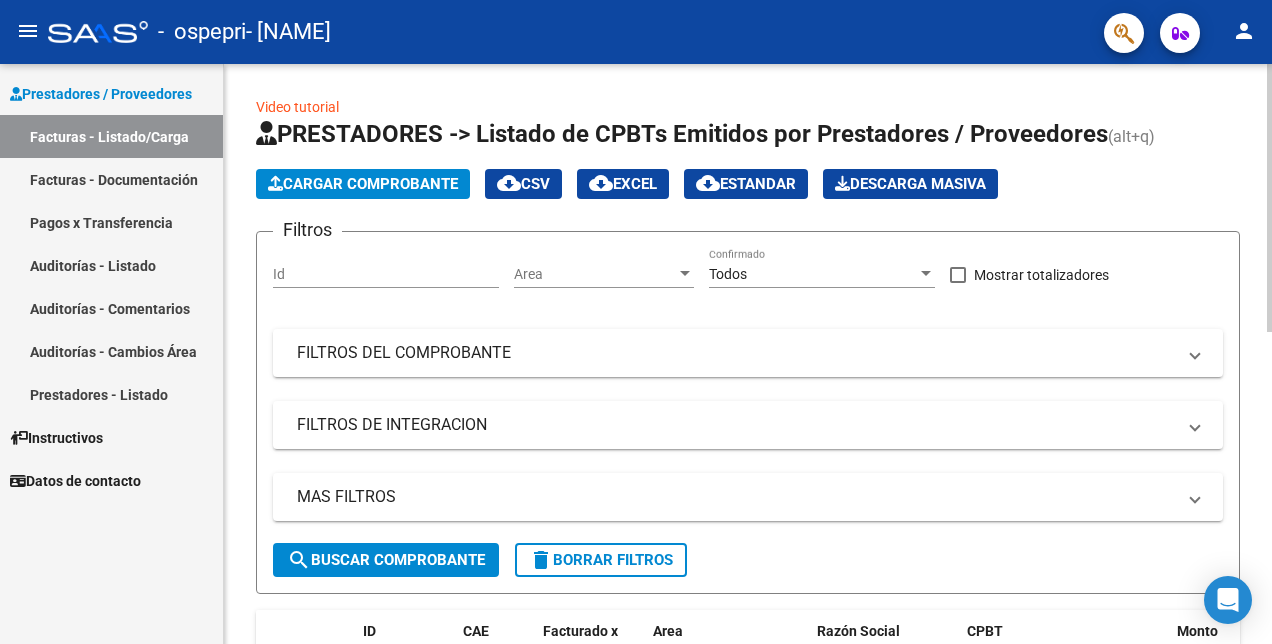 click on "Cargar Comprobante" 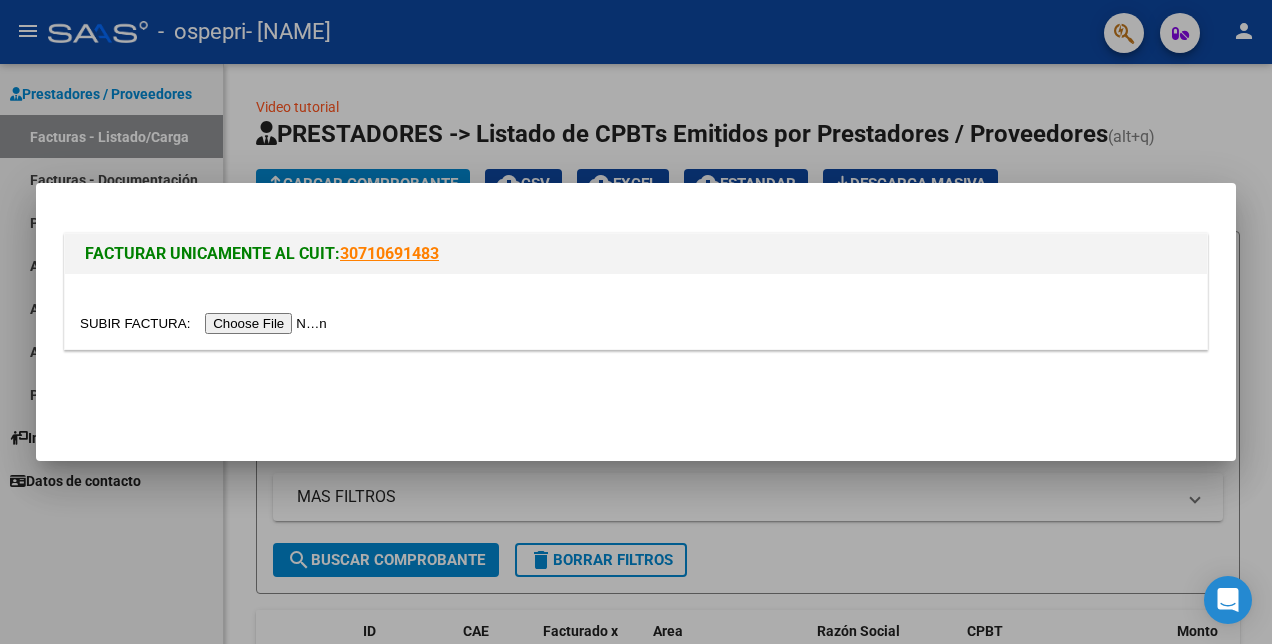 click at bounding box center (206, 323) 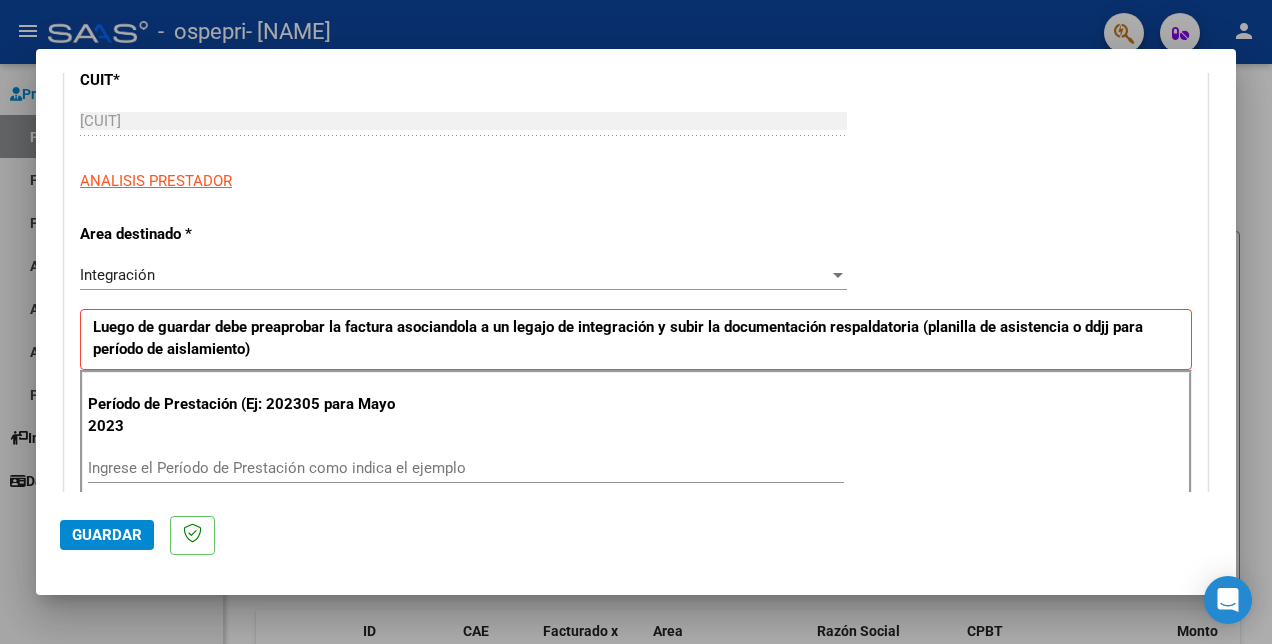 scroll, scrollTop: 400, scrollLeft: 0, axis: vertical 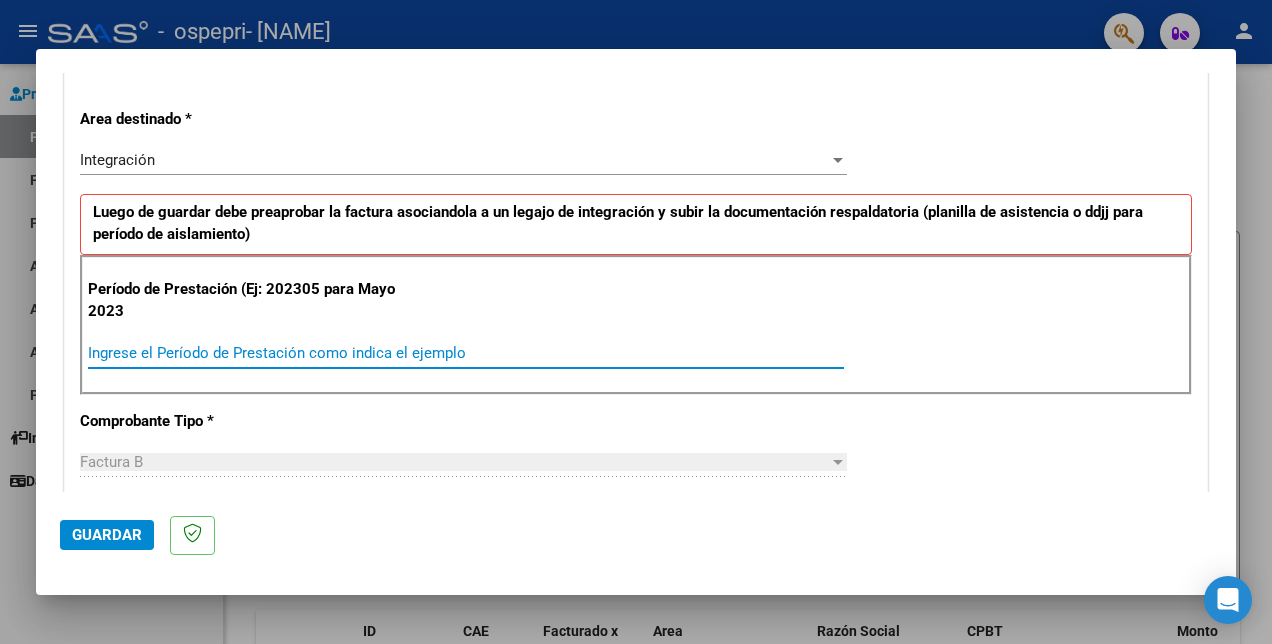 click on "Ingrese el Período de Prestación como indica el ejemplo" at bounding box center (466, 353) 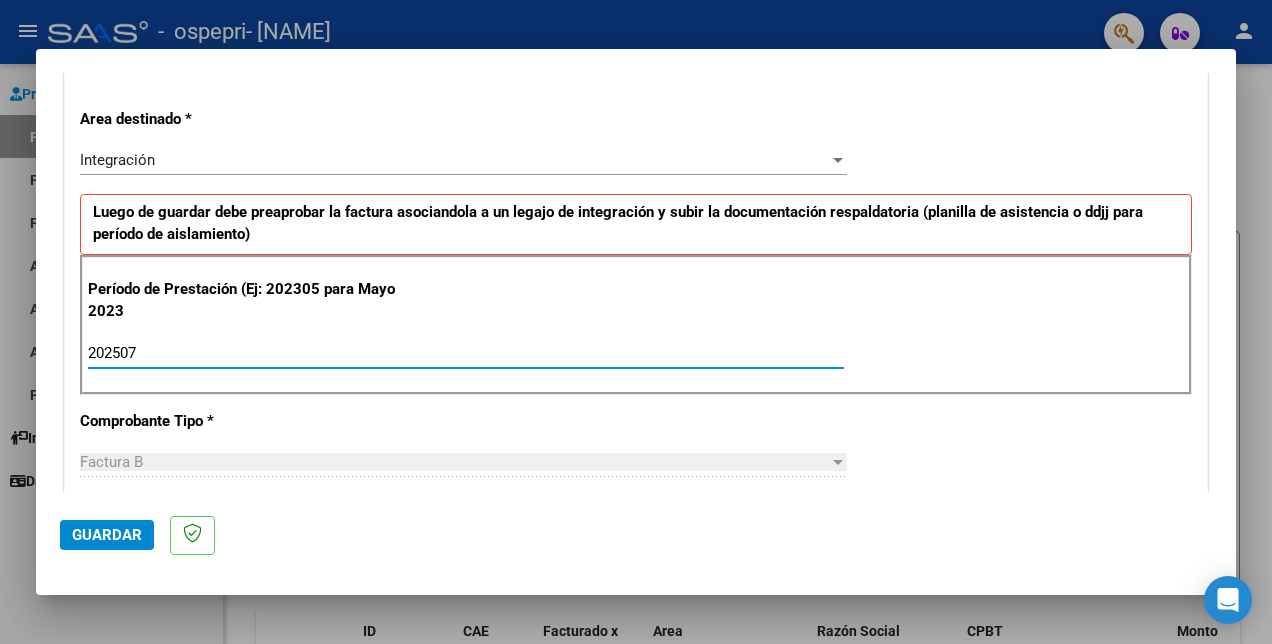 type on "202507" 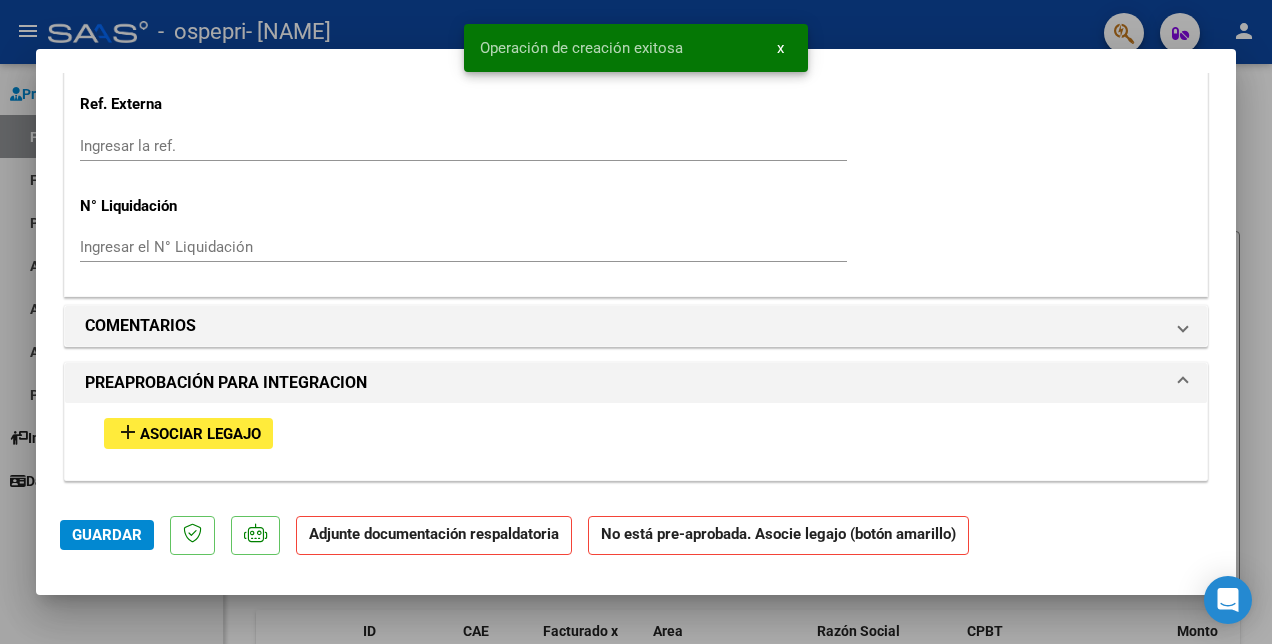 scroll, scrollTop: 1600, scrollLeft: 0, axis: vertical 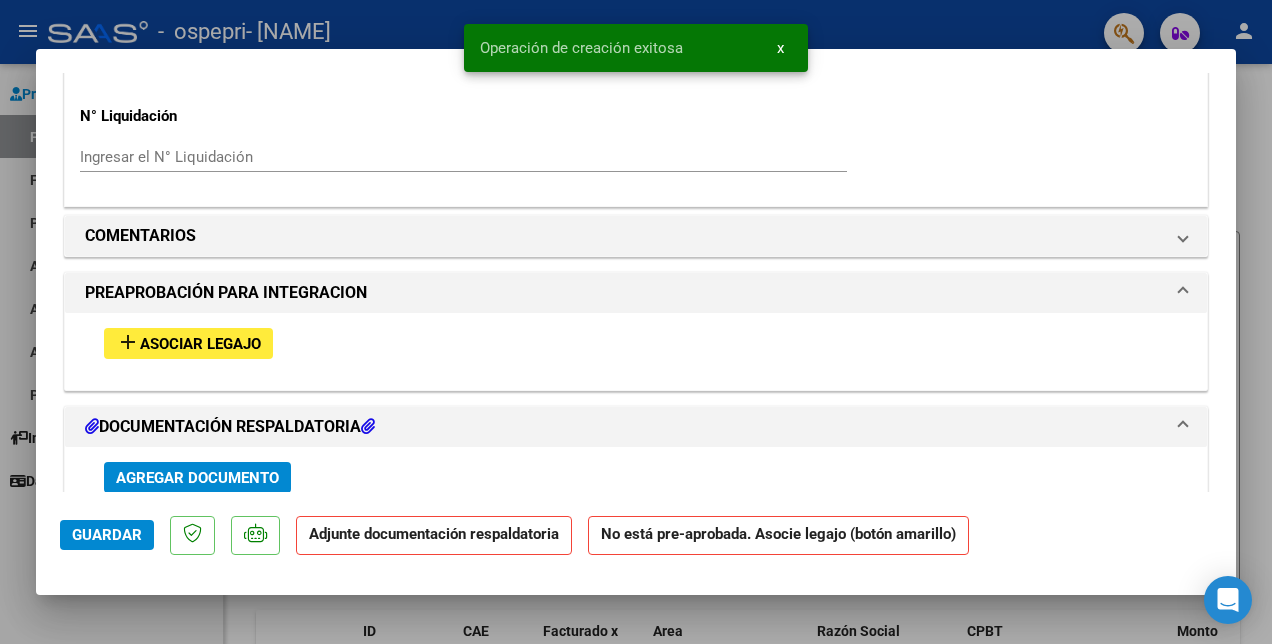 click on "Asociar Legajo" at bounding box center [200, 344] 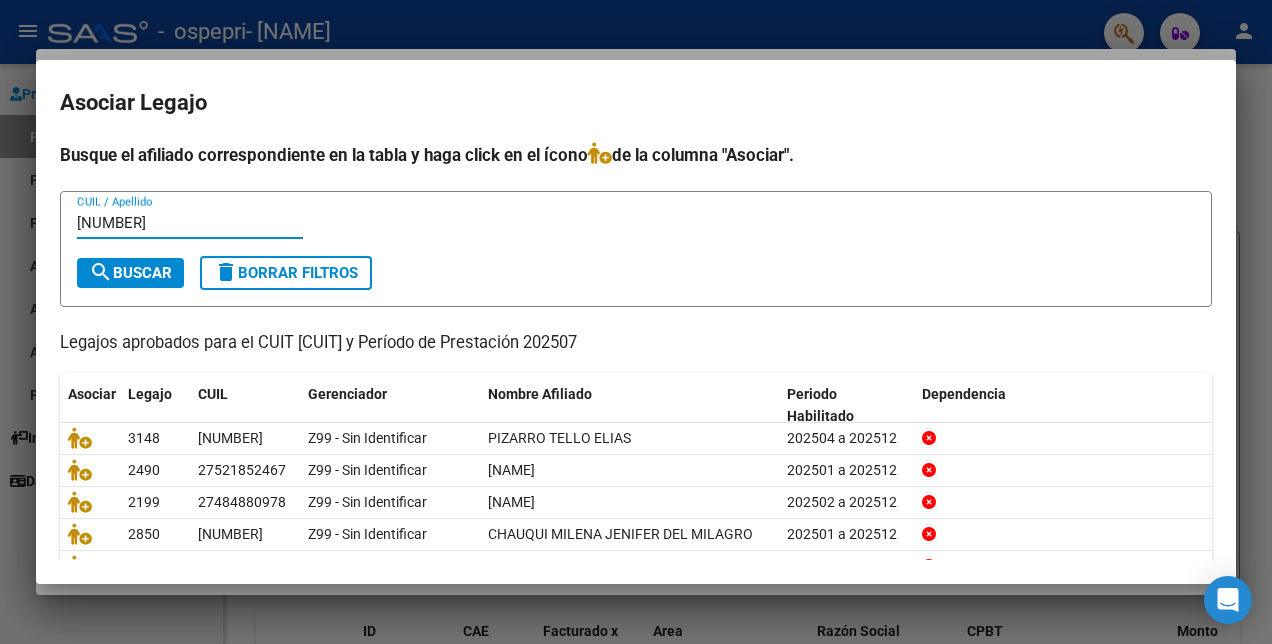 type on "[NUMBER]" 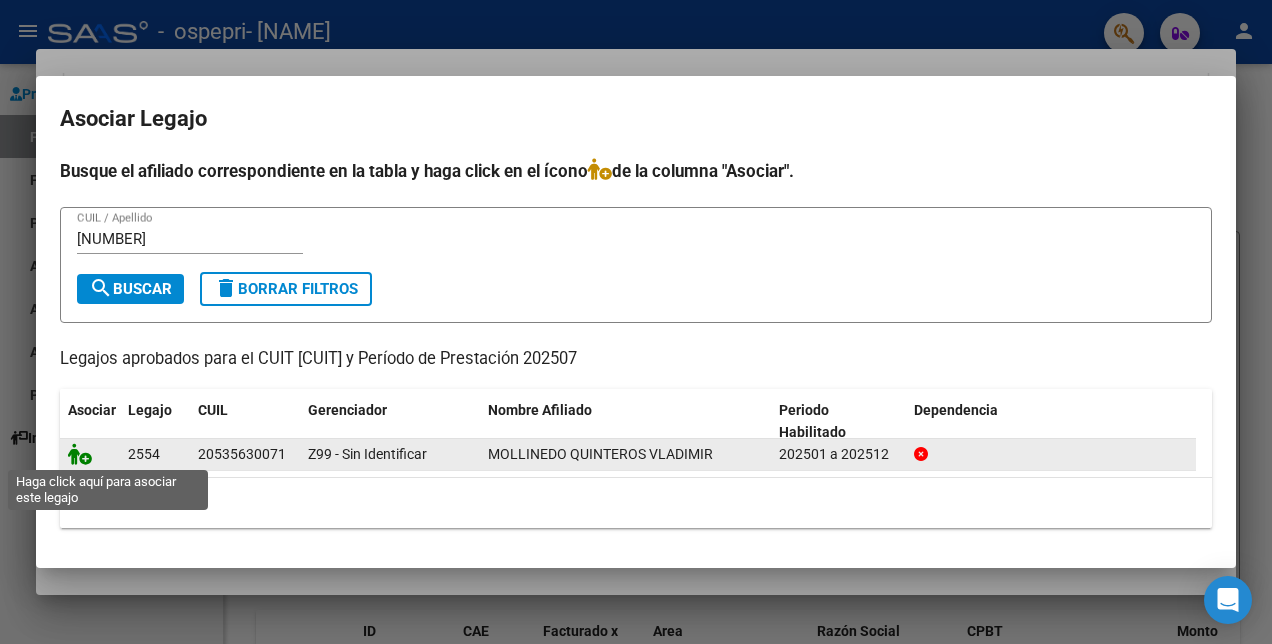 click 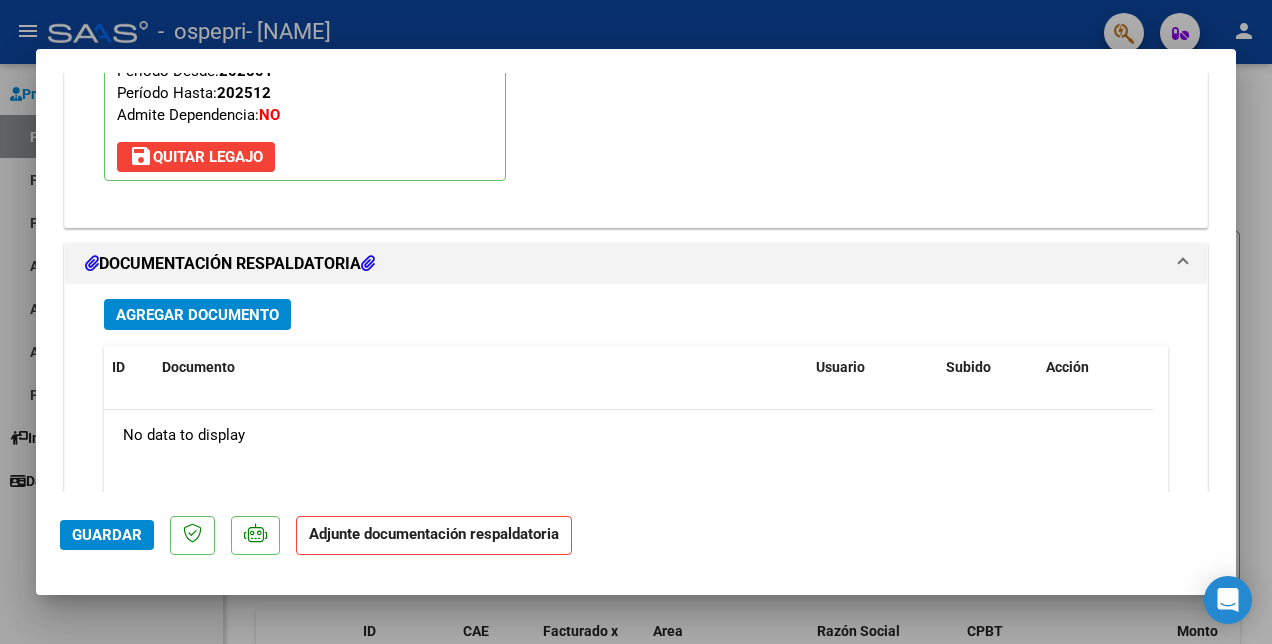 scroll, scrollTop: 2052, scrollLeft: 0, axis: vertical 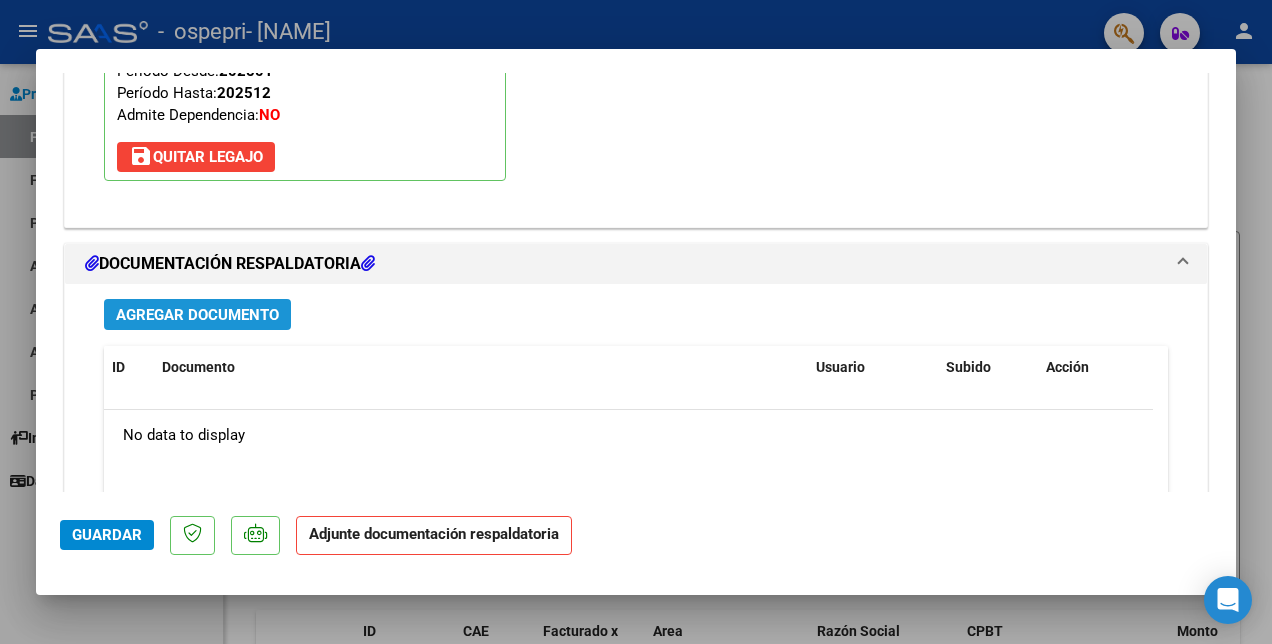 click on "Agregar Documento" at bounding box center [197, 315] 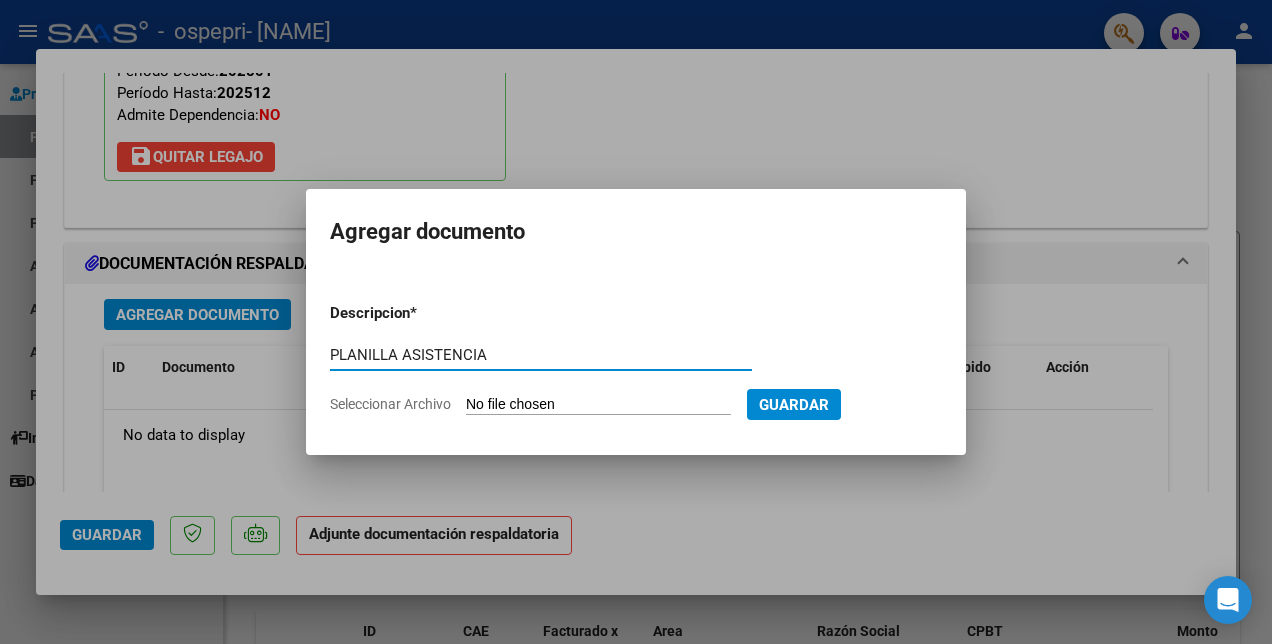 type on "PLANILLA ASISTENCIA" 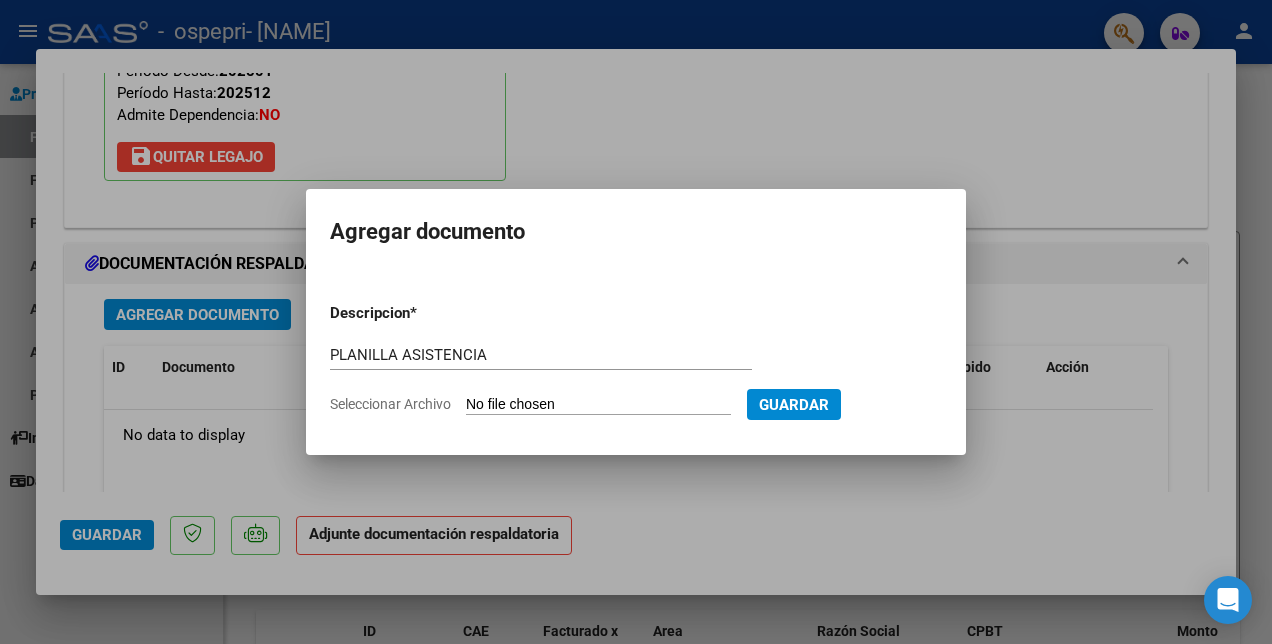 type on "C:\fakepath\MOLLINEDO.pdf" 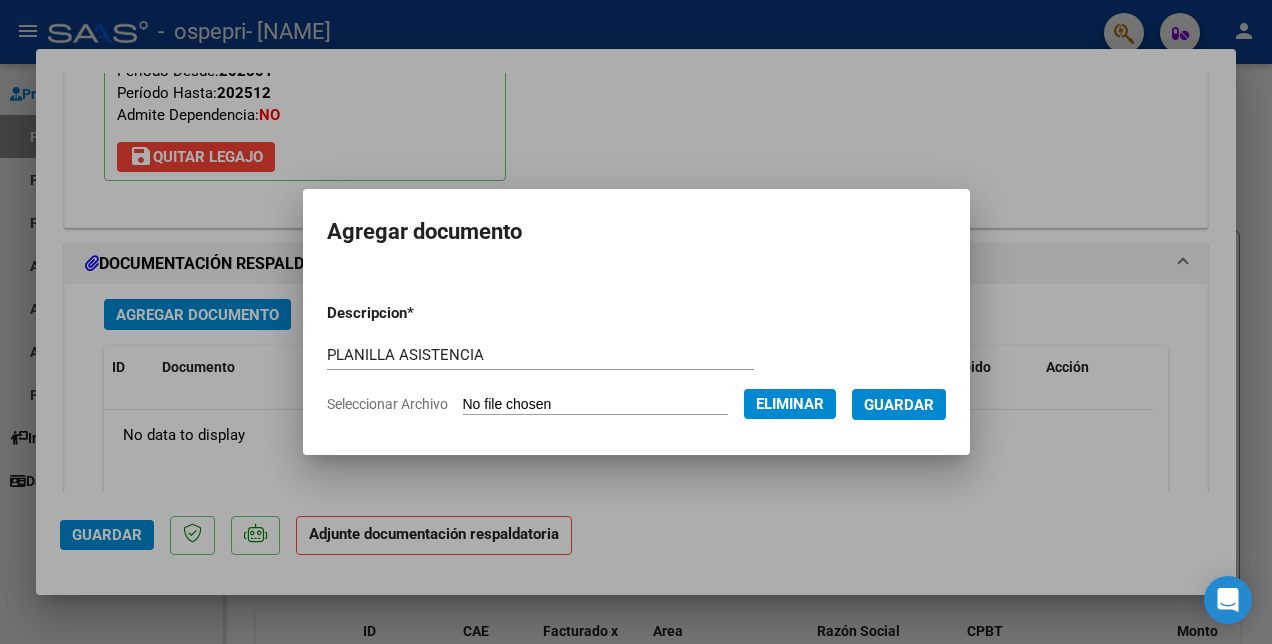 click on "Guardar" at bounding box center [899, 405] 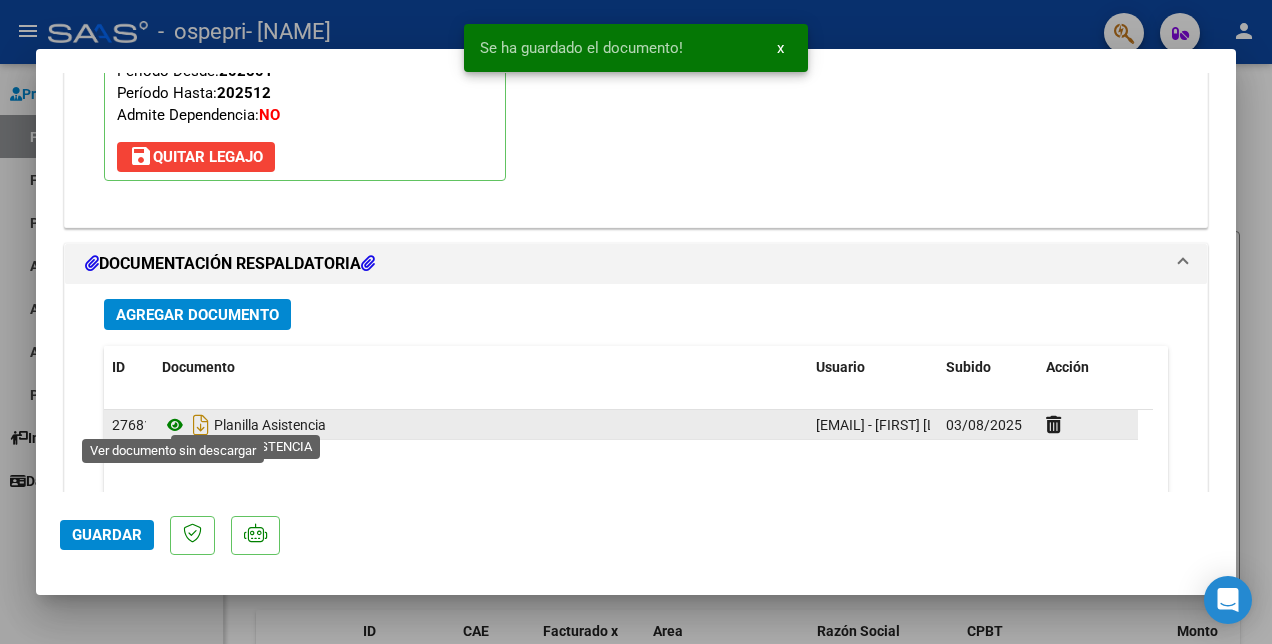 click 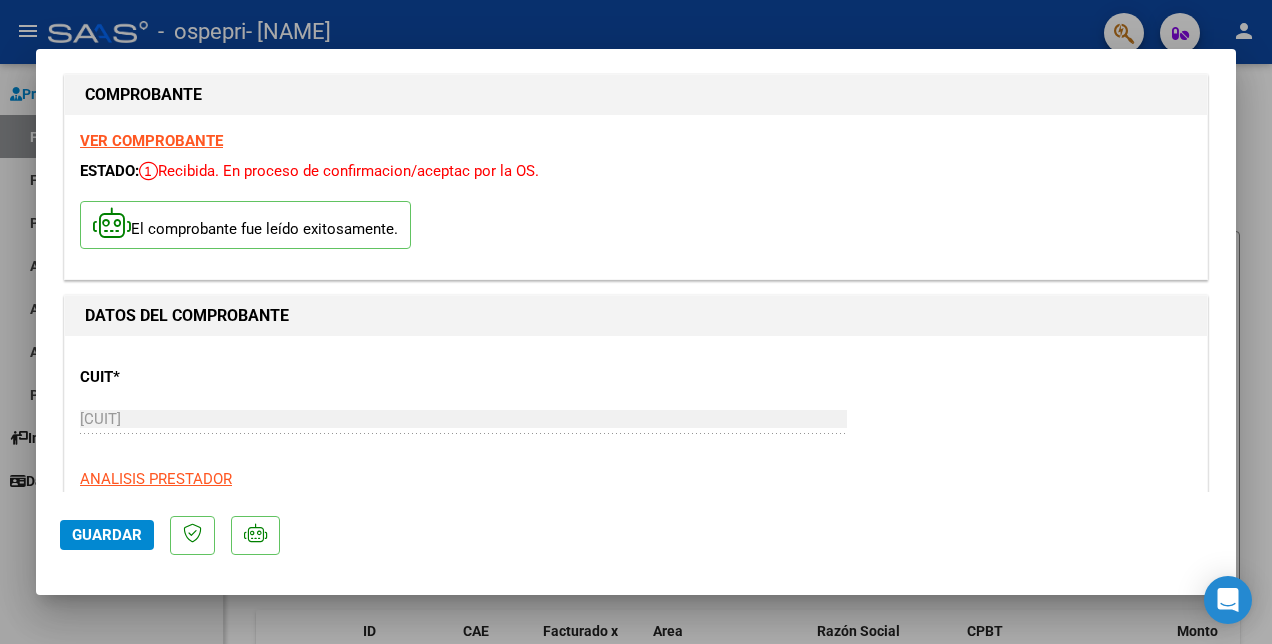 scroll, scrollTop: 0, scrollLeft: 0, axis: both 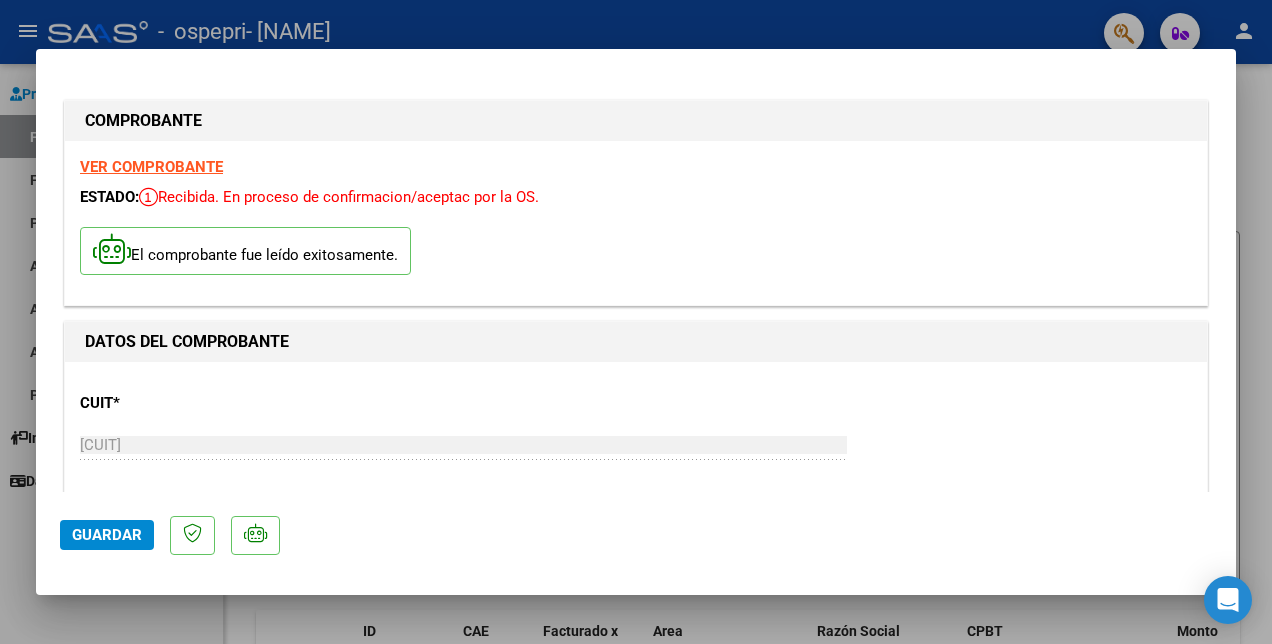 click on "VER COMPROBANTE" at bounding box center (151, 167) 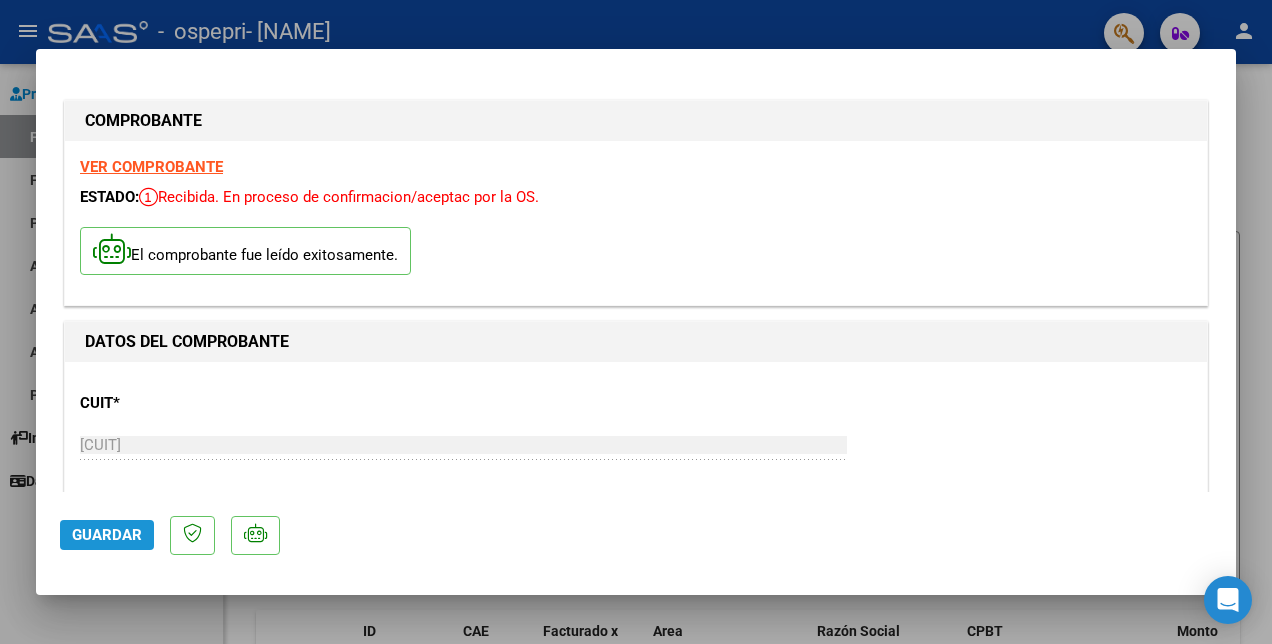 click on "Guardar" 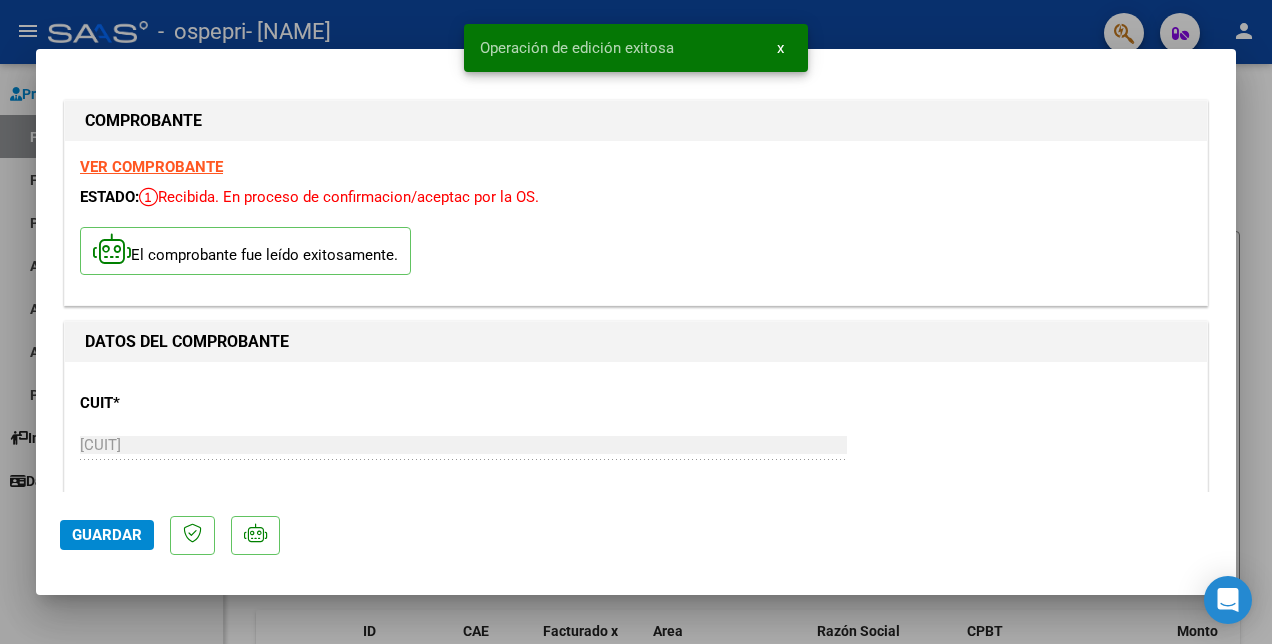 click at bounding box center [636, 322] 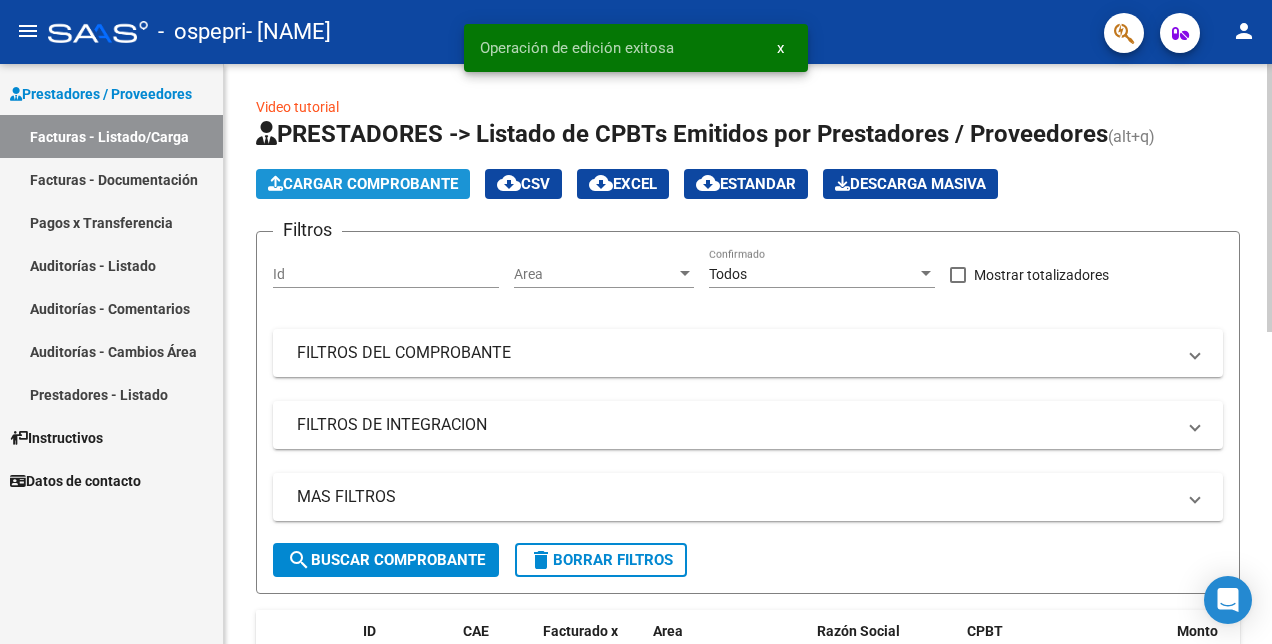 click on "Cargar Comprobante" 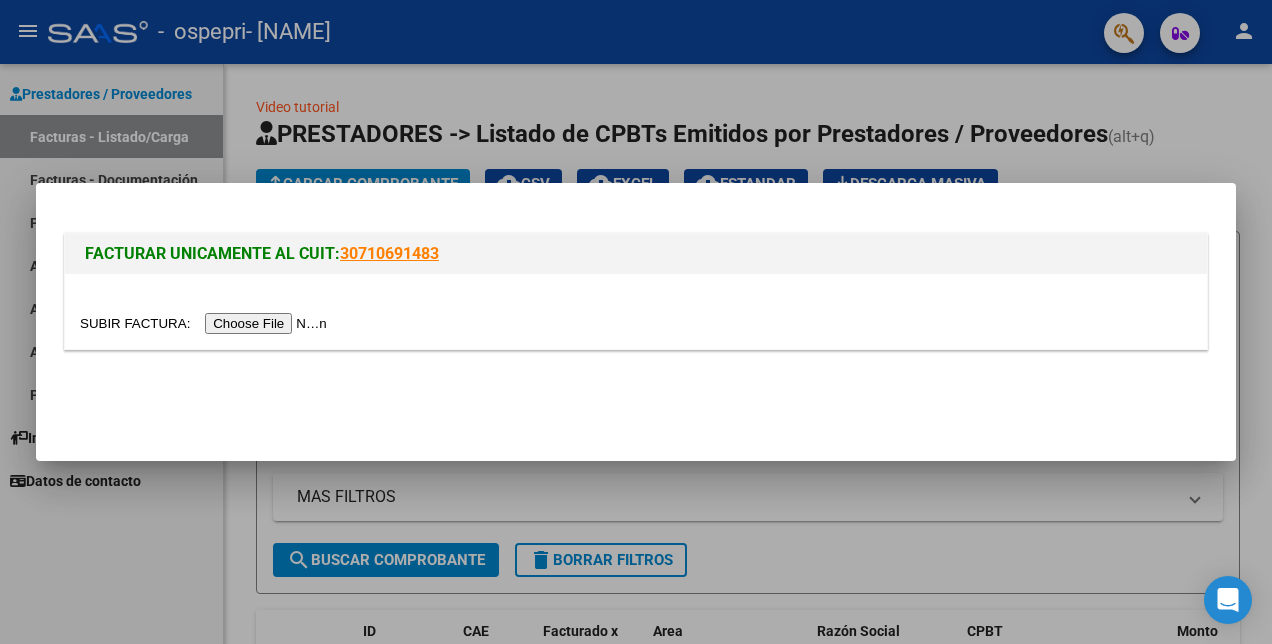click at bounding box center [206, 323] 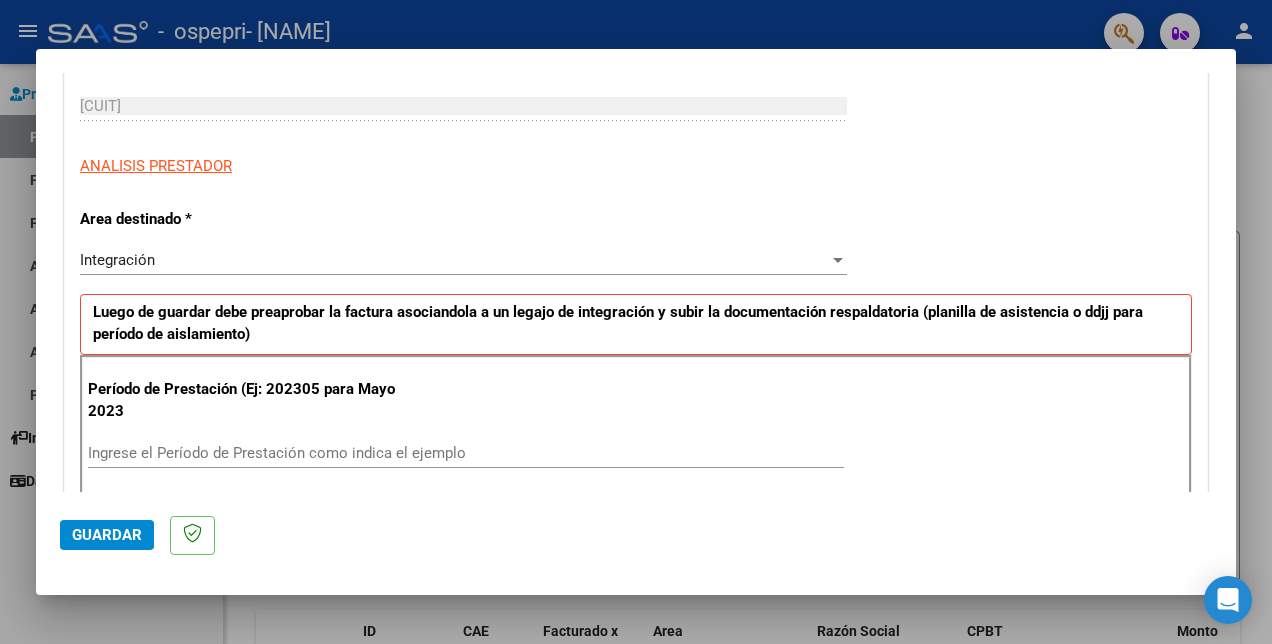 scroll, scrollTop: 400, scrollLeft: 0, axis: vertical 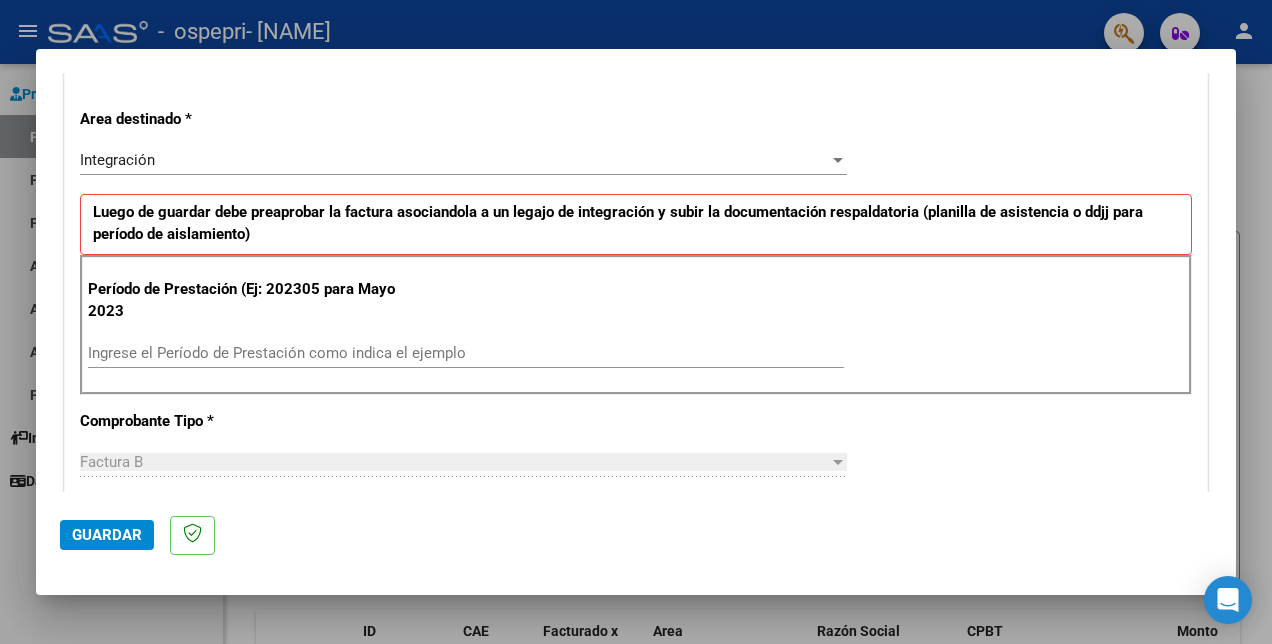 click on "Ingrese el Período de Prestación como indica el ejemplo" at bounding box center [466, 353] 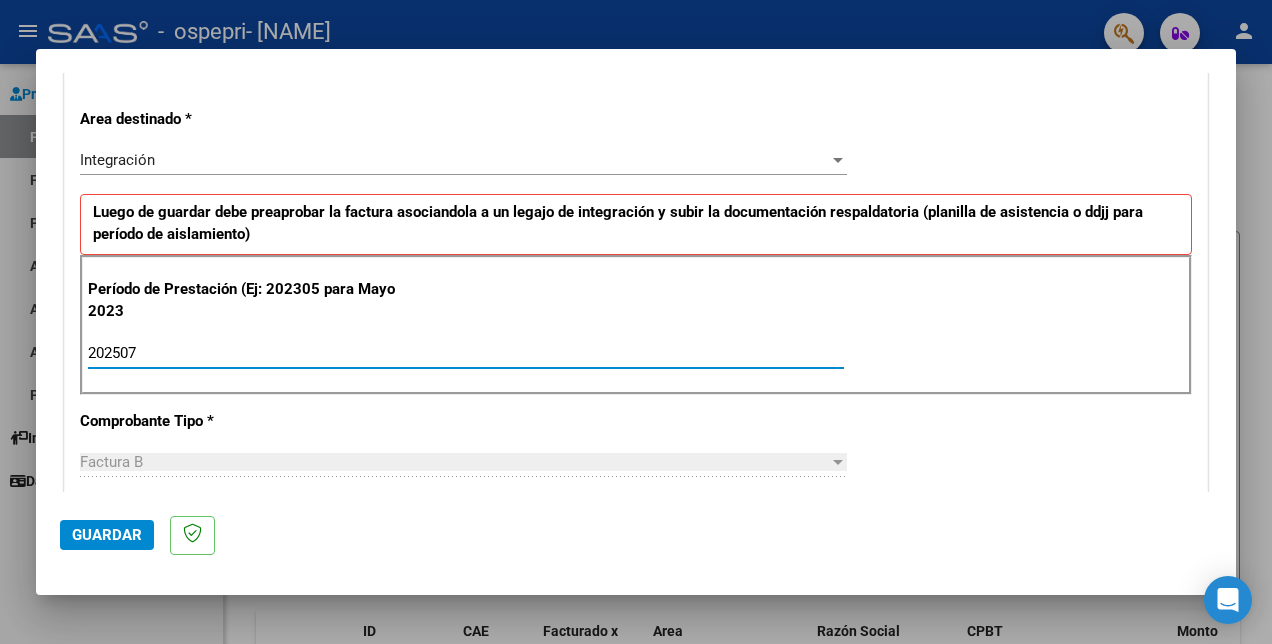 type on "202507" 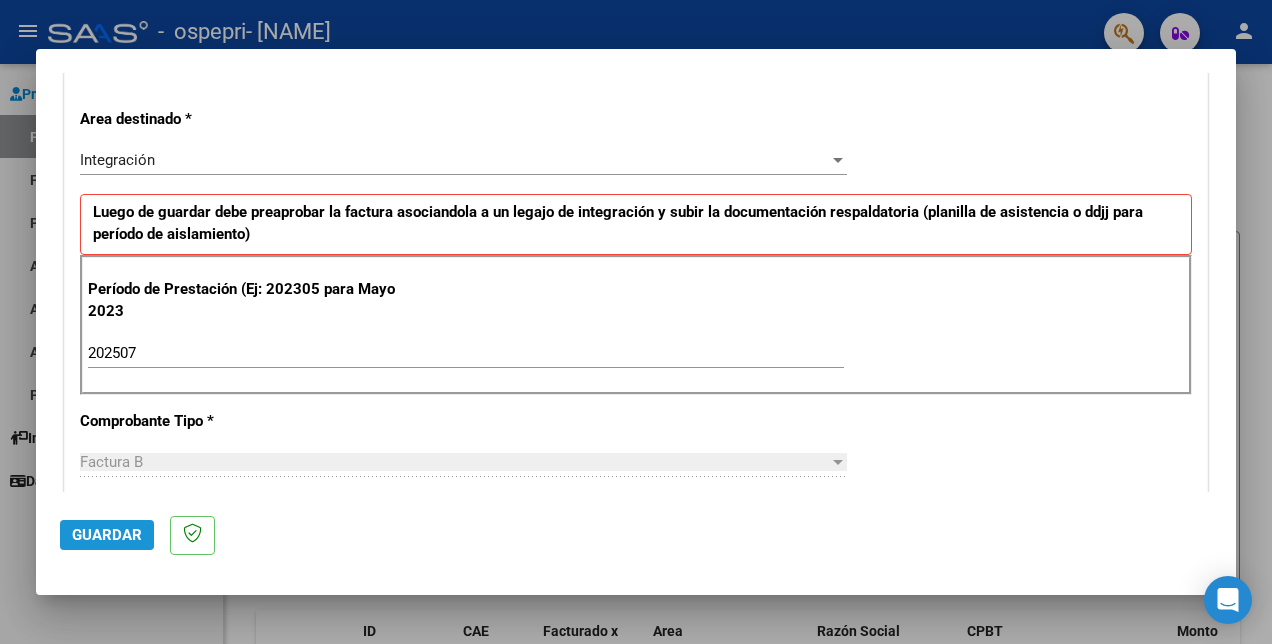 click on "Guardar" 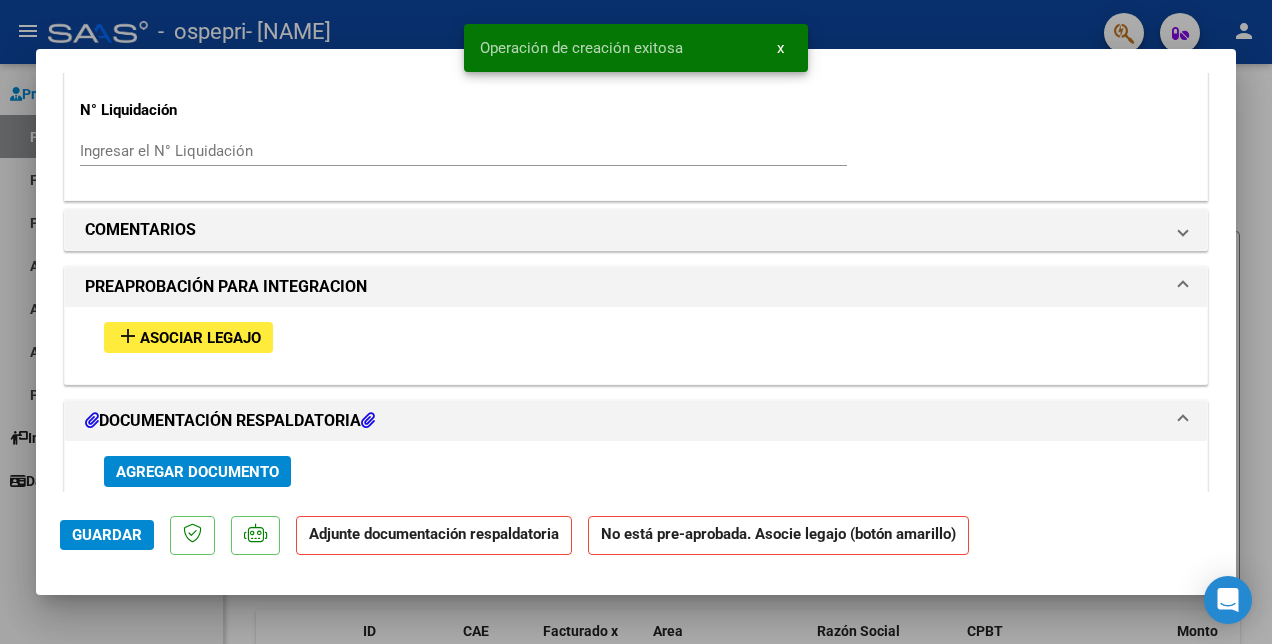 scroll, scrollTop: 1800, scrollLeft: 0, axis: vertical 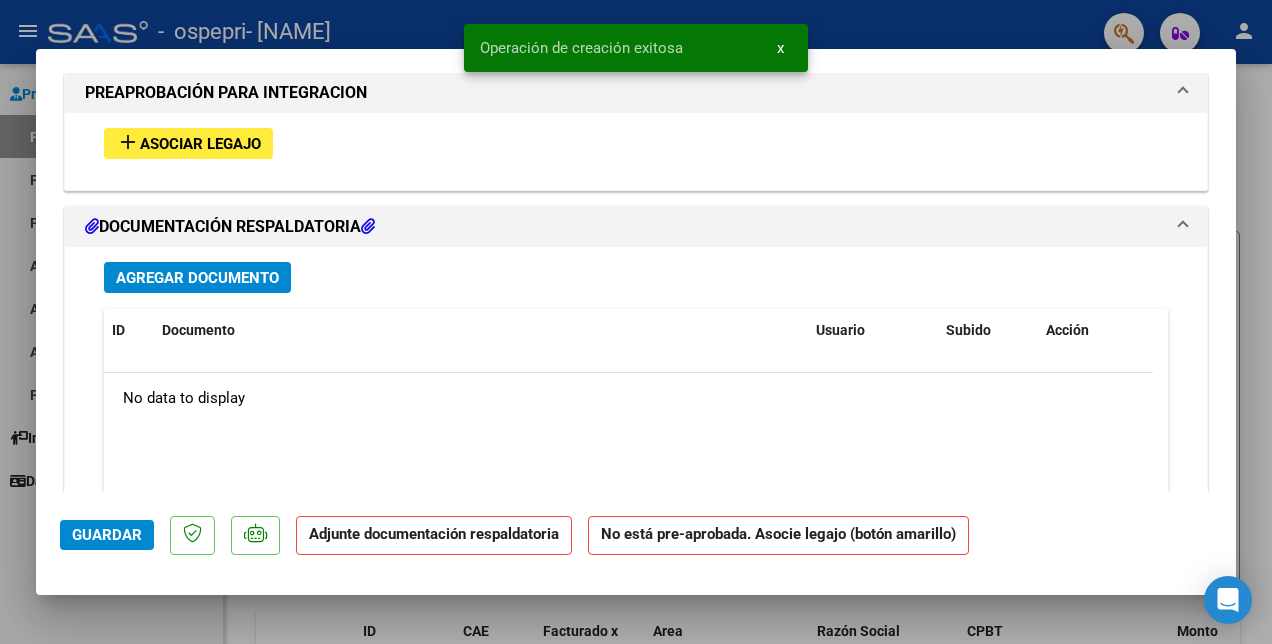 click on "Asociar Legajo" at bounding box center [200, 144] 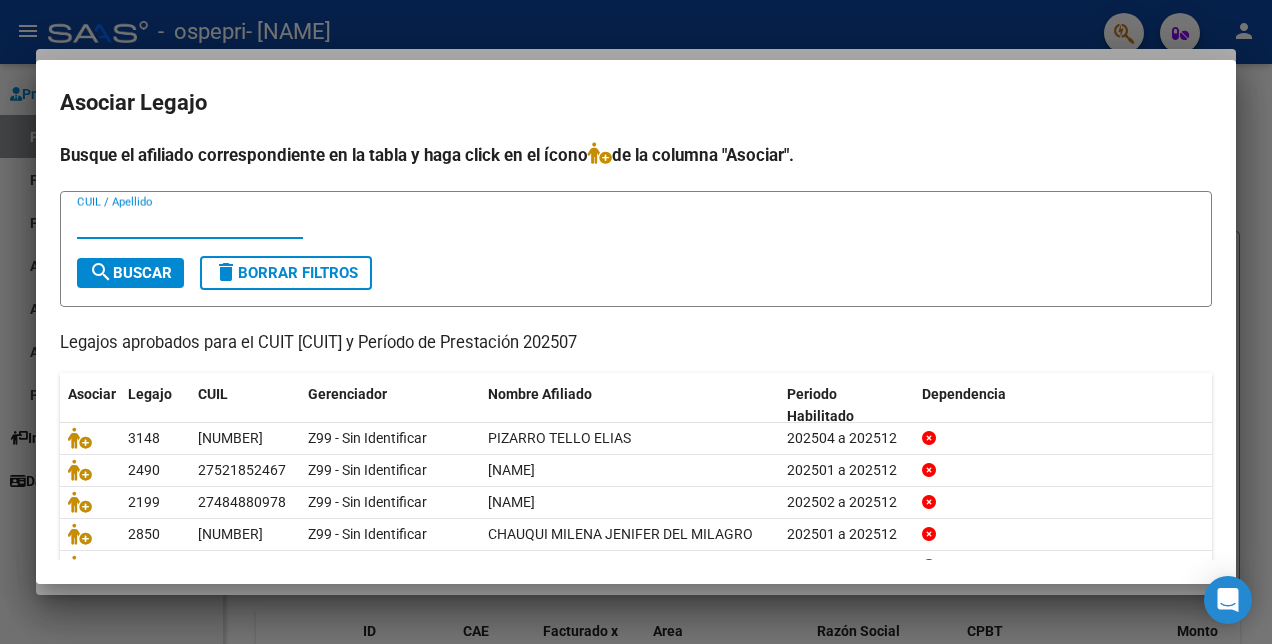click on "CUIL / Apellido" at bounding box center [190, 223] 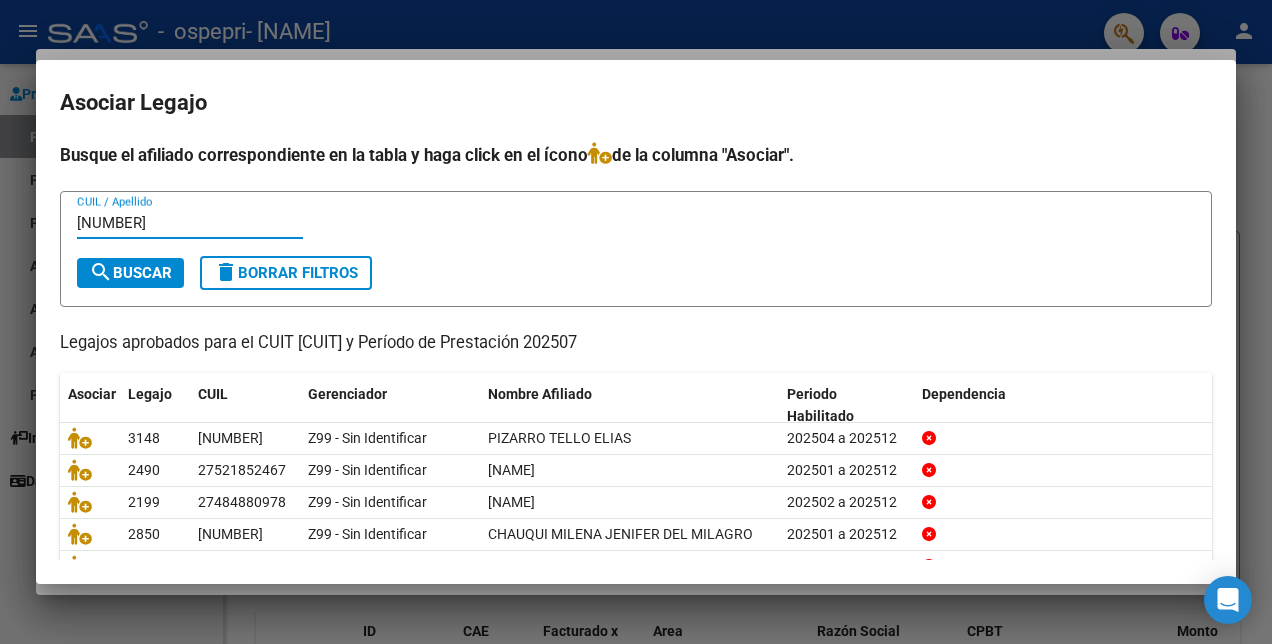 type on "[NUMBER]" 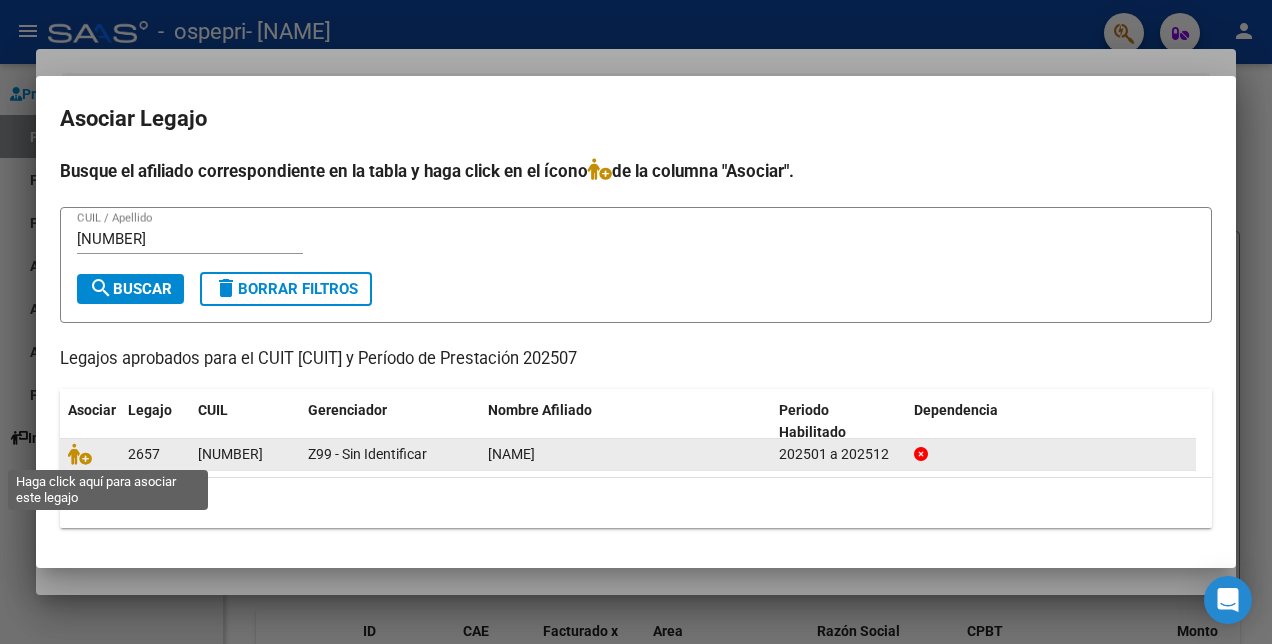 click 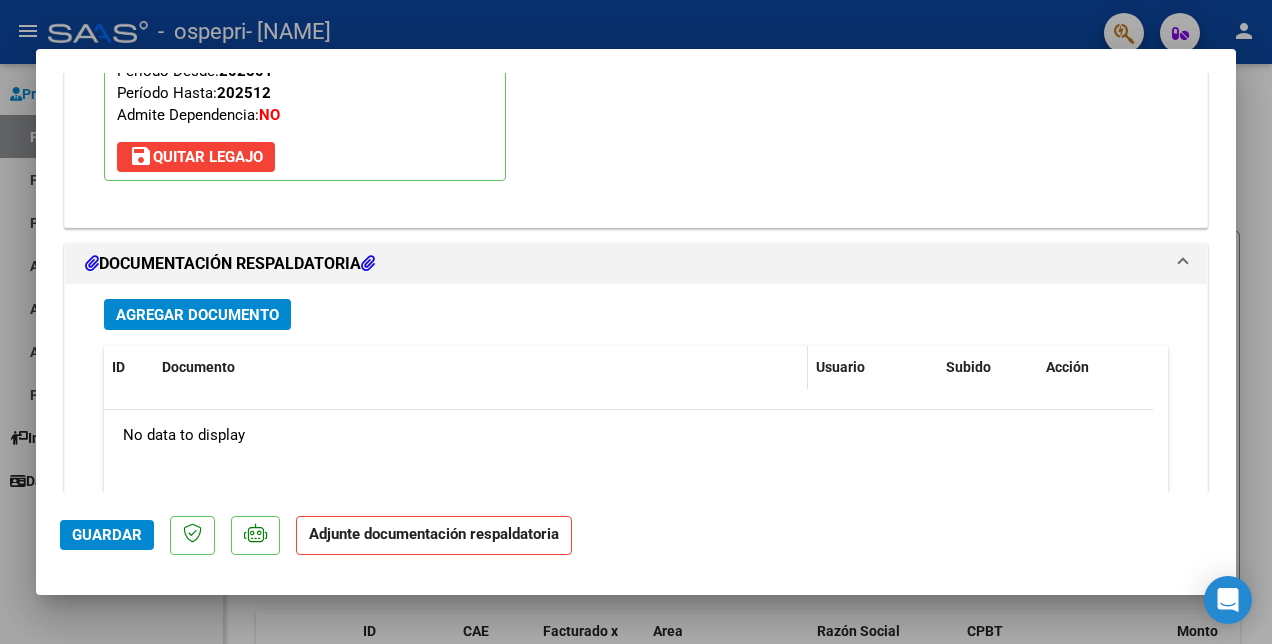 scroll, scrollTop: 2052, scrollLeft: 0, axis: vertical 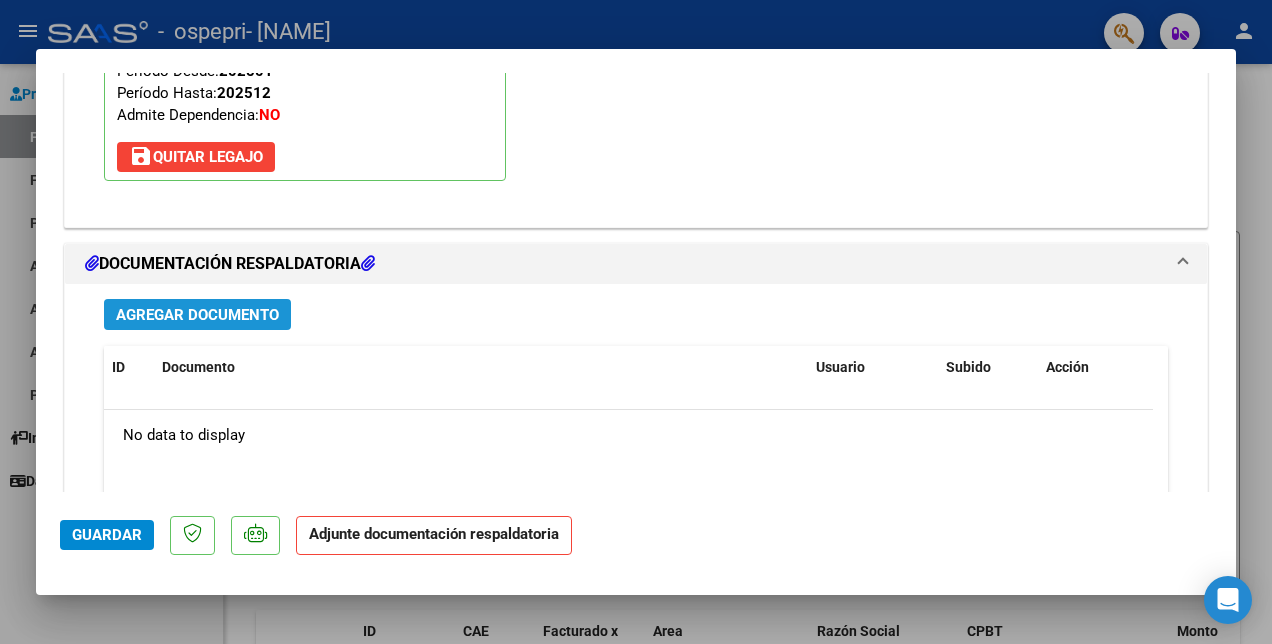 click on "Agregar Documento" at bounding box center (197, 315) 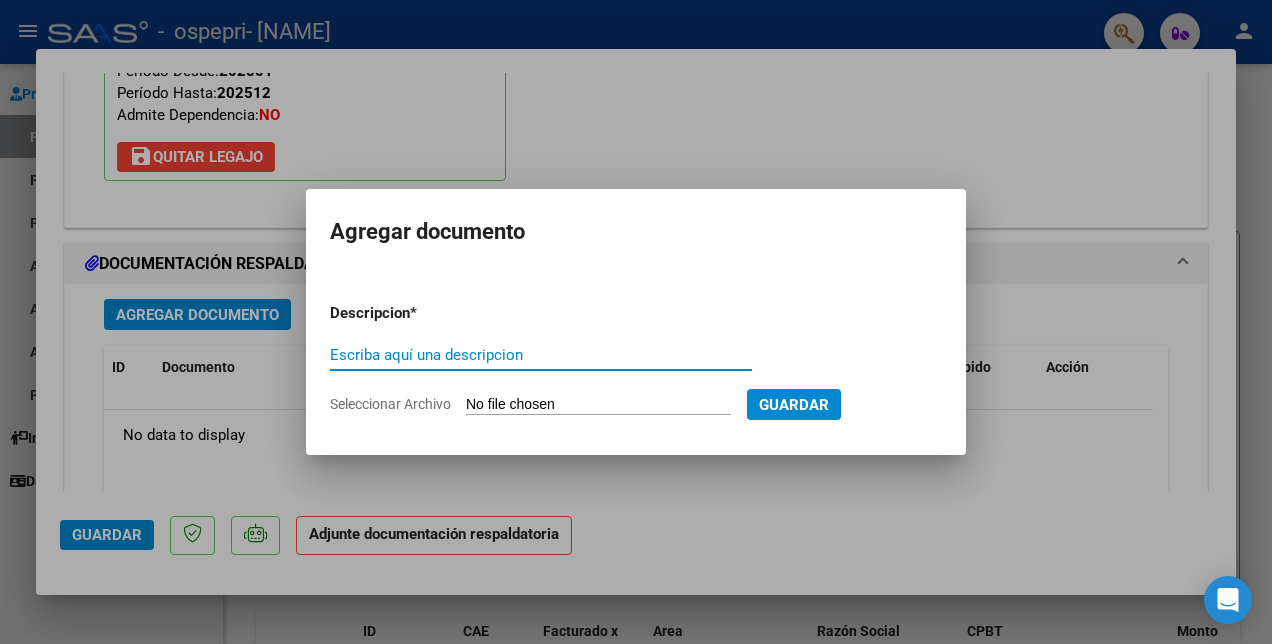 click on "Escriba aquí una descripcion" at bounding box center (541, 355) 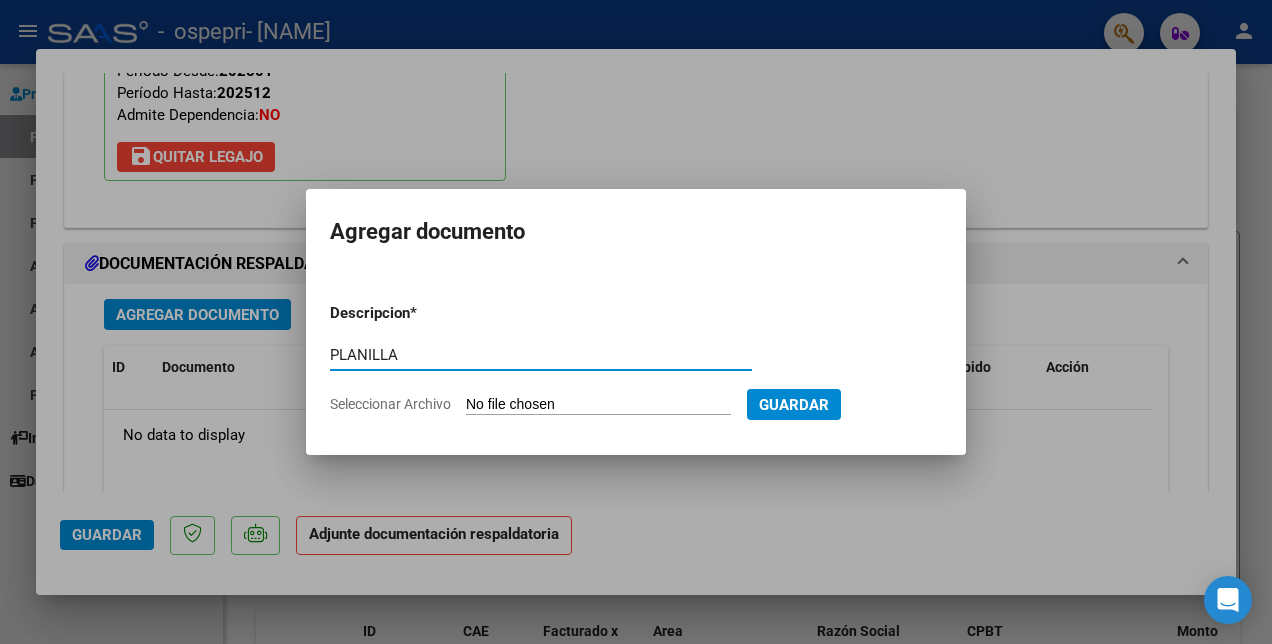 type on "PLANILLA" 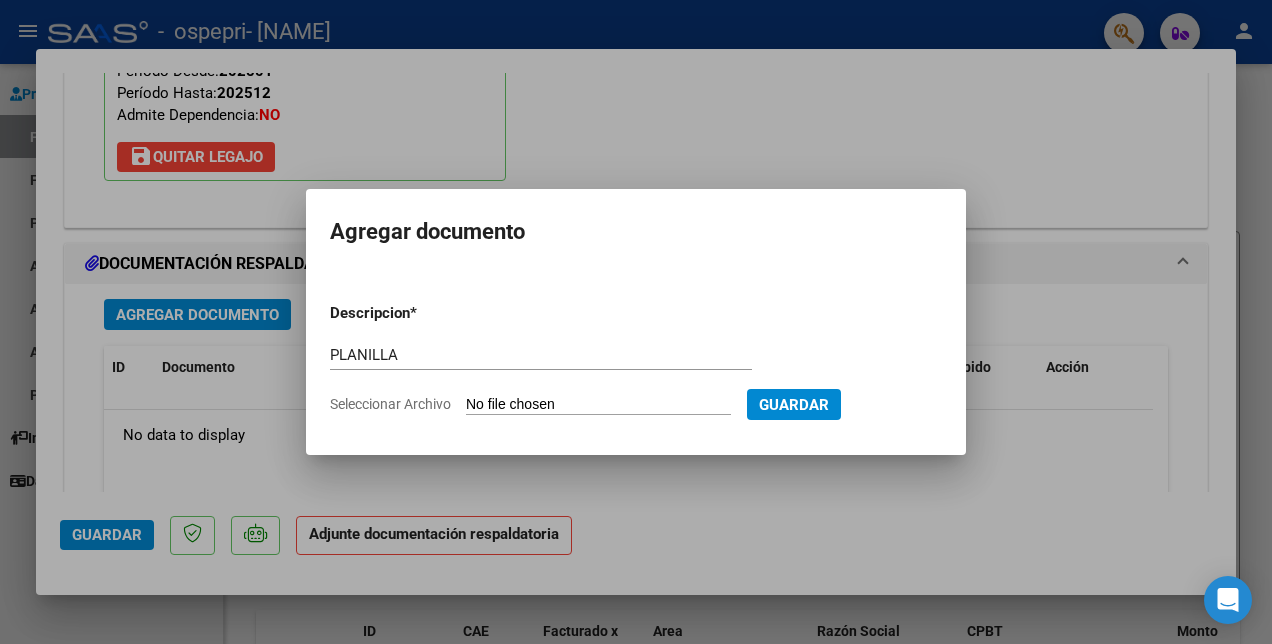 click on "Seleccionar Archivo" at bounding box center (598, 405) 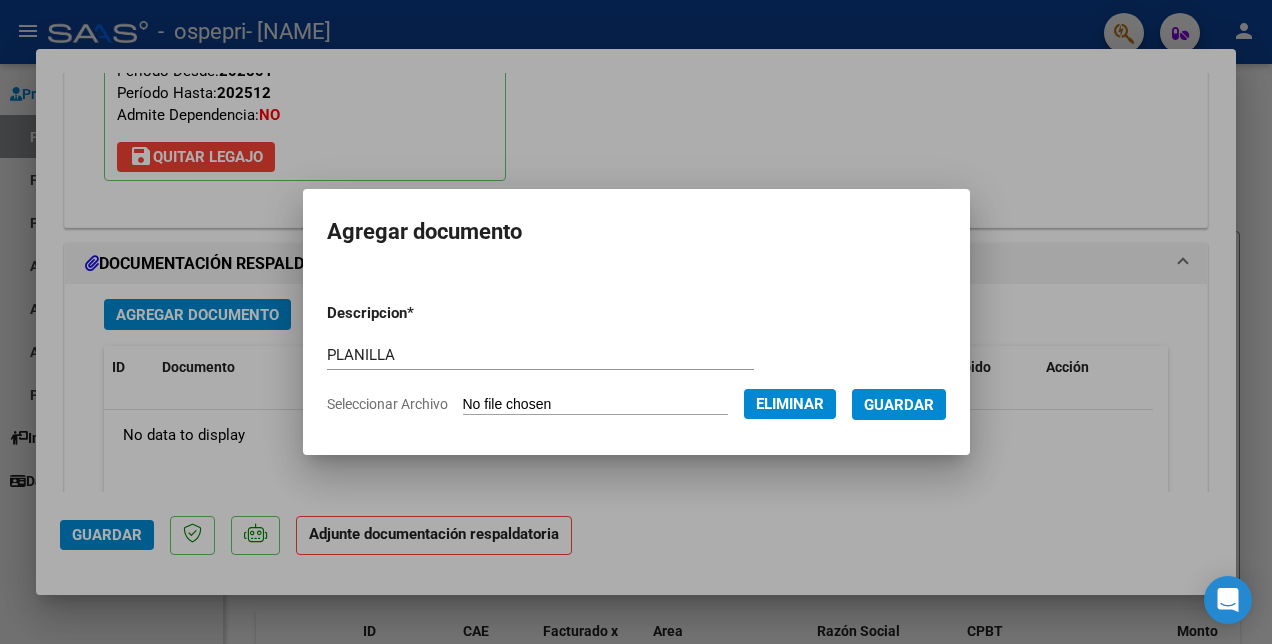 click on "Guardar" at bounding box center (899, 405) 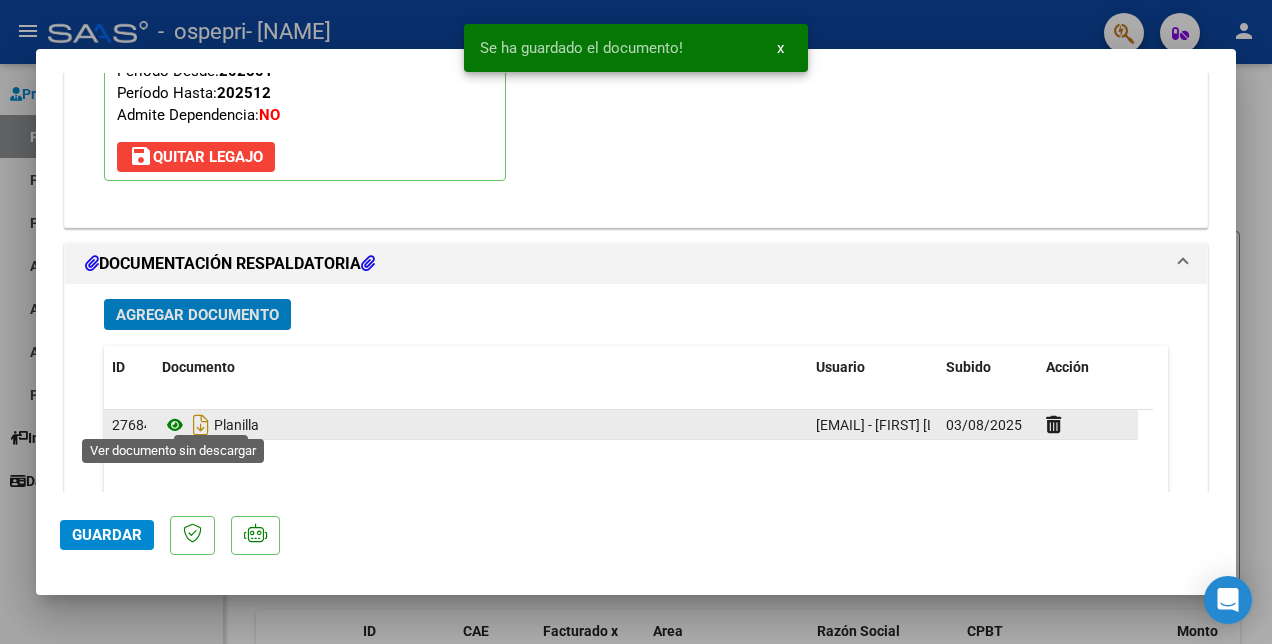 click 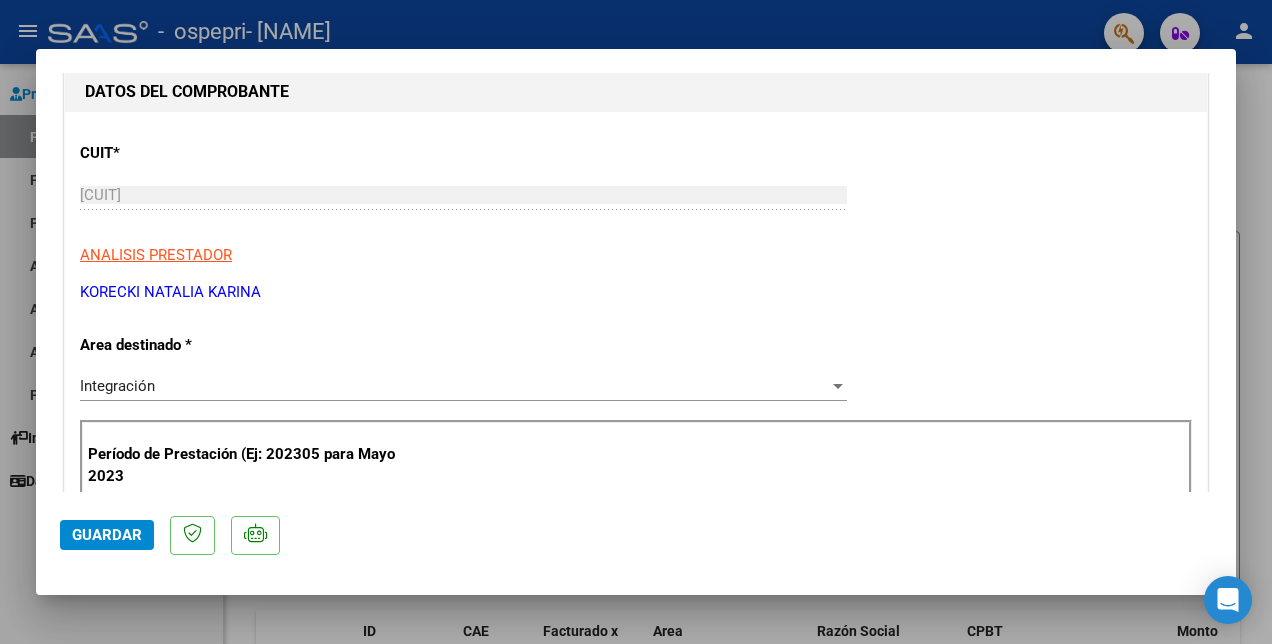 scroll, scrollTop: 52, scrollLeft: 0, axis: vertical 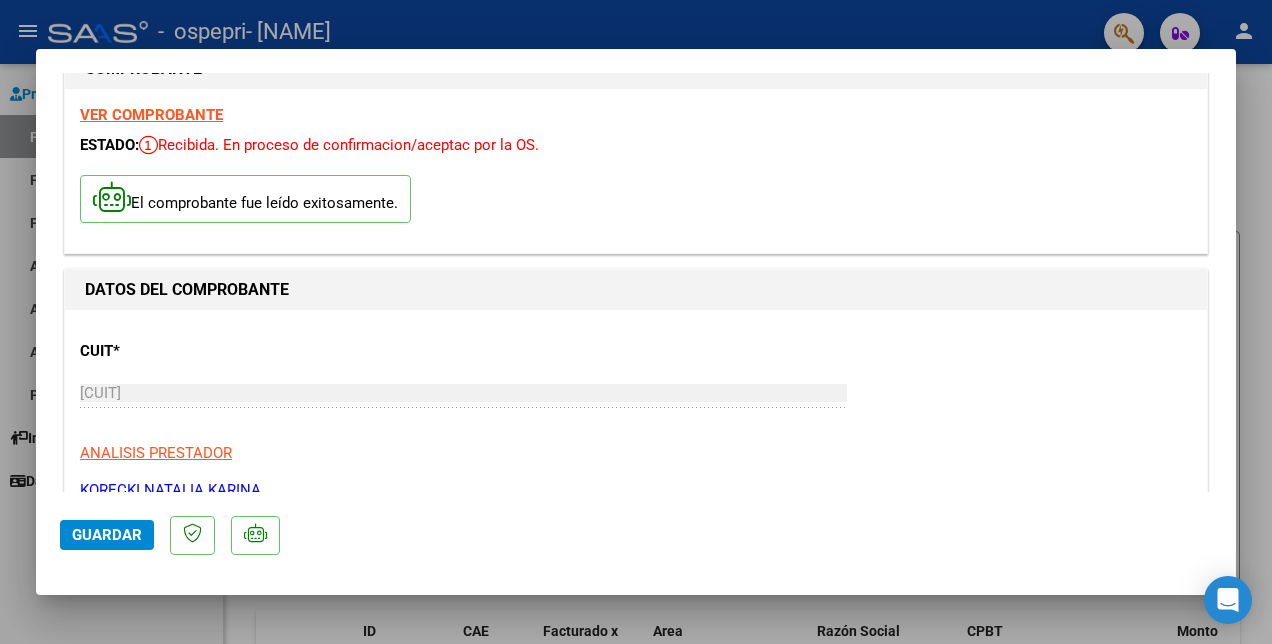 click on "VER COMPROBANTE" at bounding box center [151, 115] 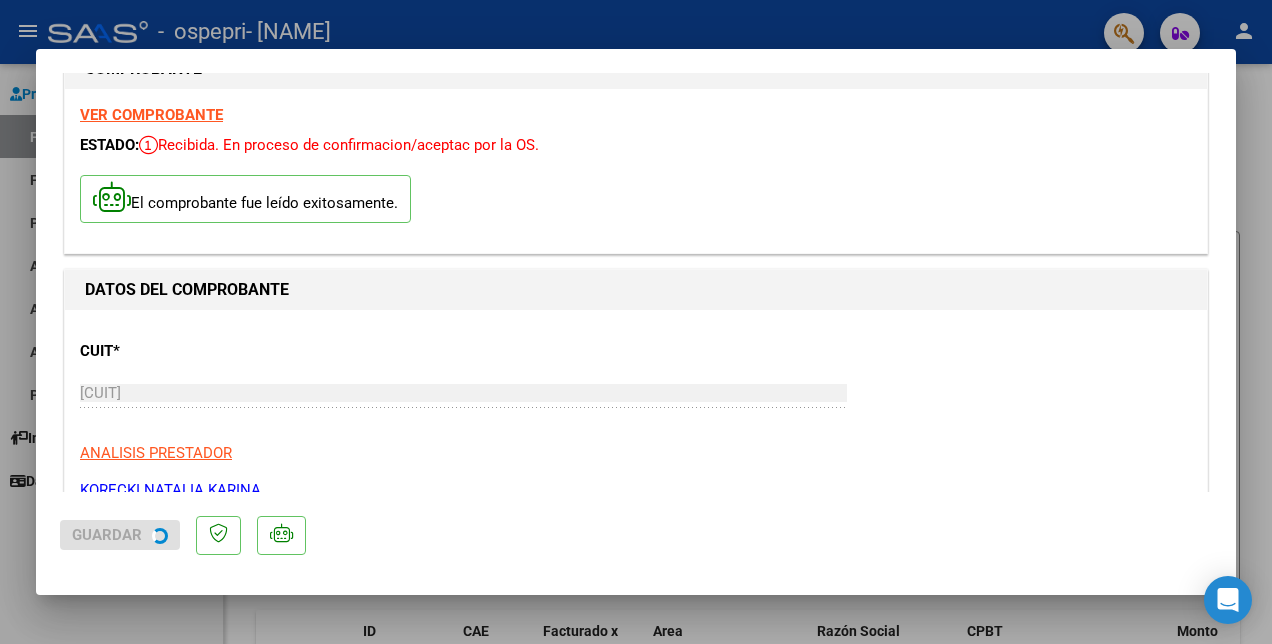 click on "COMPROBANTE VER COMPROBANTE       ESTADO:   Recibida. En proceso de confirmacion/aceptac por la OS.     El comprobante fue leído exitosamente.  DATOS DEL COMPROBANTE CUIT  *   [CUIT] Ingresar CUIT  ANALISIS PRESTADOR  [LAST] [FIRST] [LAST]  ARCA Padrón  Area destinado * Integración Seleccionar Area Período de Prestación (Ej: 202305 para Mayo 2023    202507 Ingrese el Período de Prestación como indica el ejemplo   Una vez que se asoció a un legajo aprobado no se puede cambiar el período de prestación.   Comprobante Tipo * Factura B Seleccionar Tipo Punto de Venta  *   3 Ingresar el Nro.  Número  *   4656 Ingresar el Nro.  Monto  *   $ 118.757,76 Ingresar el monto  Fecha del Cpbt.  *   2025-08-03 Ingresar la fecha  CAE / CAEA (no ingrese CAI)    75311862389254 Ingresar el CAE o CAEA (no ingrese CAI)  Fecha de Vencimiento    Ingresar la fecha  Ref. Externa    Ingresar la ref.  N° Liquidación    Ingresar el N° Liquidación  COMENTARIOS Comentarios del Prestador / Gerenciador:  202507  NO" at bounding box center [636, 322] 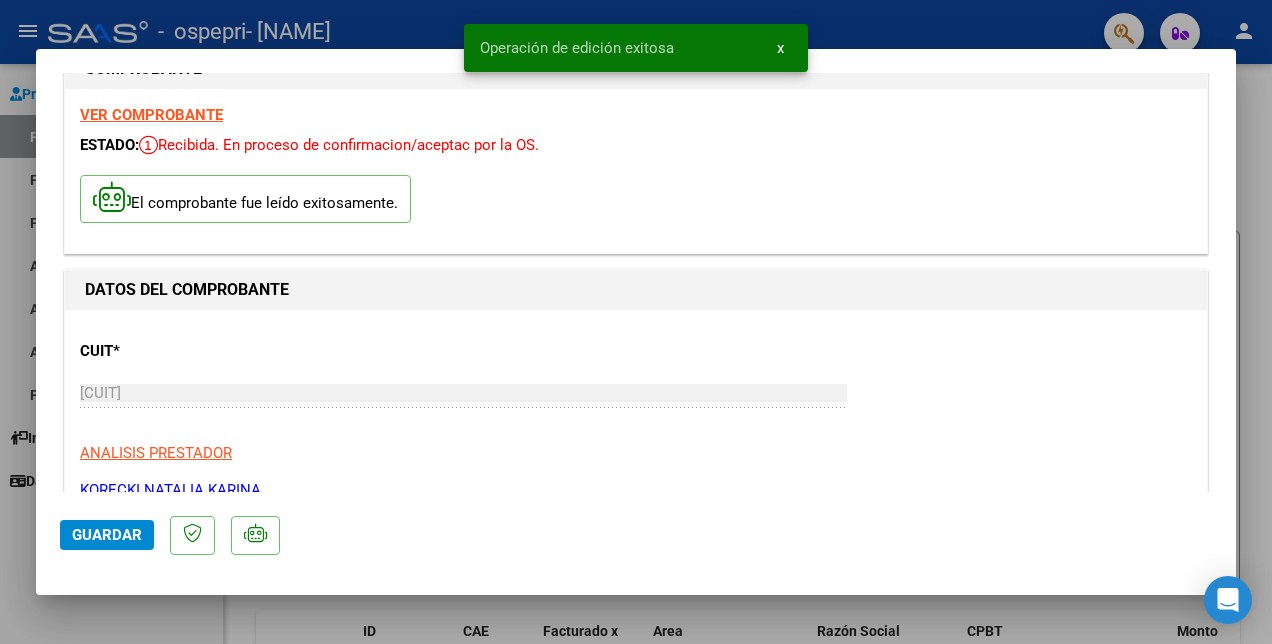 click at bounding box center (636, 322) 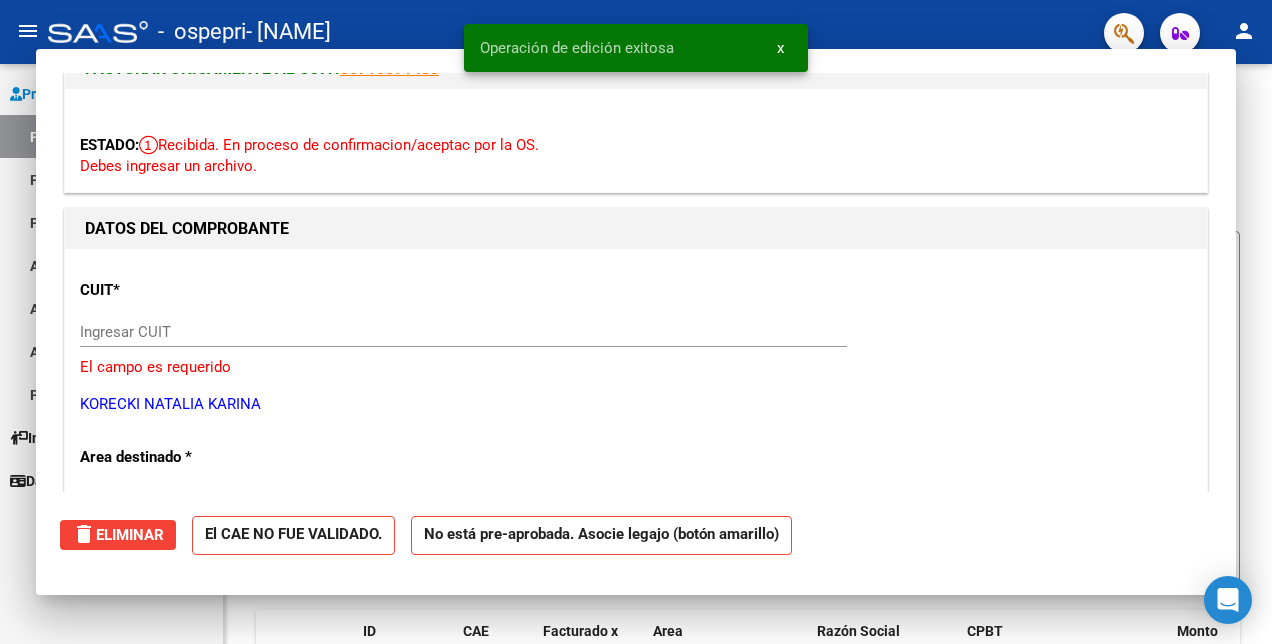 scroll, scrollTop: 0, scrollLeft: 0, axis: both 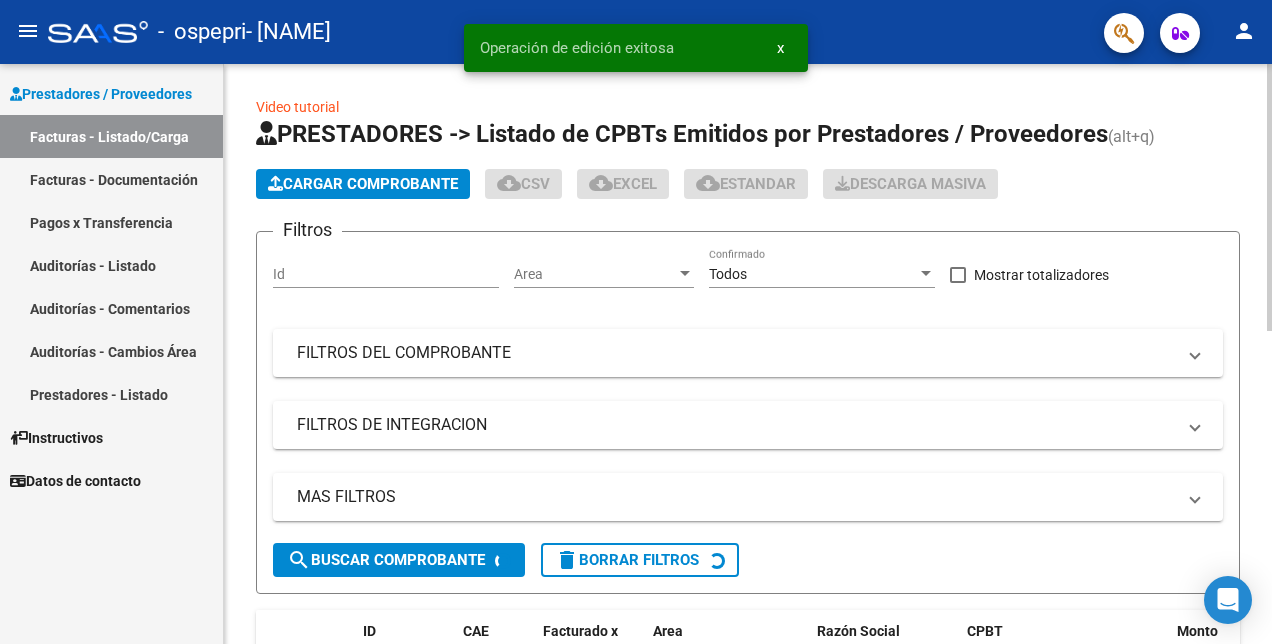 click on "Cargar Comprobante" 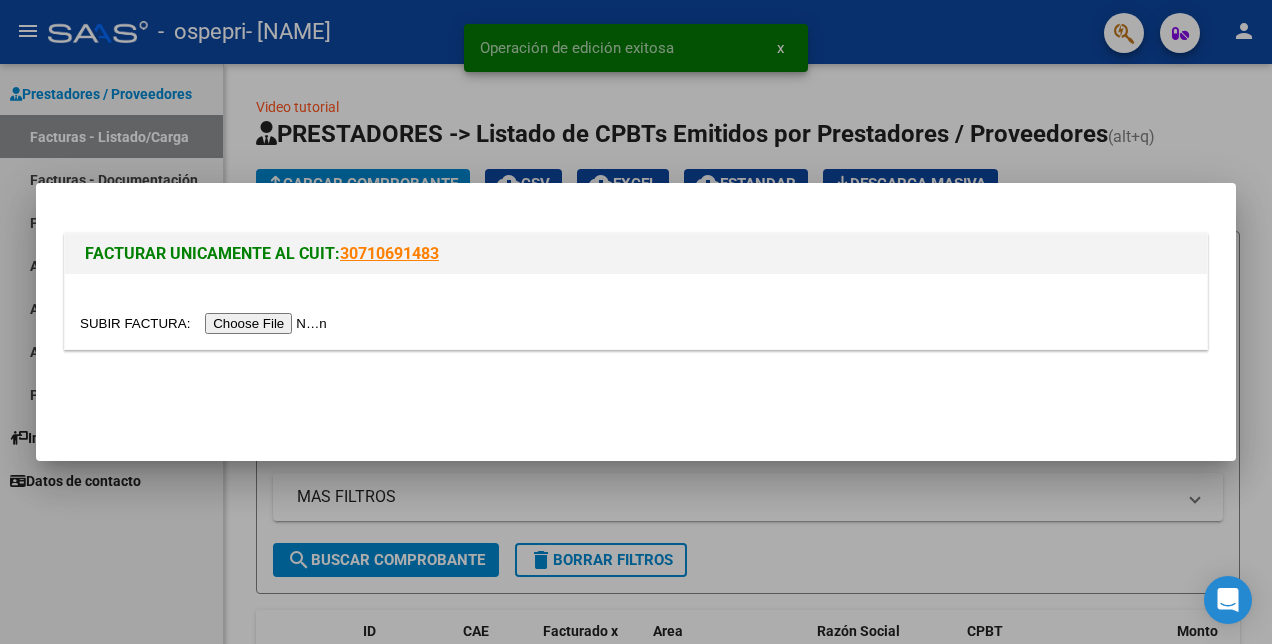 click at bounding box center (206, 323) 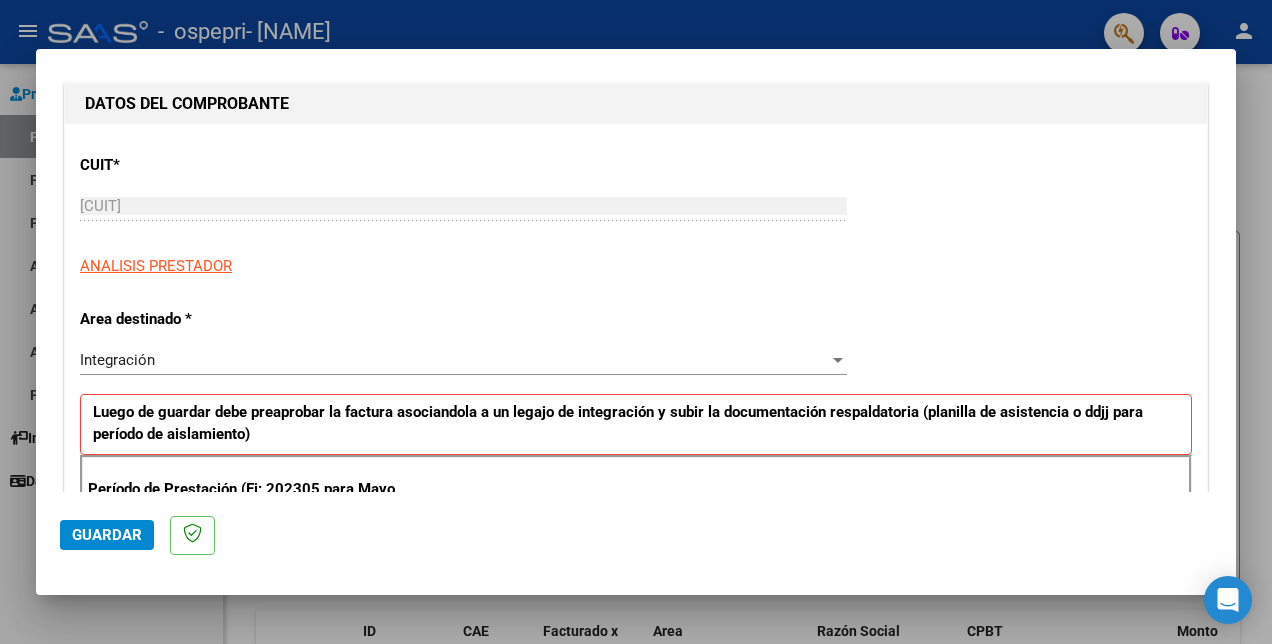 scroll, scrollTop: 300, scrollLeft: 0, axis: vertical 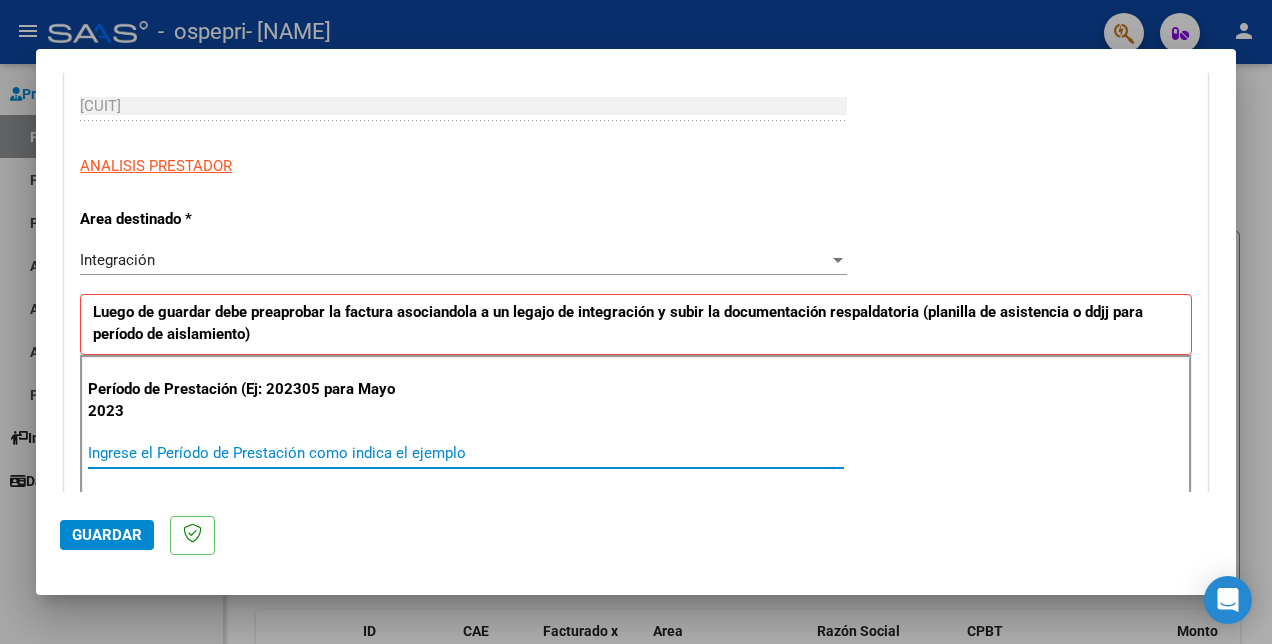 click on "Ingrese el Período de Prestación como indica el ejemplo" at bounding box center (466, 453) 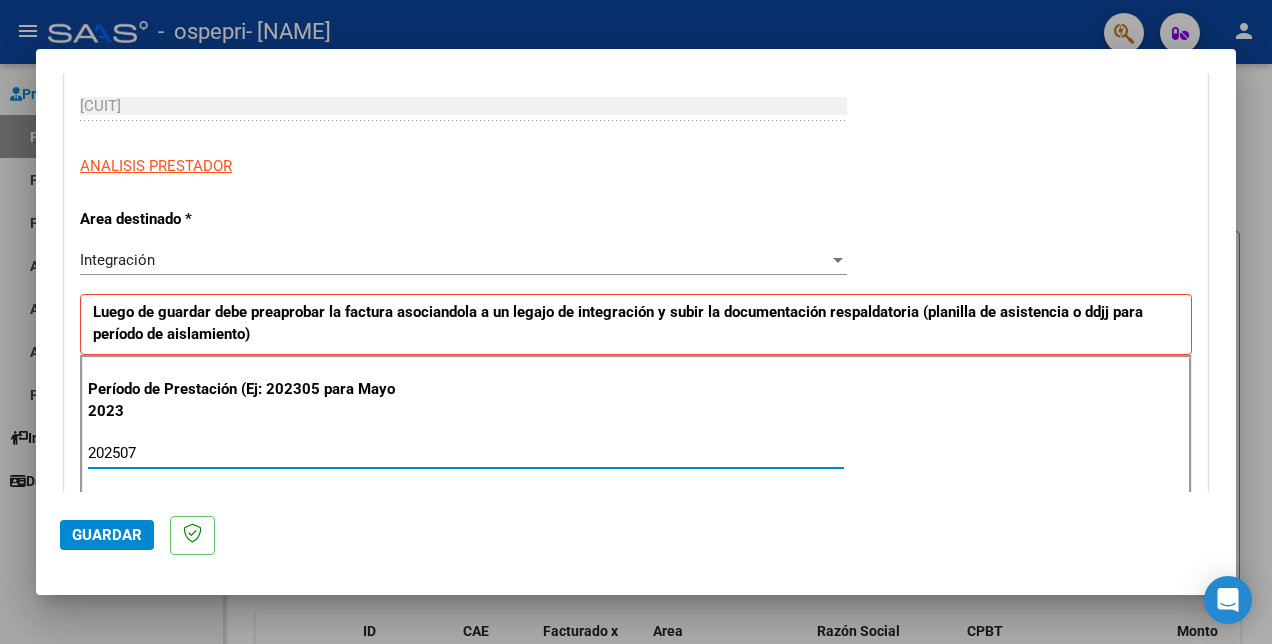 type on "202507" 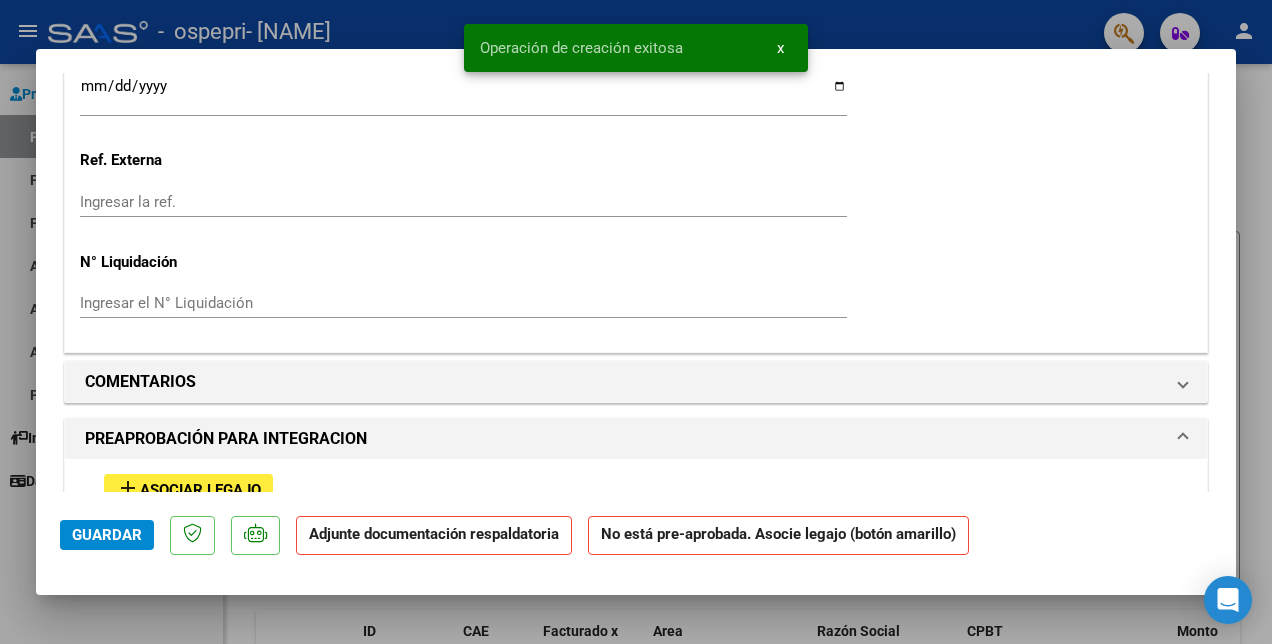 scroll, scrollTop: 1800, scrollLeft: 0, axis: vertical 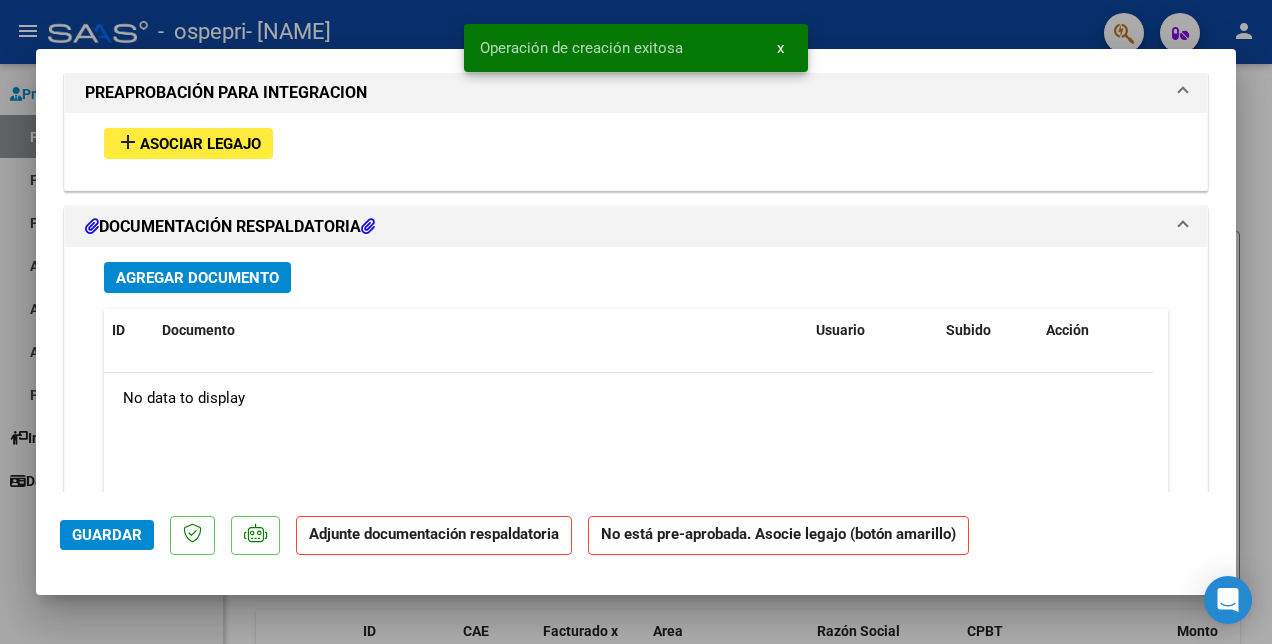 click on "Asociar Legajo" at bounding box center (200, 144) 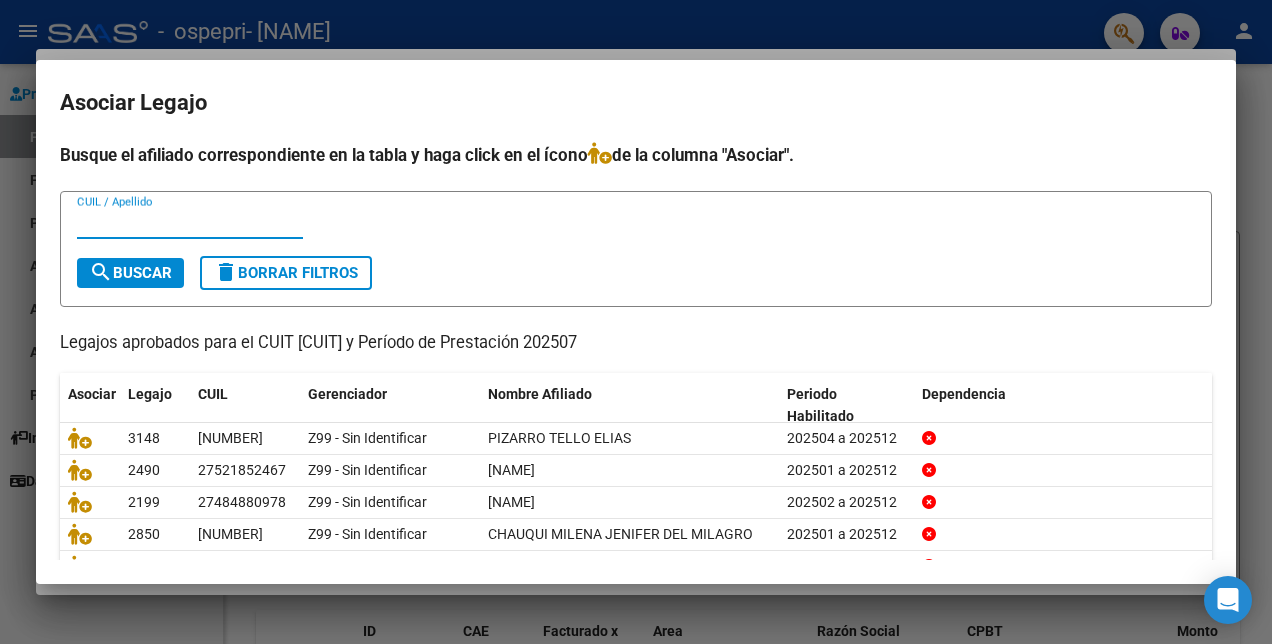 click on "CUIL / Apellido" at bounding box center (190, 223) 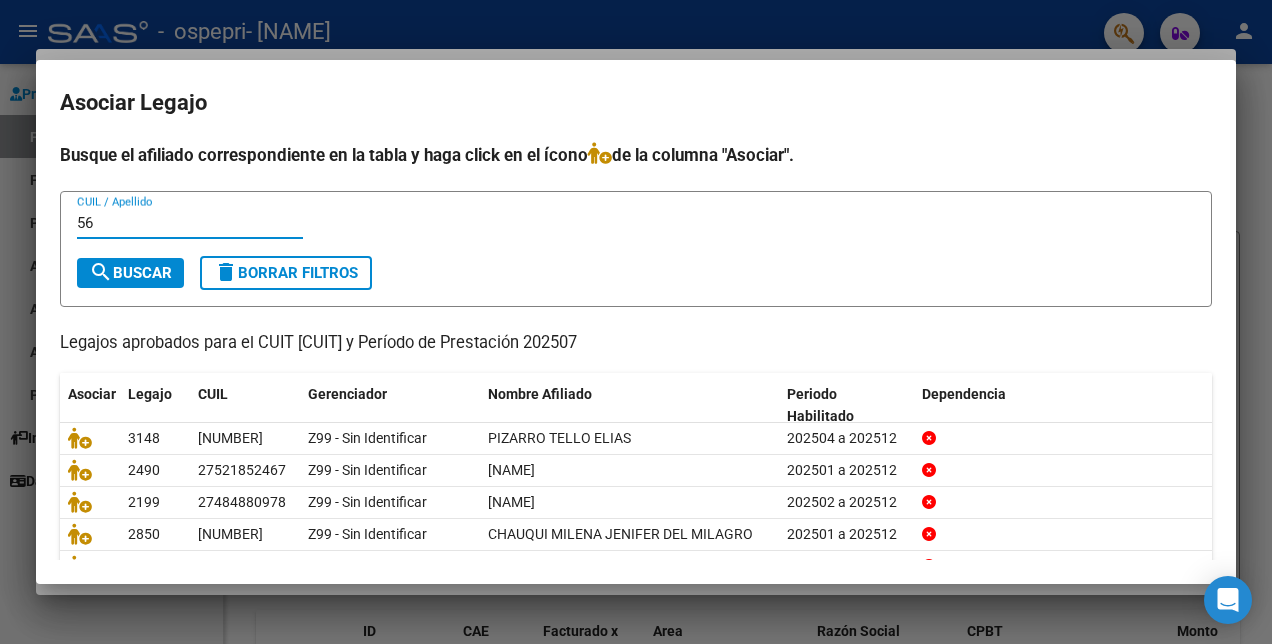 type on "5" 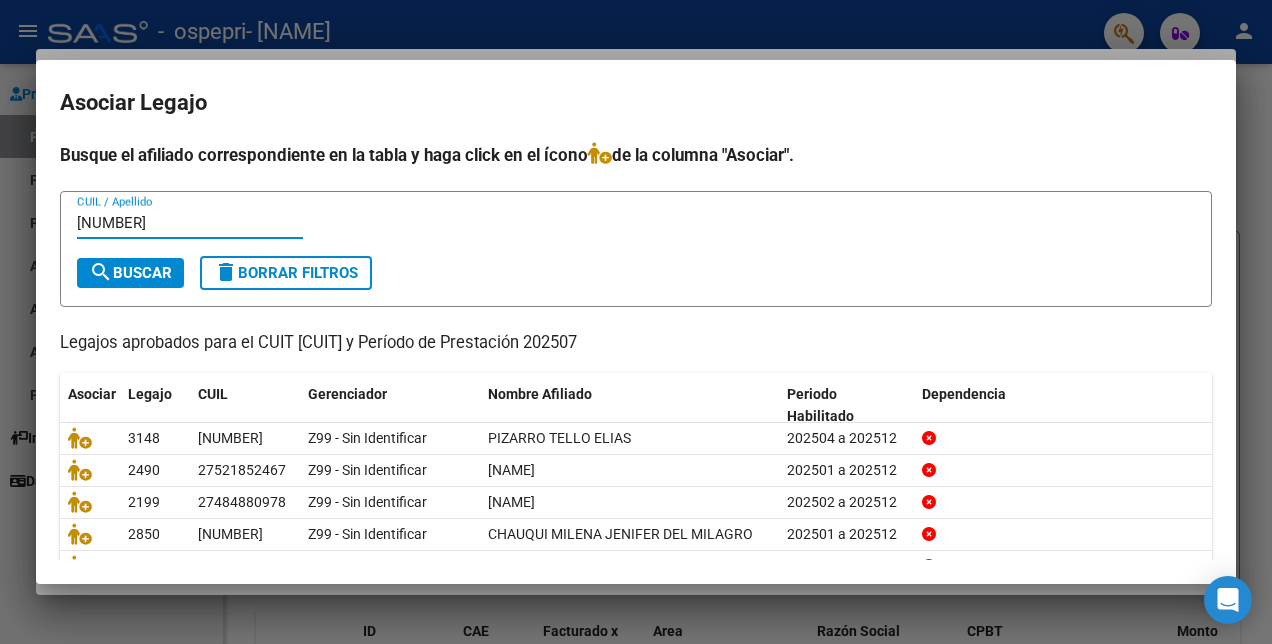 type on "[NUMBER]" 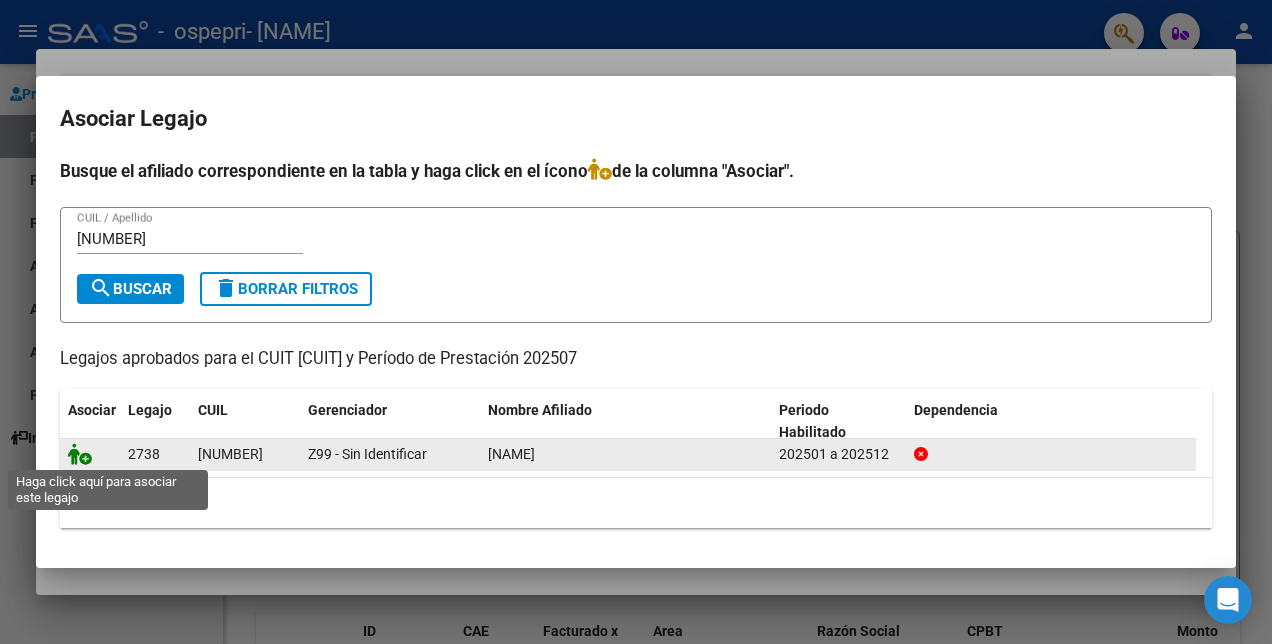 click 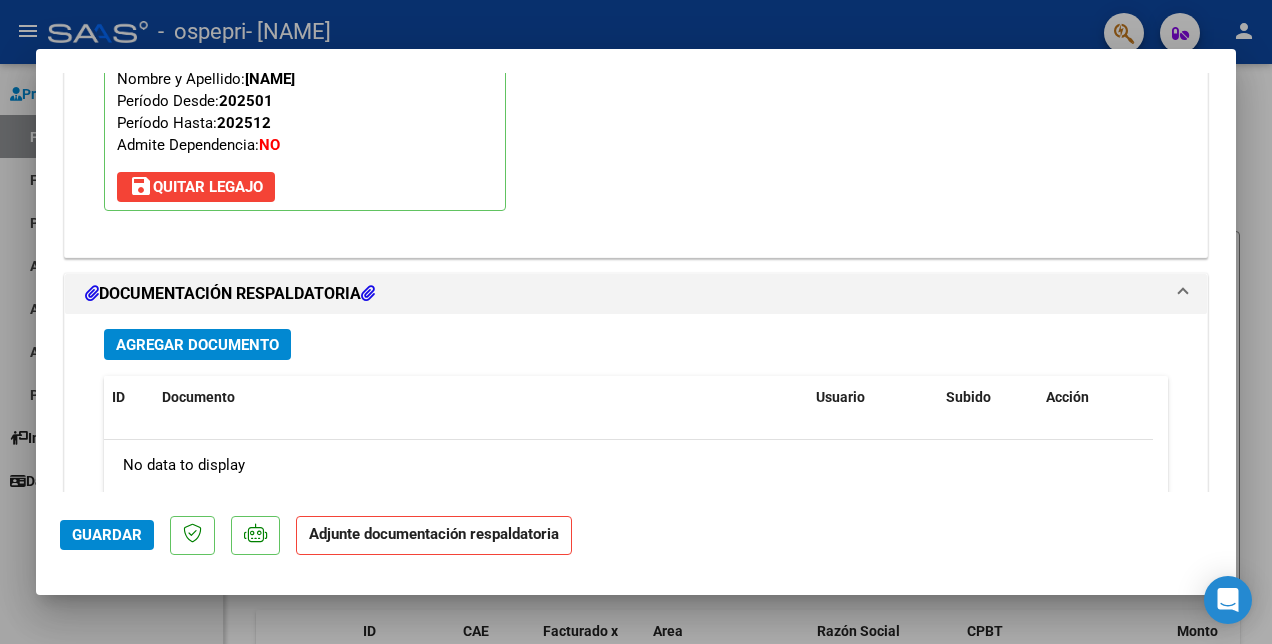 scroll, scrollTop: 2052, scrollLeft: 0, axis: vertical 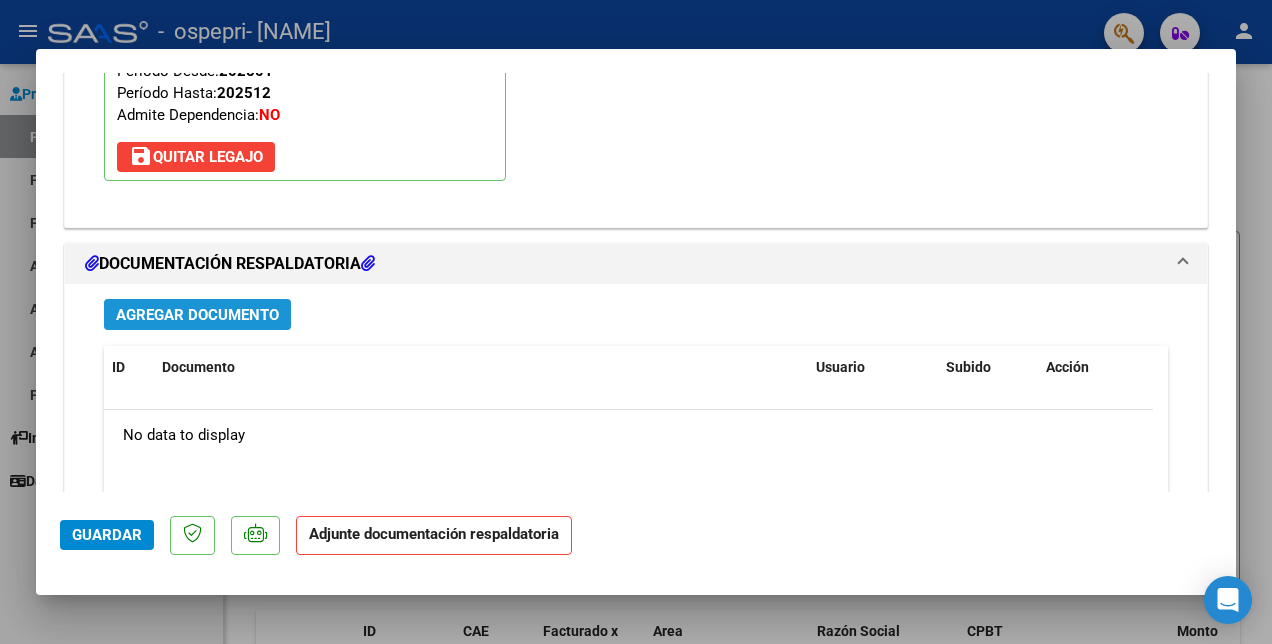 click on "Agregar Documento" at bounding box center (197, 315) 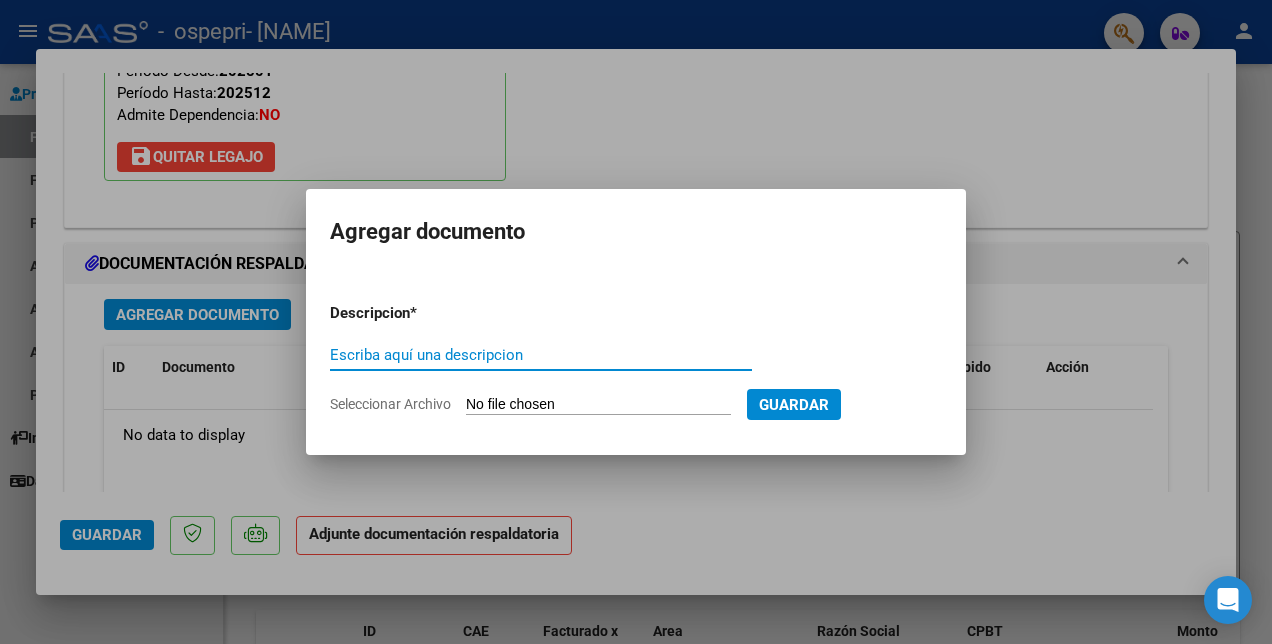 click on "Escriba aquí una descripcion" at bounding box center [541, 355] 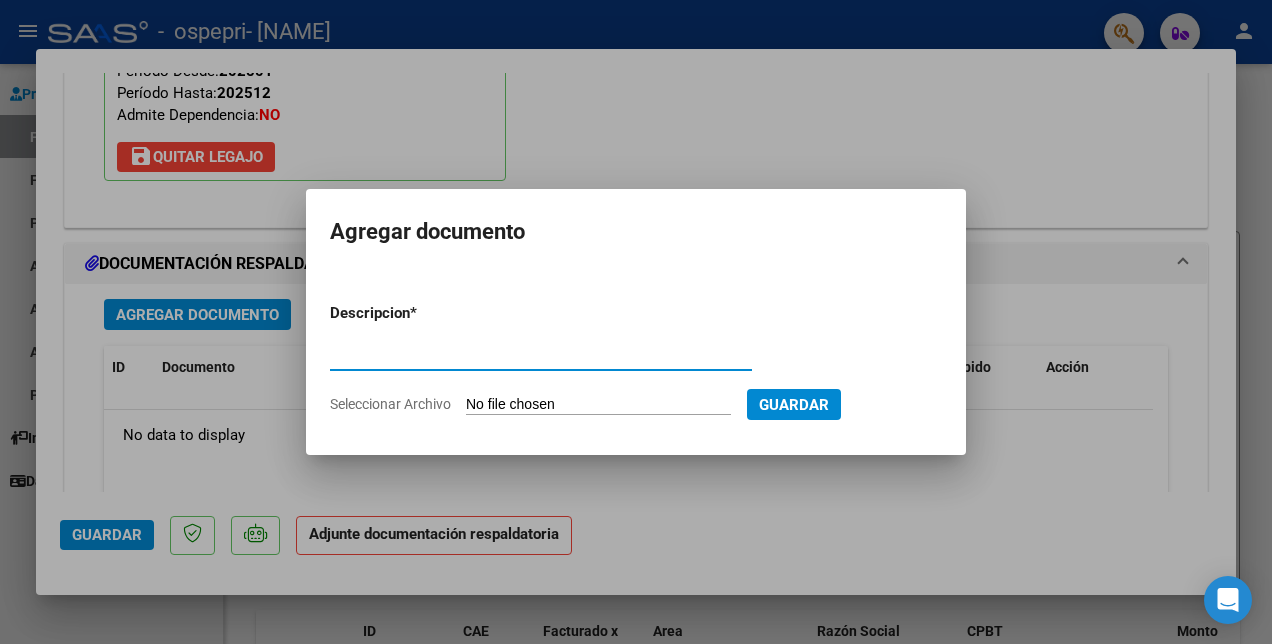 type on "PLANILLA" 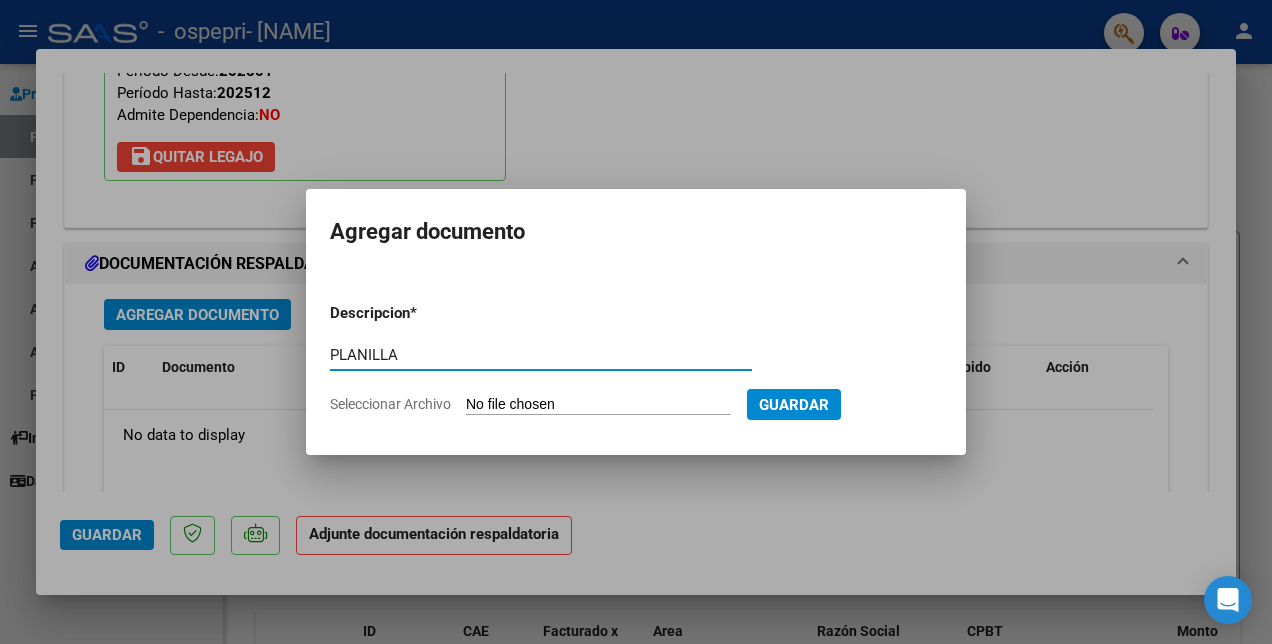 click on "Seleccionar Archivo" at bounding box center (598, 405) 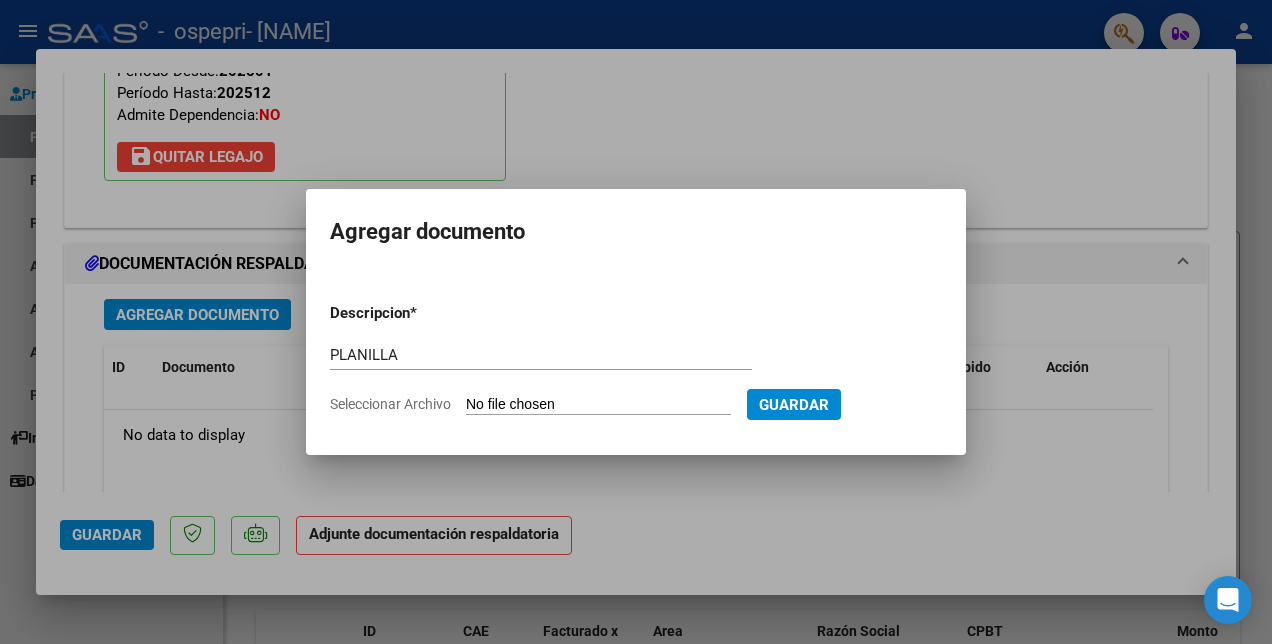 type on "C:\fakepath\[NAME].pdf" 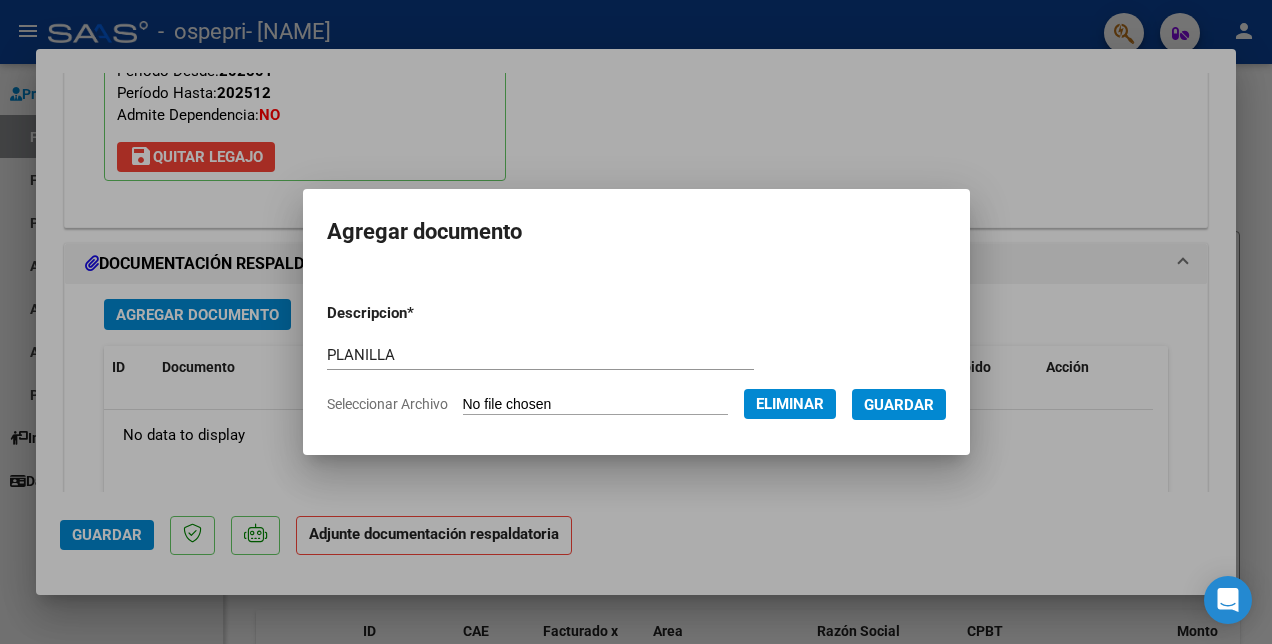 click on "Guardar" at bounding box center [899, 405] 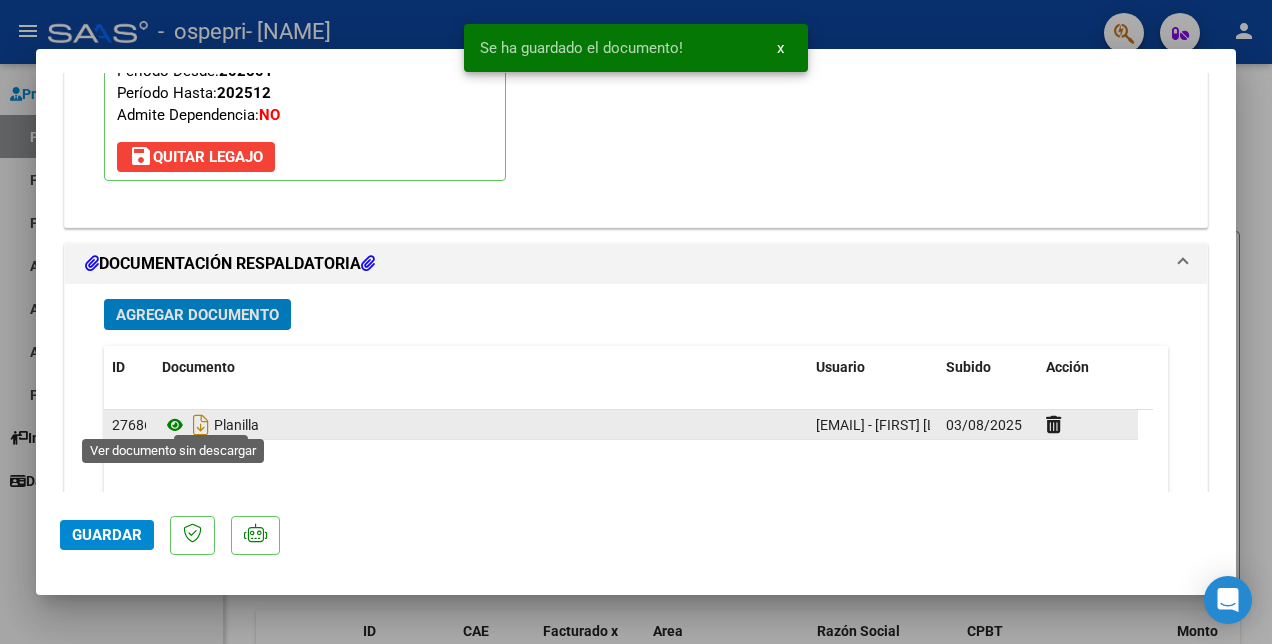 click 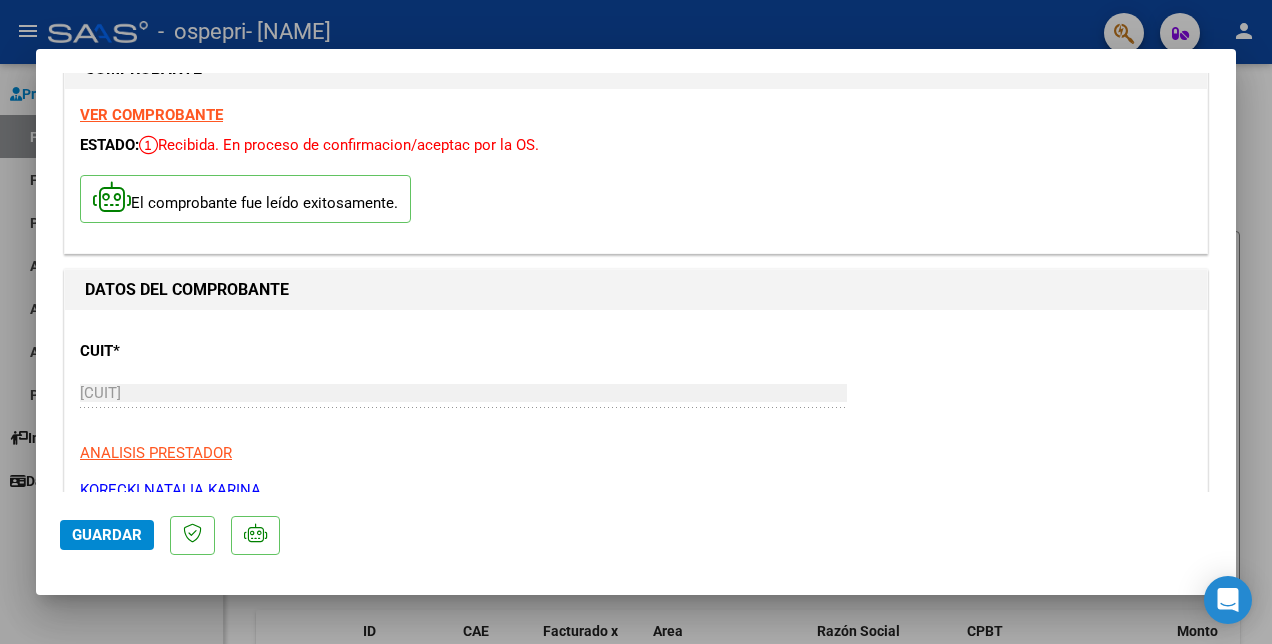 scroll, scrollTop: 0, scrollLeft: 0, axis: both 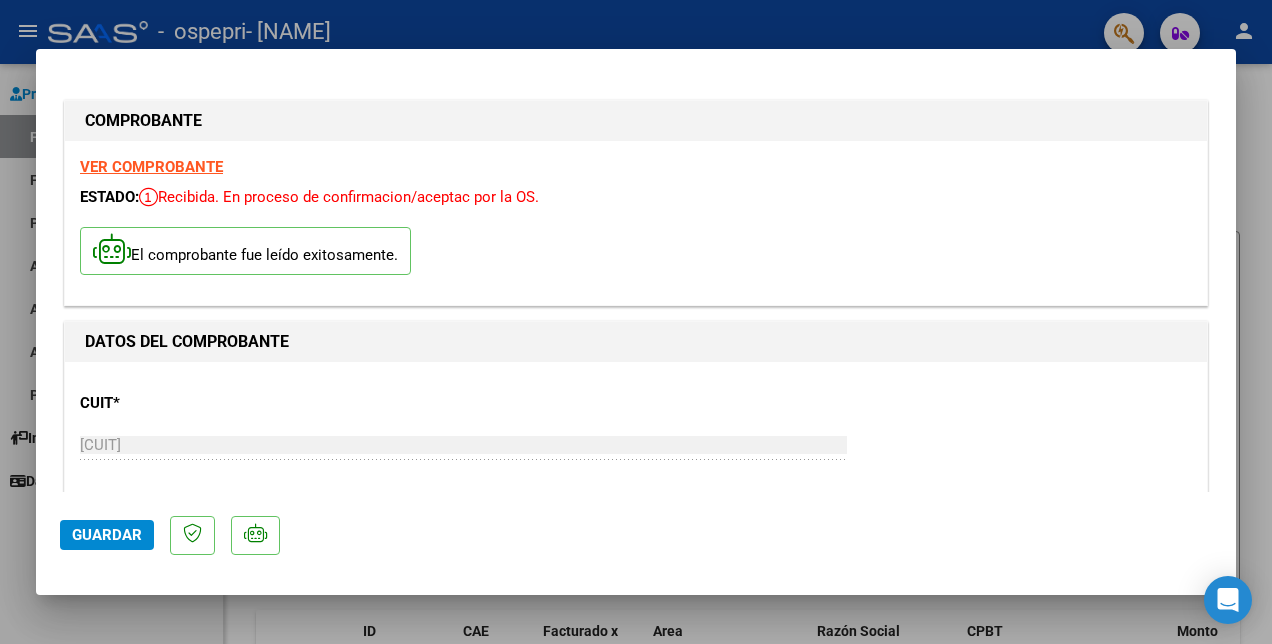 click on "VER COMPROBANTE" at bounding box center [151, 167] 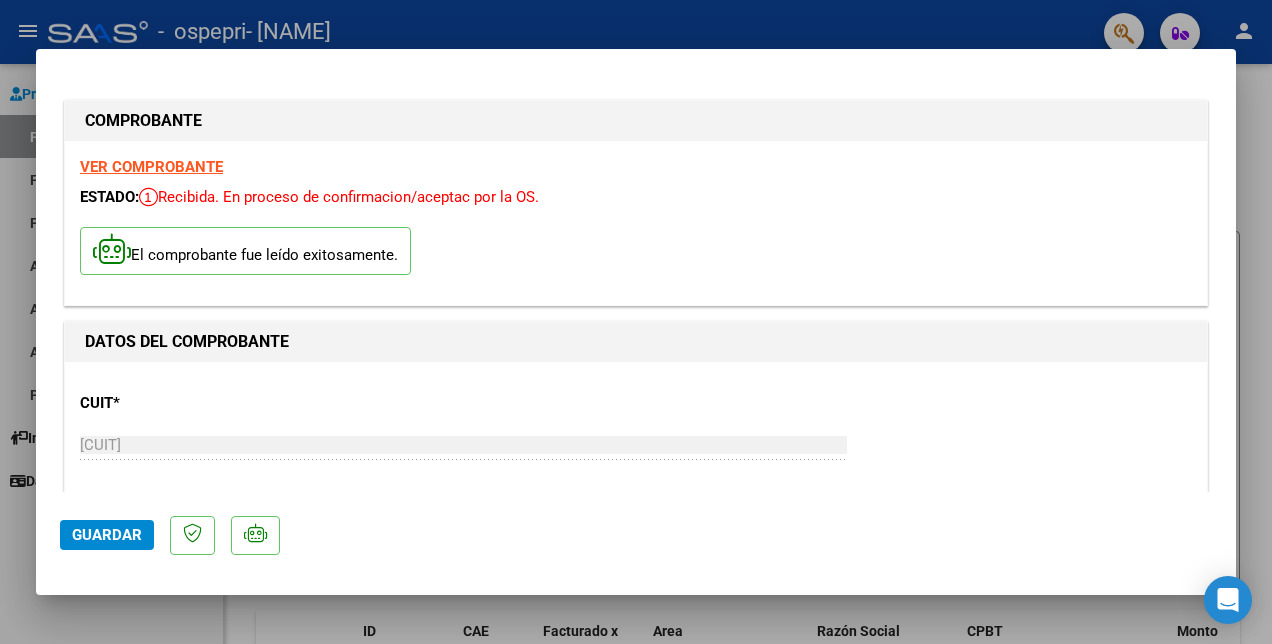 click on "Guardar" 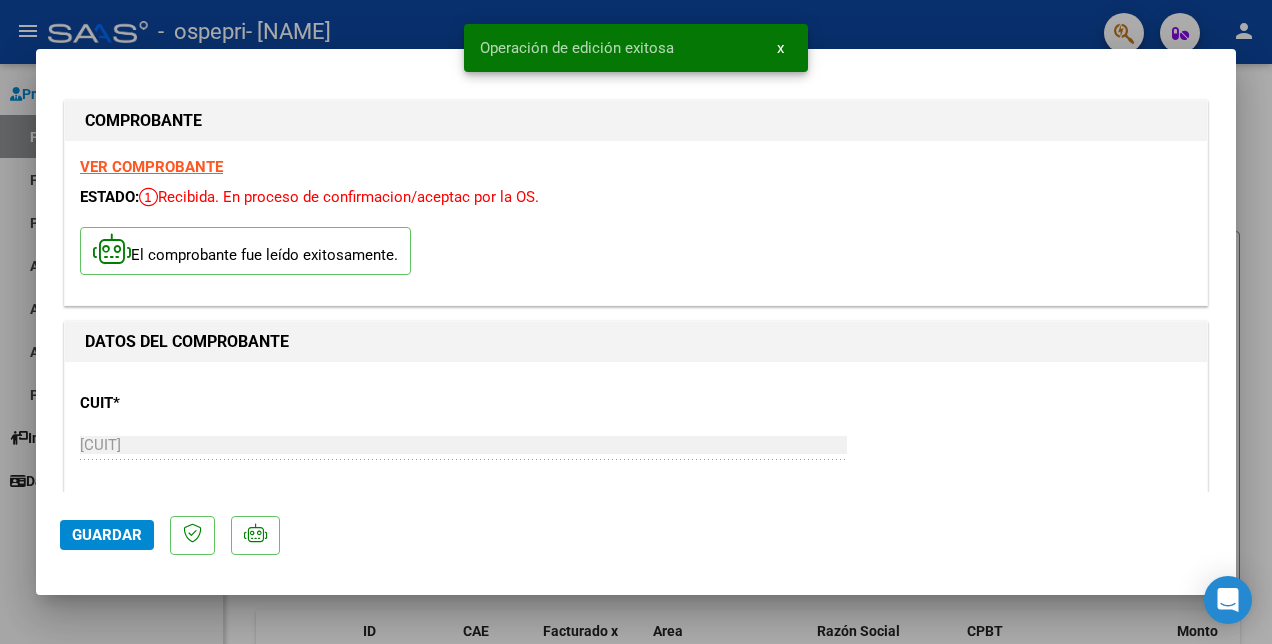 click on "VER COMPROBANTE" at bounding box center [151, 167] 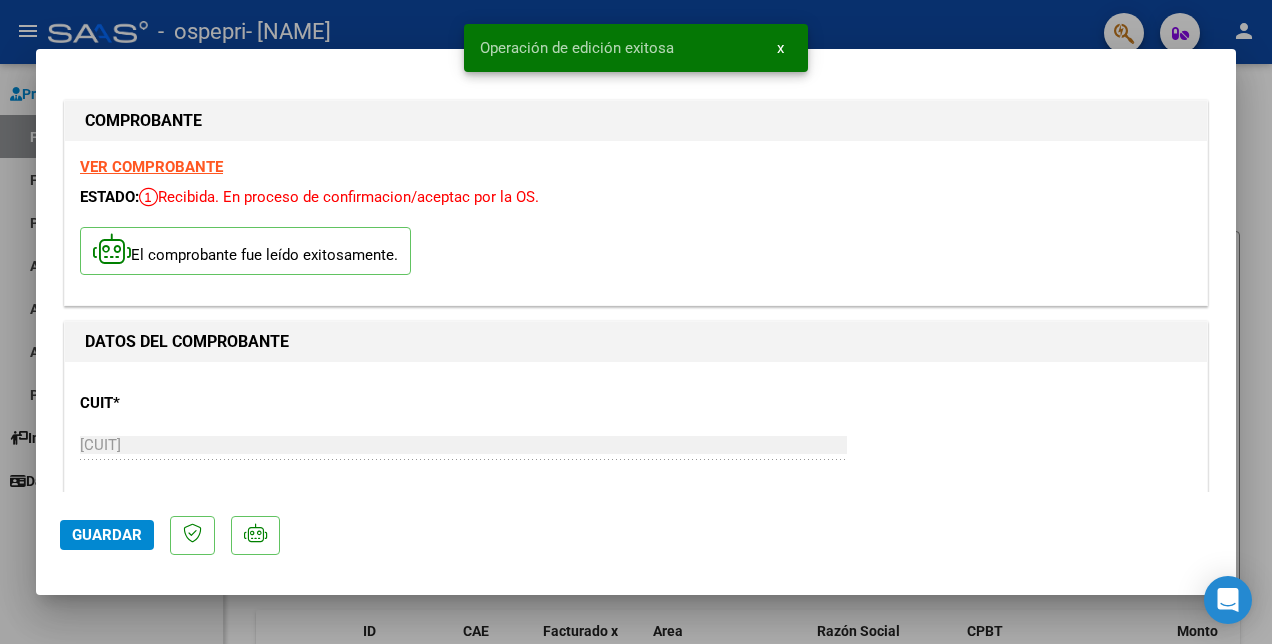 click on "Guardar" 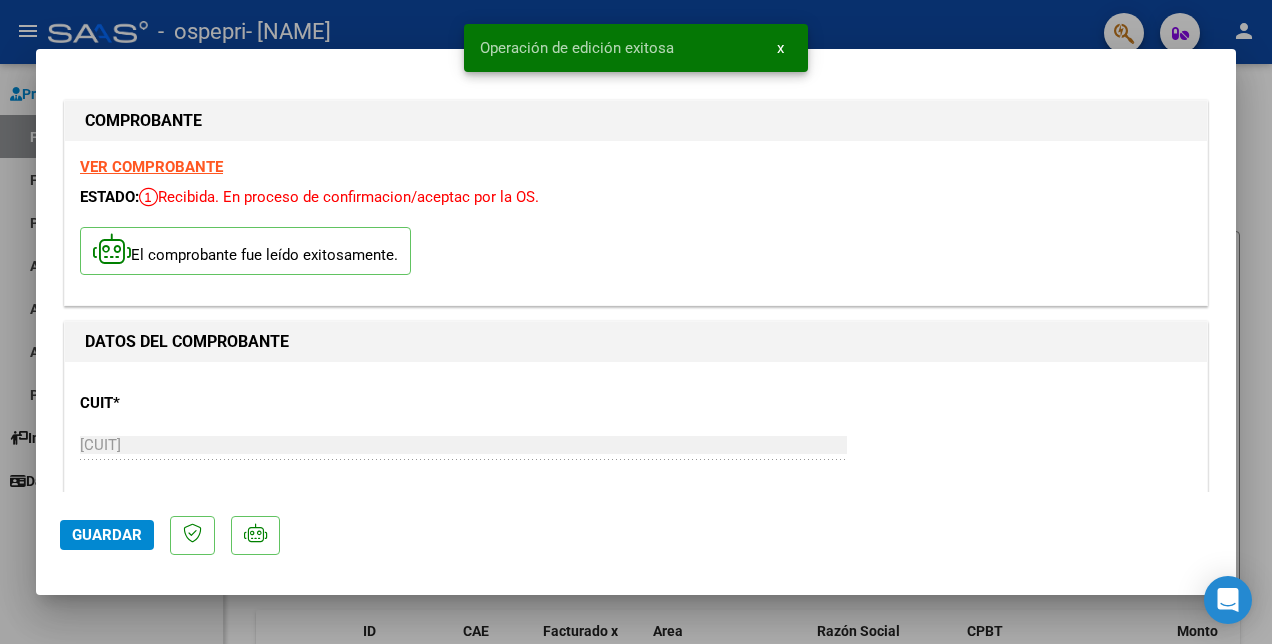 click at bounding box center [636, 322] 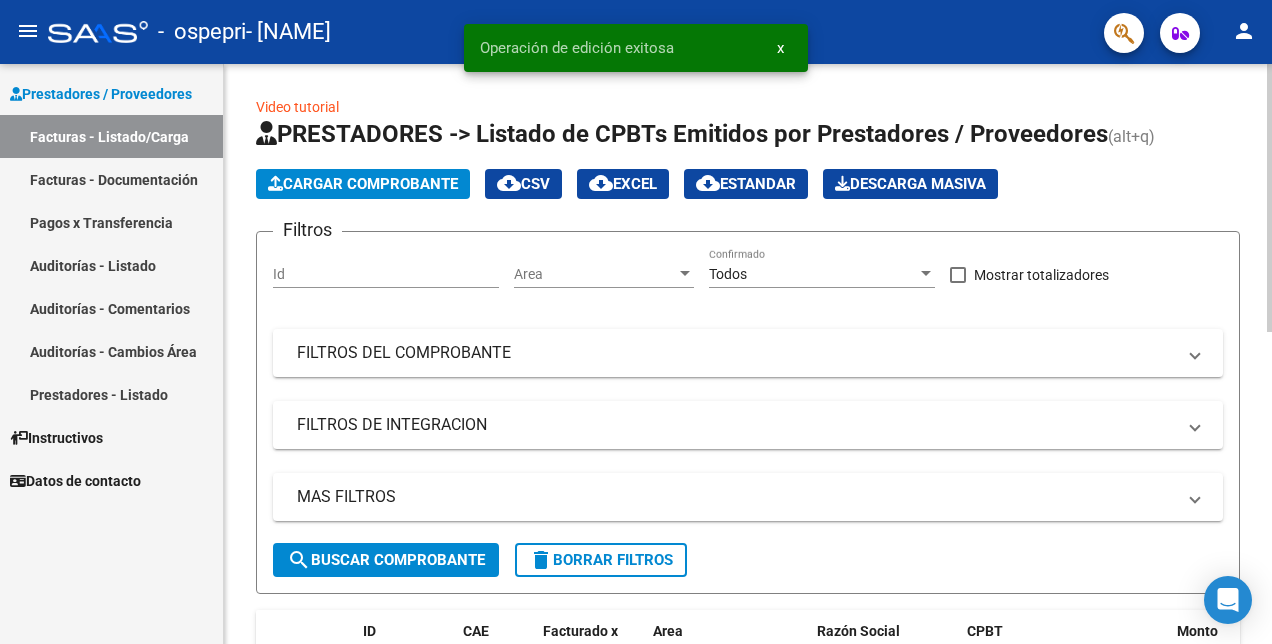 click on "Cargar Comprobante" 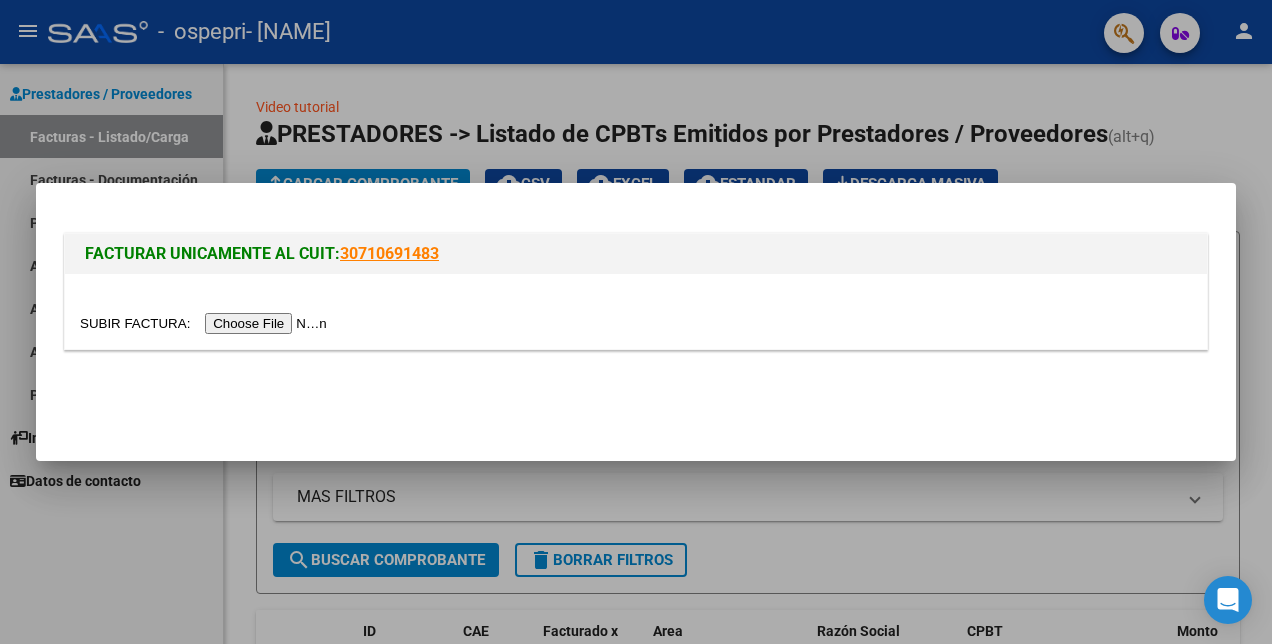 click at bounding box center (206, 323) 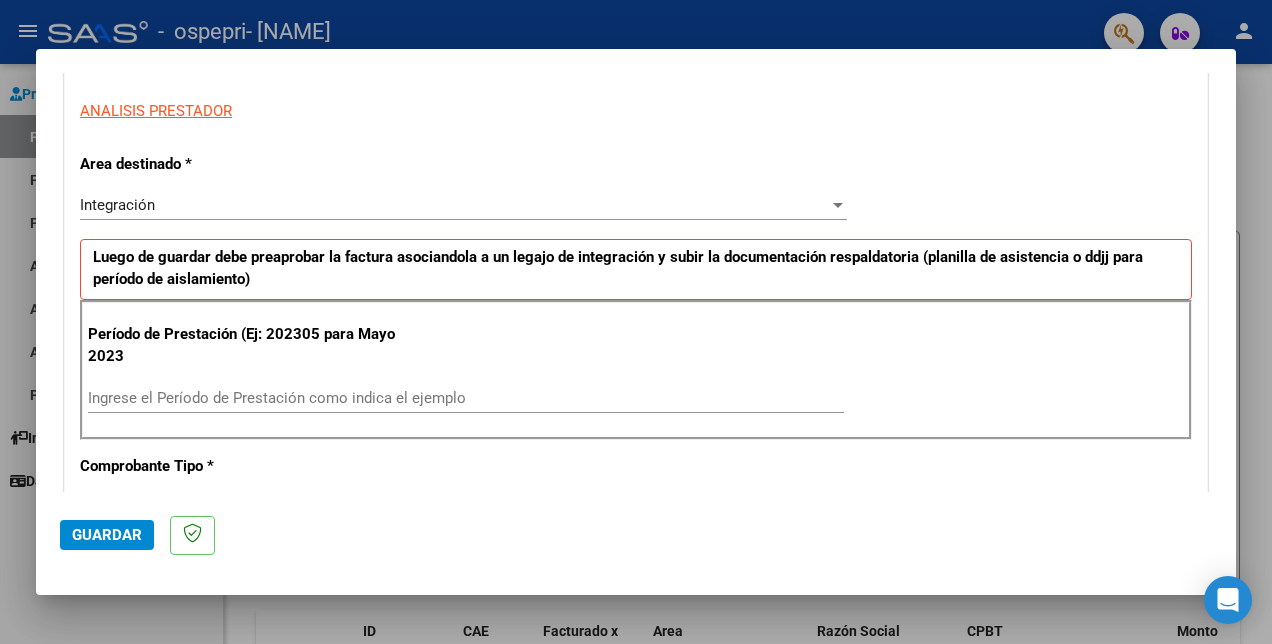 scroll, scrollTop: 400, scrollLeft: 0, axis: vertical 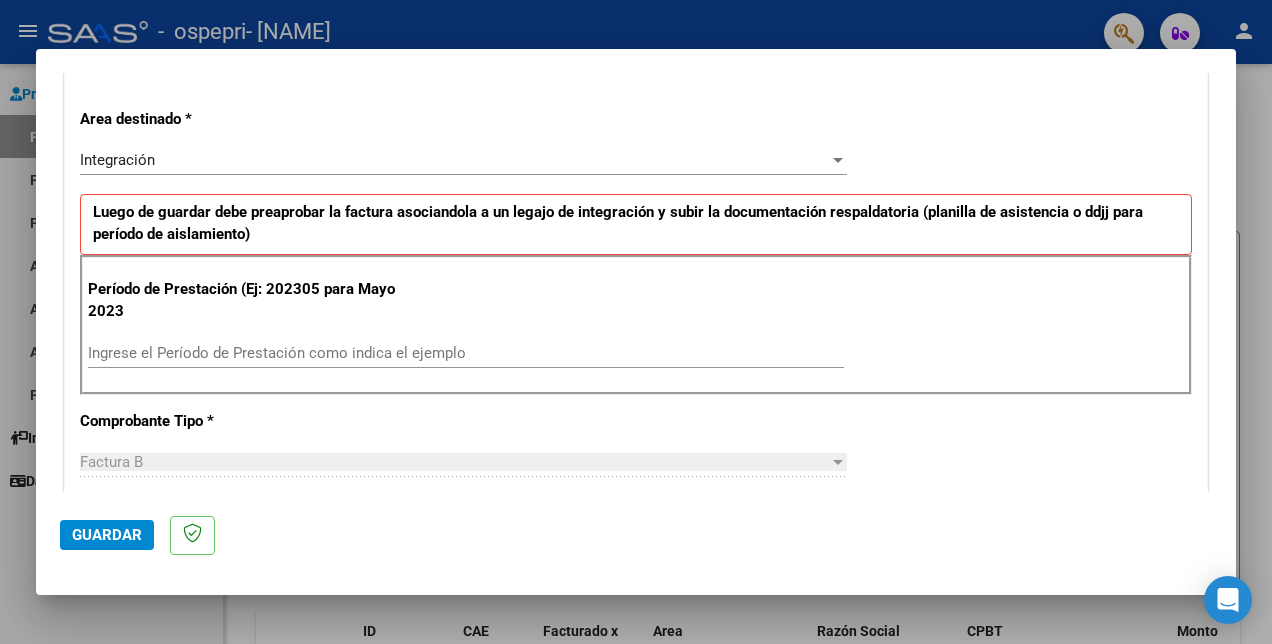 click on "Ingrese el Período de Prestación como indica el ejemplo" at bounding box center (466, 353) 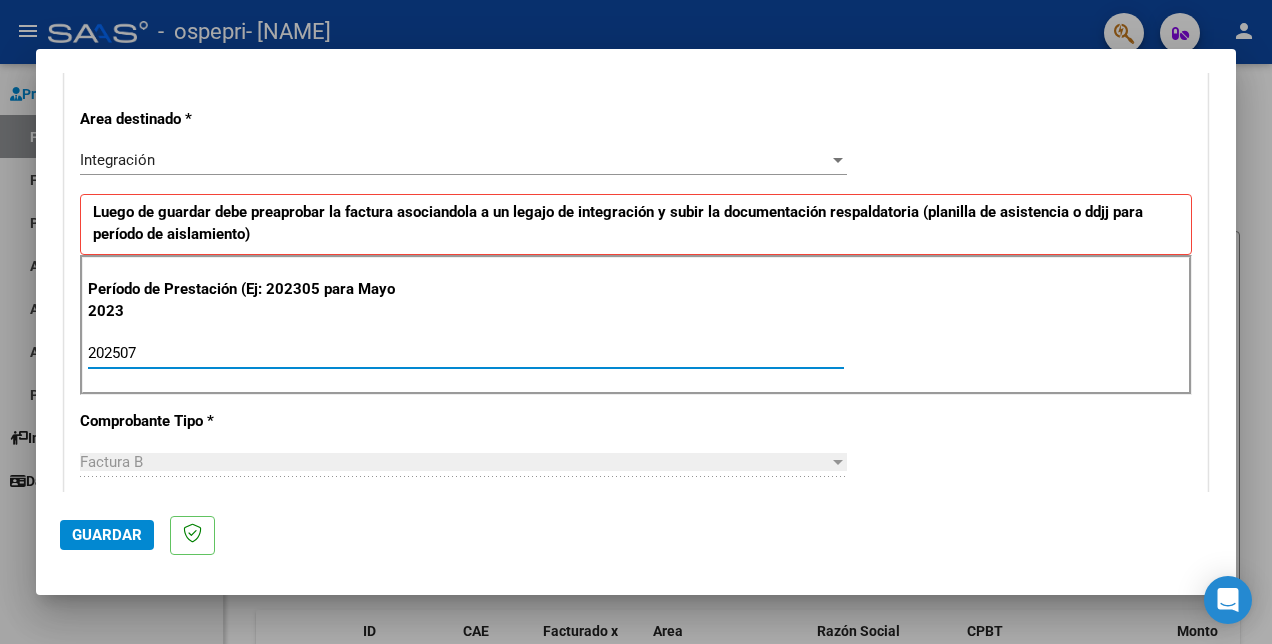 type on "202507" 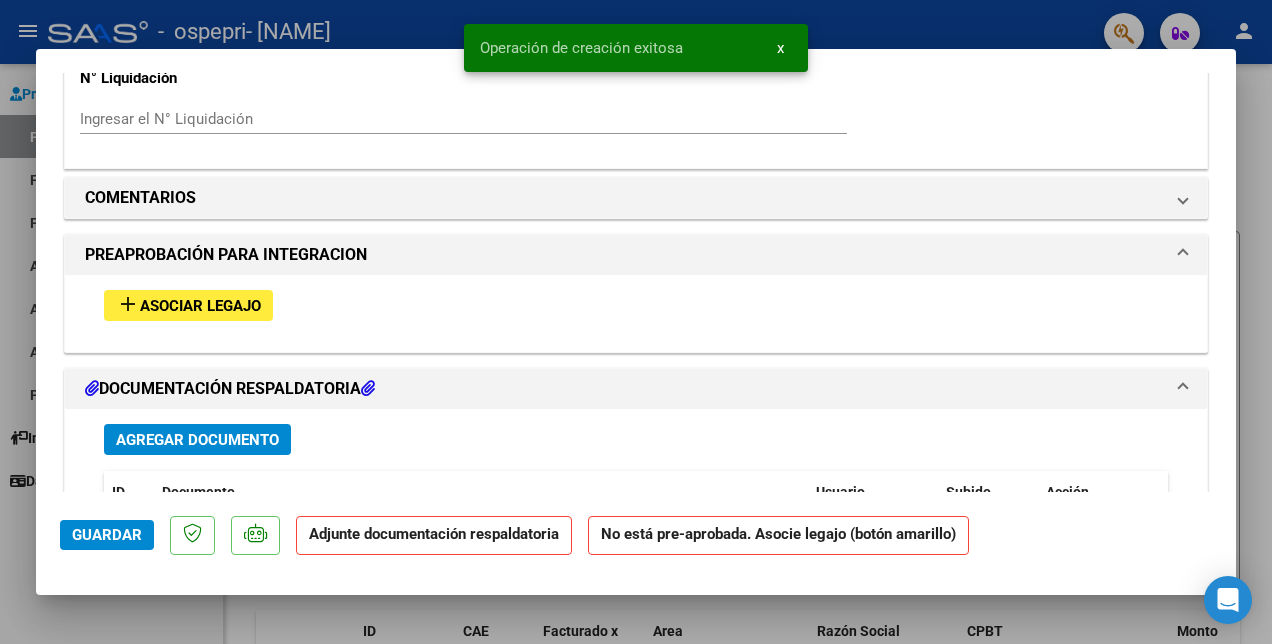 scroll, scrollTop: 1700, scrollLeft: 0, axis: vertical 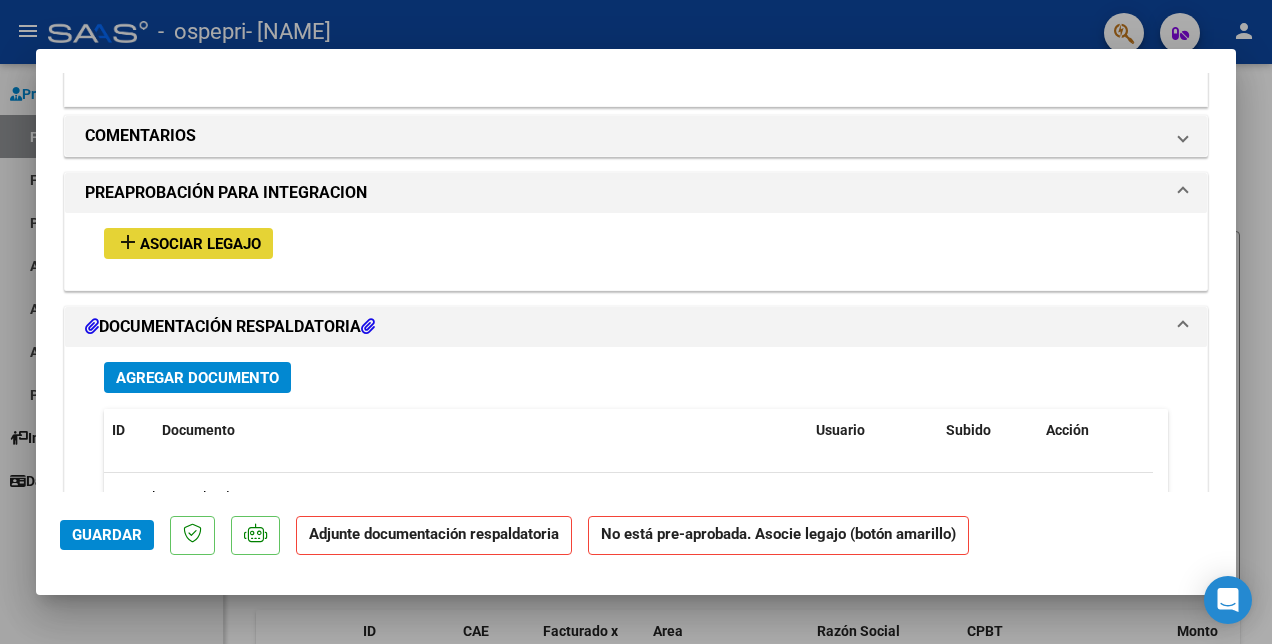 click on "Asociar Legajo" at bounding box center [200, 244] 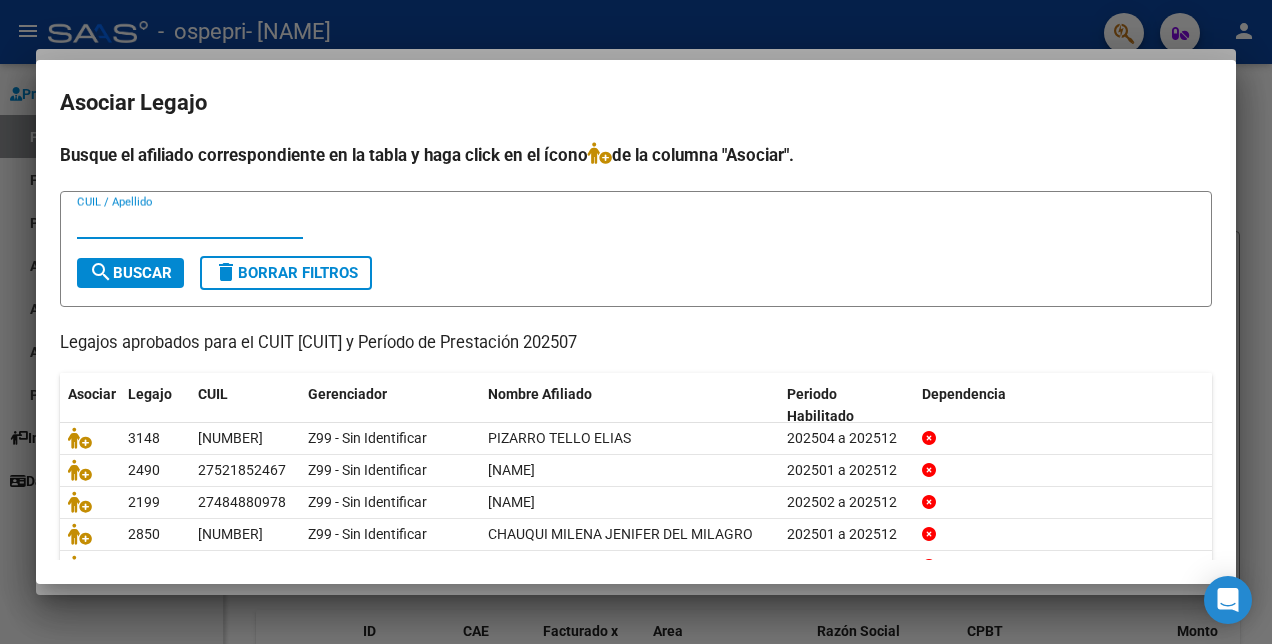 click on "CUIL / Apellido" at bounding box center (190, 223) 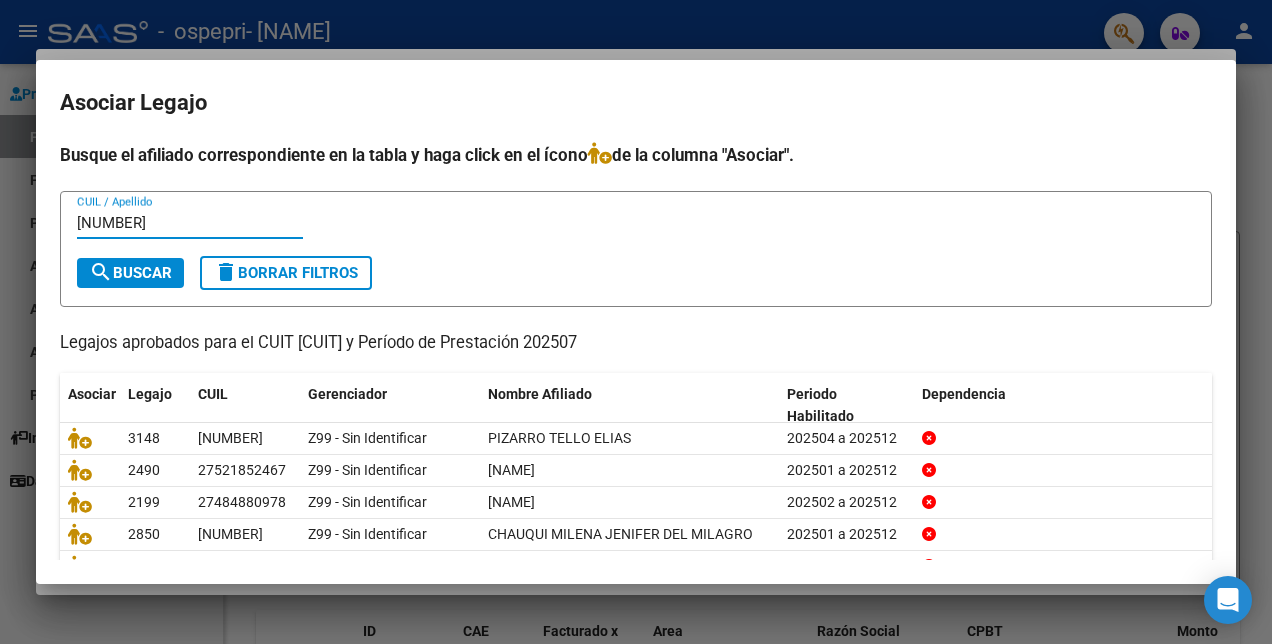 type on "[NUMBER]" 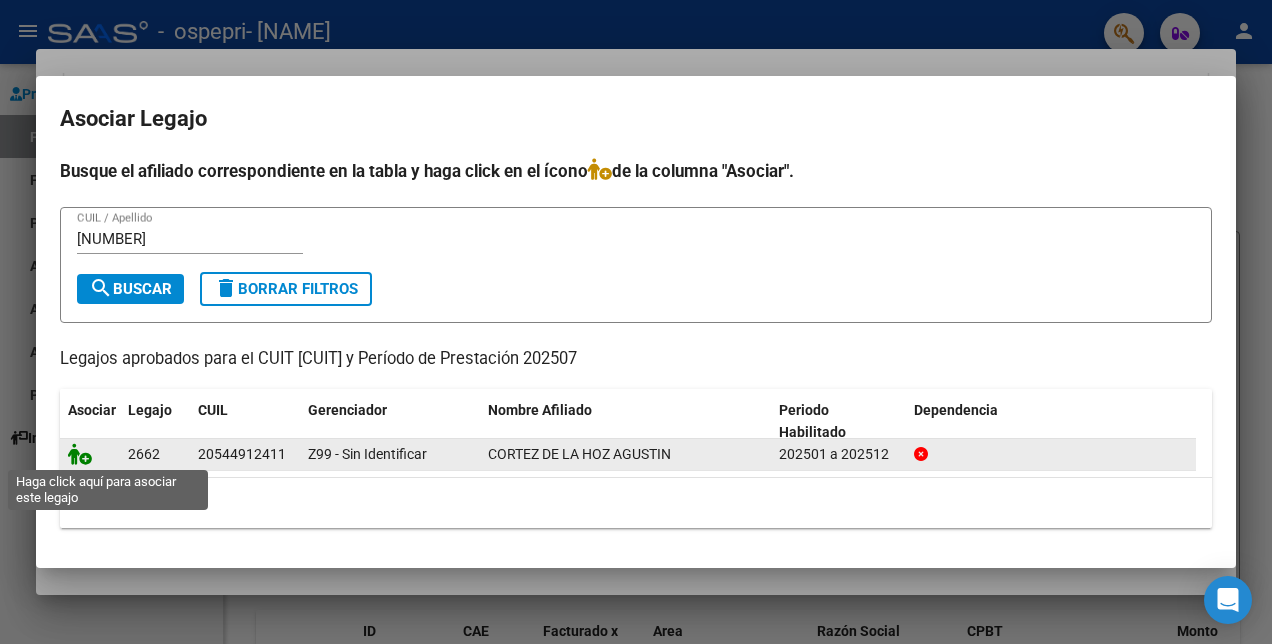 click 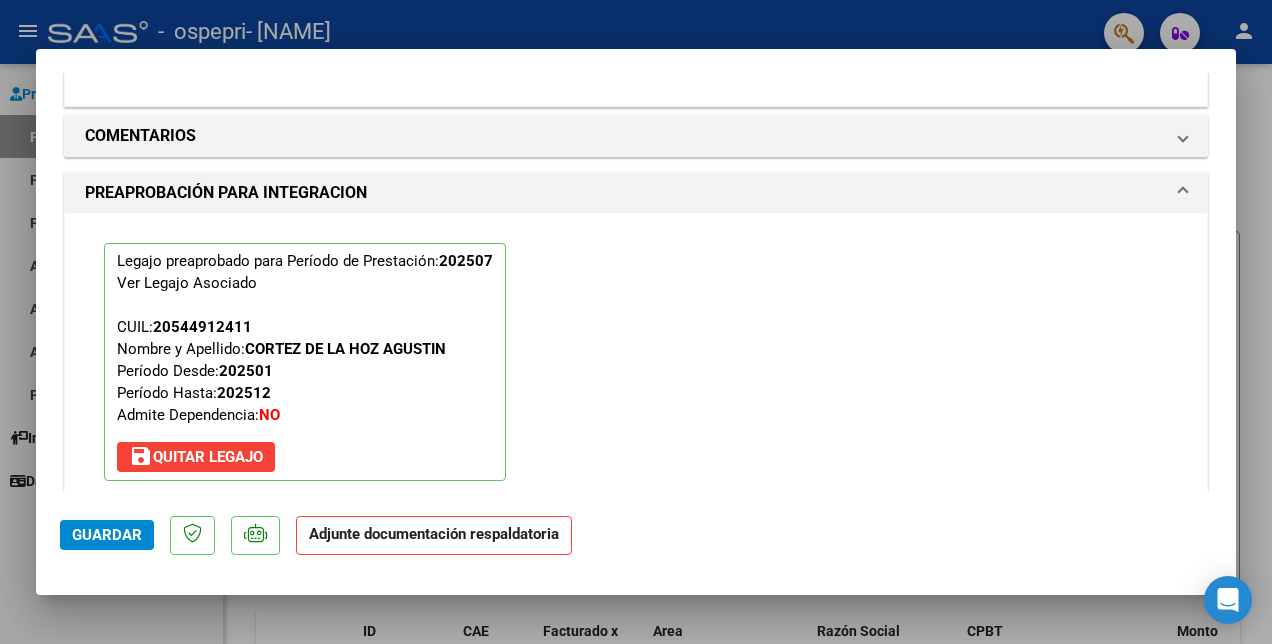 scroll, scrollTop: 1952, scrollLeft: 0, axis: vertical 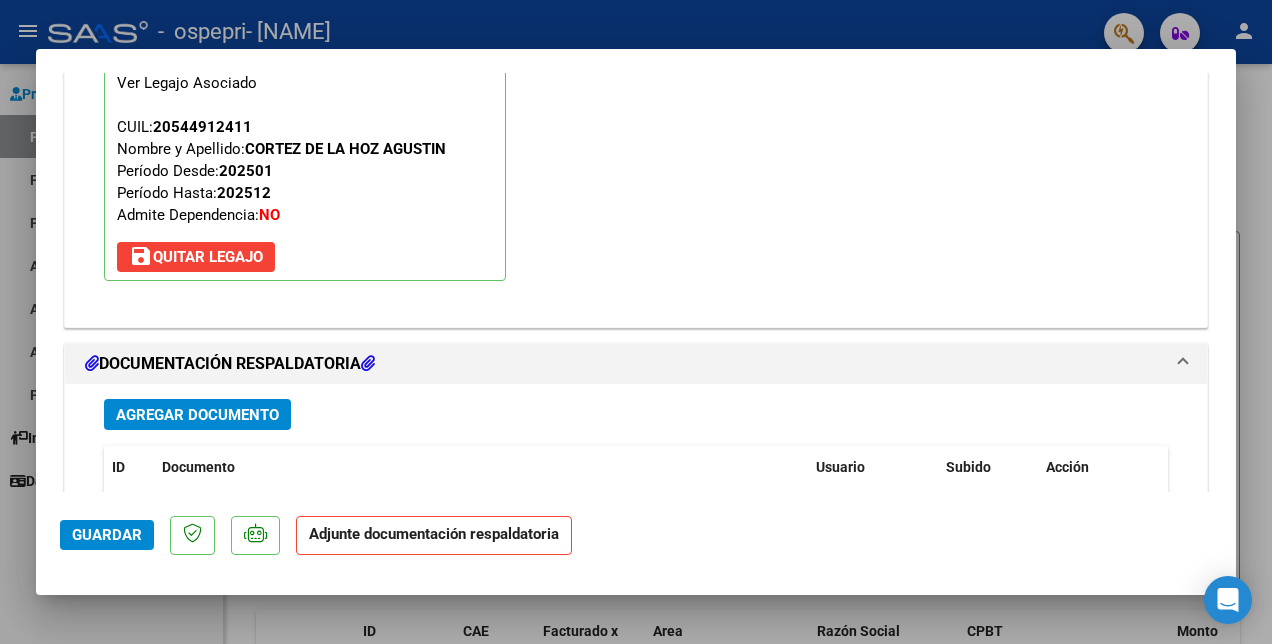 click on "Agregar Documento" at bounding box center (197, 415) 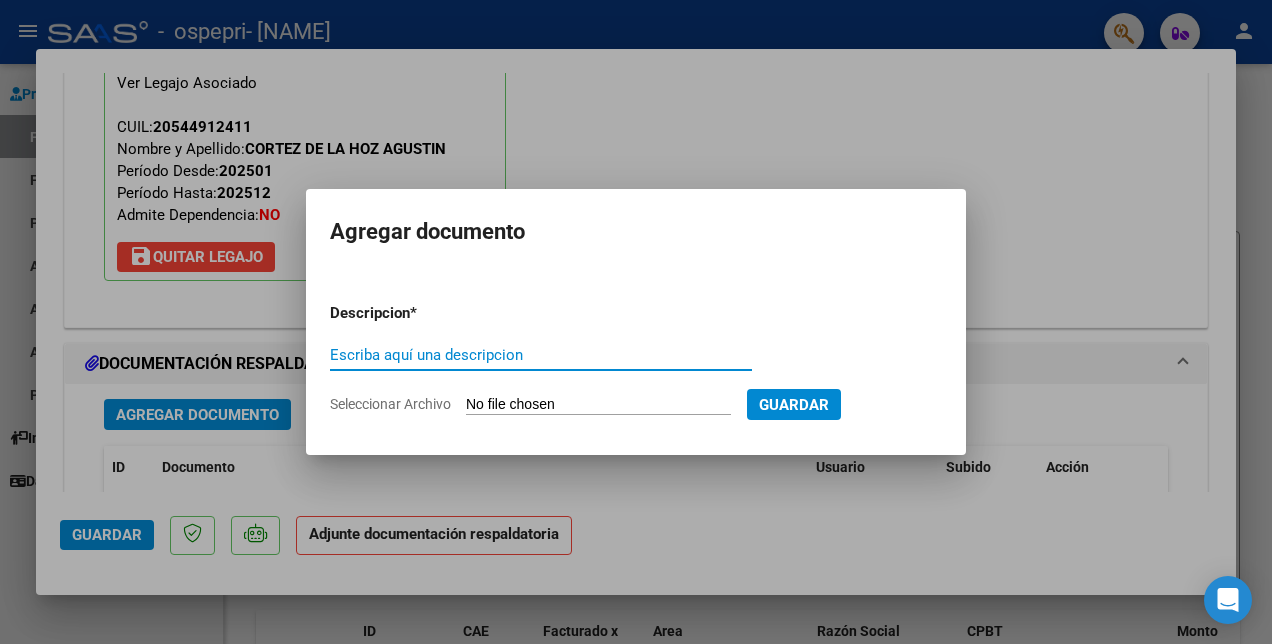 click on "Escriba aquí una descripcion" at bounding box center (541, 355) 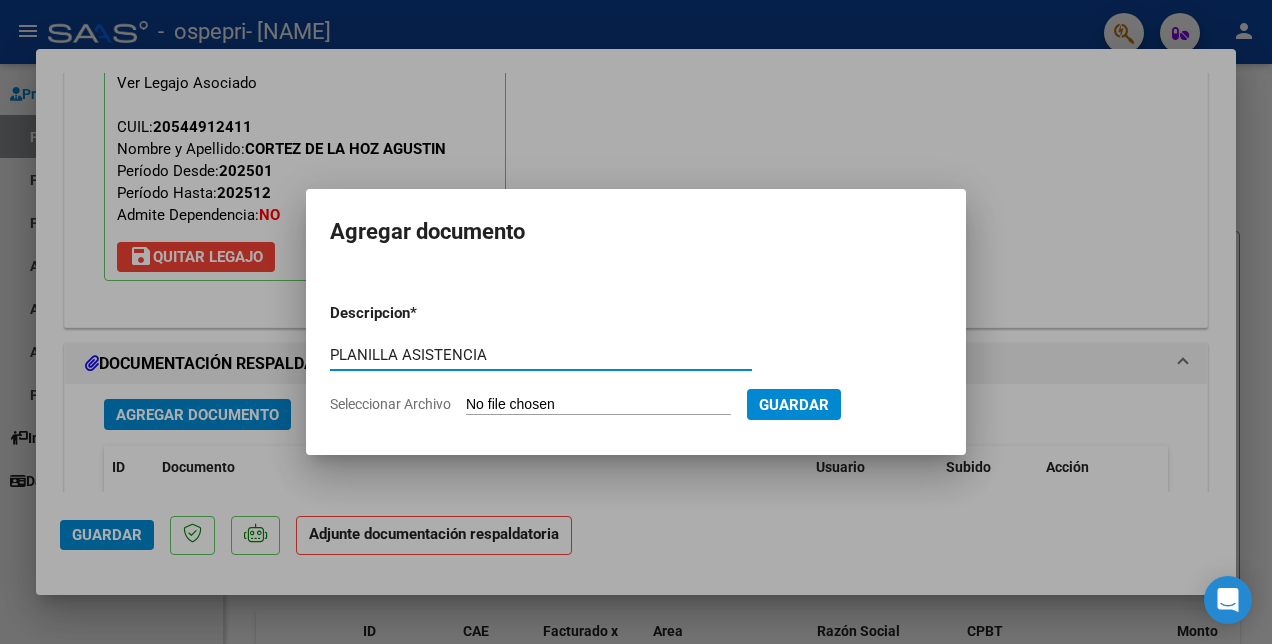 type on "PLANILLA ASISTENCIA" 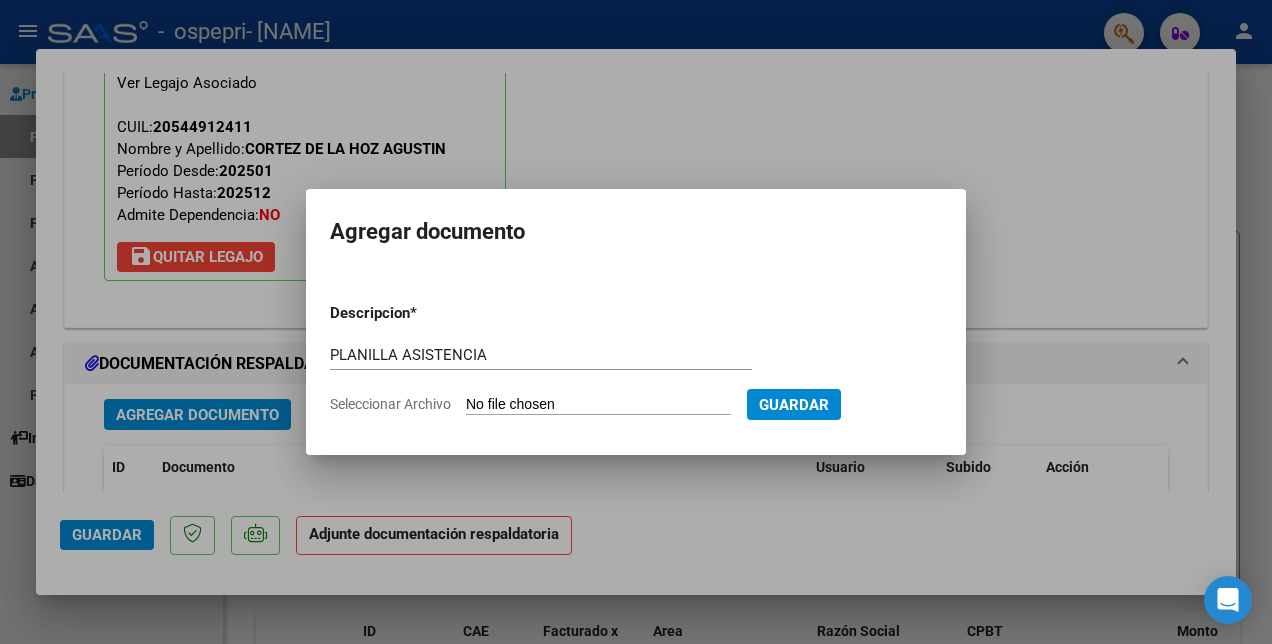 type on "C:\fakepath\[NAME].pdf" 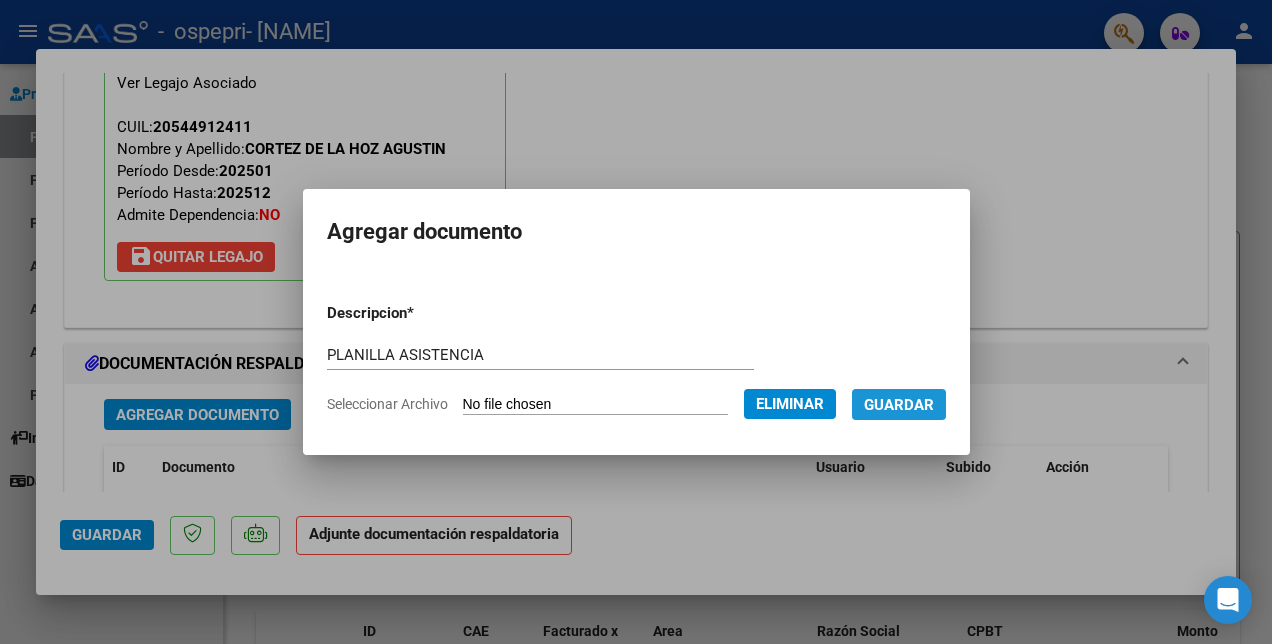 click on "Guardar" at bounding box center [899, 404] 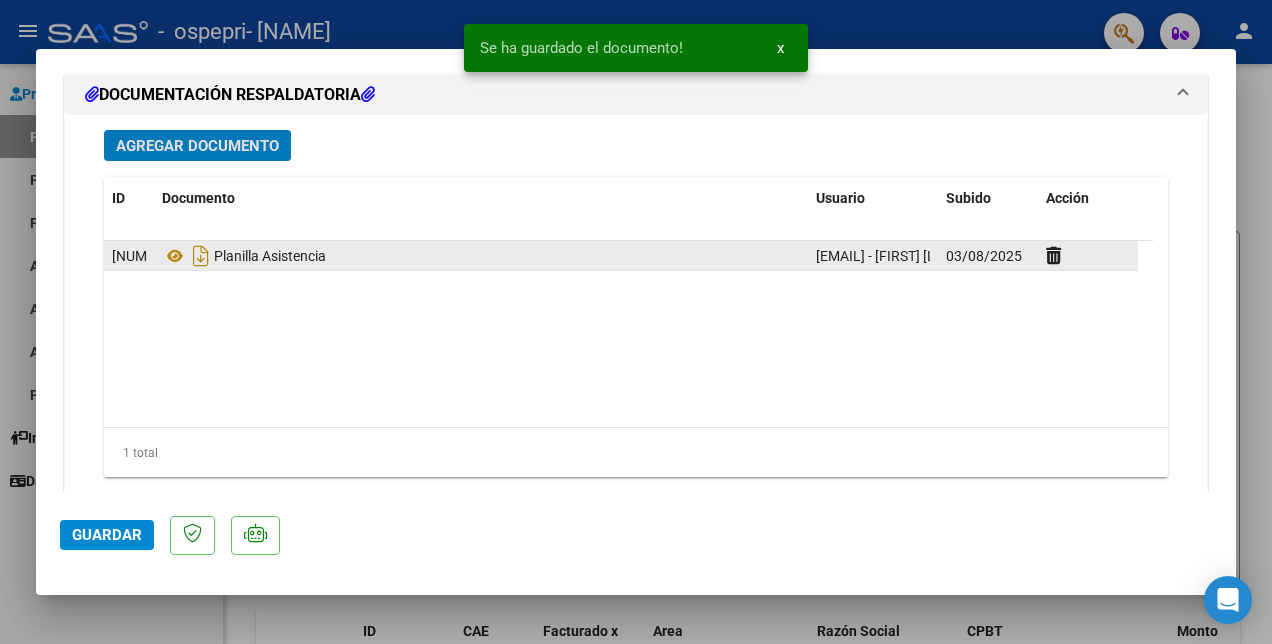 scroll, scrollTop: 2262, scrollLeft: 0, axis: vertical 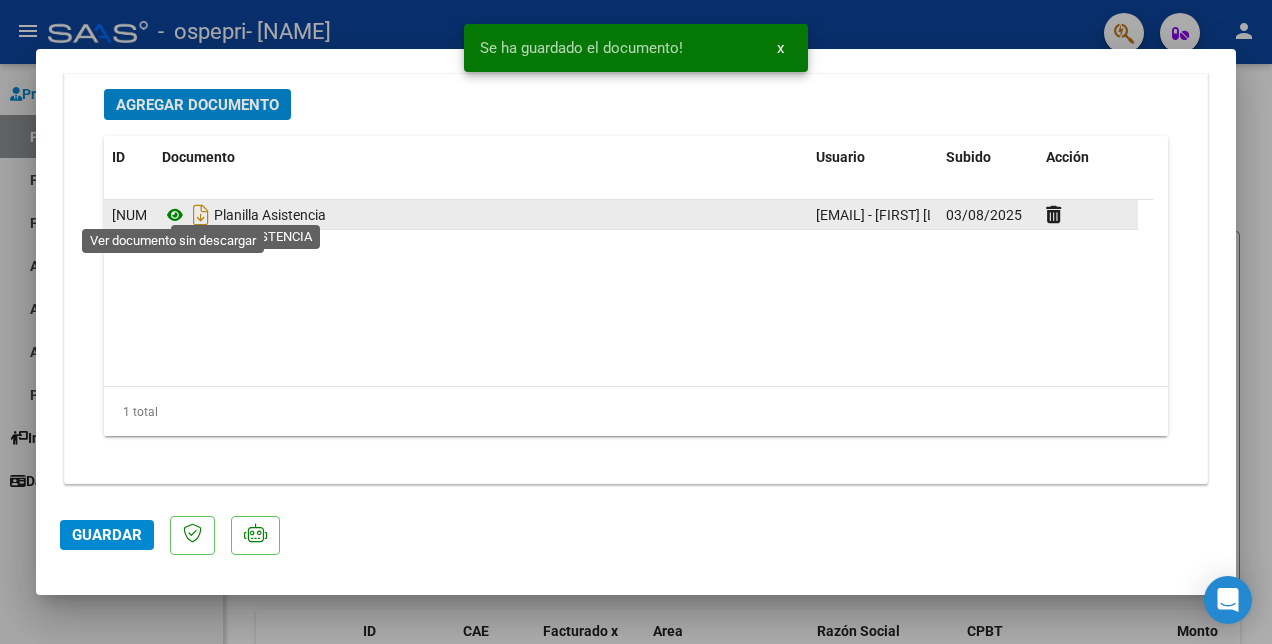 click 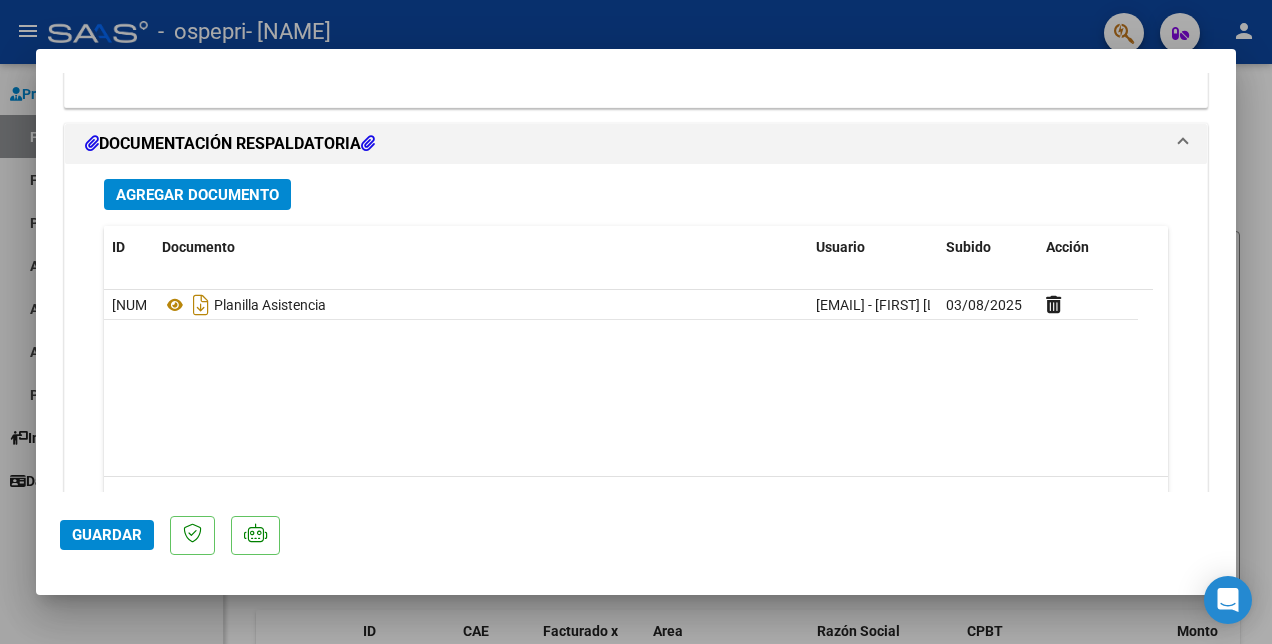 scroll, scrollTop: 2062, scrollLeft: 0, axis: vertical 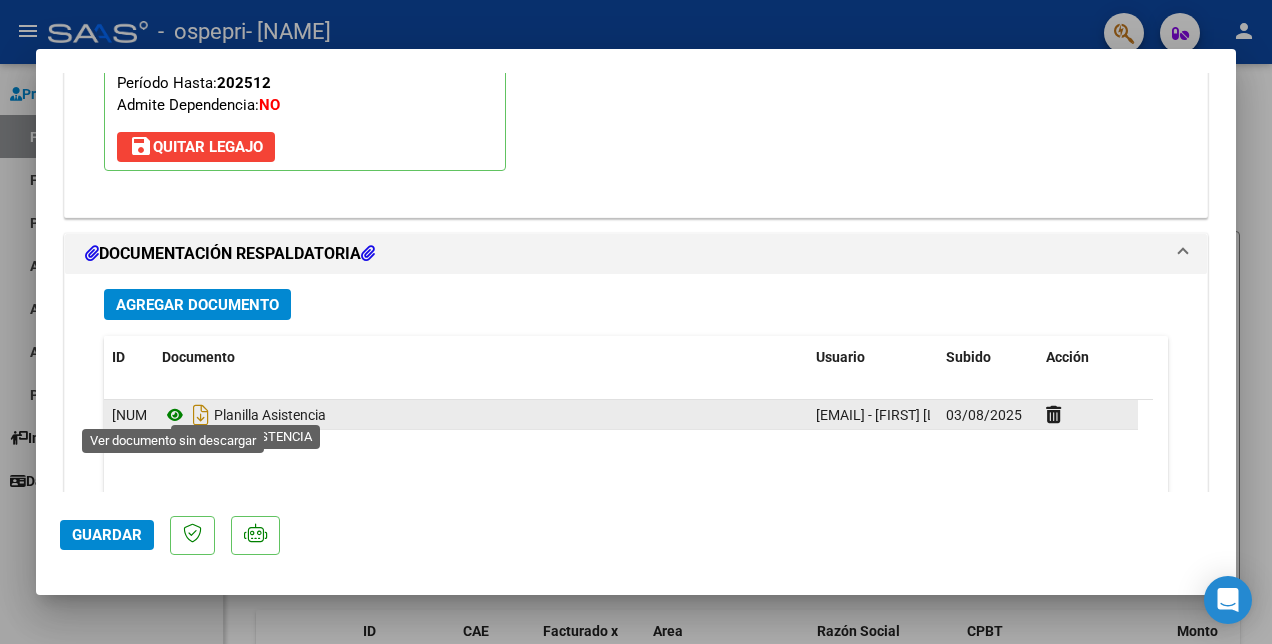 click 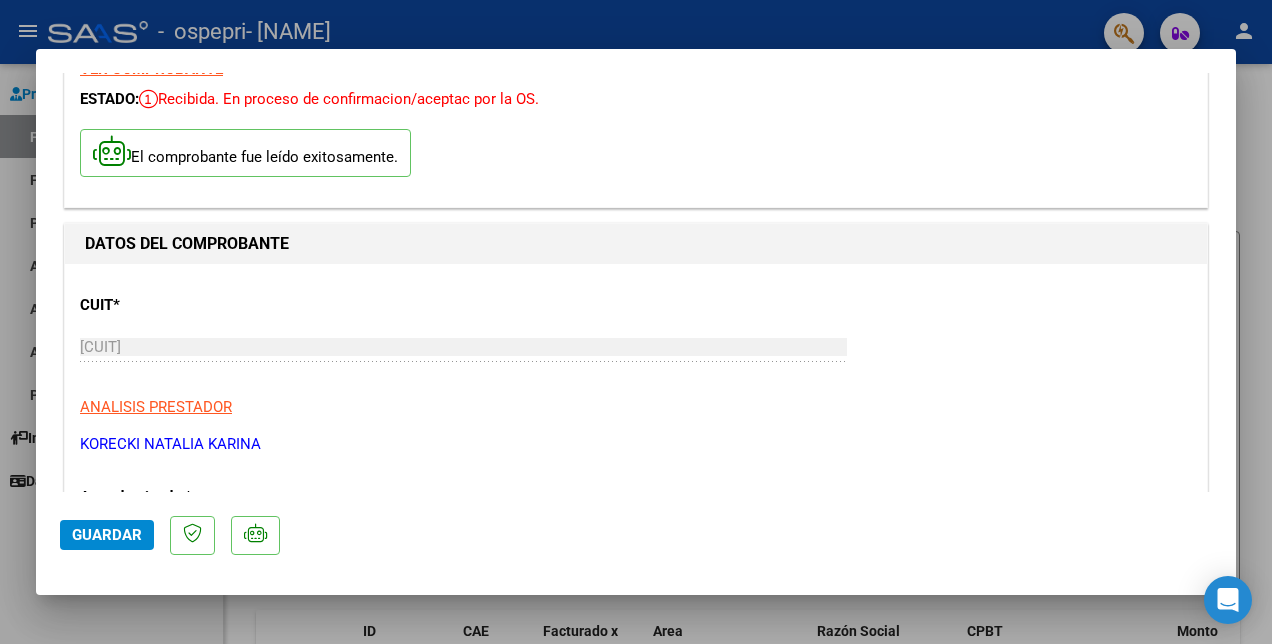 scroll, scrollTop: 0, scrollLeft: 0, axis: both 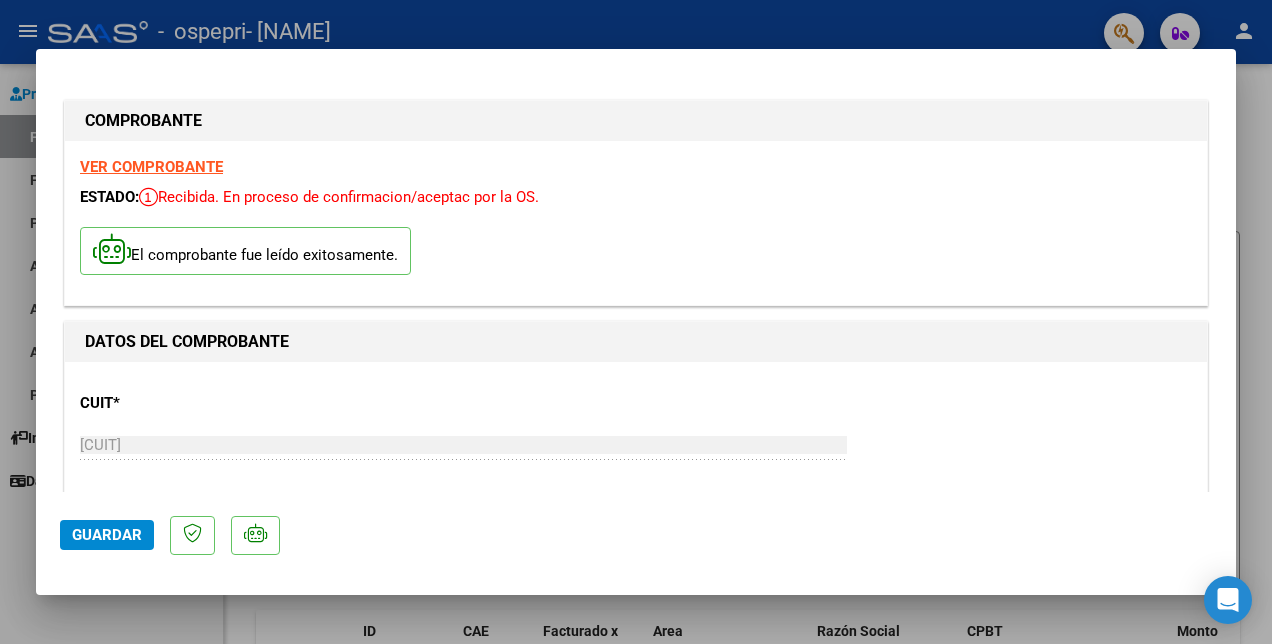 click on "VER COMPROBANTE" at bounding box center (151, 167) 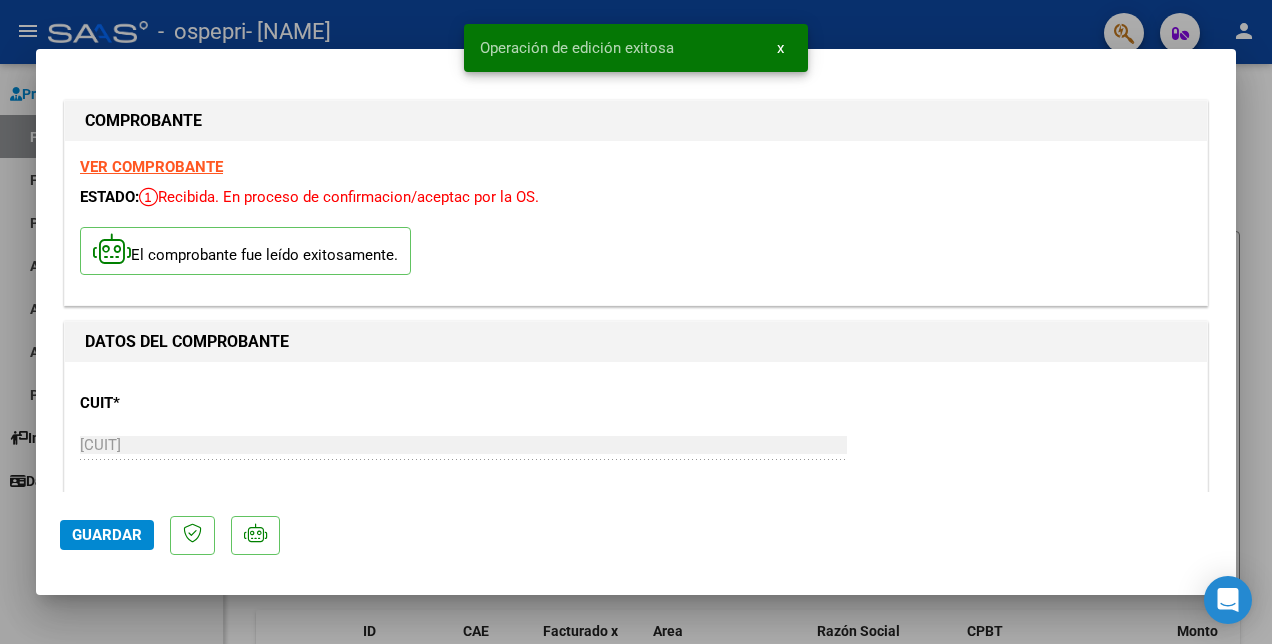 click at bounding box center (636, 322) 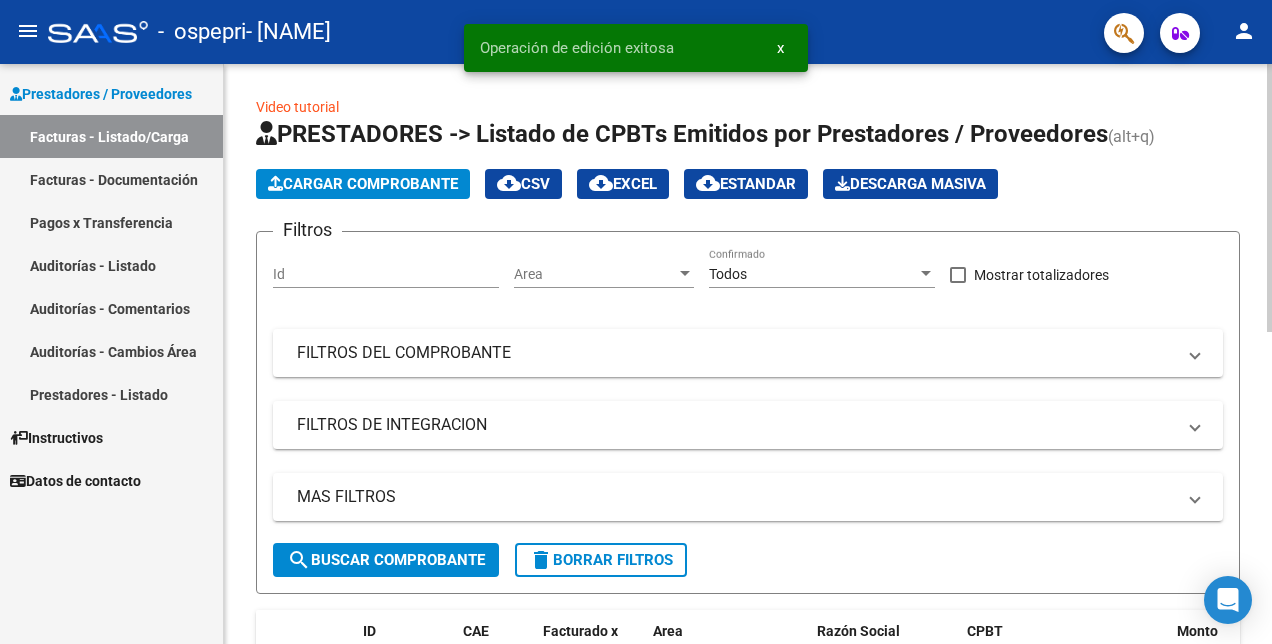 click on "Cargar Comprobante" 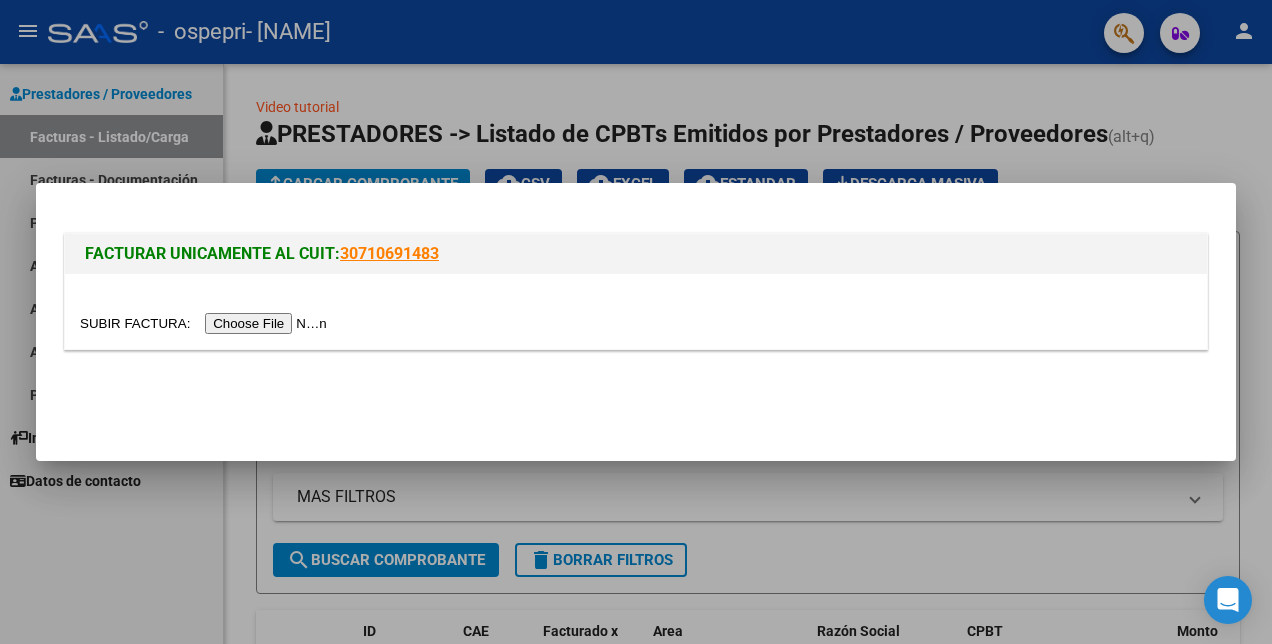 click at bounding box center (206, 323) 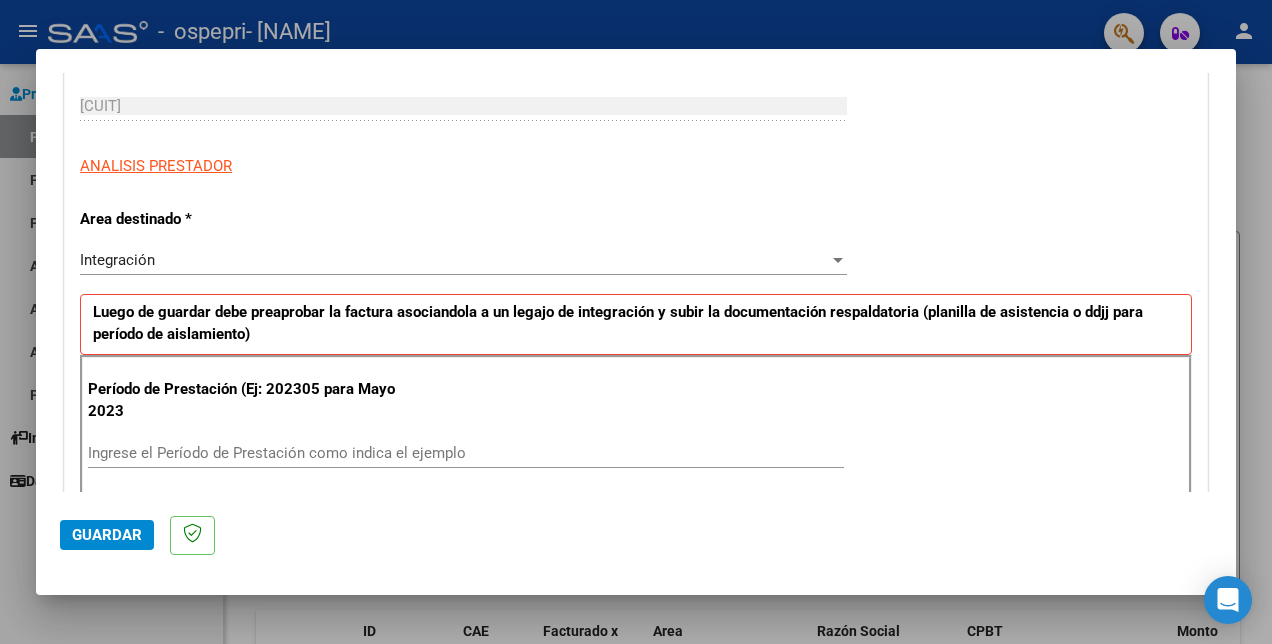 scroll, scrollTop: 400, scrollLeft: 0, axis: vertical 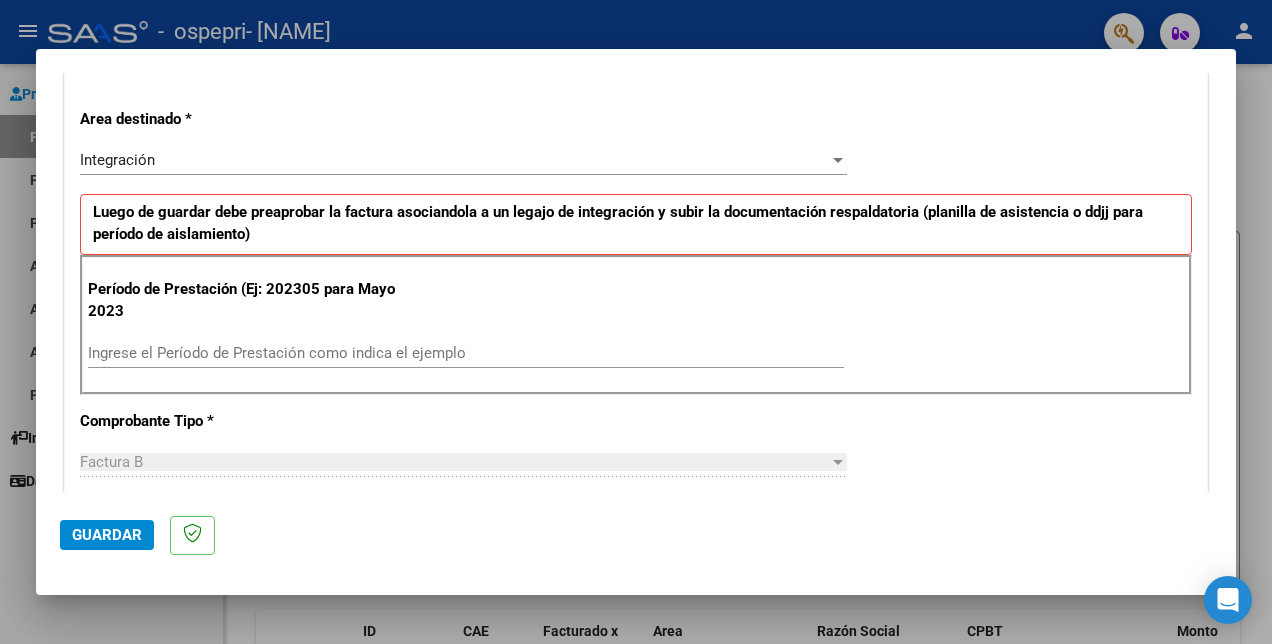 click on "Ingrese el Período de Prestación como indica el ejemplo" at bounding box center [466, 353] 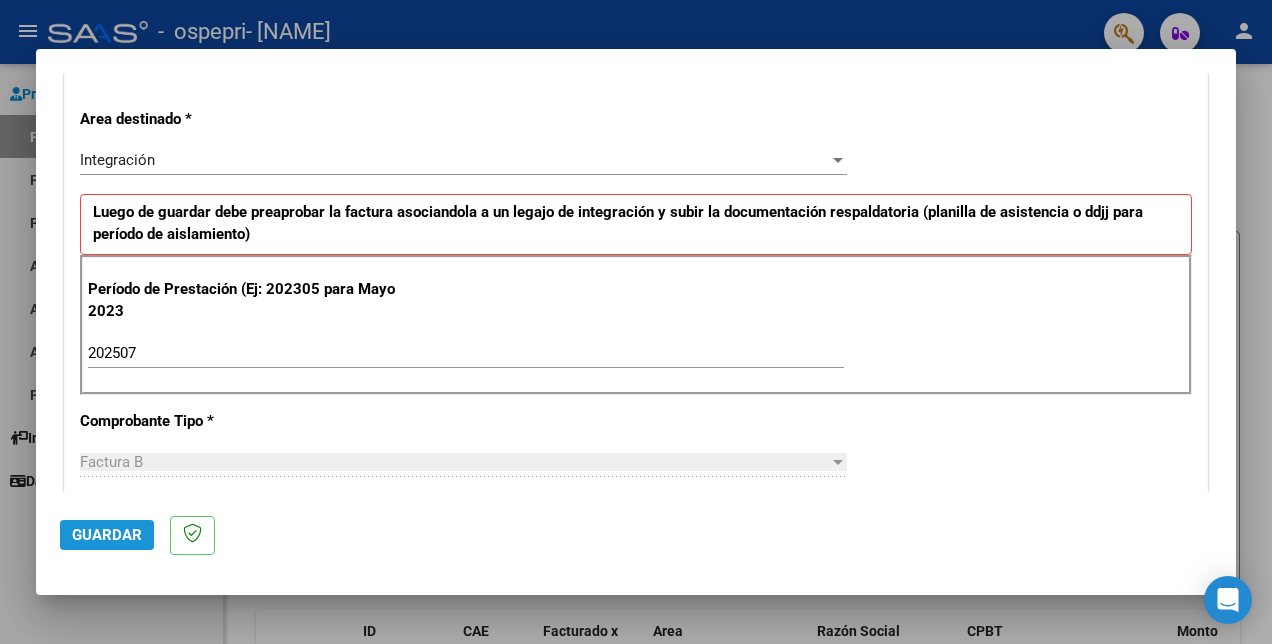 click on "Guardar" 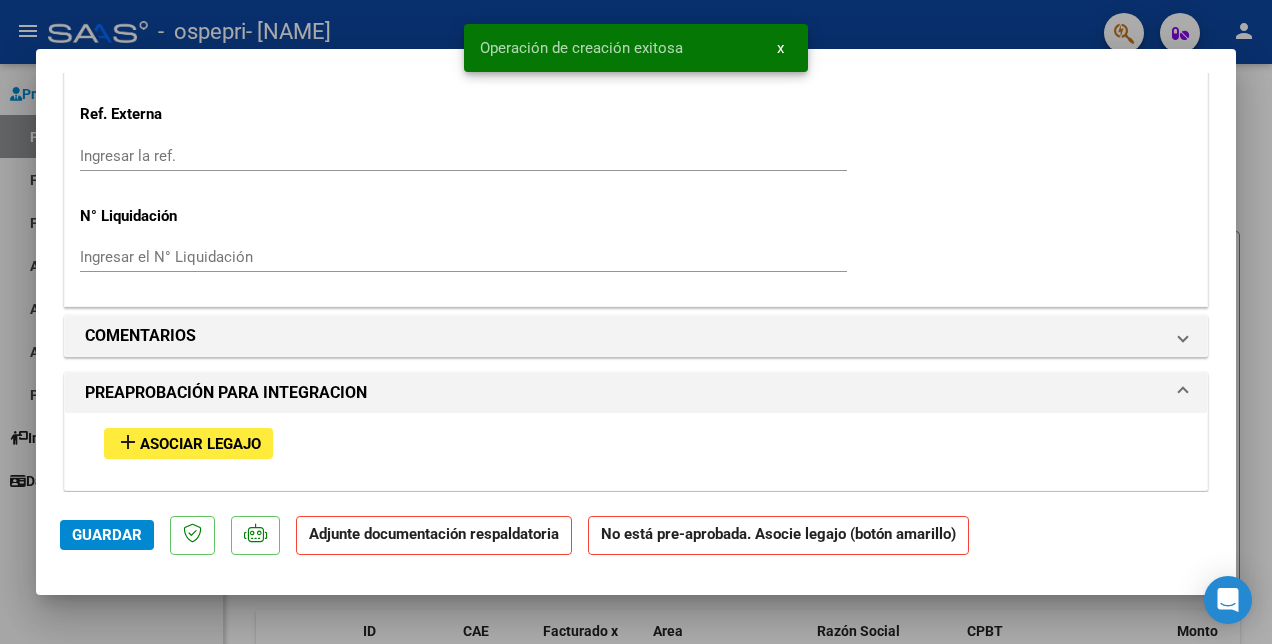 scroll, scrollTop: 1700, scrollLeft: 0, axis: vertical 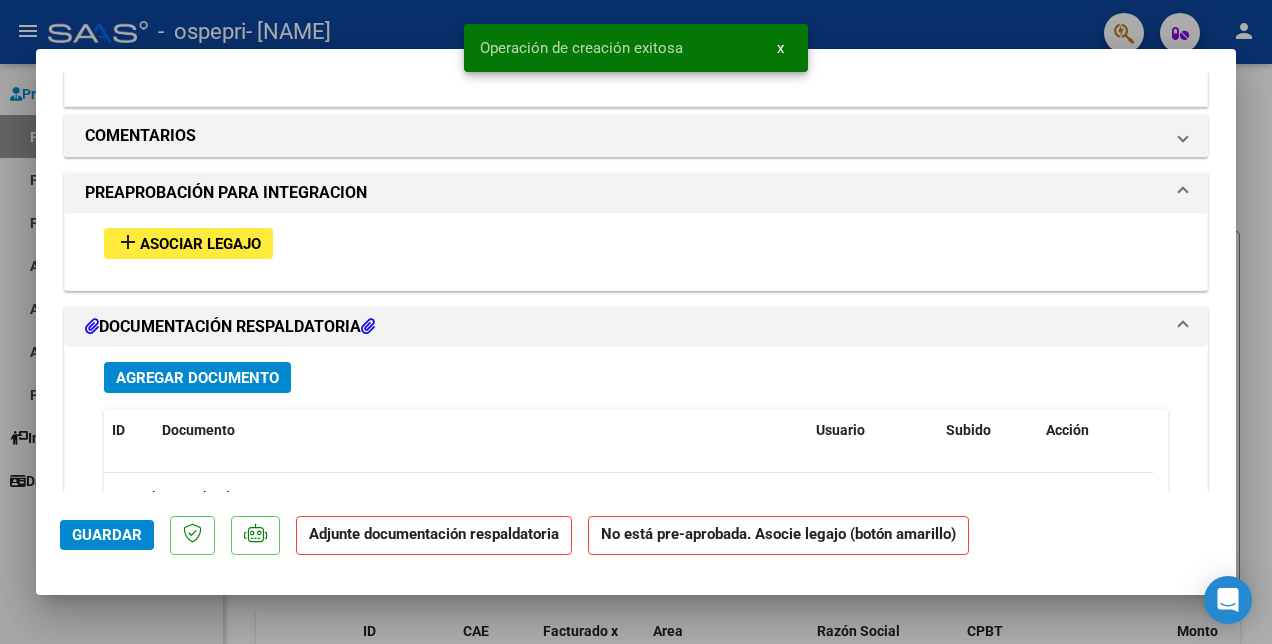 click on "Asociar Legajo" at bounding box center [200, 244] 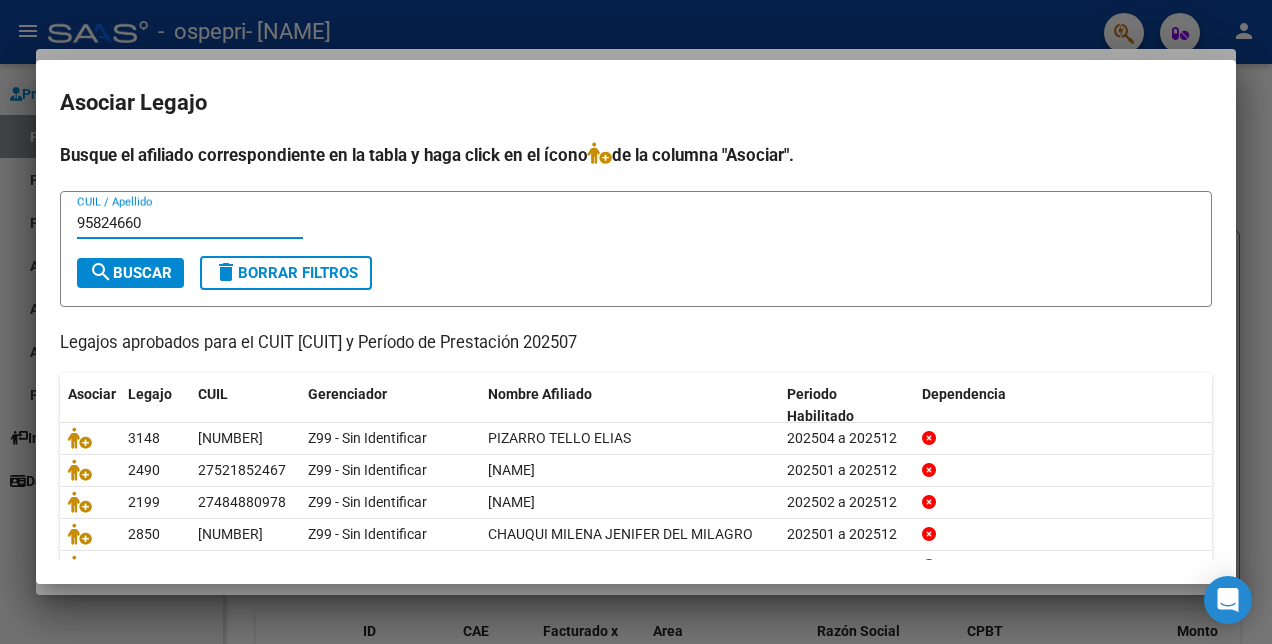 click on "search  Buscar" at bounding box center (130, 273) 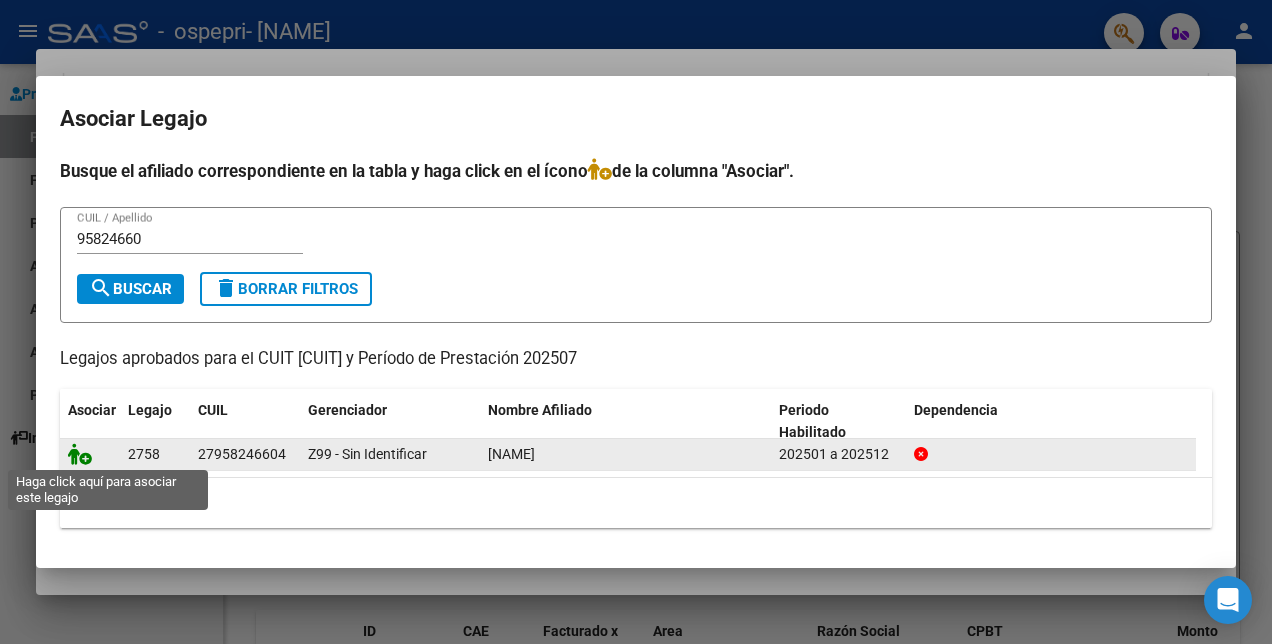 click 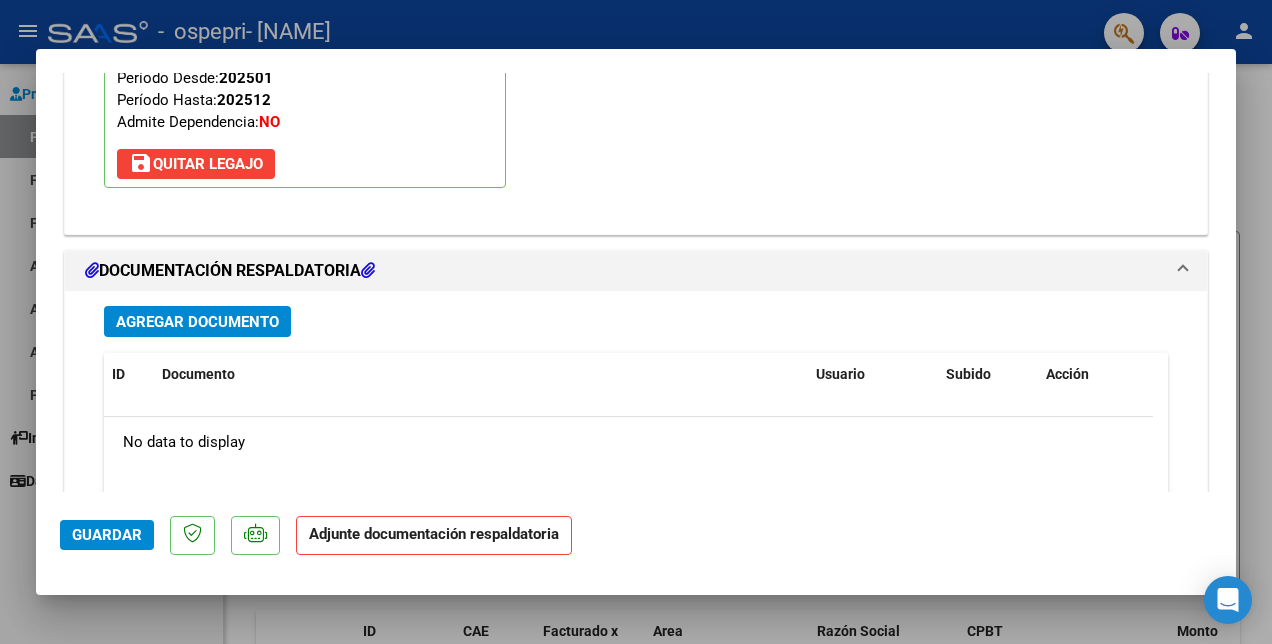 scroll, scrollTop: 2152, scrollLeft: 0, axis: vertical 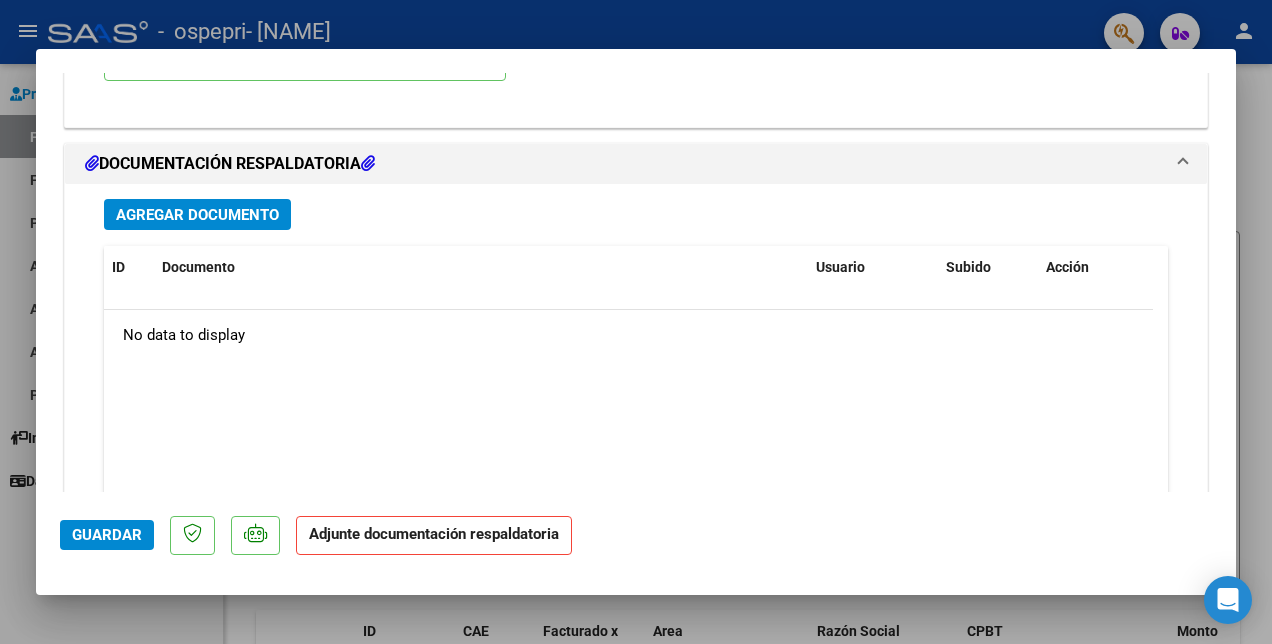 click on "Agregar Documento" at bounding box center (197, 214) 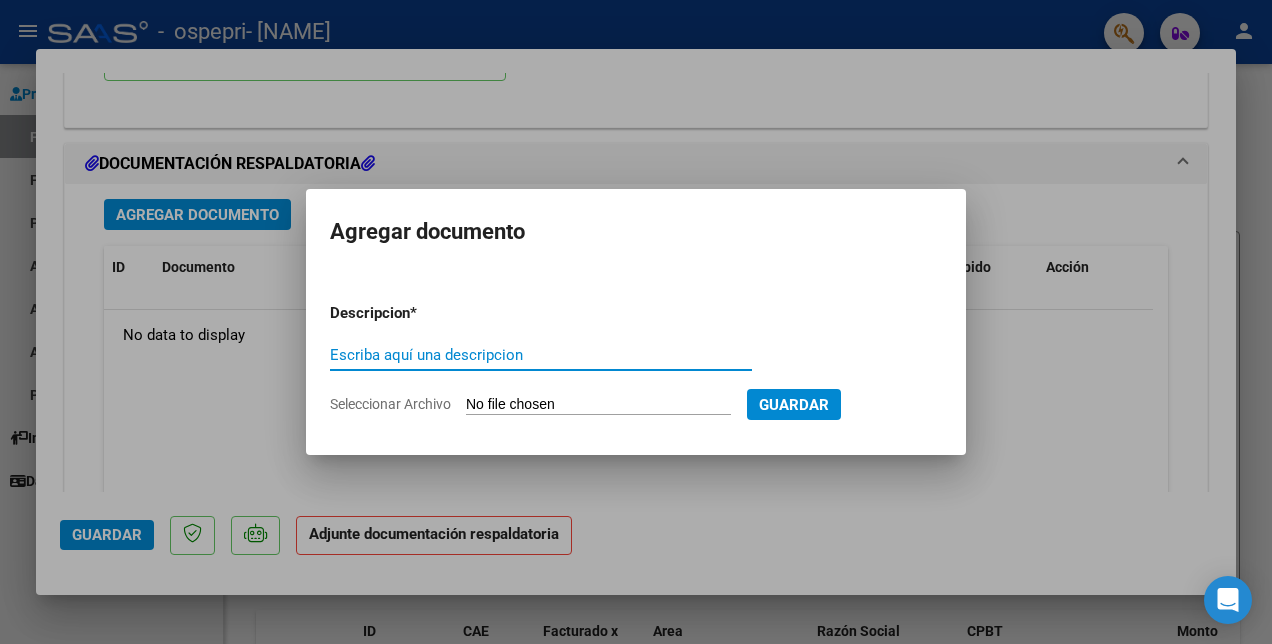 click on "Escriba aquí una descripcion" at bounding box center [541, 355] 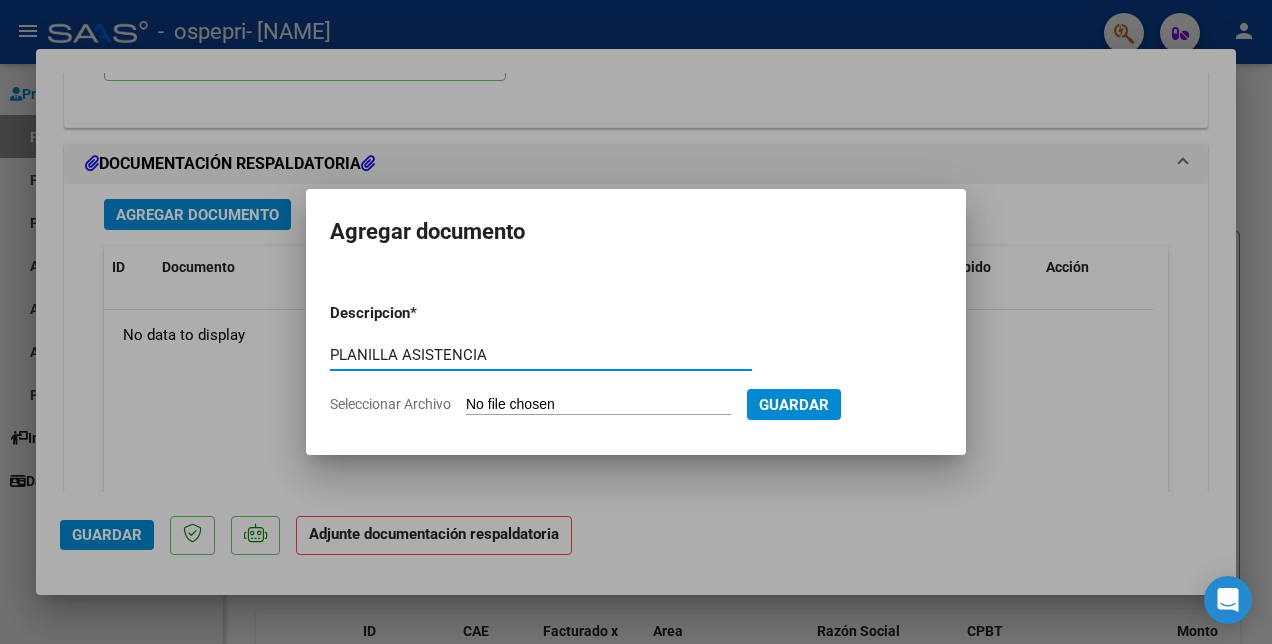 click on "Seleccionar Archivo" at bounding box center [598, 405] 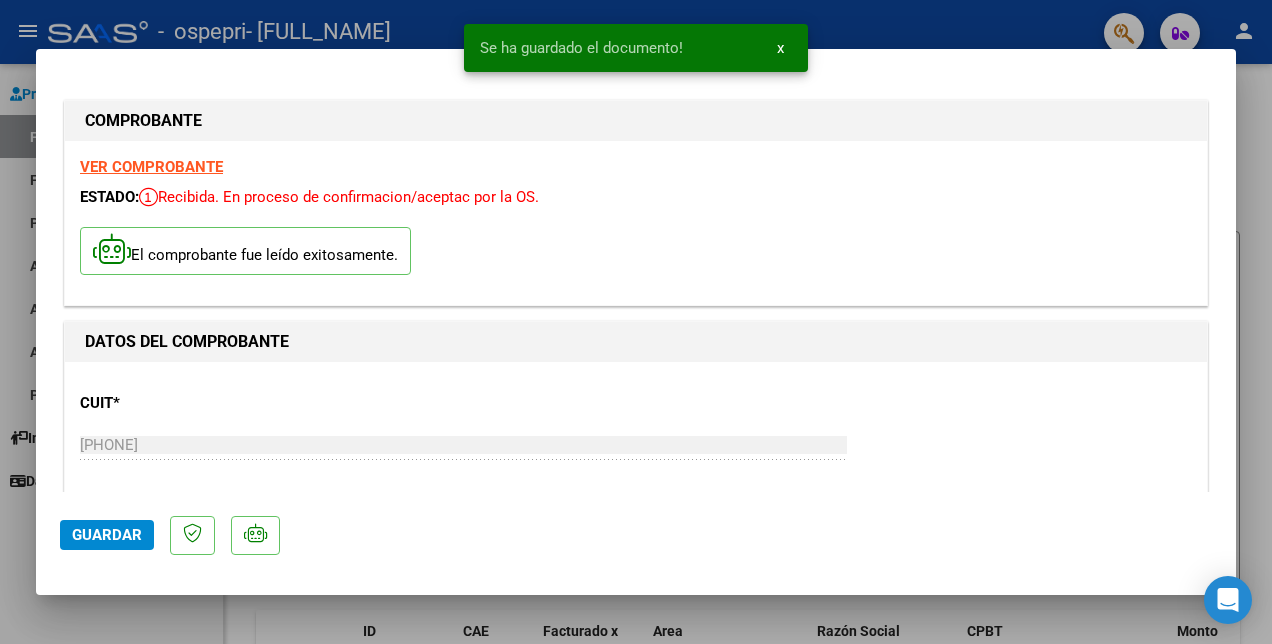 scroll, scrollTop: 0, scrollLeft: 0, axis: both 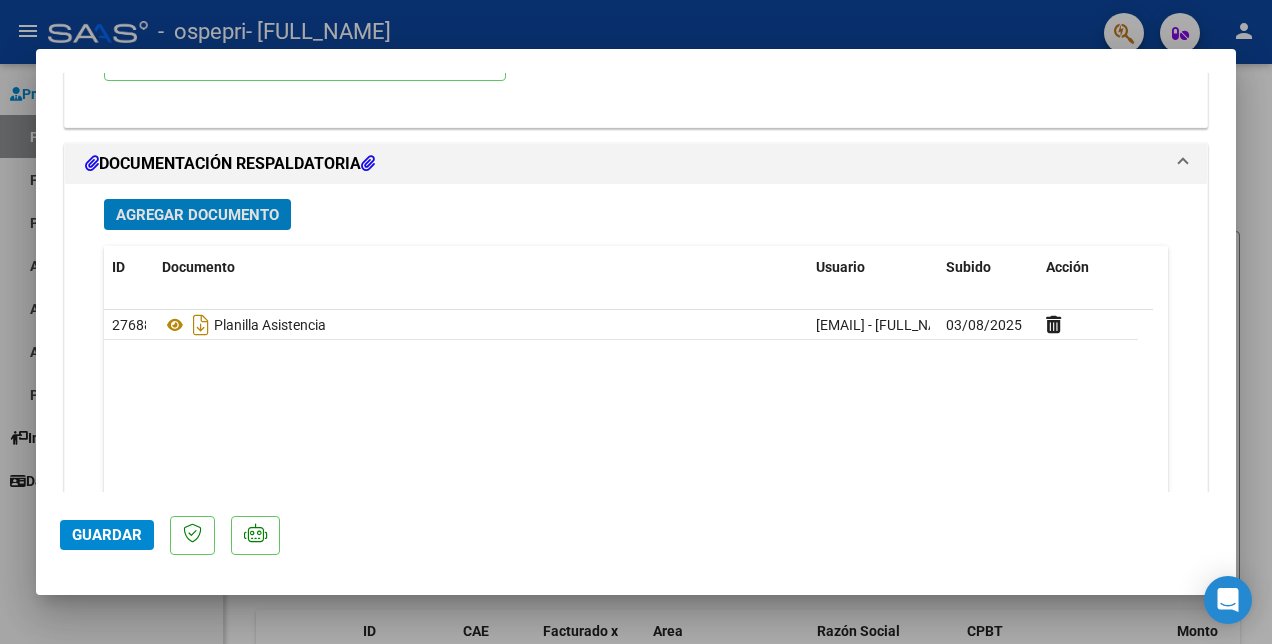 click on "Guardar" 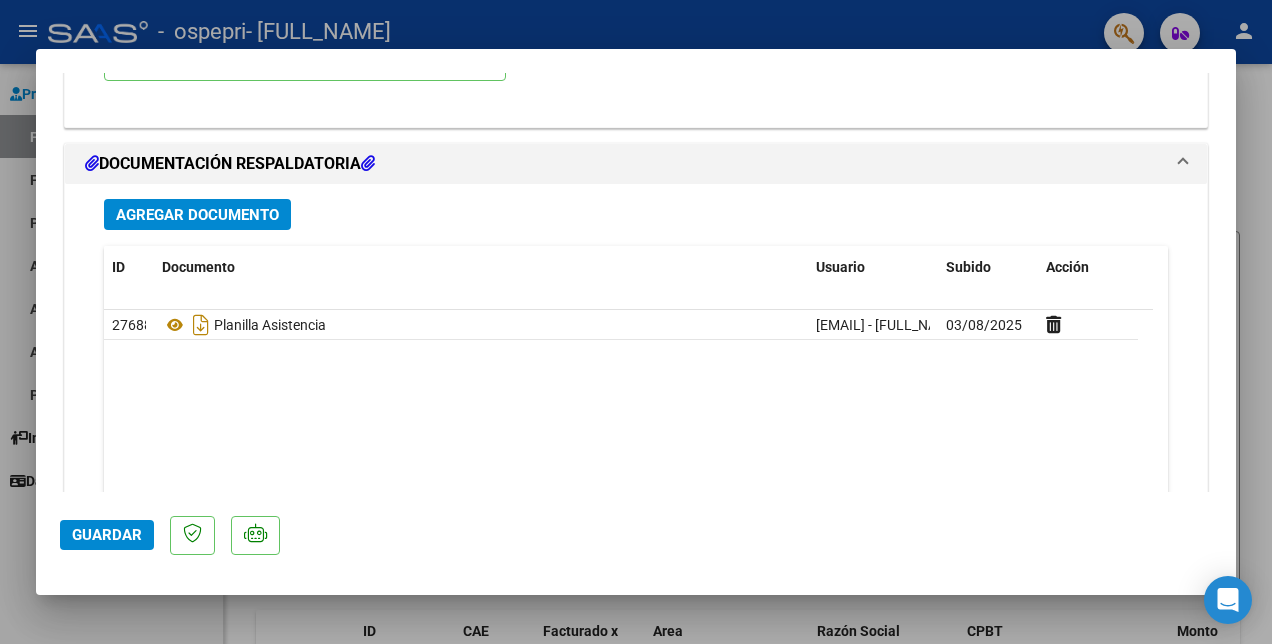 click on "Guardar" 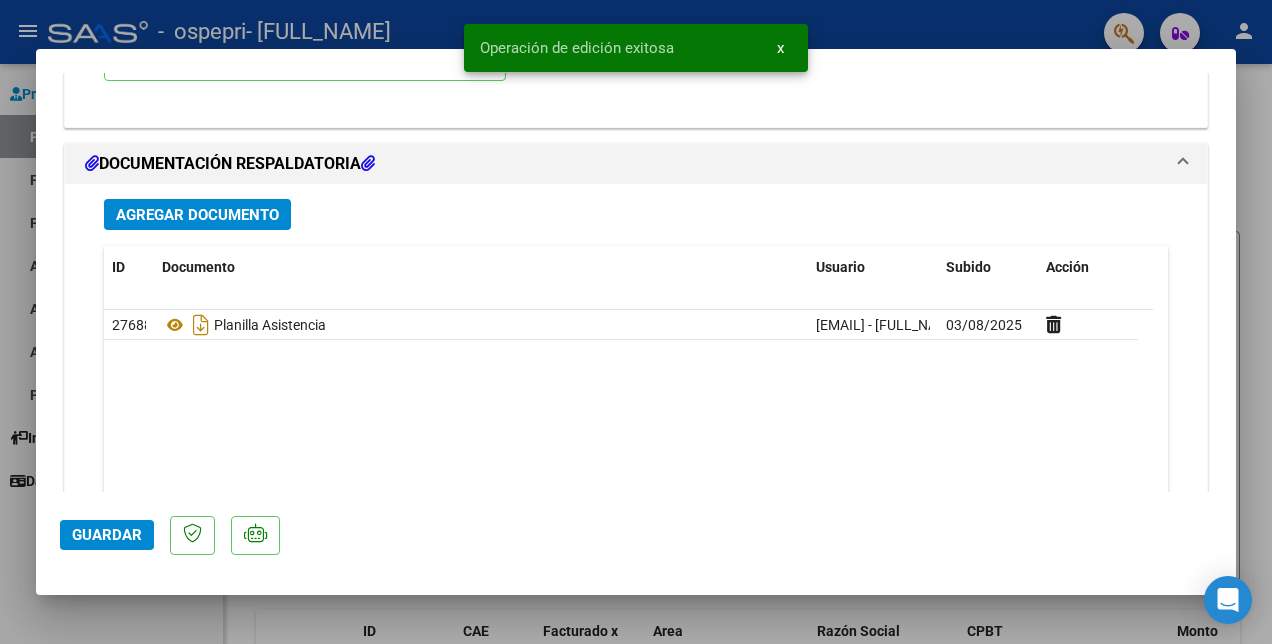 click at bounding box center [636, 322] 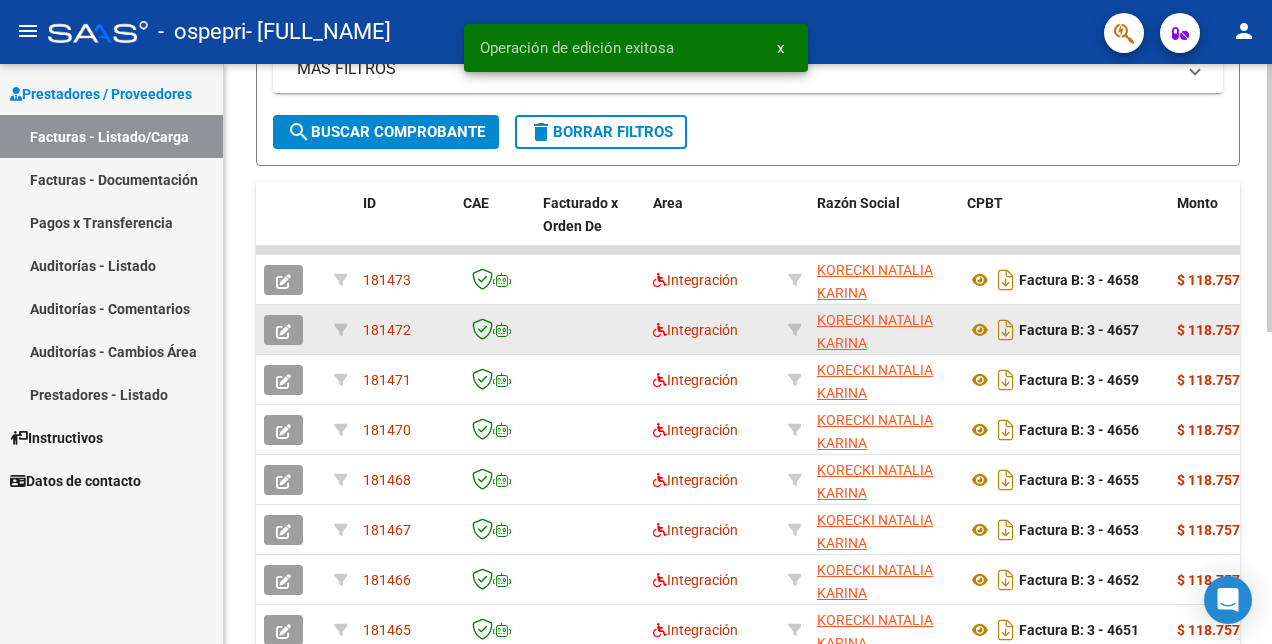 scroll, scrollTop: 400, scrollLeft: 0, axis: vertical 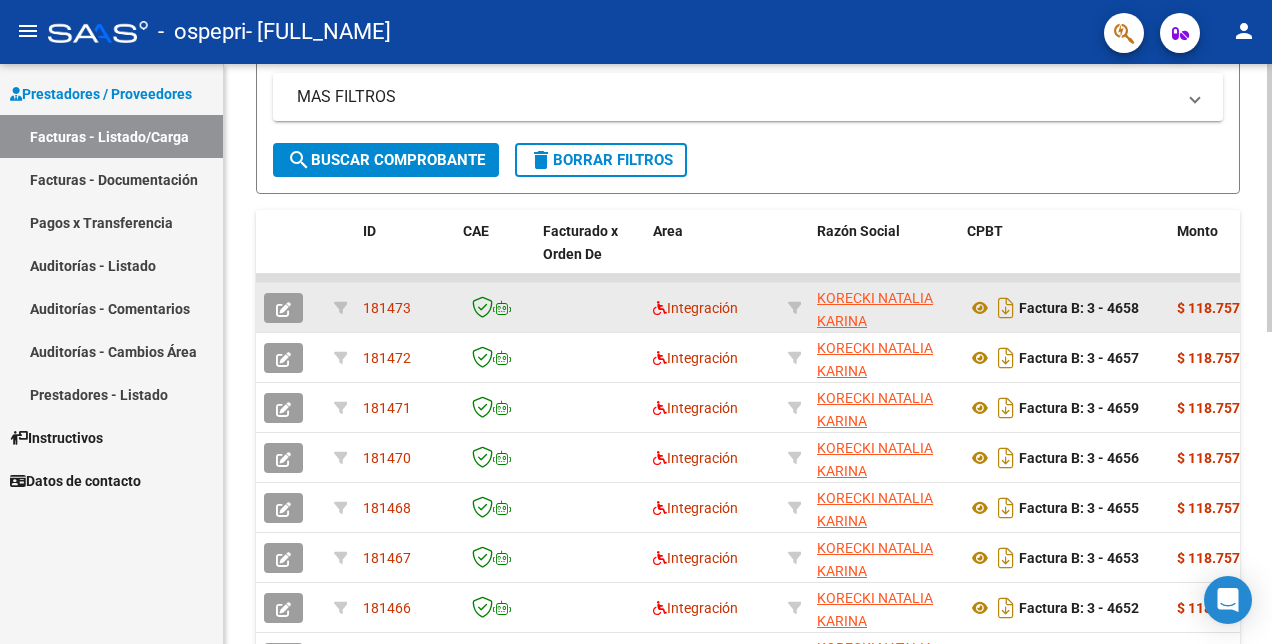 click 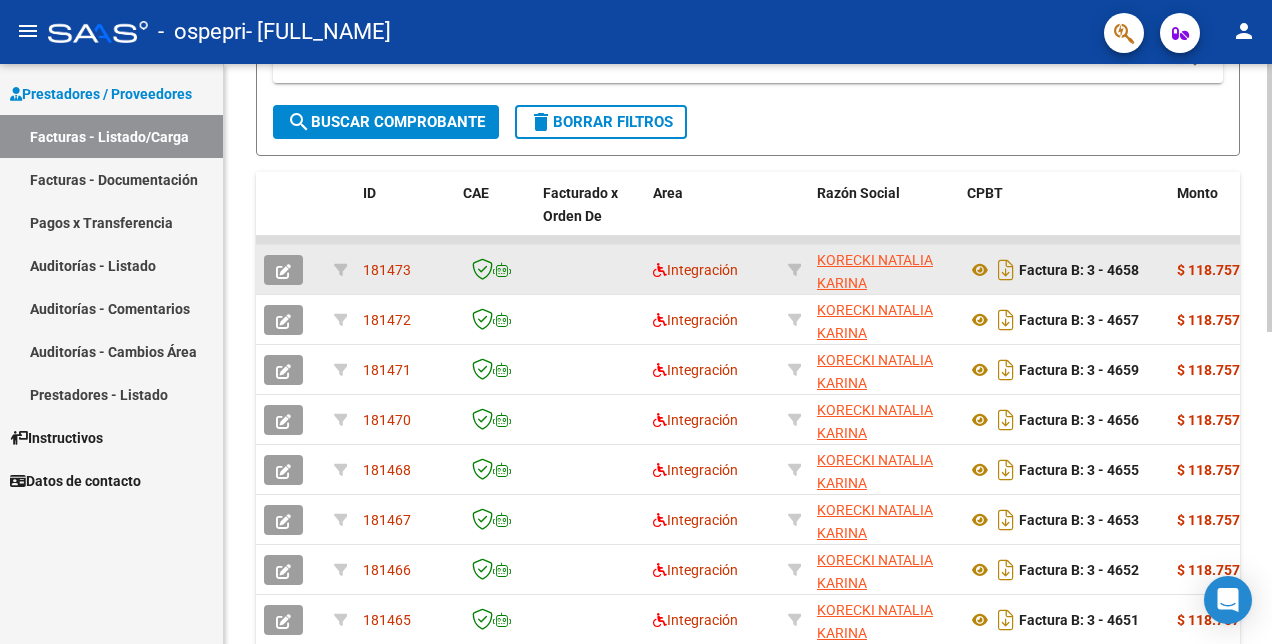 scroll, scrollTop: 674, scrollLeft: 0, axis: vertical 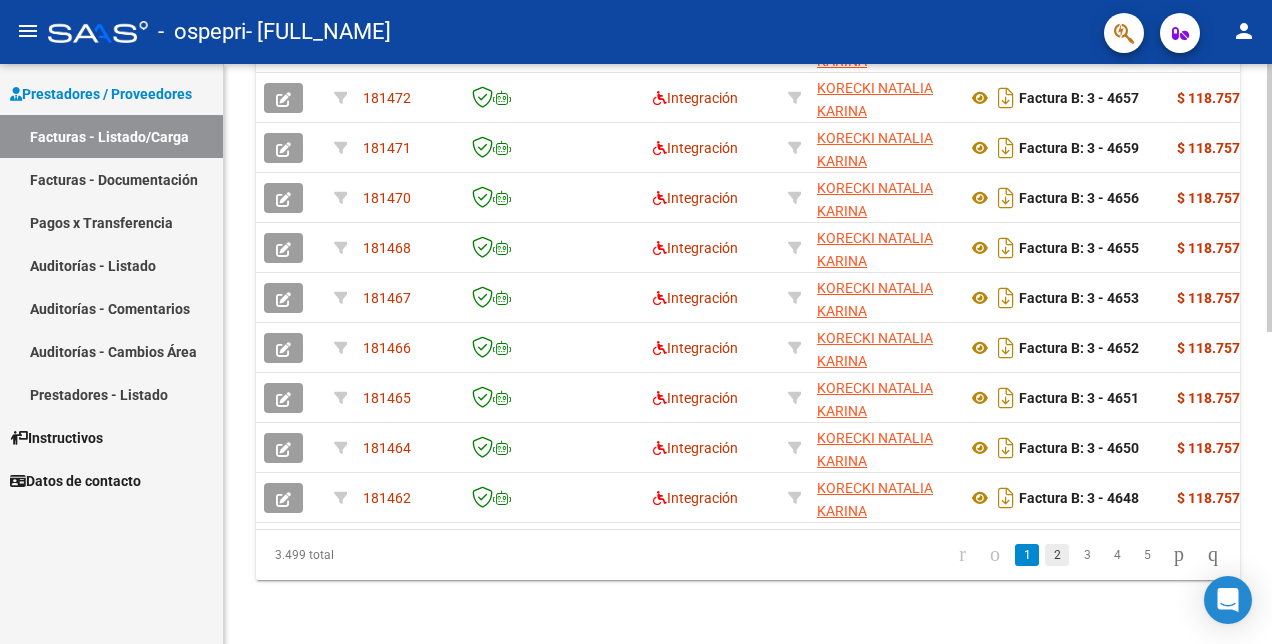 click on "2" 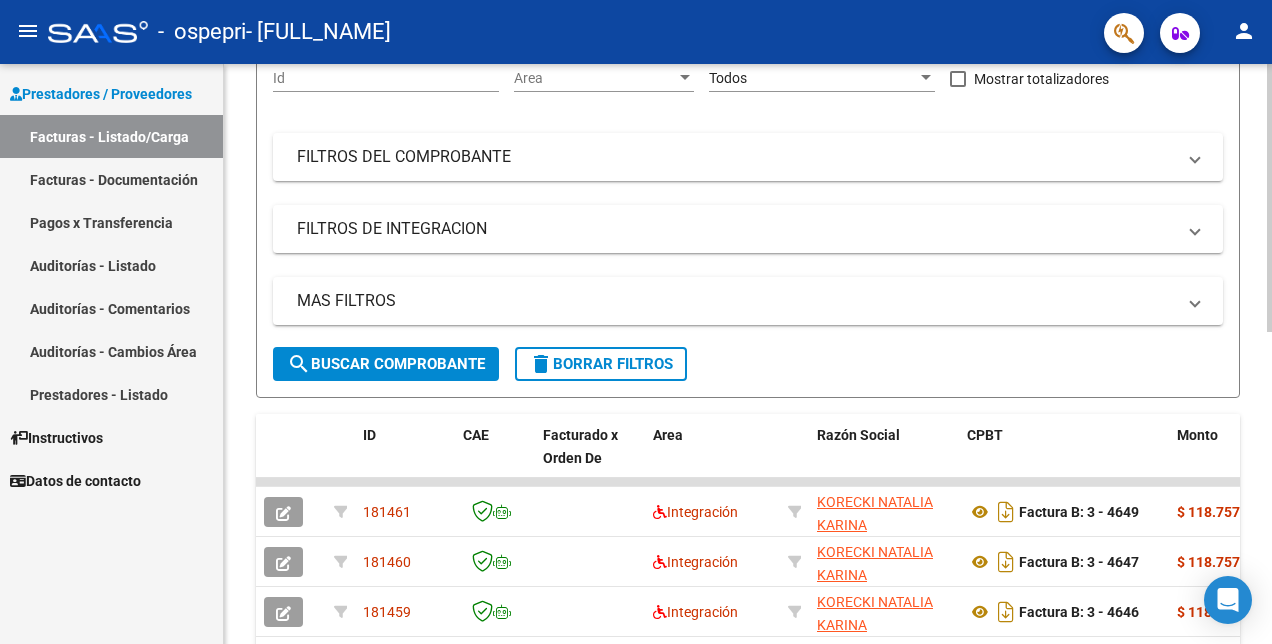scroll, scrollTop: 200, scrollLeft: 0, axis: vertical 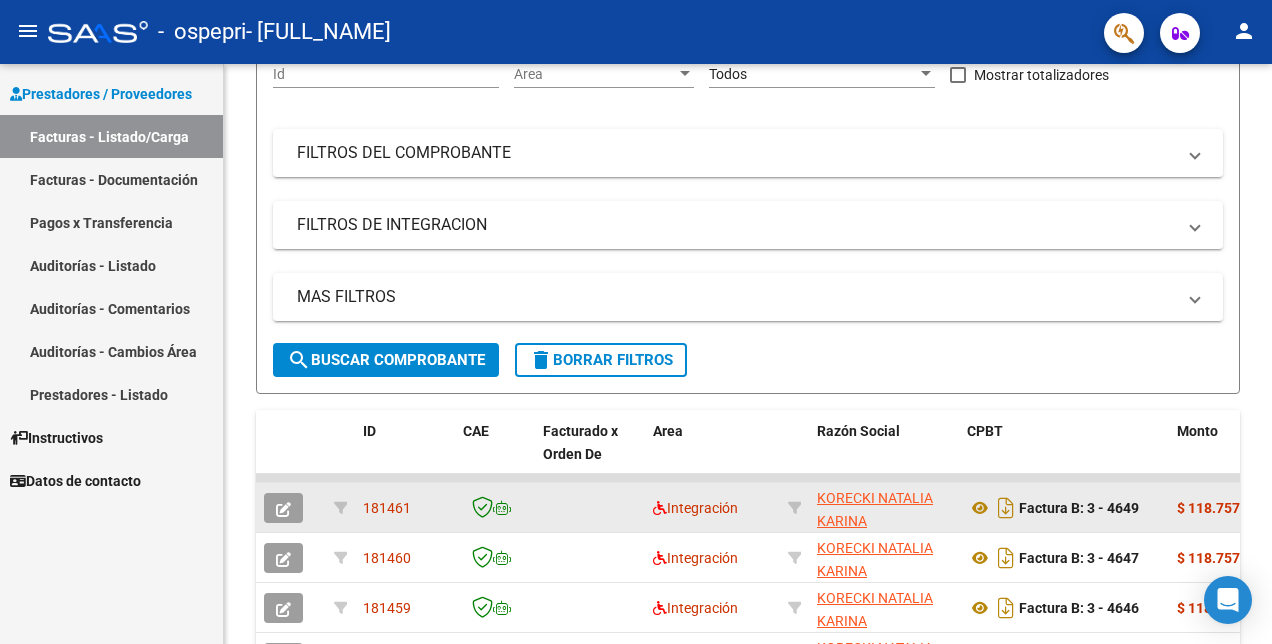 click on "181461" 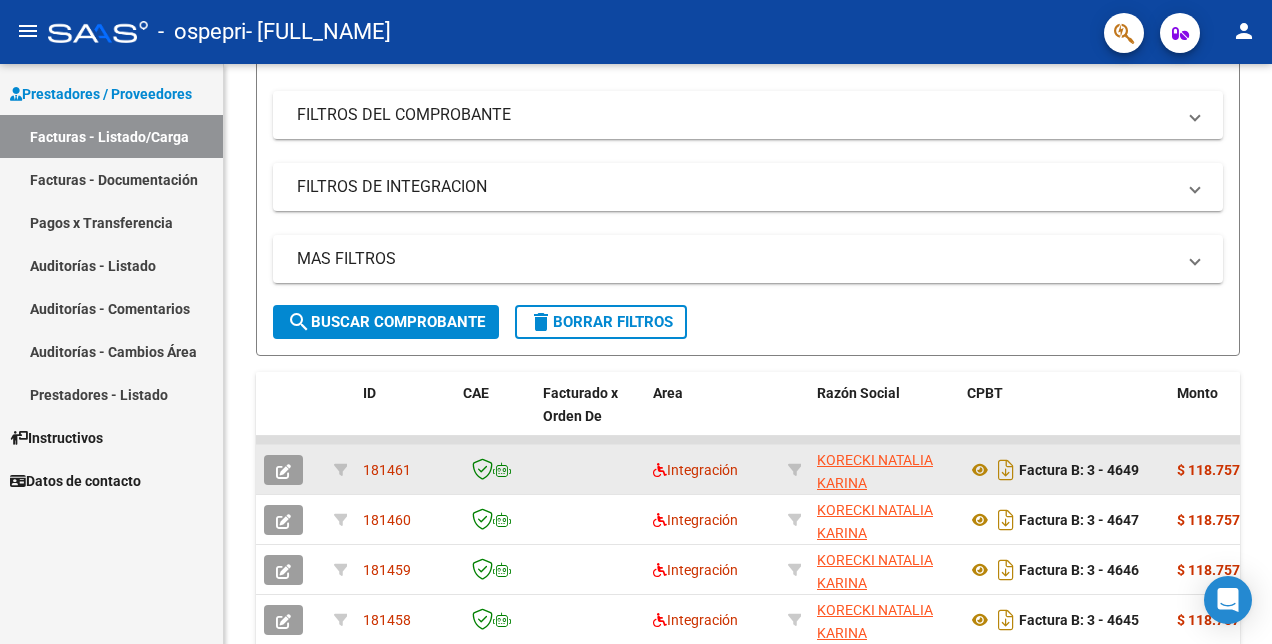 scroll, scrollTop: 553, scrollLeft: 0, axis: vertical 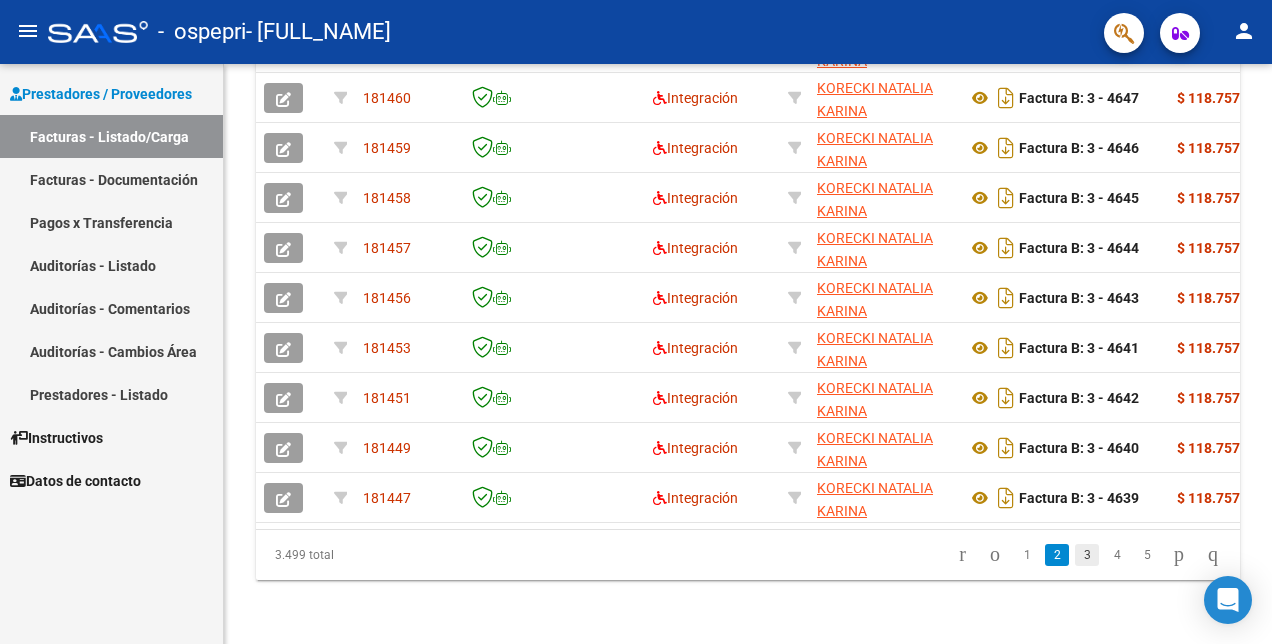 click on "3" 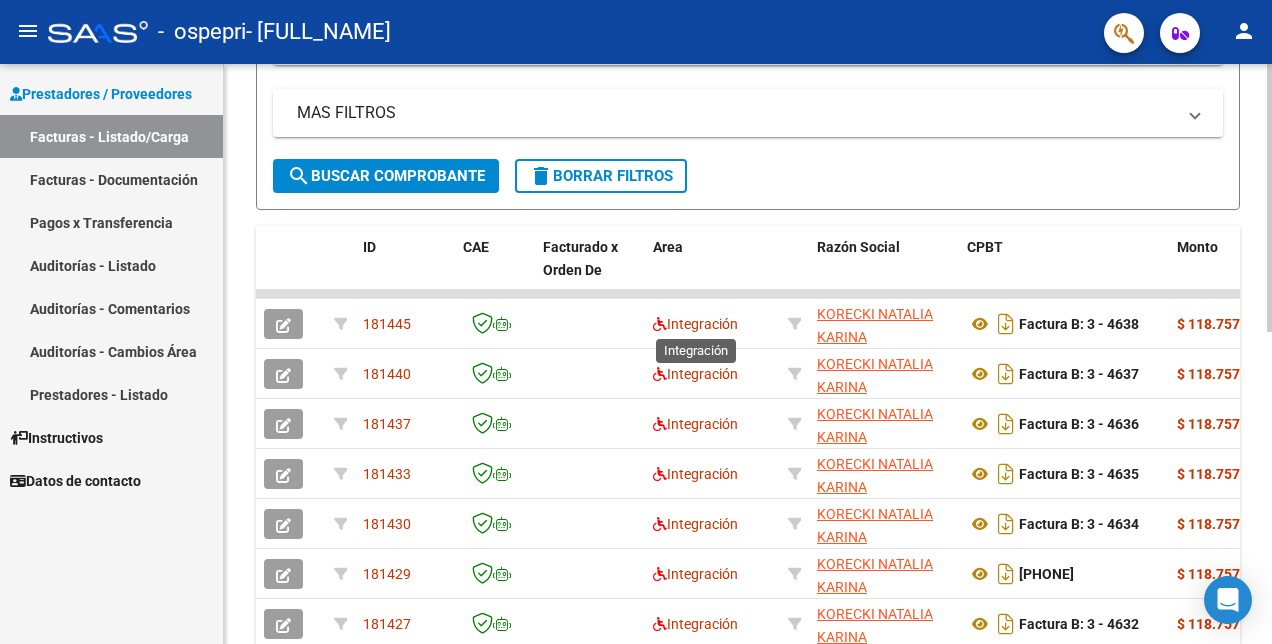 scroll, scrollTop: 274, scrollLeft: 0, axis: vertical 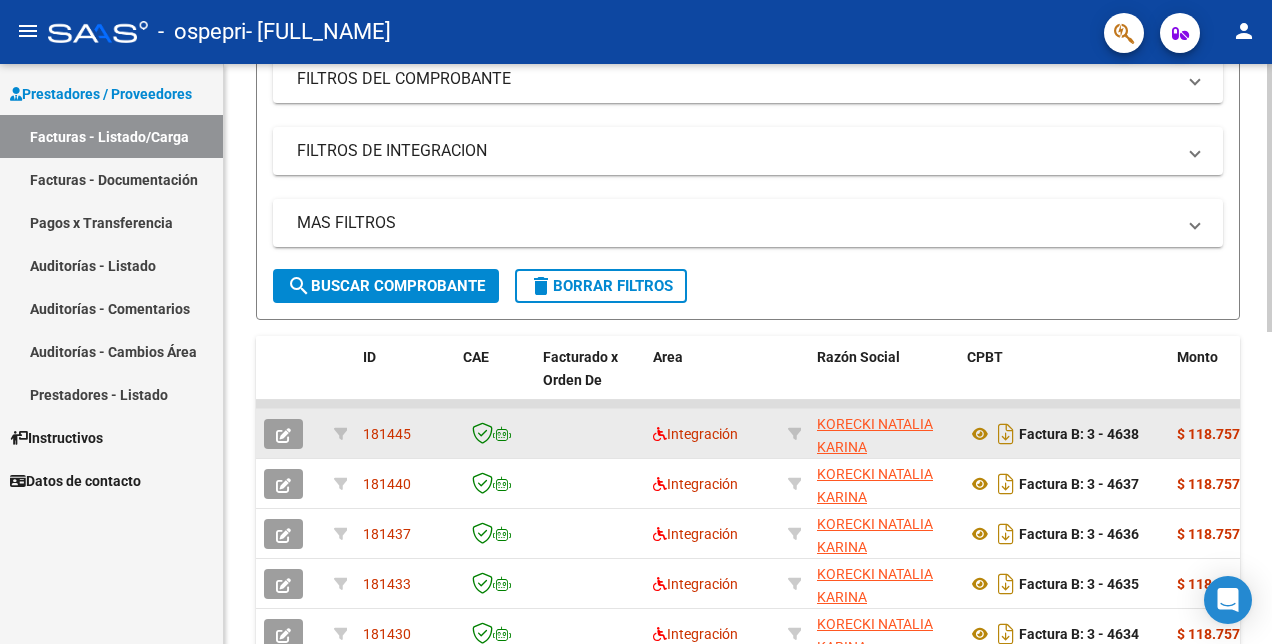 click on "[NUMBER]" 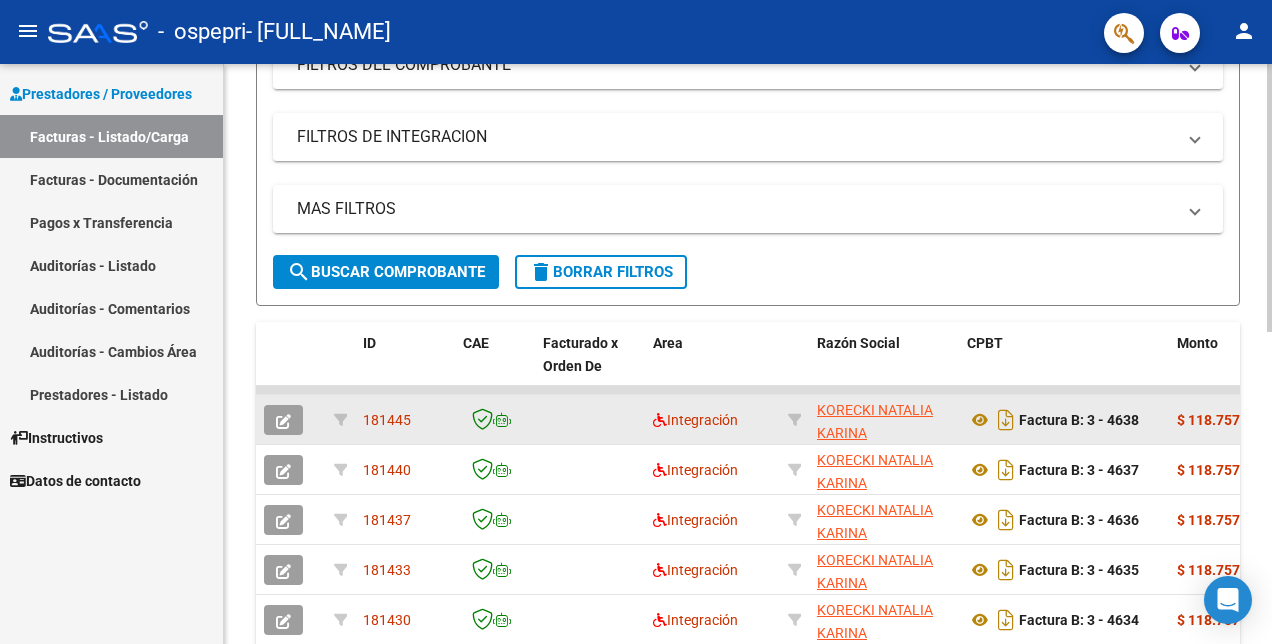 scroll, scrollTop: 603, scrollLeft: 0, axis: vertical 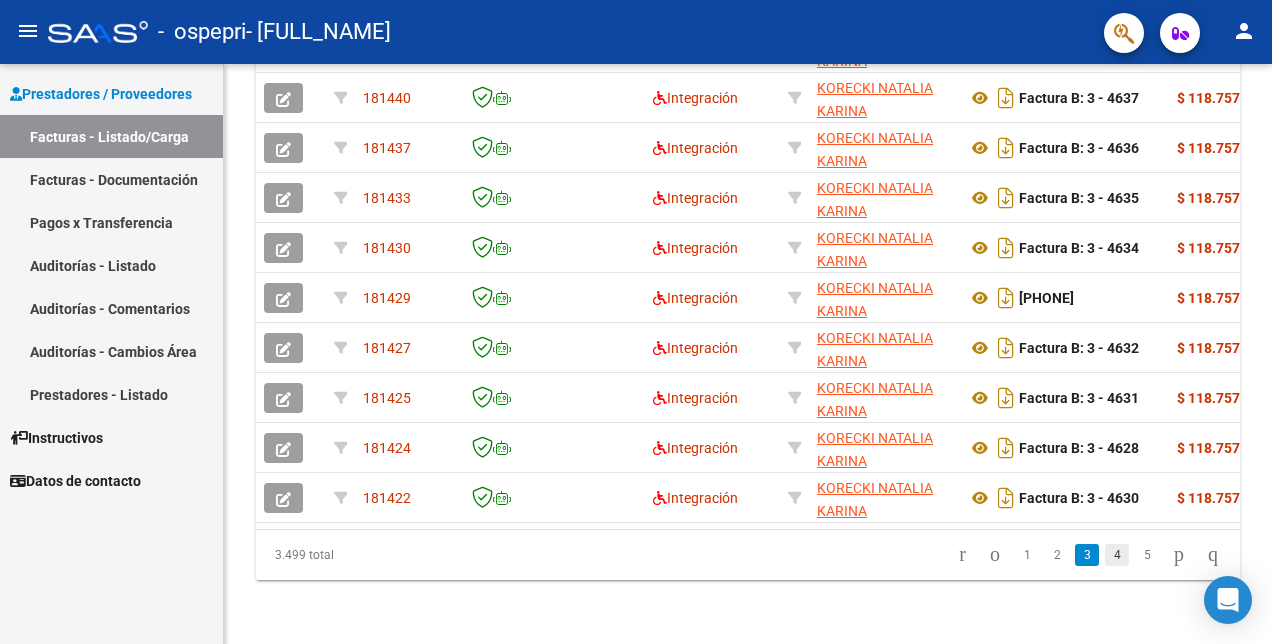 click on "4" 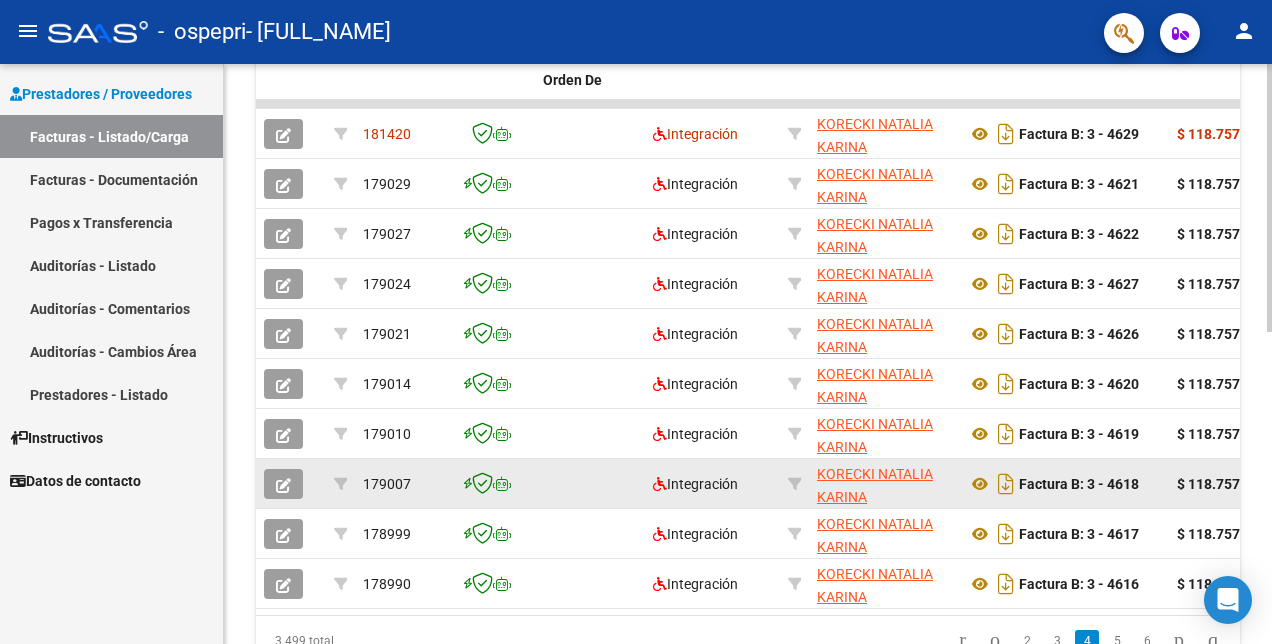 scroll, scrollTop: 674, scrollLeft: 0, axis: vertical 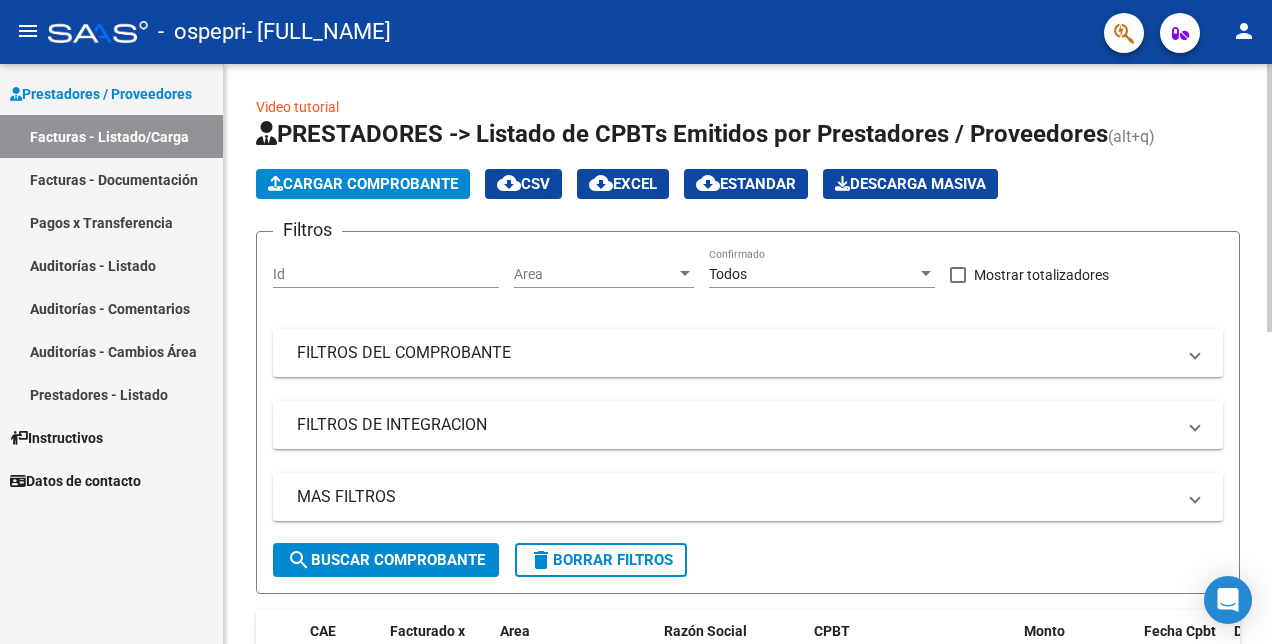 click on "Video tutorial   PRESTADORES -> Listado de CPBTs Emitidos por Prestadores / Proveedores (alt+q)   Cargar Comprobante
cloud_download  CSV  cloud_download  EXCEL  cloud_download  Estandar   Descarga Masiva
Filtros Id Area Area Todos Confirmado   Mostrar totalizadores   FILTROS DEL COMPROBANTE  Comprobante Tipo Comprobante Tipo Start date – End date Fec. Comprobante Desde / Hasta Días Emisión Desde(cant. días) Días Emisión Hasta(cant. días) CUIT / Razón Social Pto. Venta Nro. Comprobante Código SSS CAE Válido CAE Válido Todos Cargado Módulo Hosp. Todos Tiene facturacion Apócrifa Hospital Refes  FILTROS DE INTEGRACION  Período De Prestación Campos del Archivo de Rendición Devuelto x SSS (dr_envio) Todos Rendido x SSS (dr_envio) Tipo de Registro Tipo de Registro Período Presentación Período Presentación Campos del Legajo Asociado (preaprobación) Afiliado Legajo (cuil/nombre) Todos Solo facturas preaprobadas  MAS FILTROS  Todos Con Doc. Respaldatoria Todos Con Trazabilidad Todos – – 0" 